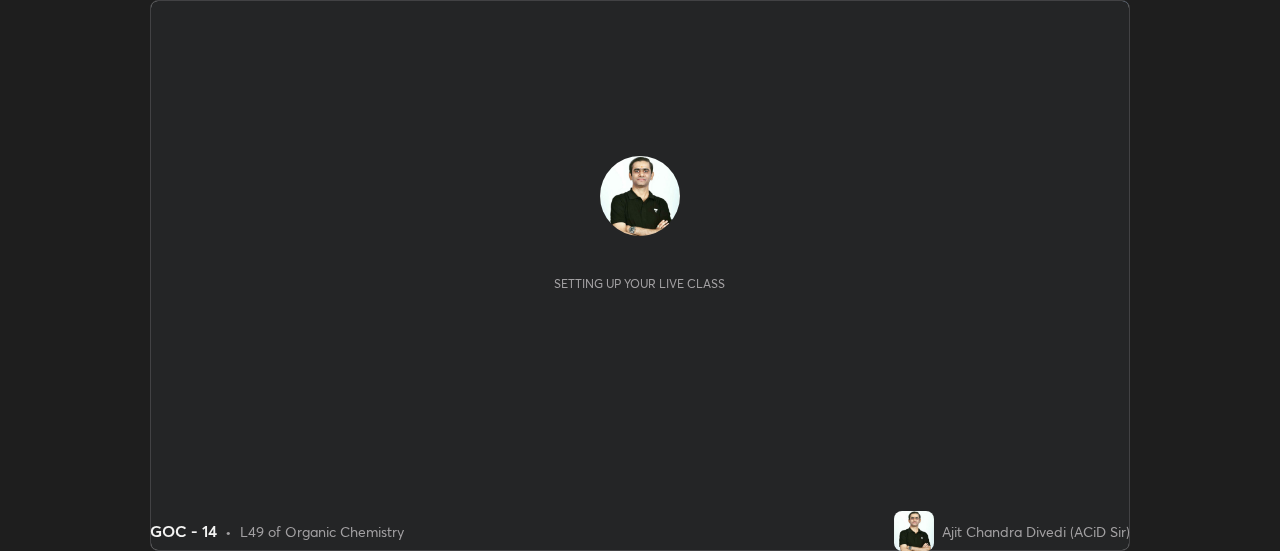 scroll, scrollTop: 0, scrollLeft: 0, axis: both 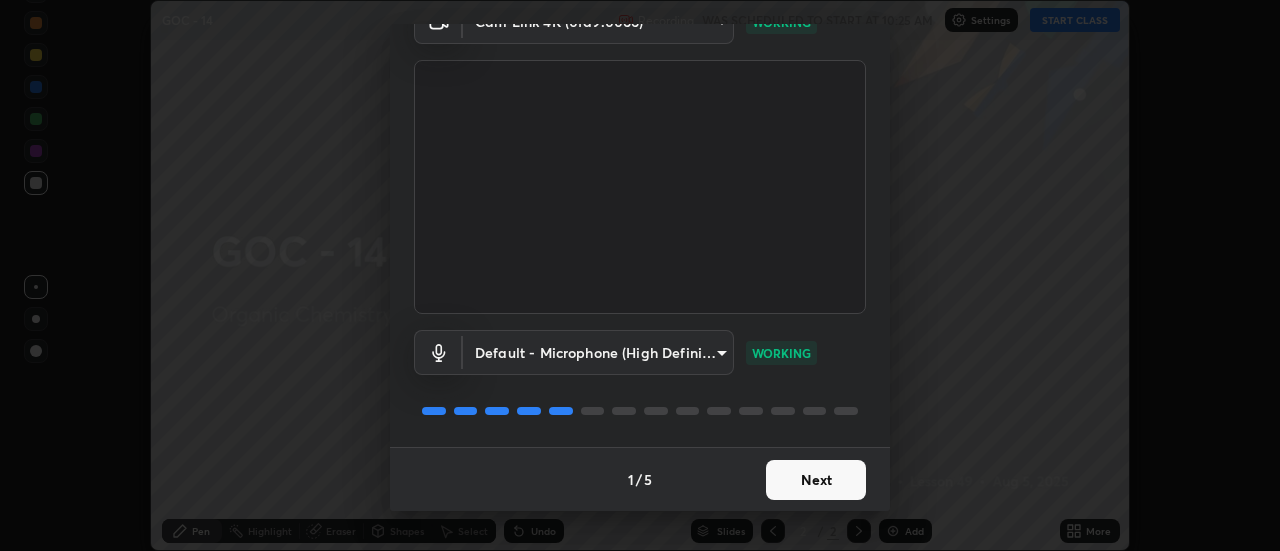 click on "Next" at bounding box center (816, 480) 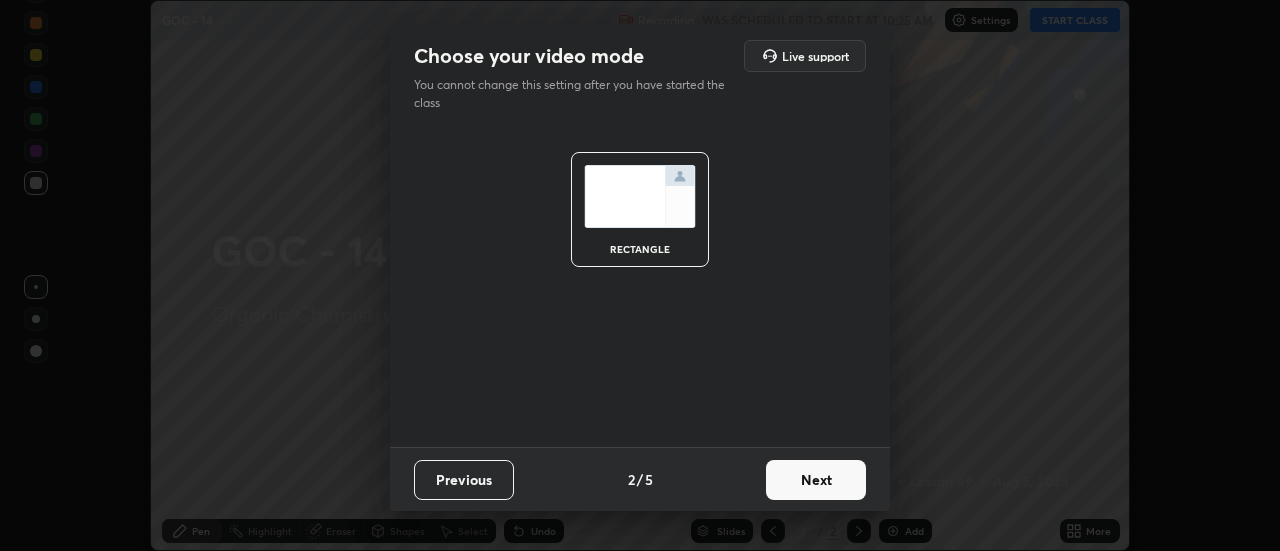 click on "Next" at bounding box center [816, 480] 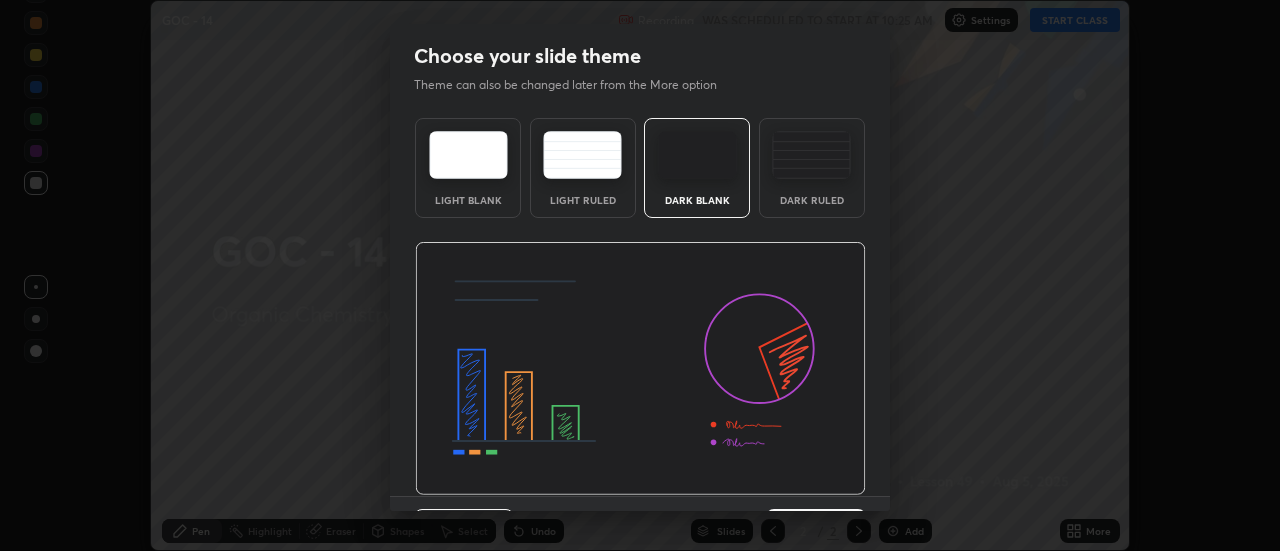 click on "Dark Blank" at bounding box center (697, 168) 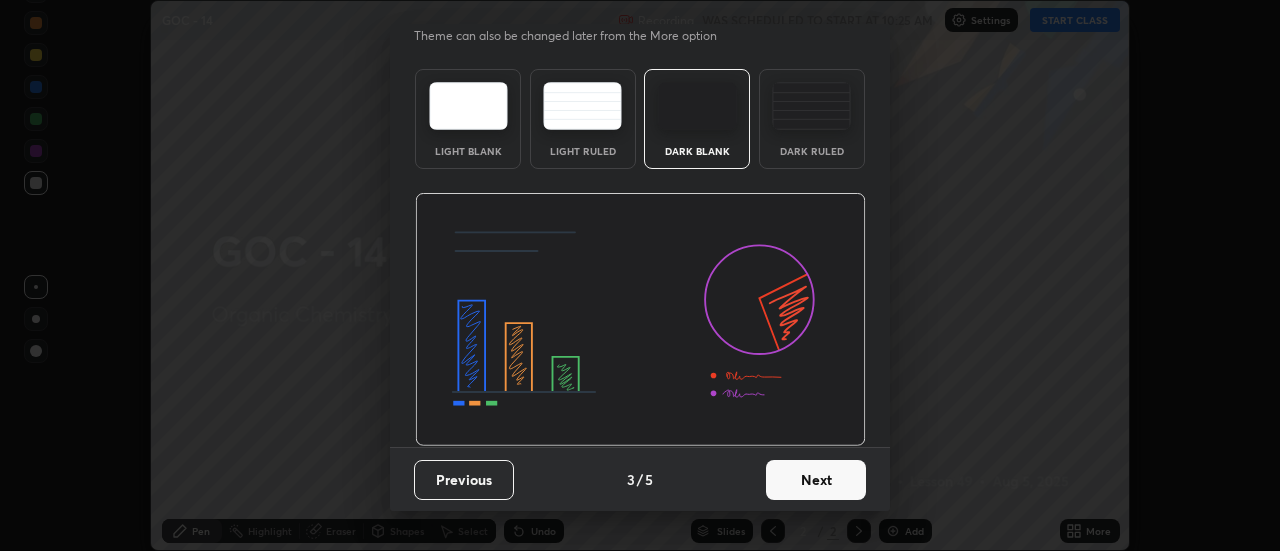 click on "Next" at bounding box center (816, 480) 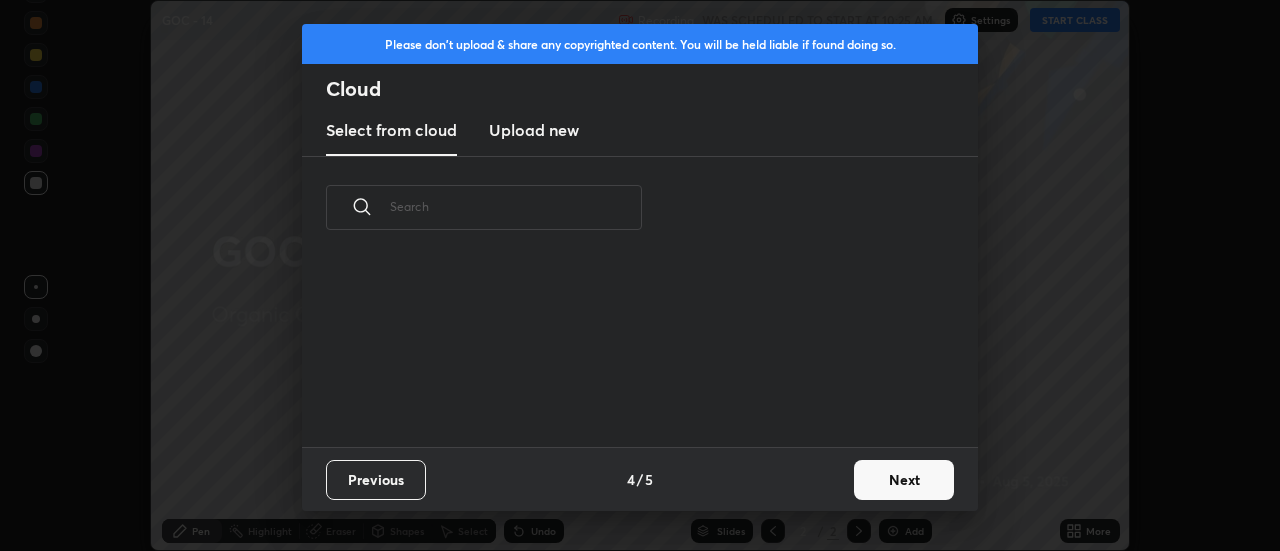 scroll, scrollTop: 0, scrollLeft: 0, axis: both 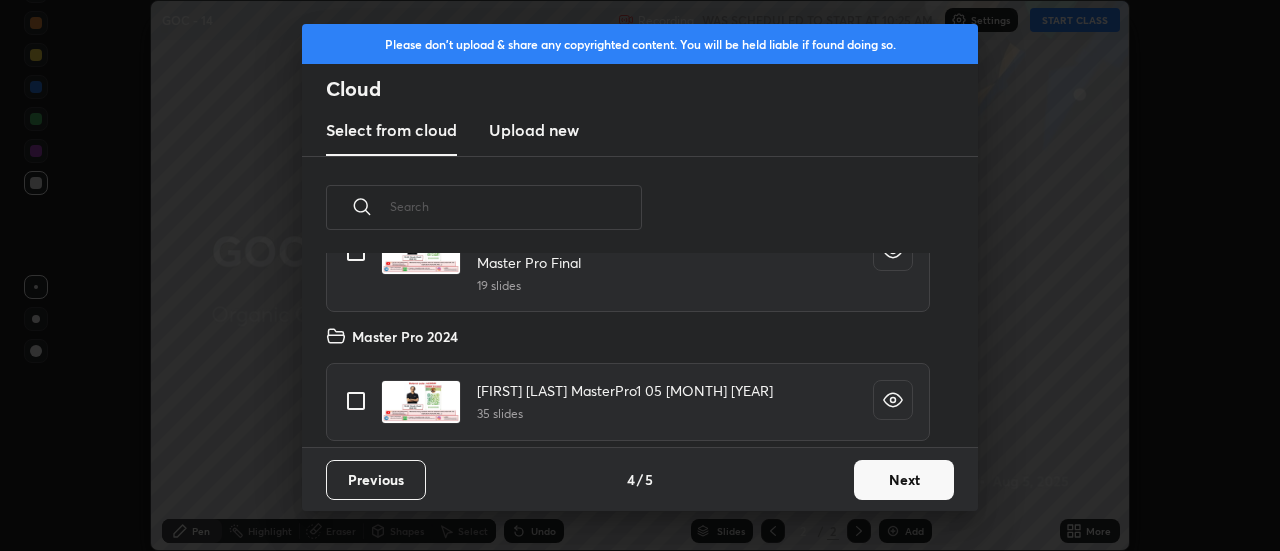 click at bounding box center [356, 401] 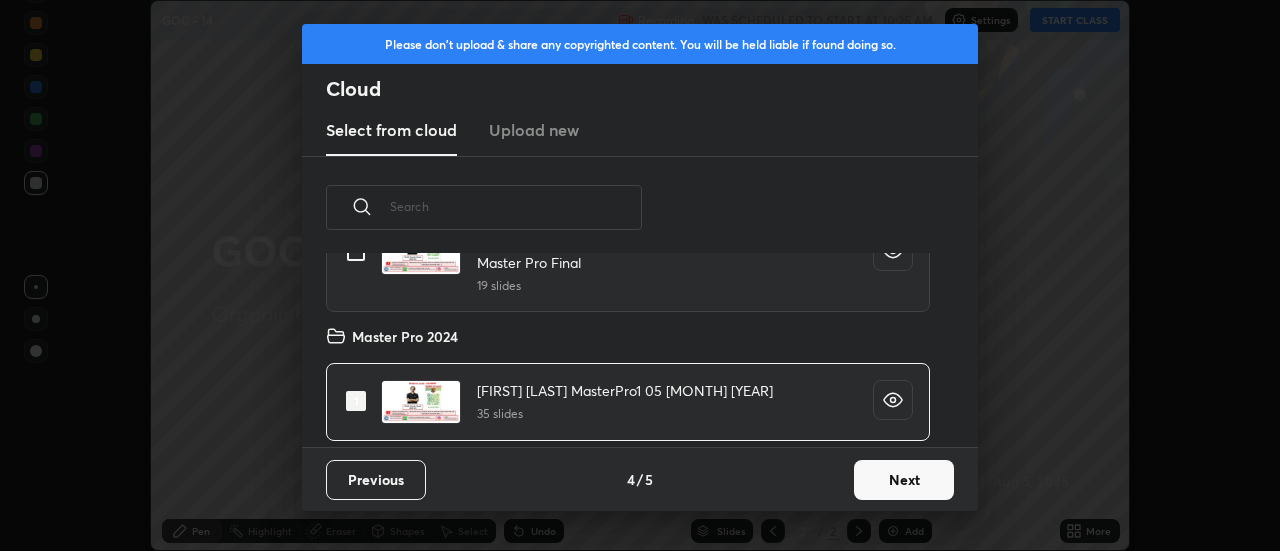 click on "Next" at bounding box center (904, 480) 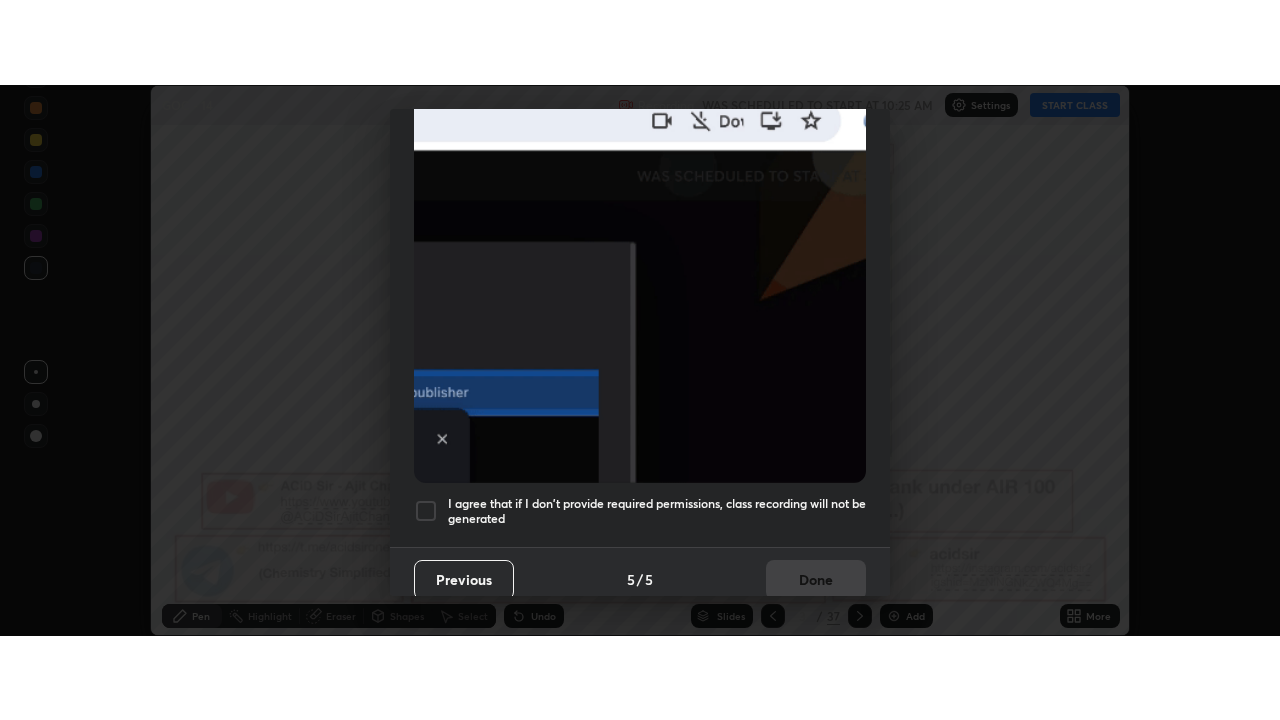 scroll, scrollTop: 513, scrollLeft: 0, axis: vertical 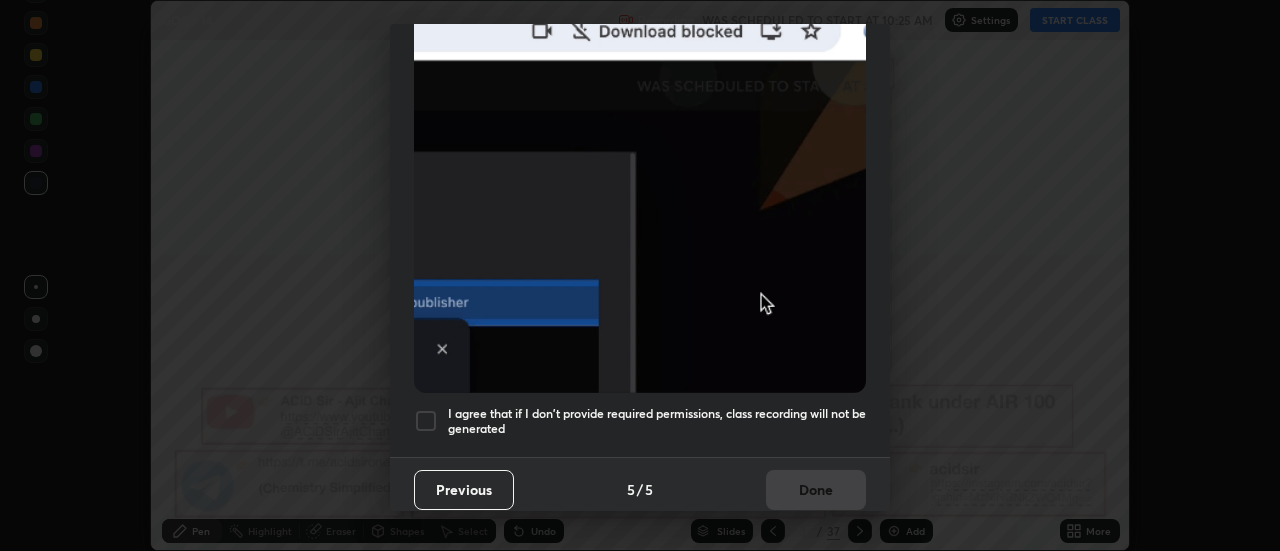 click at bounding box center [426, 421] 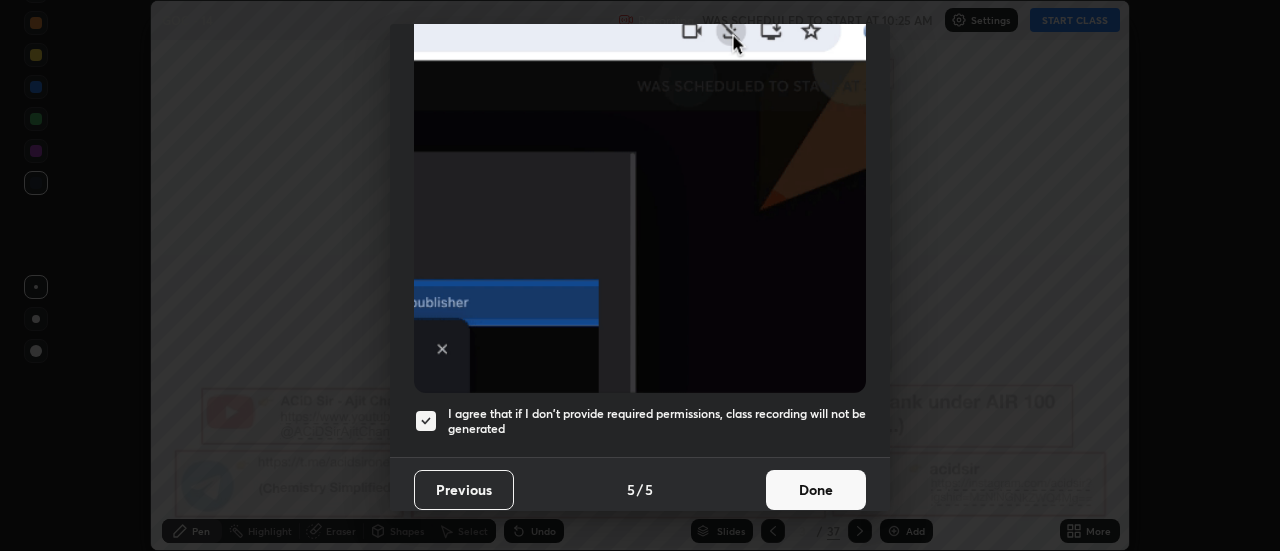 click on "Done" at bounding box center [816, 490] 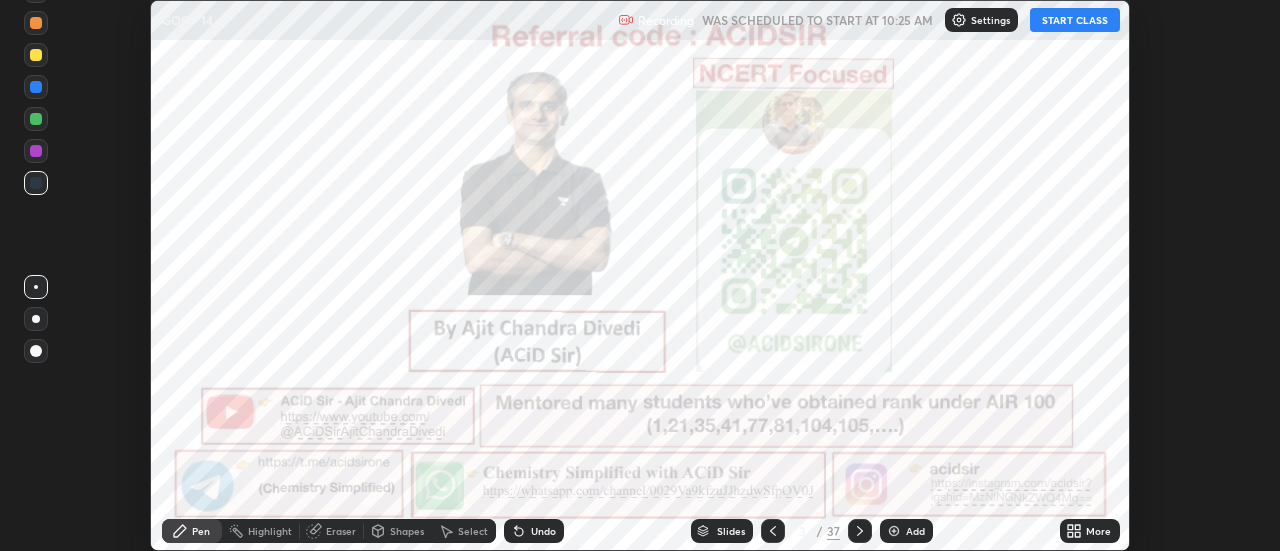 click on "More" at bounding box center [1090, 531] 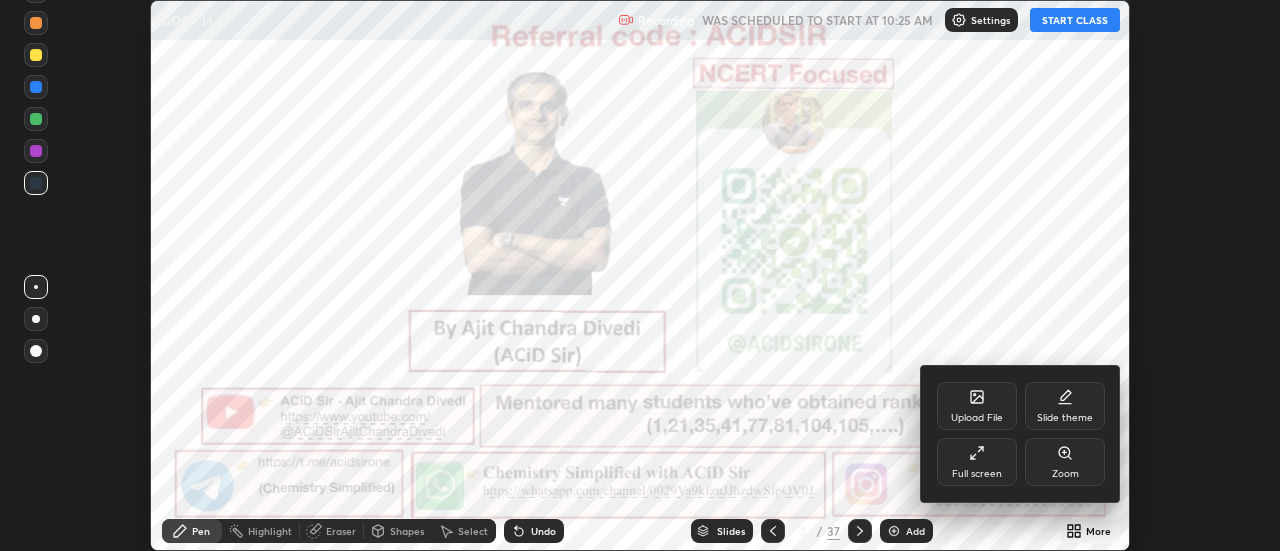 click on "Full screen" at bounding box center (977, 474) 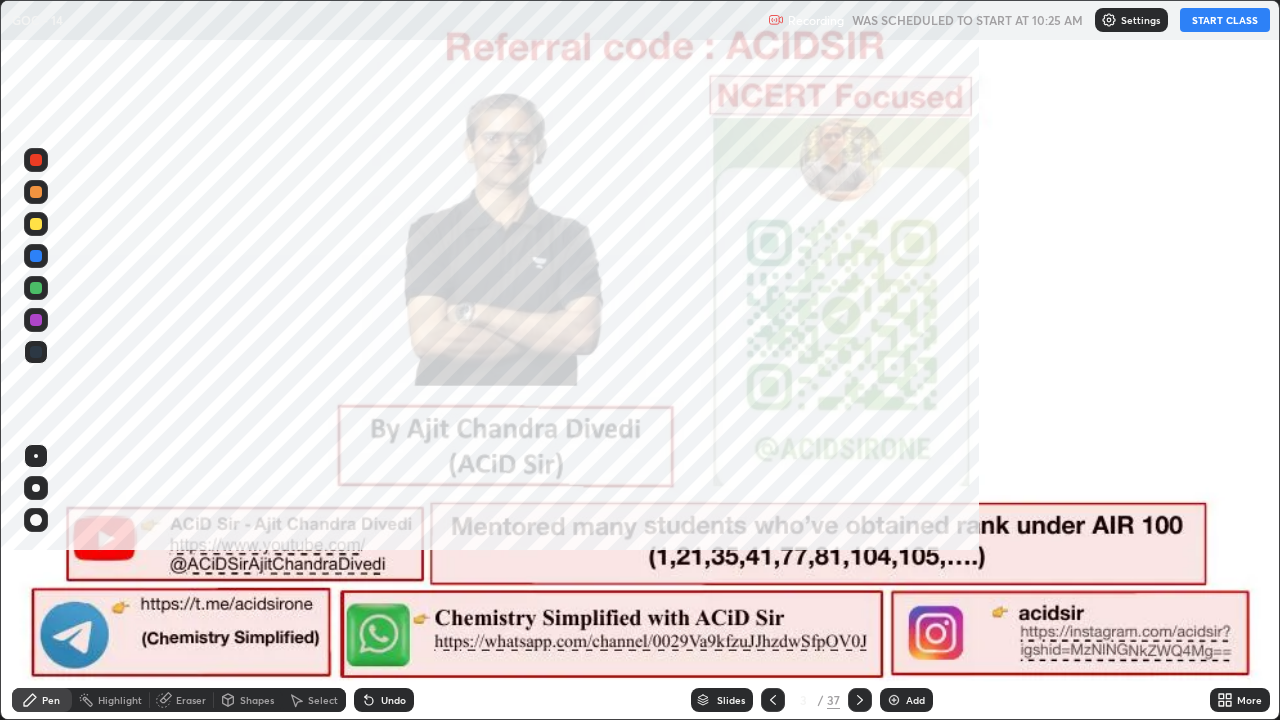 scroll, scrollTop: 99280, scrollLeft: 98720, axis: both 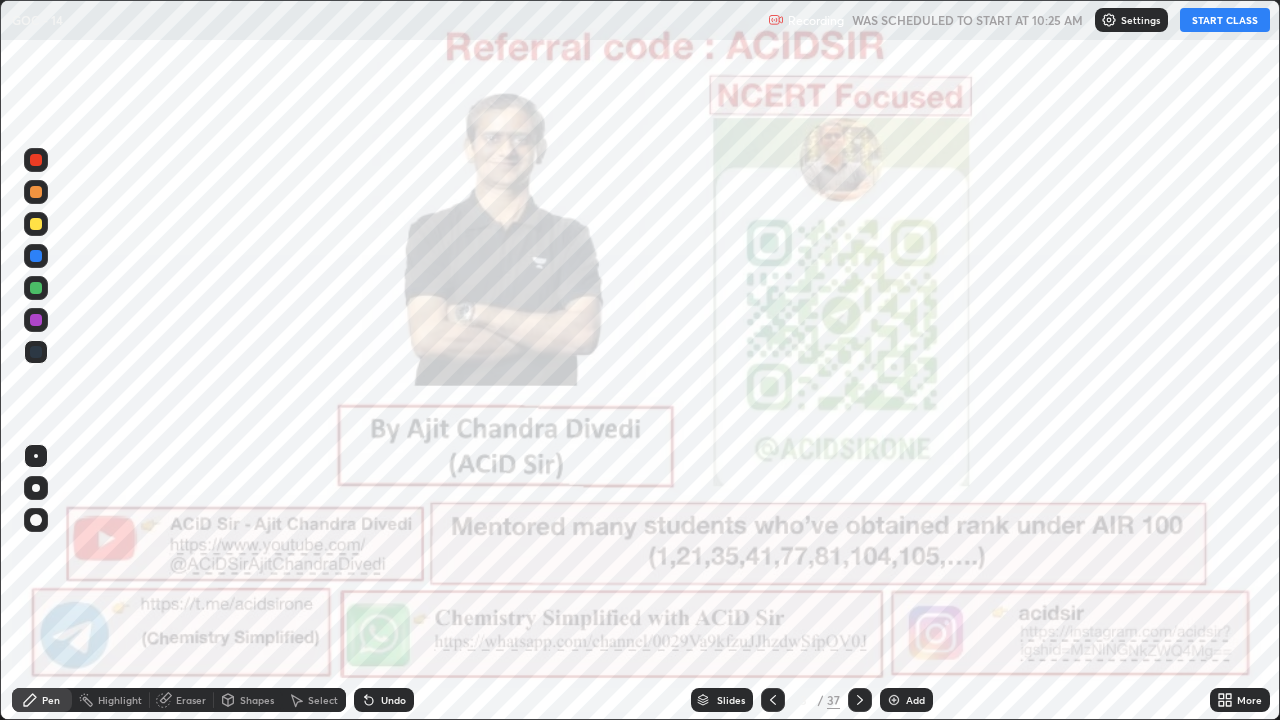 click on "START CLASS" at bounding box center [1225, 20] 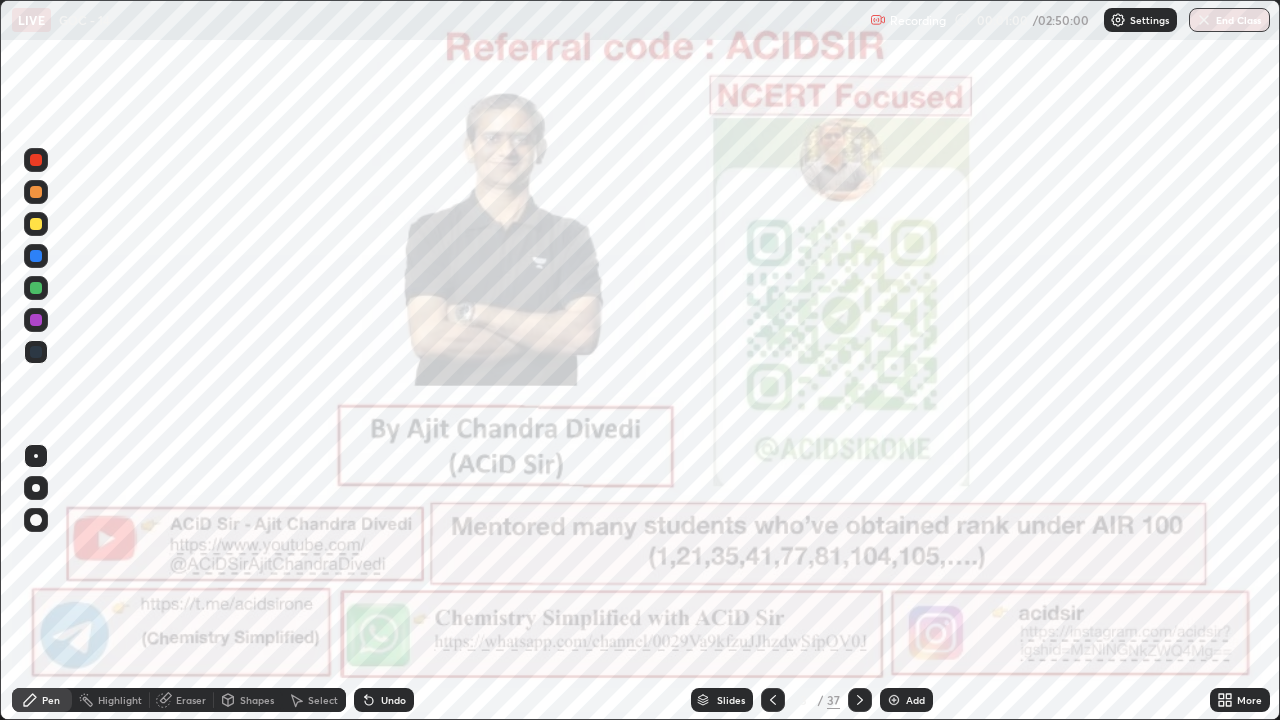 click 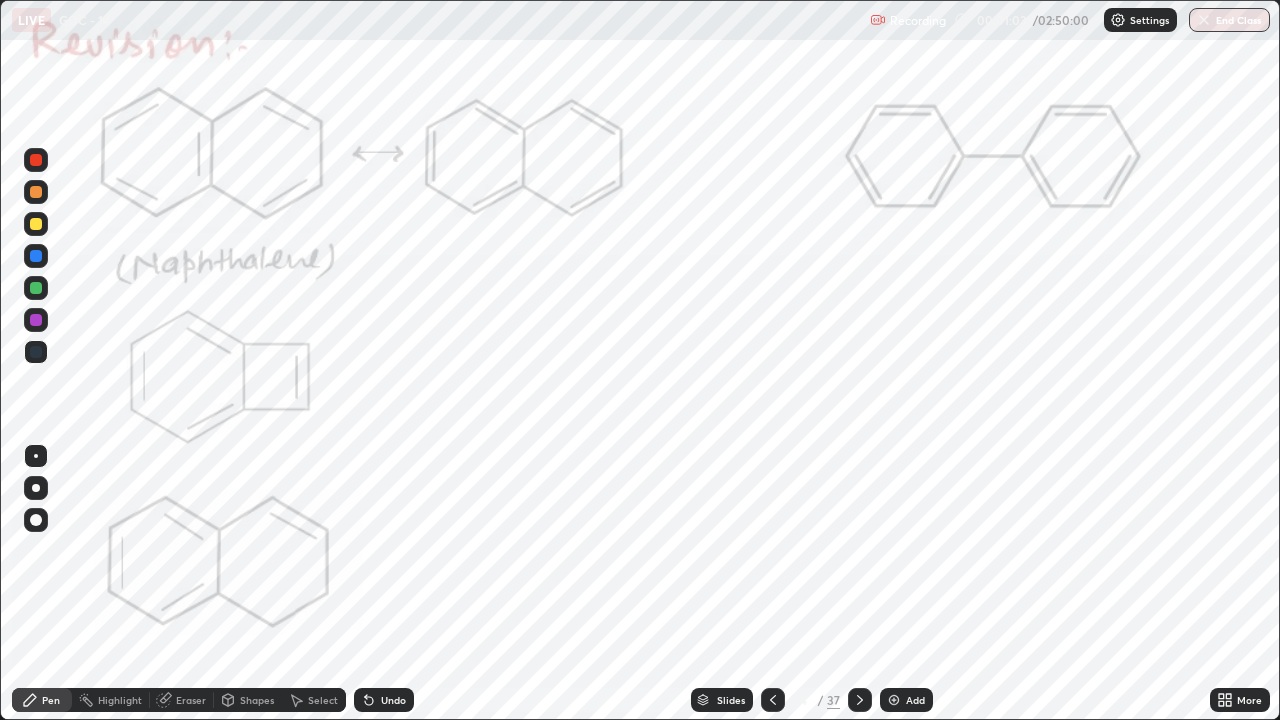 click on "Highlight" at bounding box center (120, 700) 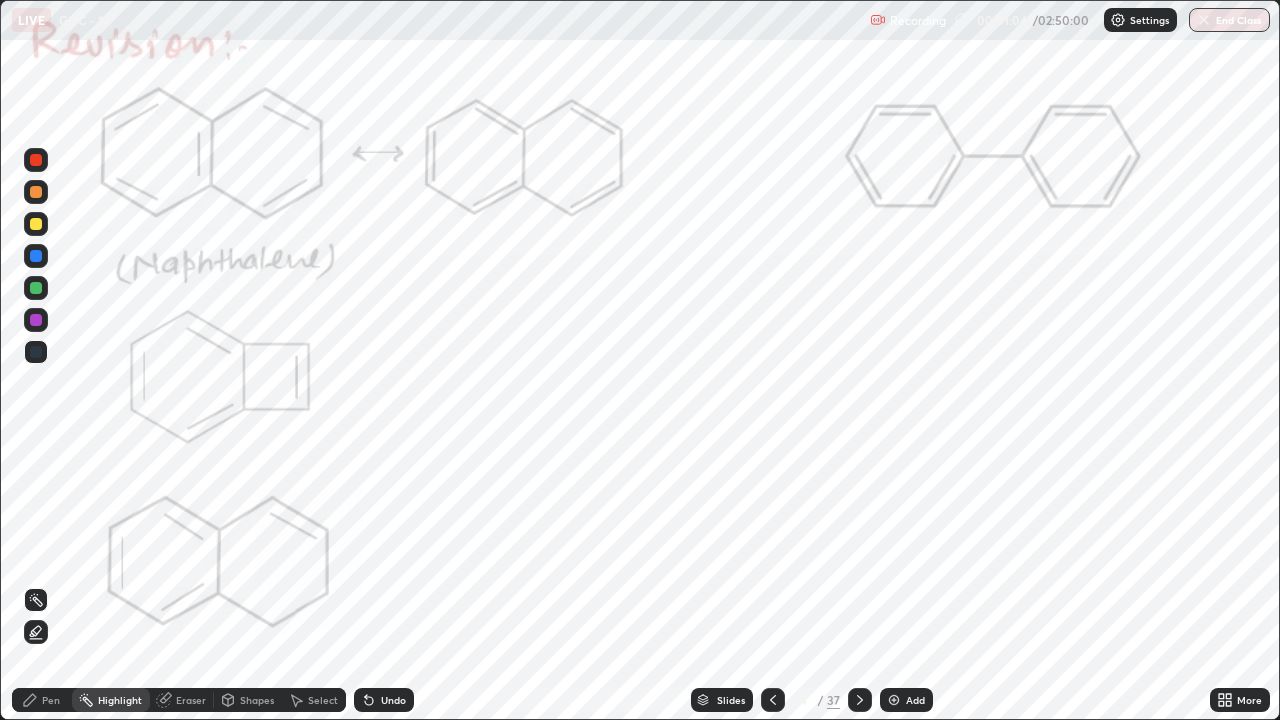 click 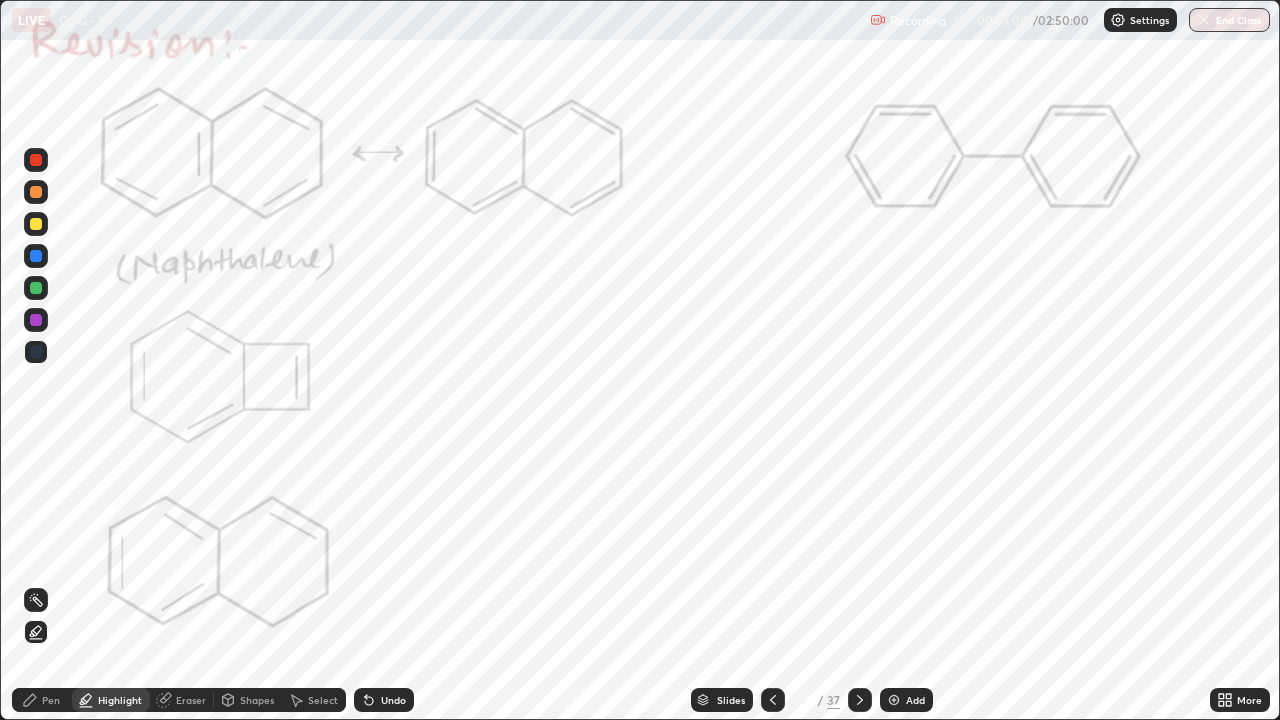click on "Pen" at bounding box center [51, 700] 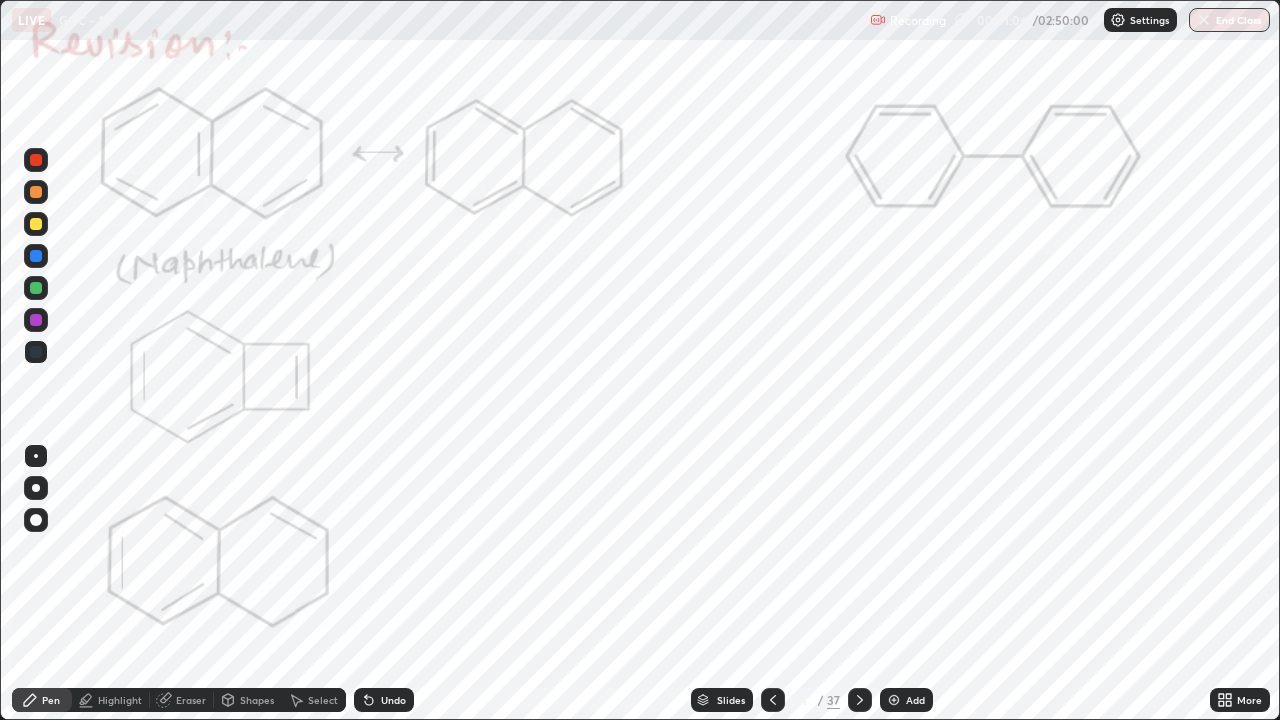 click at bounding box center [36, 160] 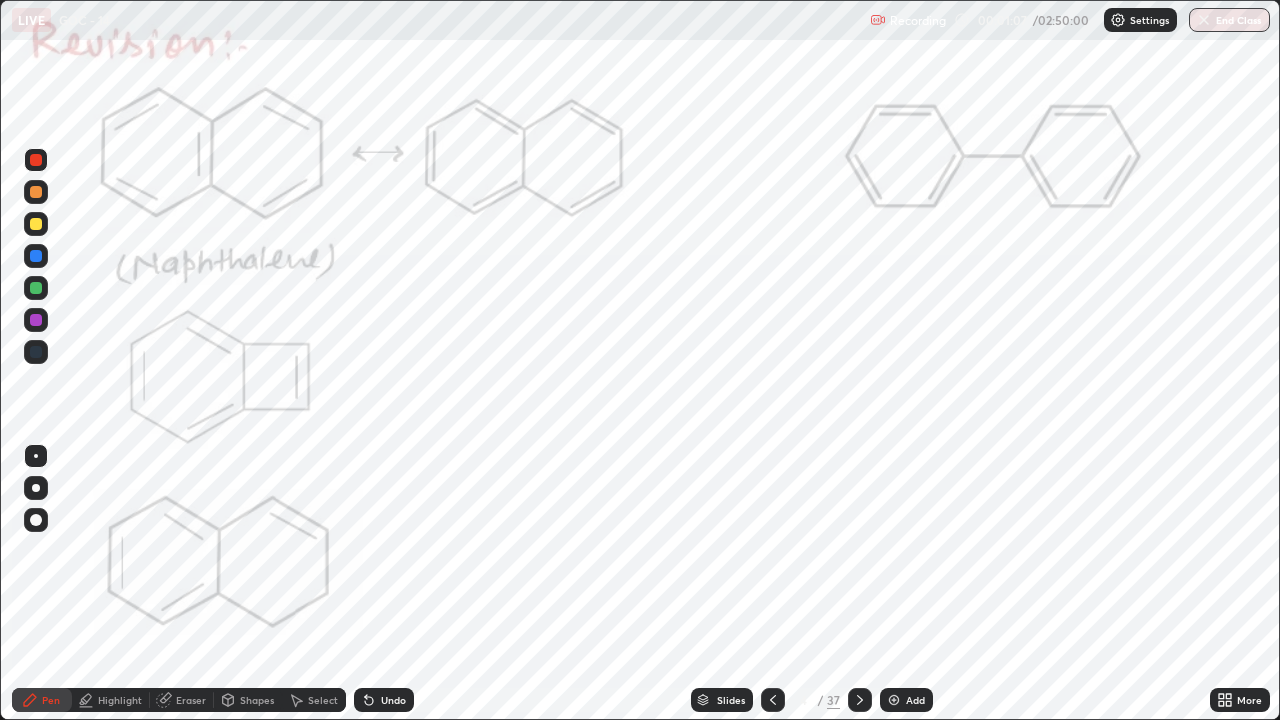 click on "Highlight" at bounding box center (120, 700) 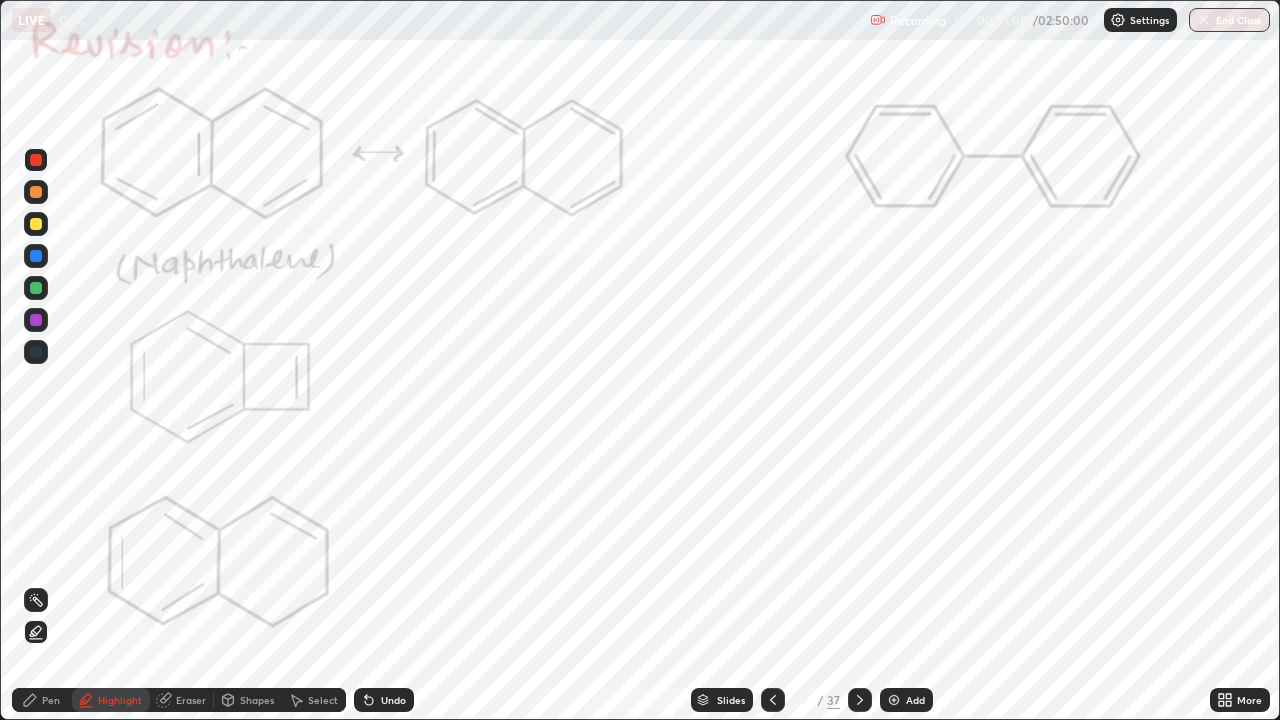 click 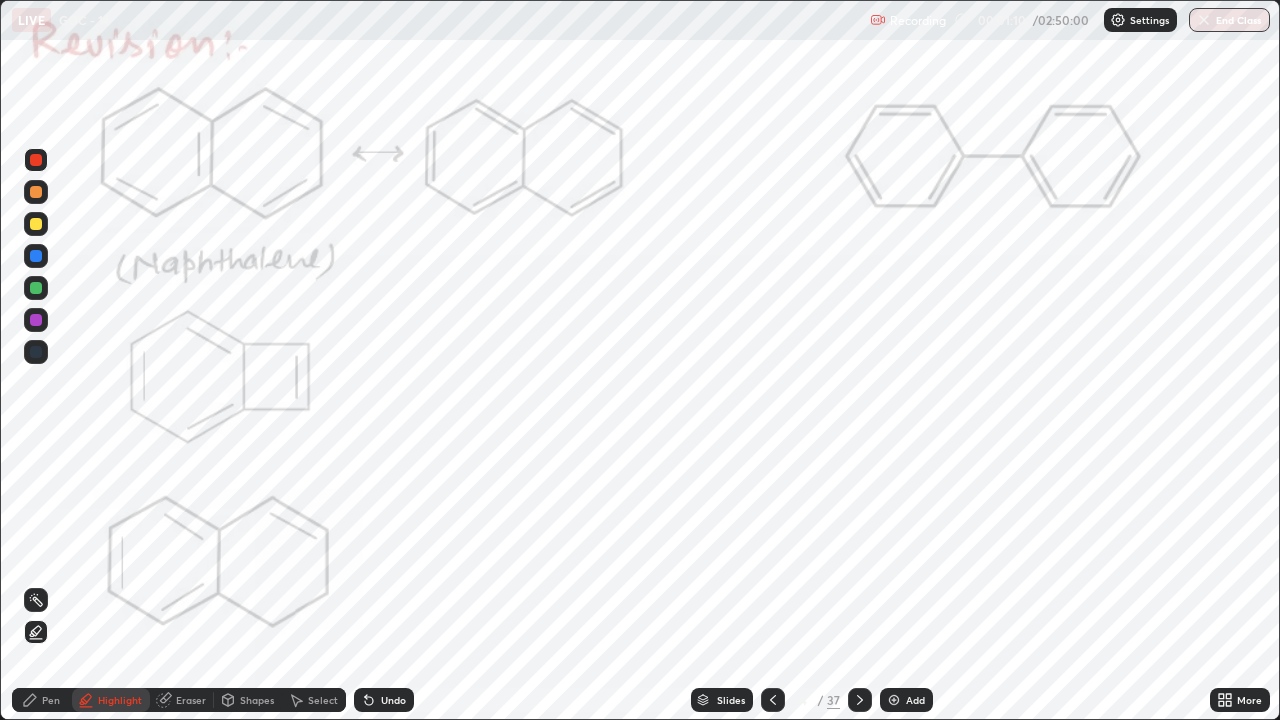 click at bounding box center (36, 224) 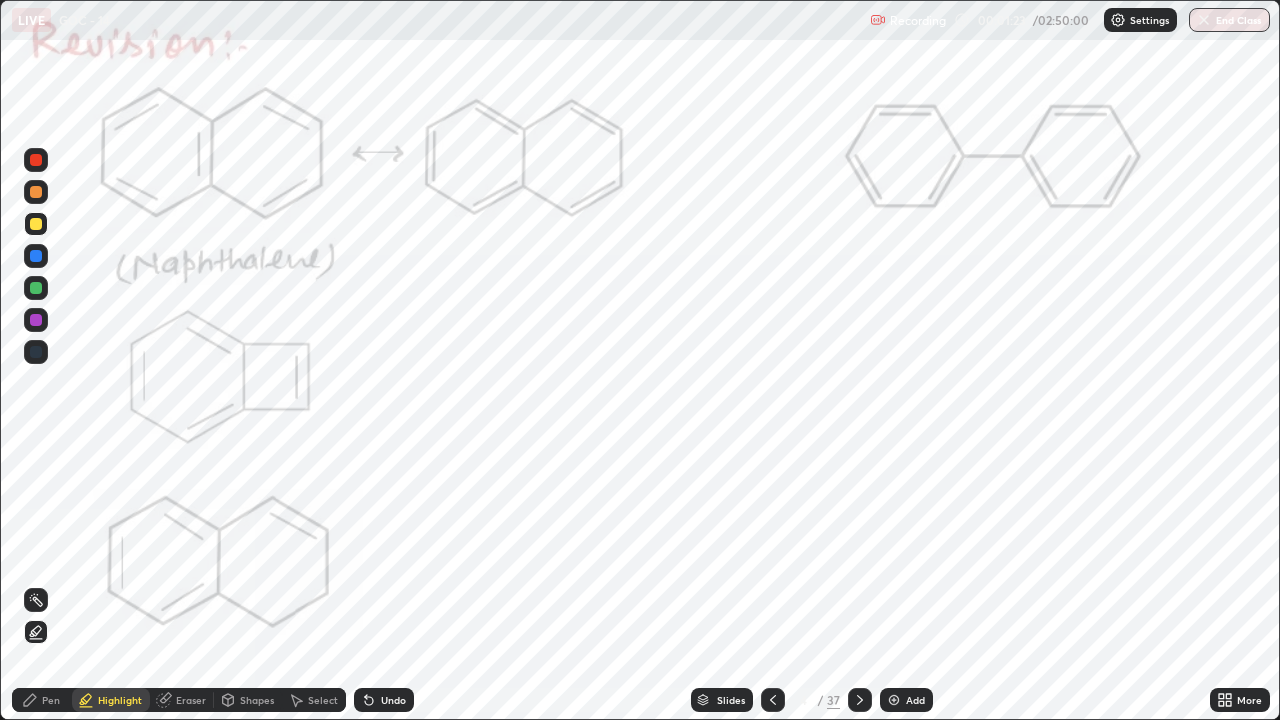 click on "Undo" at bounding box center [393, 700] 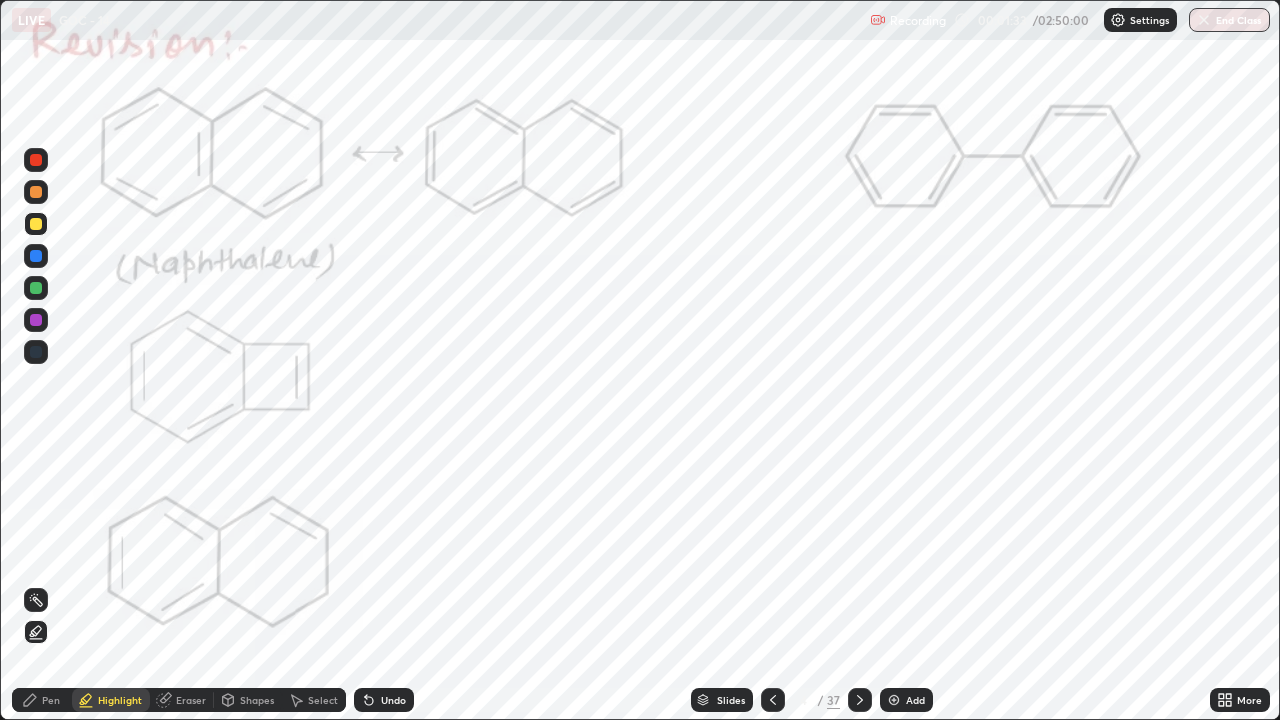 click on "Undo" at bounding box center [384, 700] 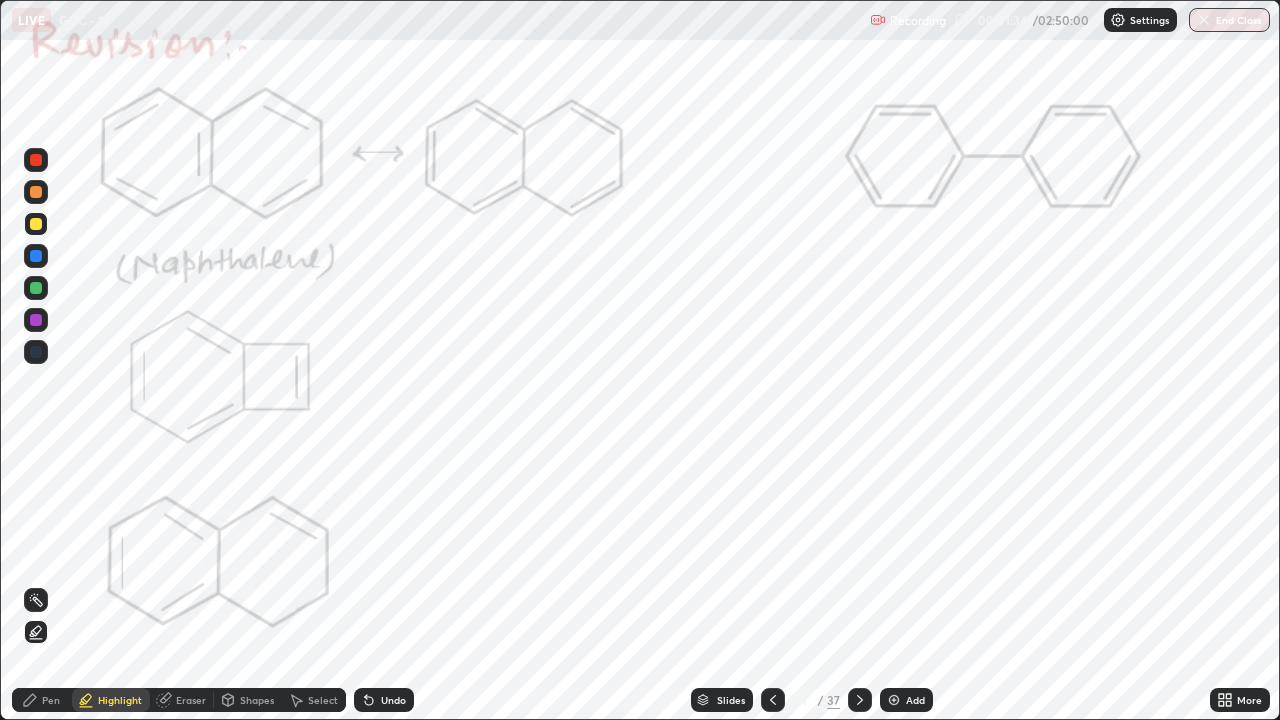 click at bounding box center (36, 160) 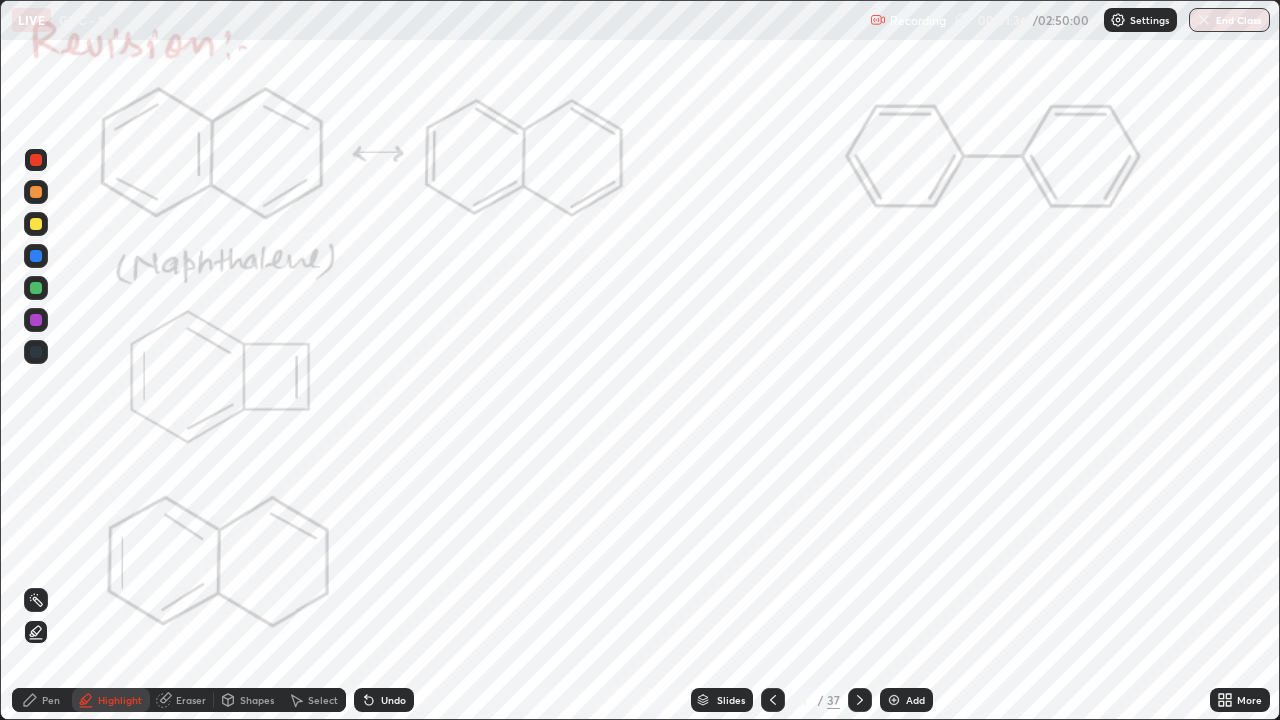 click on "Undo" at bounding box center [393, 700] 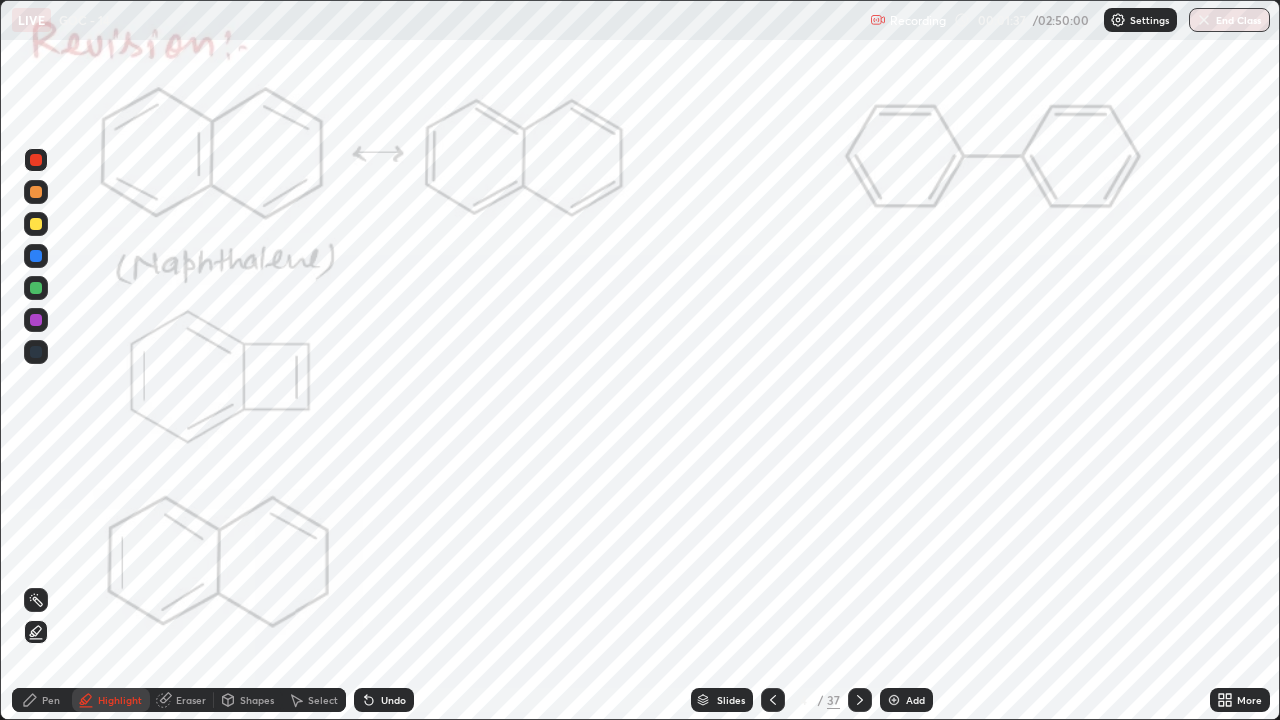 click on "Pen" at bounding box center [42, 700] 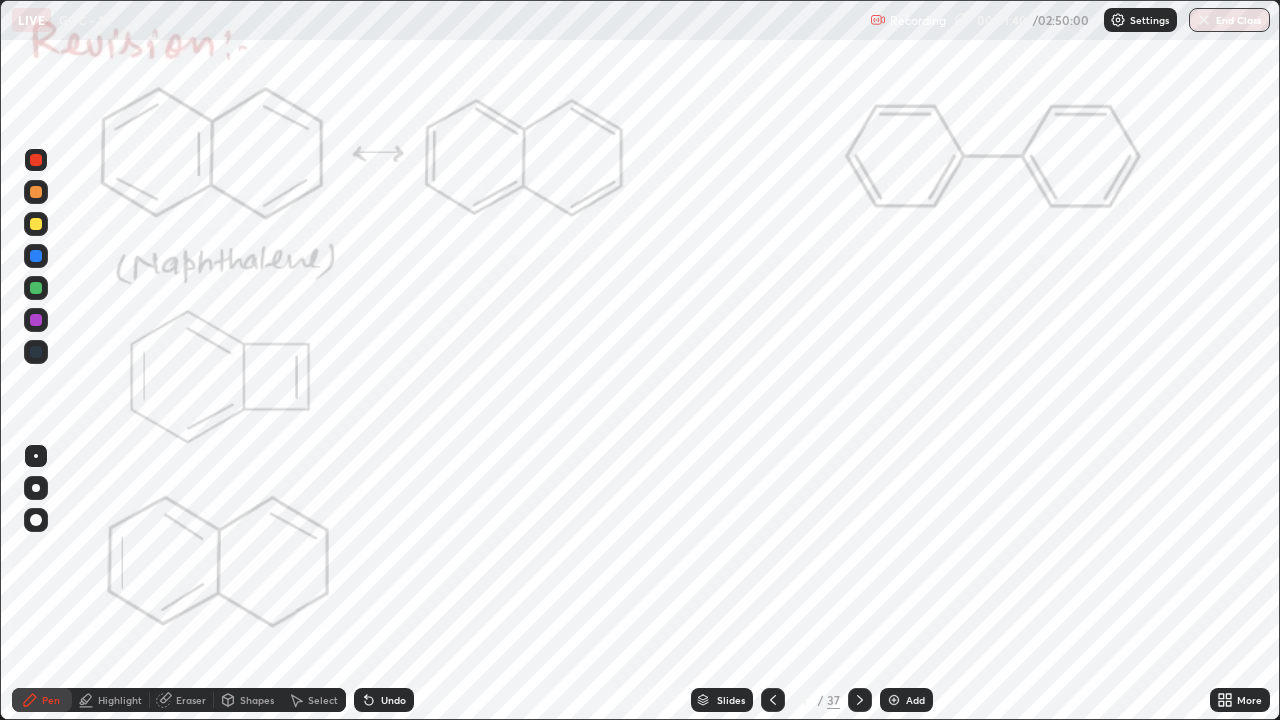 click on "Undo" at bounding box center (384, 700) 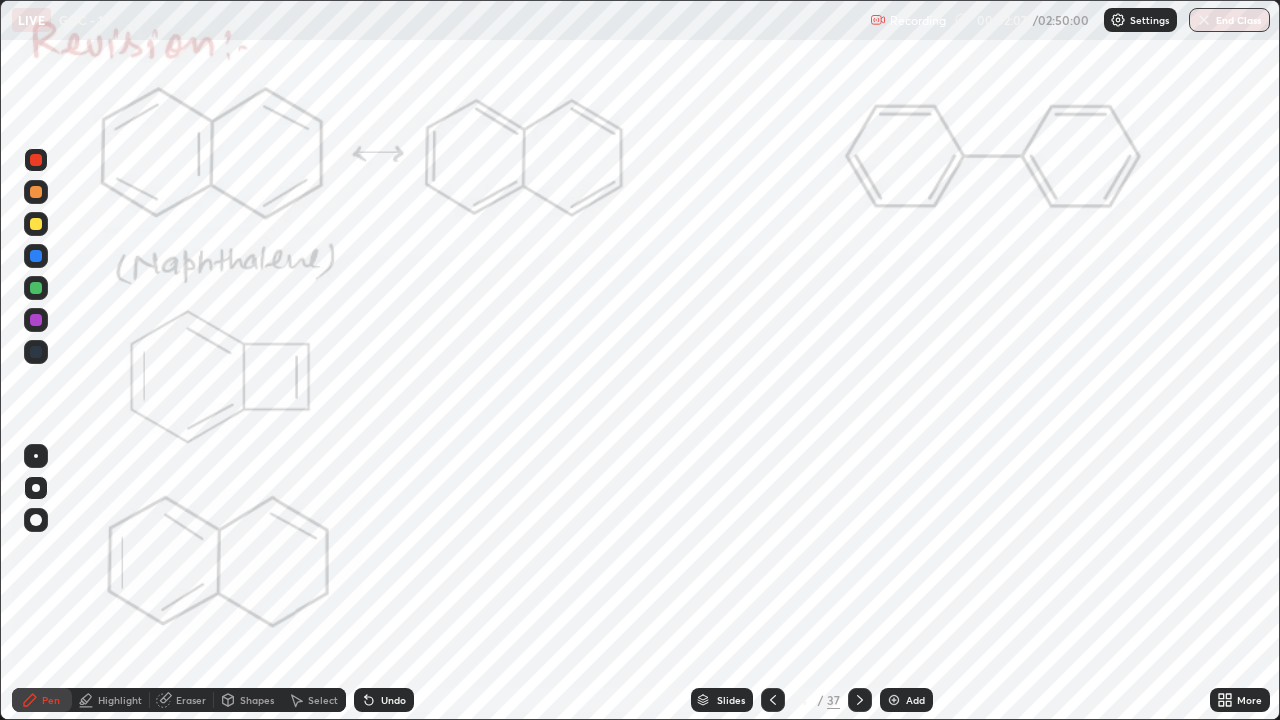 click on "Highlight" at bounding box center [120, 700] 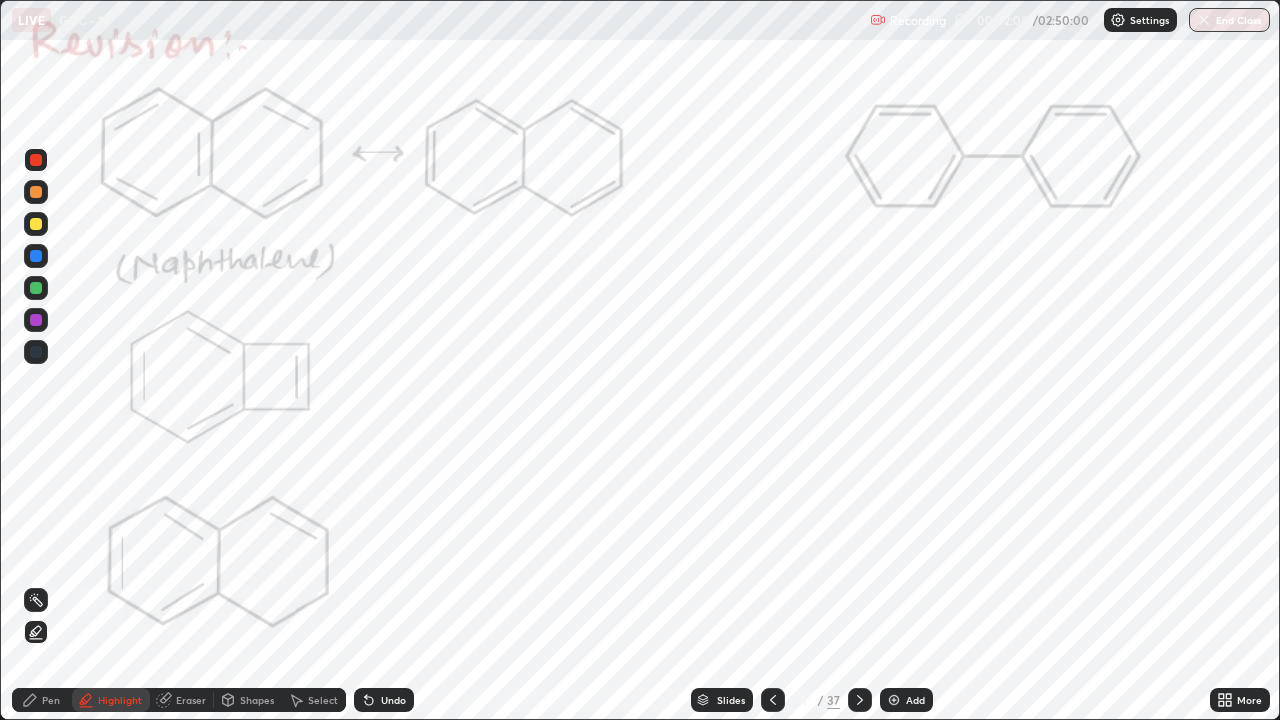 click 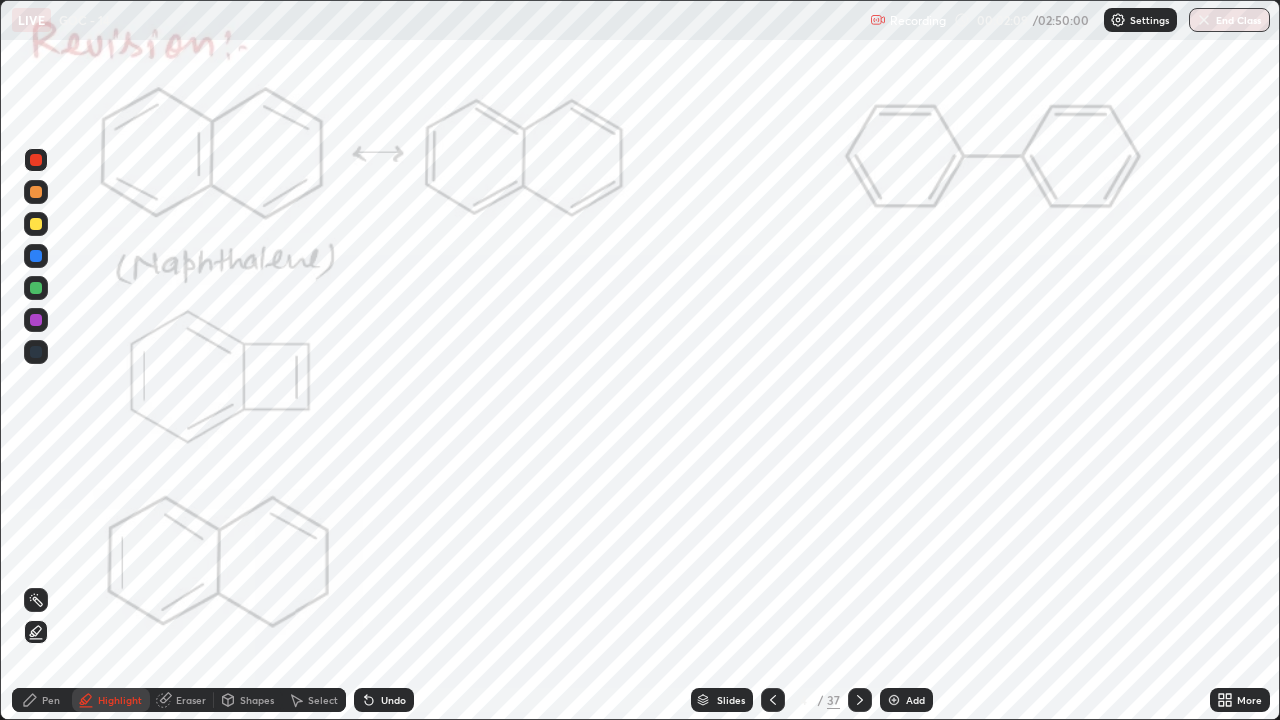 click at bounding box center (36, 224) 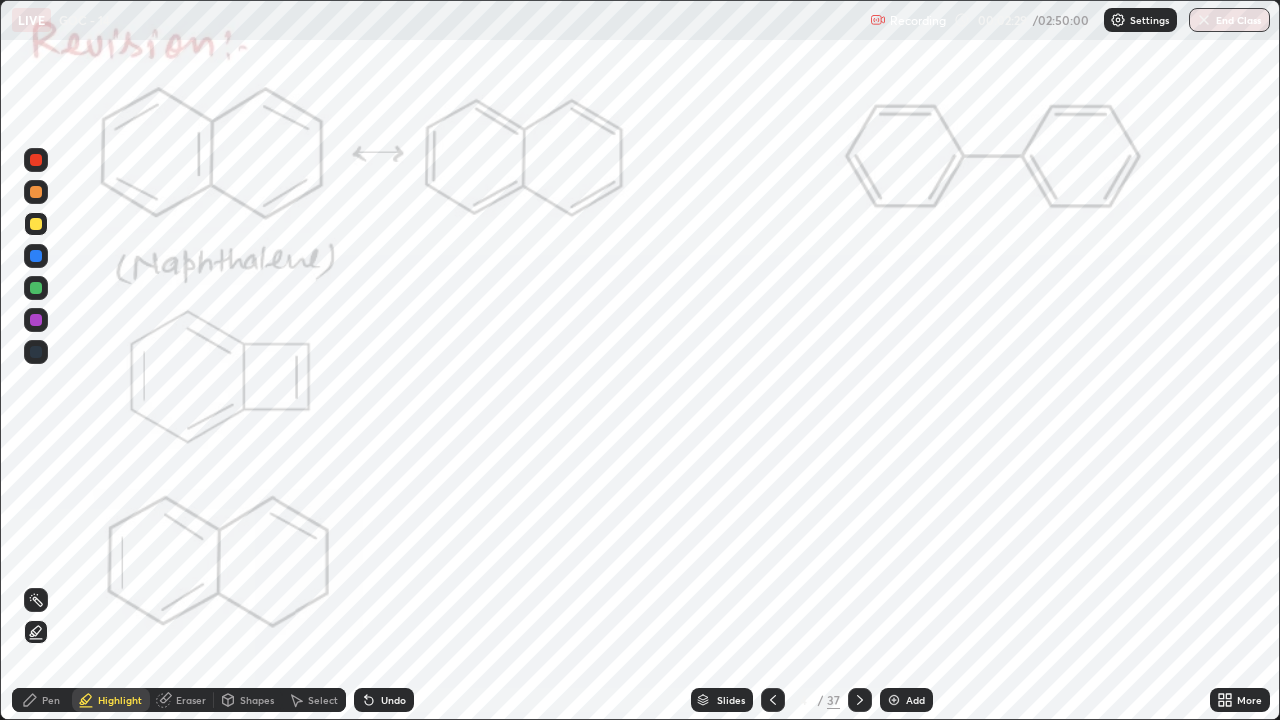 click 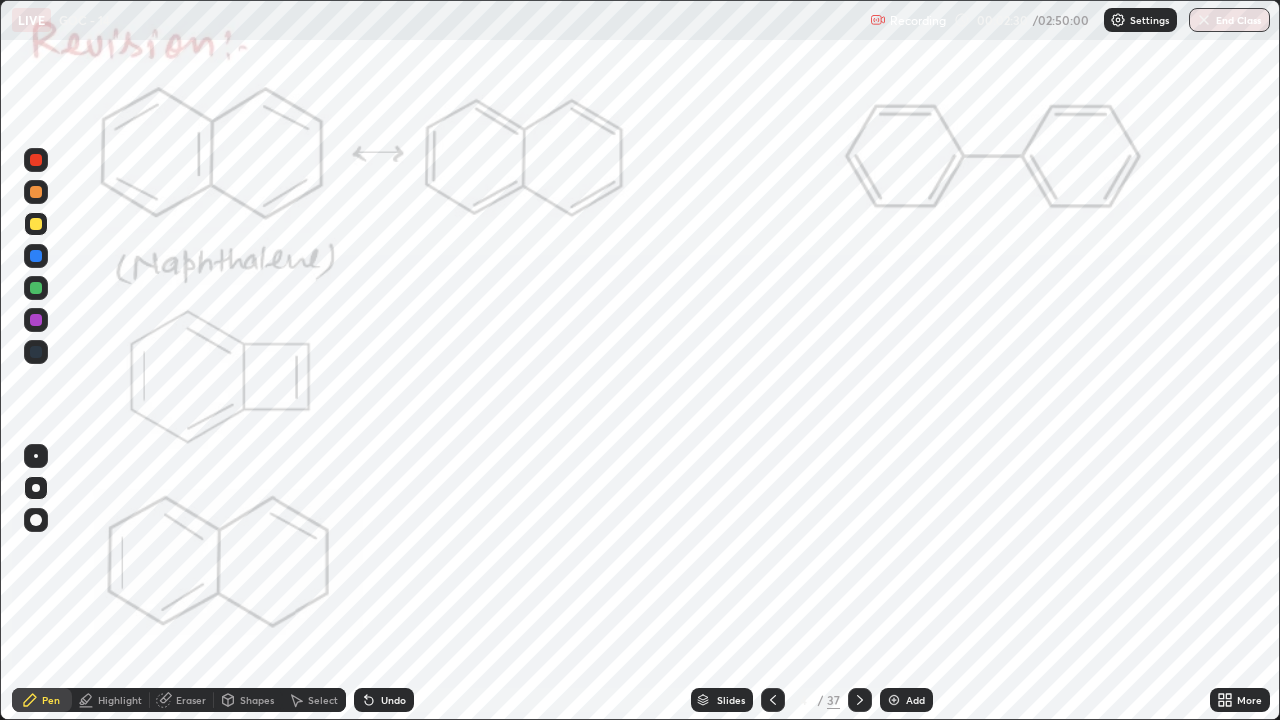 click at bounding box center [36, 160] 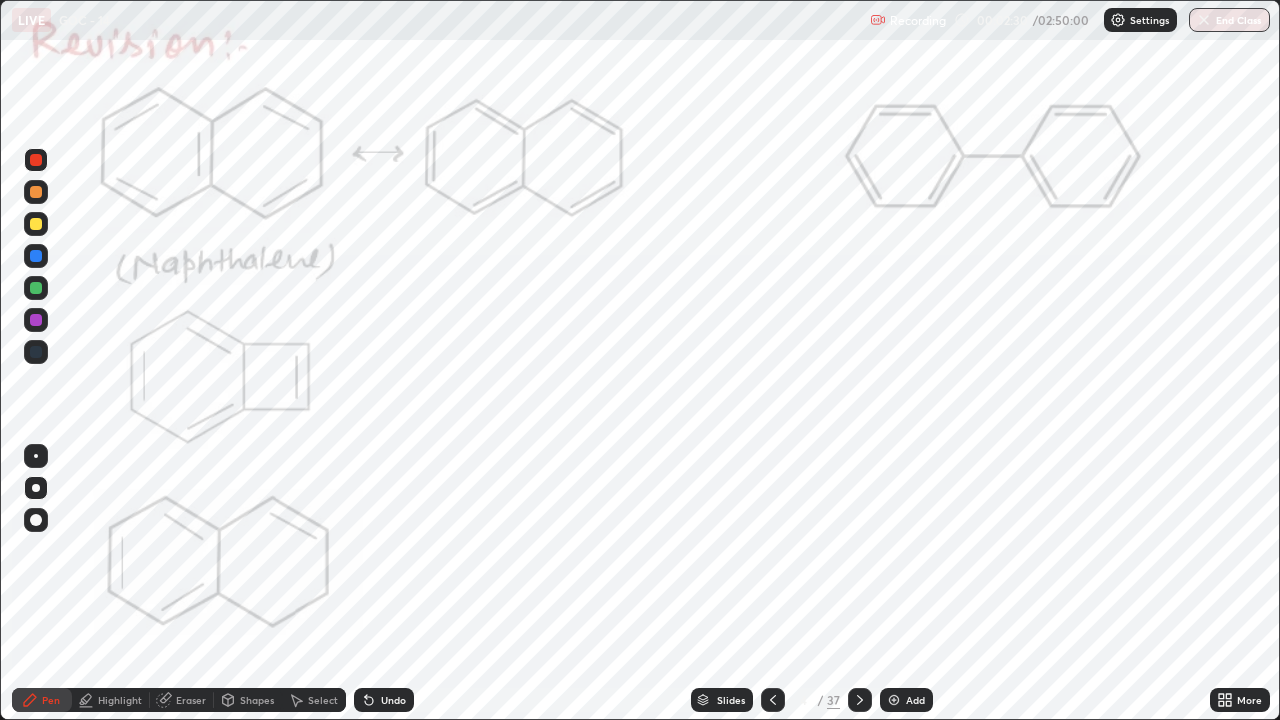 click at bounding box center (36, 160) 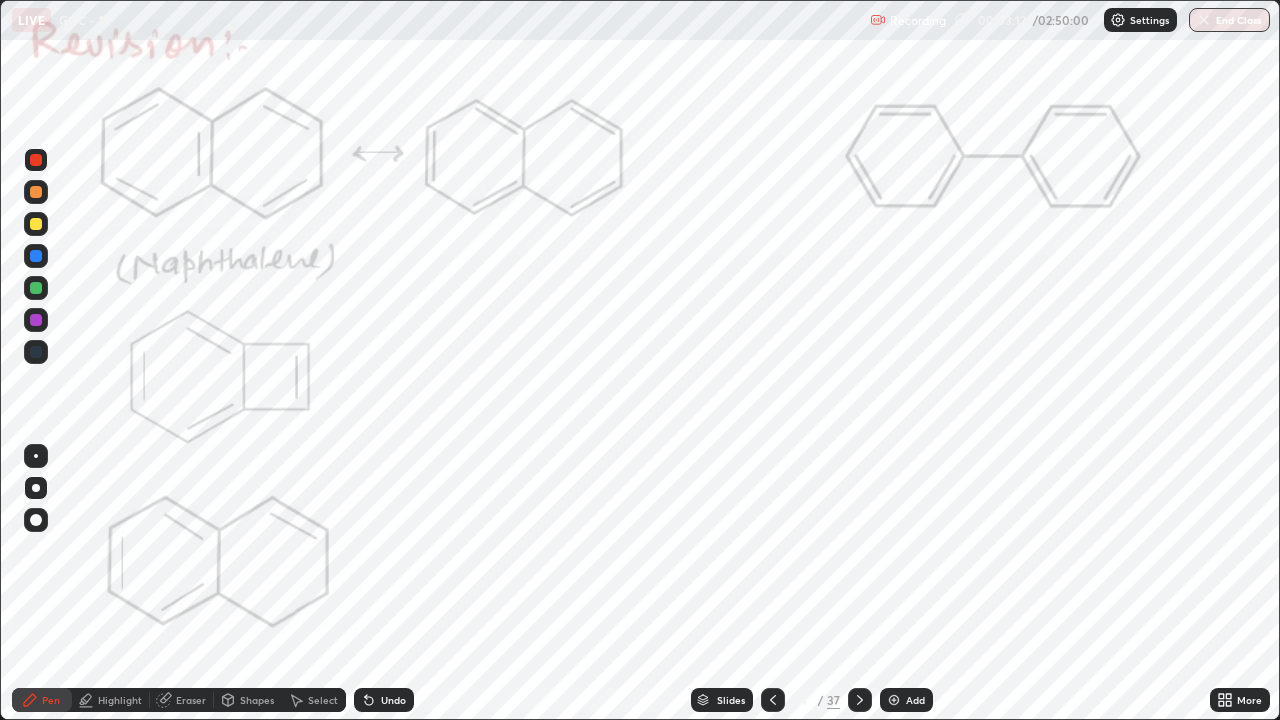 click on "Highlight" at bounding box center (120, 700) 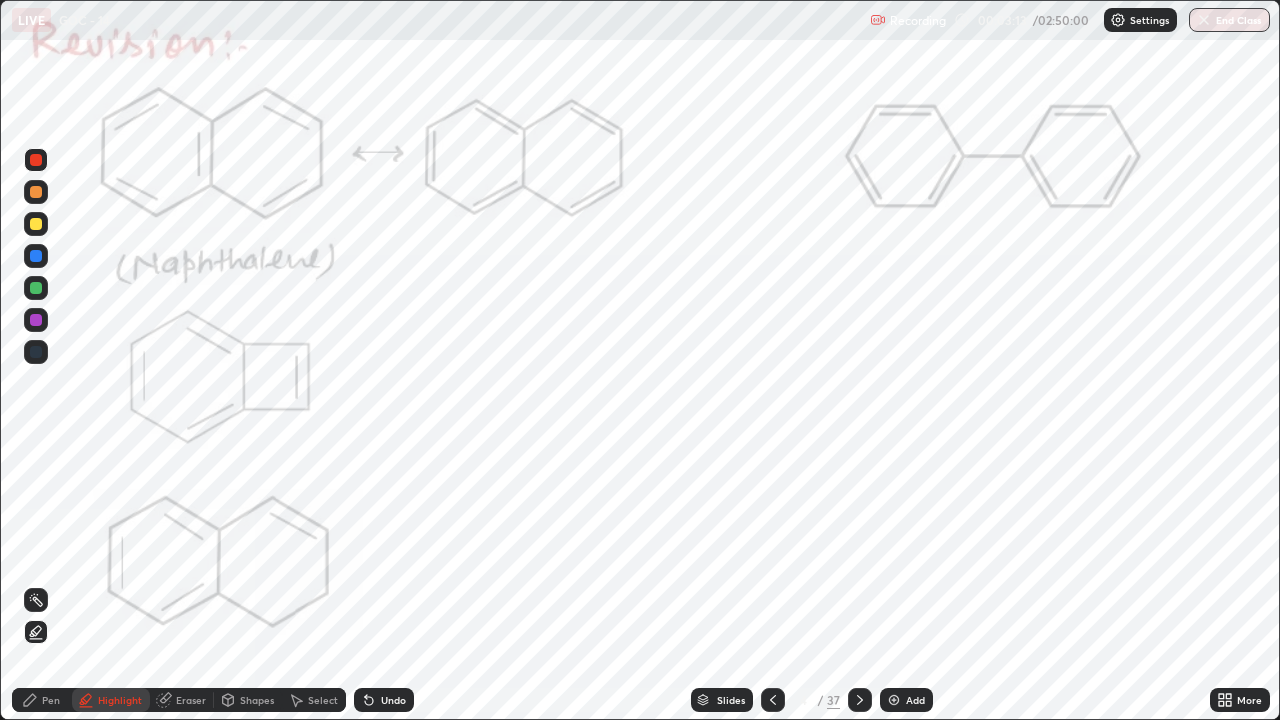 click at bounding box center [36, 224] 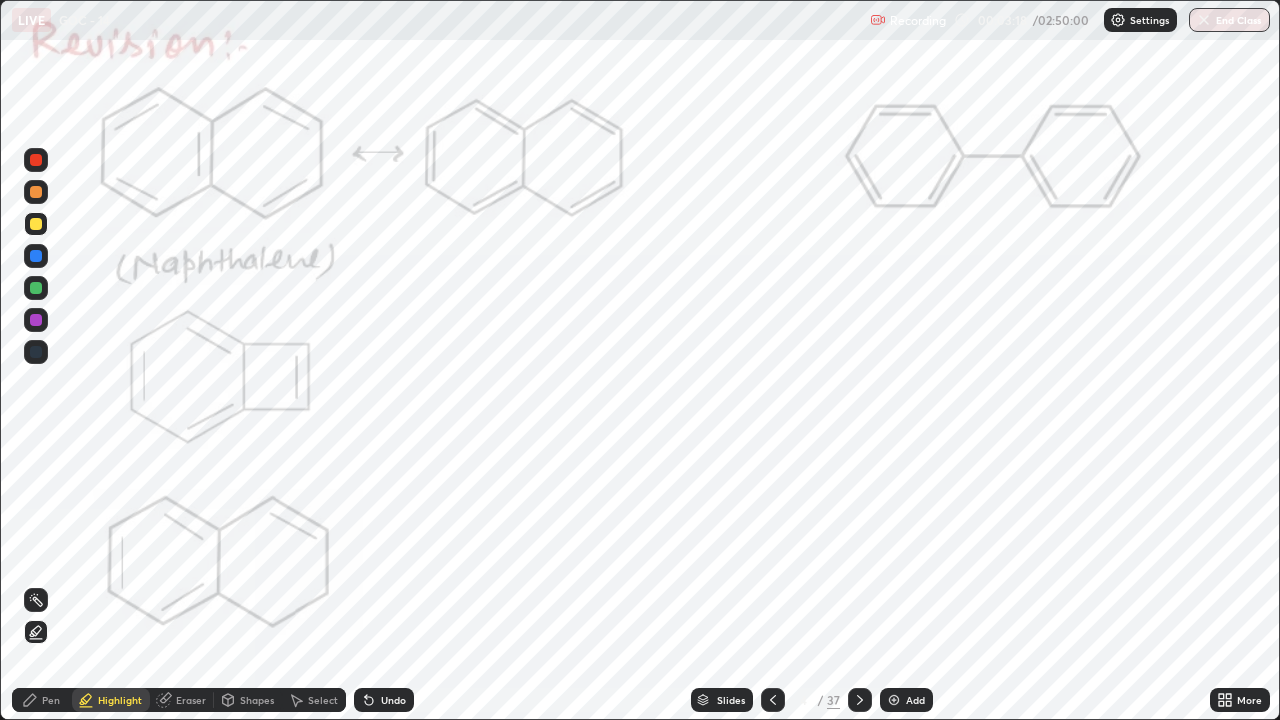 click at bounding box center [36, 160] 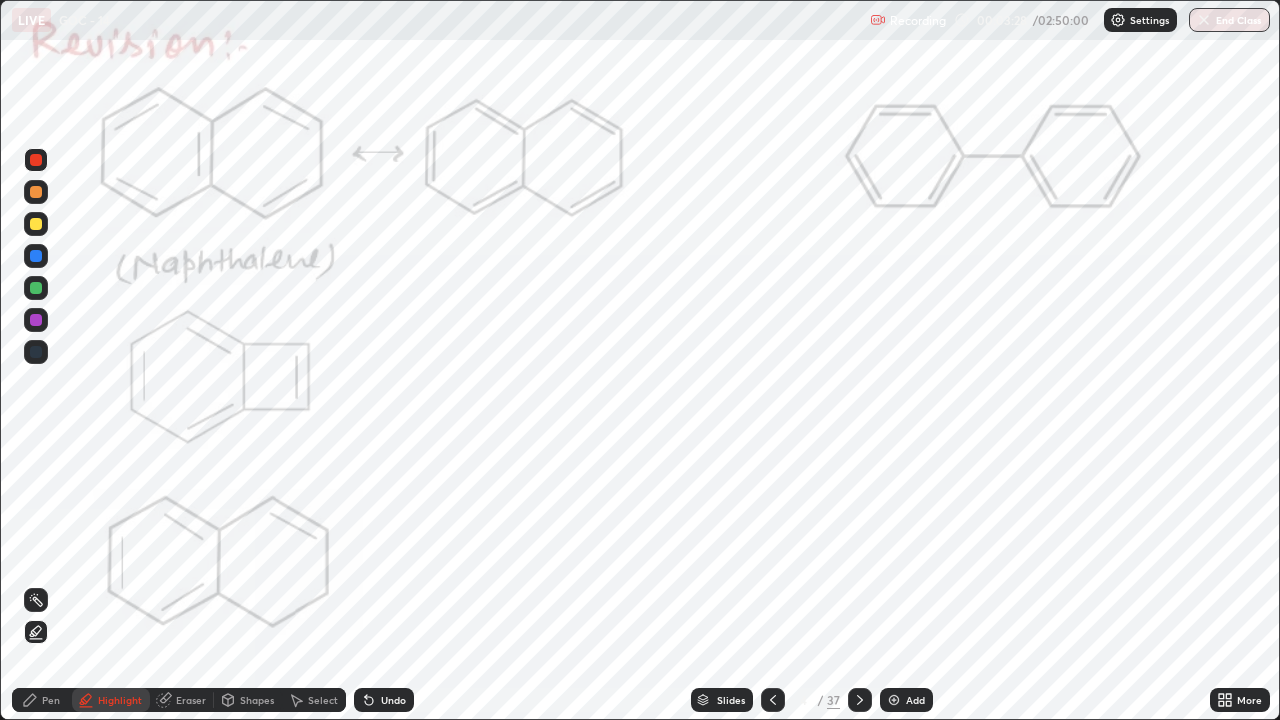 click 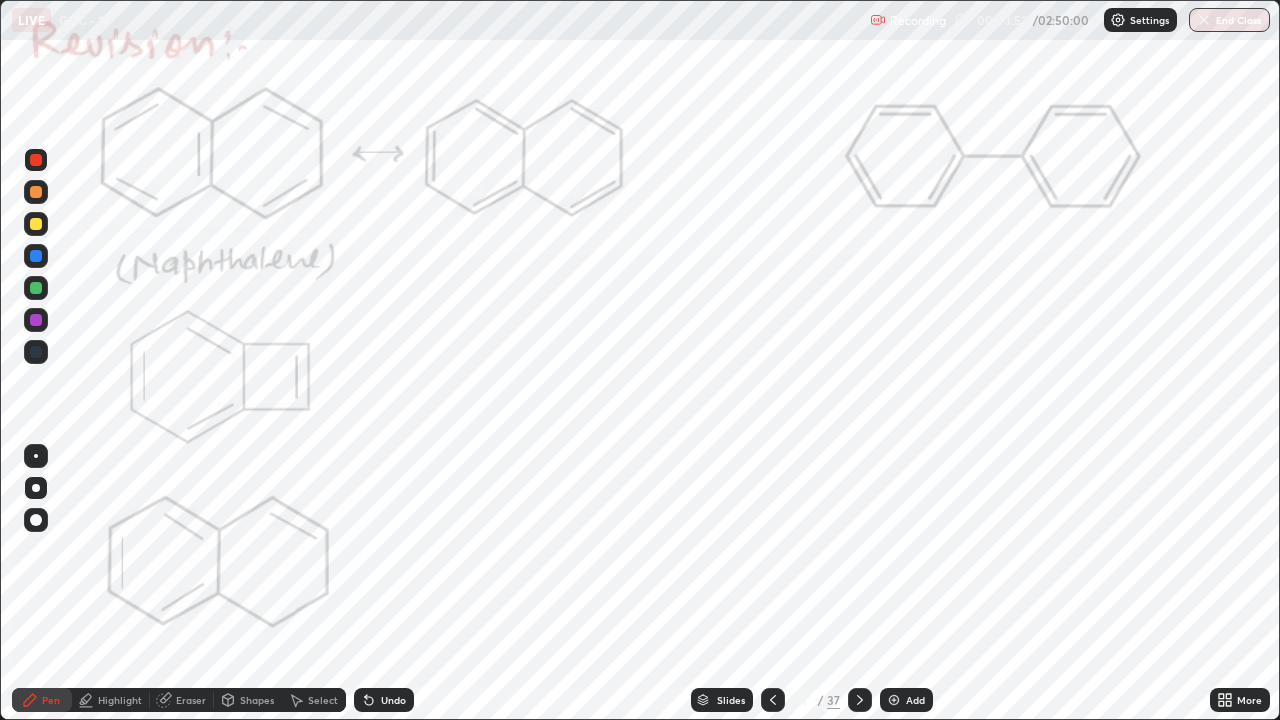 click on "Highlight" at bounding box center (120, 700) 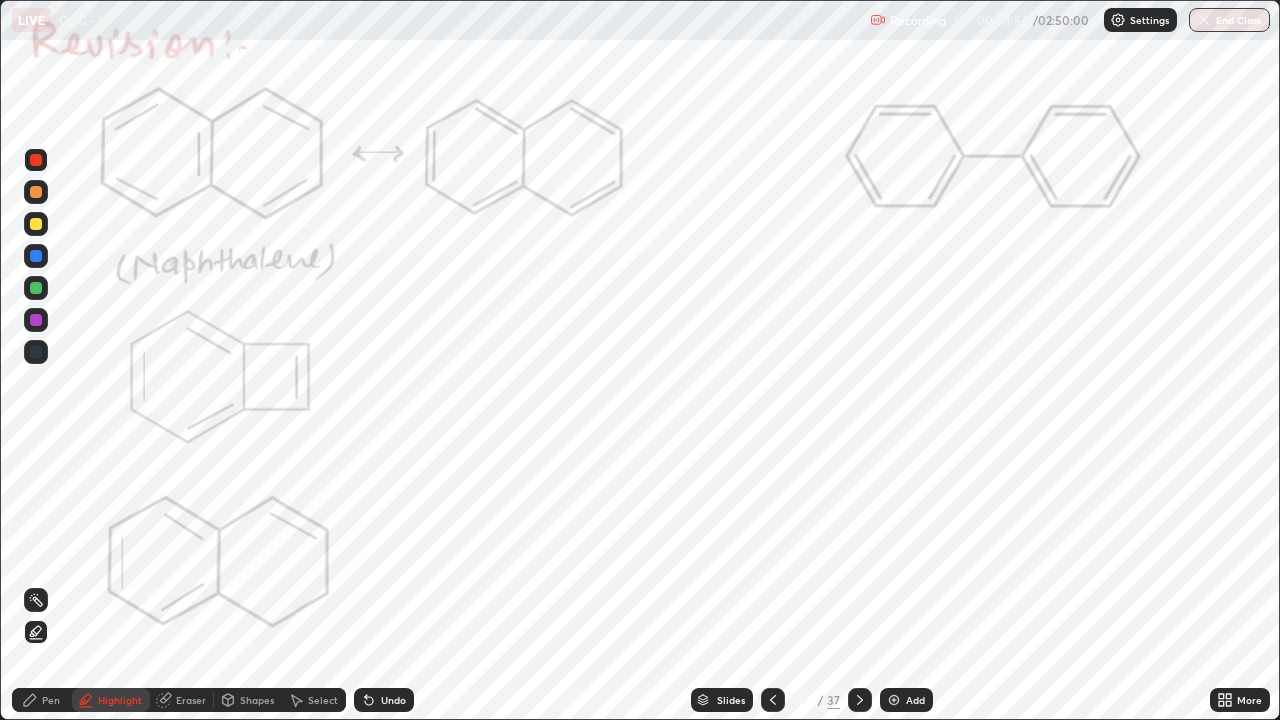 click at bounding box center [36, 224] 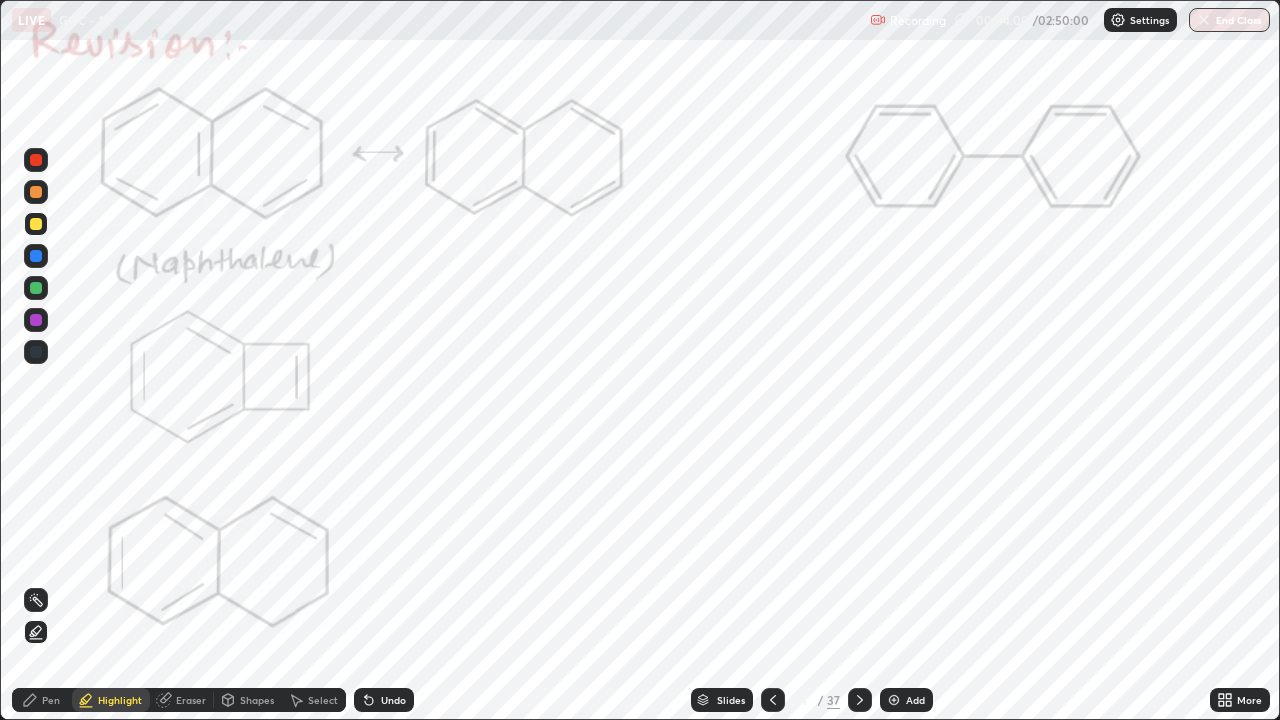 click on "Undo" at bounding box center (384, 700) 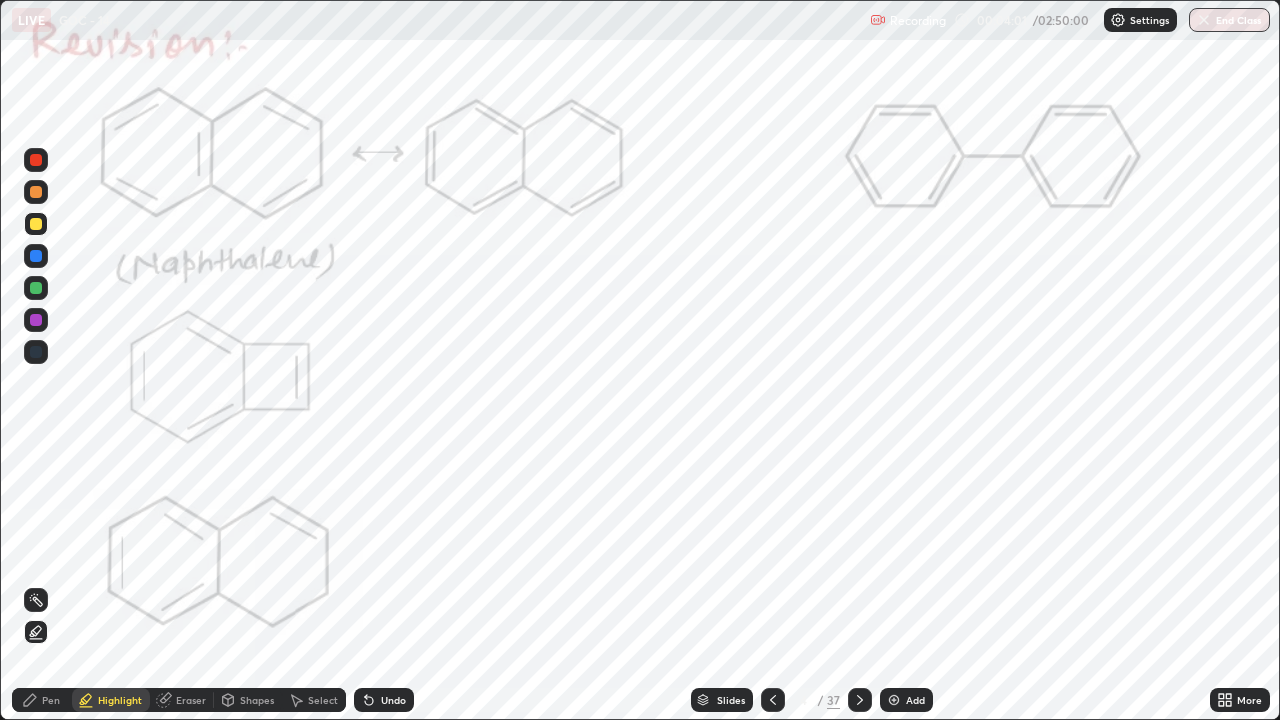 click on "Pen" at bounding box center [42, 700] 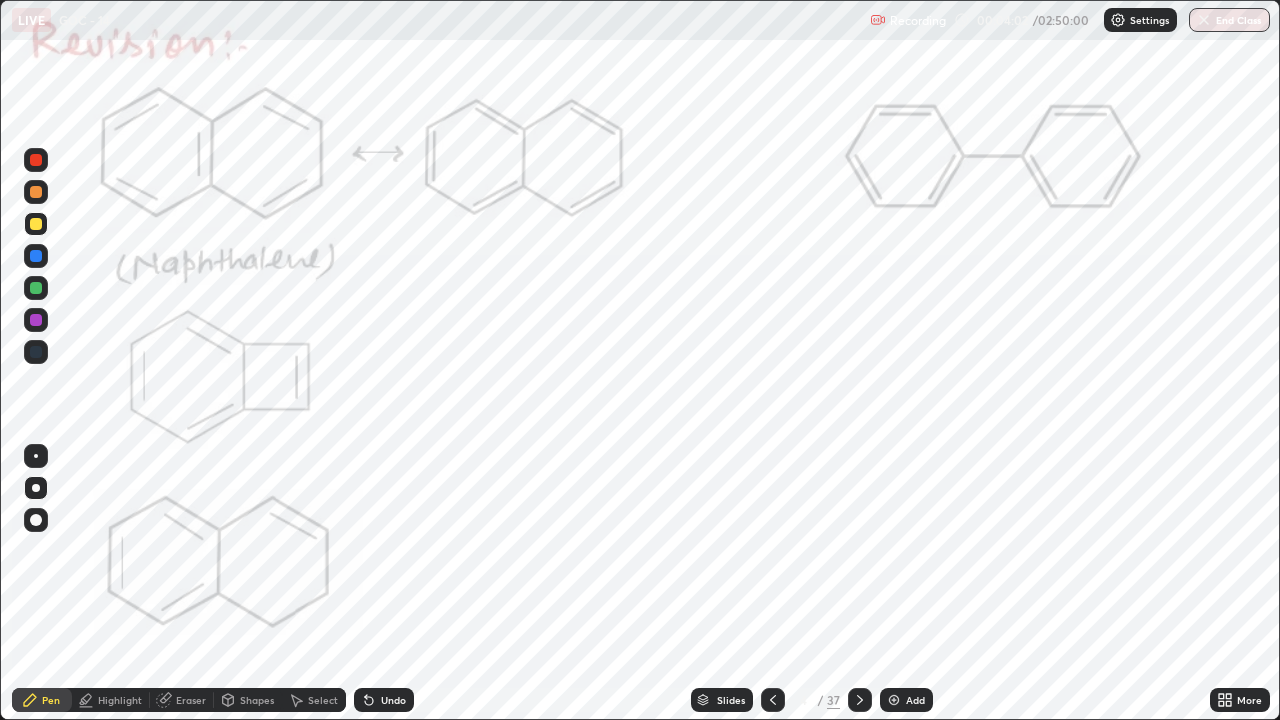 click at bounding box center (36, 320) 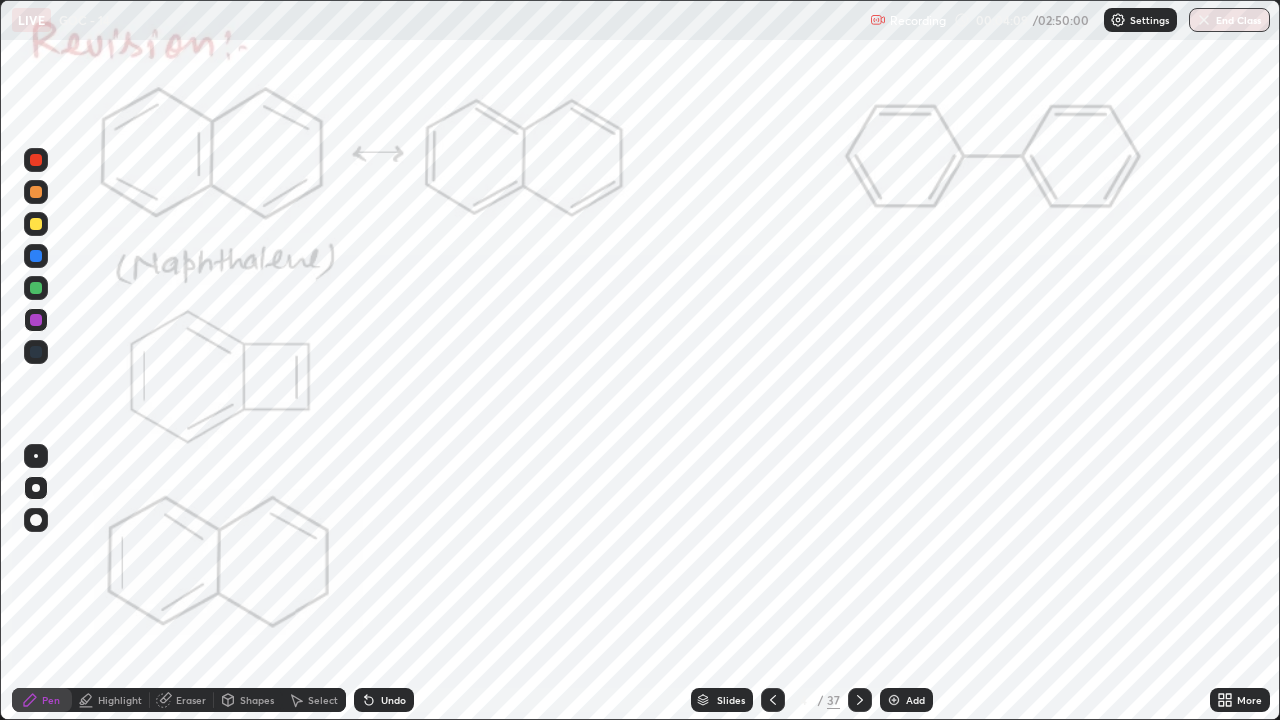 click on "Highlight" at bounding box center (120, 700) 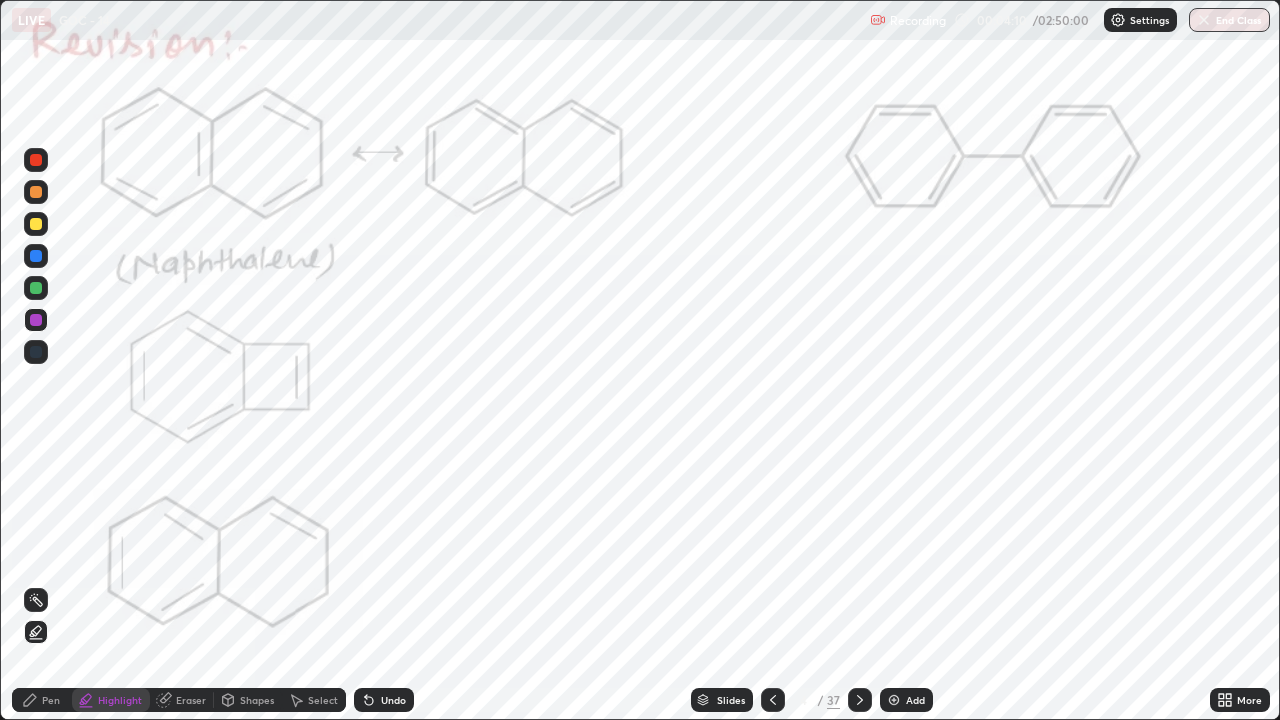 click at bounding box center (36, 224) 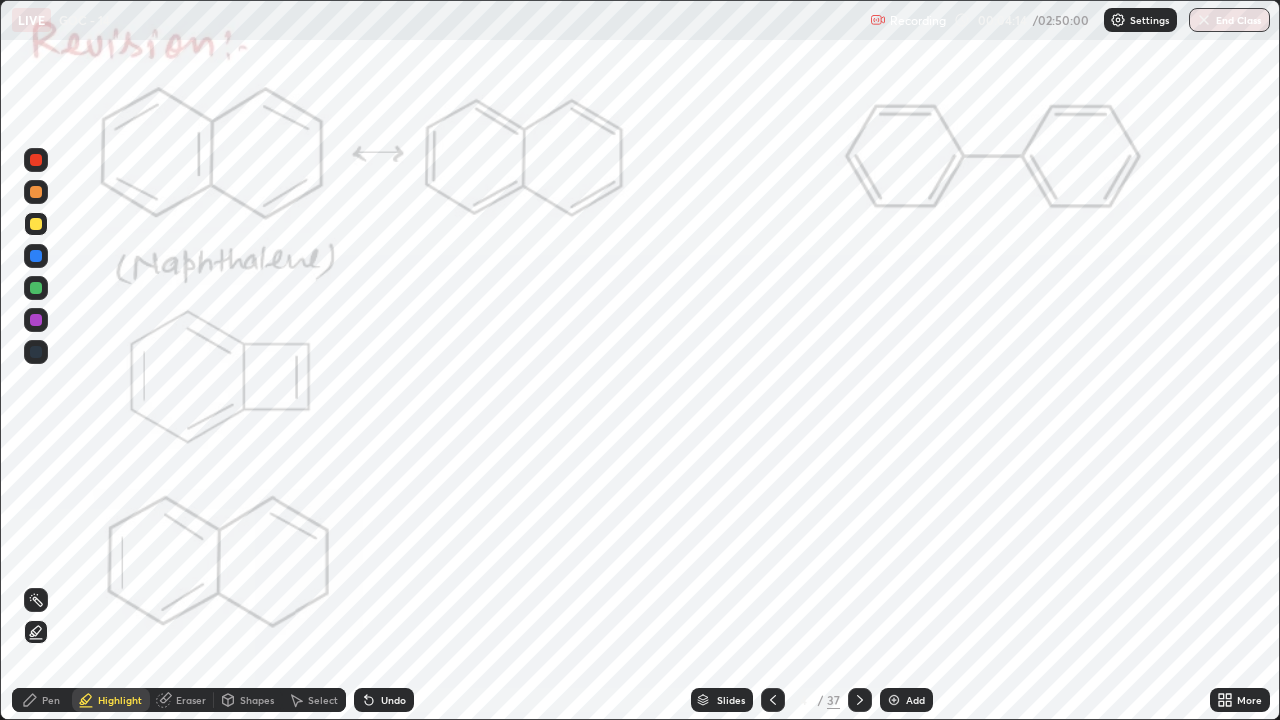 click at bounding box center [36, 160] 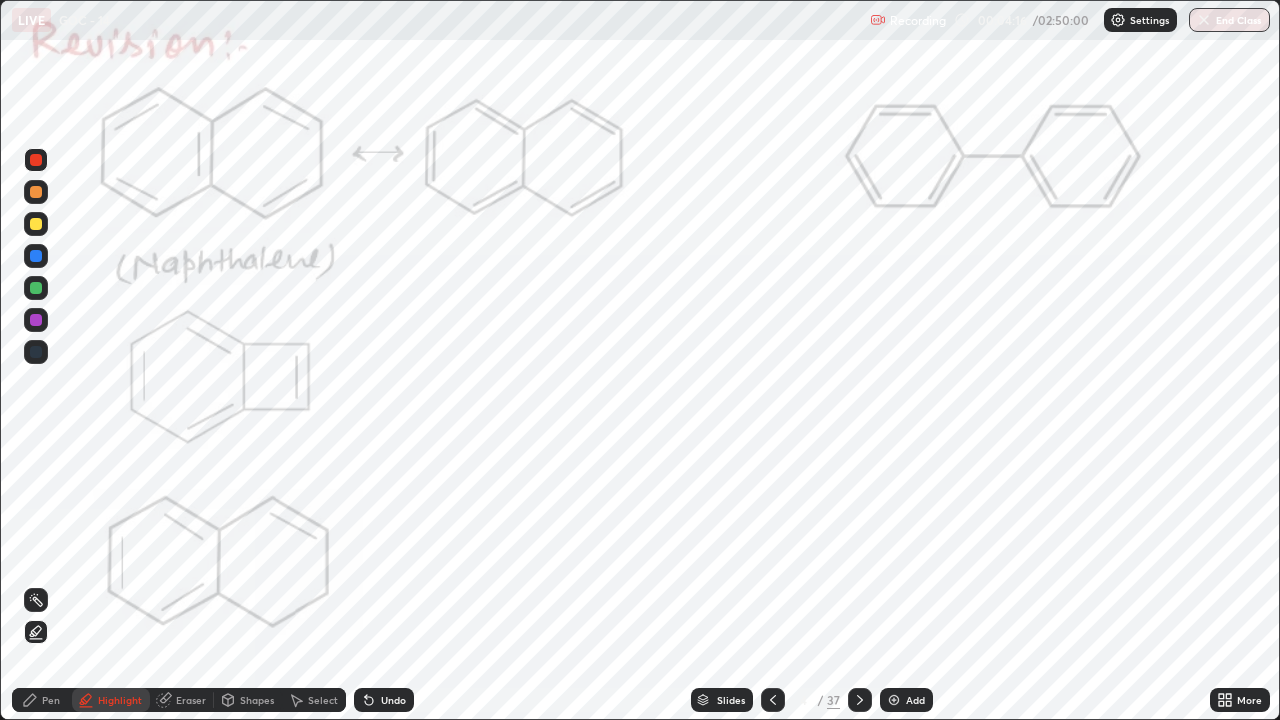 click 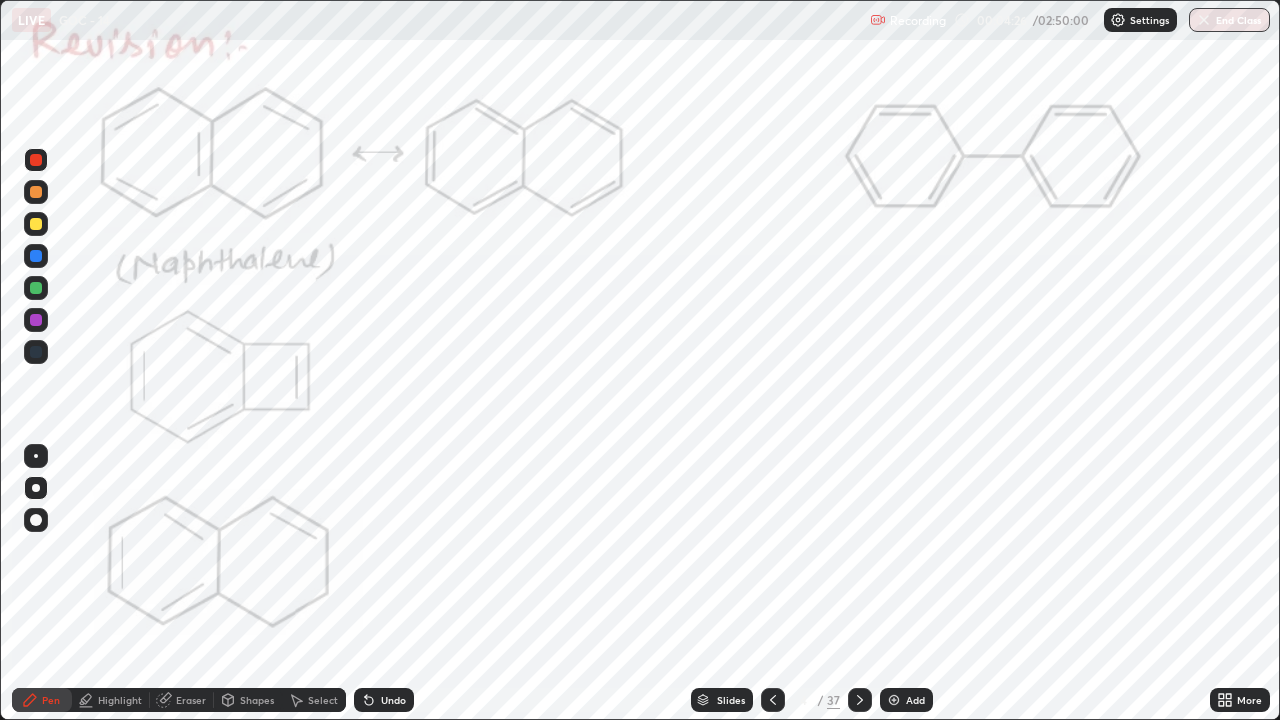 click on "Highlight" at bounding box center [111, 700] 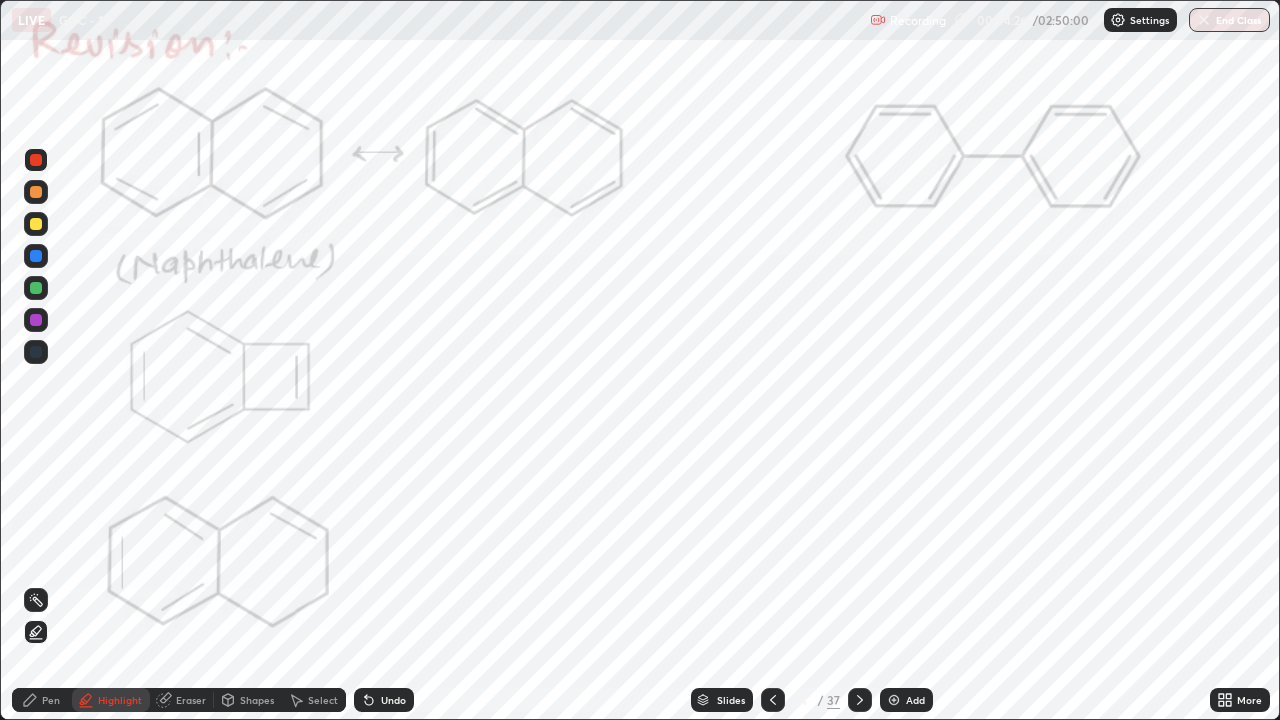 click on "Pen" at bounding box center (42, 700) 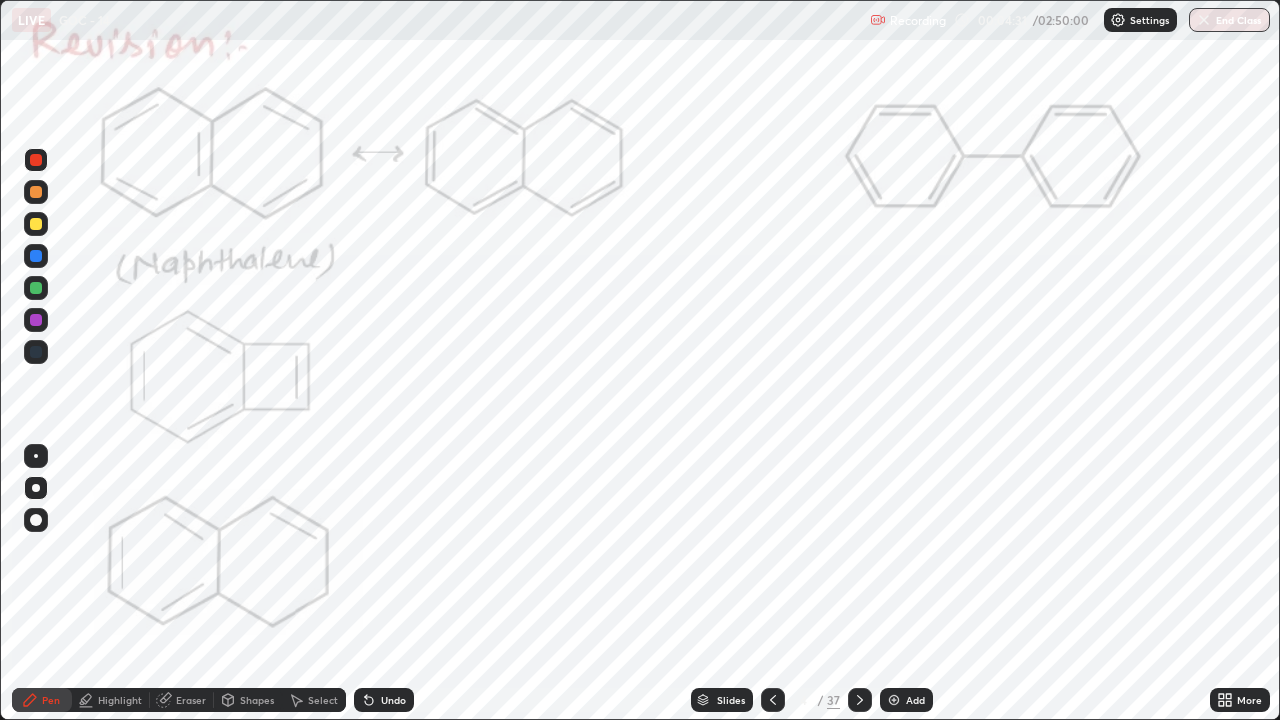 click on "Eraser" at bounding box center [182, 700] 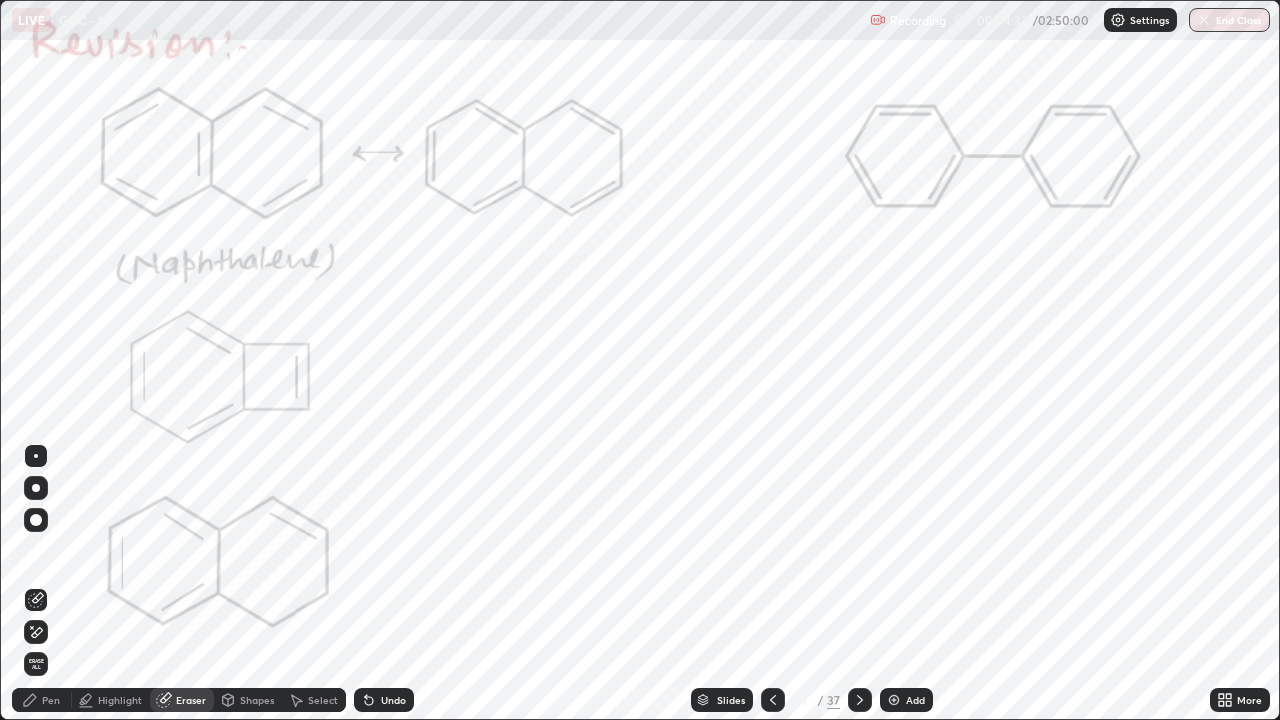 click 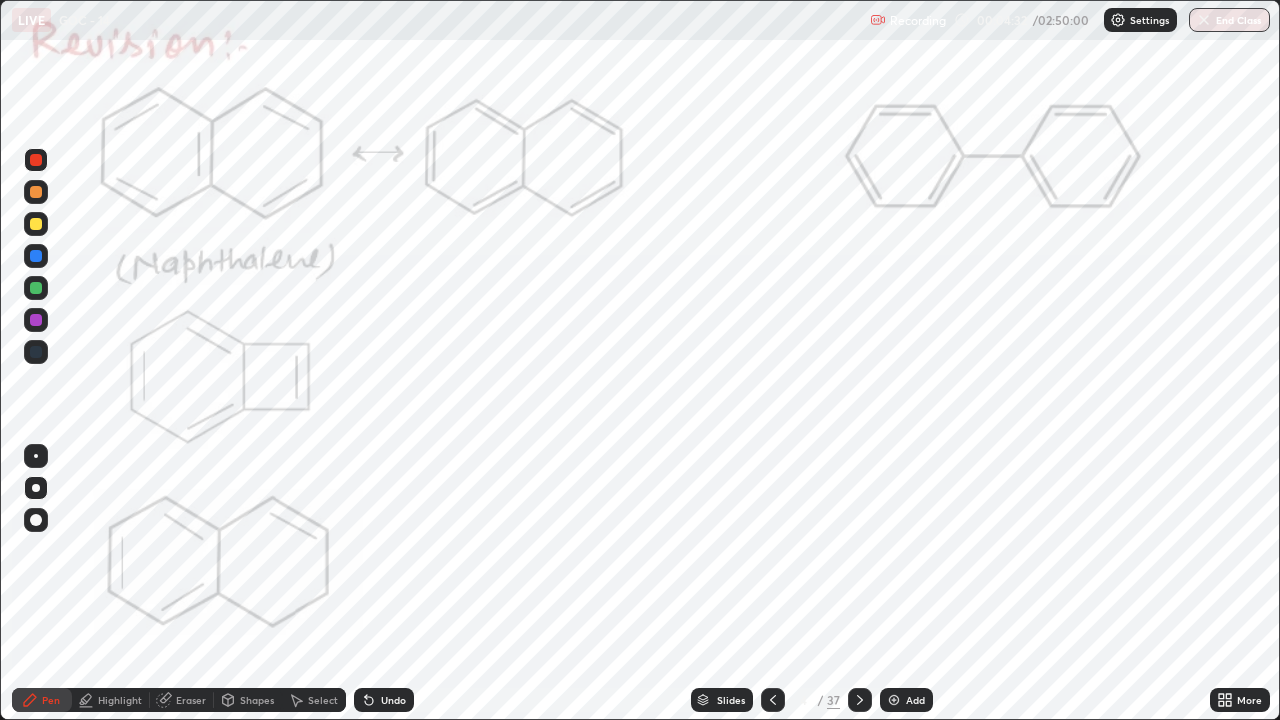 click on "Undo" at bounding box center [384, 700] 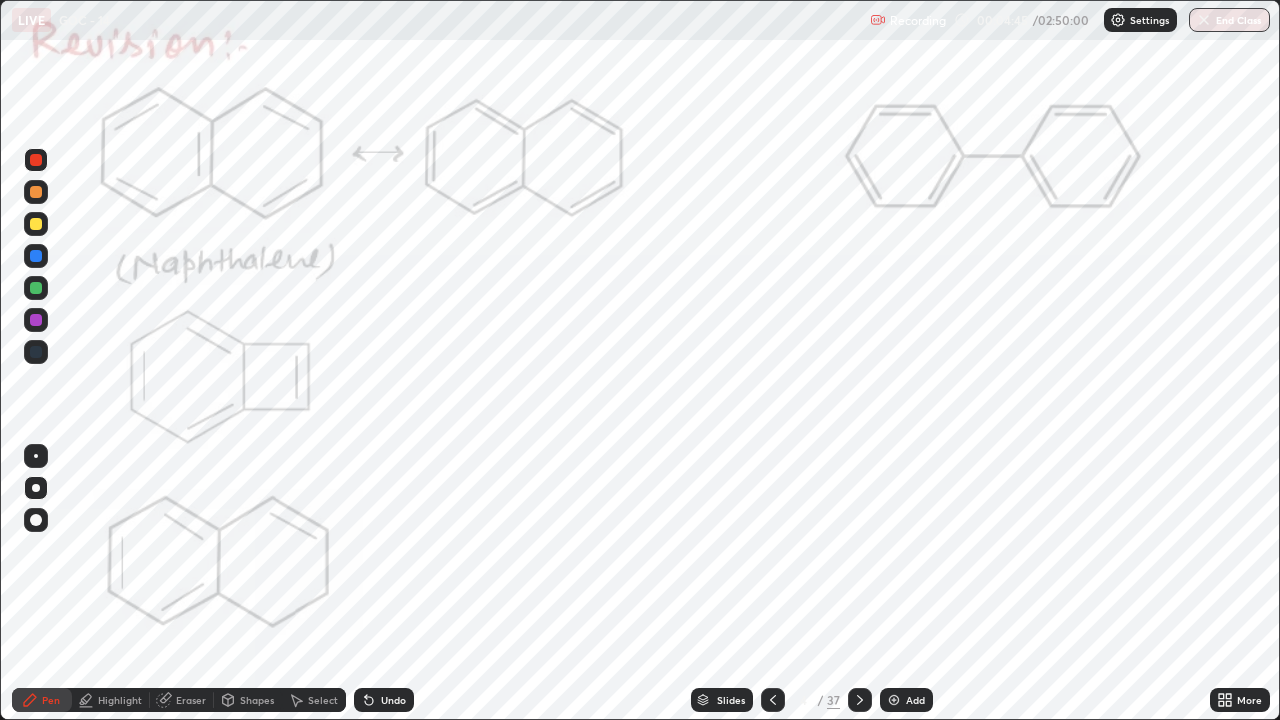 click on "Highlight" at bounding box center (120, 700) 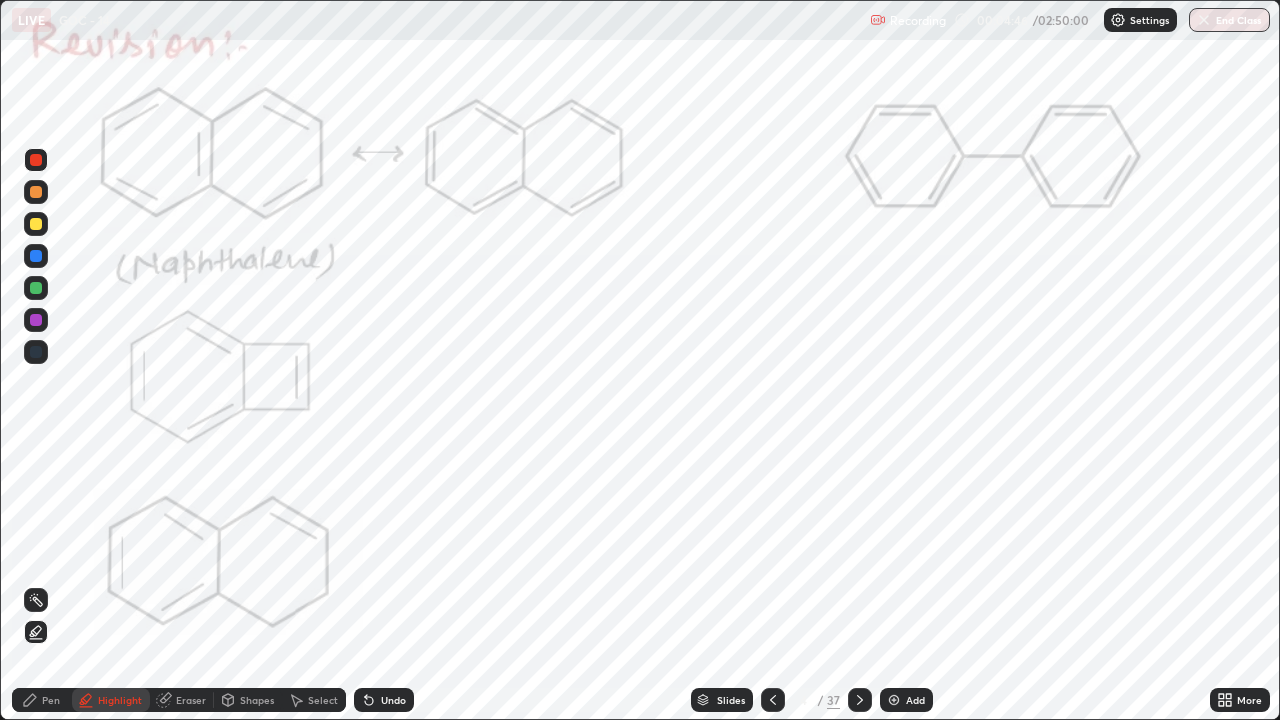 click 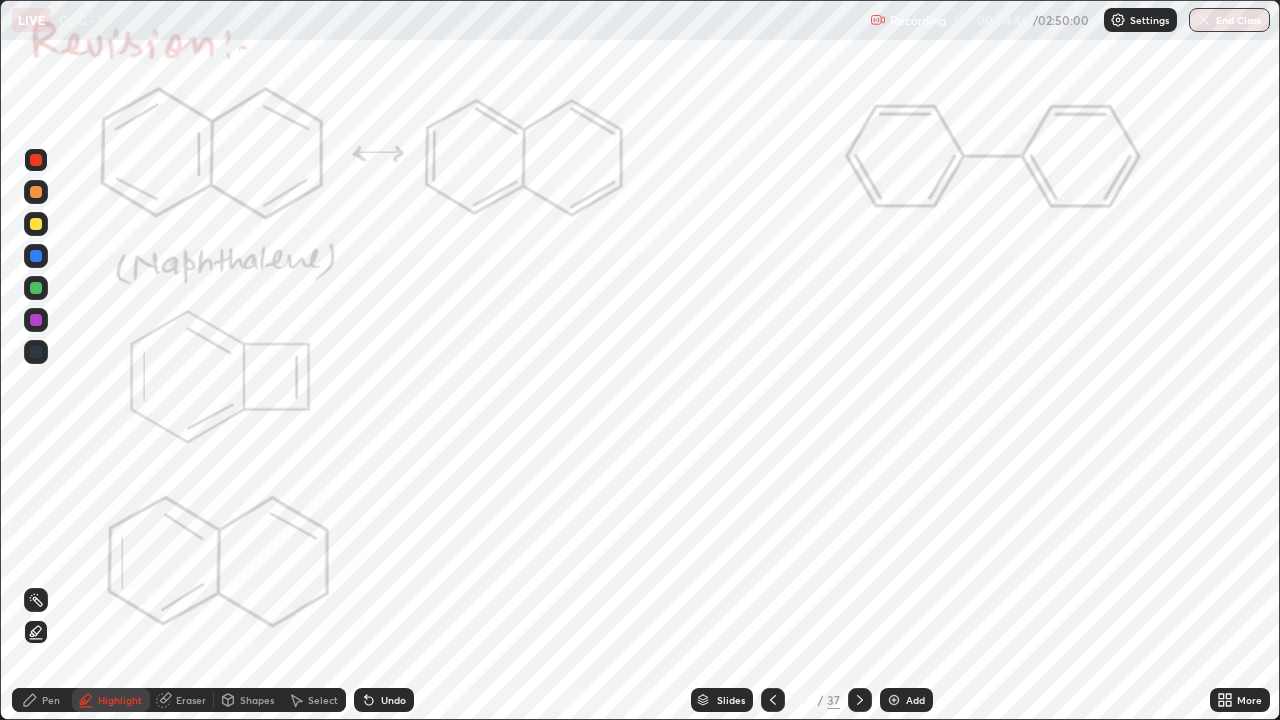 click 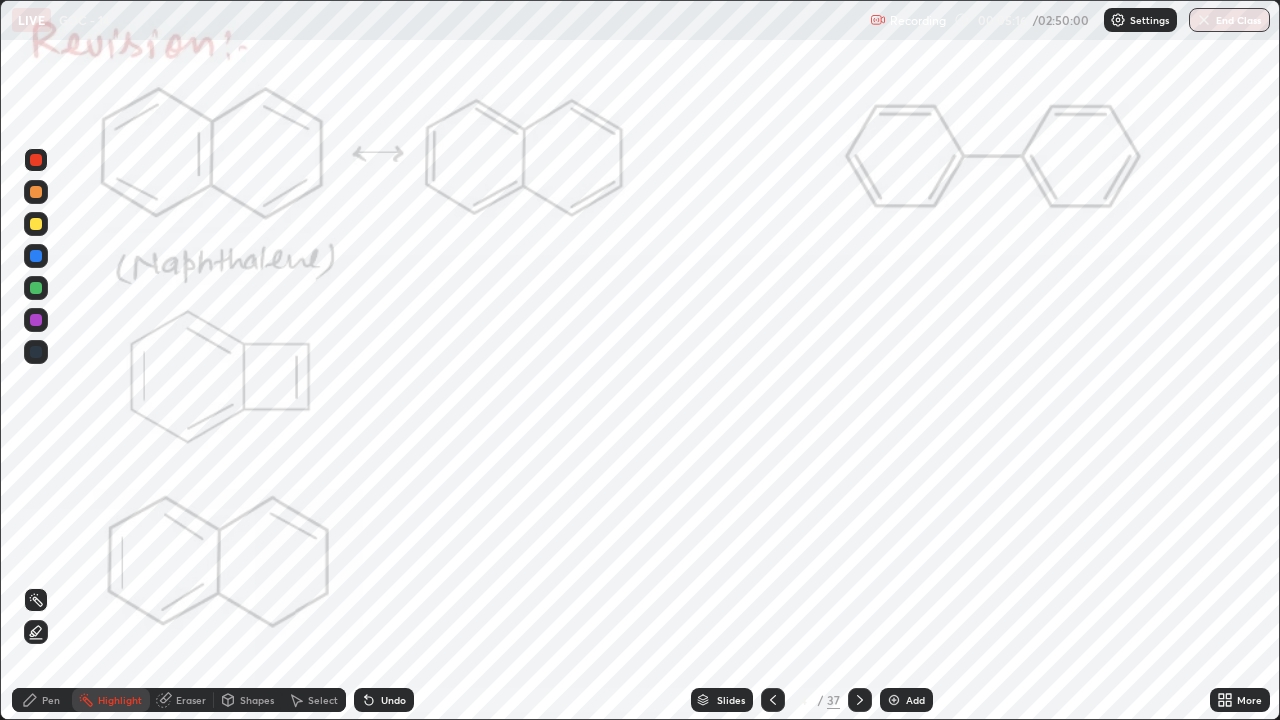 click 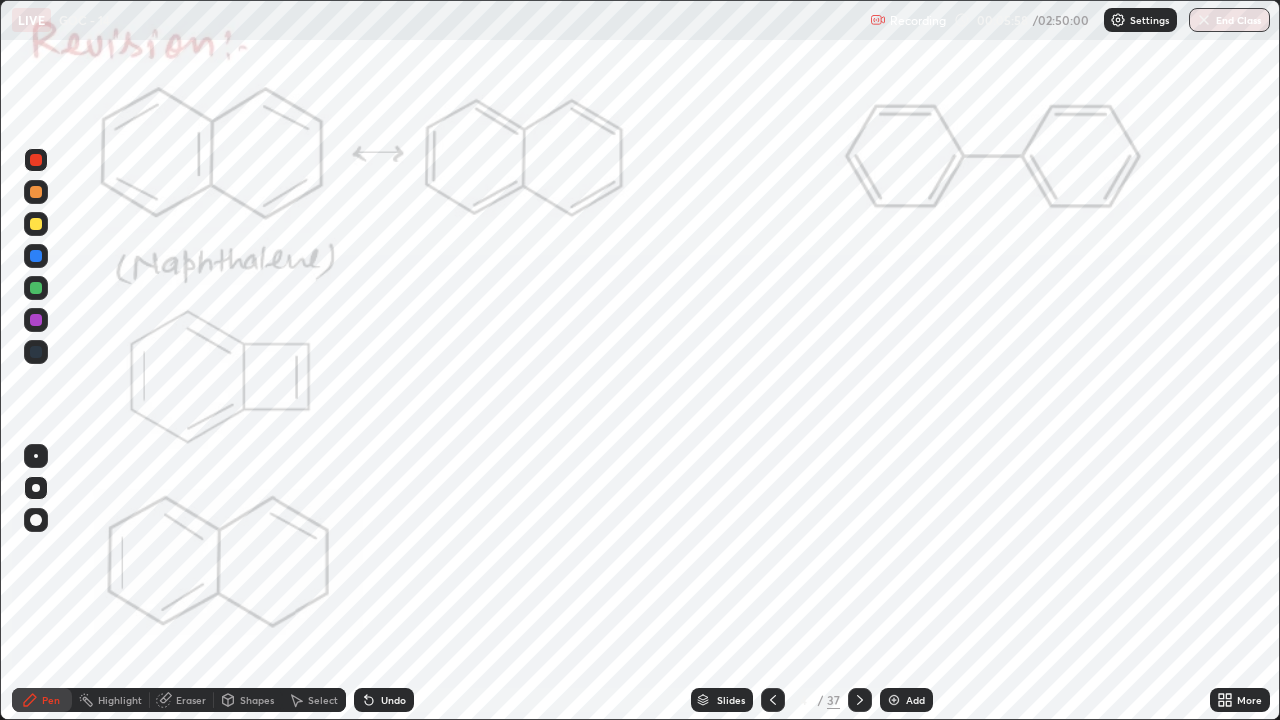 click 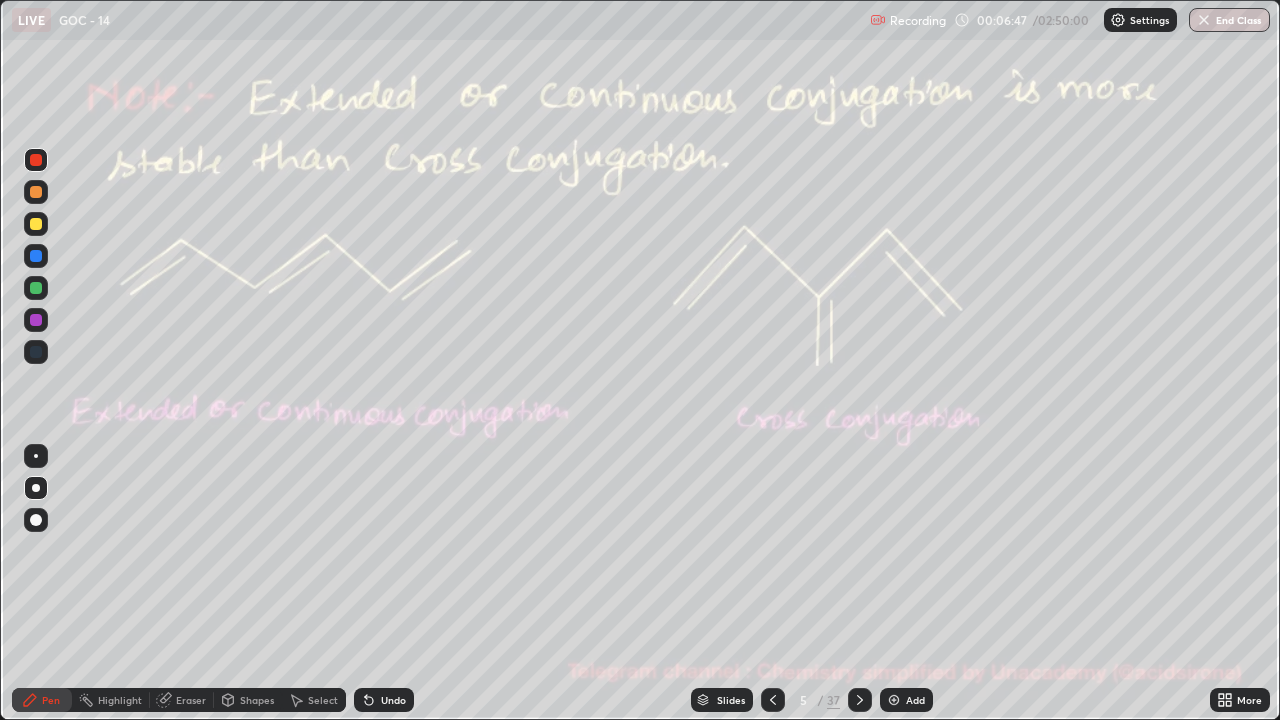 click at bounding box center (36, 288) 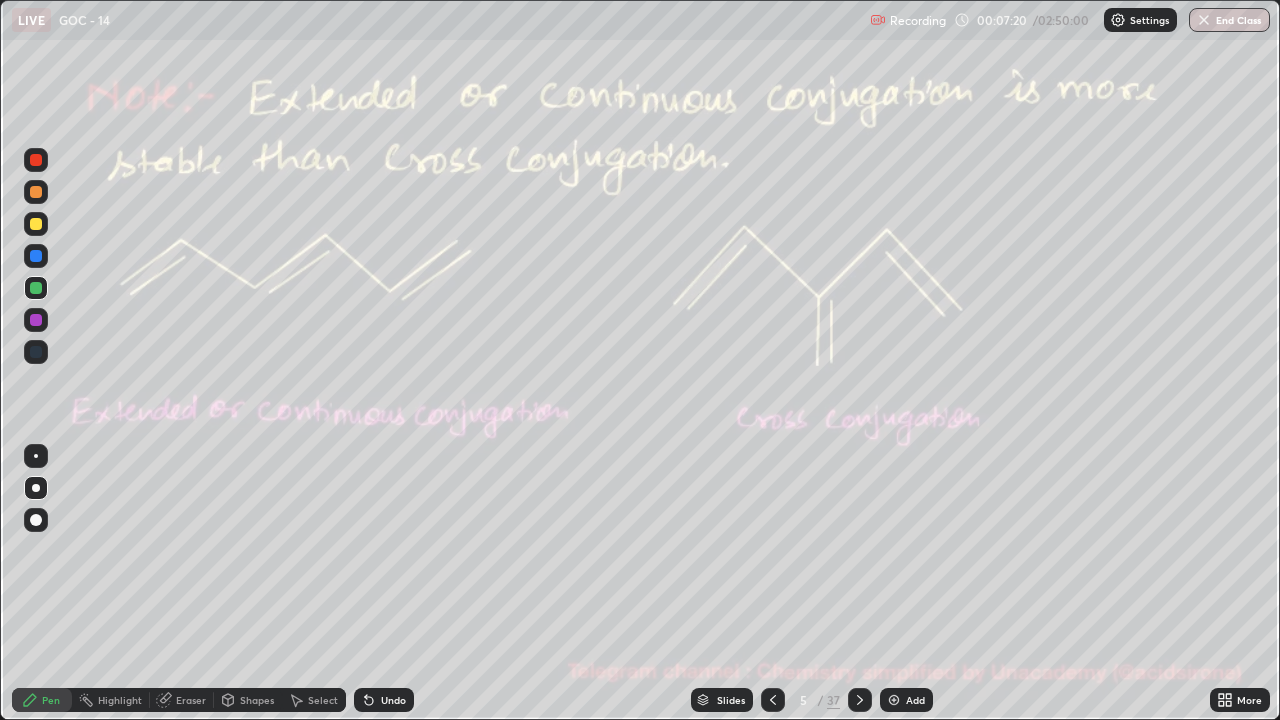 click at bounding box center [36, 224] 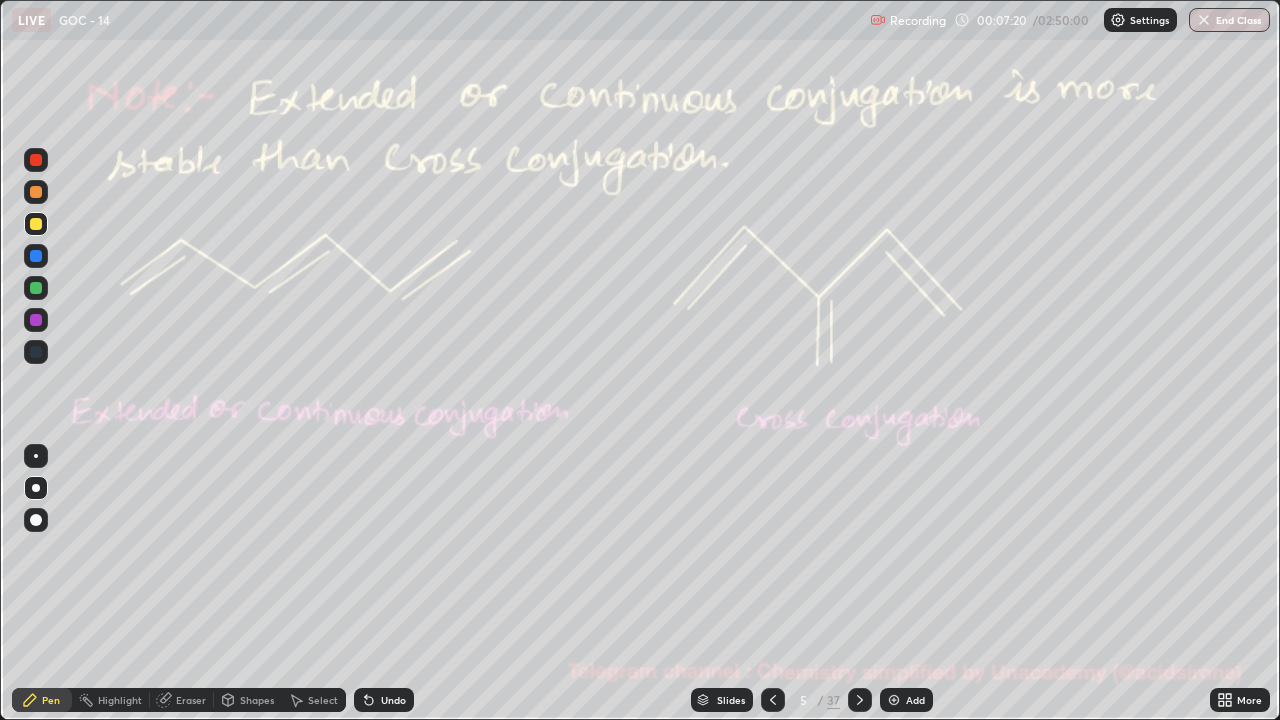 click at bounding box center (36, 224) 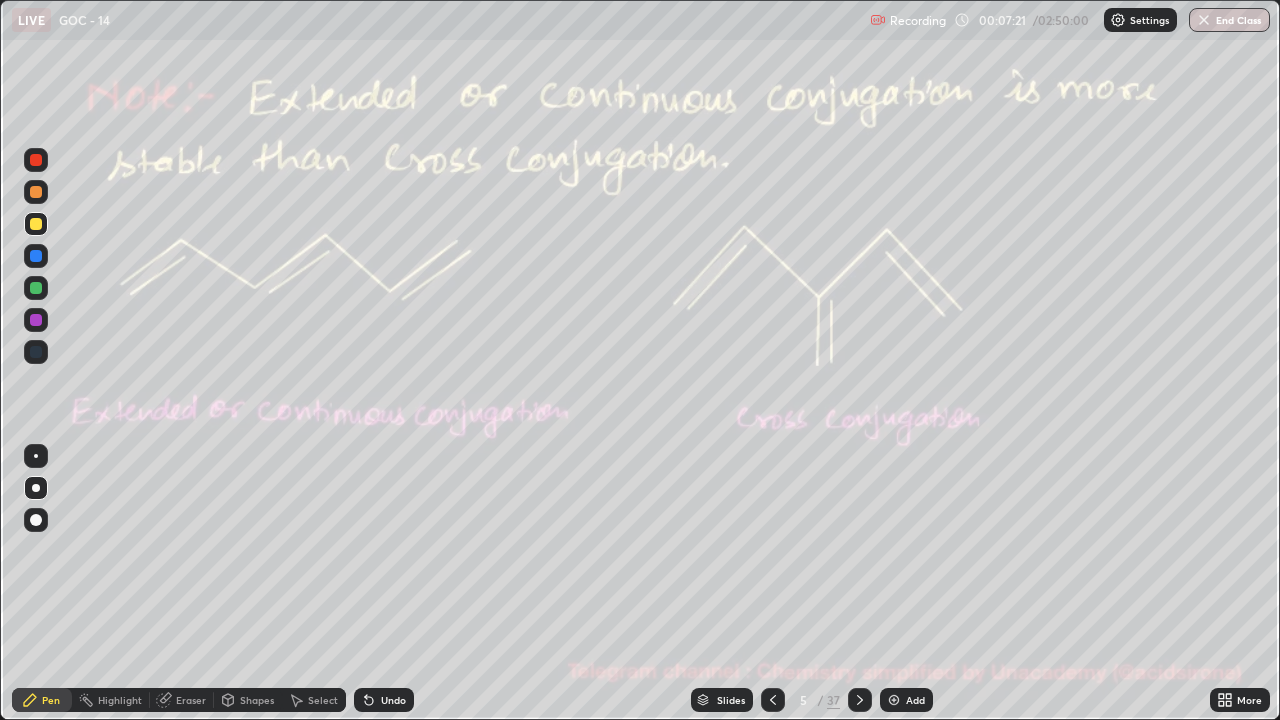click at bounding box center (36, 160) 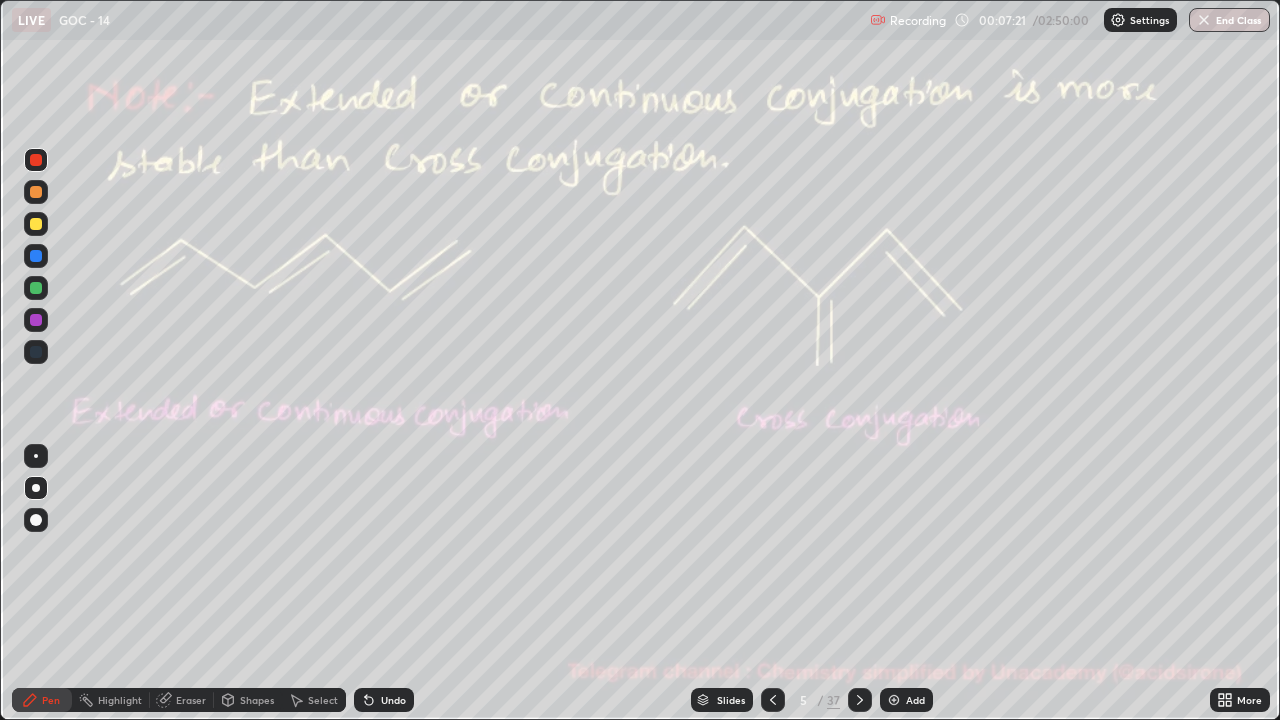 click at bounding box center [36, 160] 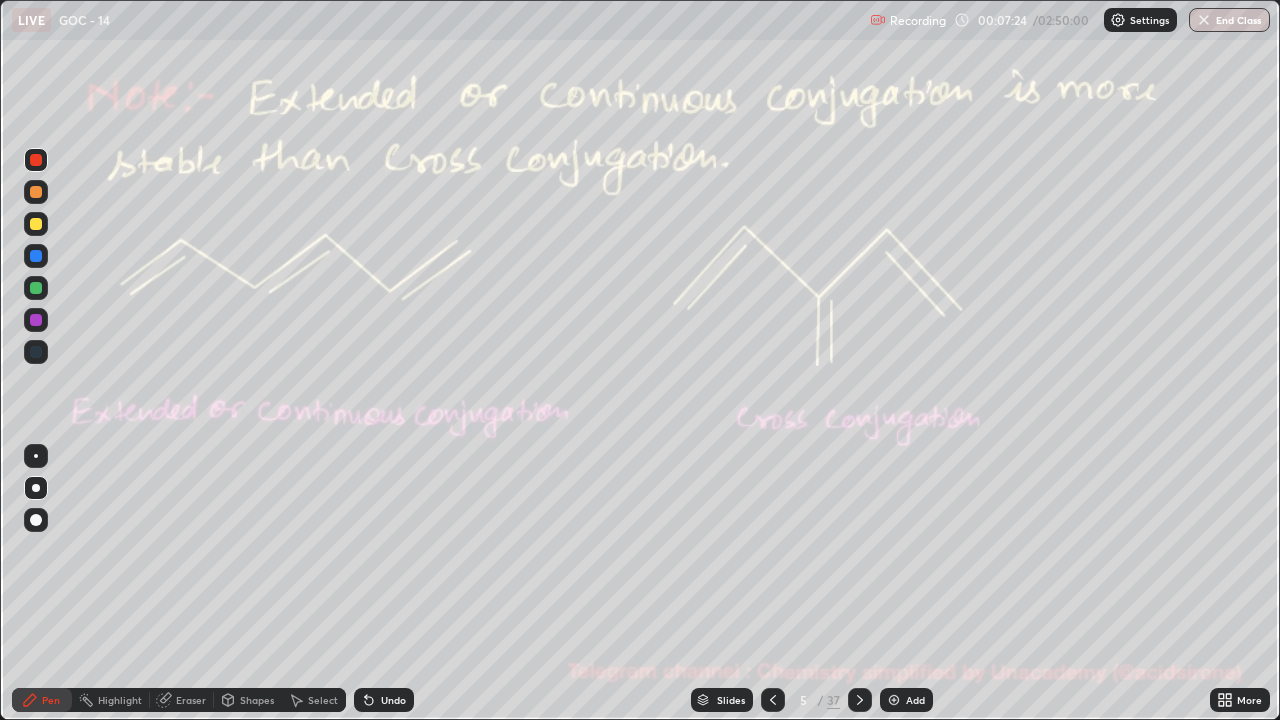 click on "Highlight" at bounding box center (120, 700) 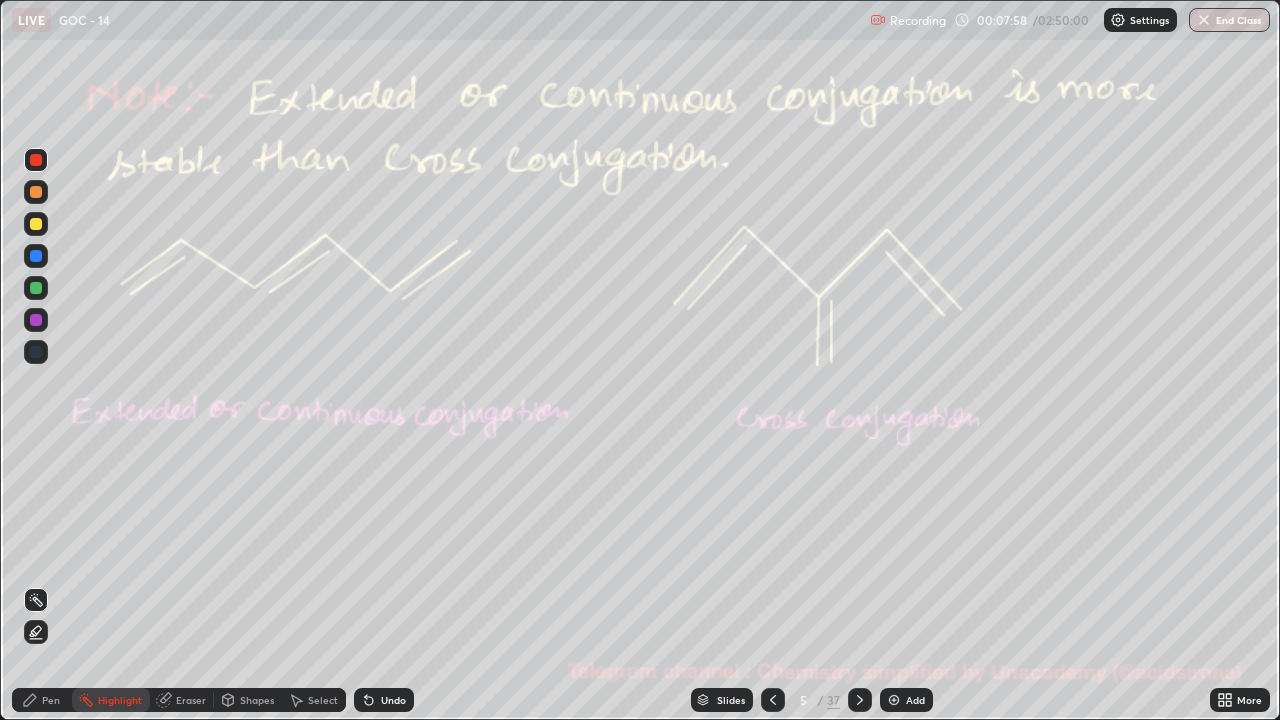 click on "Pen" at bounding box center (51, 700) 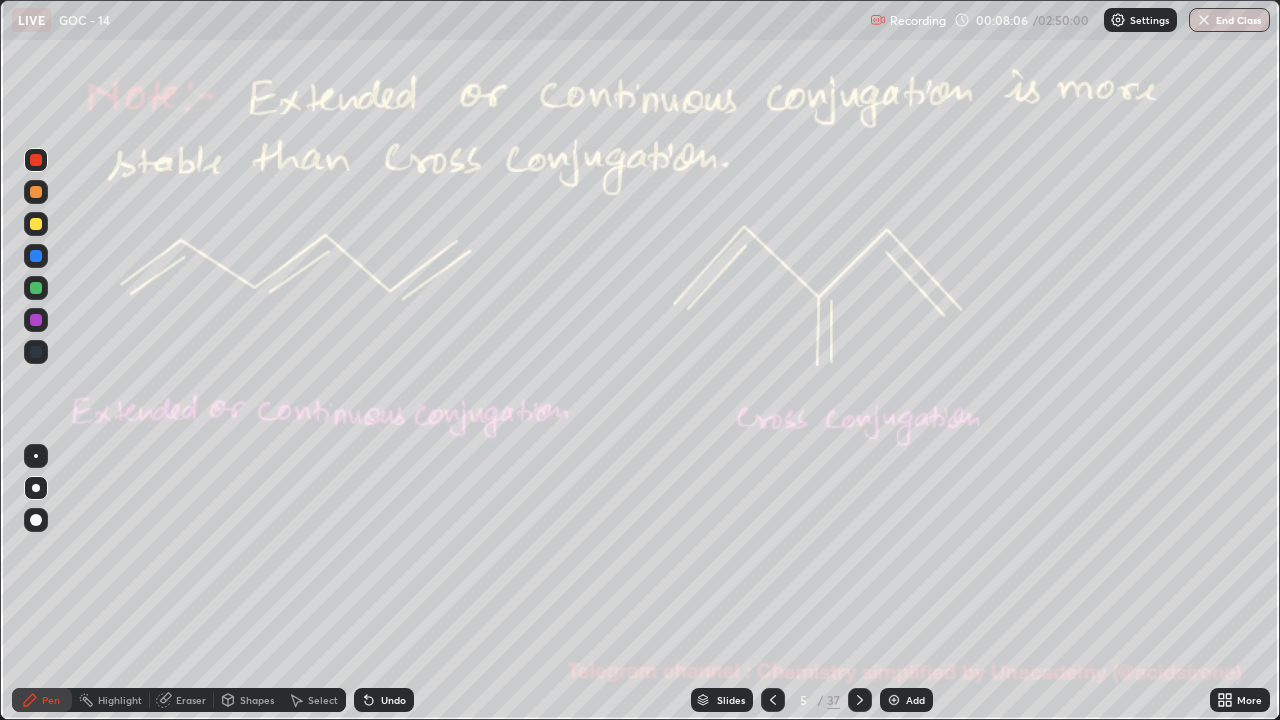 click at bounding box center (36, 288) 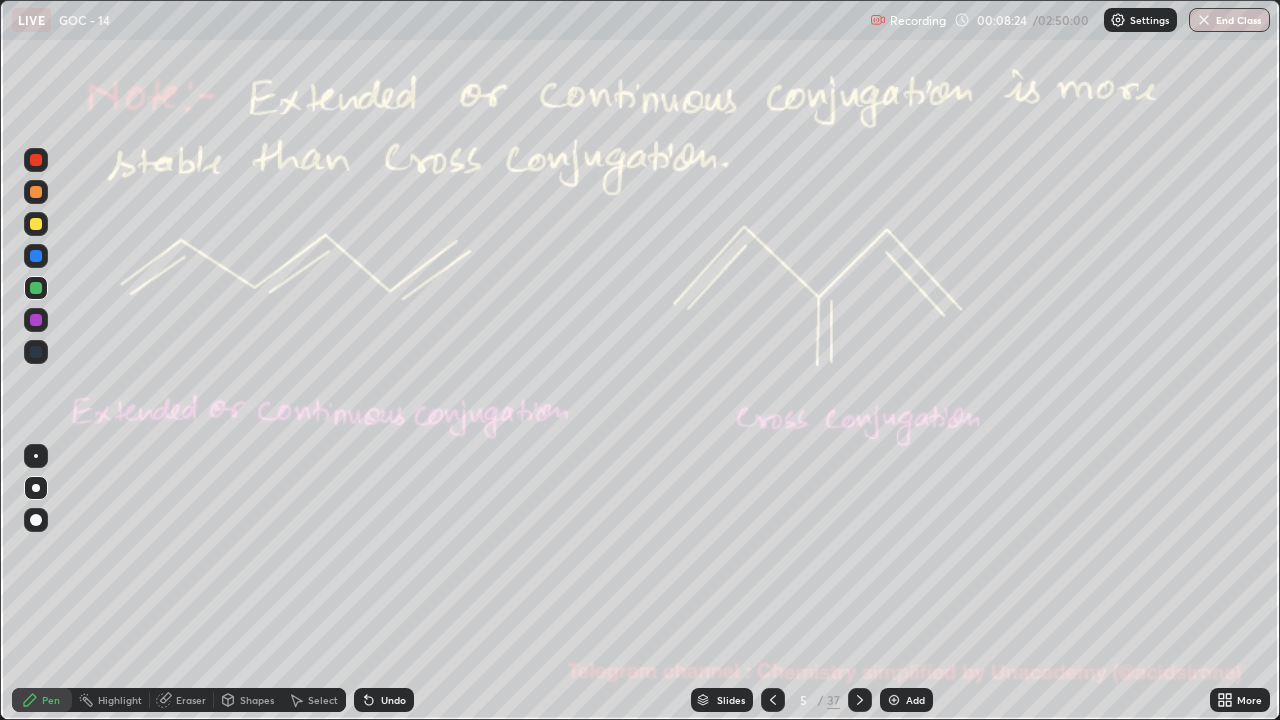 click on "Highlight" at bounding box center (120, 700) 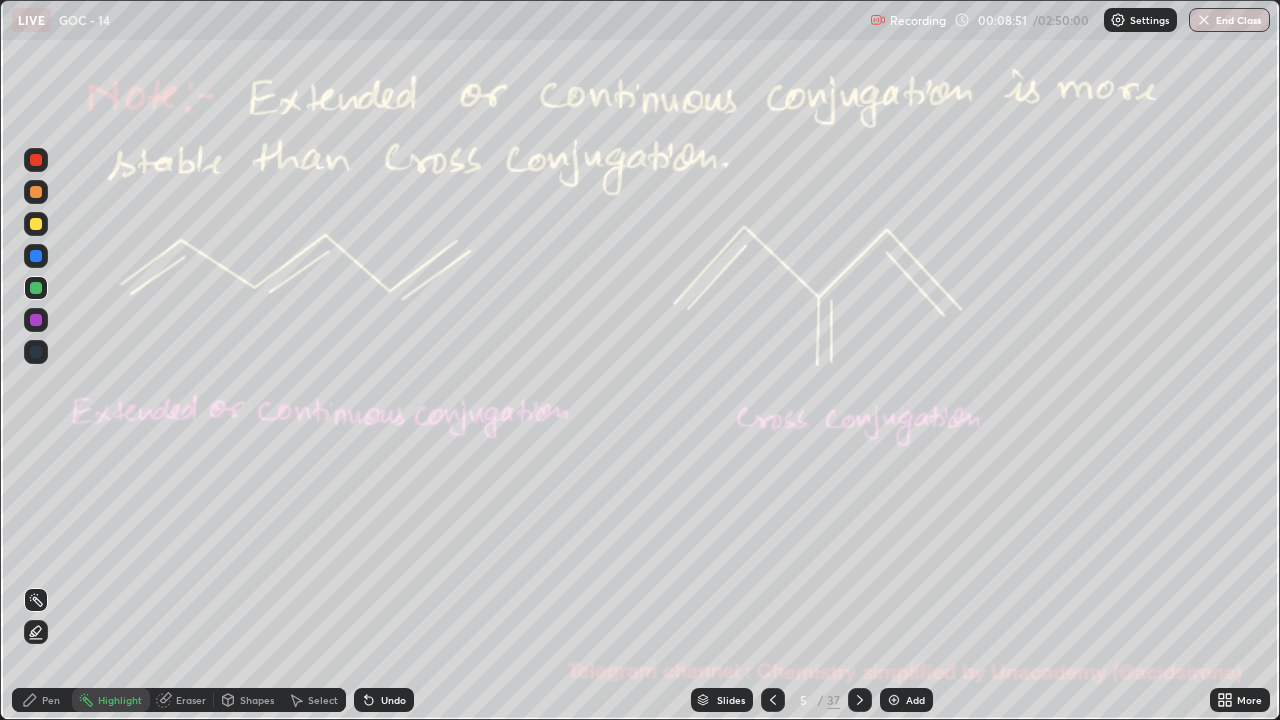 click on "Pen" at bounding box center [42, 700] 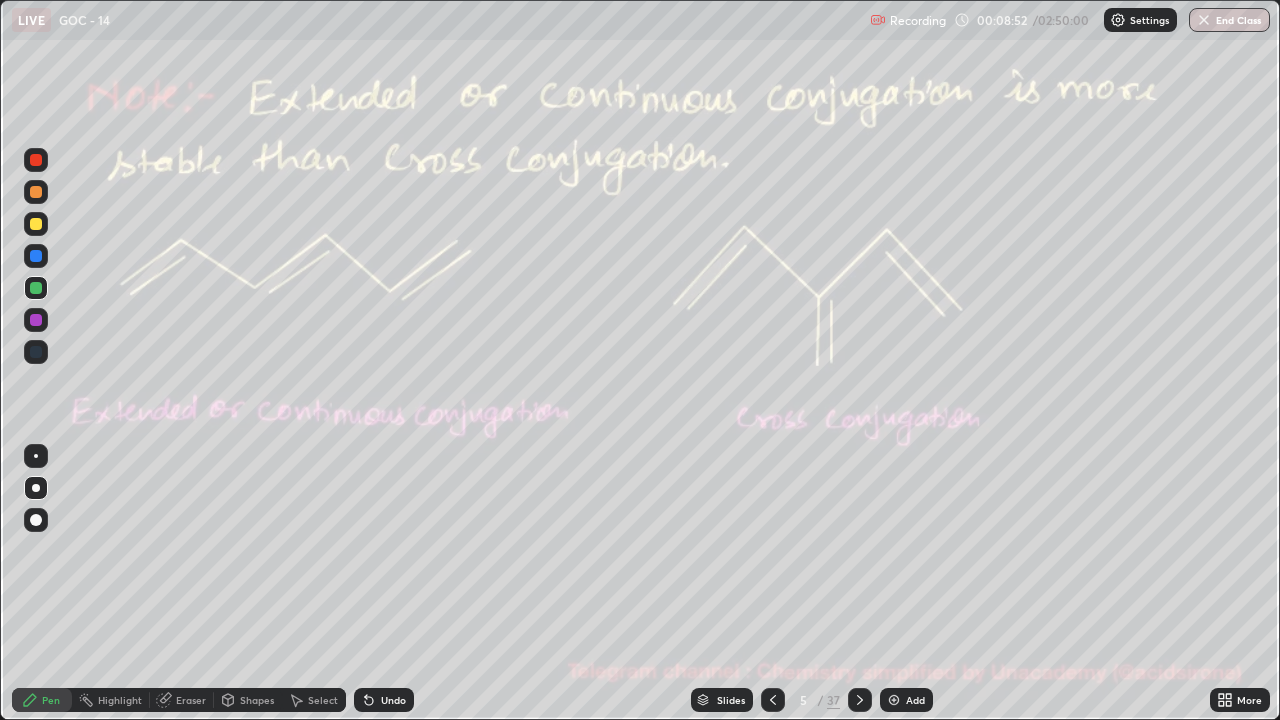 click at bounding box center [36, 160] 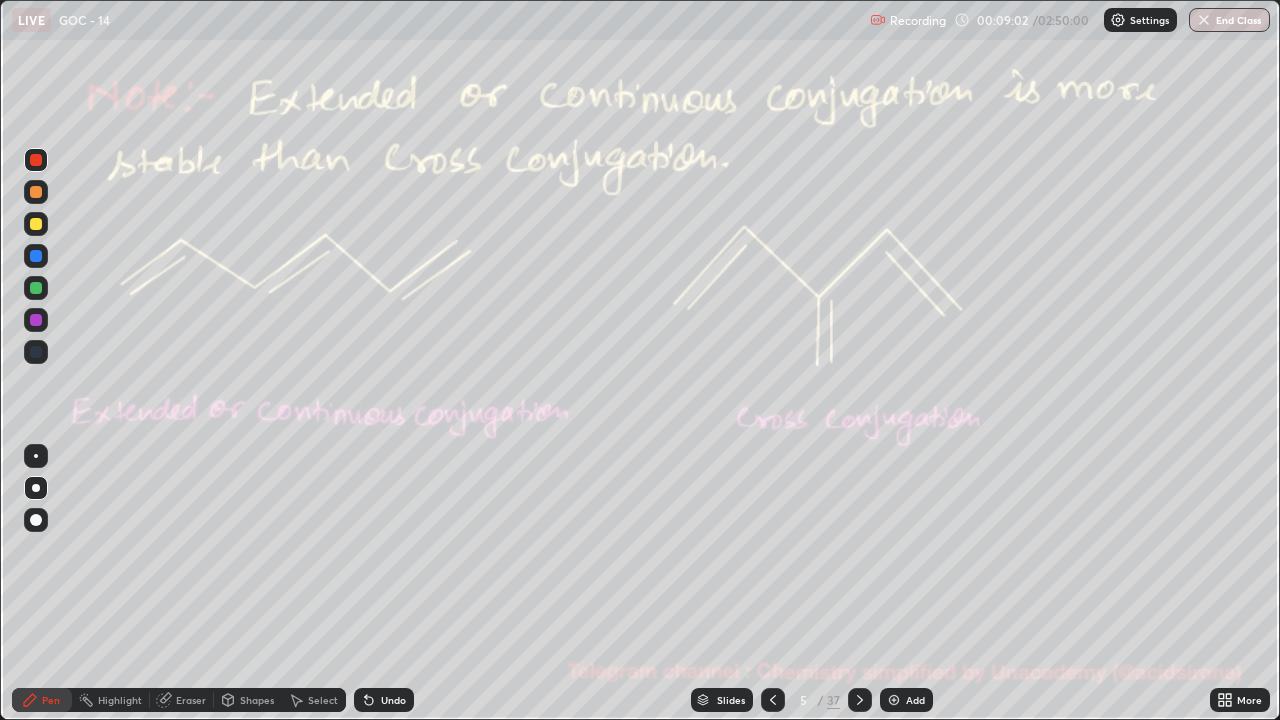 click on "Highlight" at bounding box center (120, 700) 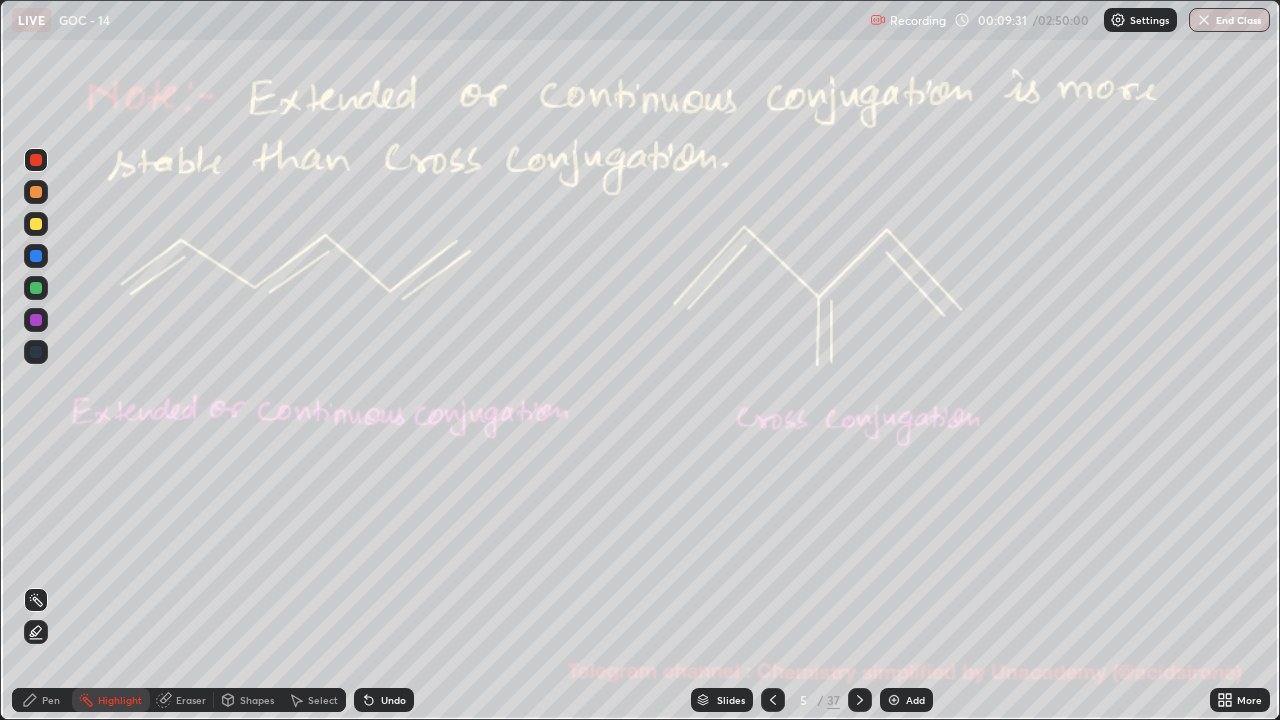 click 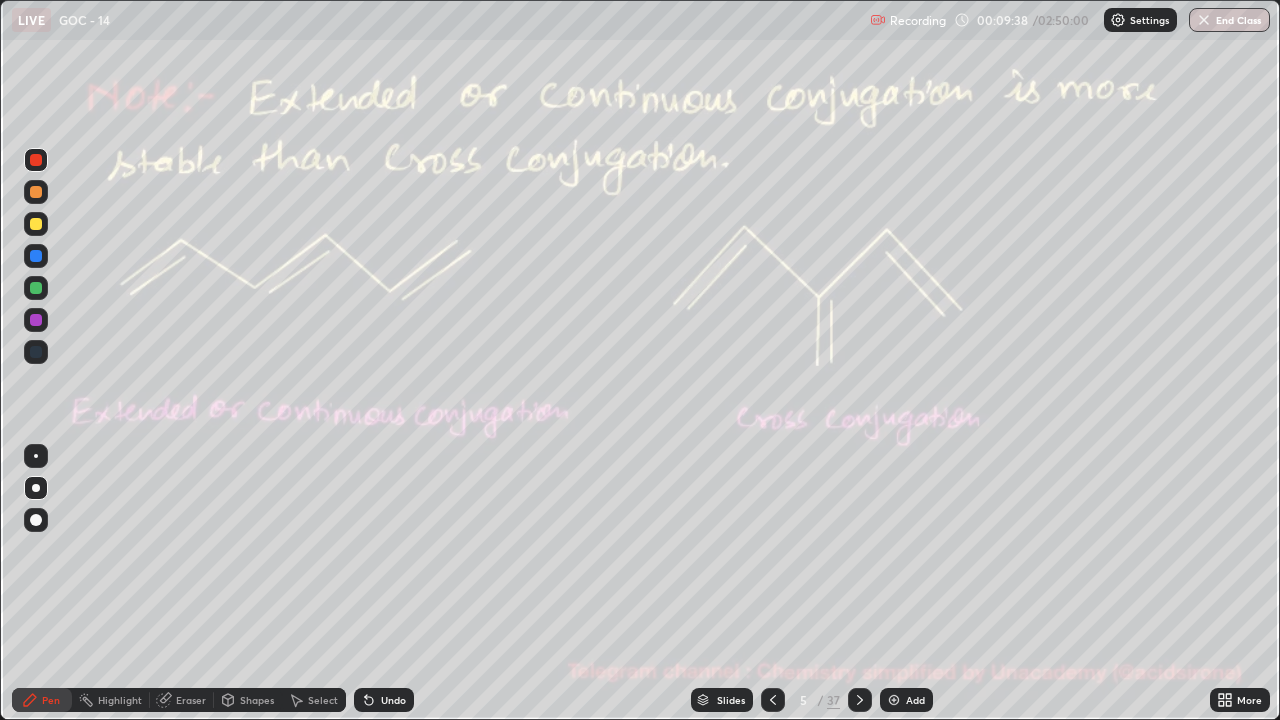 click at bounding box center [36, 288] 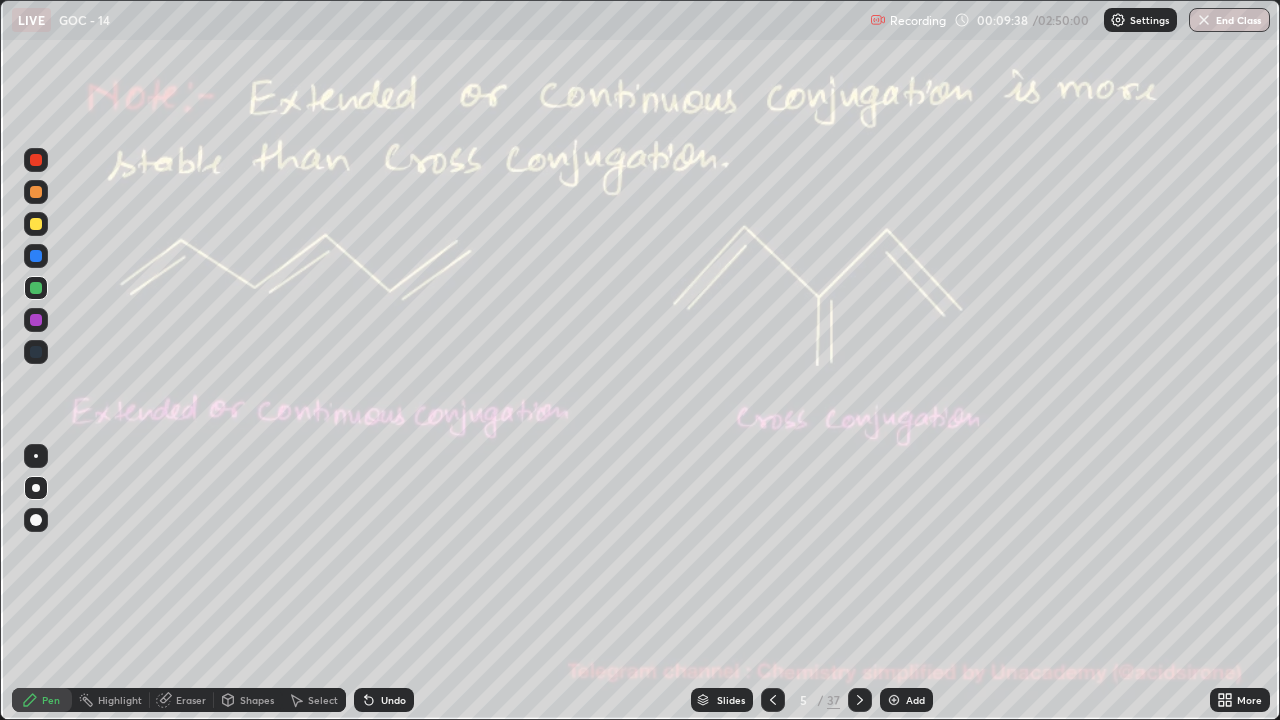 click at bounding box center [36, 288] 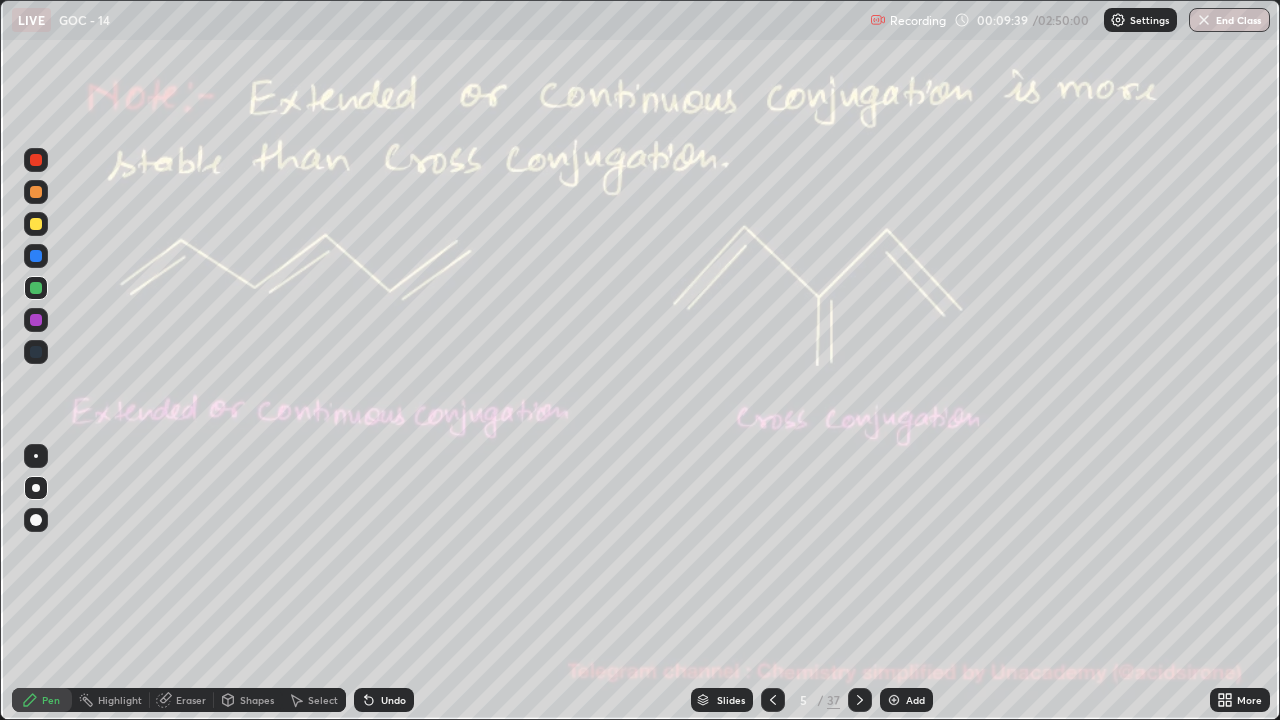 click at bounding box center [36, 224] 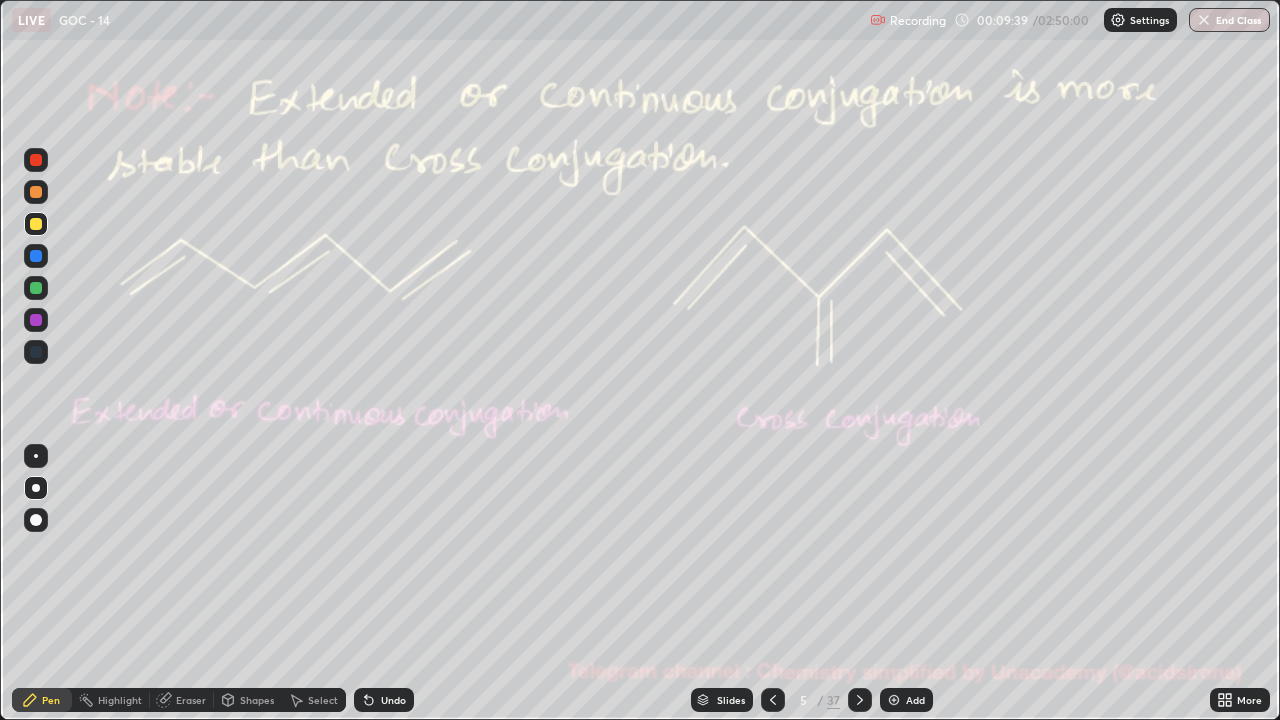 click at bounding box center [36, 224] 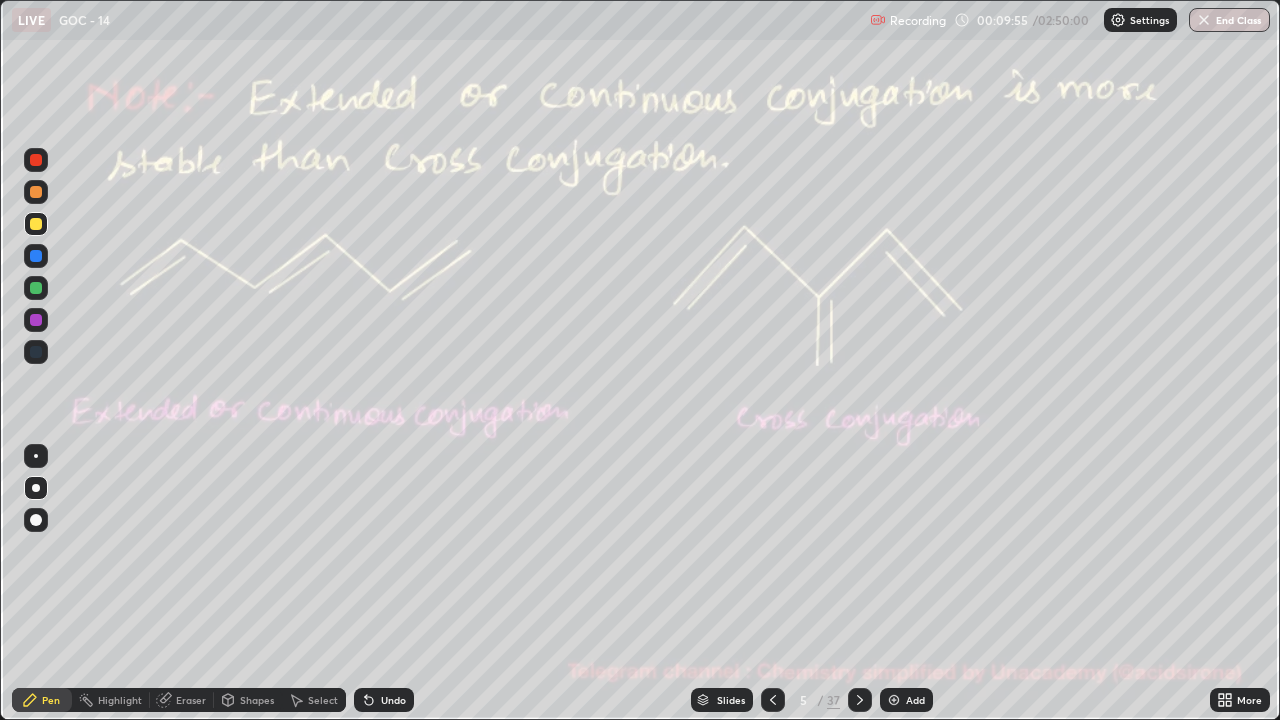 click on "Undo" at bounding box center (384, 700) 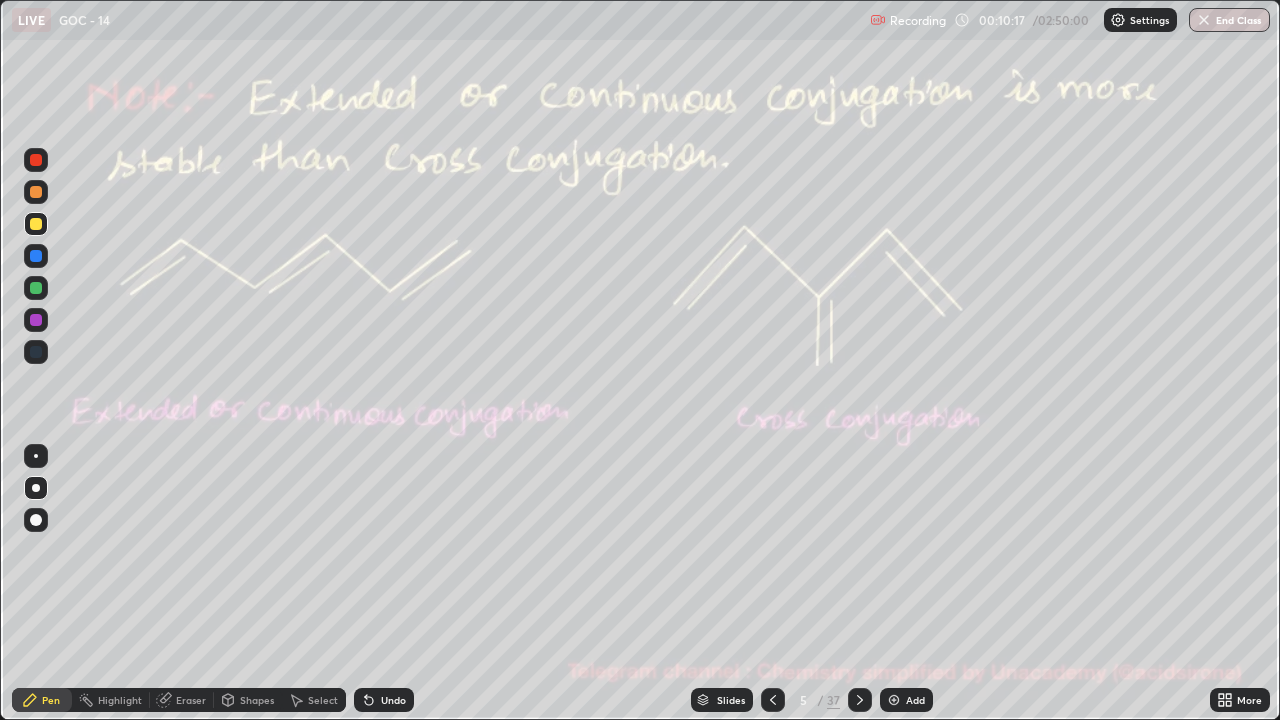 click on "Highlight" at bounding box center (120, 700) 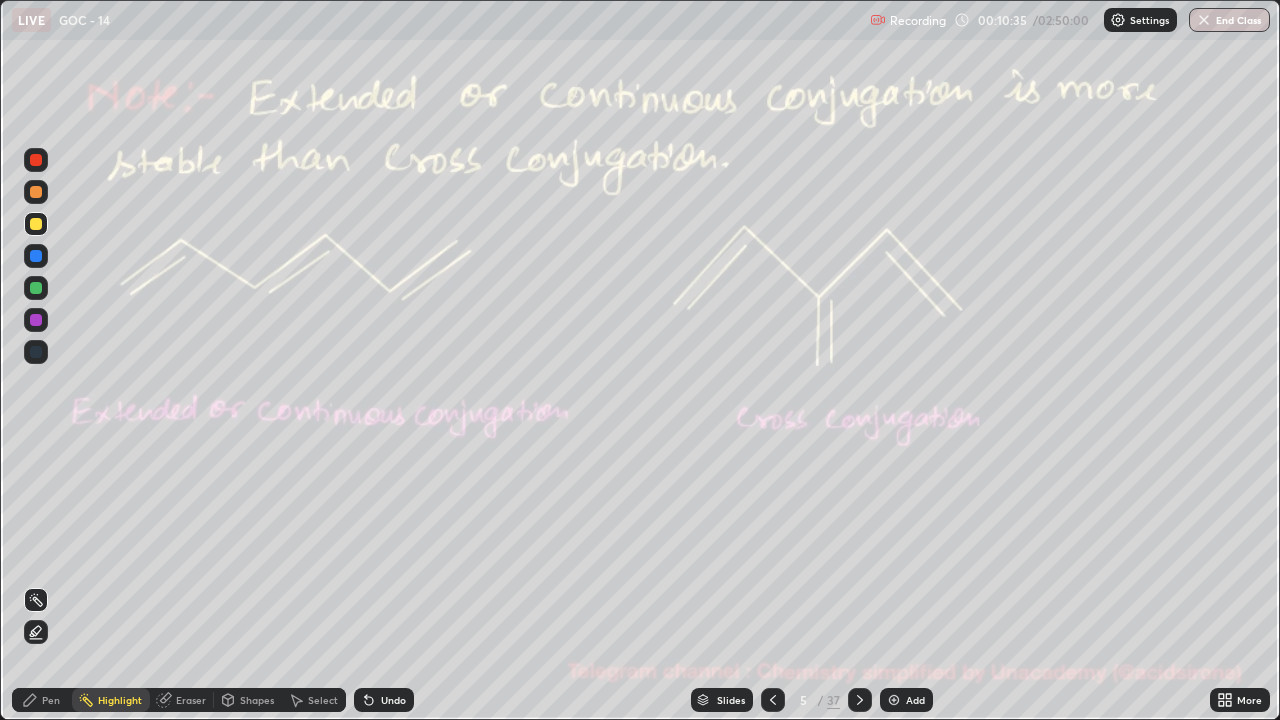click on "Pen" at bounding box center (42, 700) 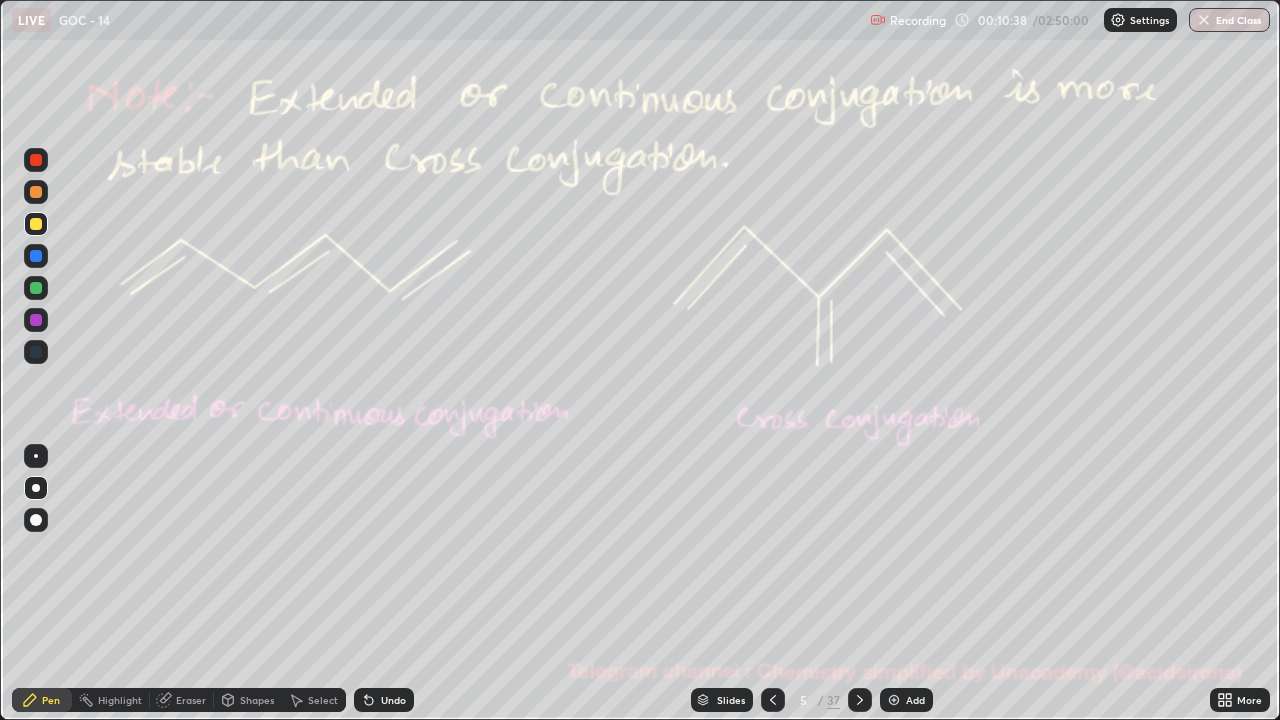 click on "Undo" at bounding box center (384, 700) 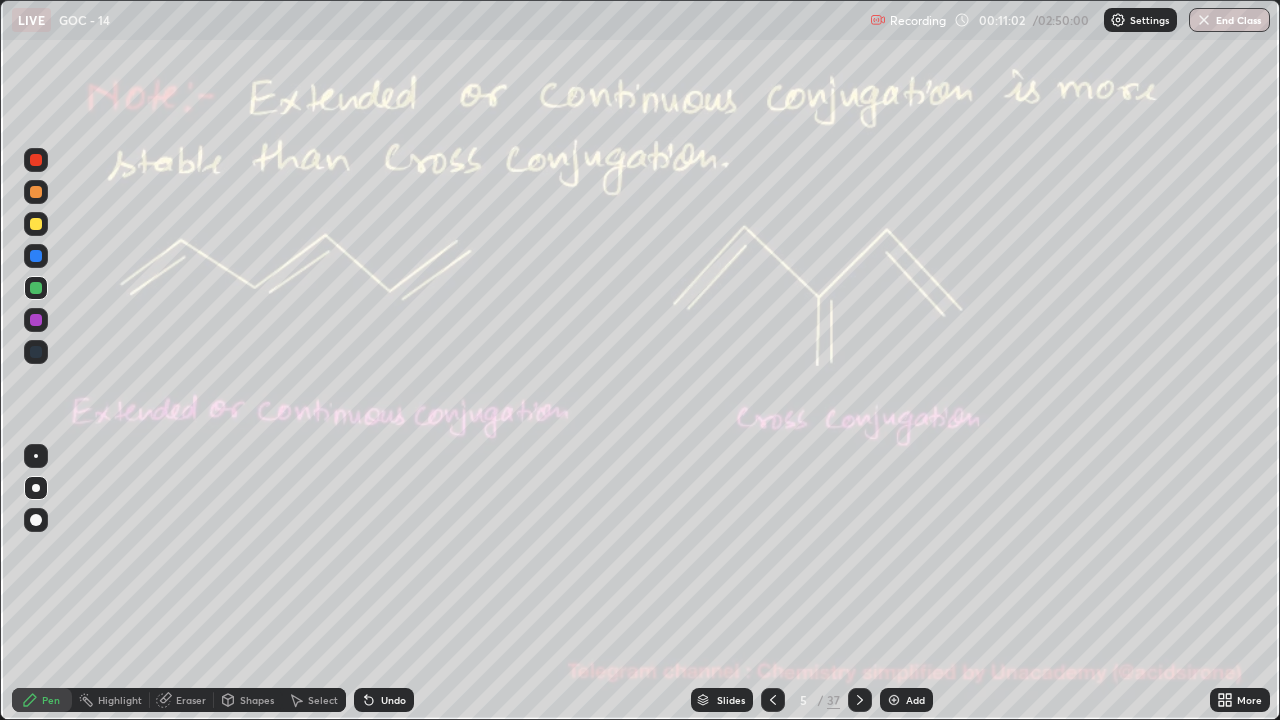 click on "Highlight" at bounding box center [120, 700] 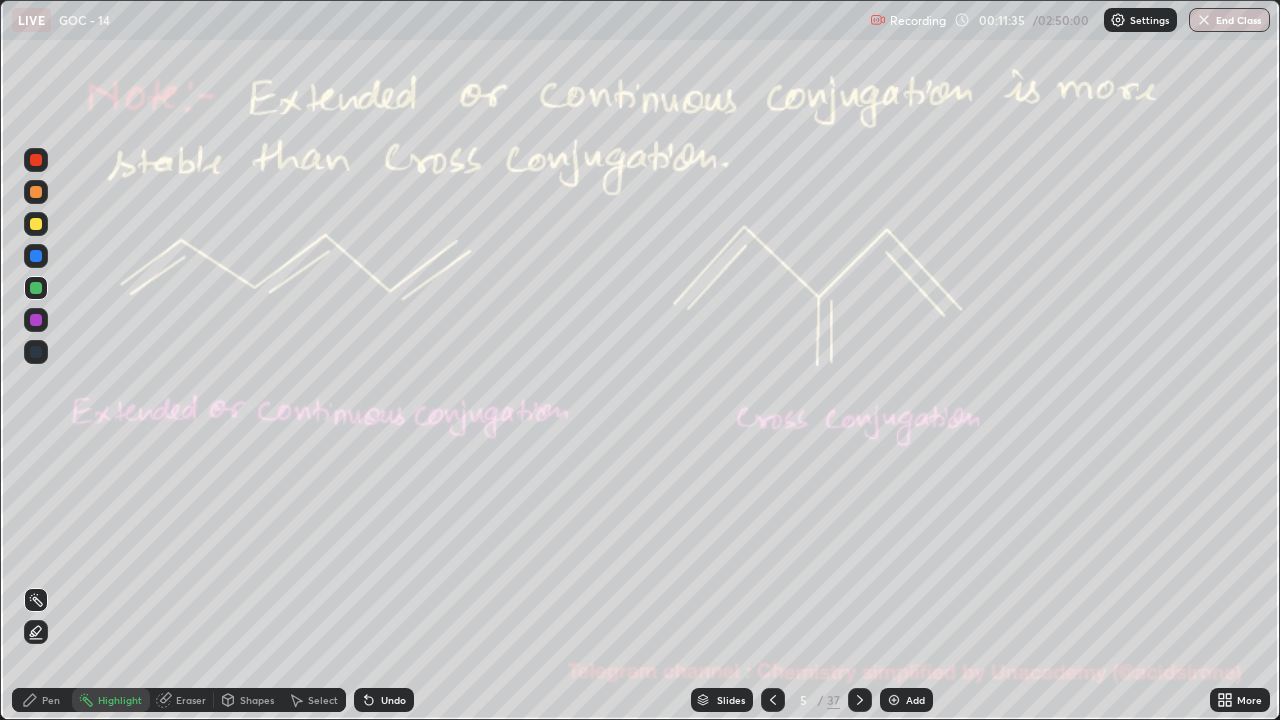 click on "Shapes" at bounding box center [248, 700] 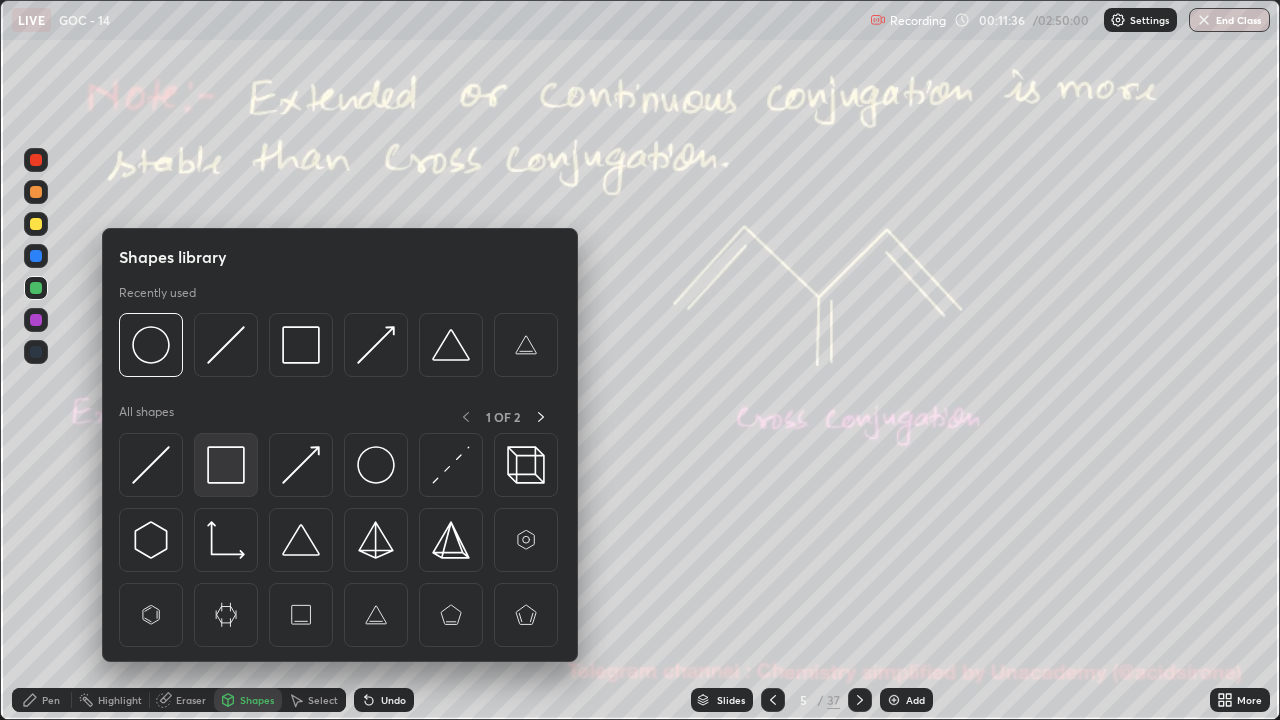 click at bounding box center [226, 465] 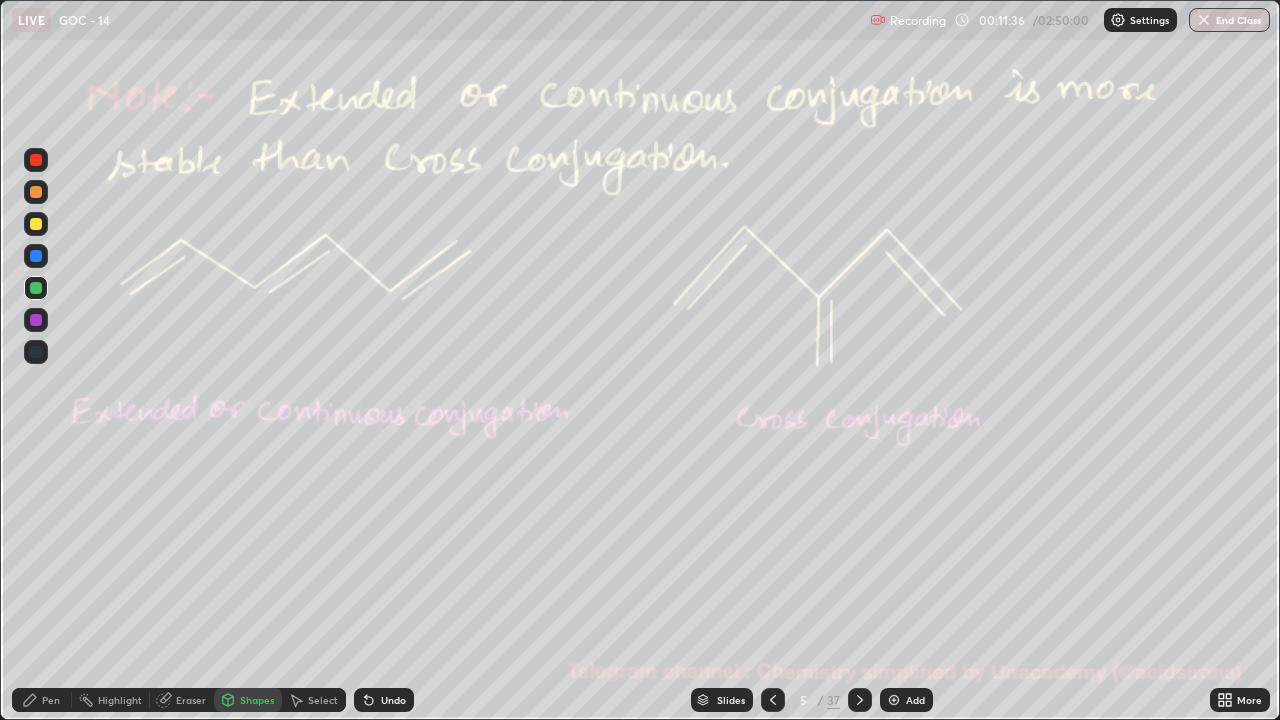 click at bounding box center [36, 288] 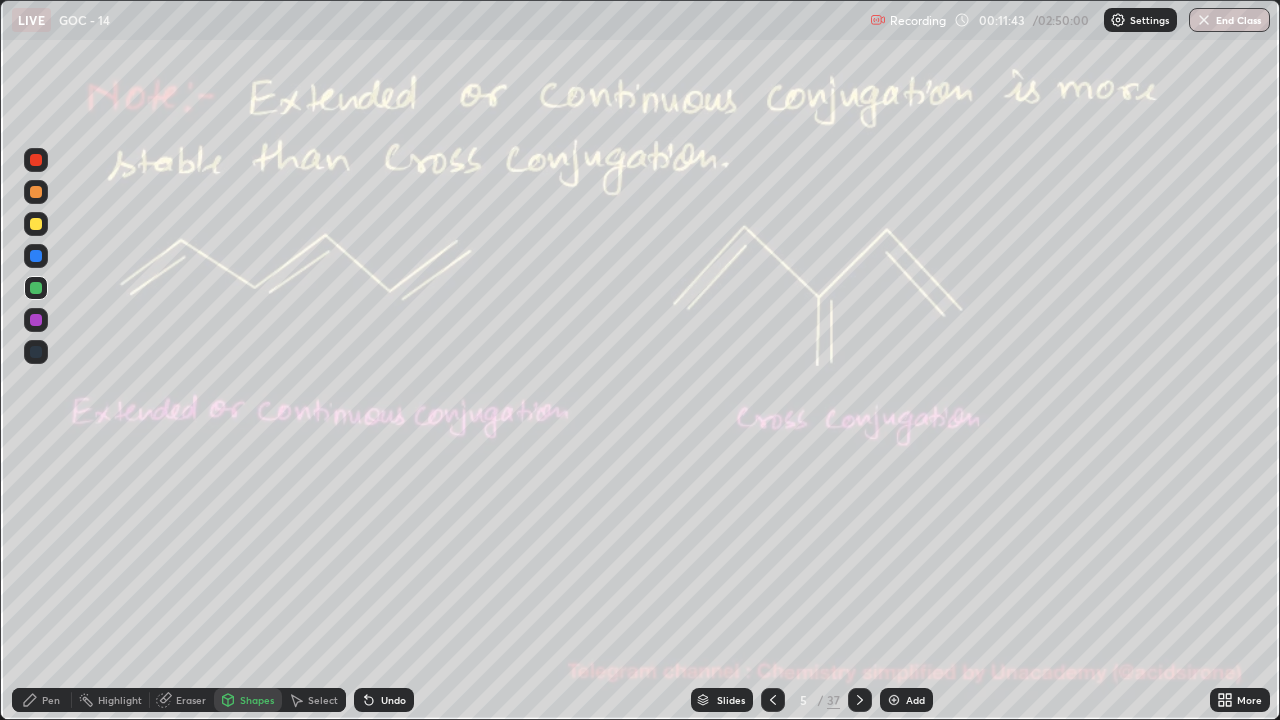 click at bounding box center (36, 160) 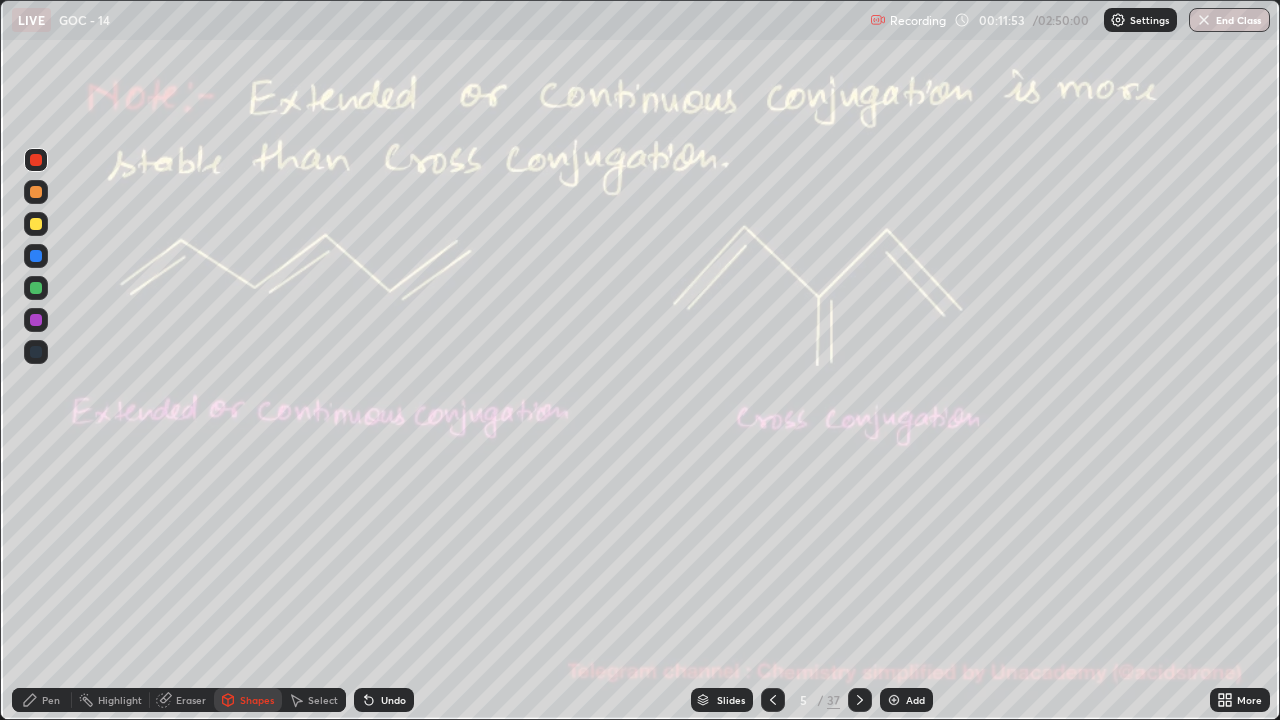 click on "Pen" at bounding box center (51, 700) 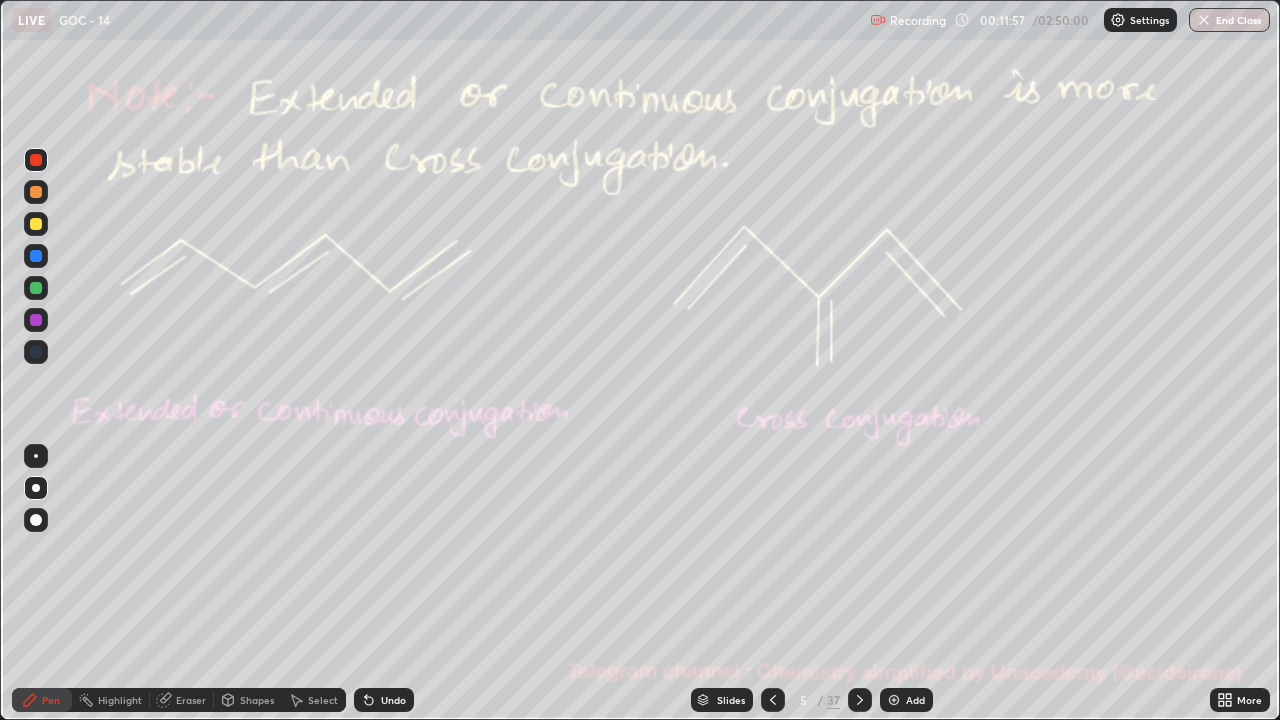 click 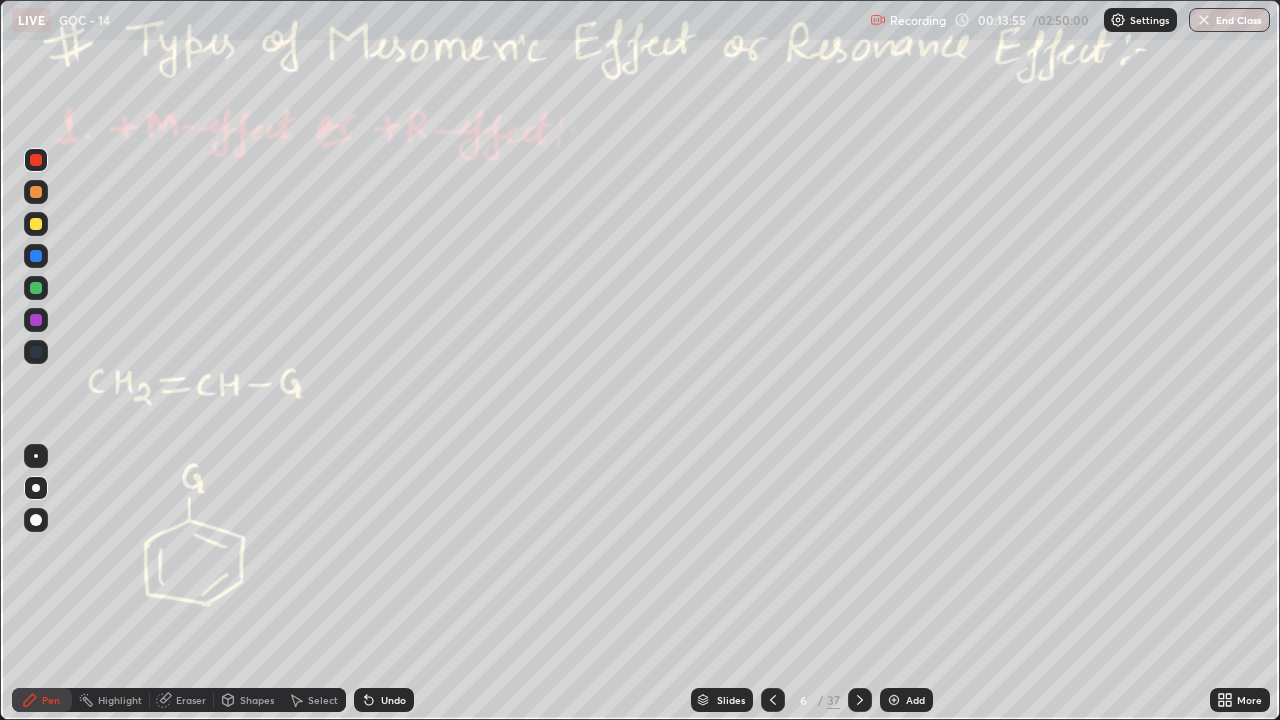 click at bounding box center (36, 224) 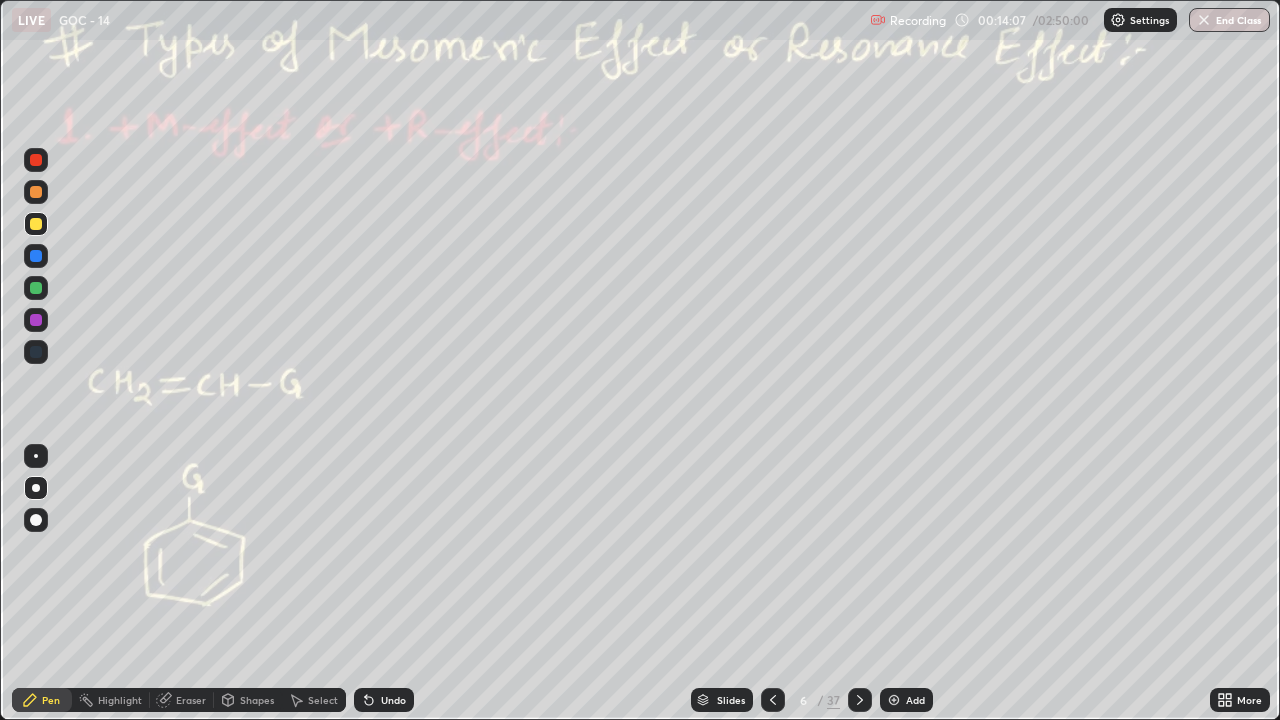 click at bounding box center (36, 160) 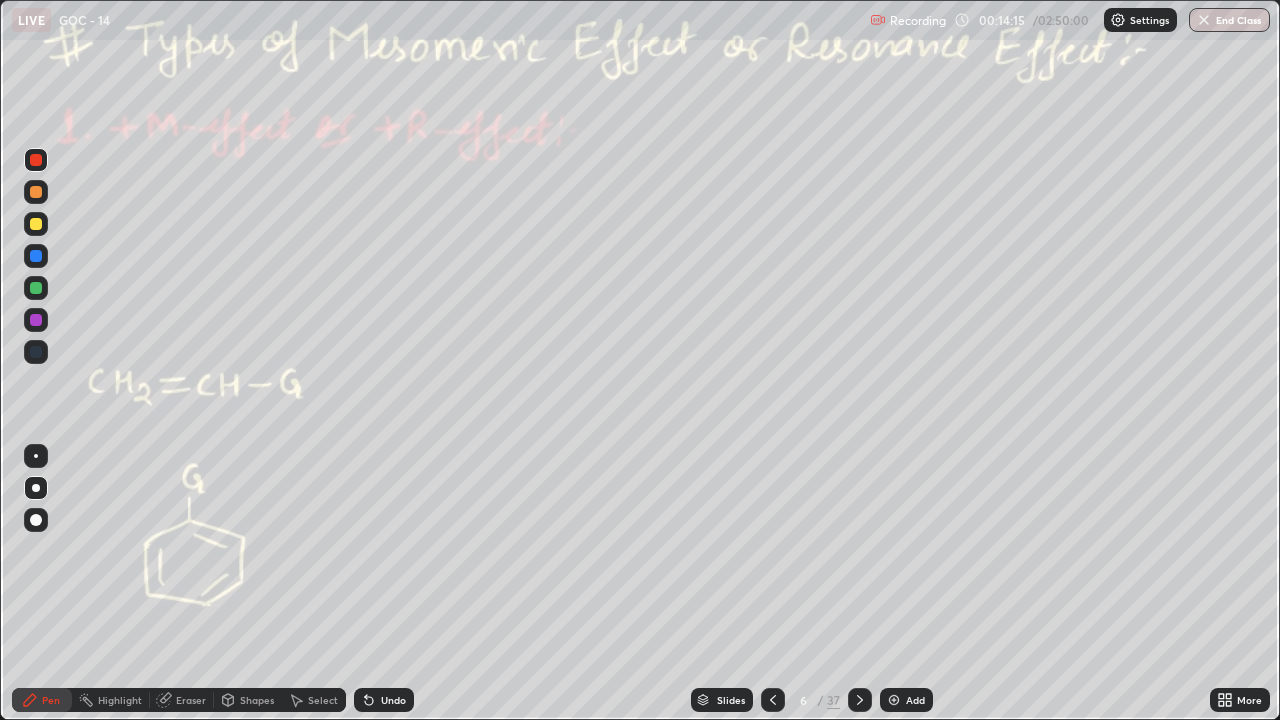 click at bounding box center (36, 288) 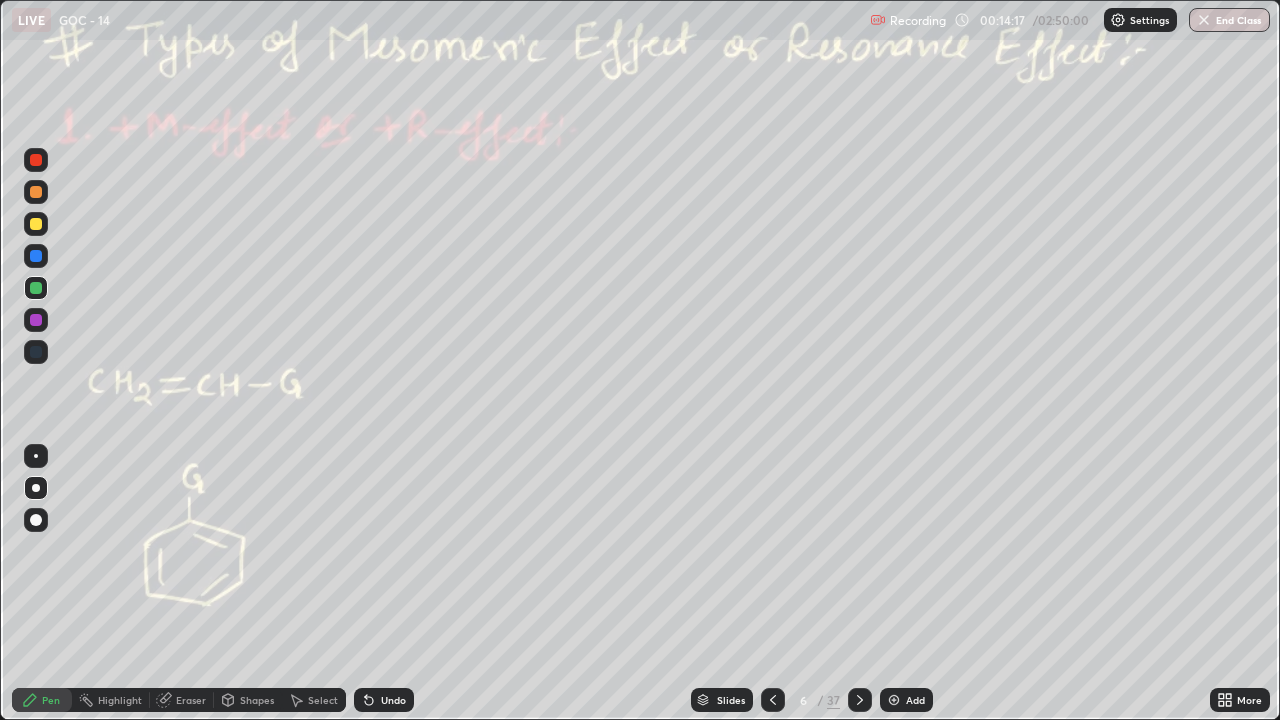 click at bounding box center [36, 160] 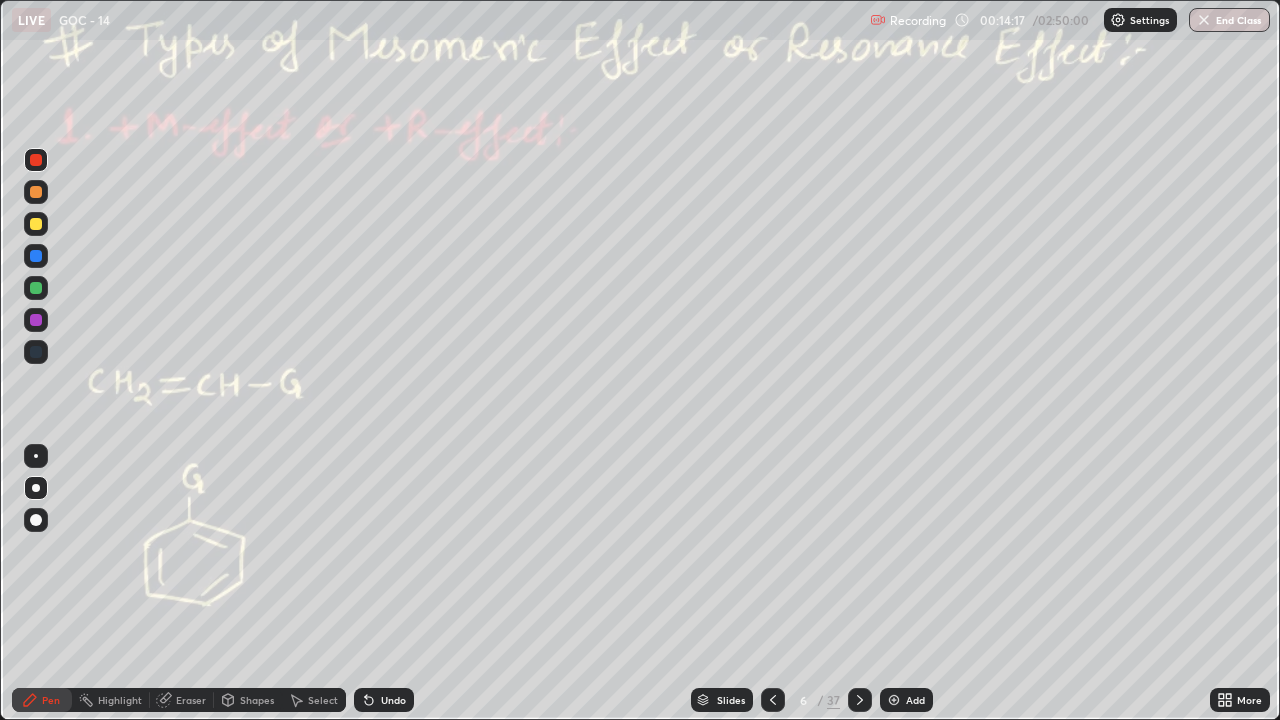 click at bounding box center [36, 192] 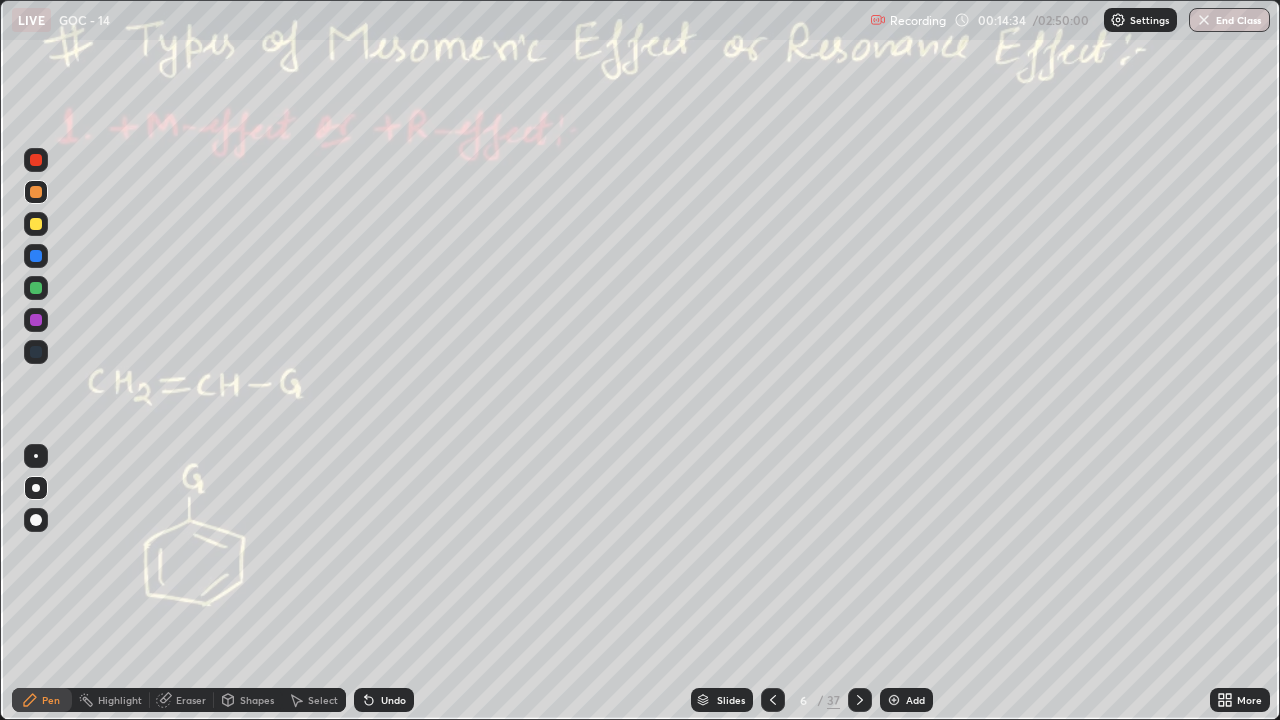 click at bounding box center [36, 288] 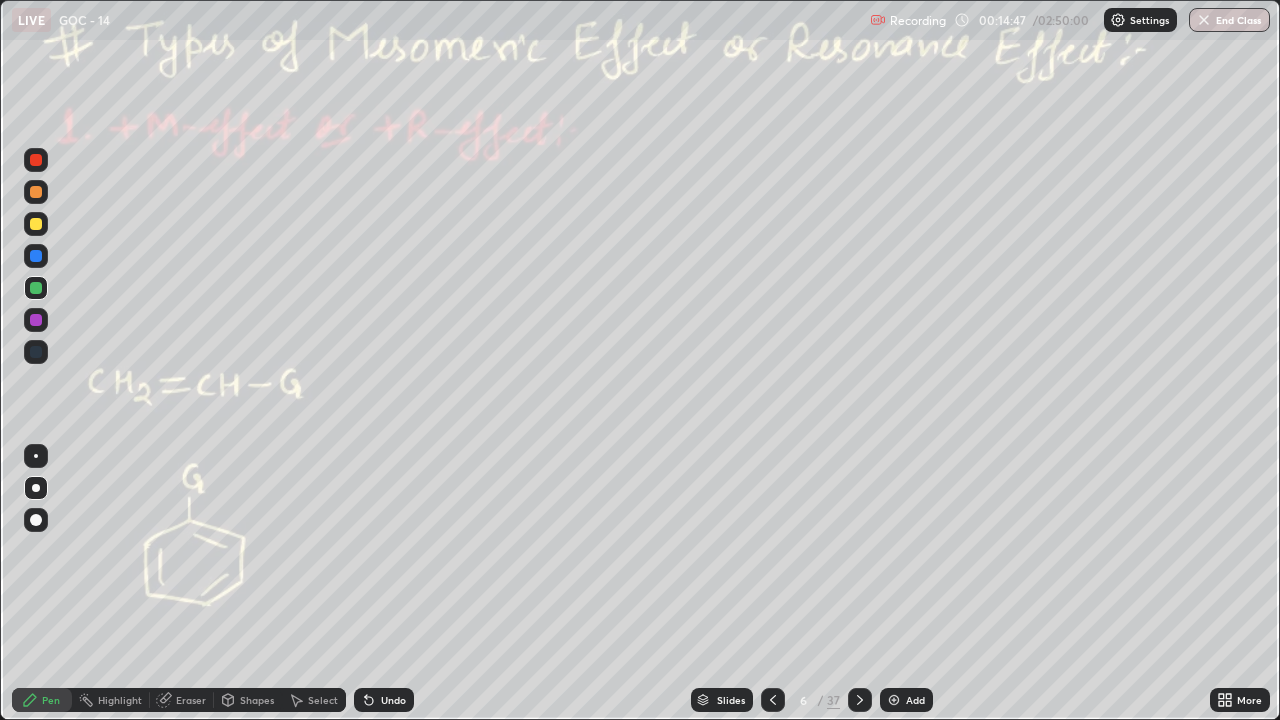 click at bounding box center [36, 160] 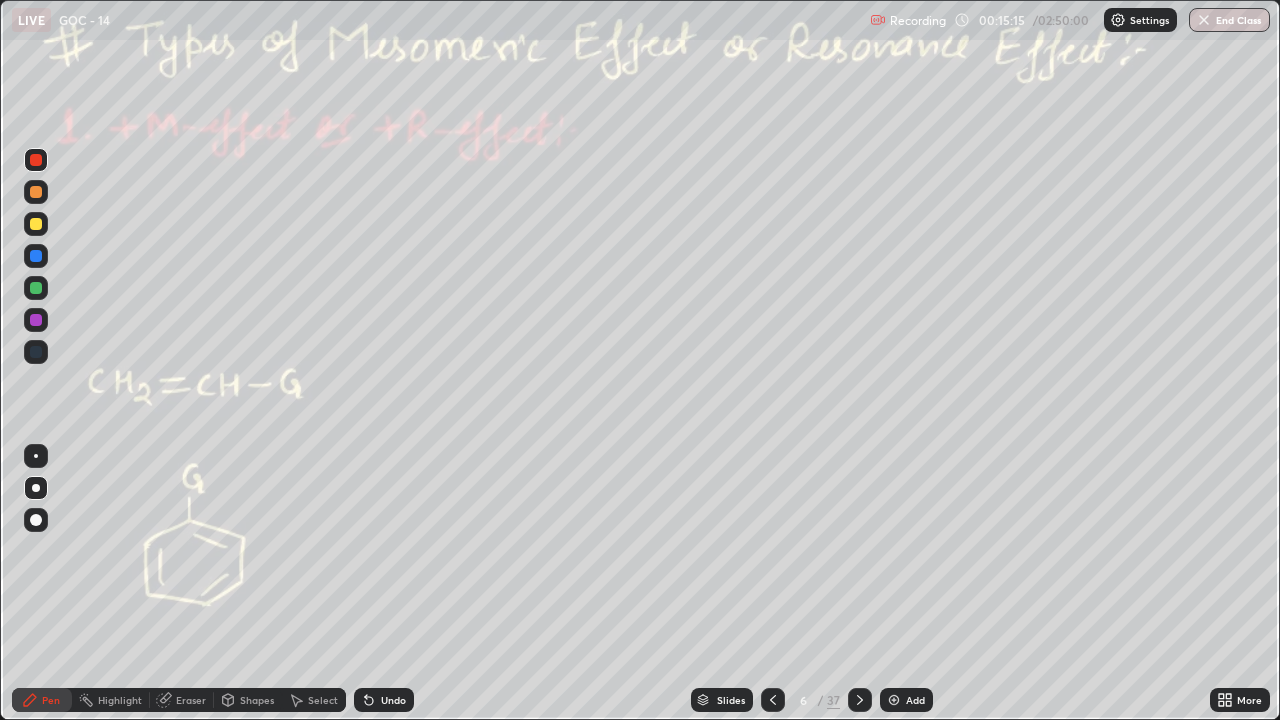 click at bounding box center (36, 288) 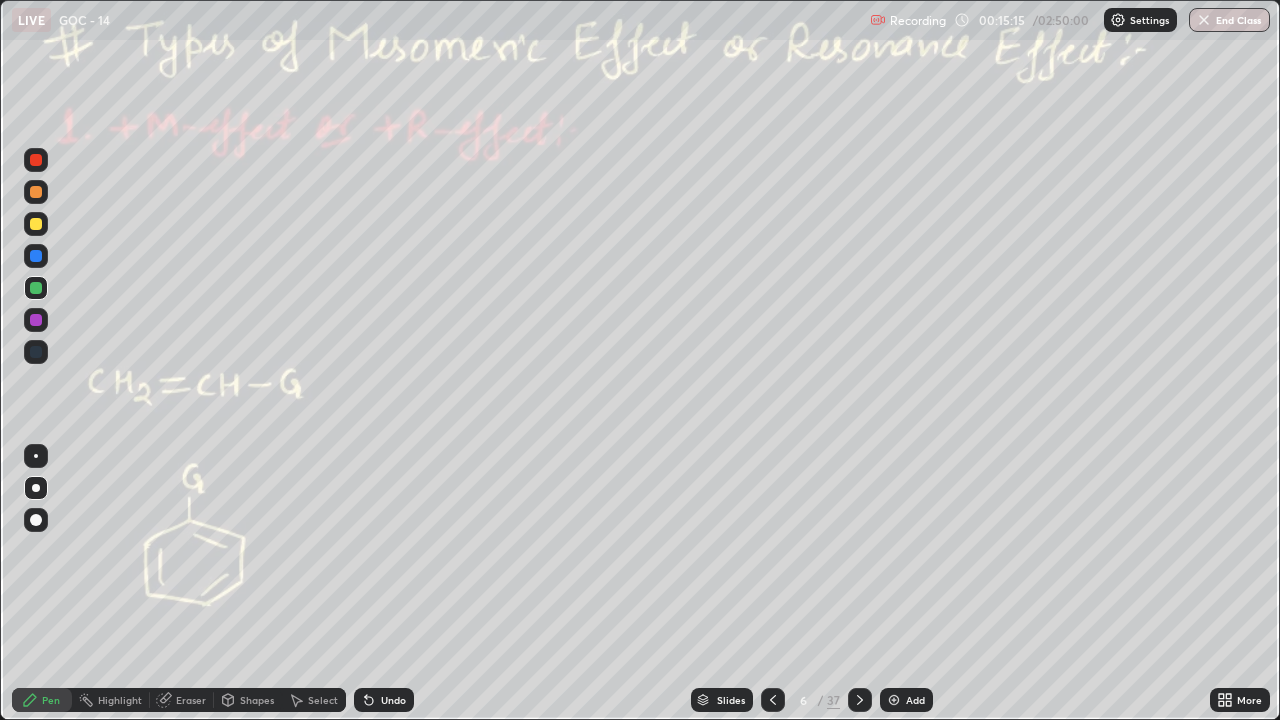 click at bounding box center (36, 288) 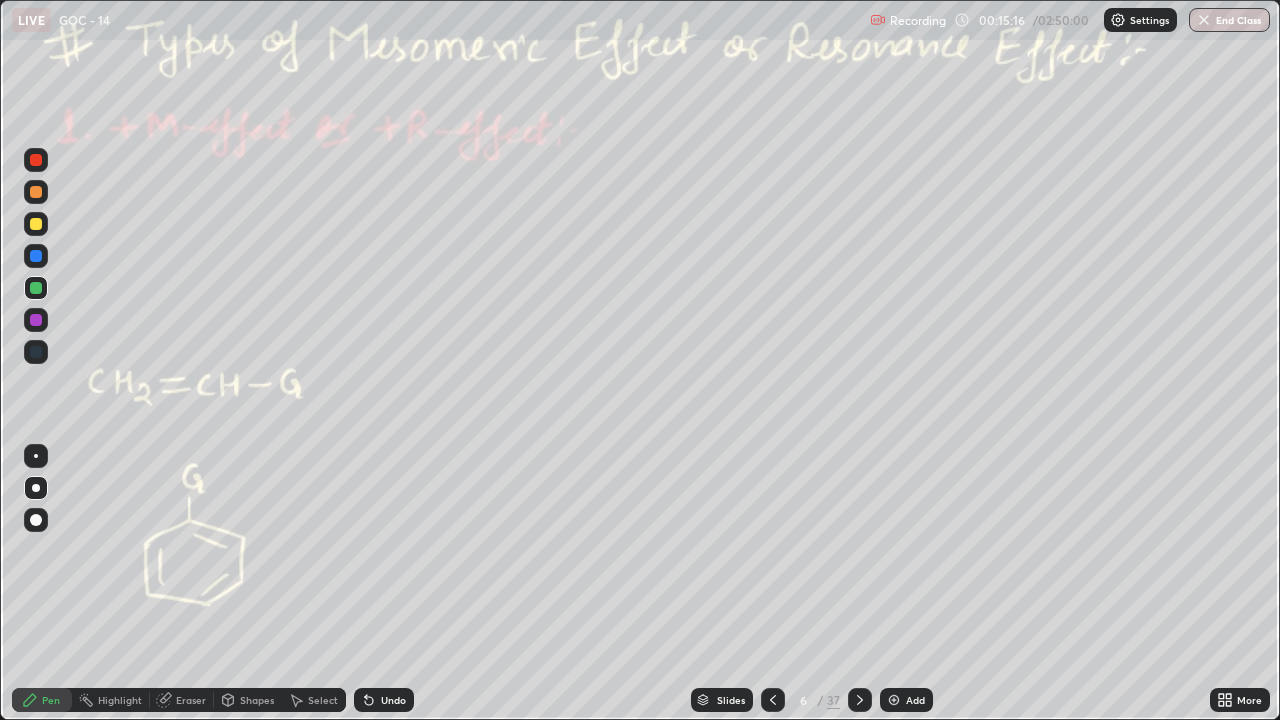 click at bounding box center (36, 288) 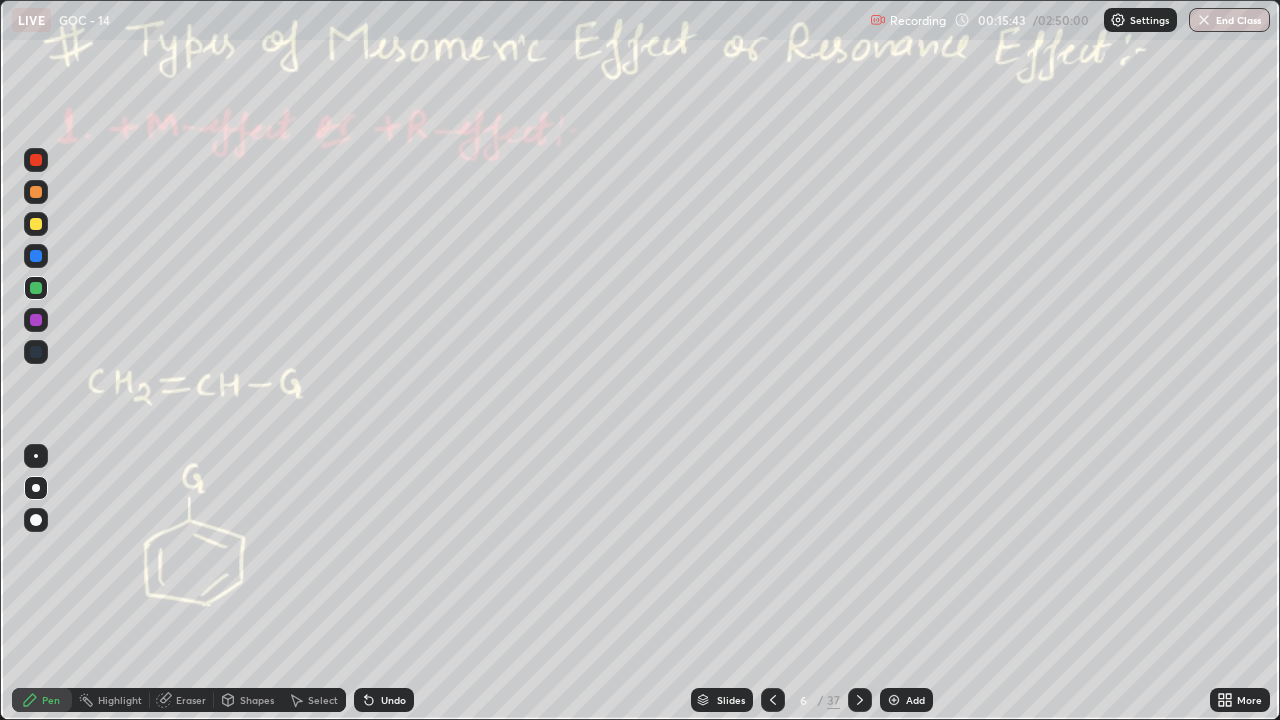 click at bounding box center [36, 160] 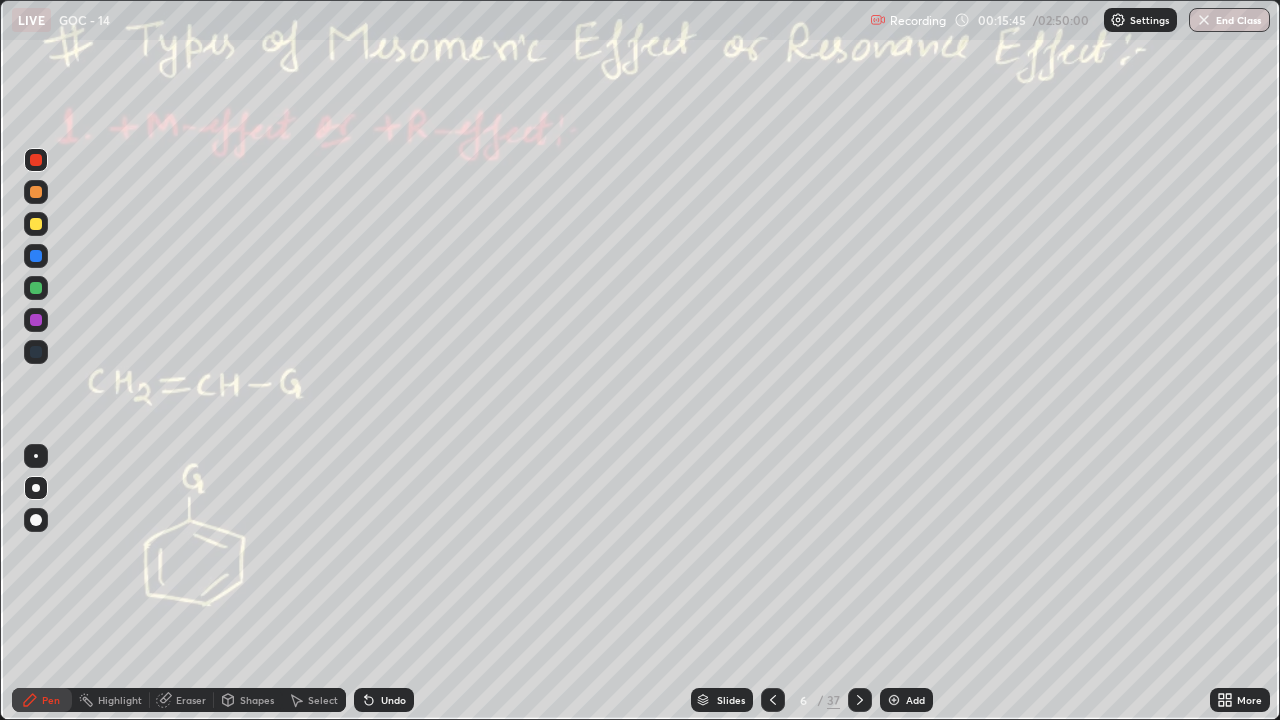 click at bounding box center [36, 320] 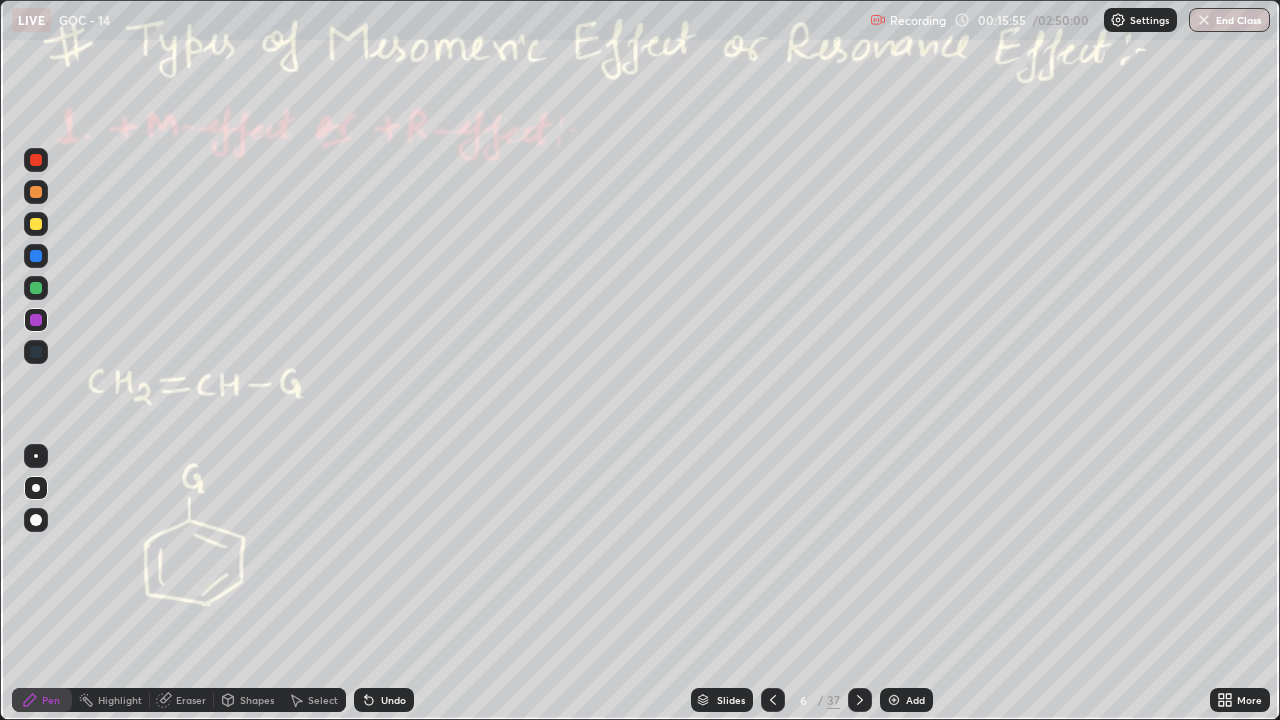 click at bounding box center (36, 160) 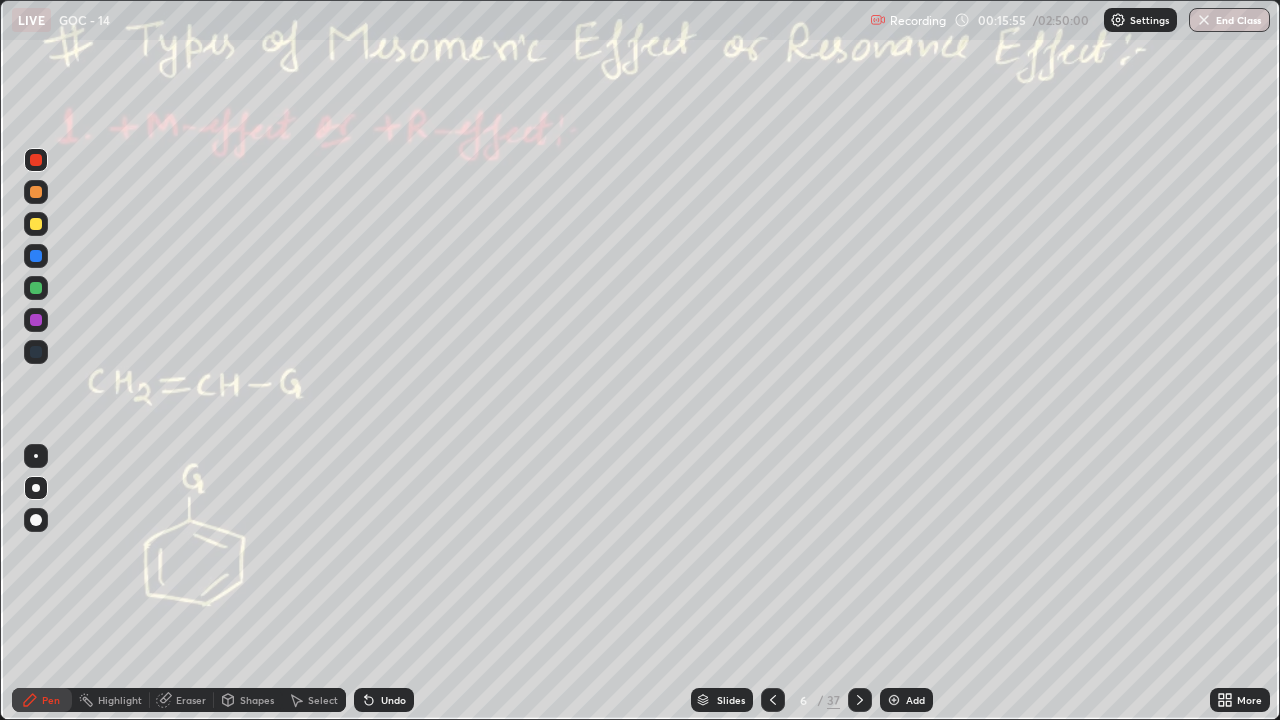 click at bounding box center (36, 160) 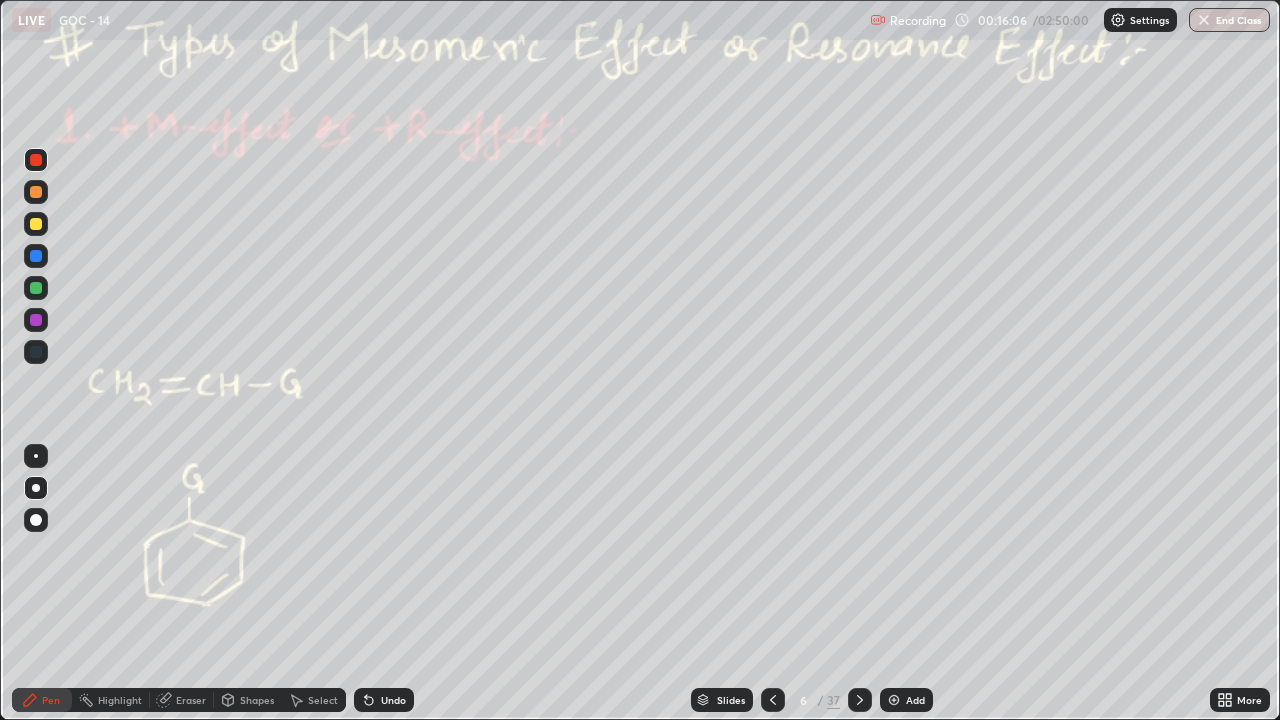 click at bounding box center [36, 224] 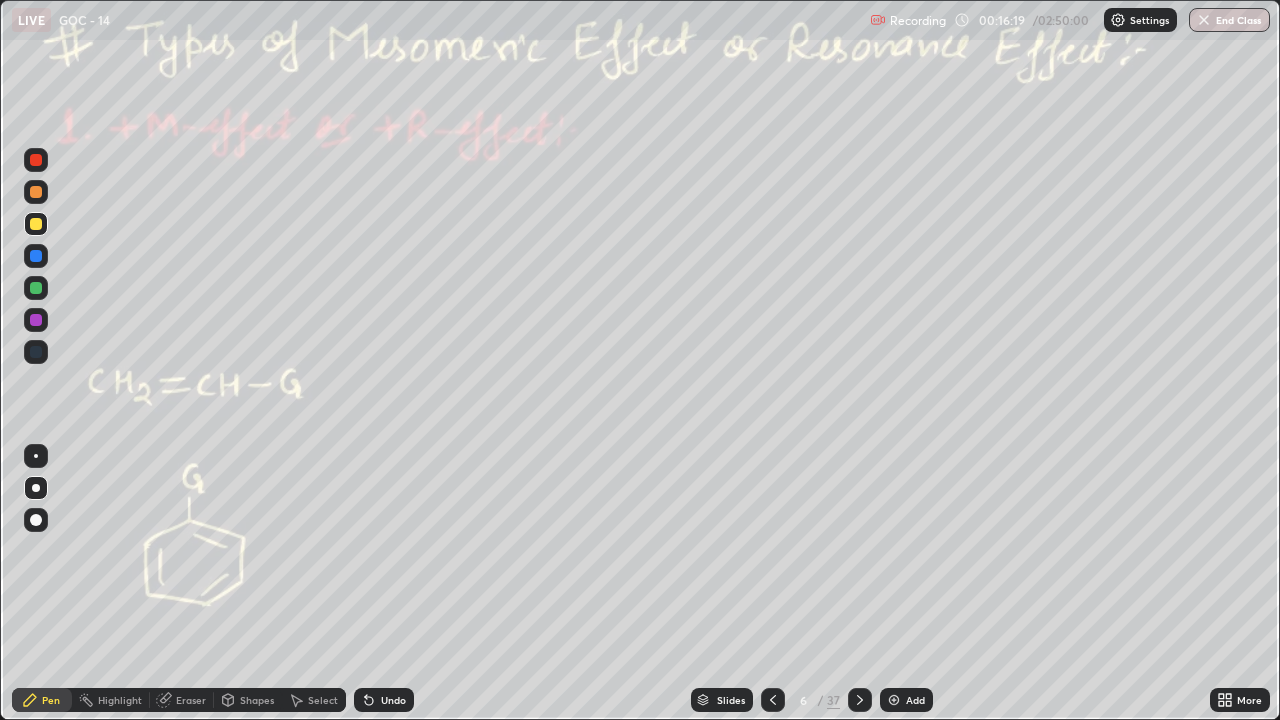 click at bounding box center [36, 288] 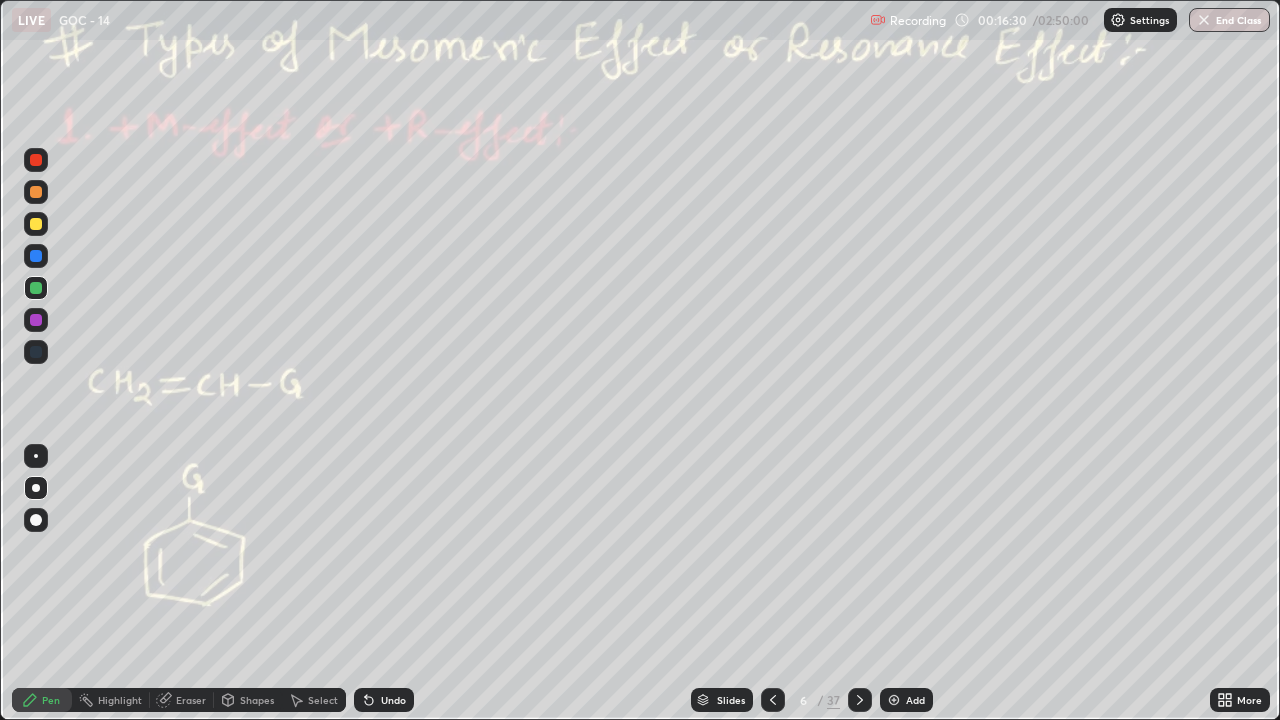 click on "Shapes" at bounding box center (257, 700) 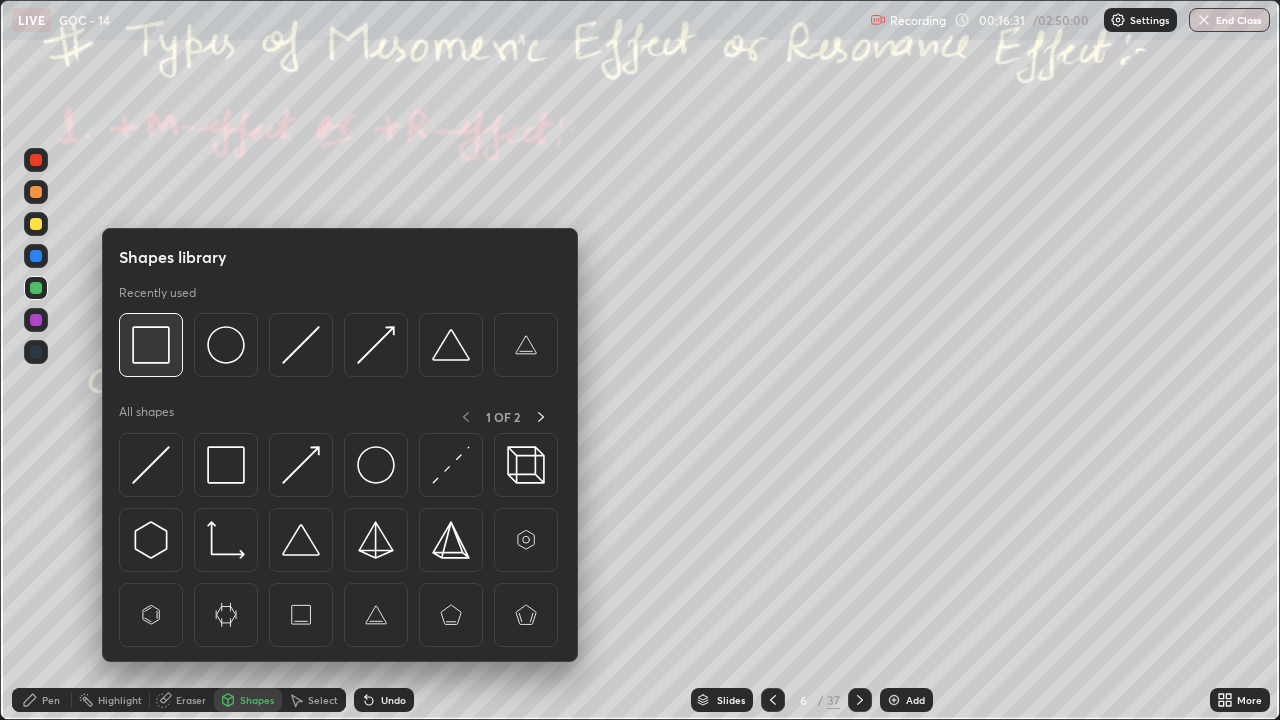 click at bounding box center [151, 345] 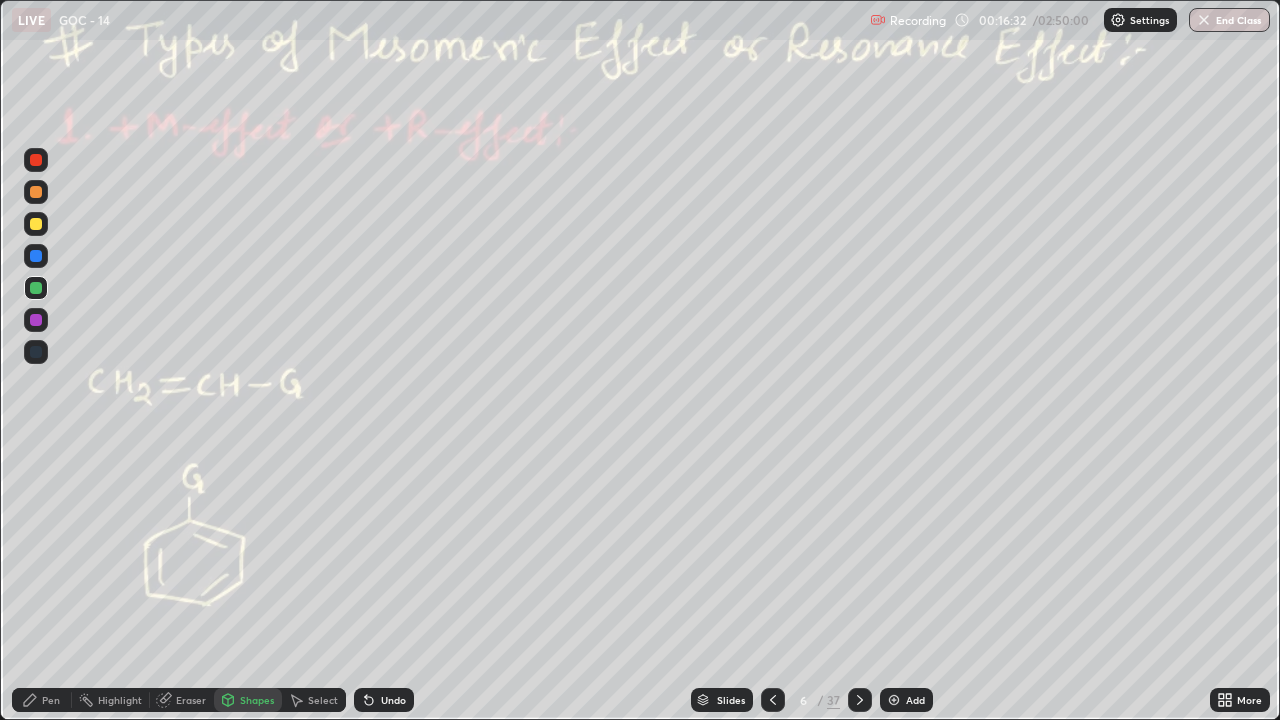 click at bounding box center (36, 160) 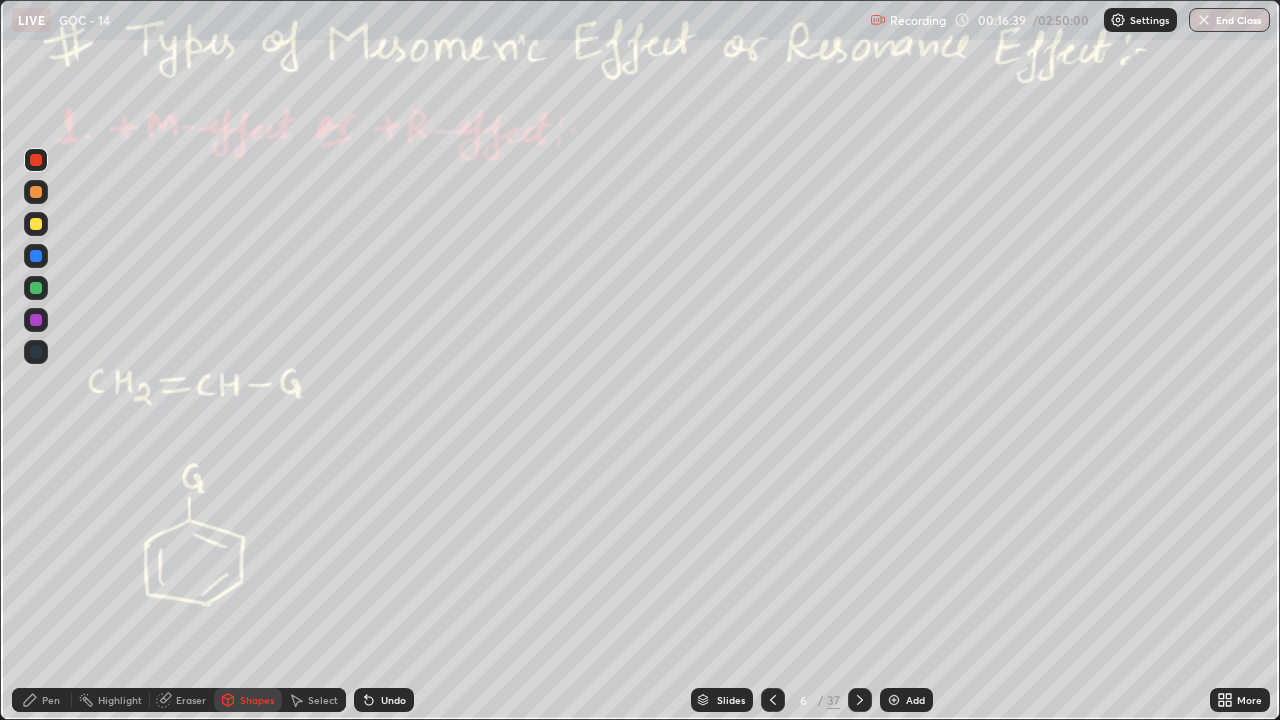 click at bounding box center [36, 224] 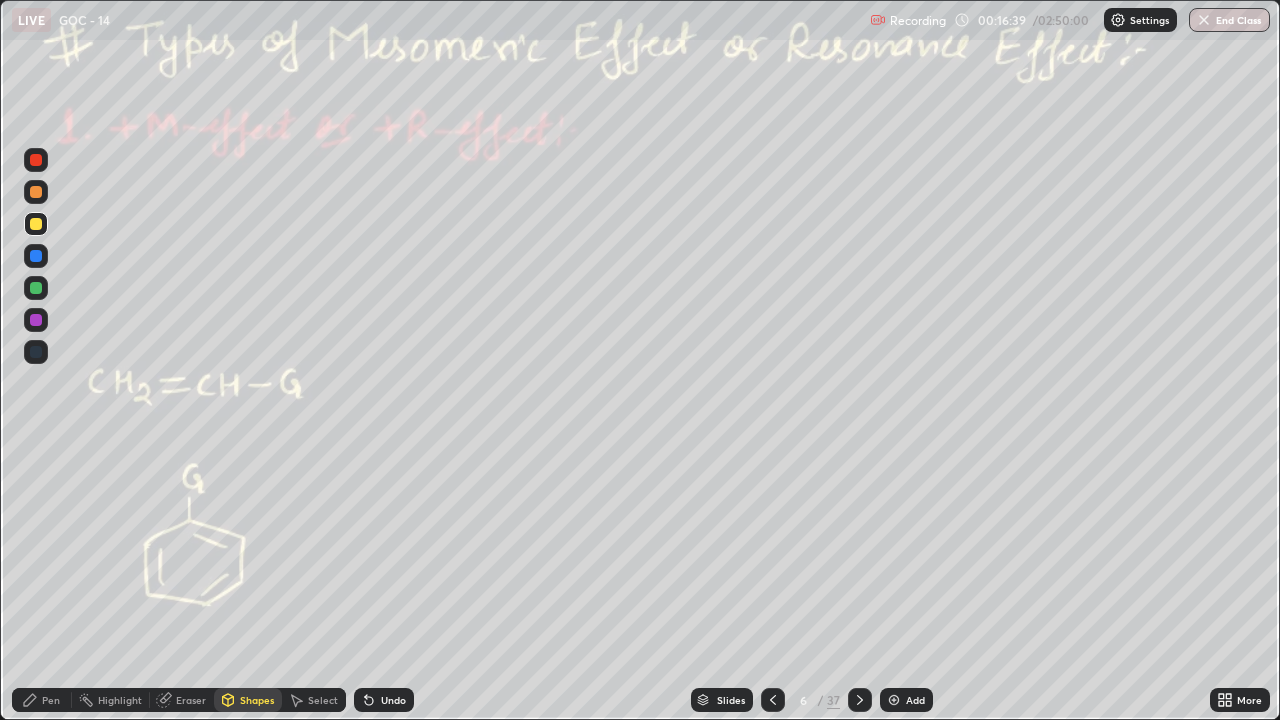 click at bounding box center (36, 224) 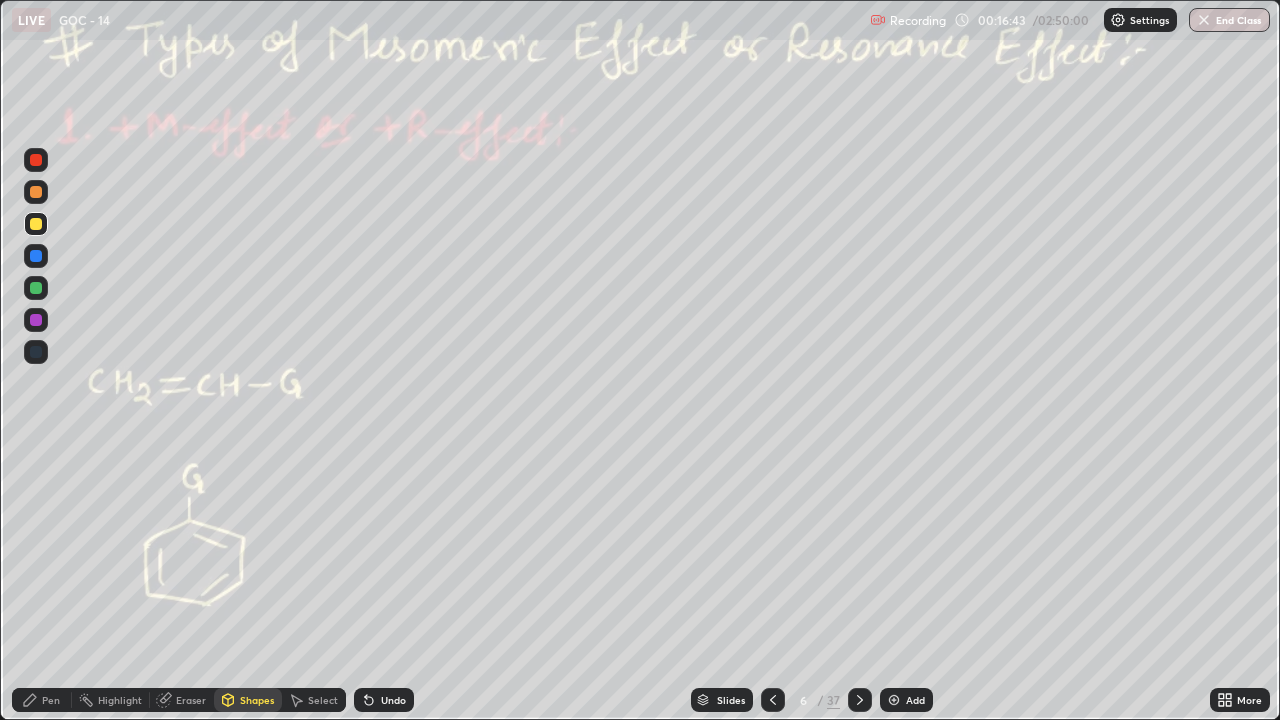 click on "Undo" at bounding box center [393, 700] 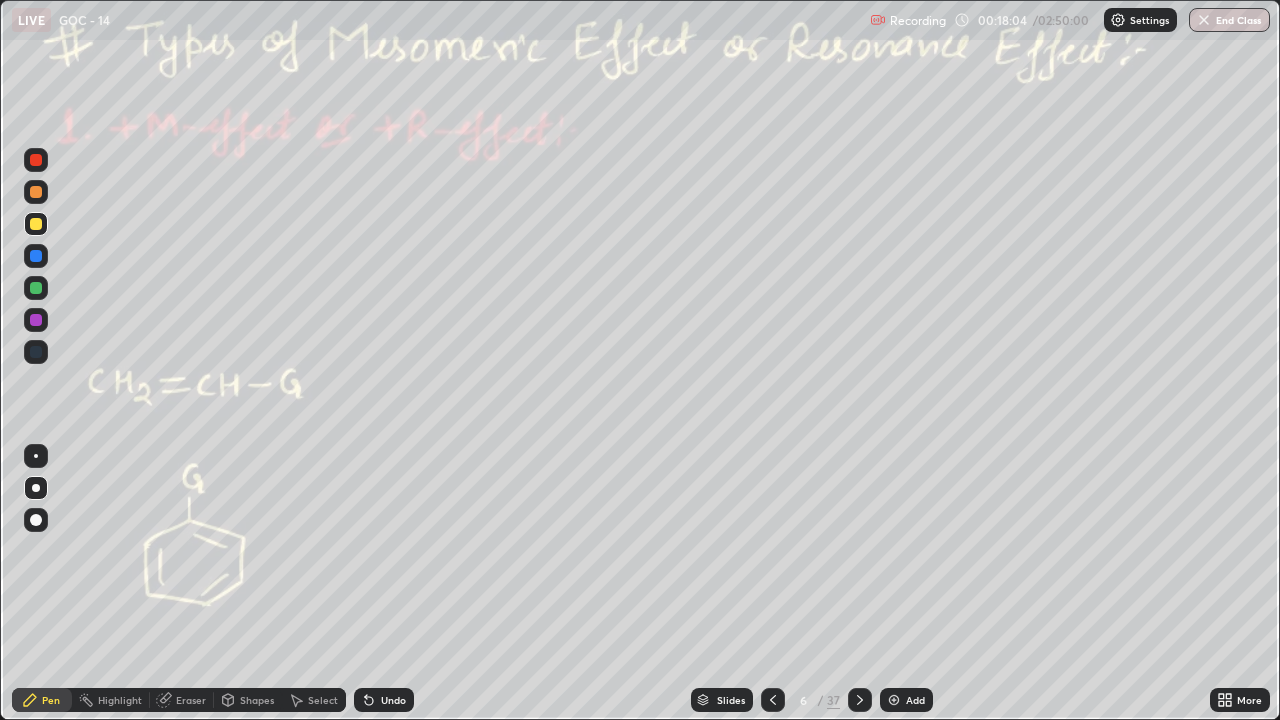 click on "Shapes" at bounding box center (248, 700) 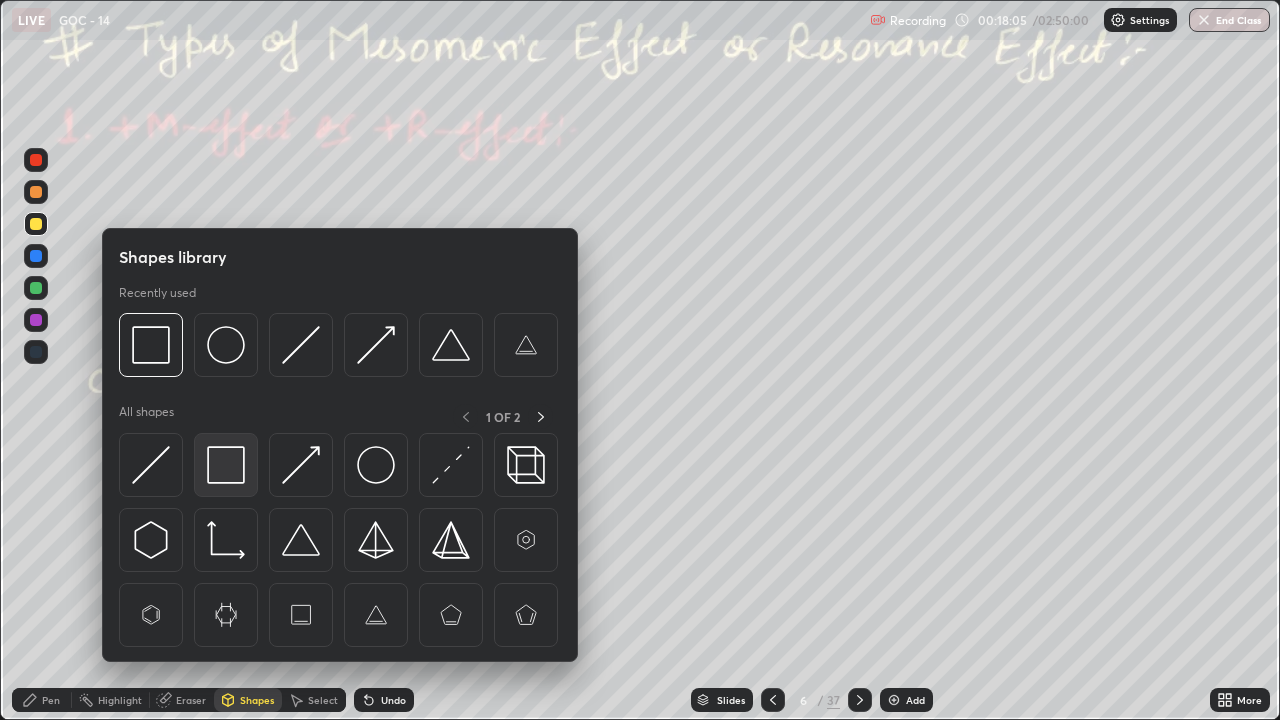 click at bounding box center [226, 465] 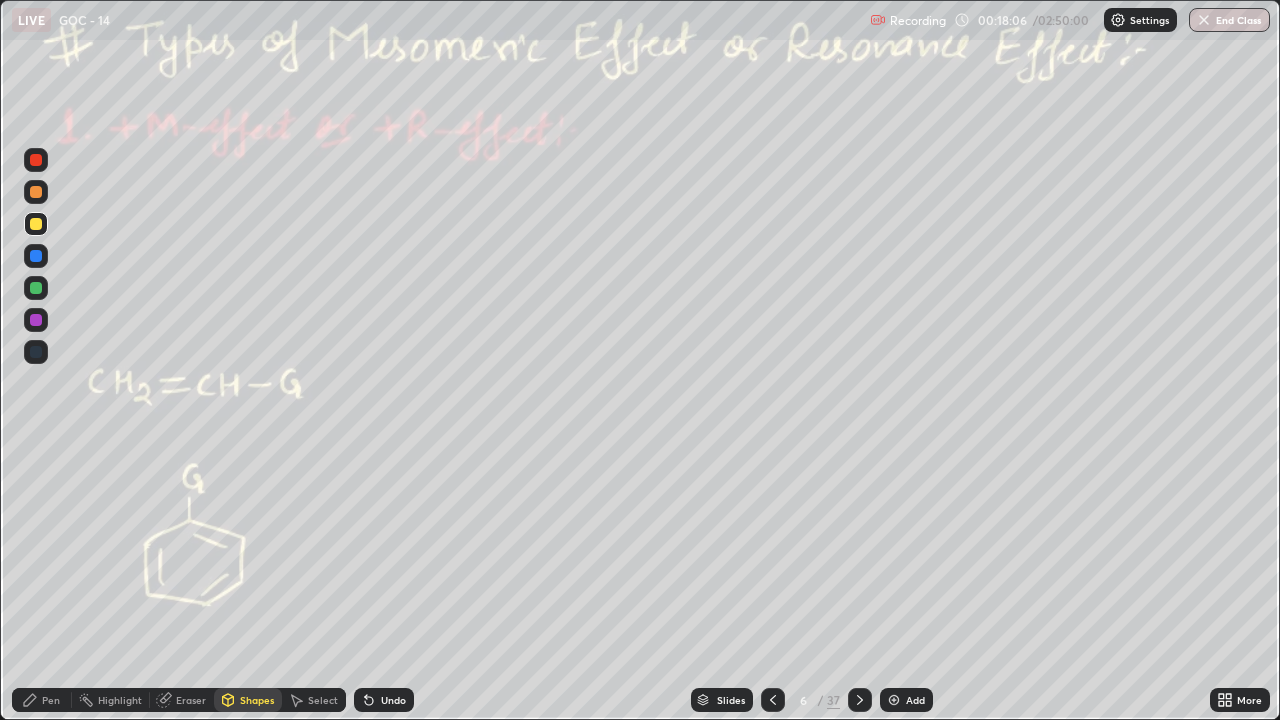 click at bounding box center [36, 160] 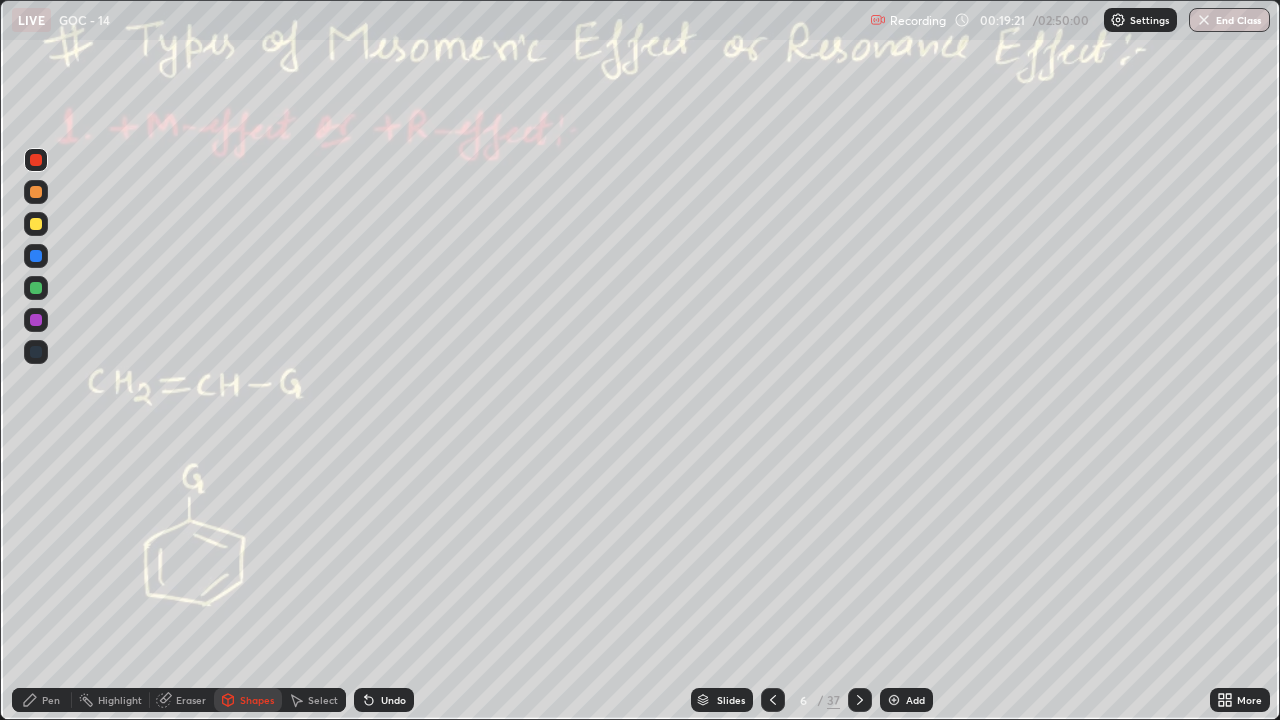 click 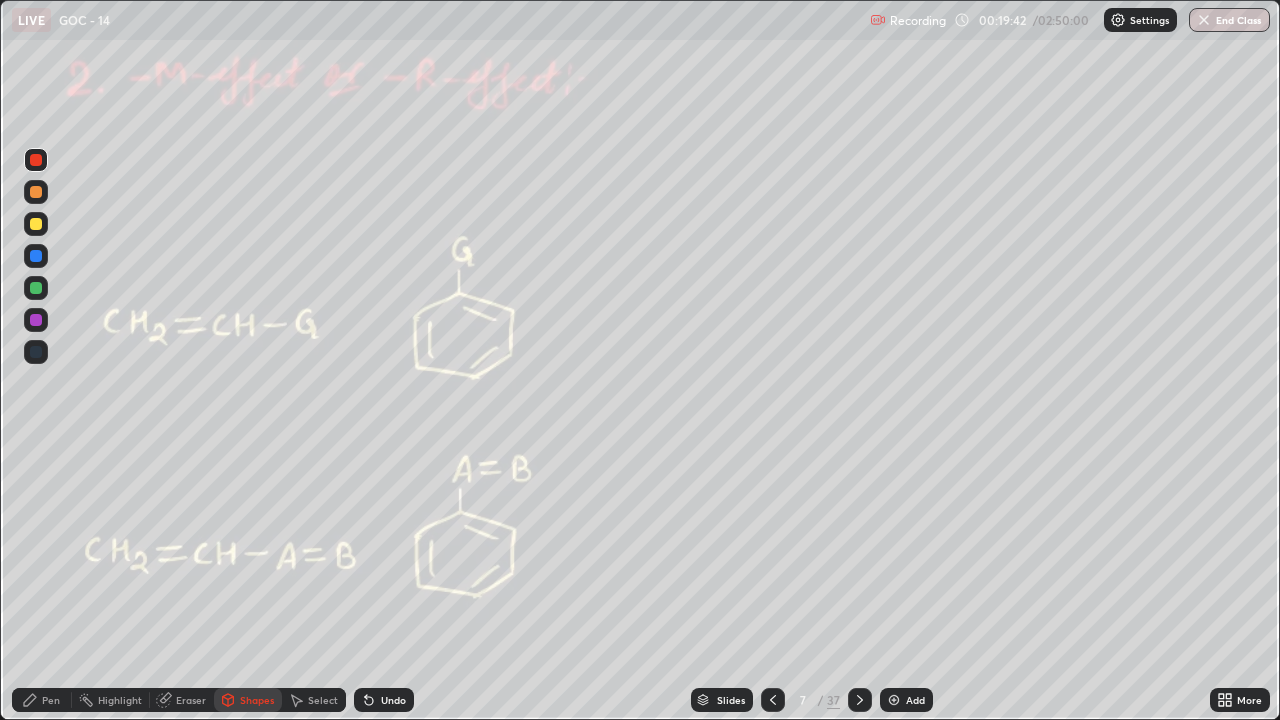 click at bounding box center [36, 224] 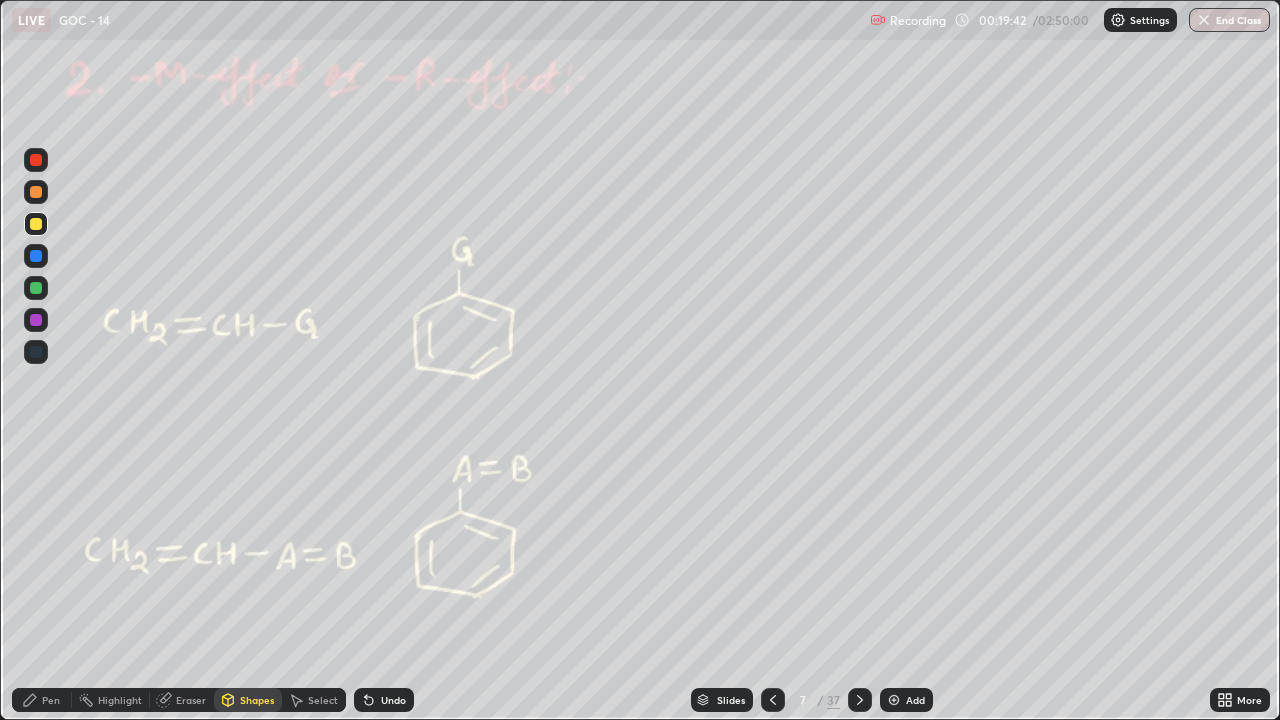 click 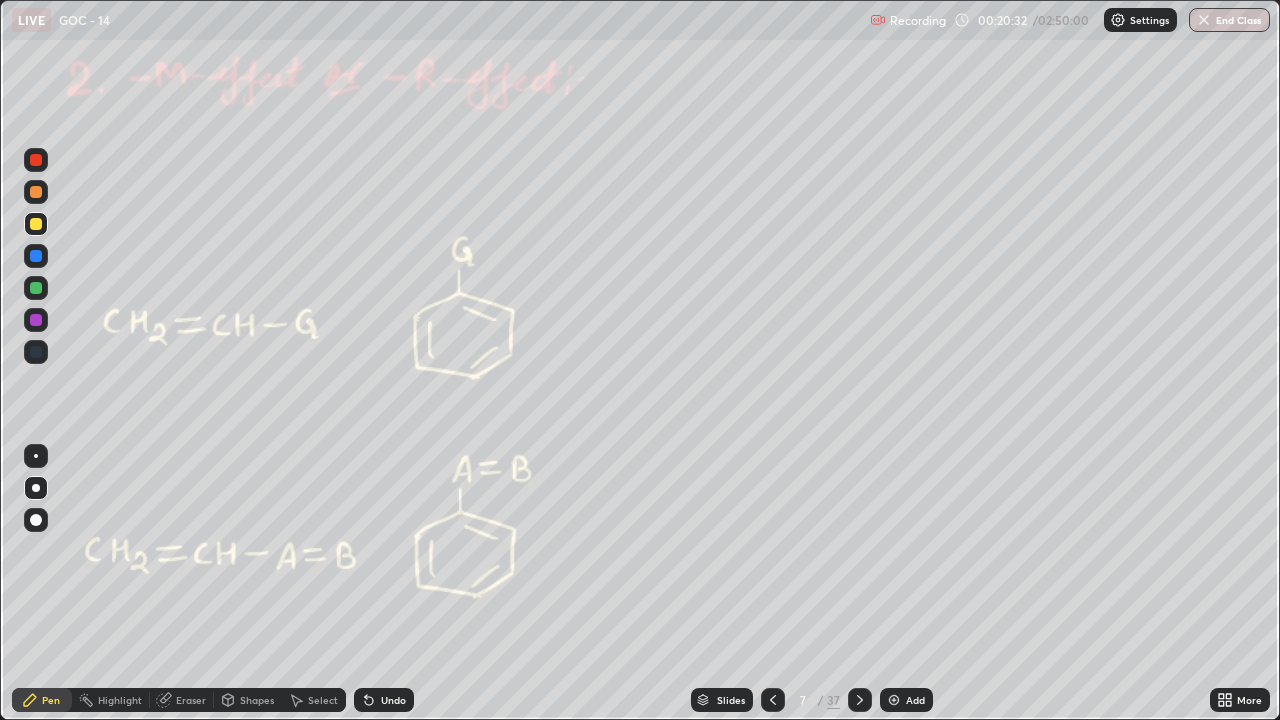 click at bounding box center (36, 160) 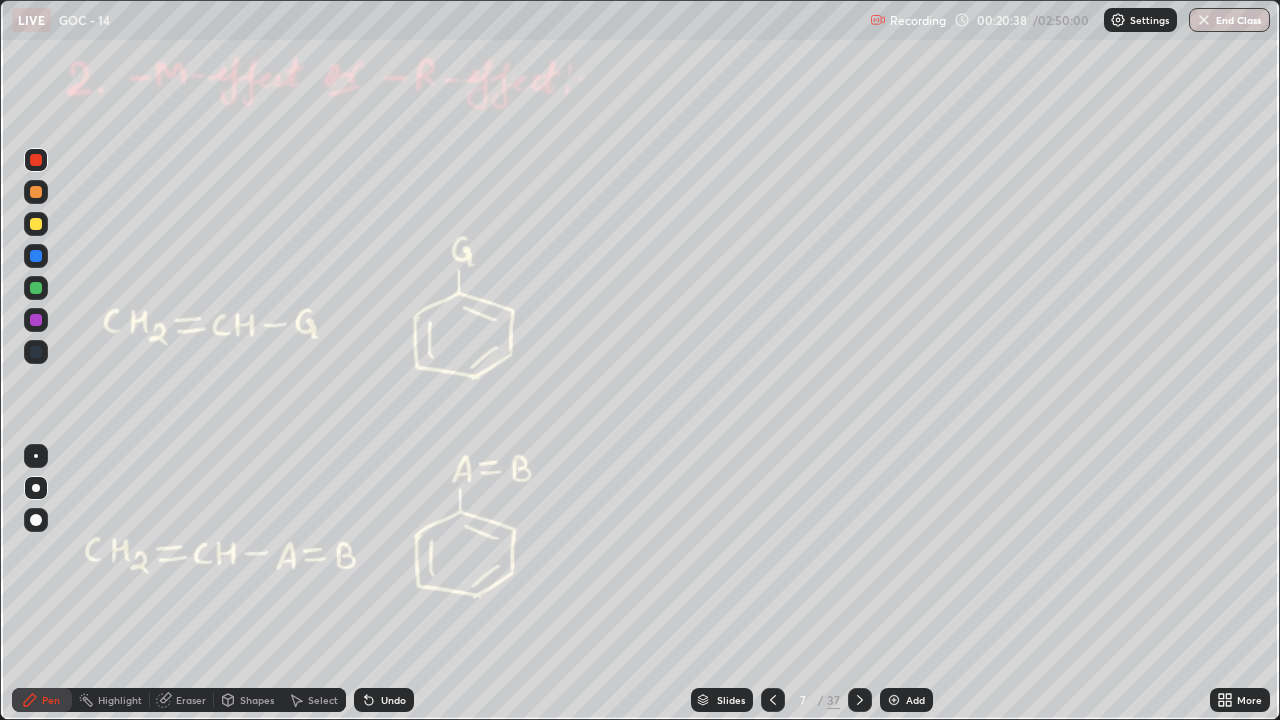 click at bounding box center [36, 192] 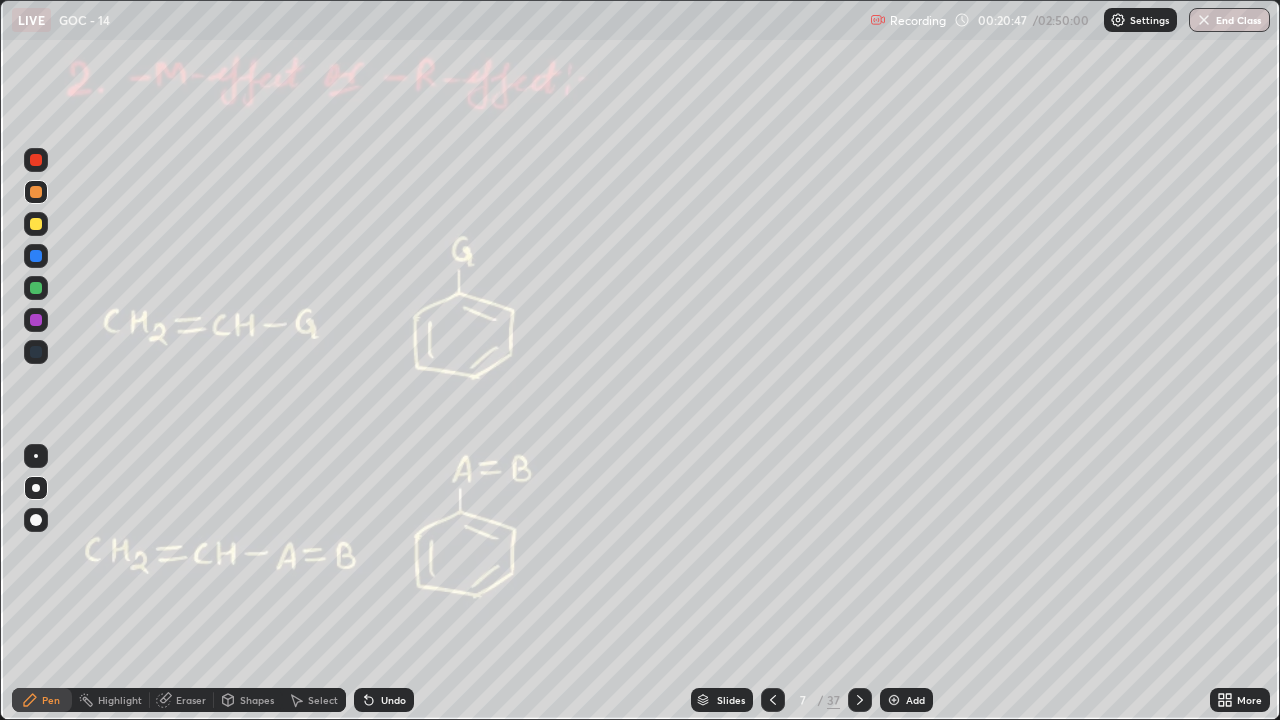 click at bounding box center [36, 288] 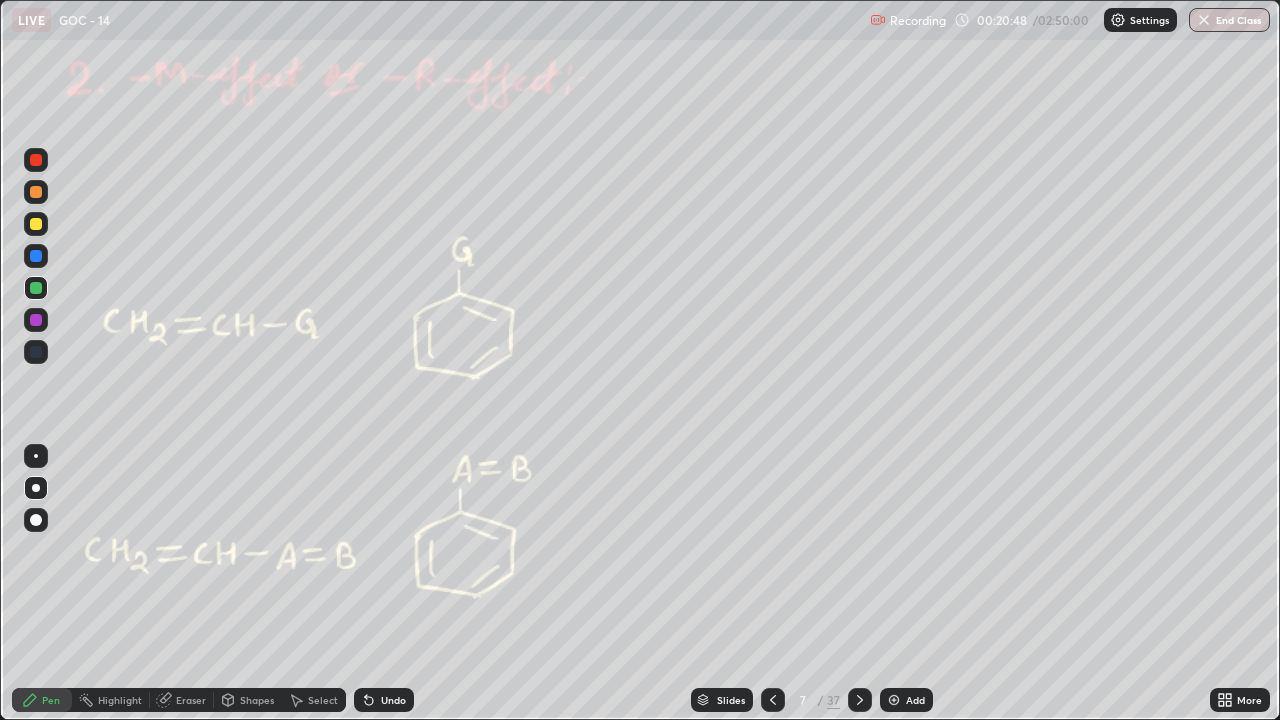 click at bounding box center (36, 192) 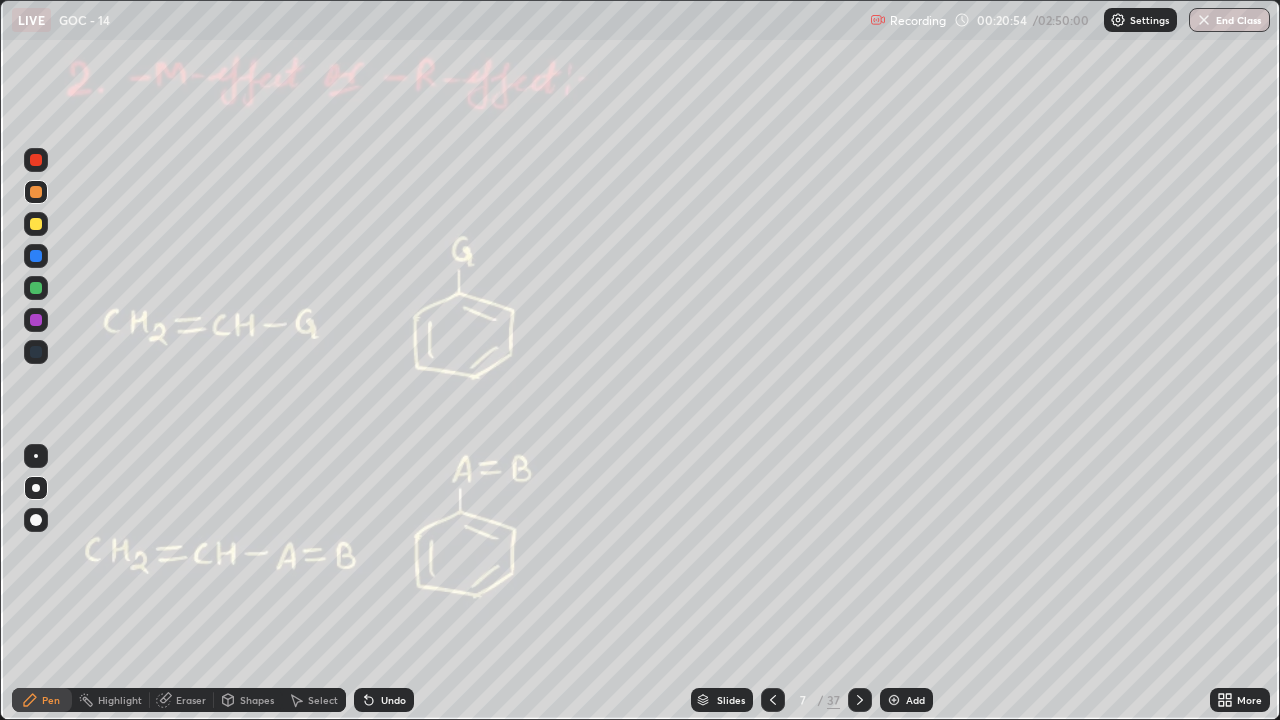 click at bounding box center (36, 160) 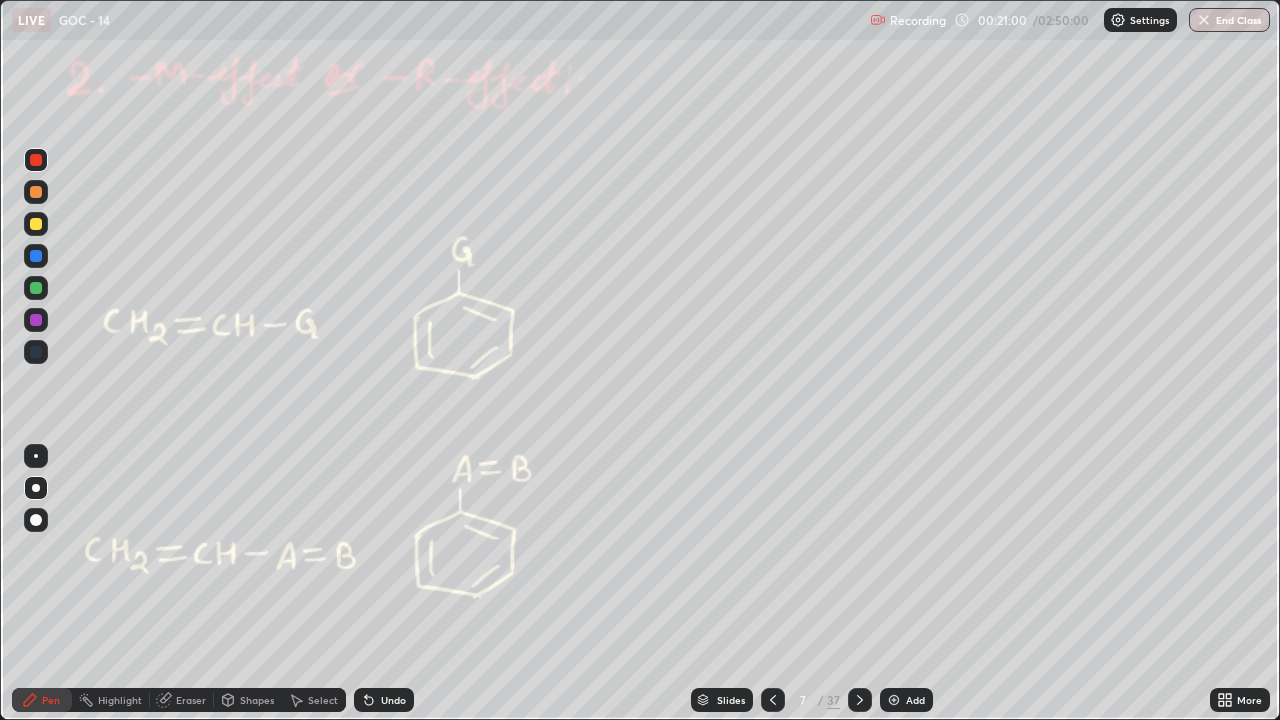 click at bounding box center [36, 192] 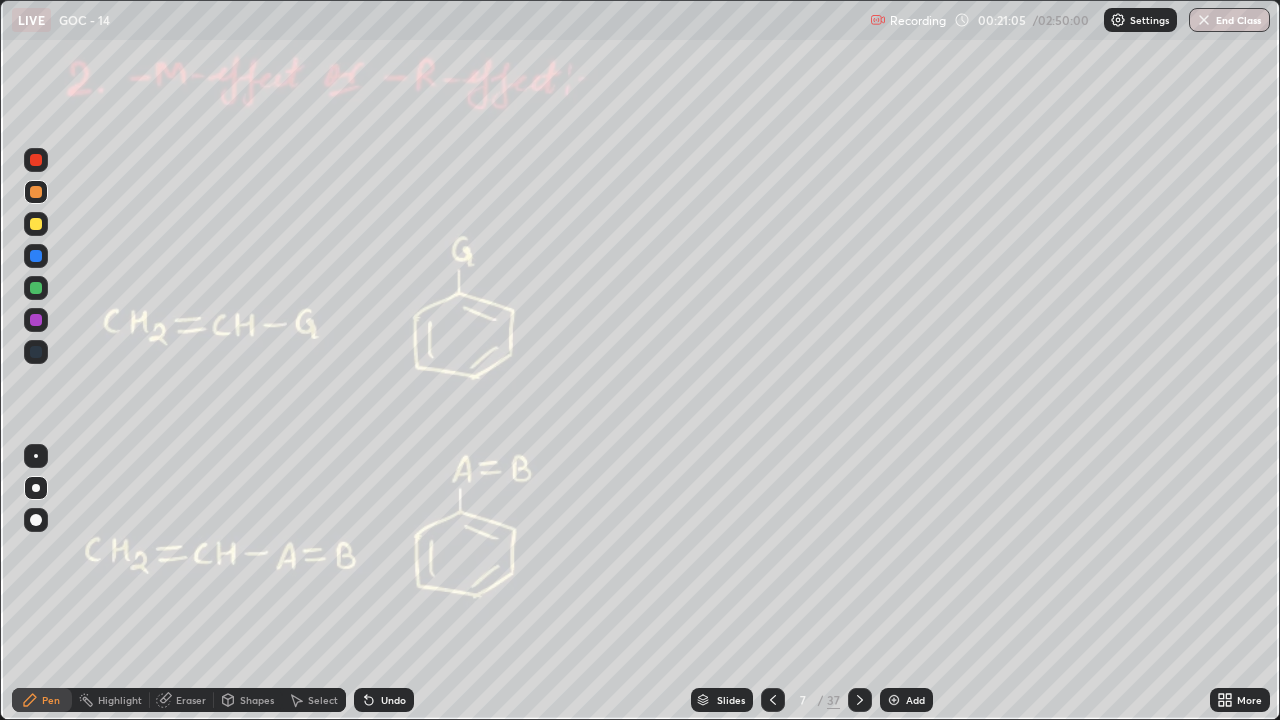 click at bounding box center (36, 160) 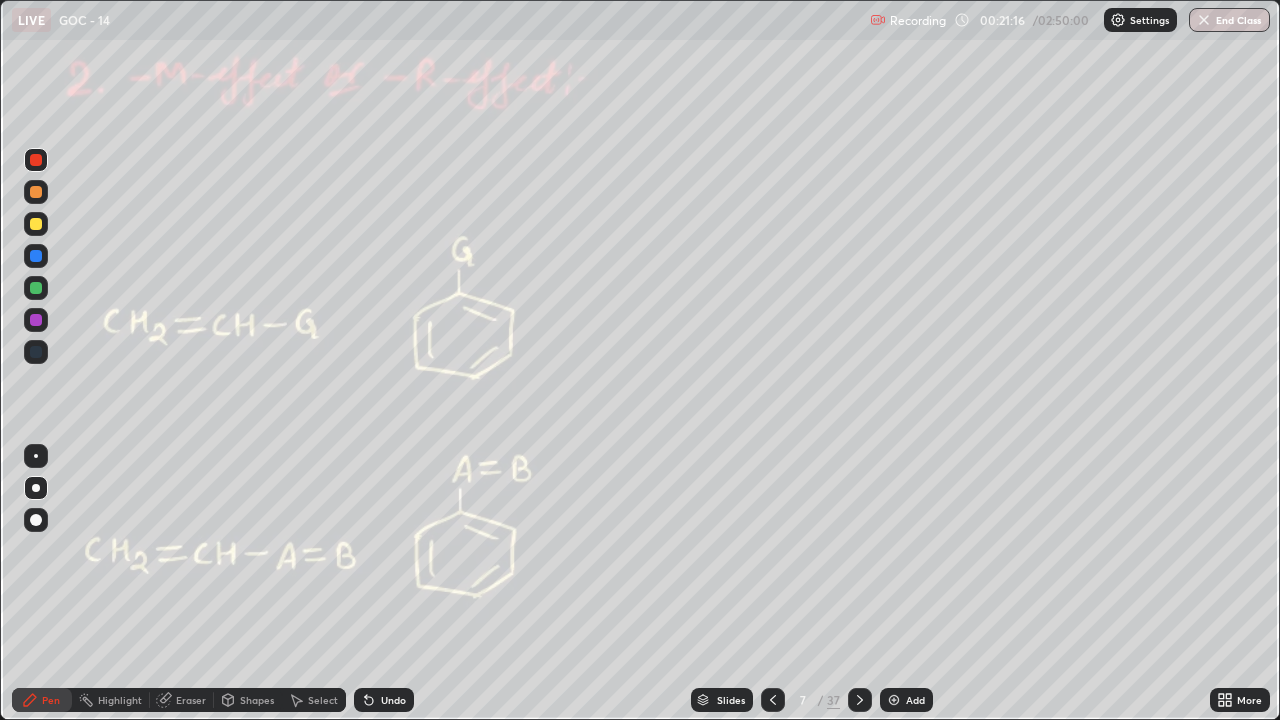 click at bounding box center [36, 160] 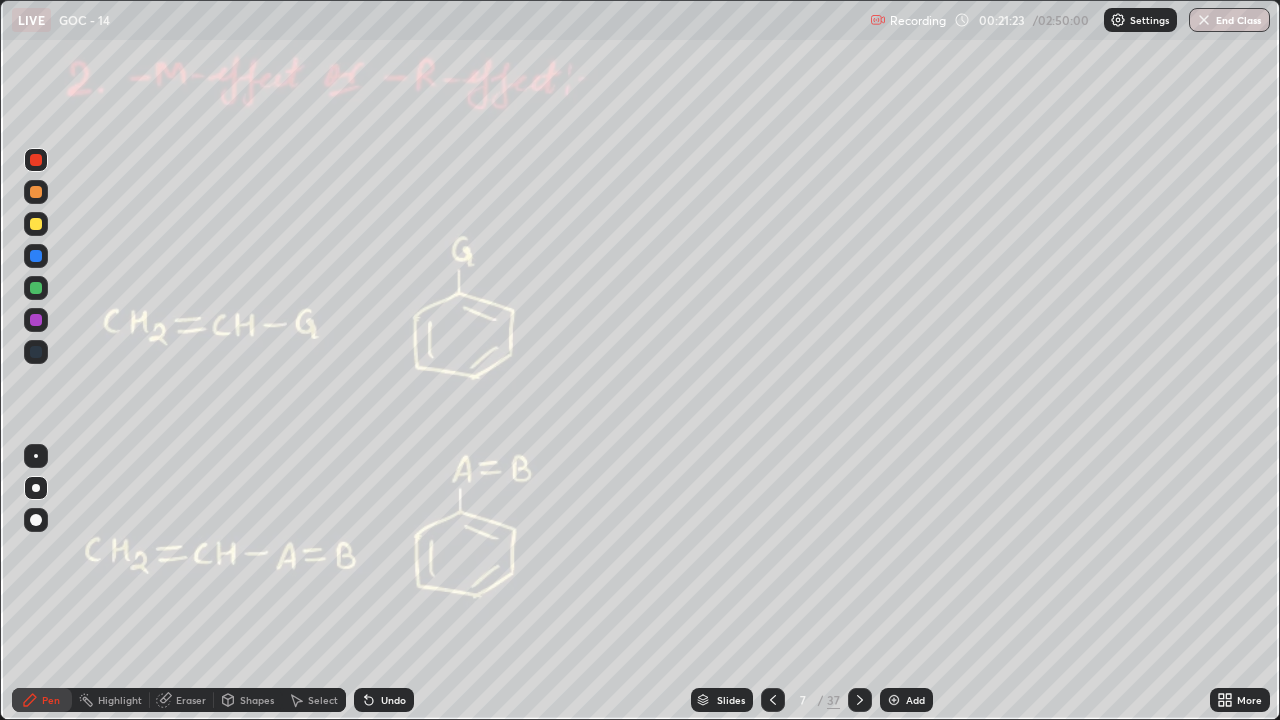 click at bounding box center [36, 160] 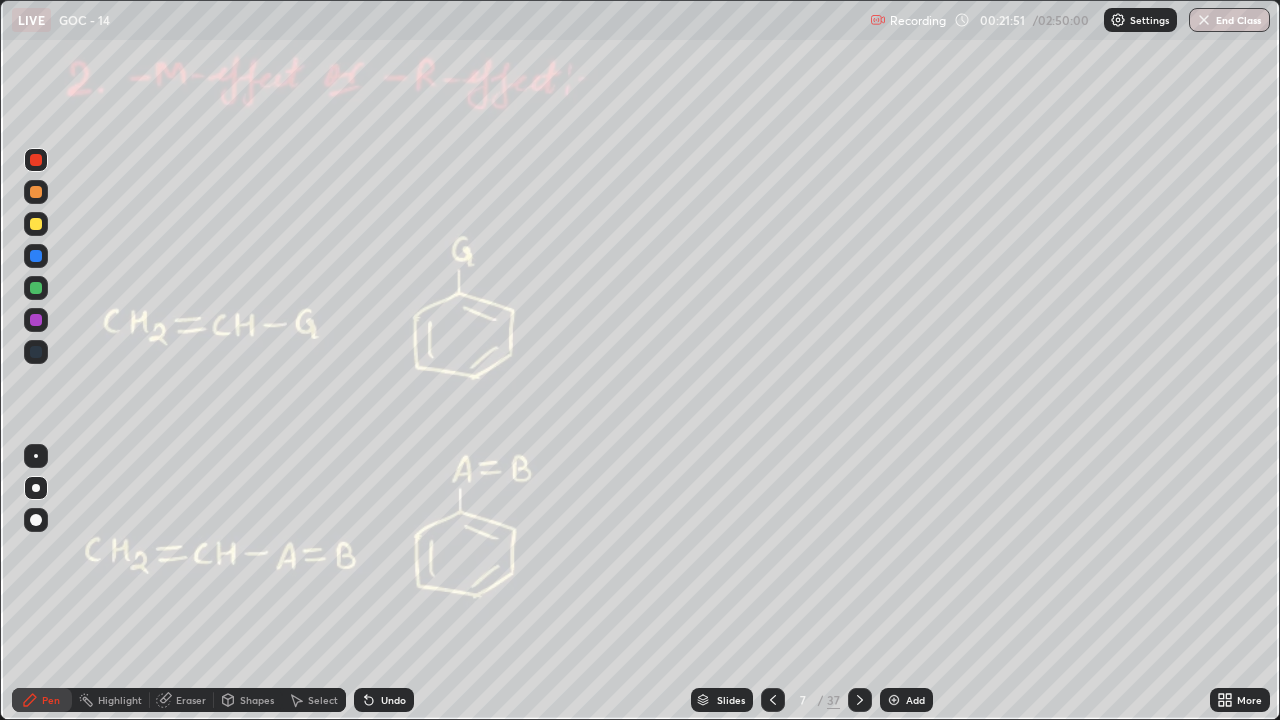 click at bounding box center [36, 288] 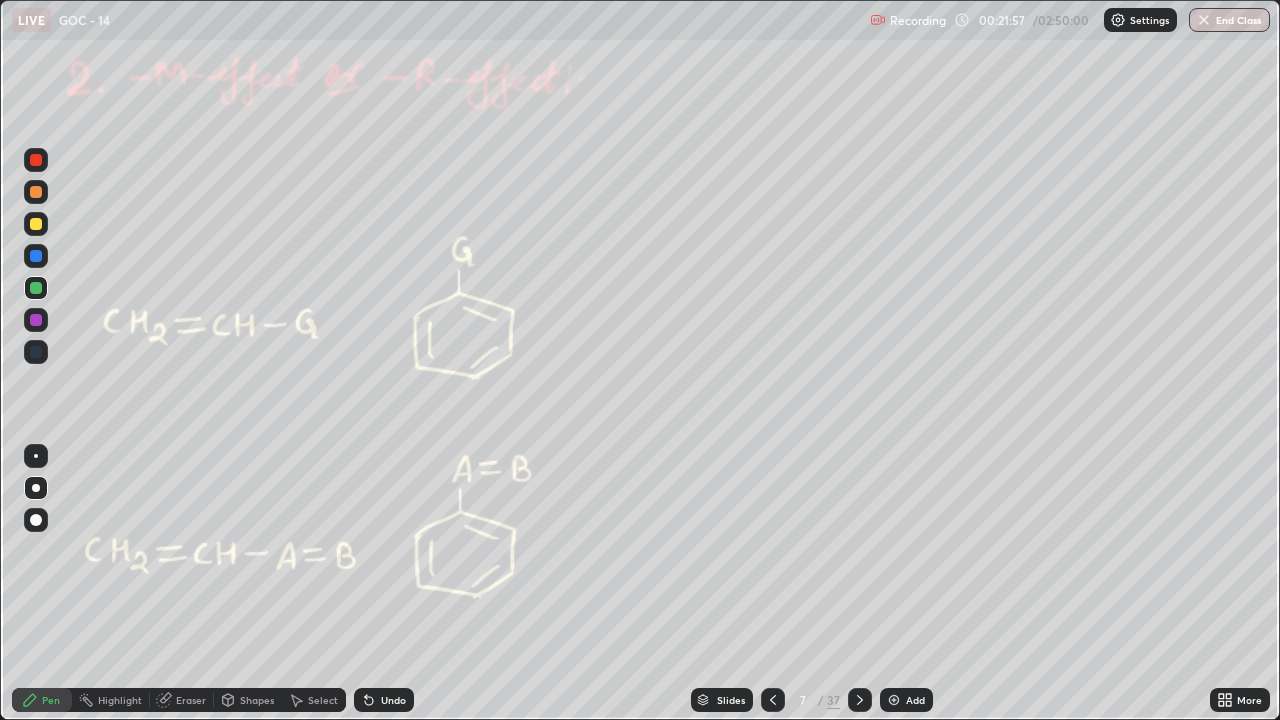 click on "Undo" at bounding box center [384, 700] 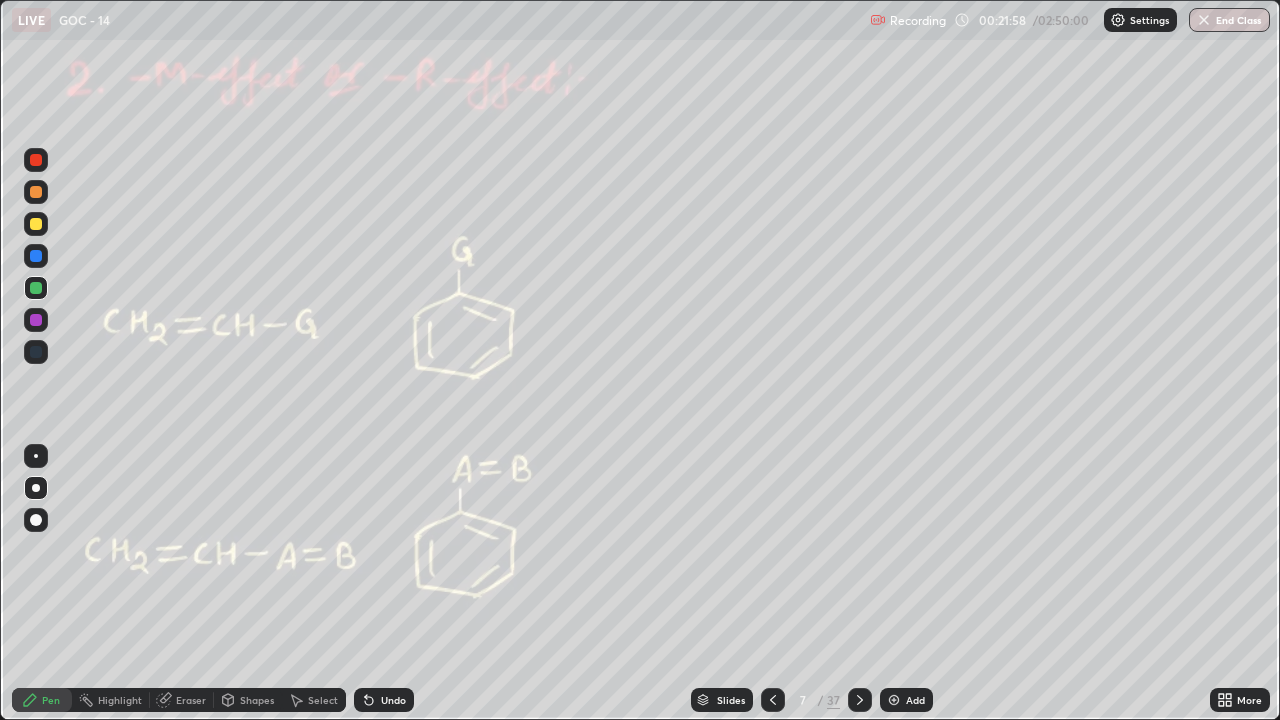 click on "Undo" at bounding box center [393, 700] 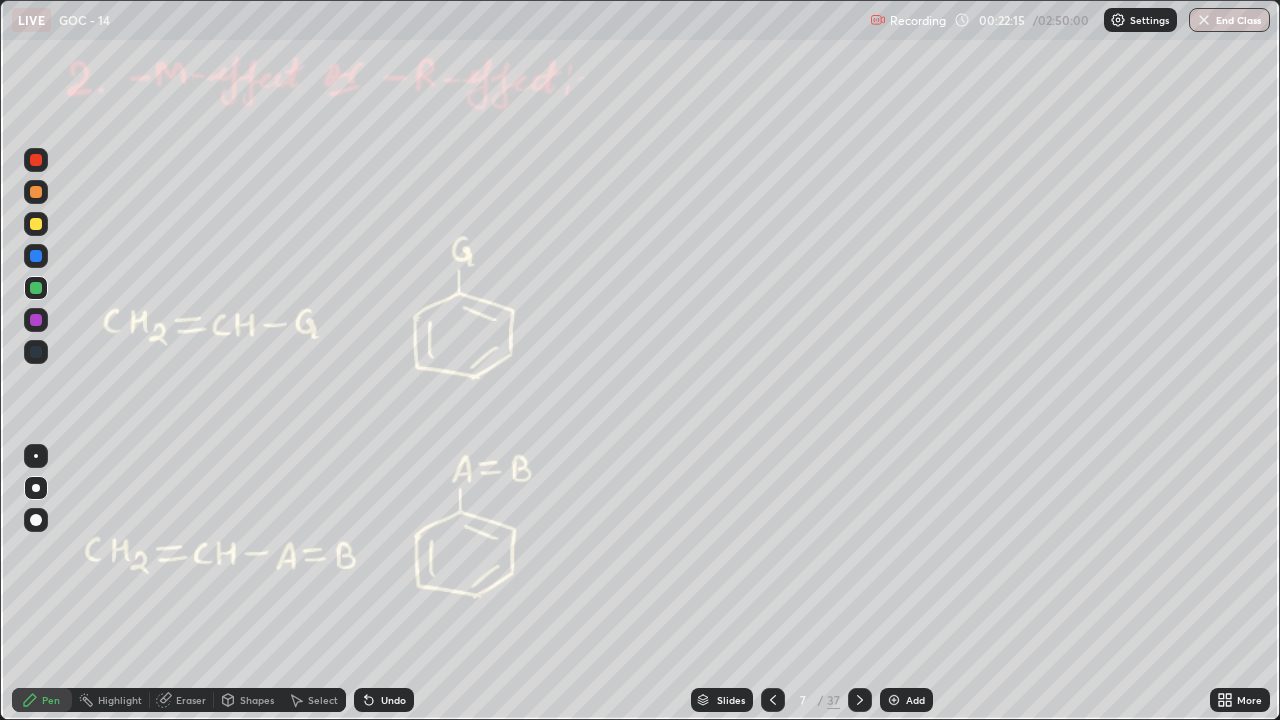 click at bounding box center [36, 320] 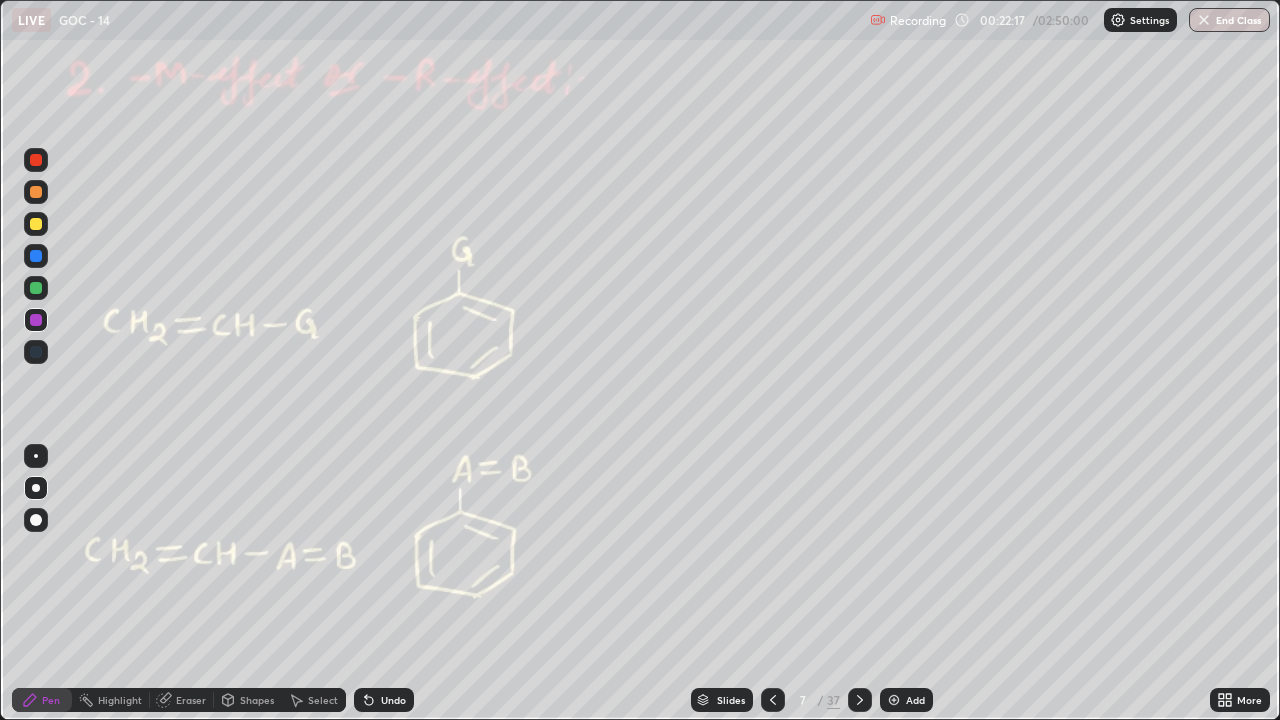 click at bounding box center (36, 224) 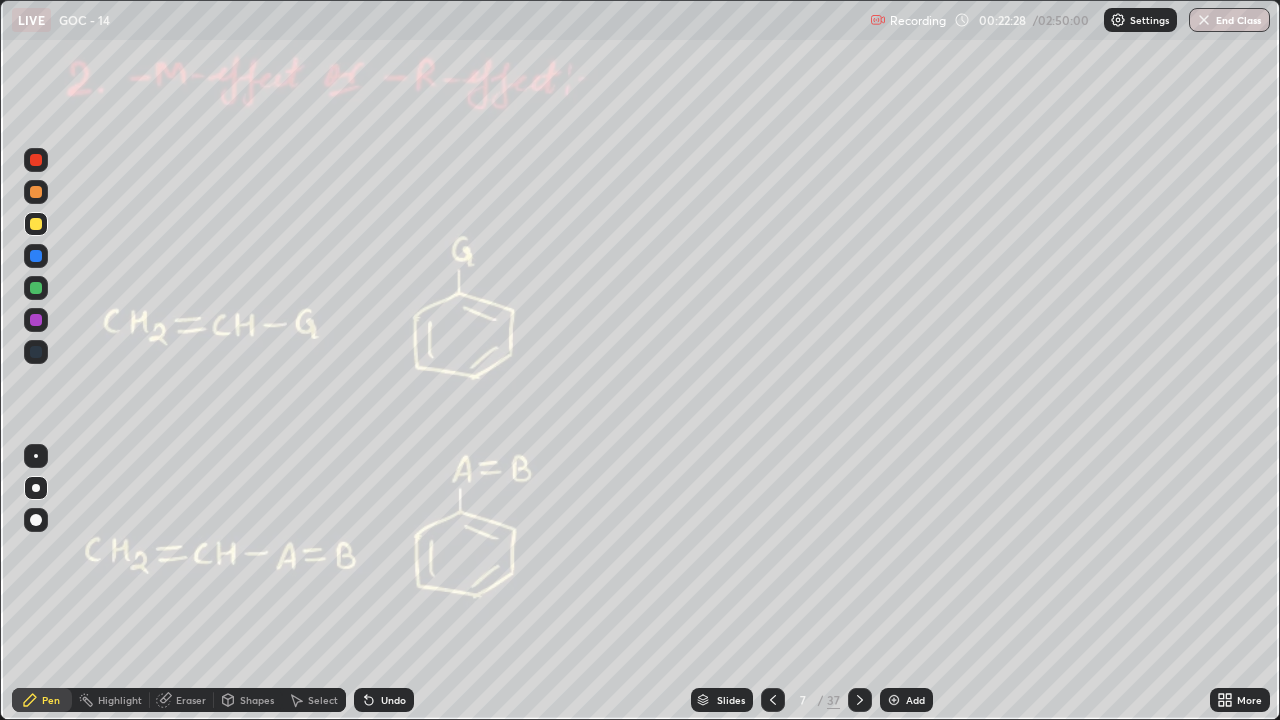 click at bounding box center (36, 160) 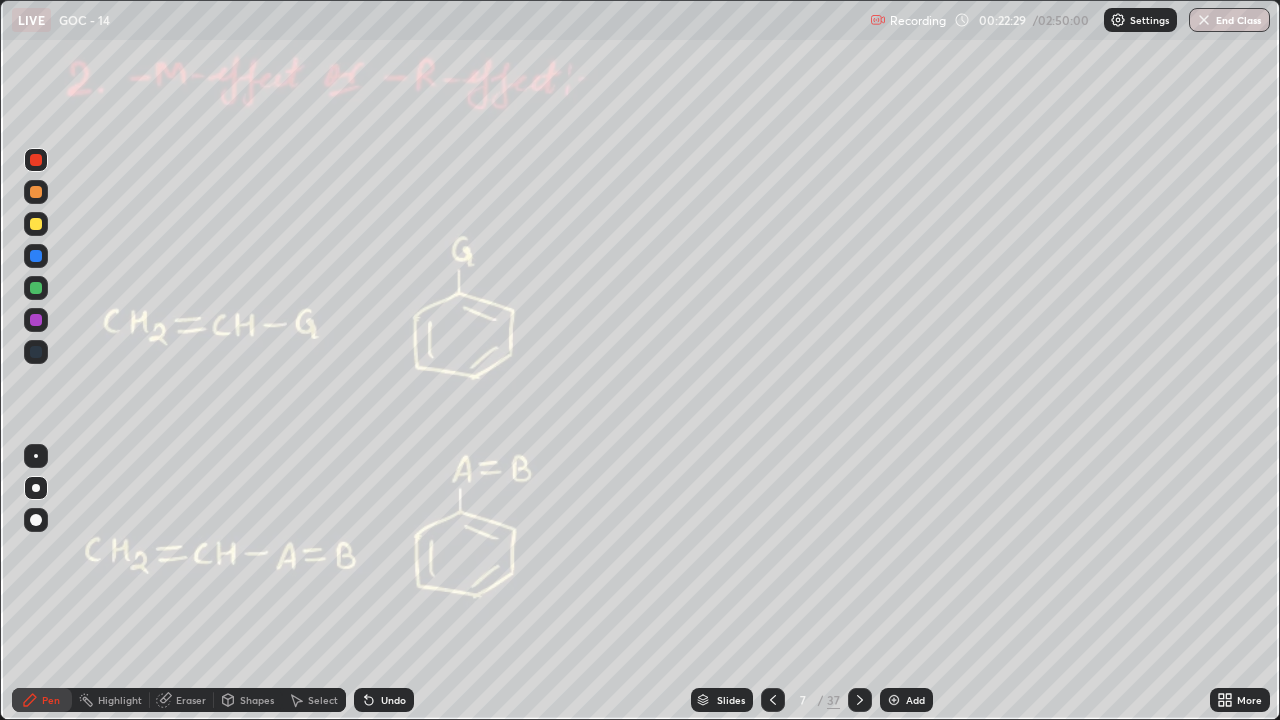 click at bounding box center (36, 160) 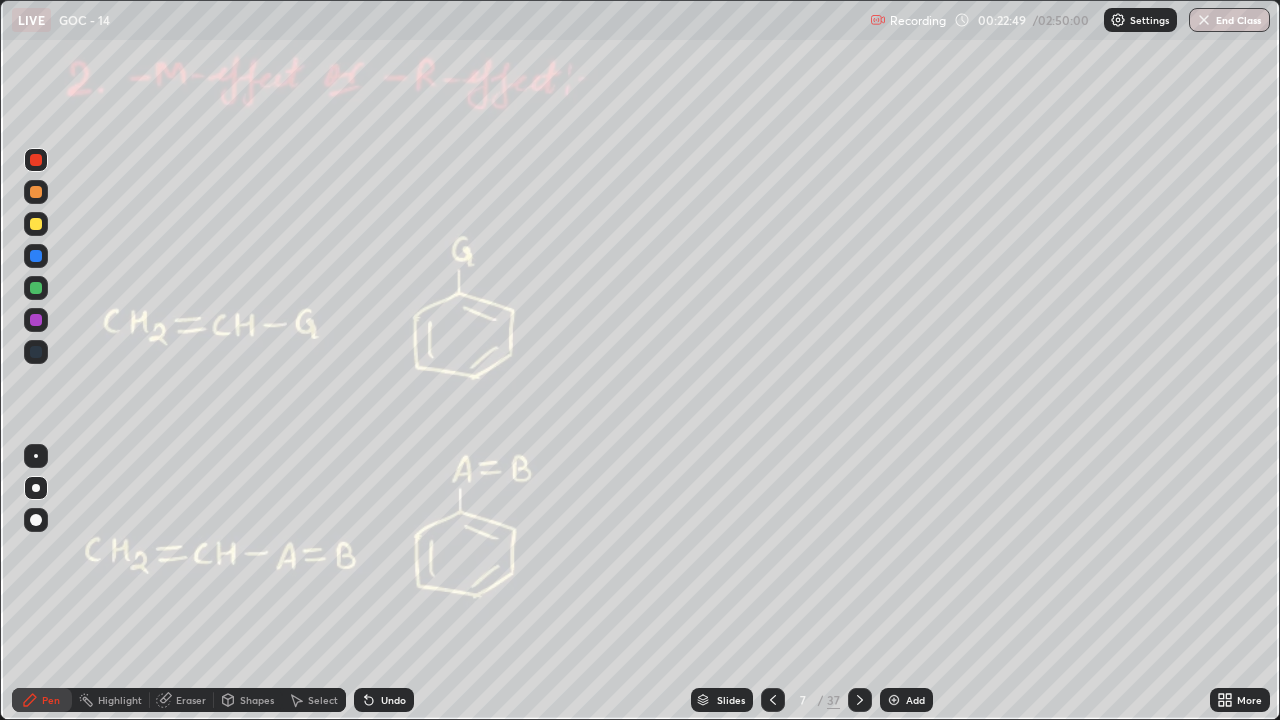click at bounding box center (36, 288) 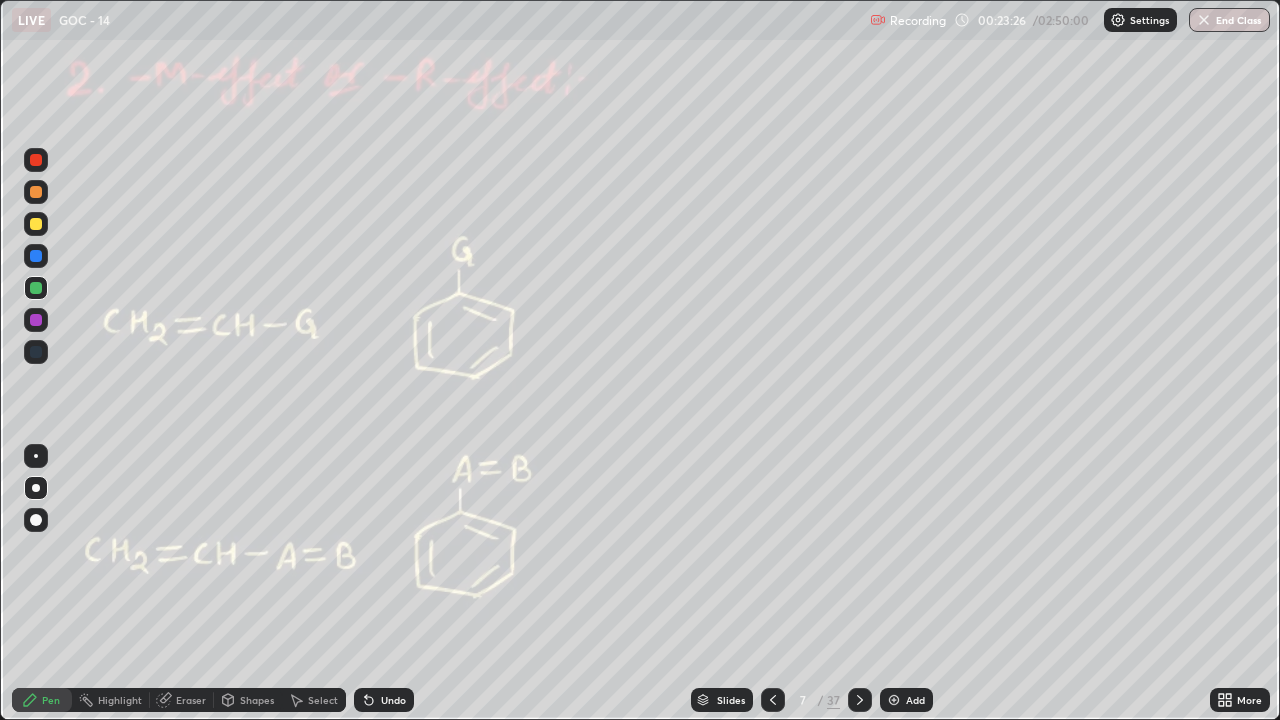click at bounding box center [36, 320] 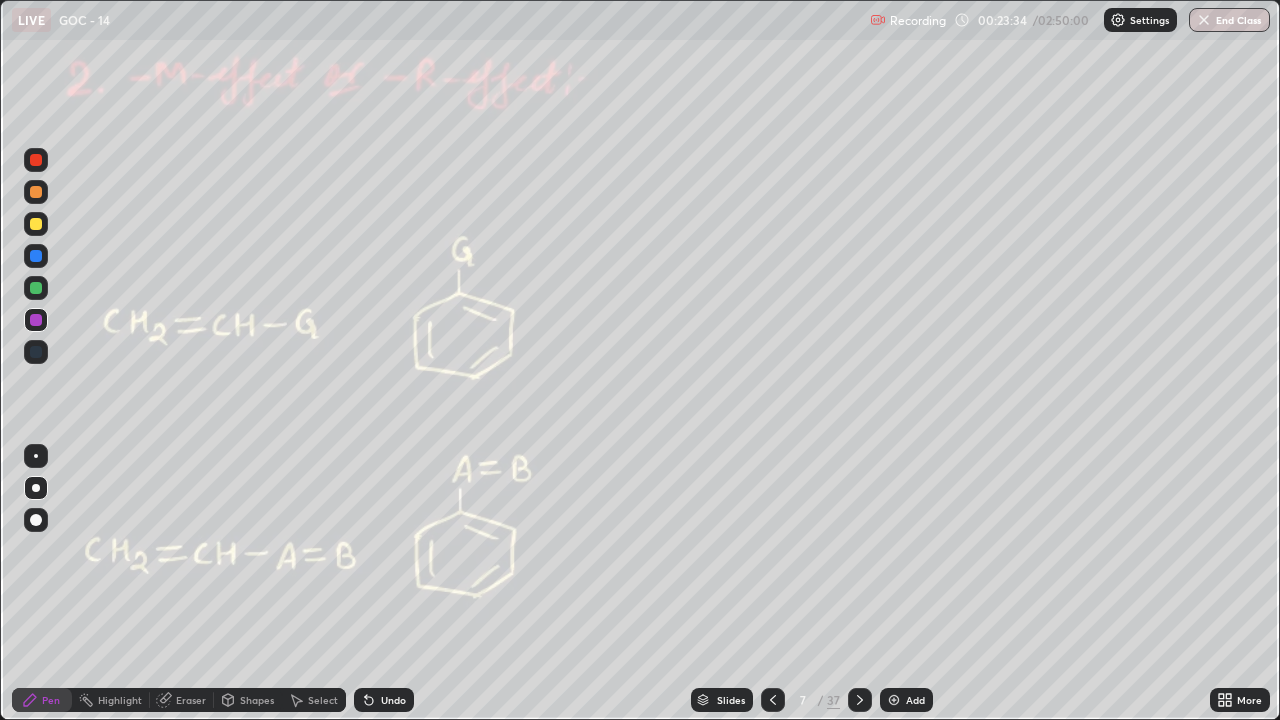 click at bounding box center [36, 224] 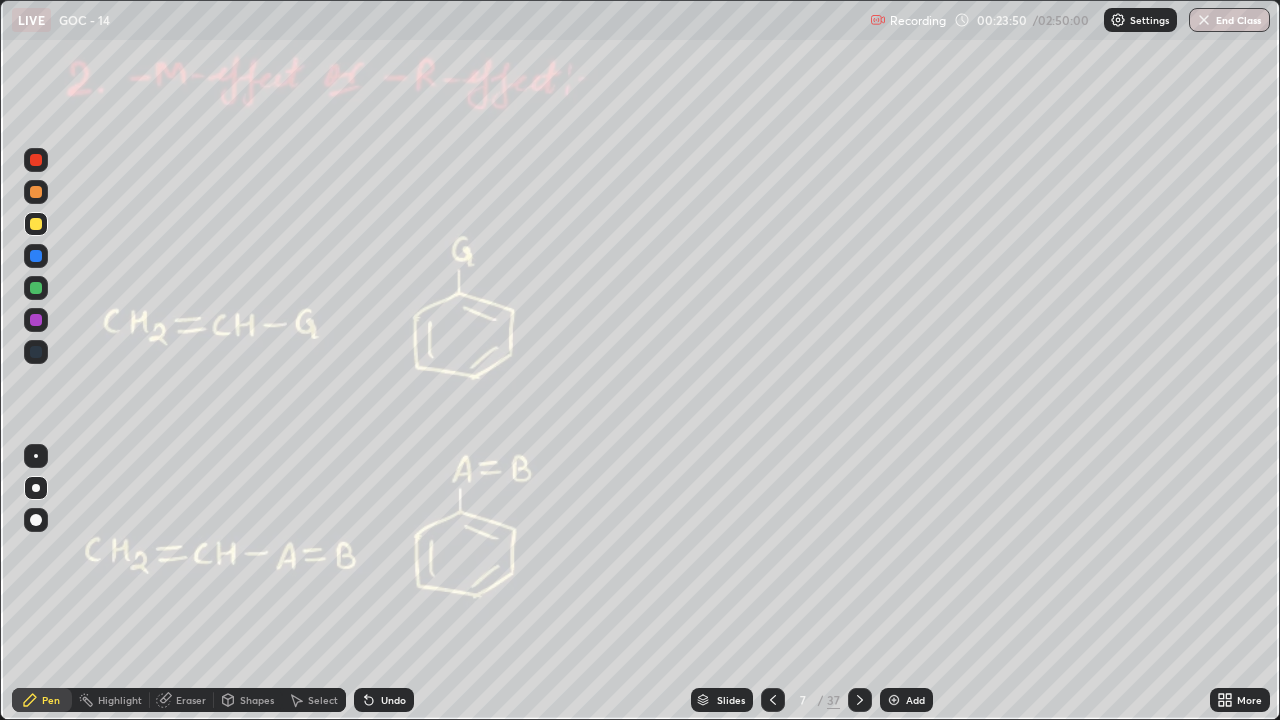 click on "Undo" at bounding box center (393, 700) 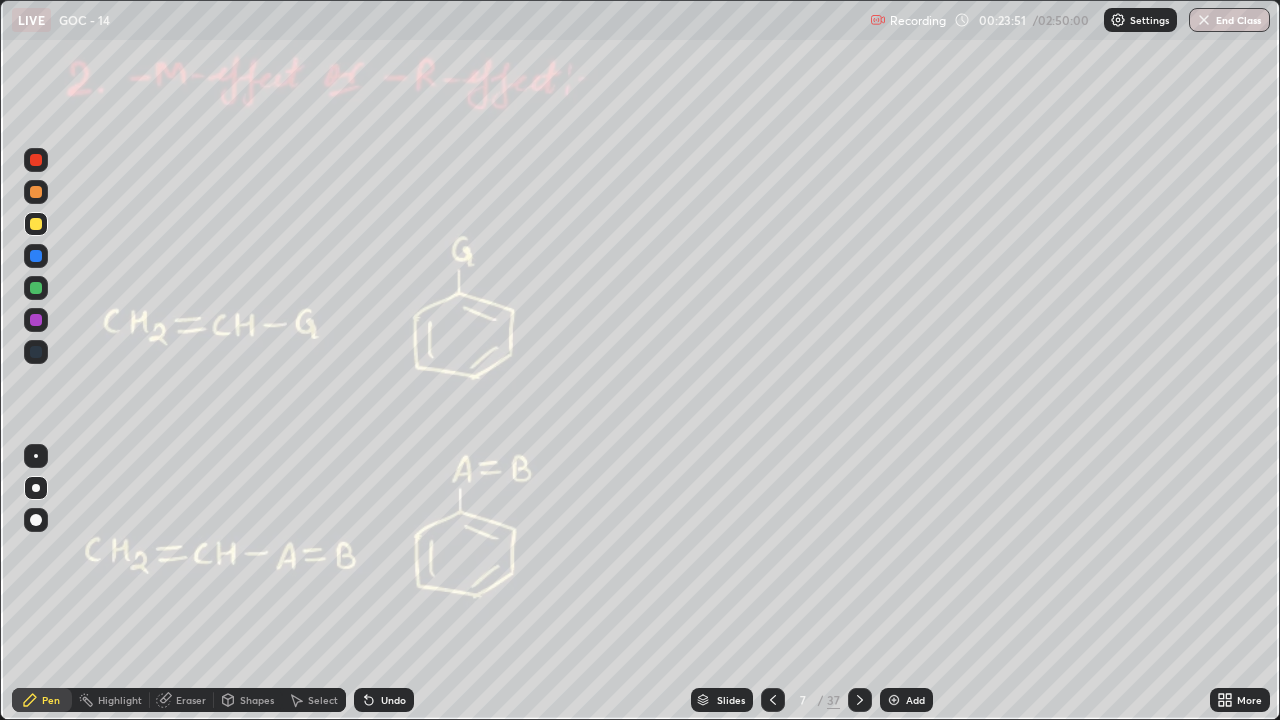 click on "Undo" at bounding box center [384, 700] 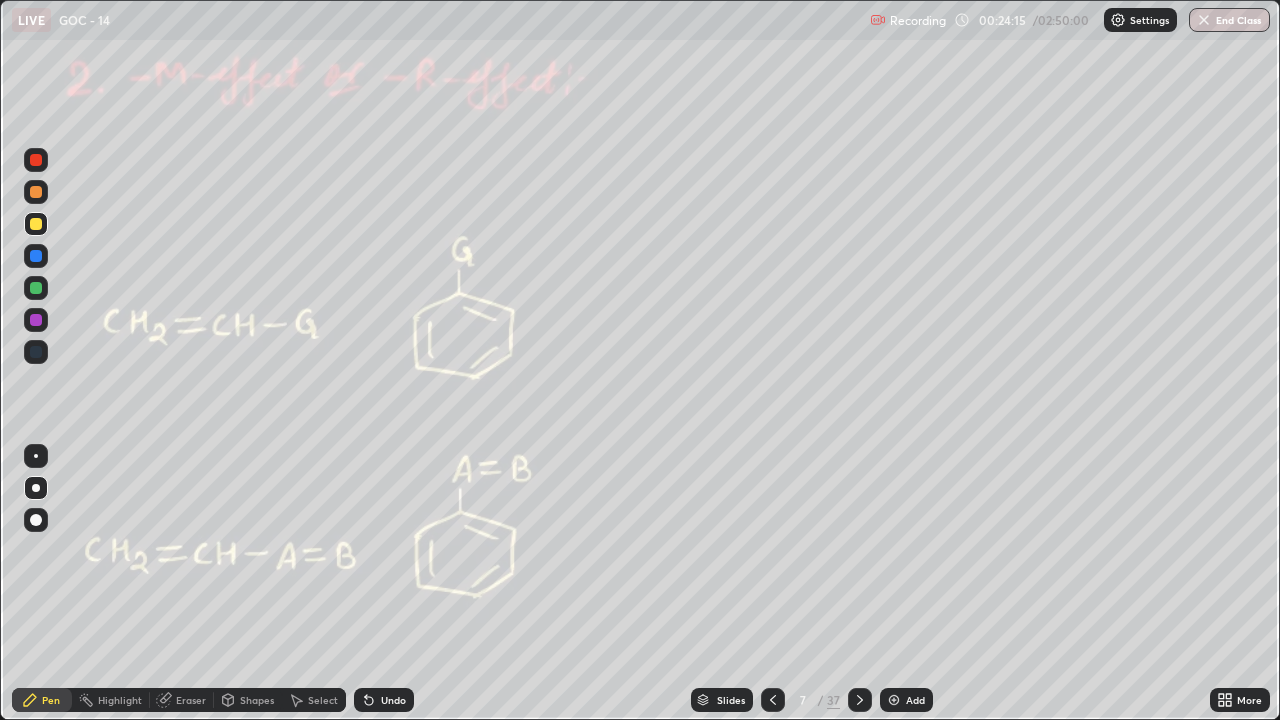 click on "Undo" at bounding box center (384, 700) 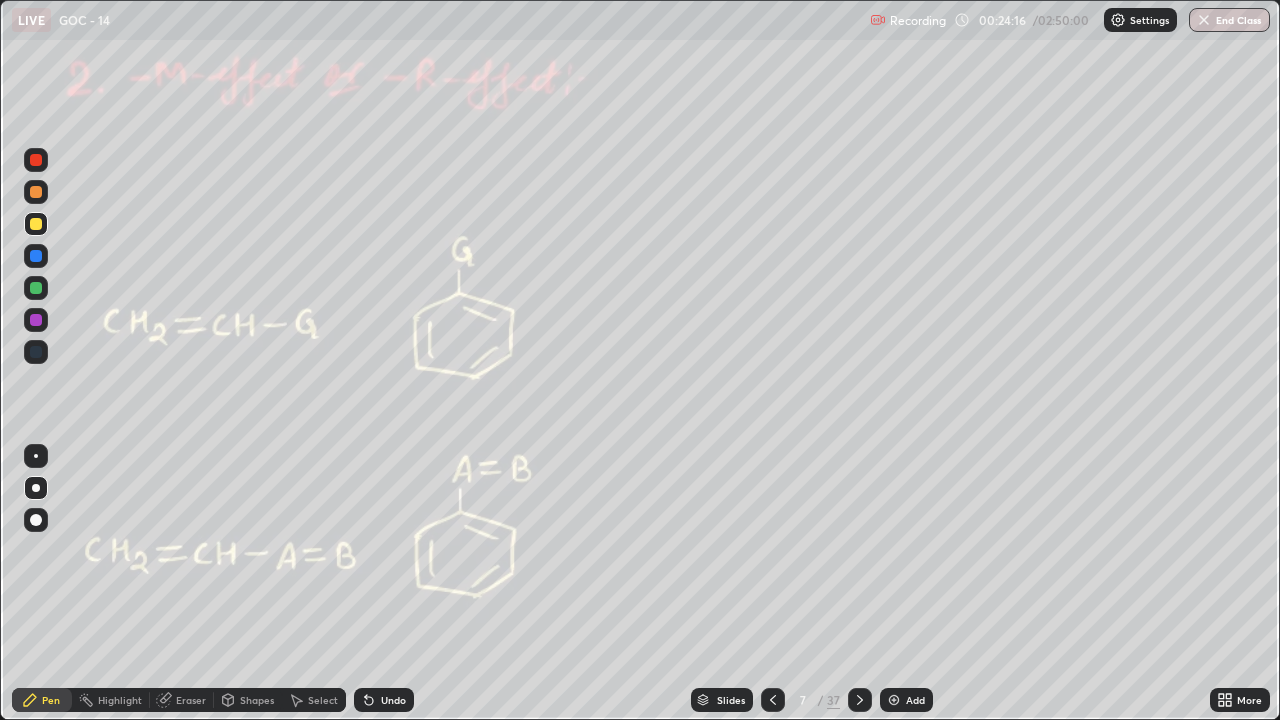 click on "Undo" at bounding box center (384, 700) 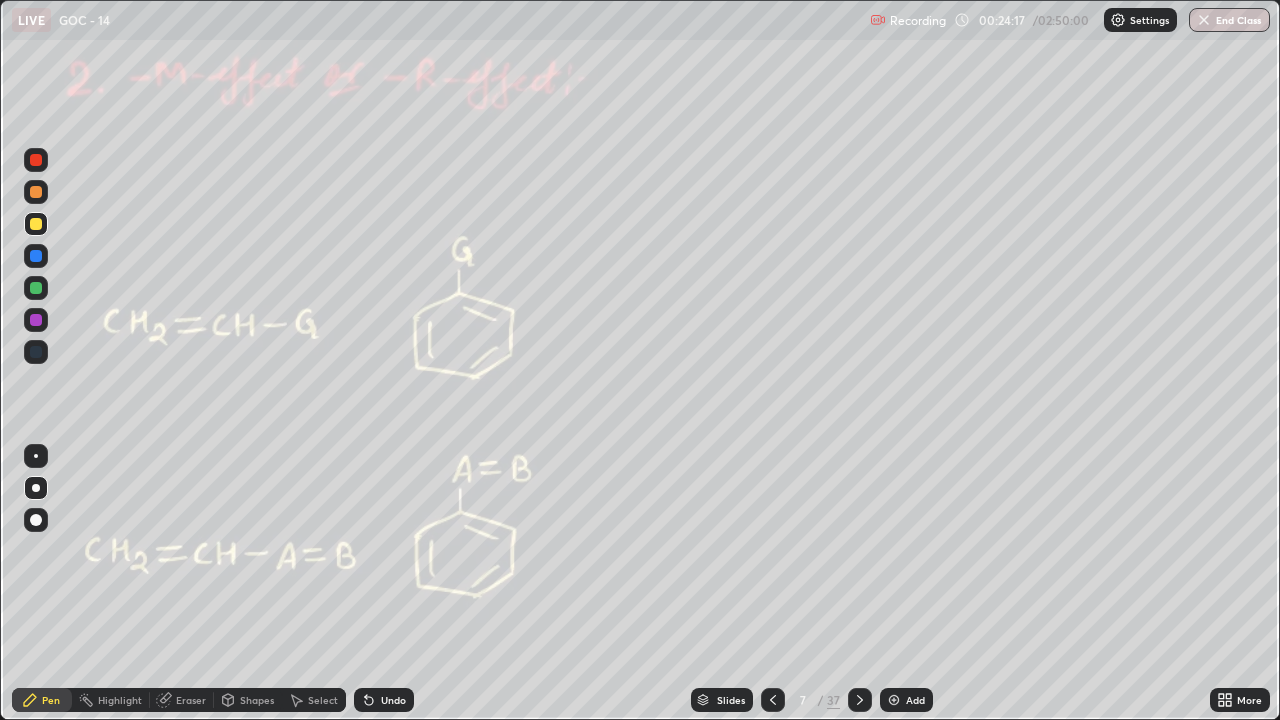 click 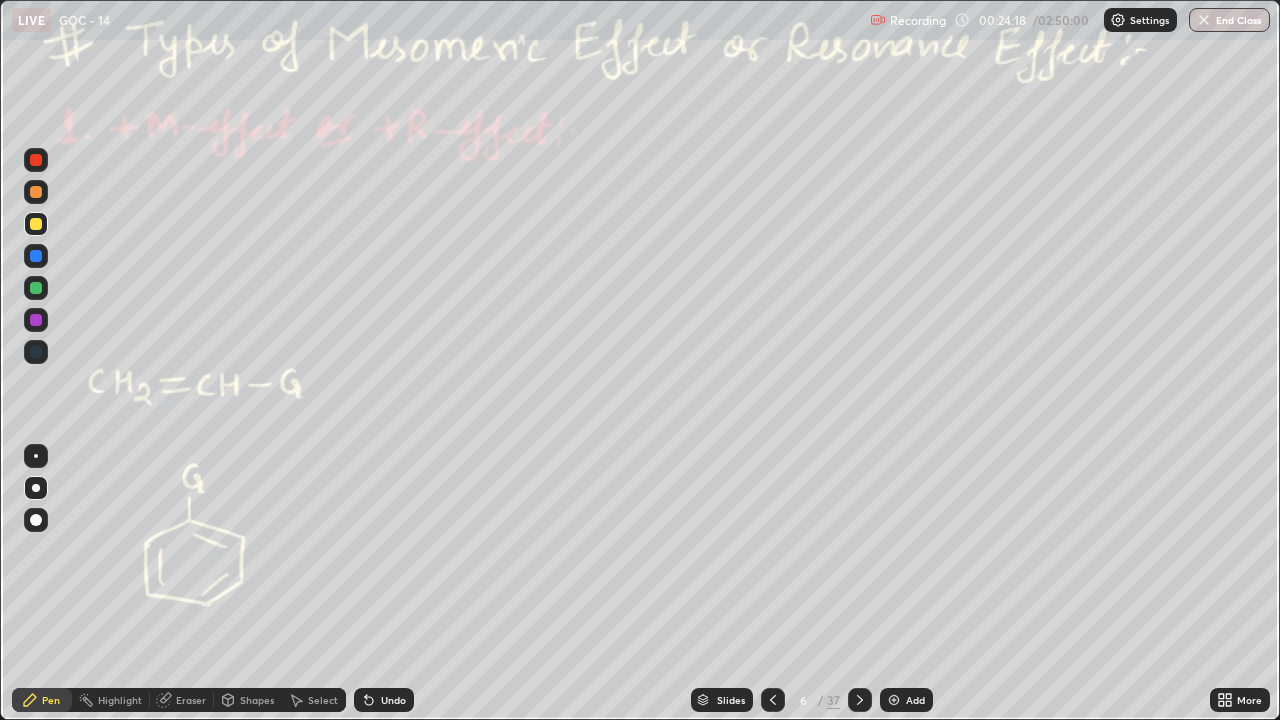 click at bounding box center [860, 700] 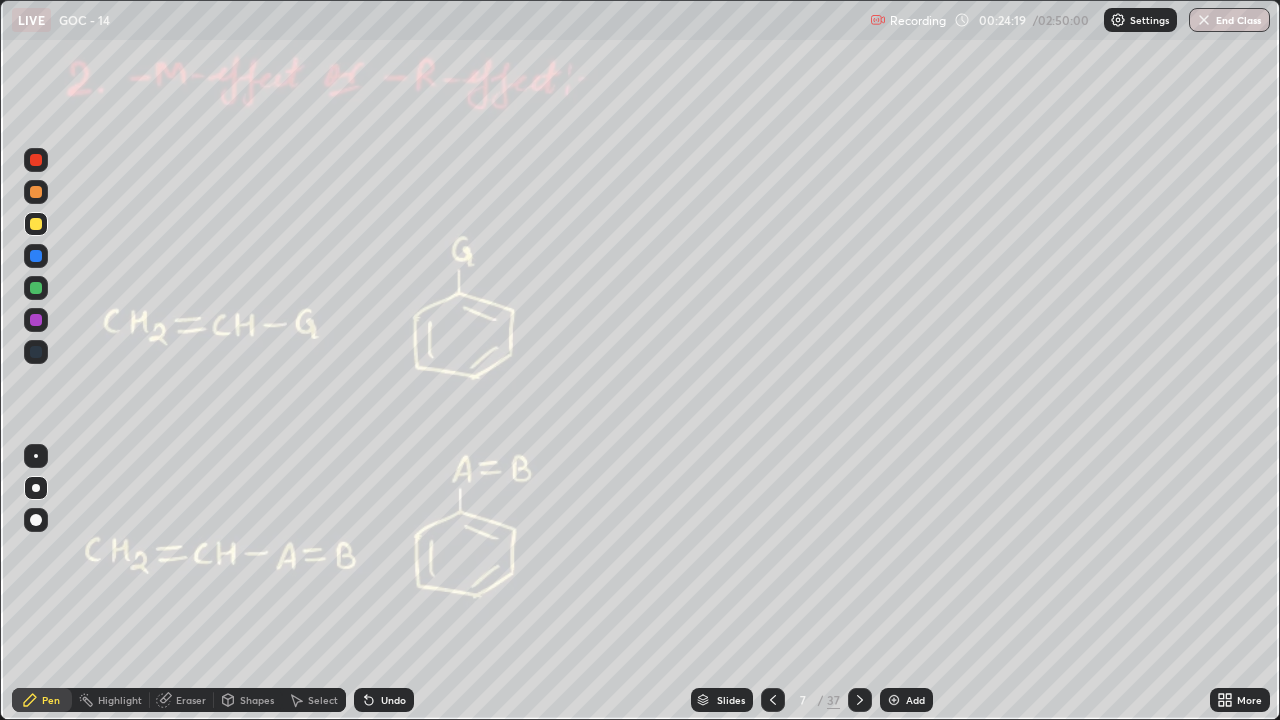 click at bounding box center [36, 288] 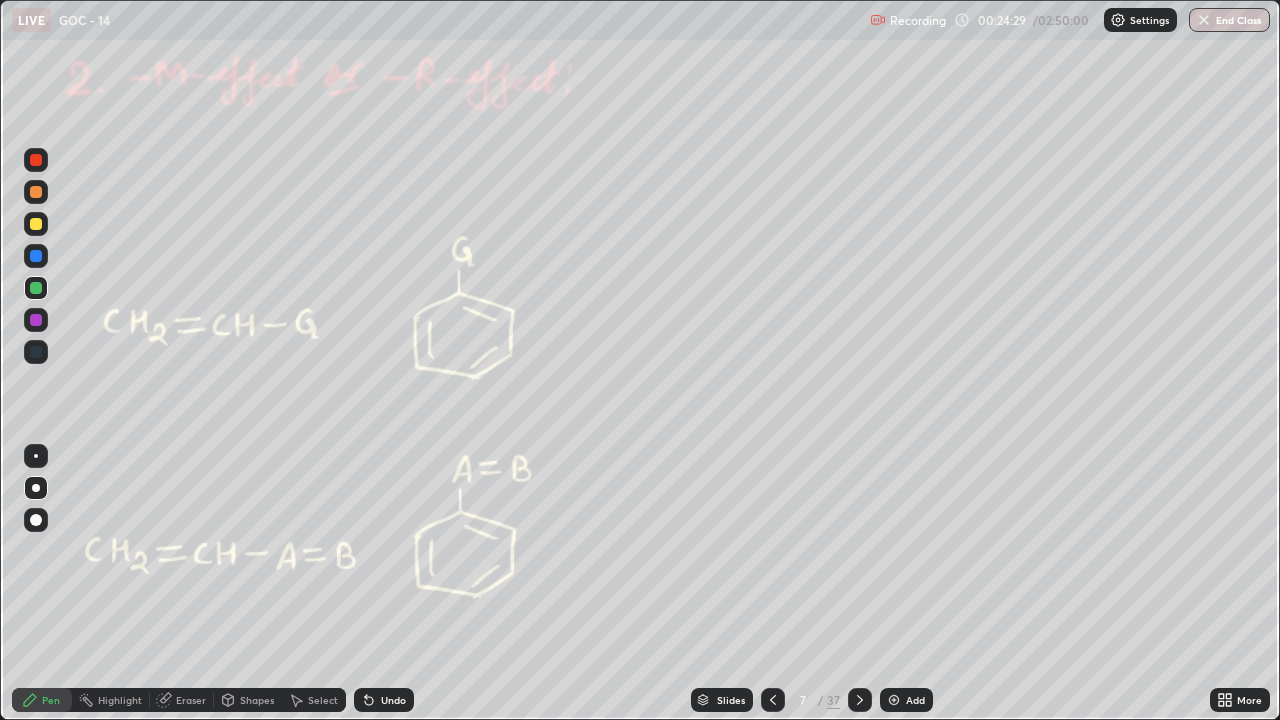 click on "Shapes" at bounding box center [257, 700] 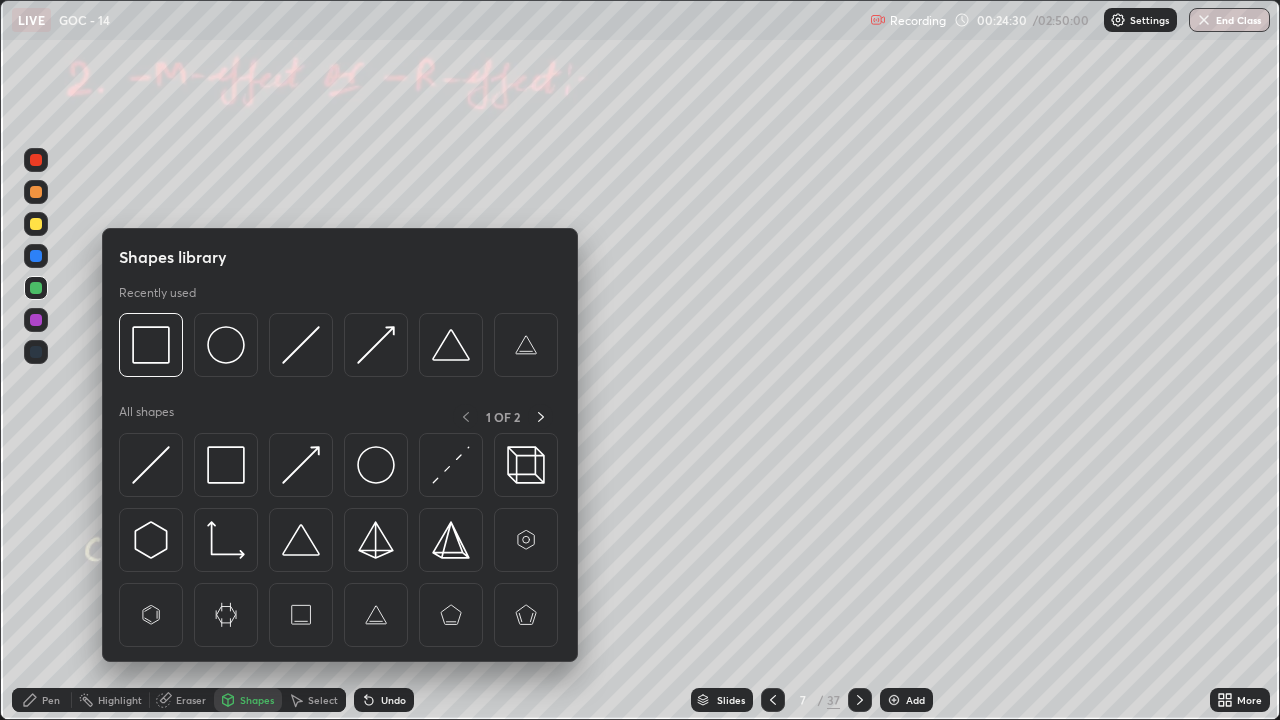 click at bounding box center [36, 160] 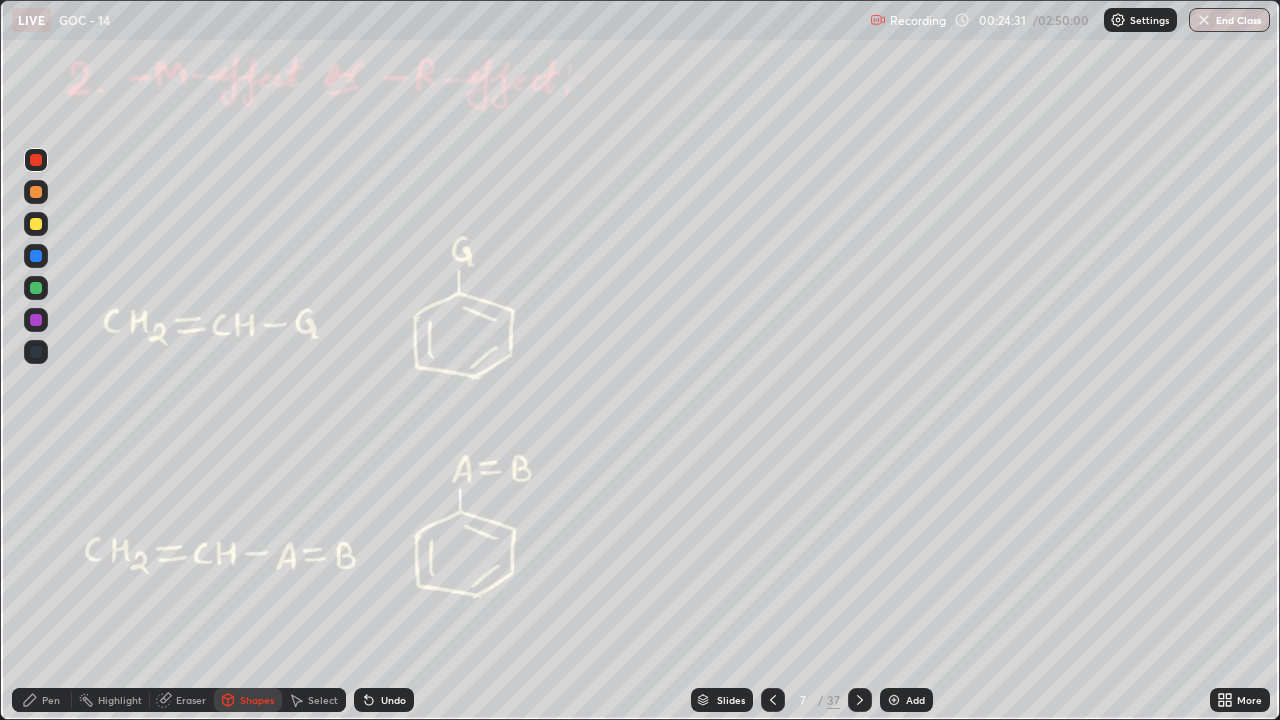 click on "Shapes" at bounding box center (248, 700) 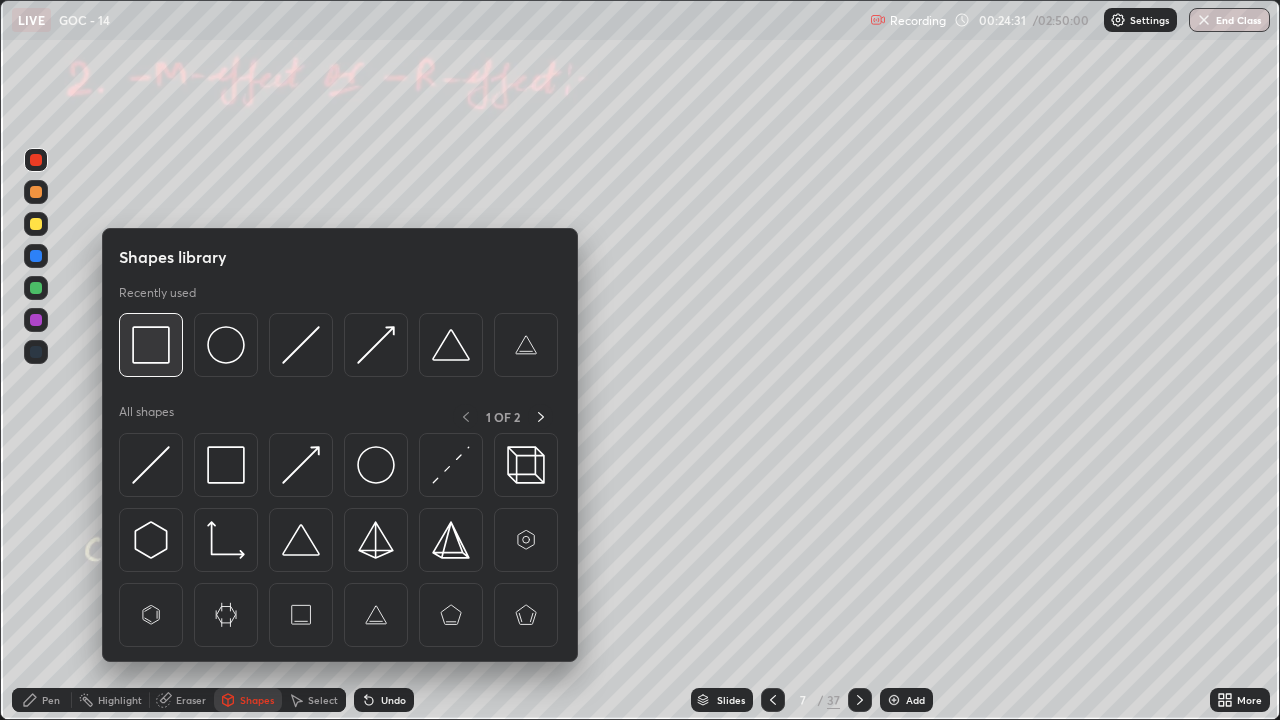 click at bounding box center (151, 345) 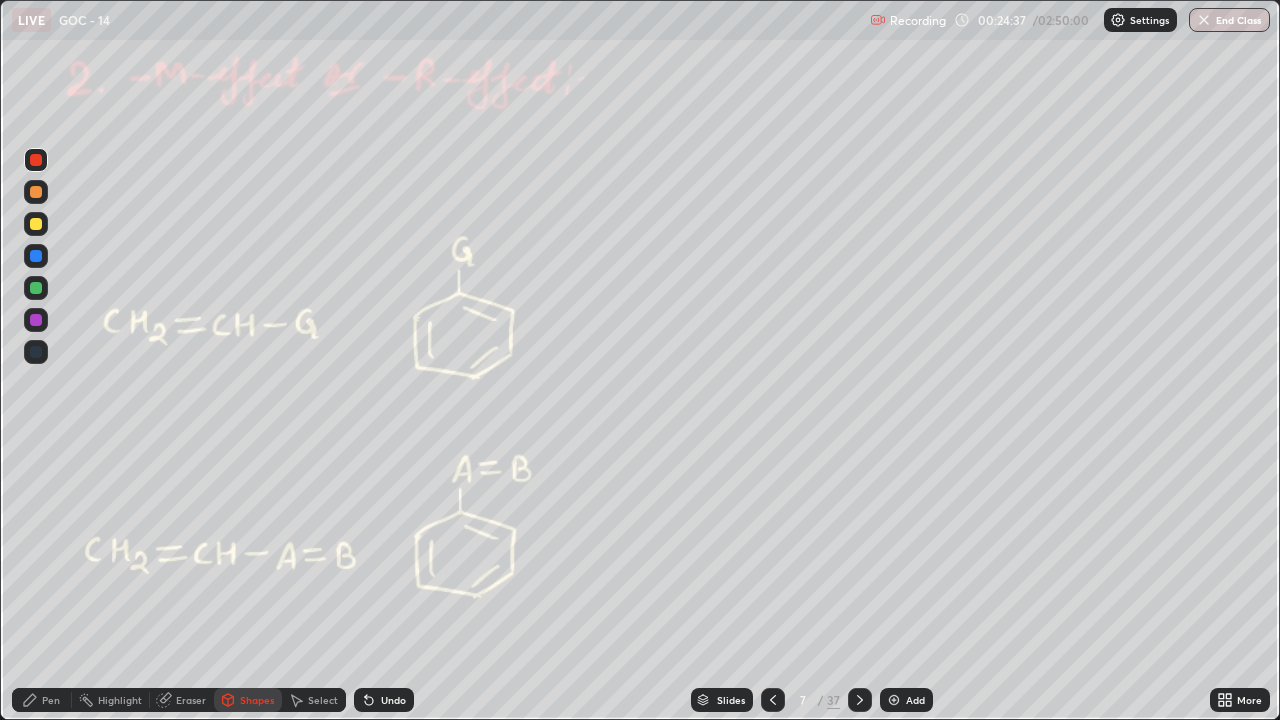 click on "Pen" at bounding box center (51, 700) 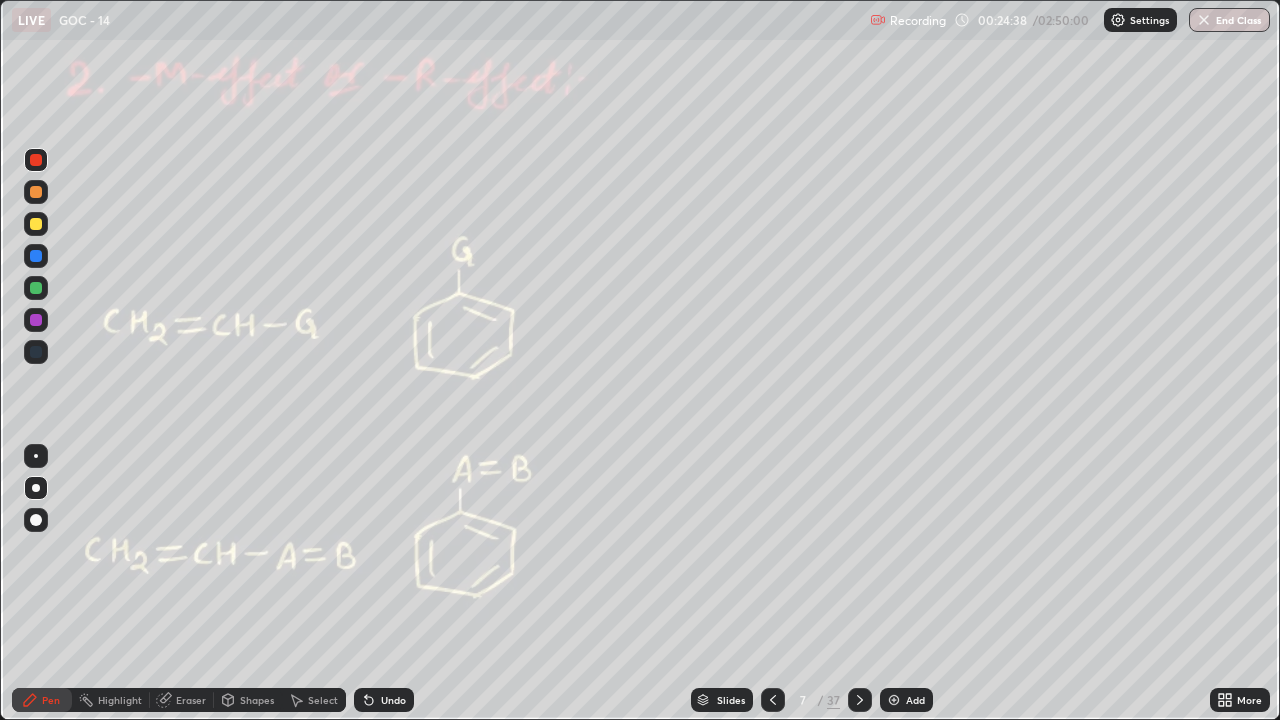 click at bounding box center [36, 224] 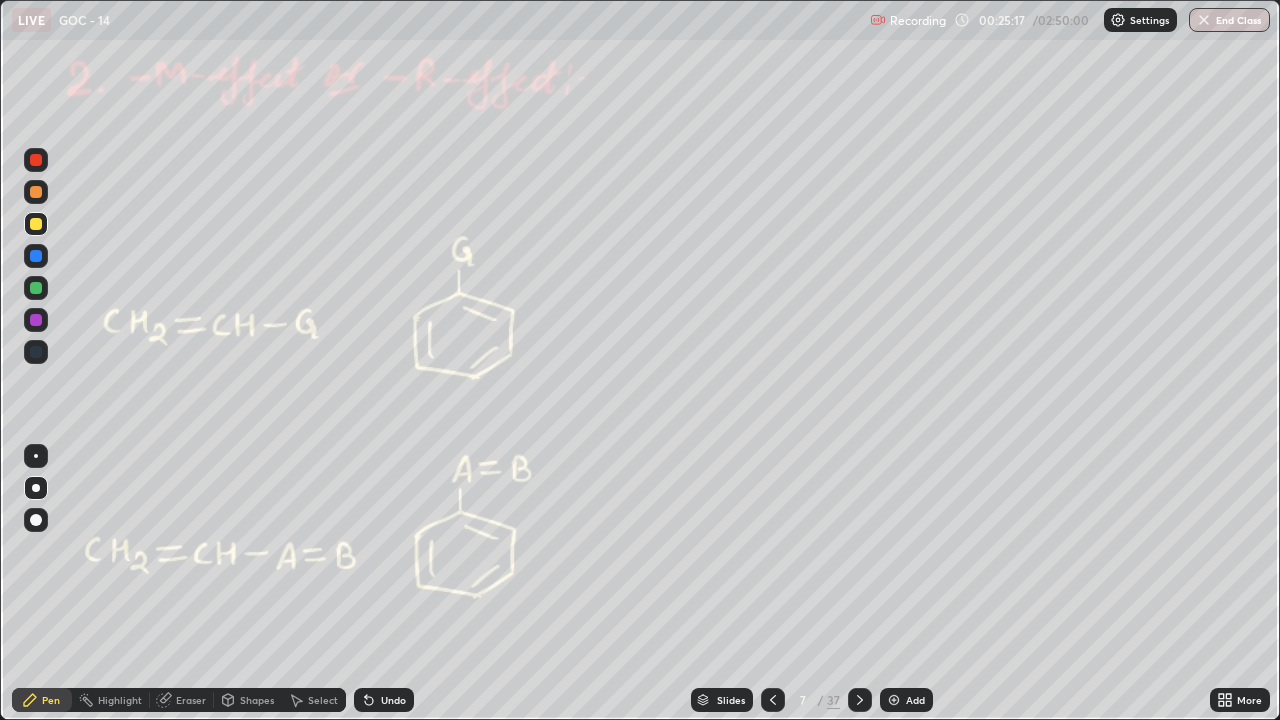 click on "Undo" at bounding box center [384, 700] 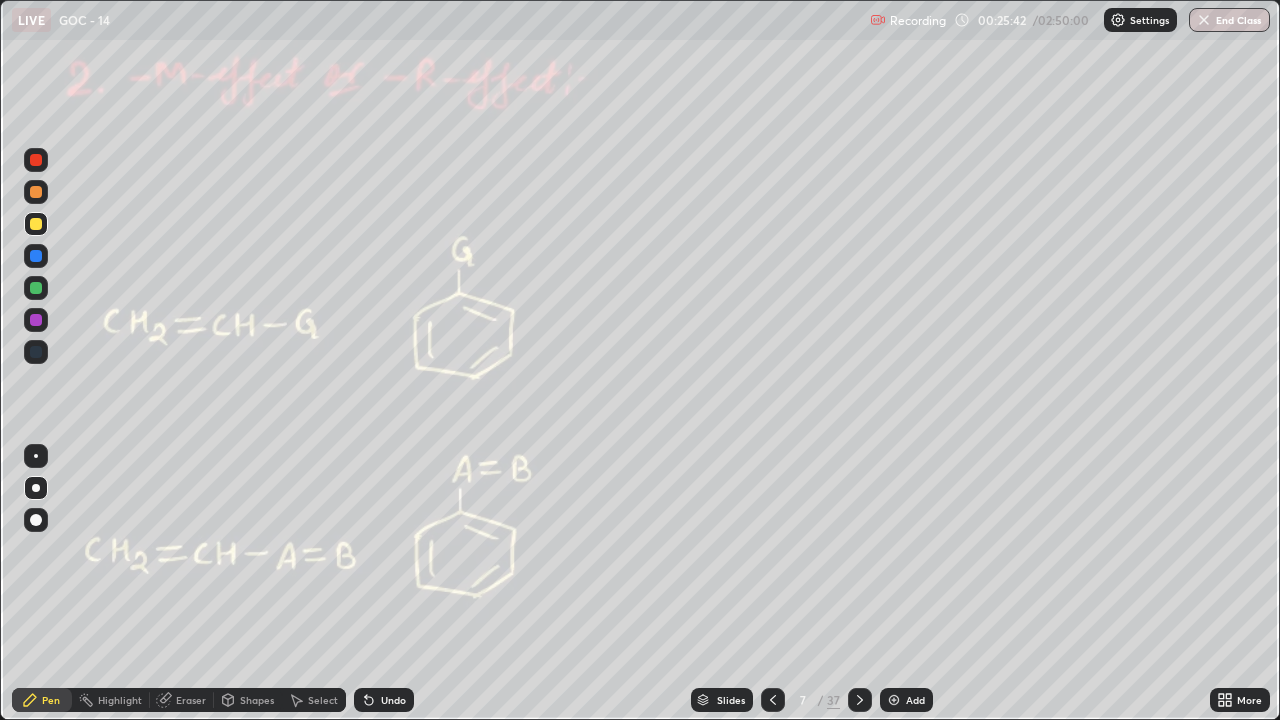 click at bounding box center (36, 288) 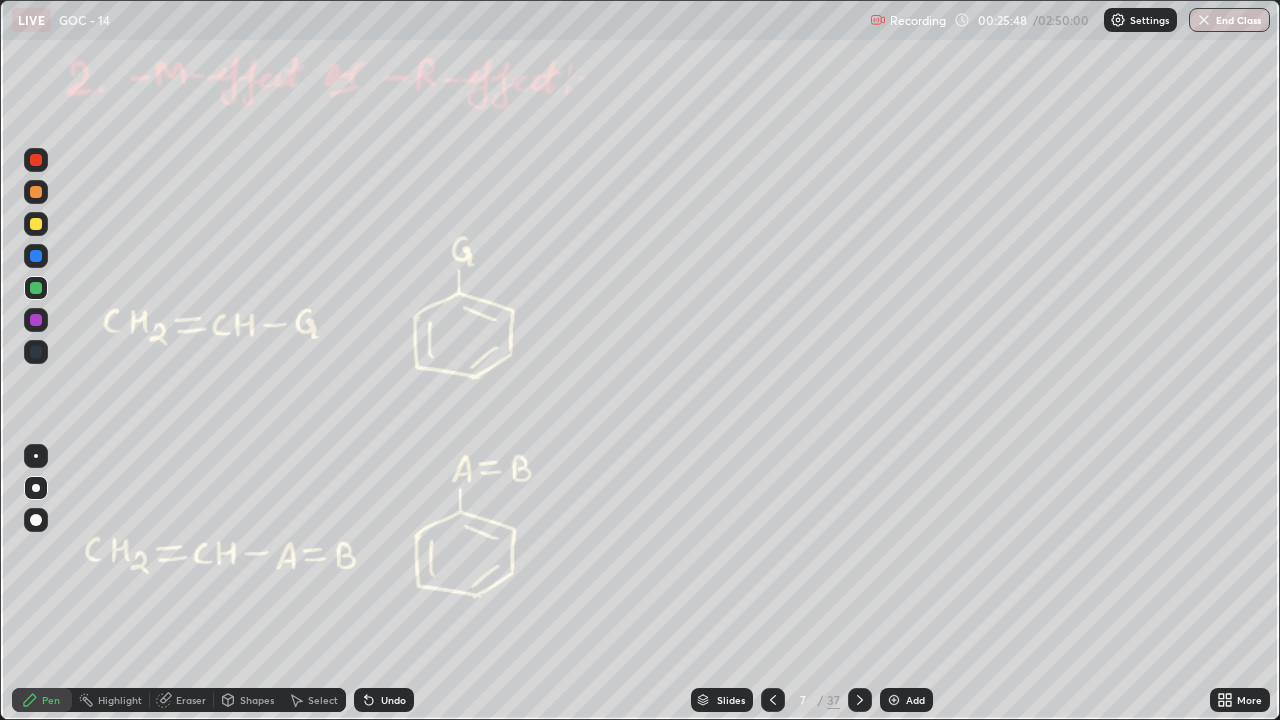 click at bounding box center (36, 224) 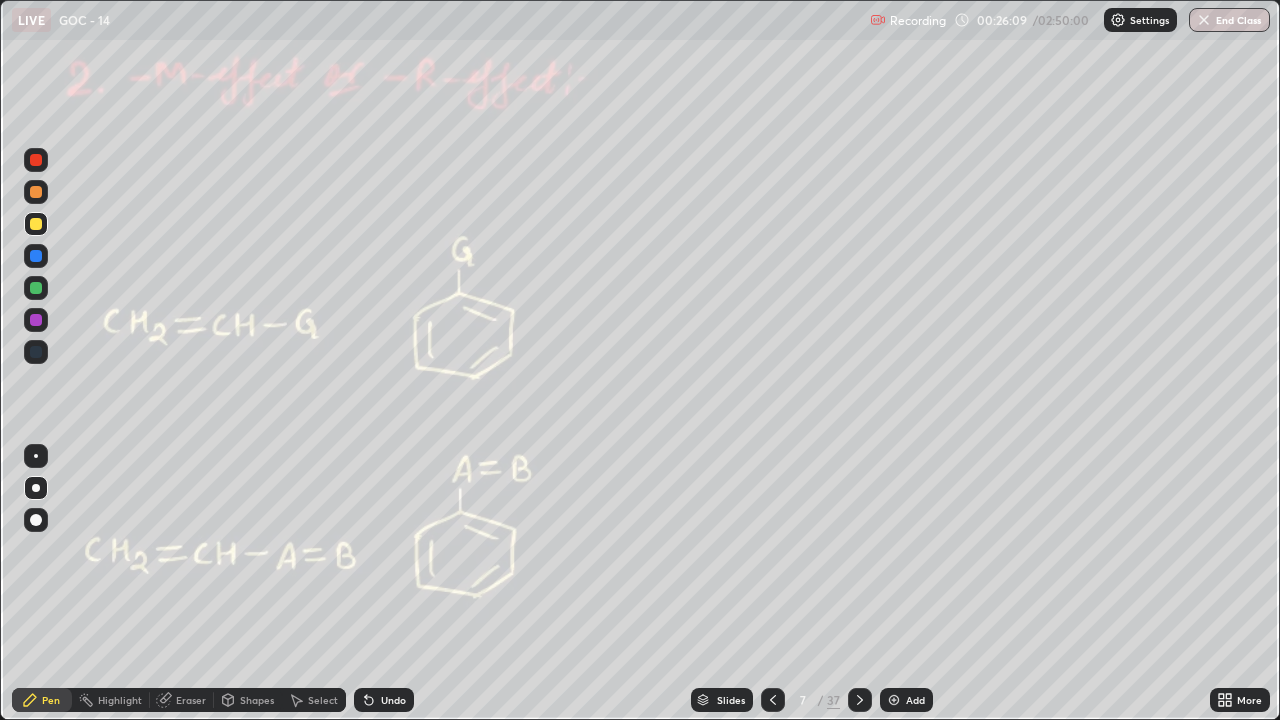 click at bounding box center (36, 160) 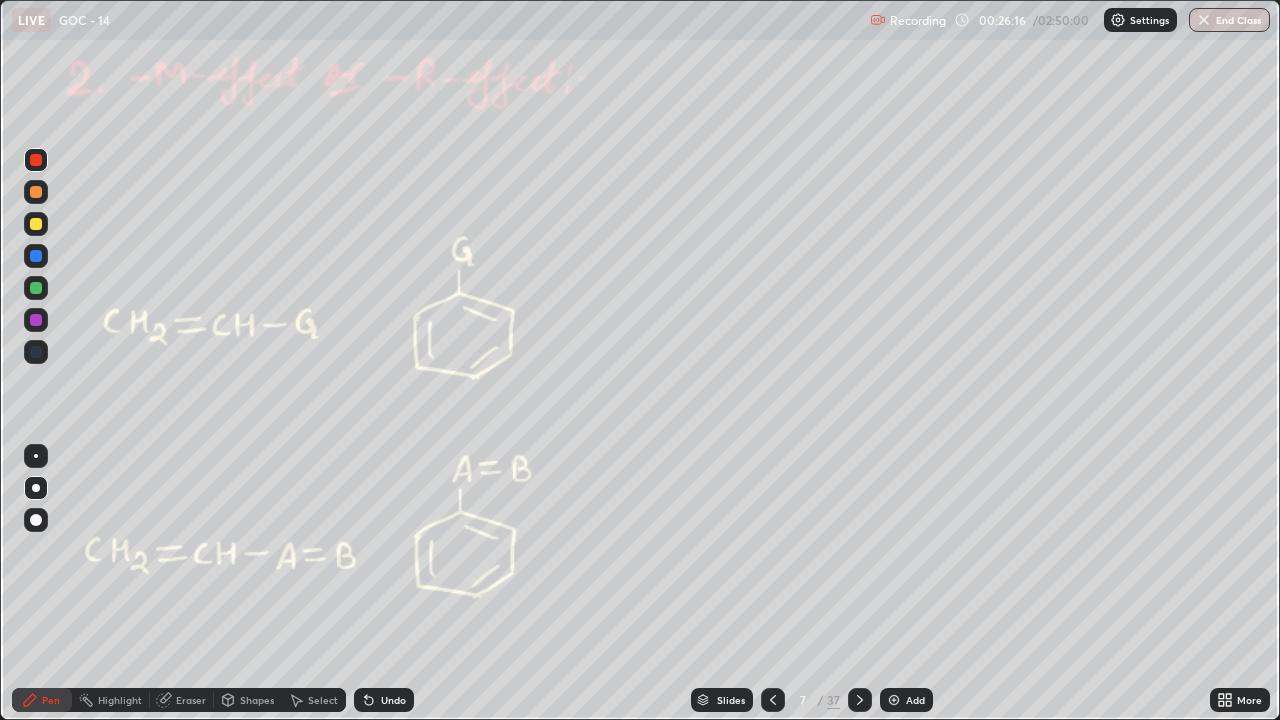 click on "Shapes" at bounding box center (257, 700) 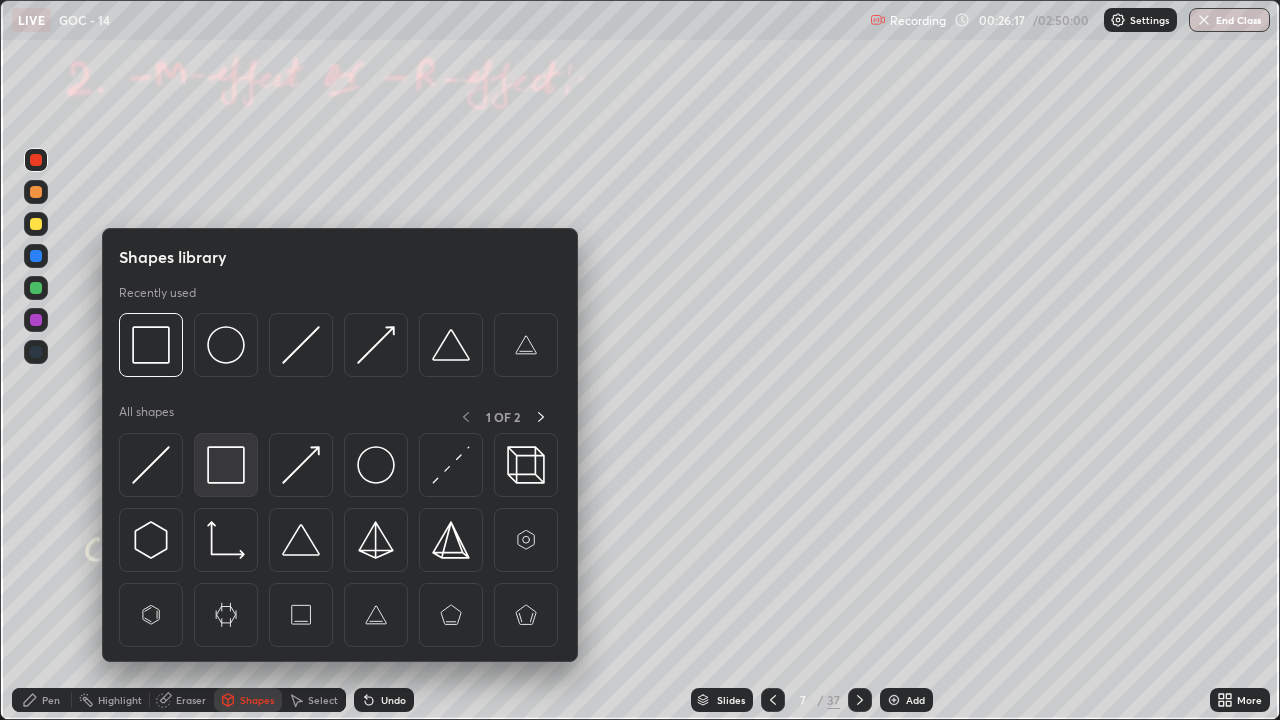 click at bounding box center (226, 465) 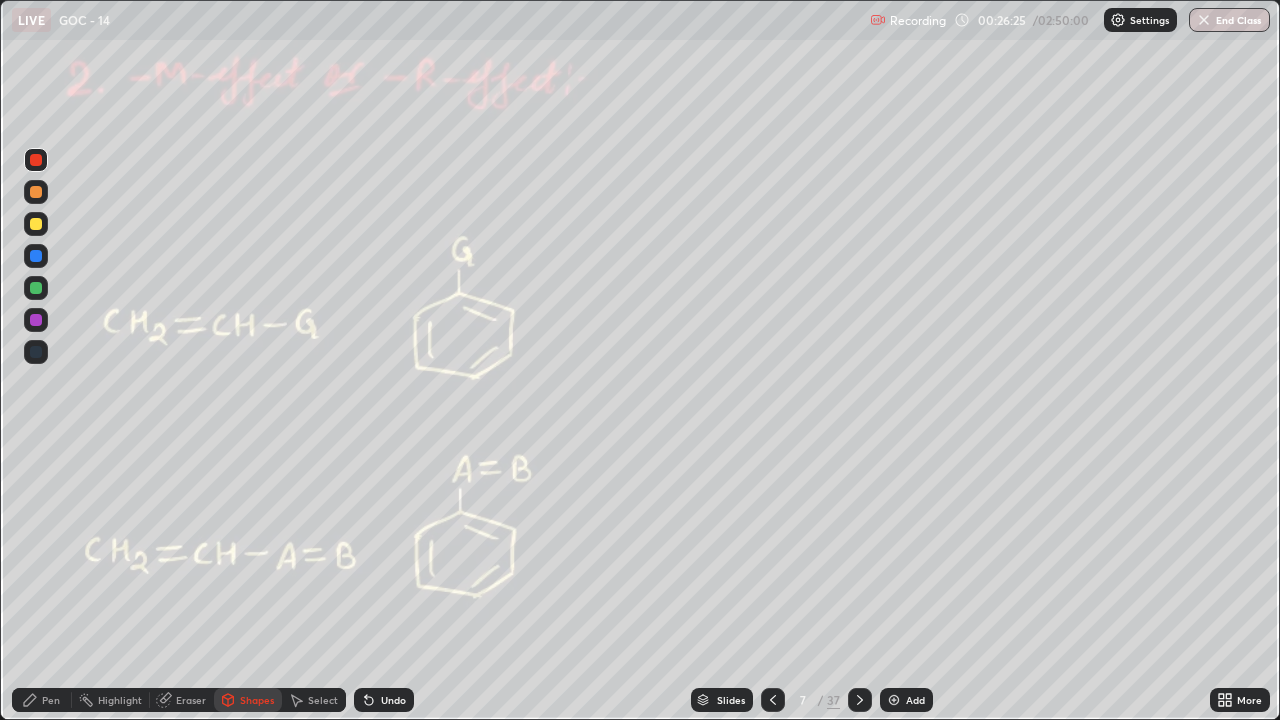 click at bounding box center (36, 288) 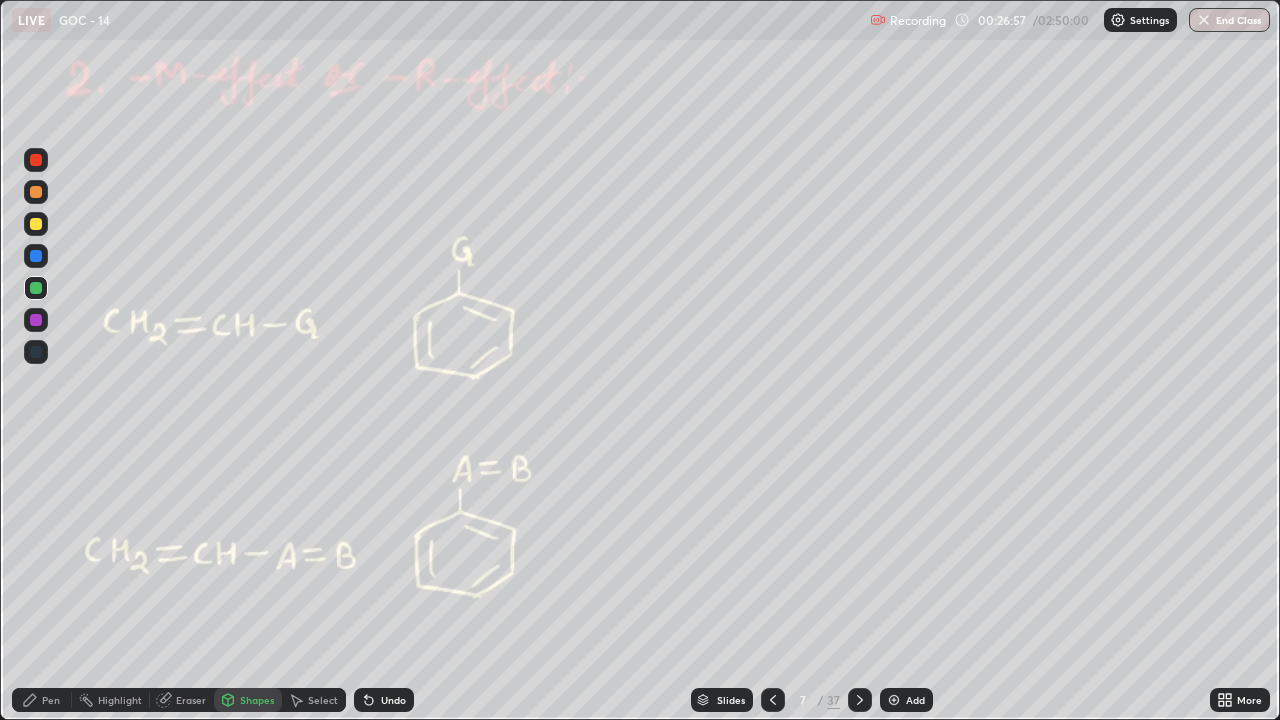 click 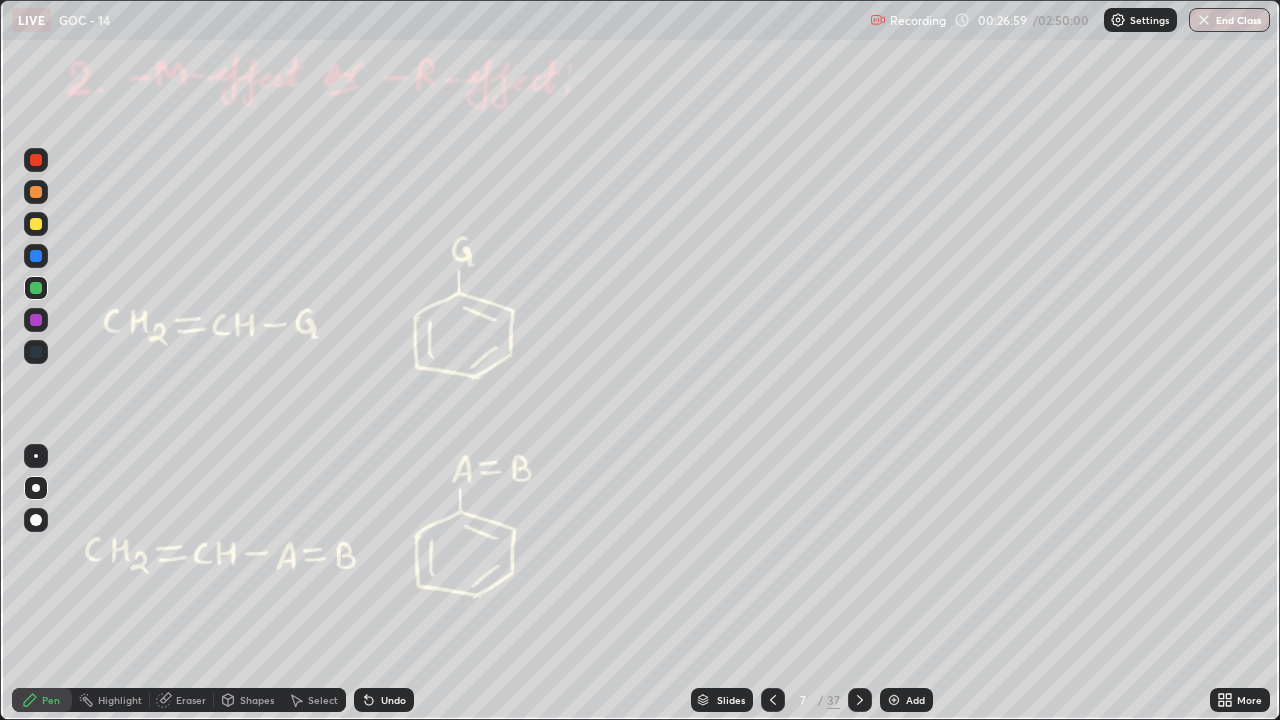 click at bounding box center [36, 224] 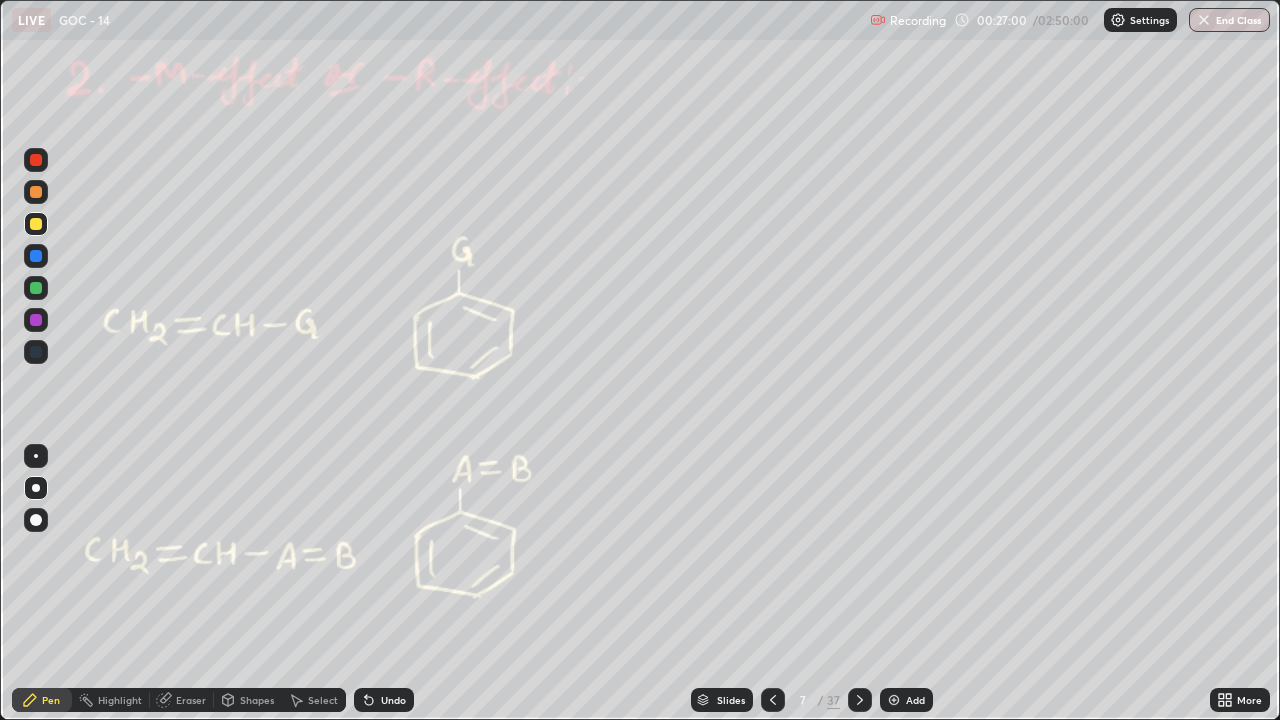 click at bounding box center [36, 192] 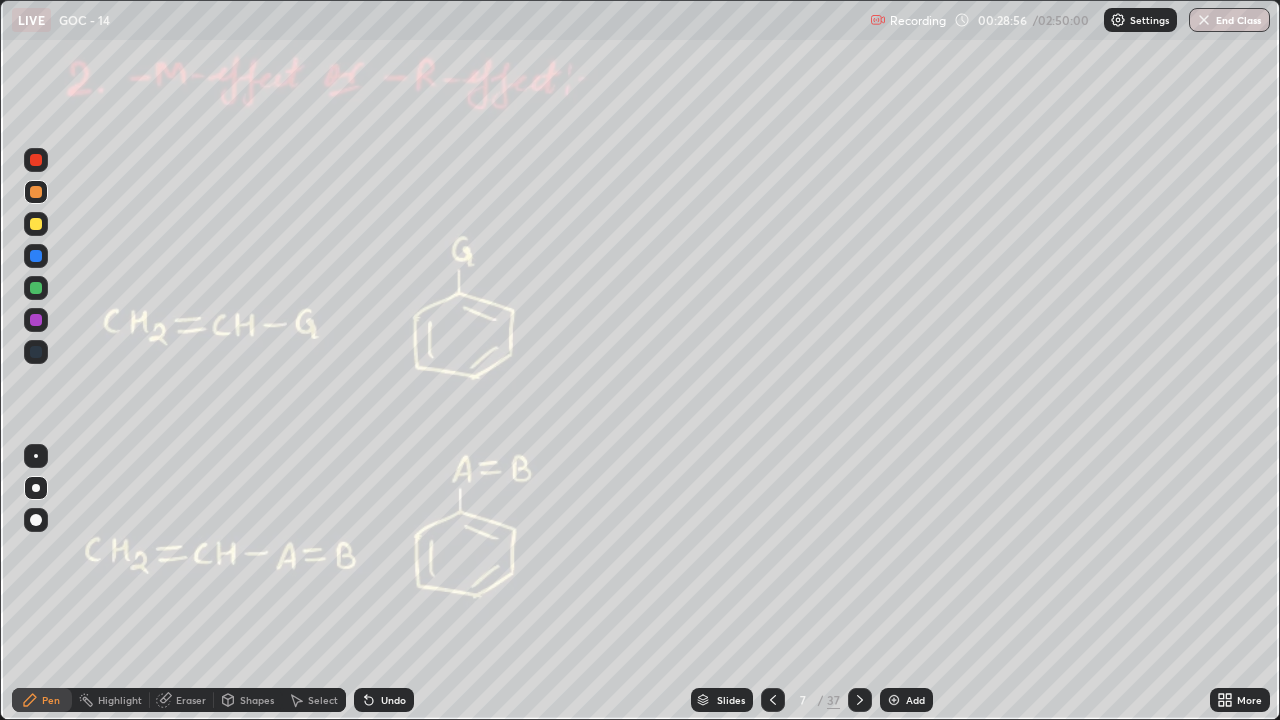 click 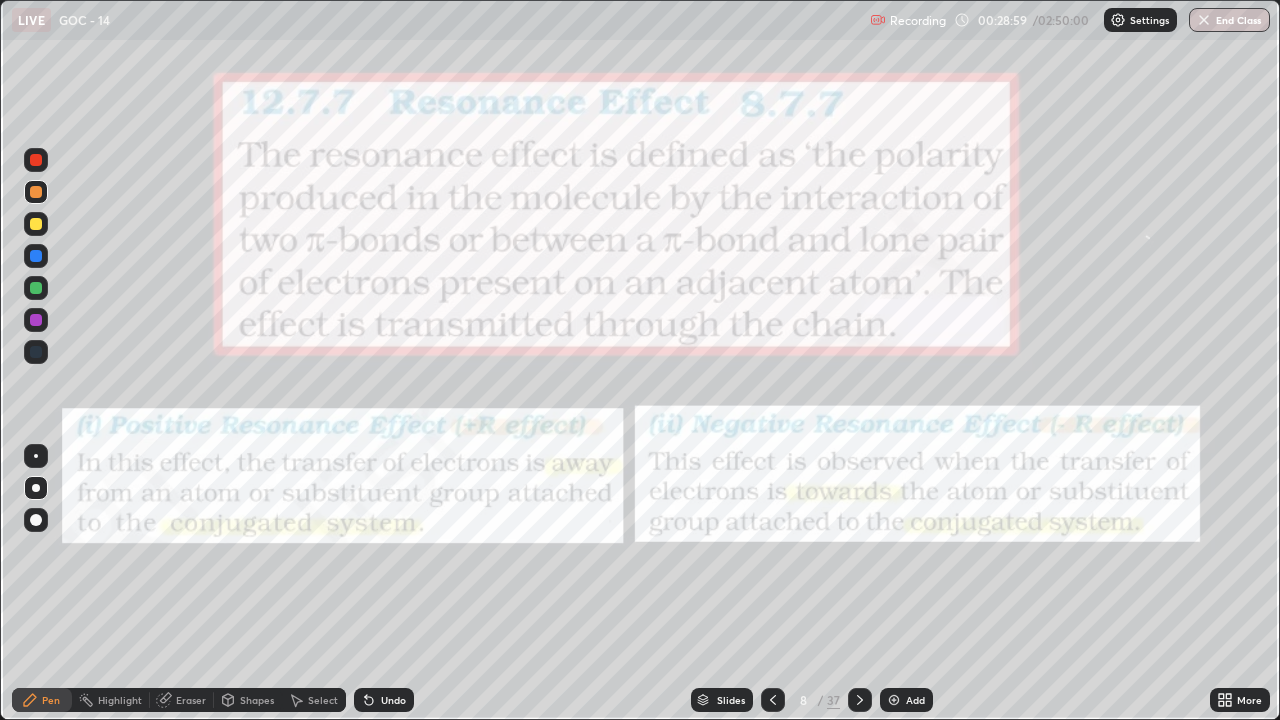 click on "Highlight" at bounding box center (120, 700) 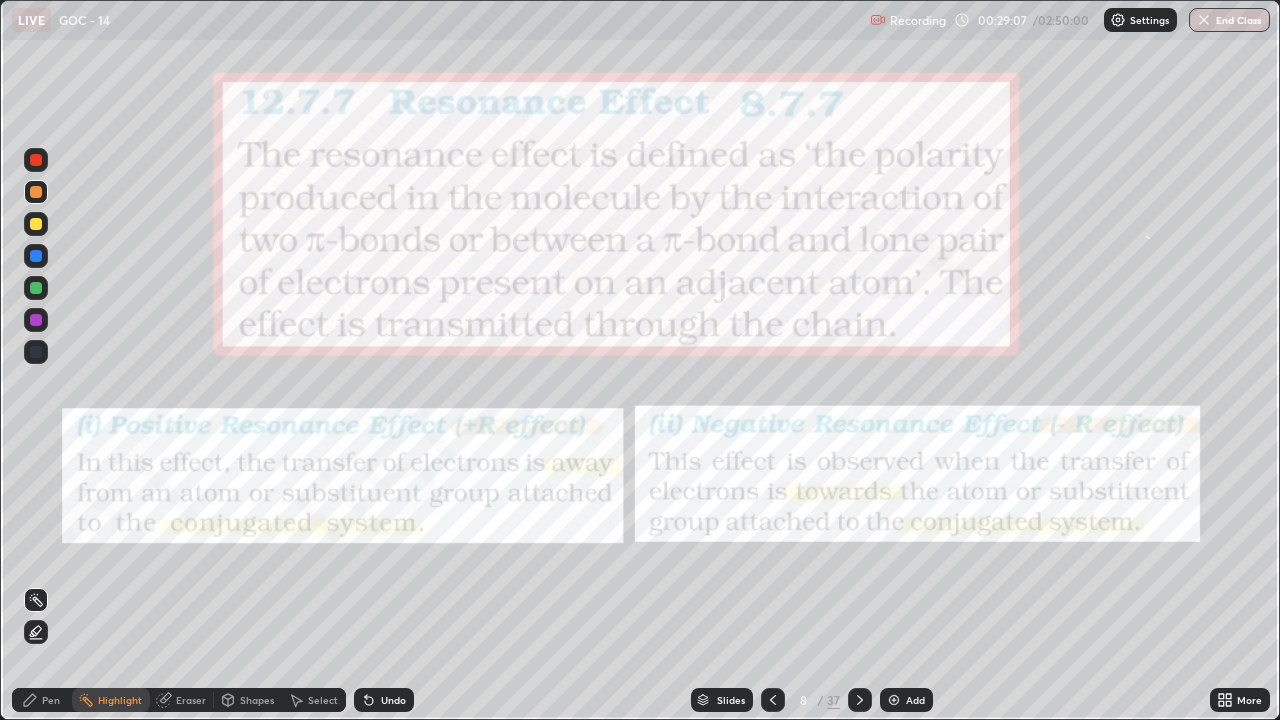 click at bounding box center (36, 160) 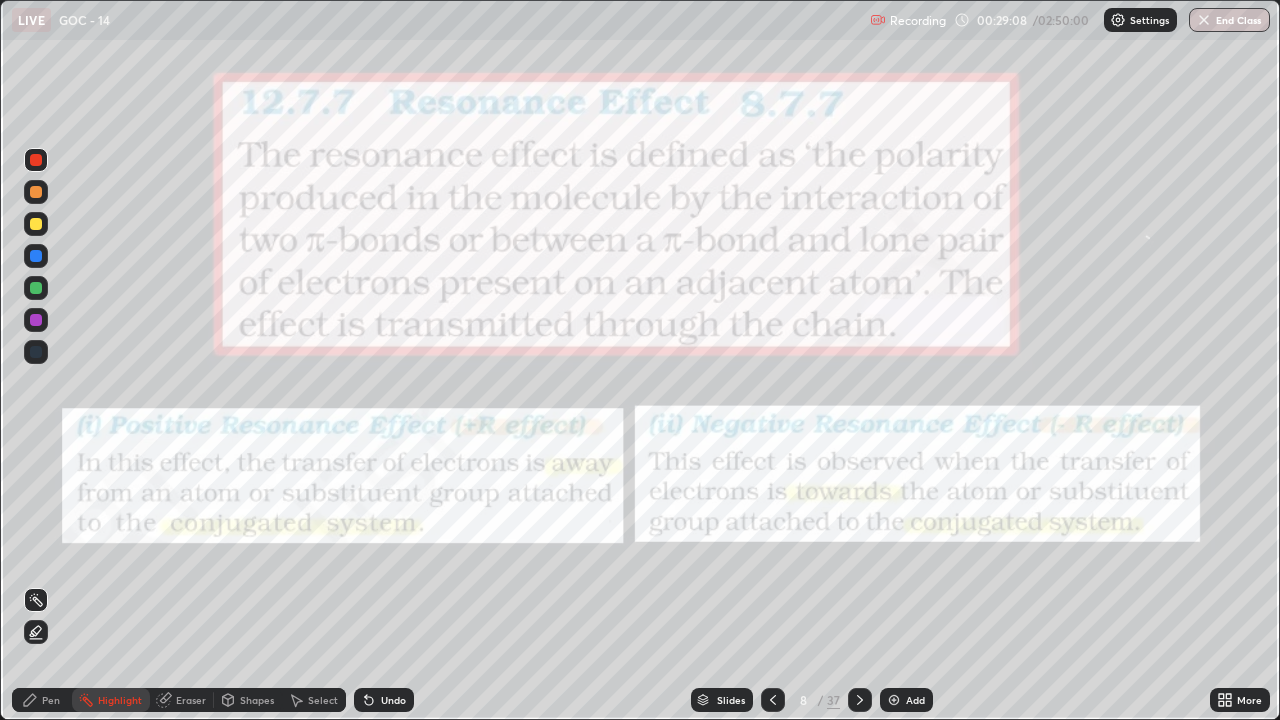 click on "Pen" at bounding box center [42, 700] 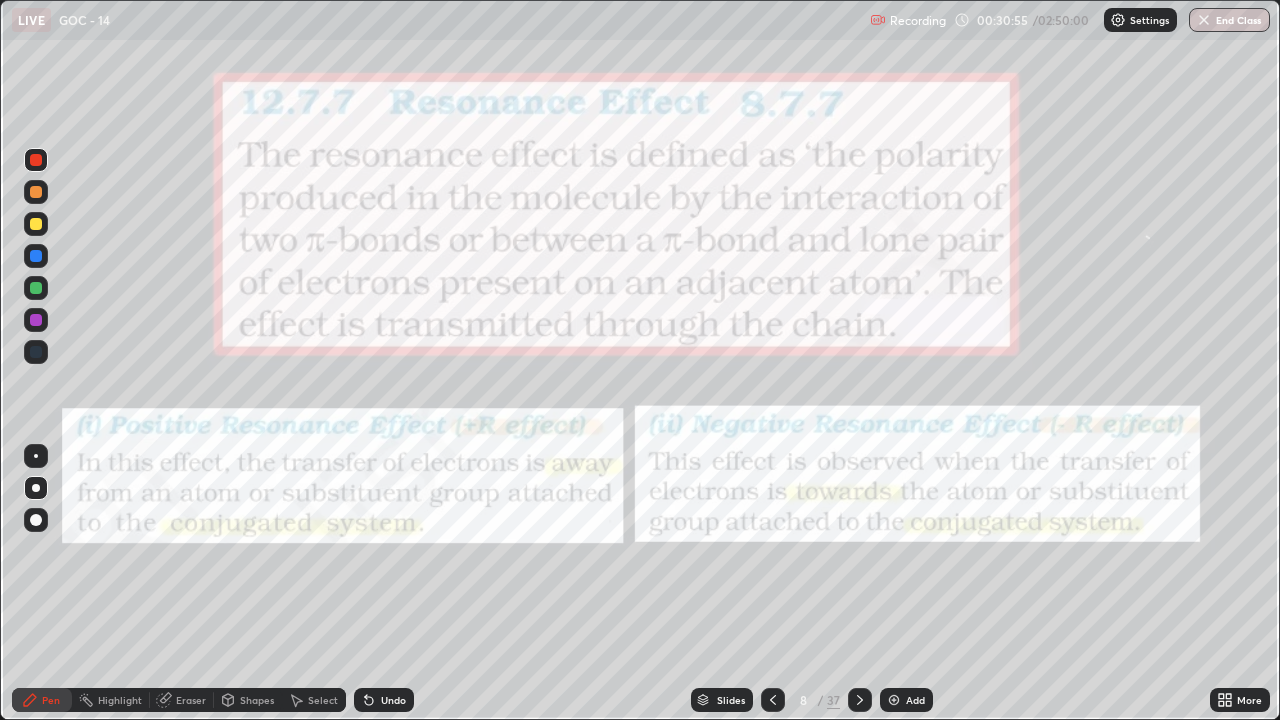 click on "Highlight" at bounding box center [120, 700] 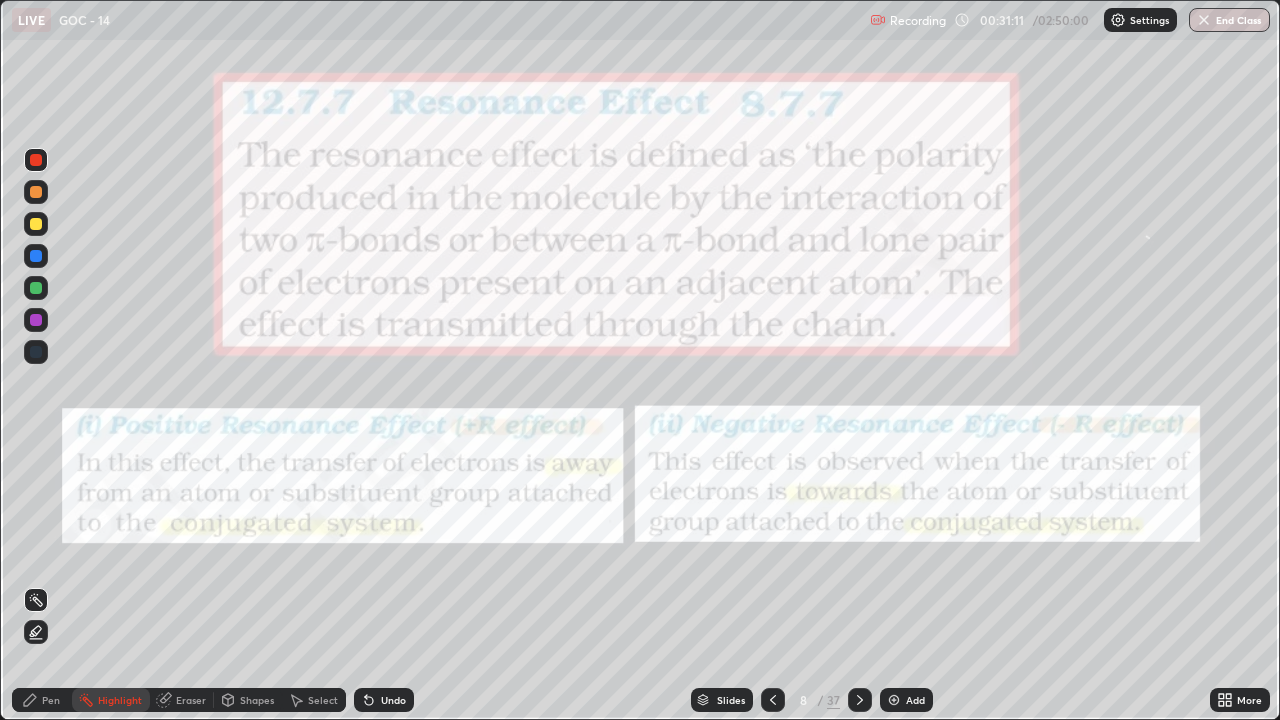 click 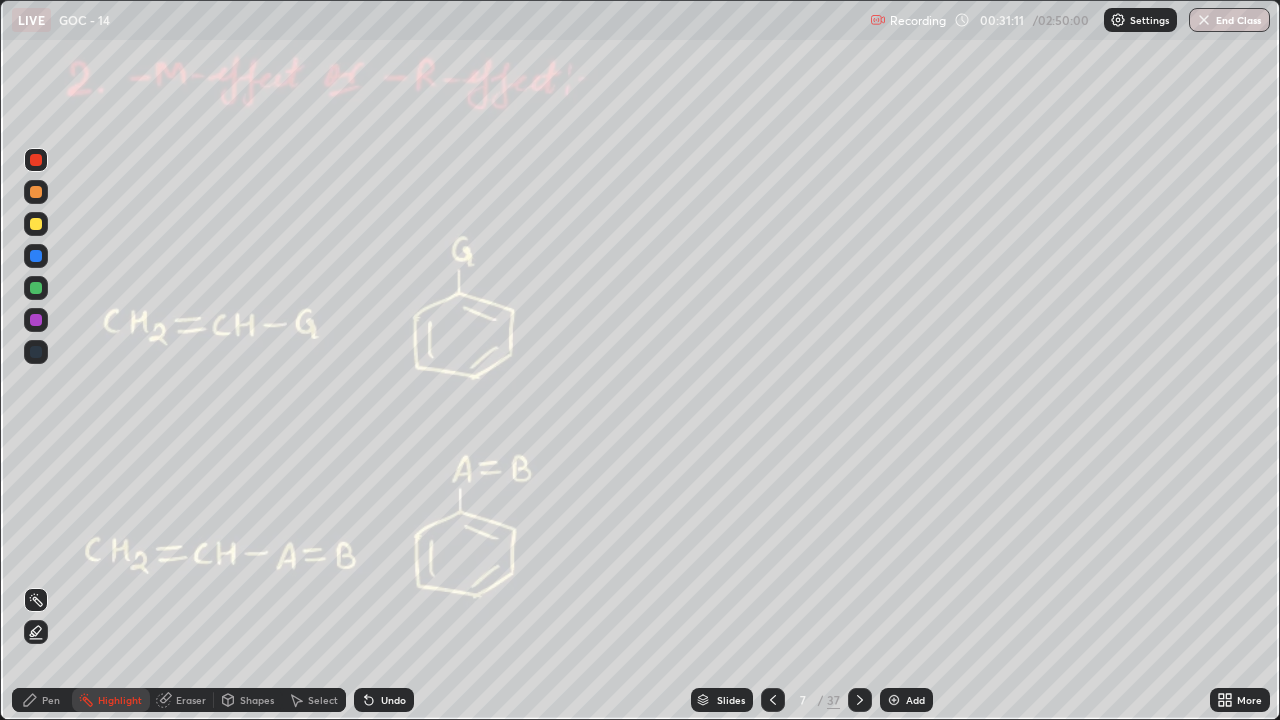click 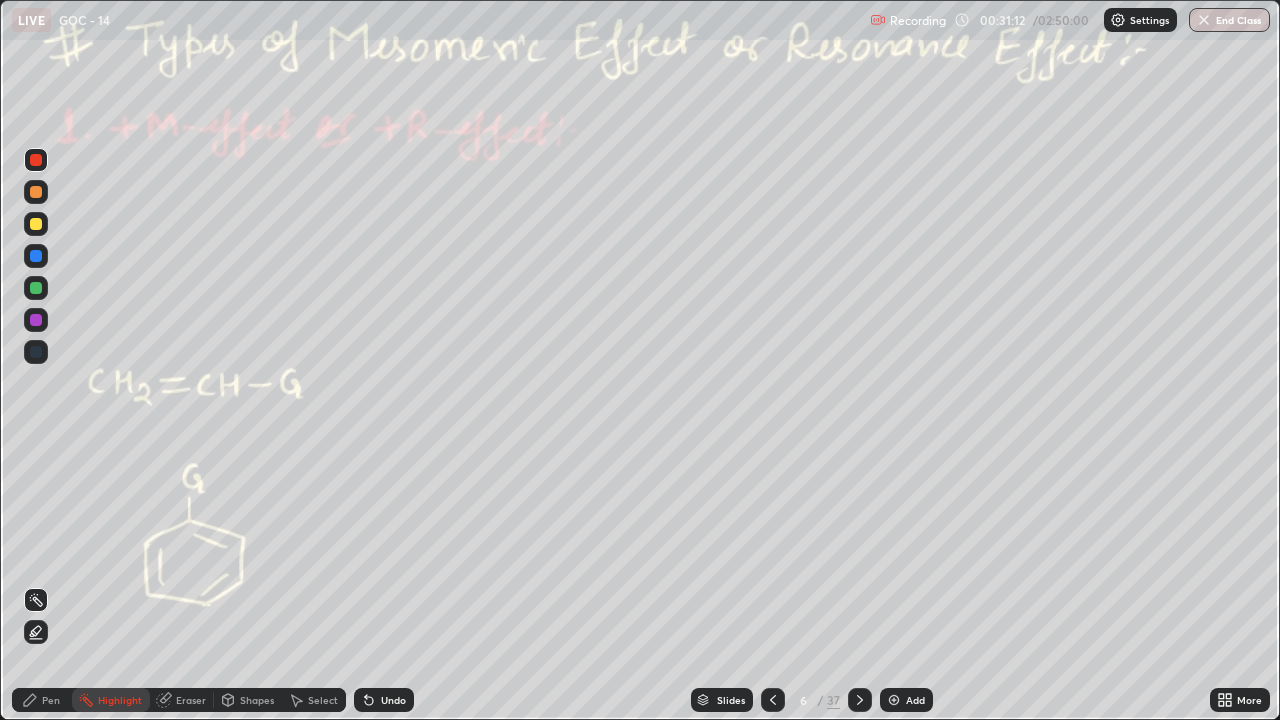 click at bounding box center (773, 700) 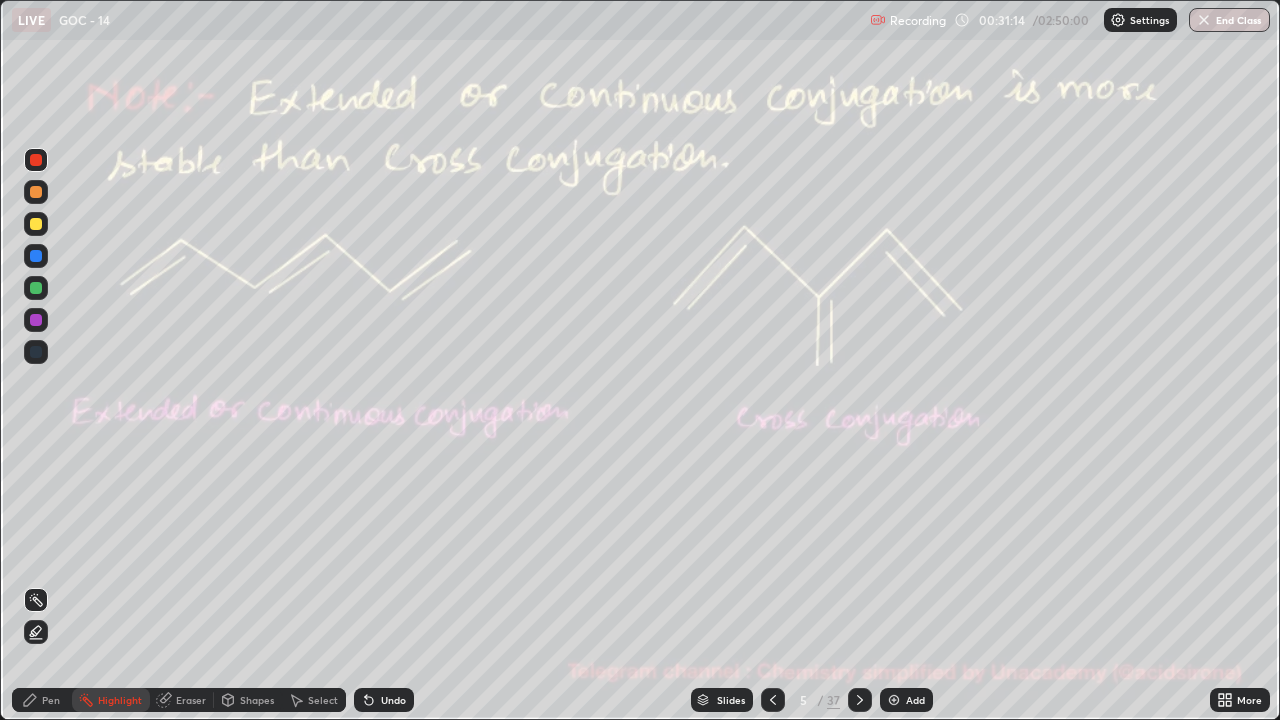 click at bounding box center [860, 700] 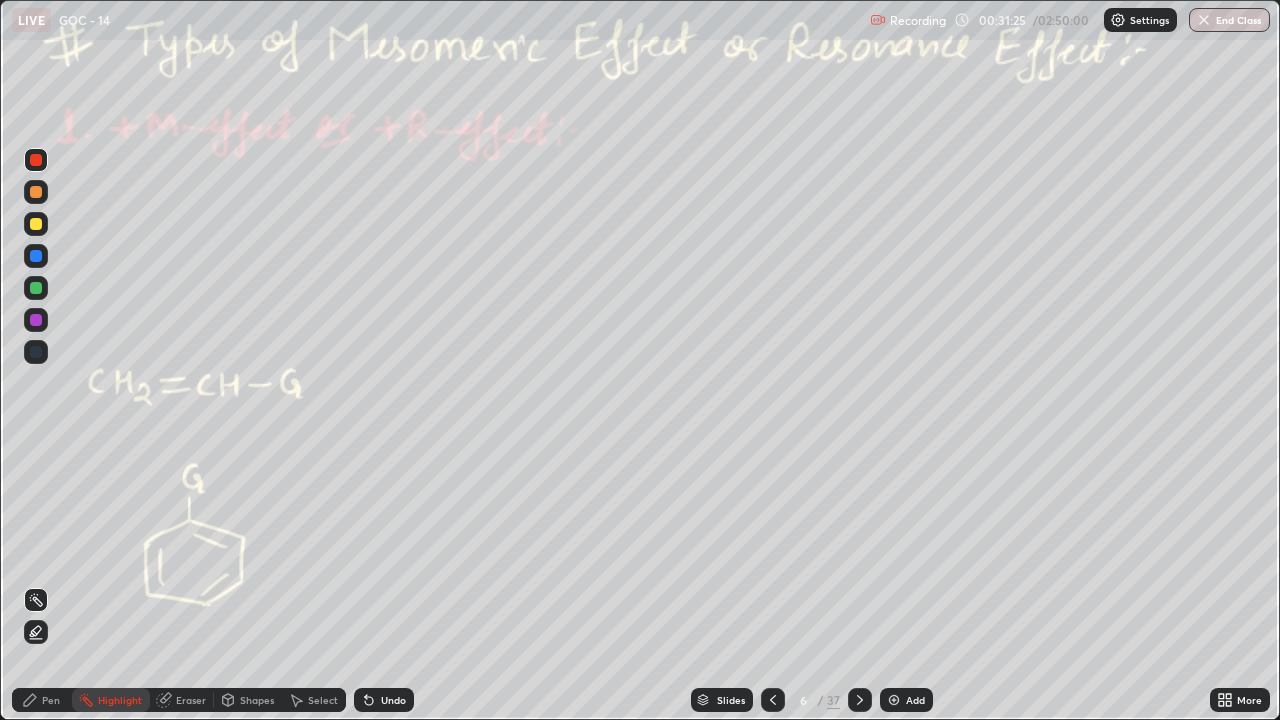 click 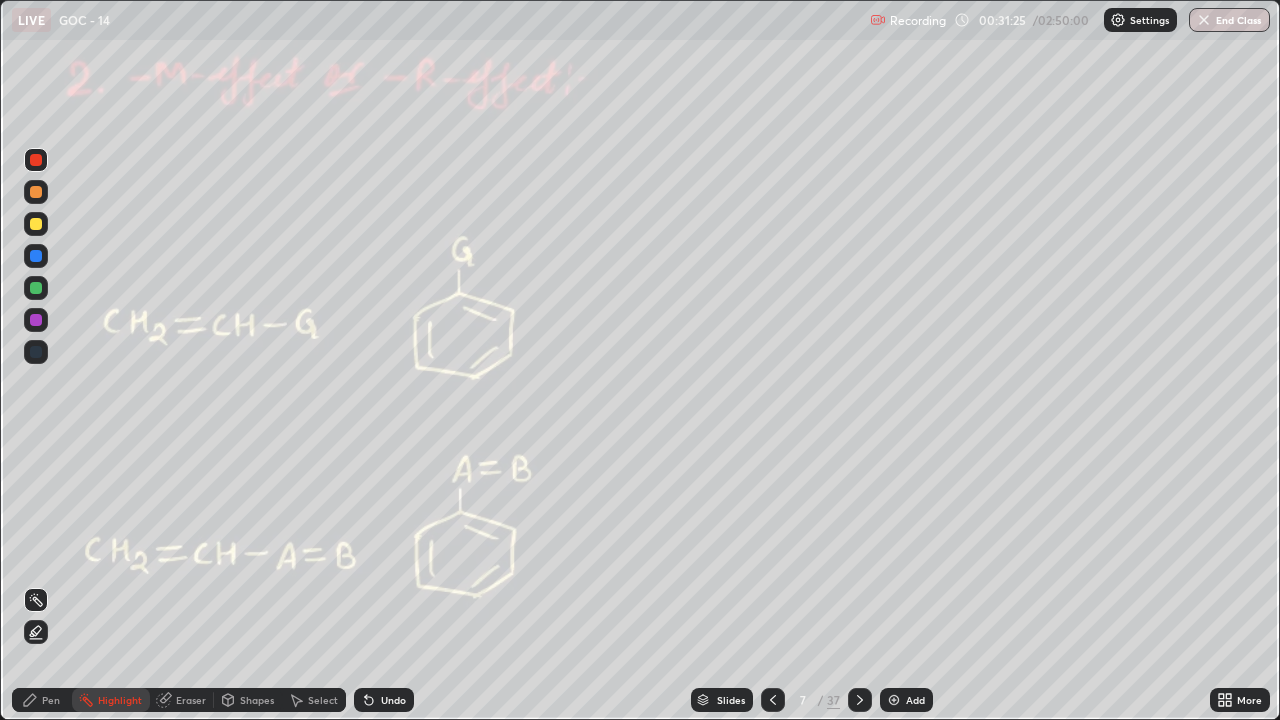 click 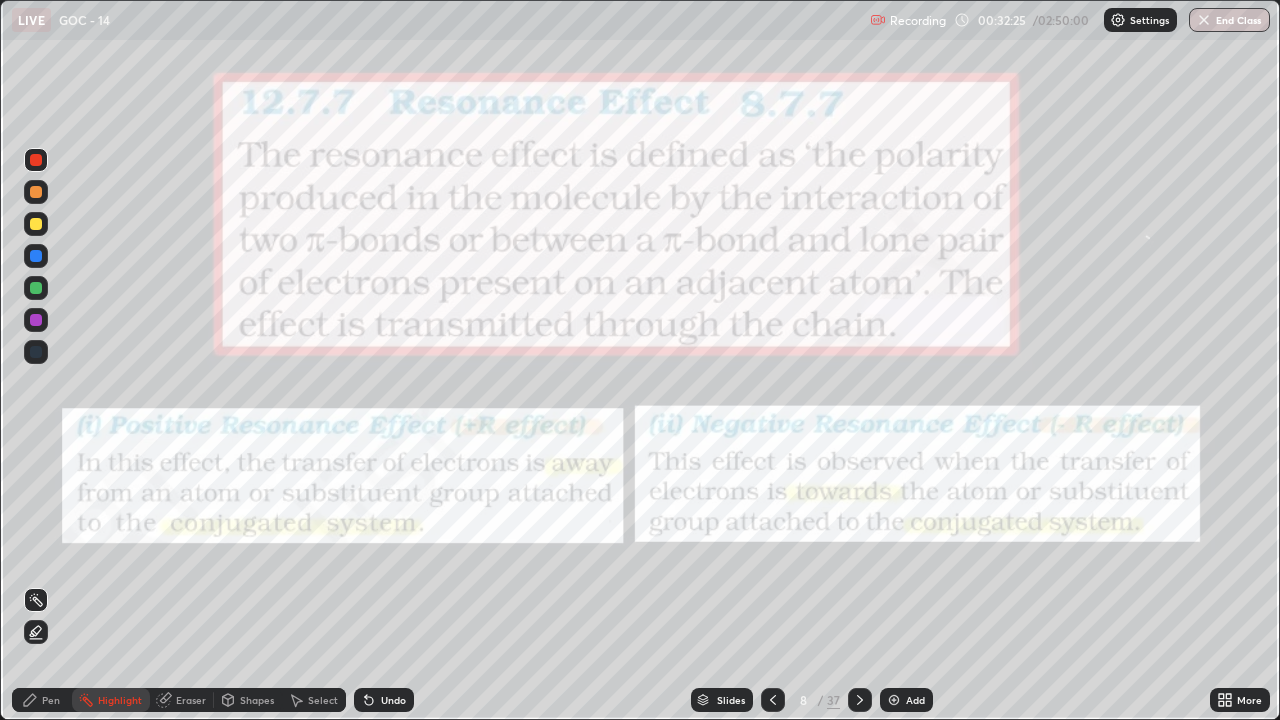 click 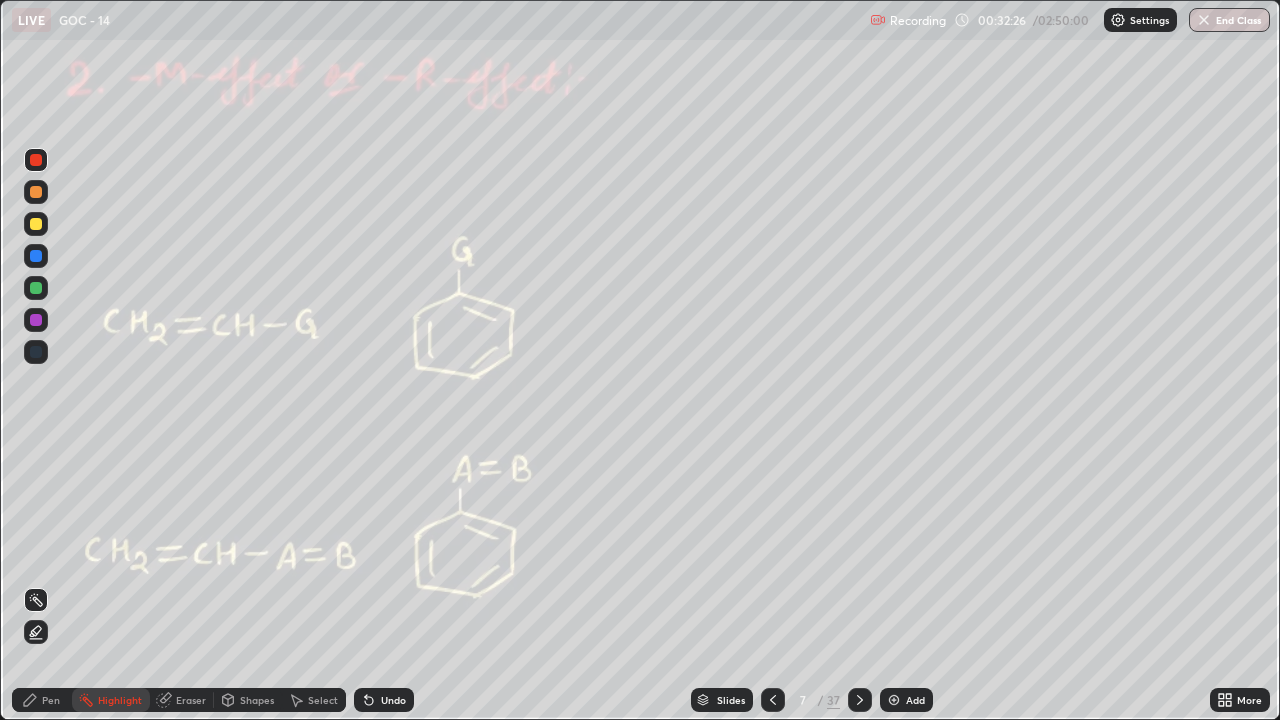 click on "Highlight" at bounding box center (120, 700) 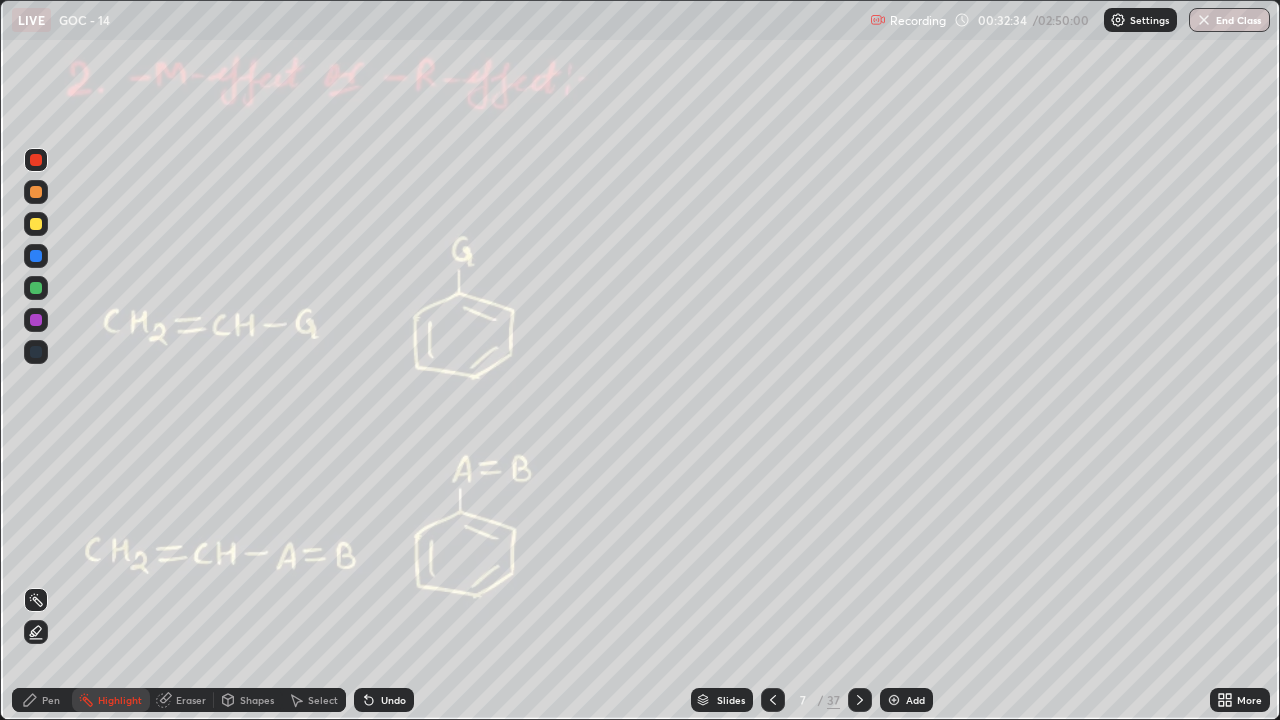 click 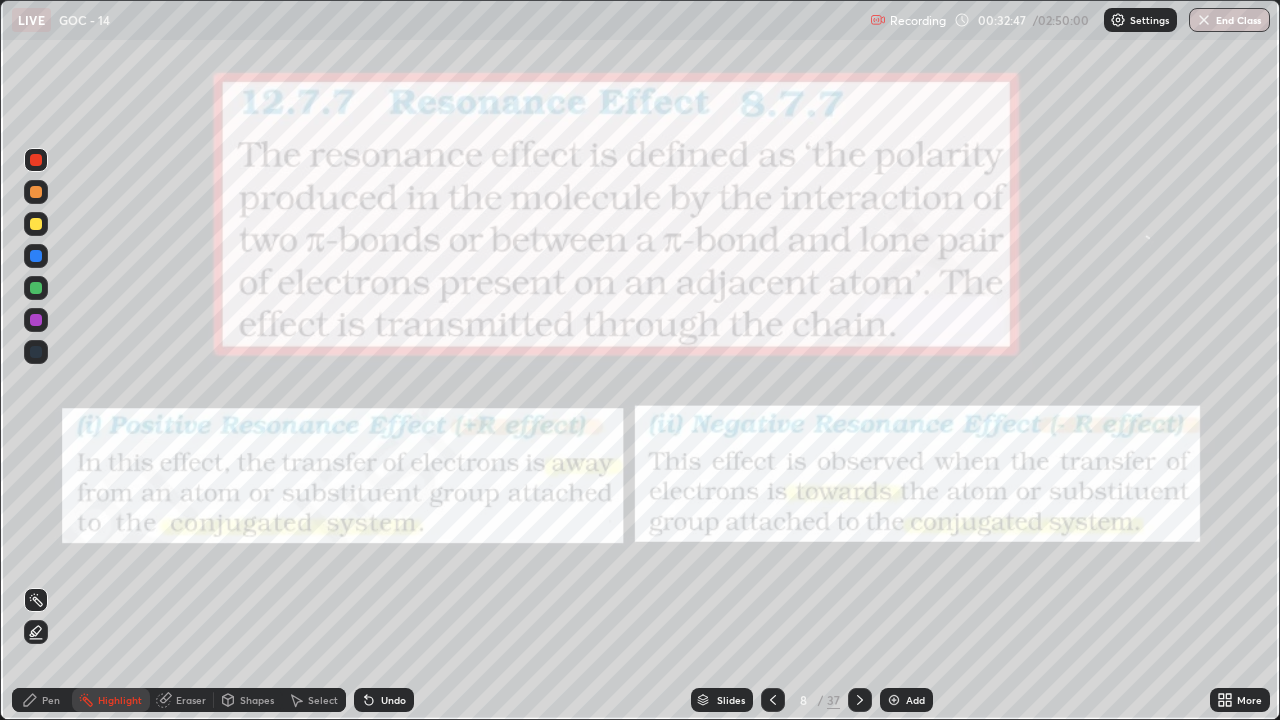click 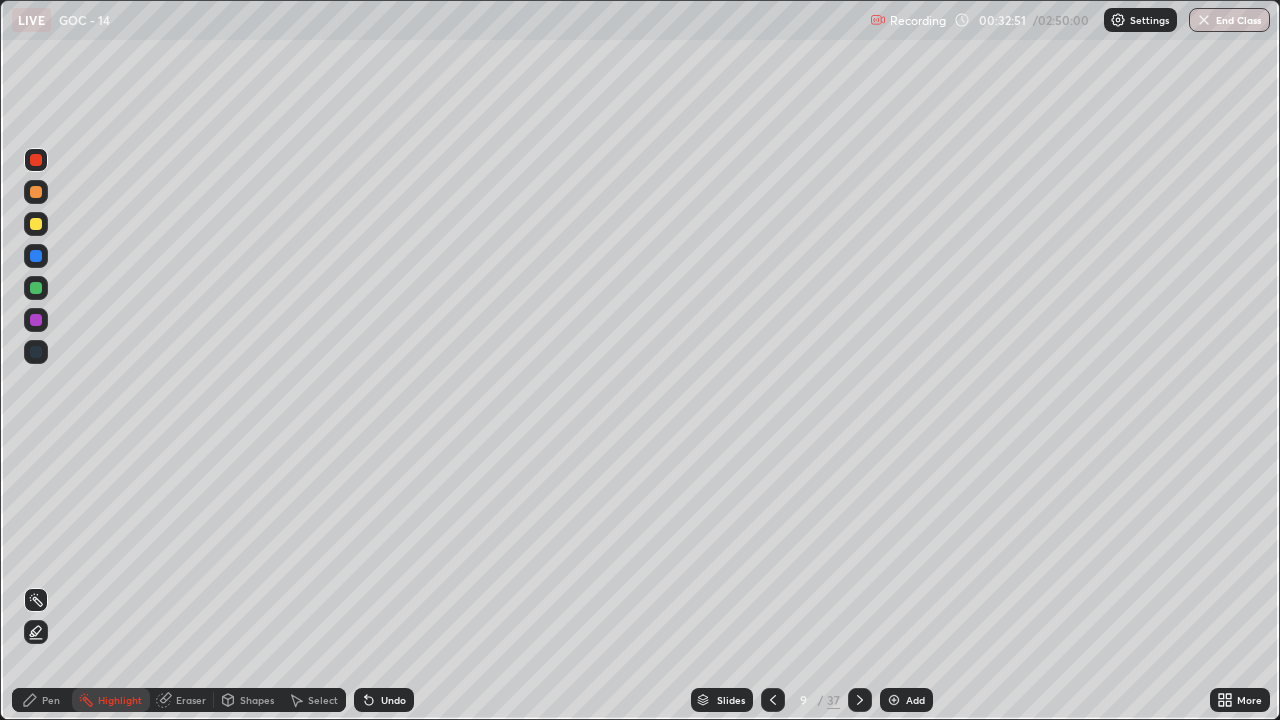 click 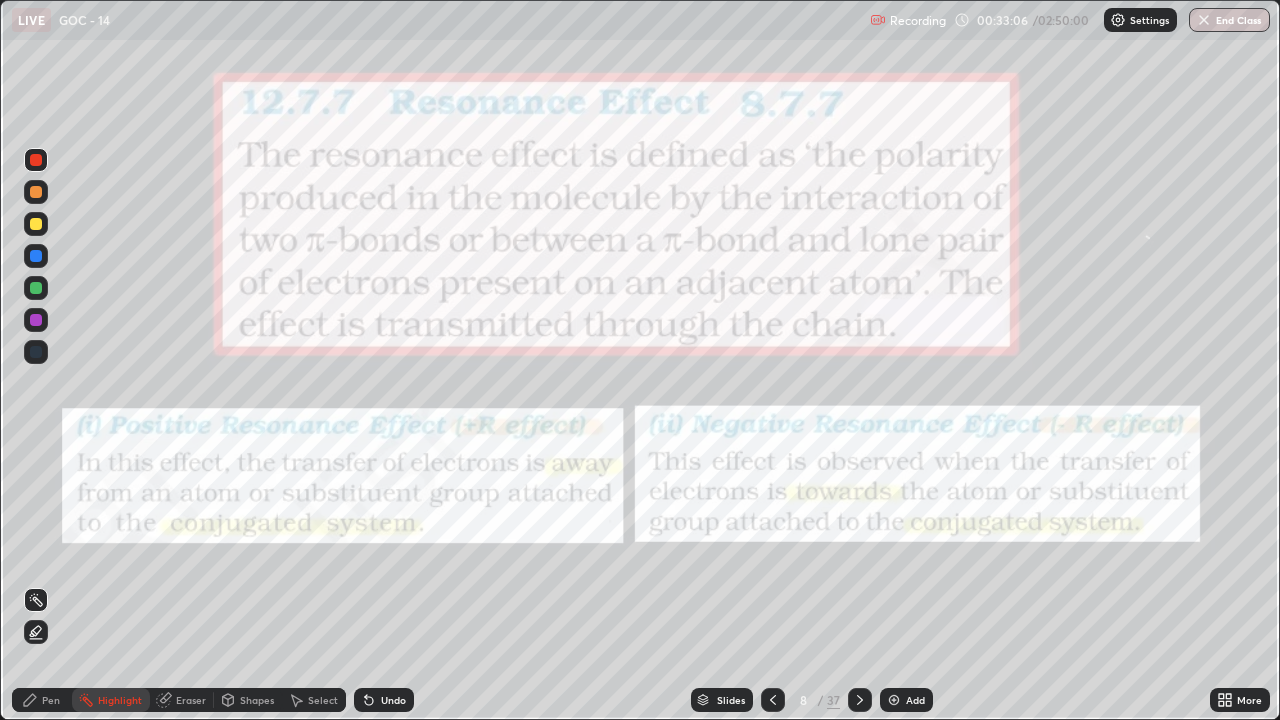 click 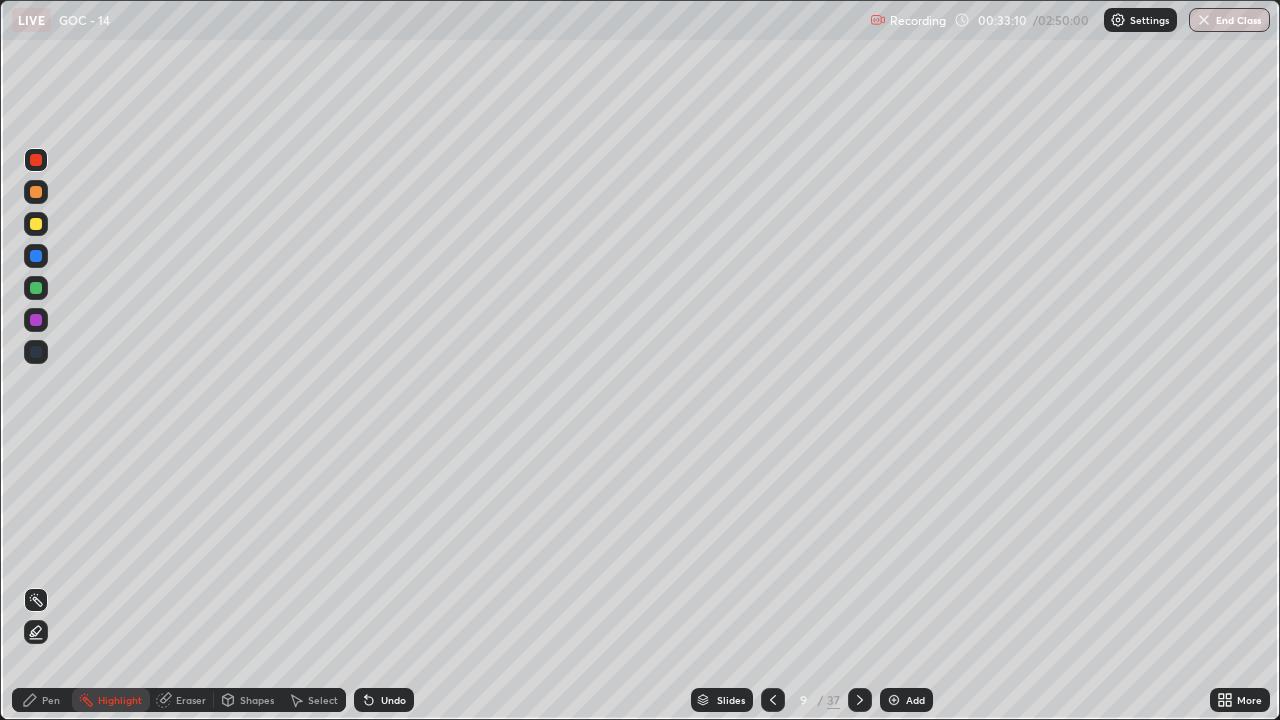 click at bounding box center (36, 160) 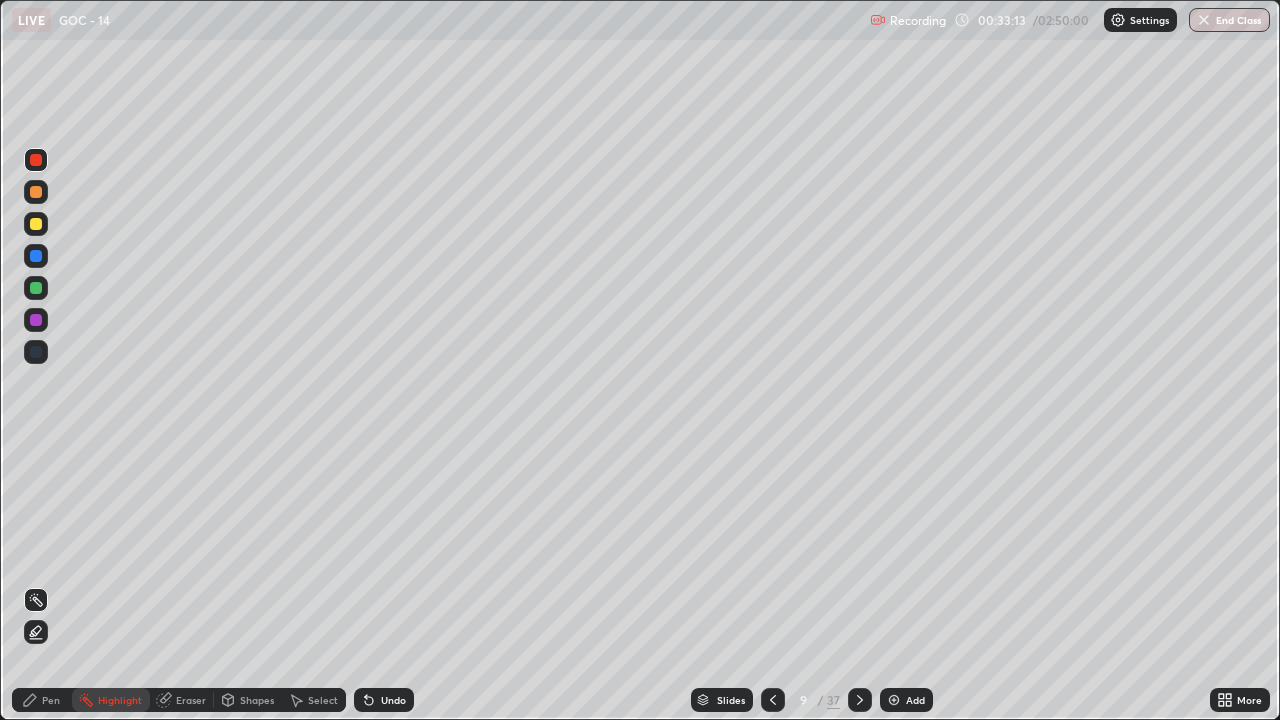 click at bounding box center (36, 224) 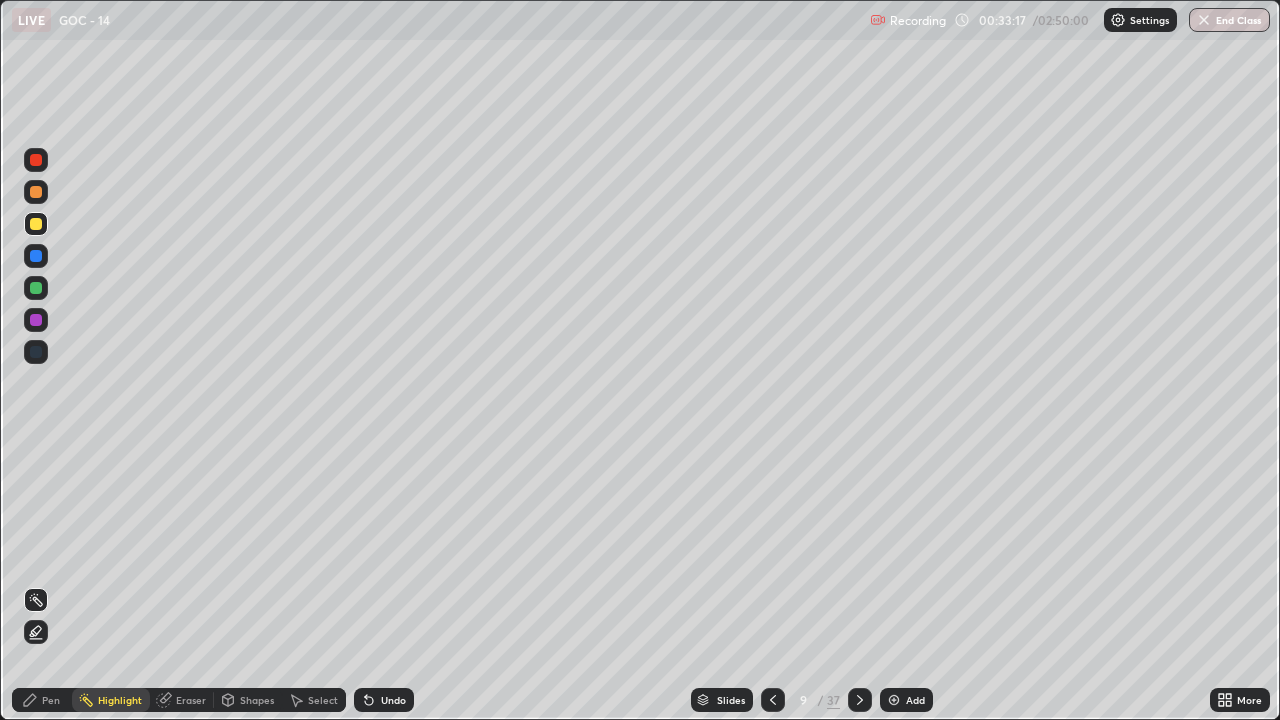 click on "Pen" at bounding box center (42, 700) 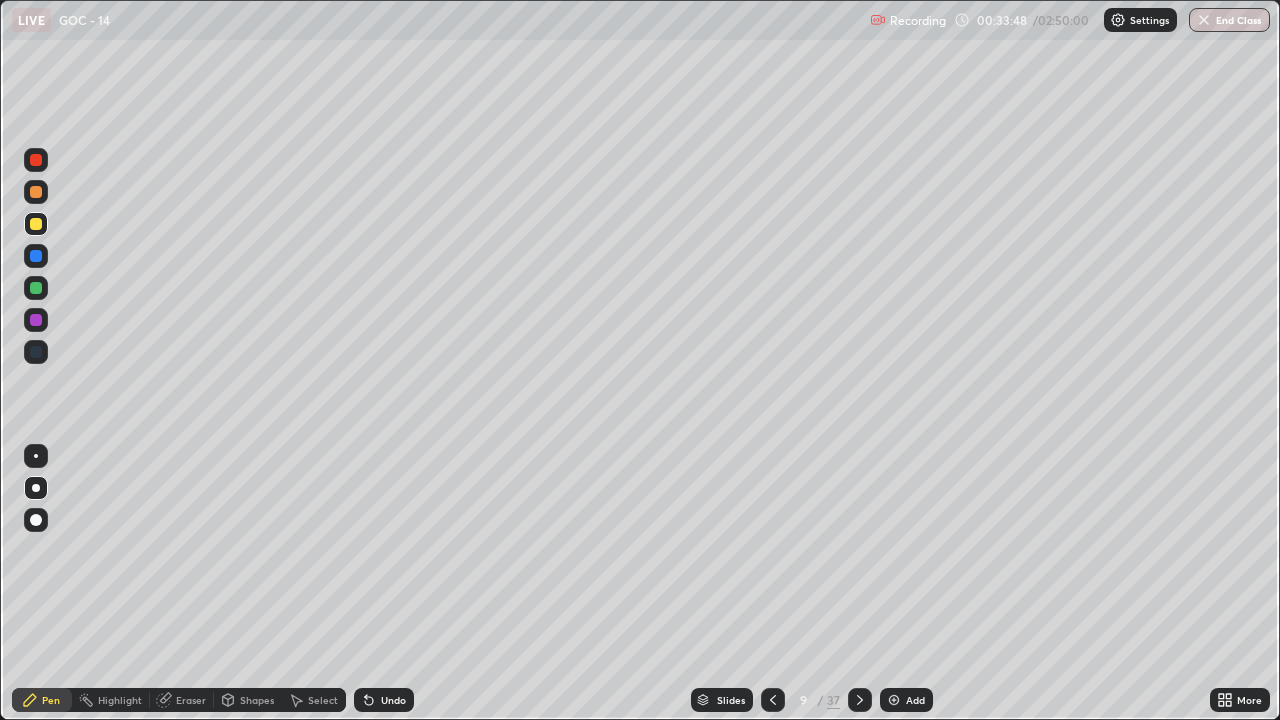 click at bounding box center [36, 288] 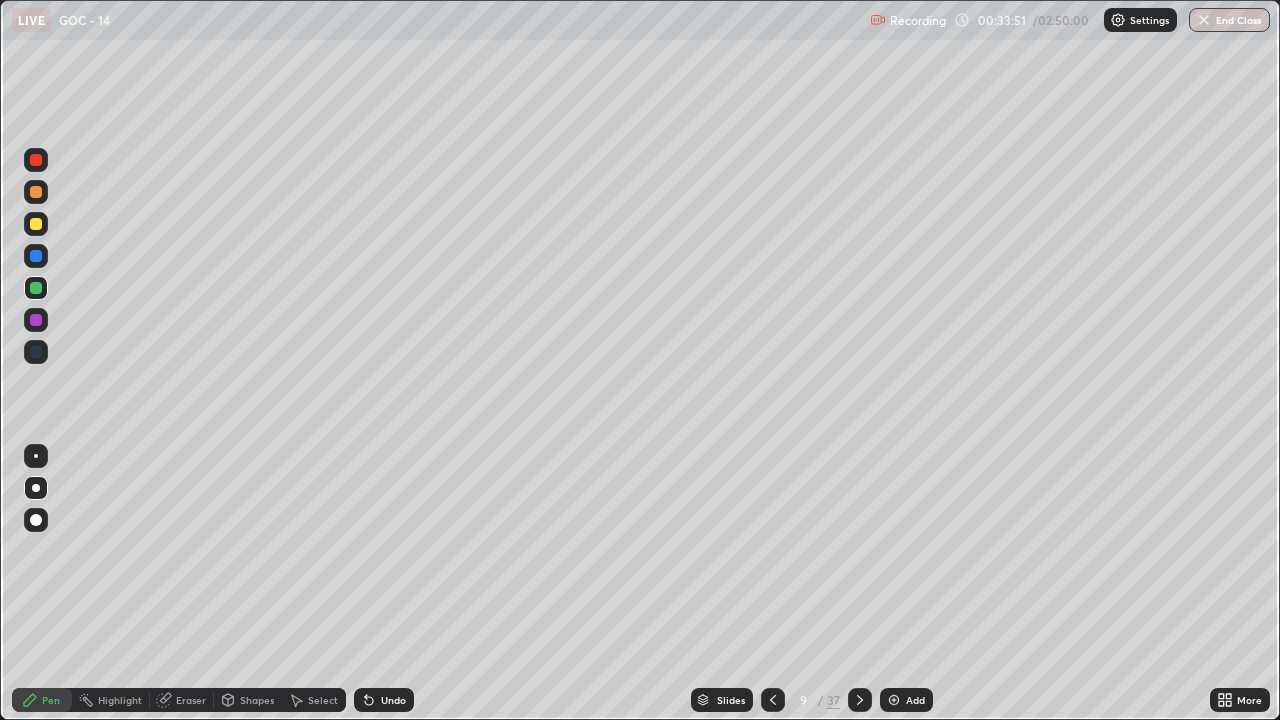 click at bounding box center (36, 160) 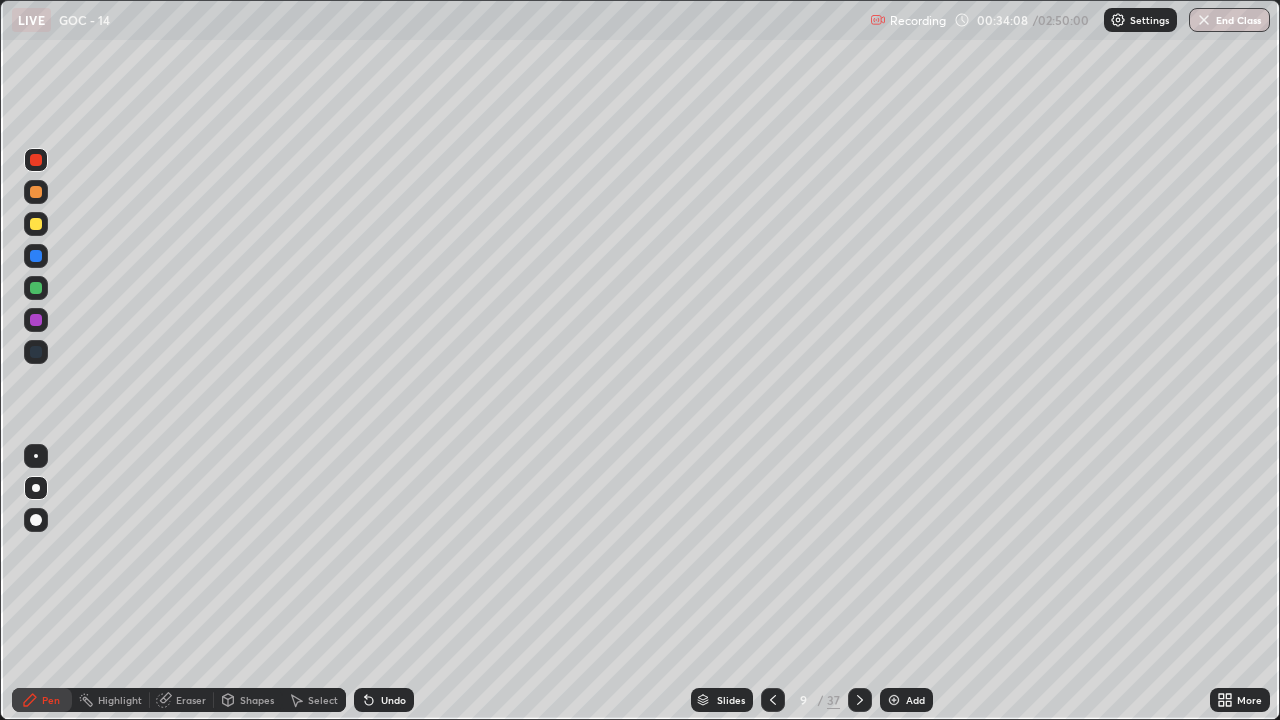 click on "Select" at bounding box center [323, 700] 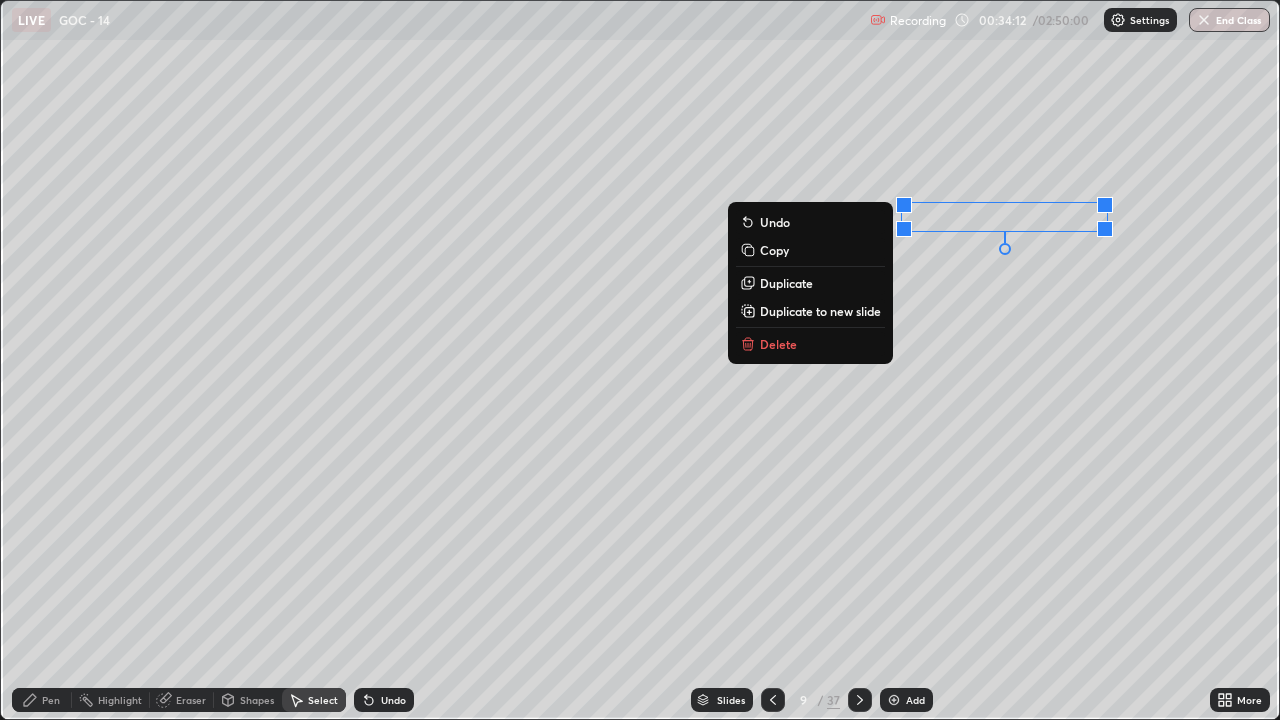 click on "Eraser" at bounding box center [191, 700] 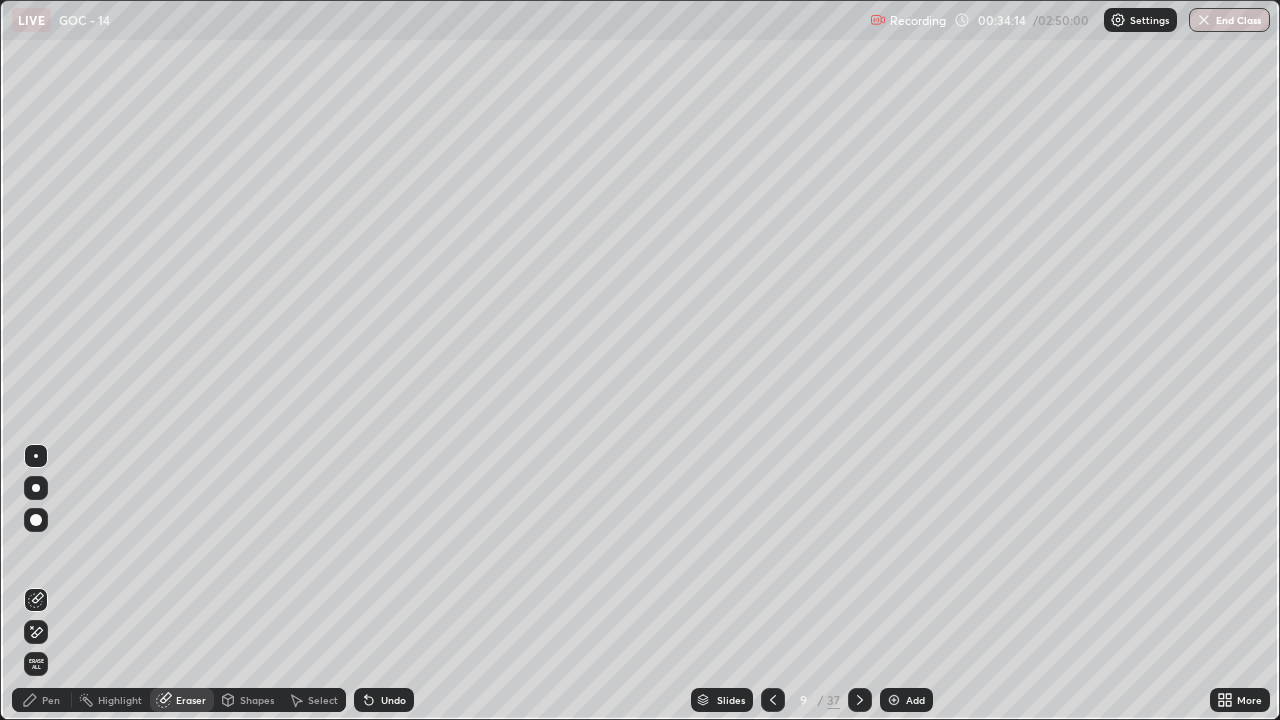 click on "Pen" at bounding box center [51, 700] 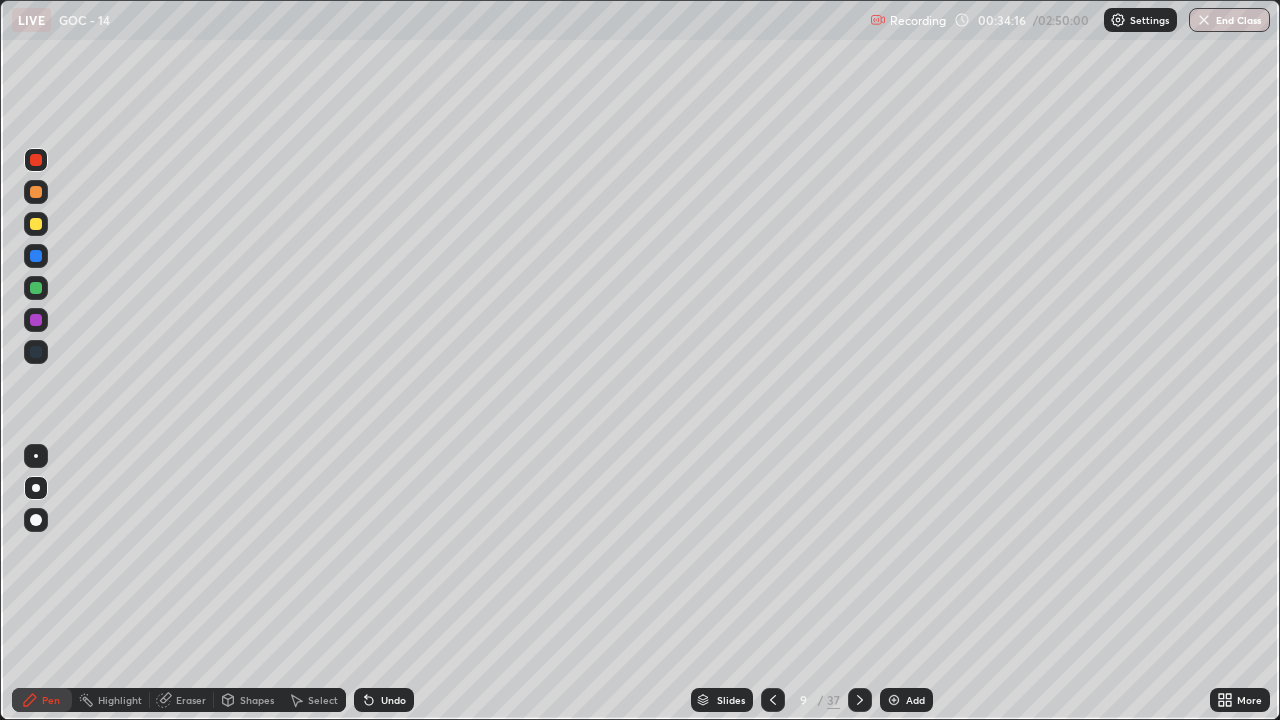 click at bounding box center [36, 224] 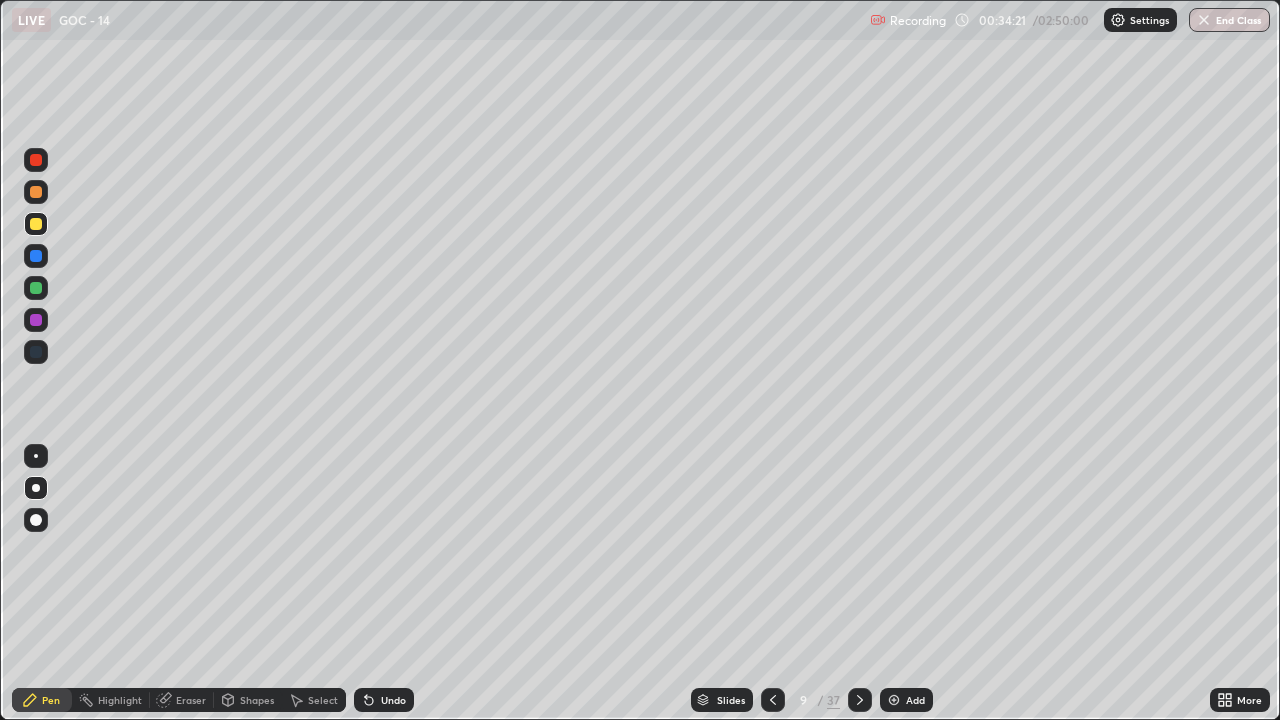 click on "Undo" at bounding box center [393, 700] 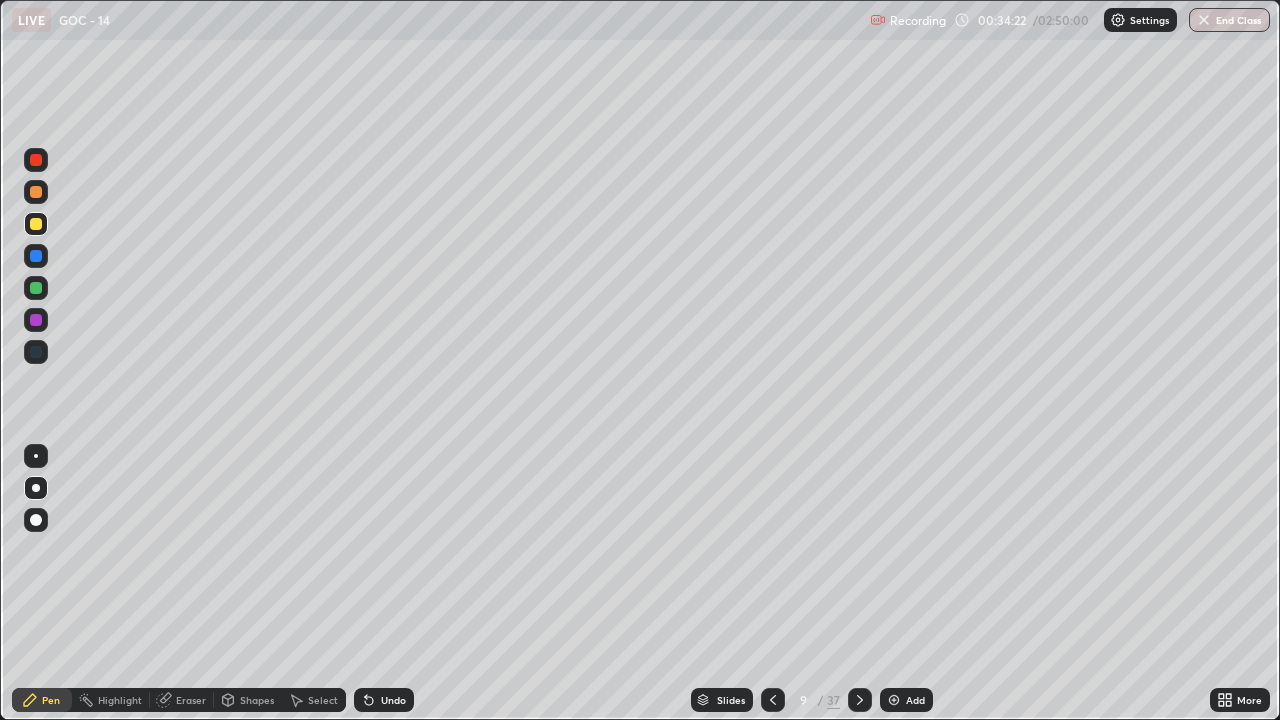 click at bounding box center (36, 288) 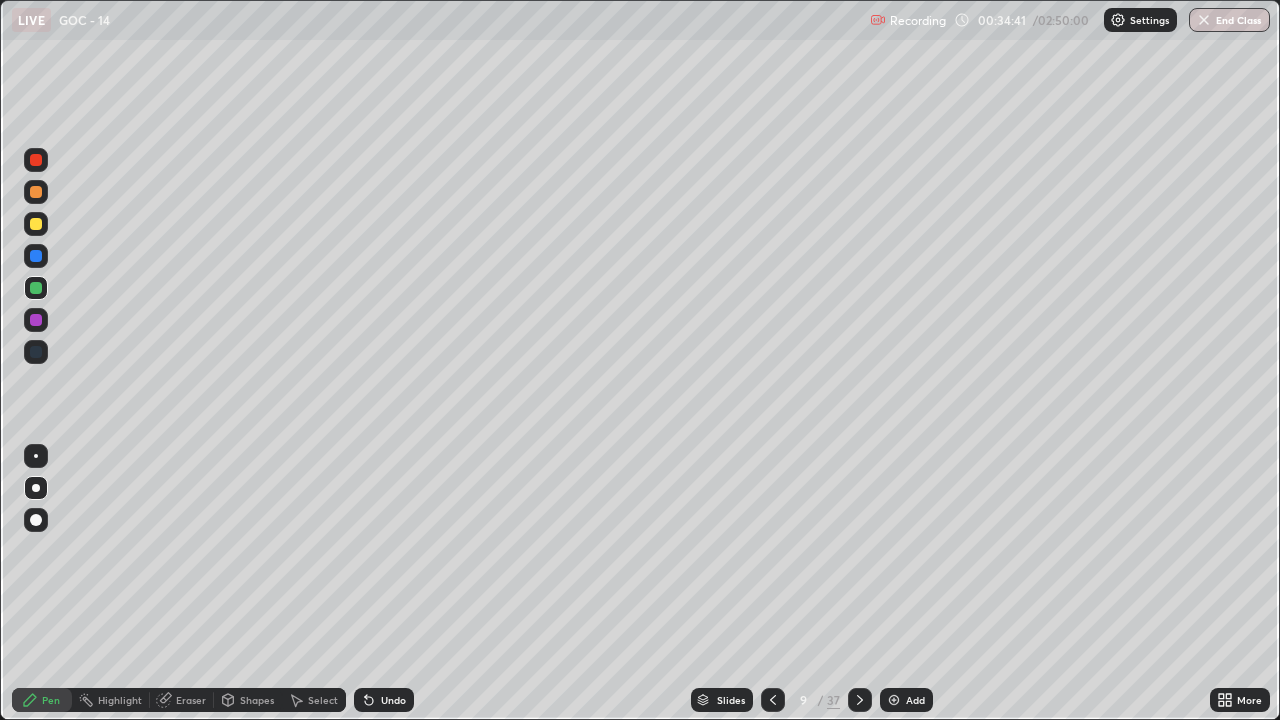 click on "Shapes" at bounding box center [257, 700] 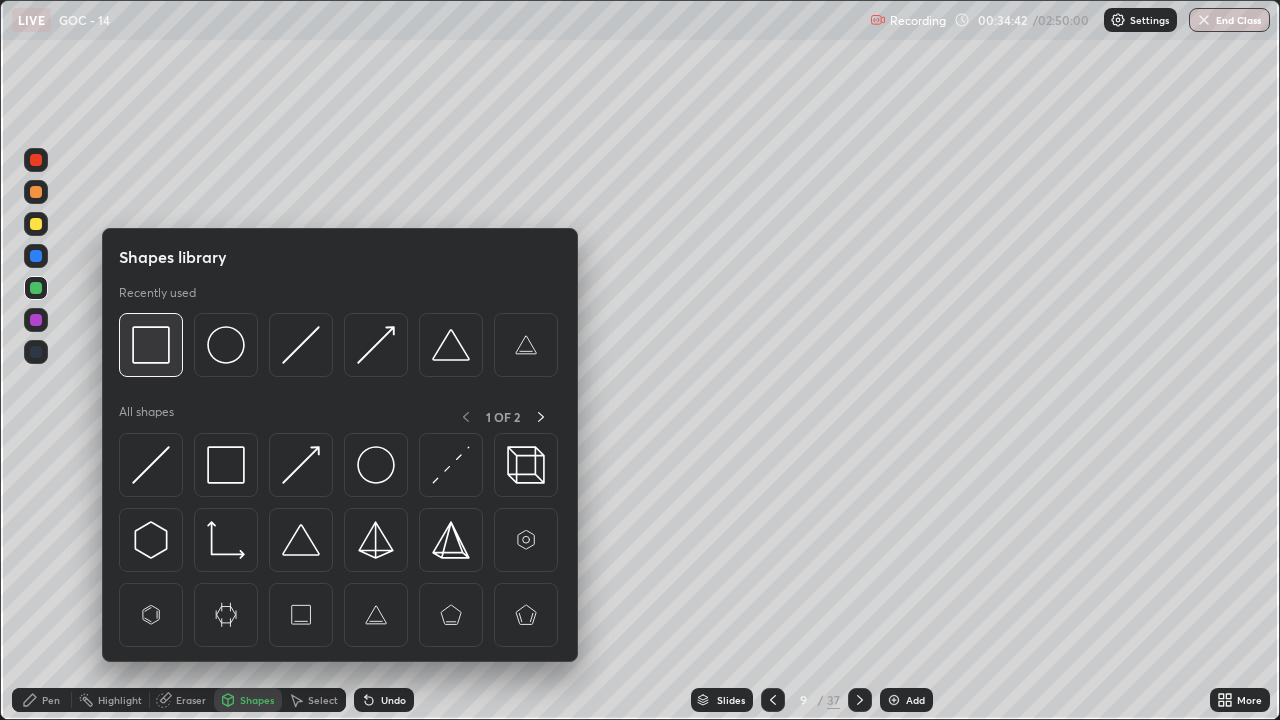 click at bounding box center [151, 345] 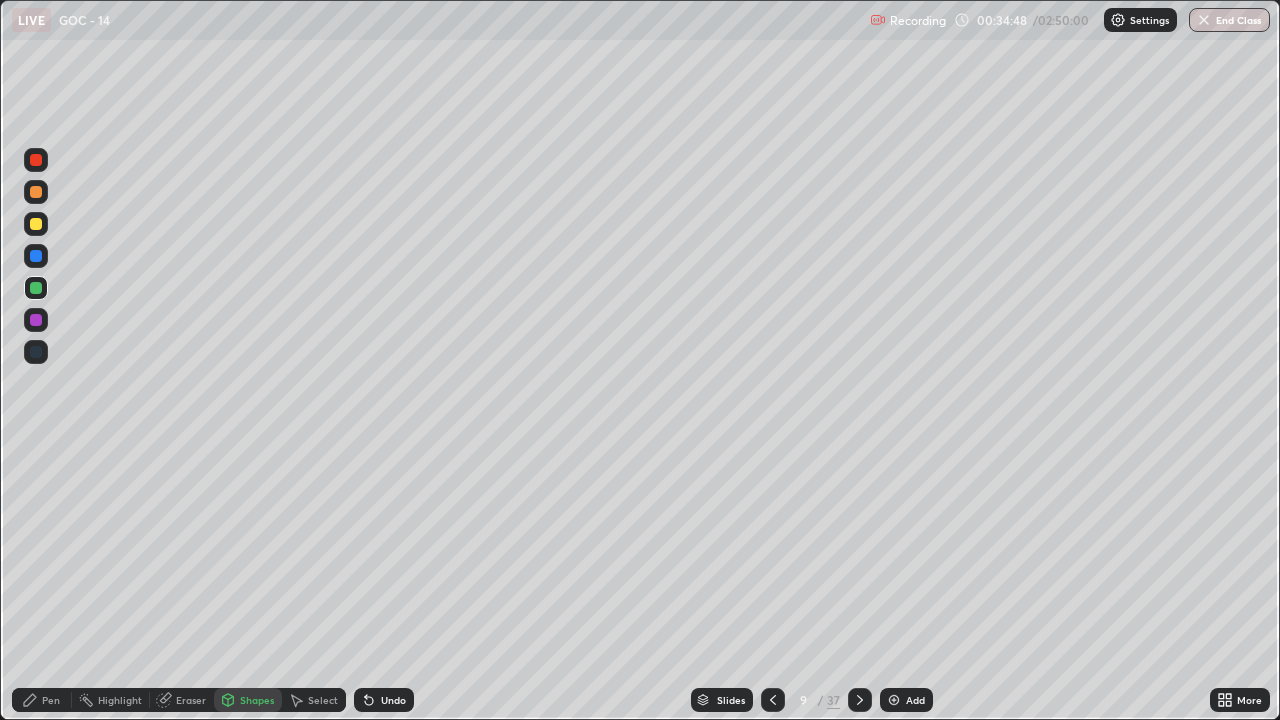 click on "Pen" at bounding box center [51, 700] 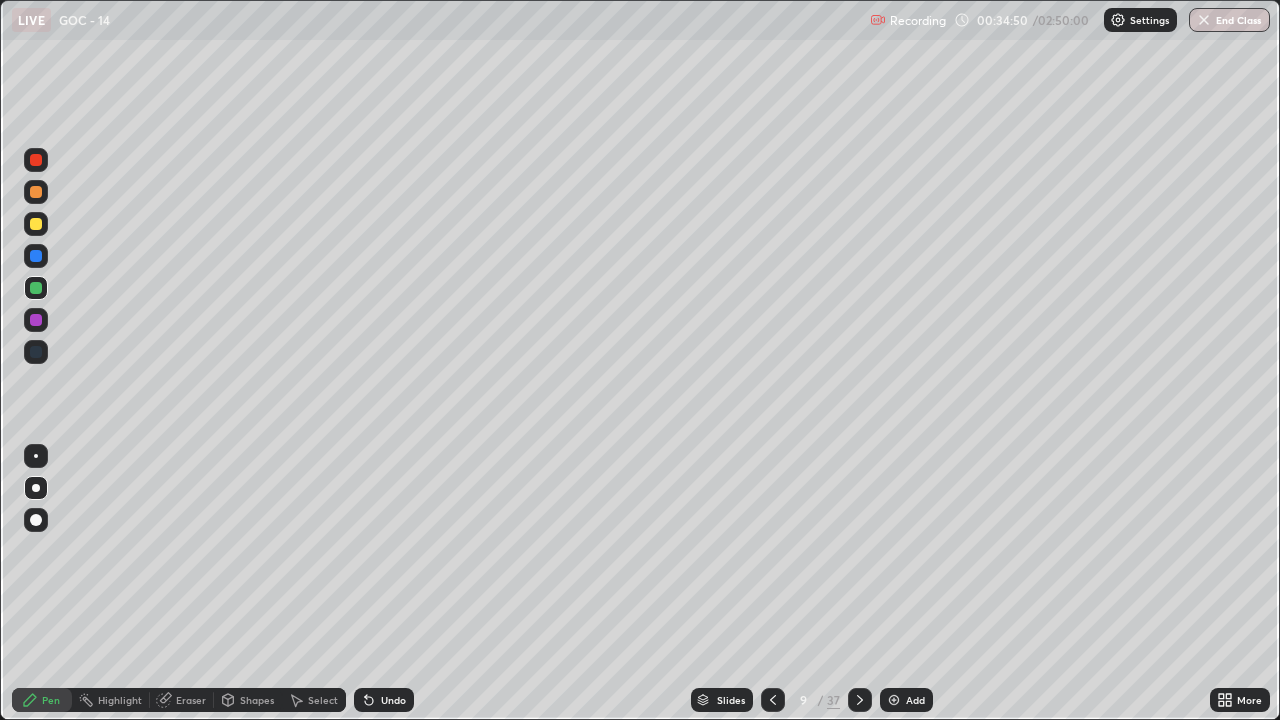 click at bounding box center [36, 192] 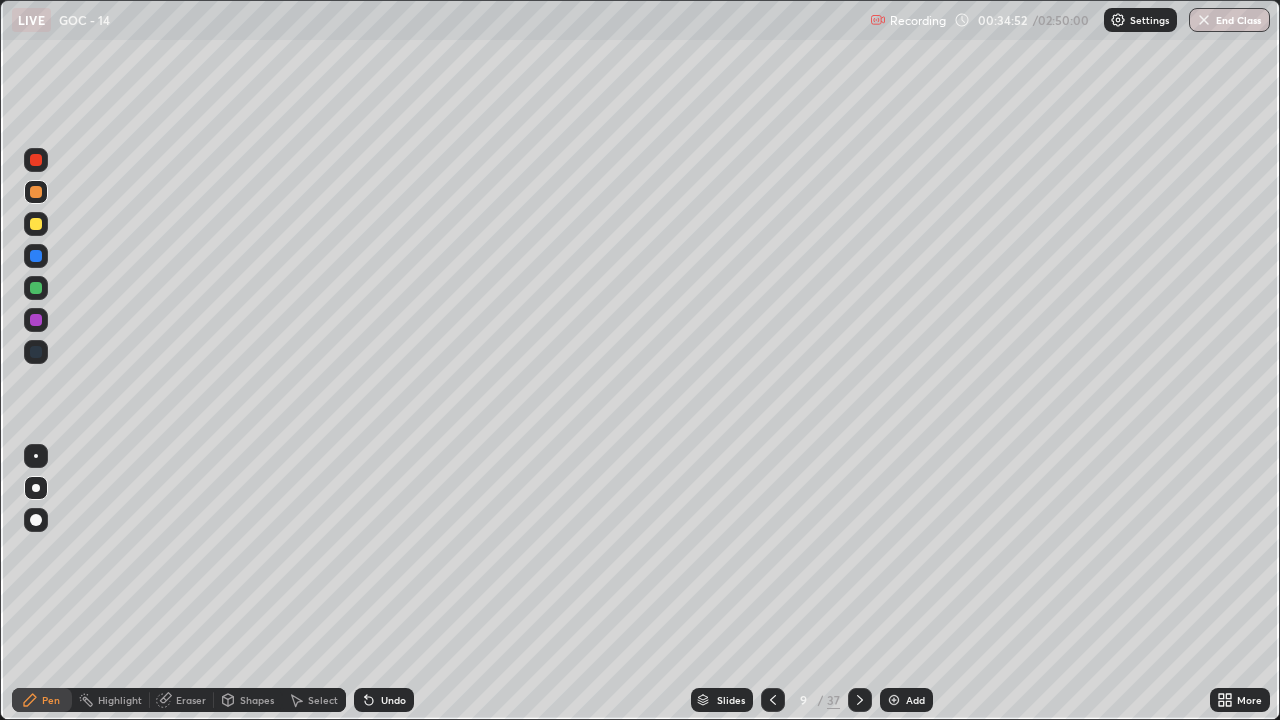 click 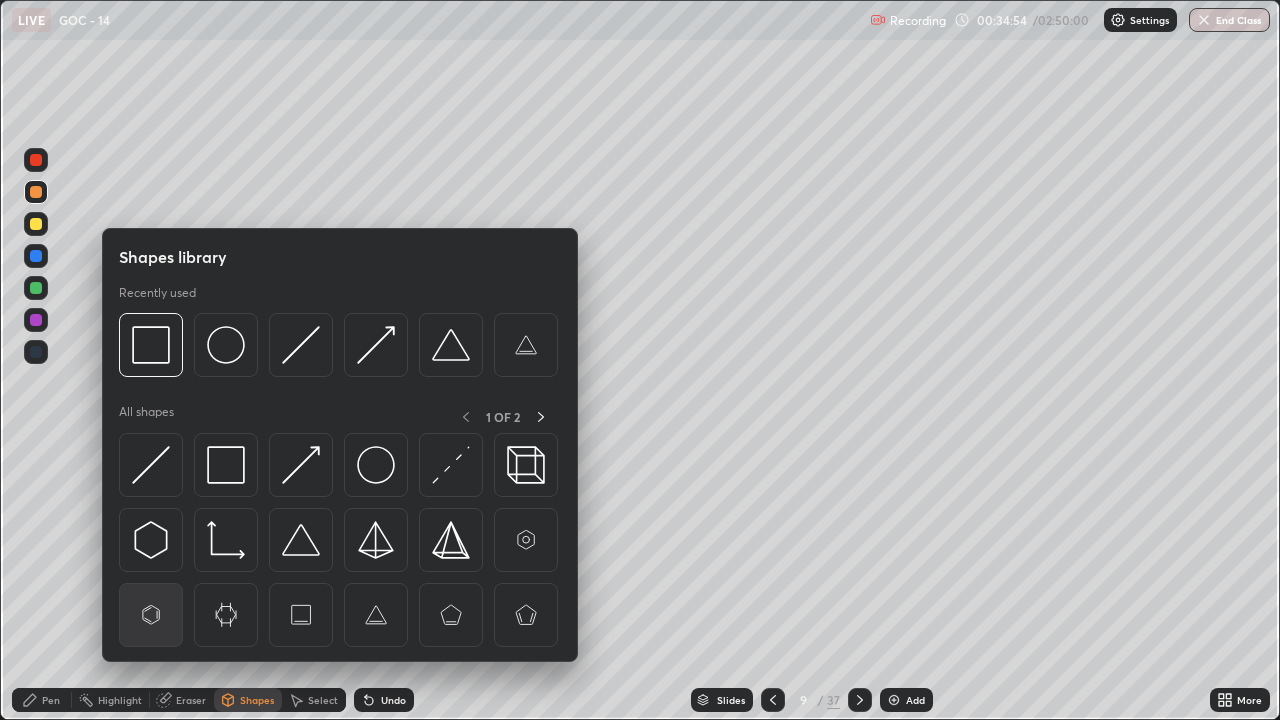 click at bounding box center [151, 615] 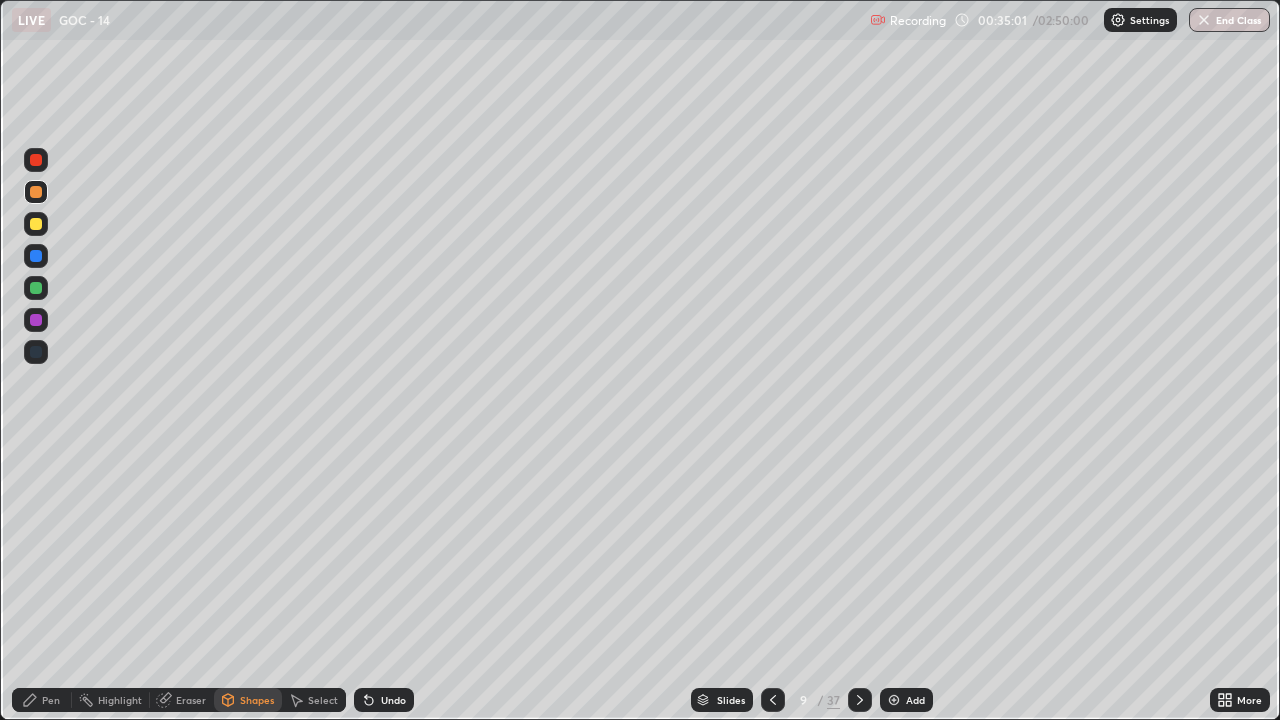 click 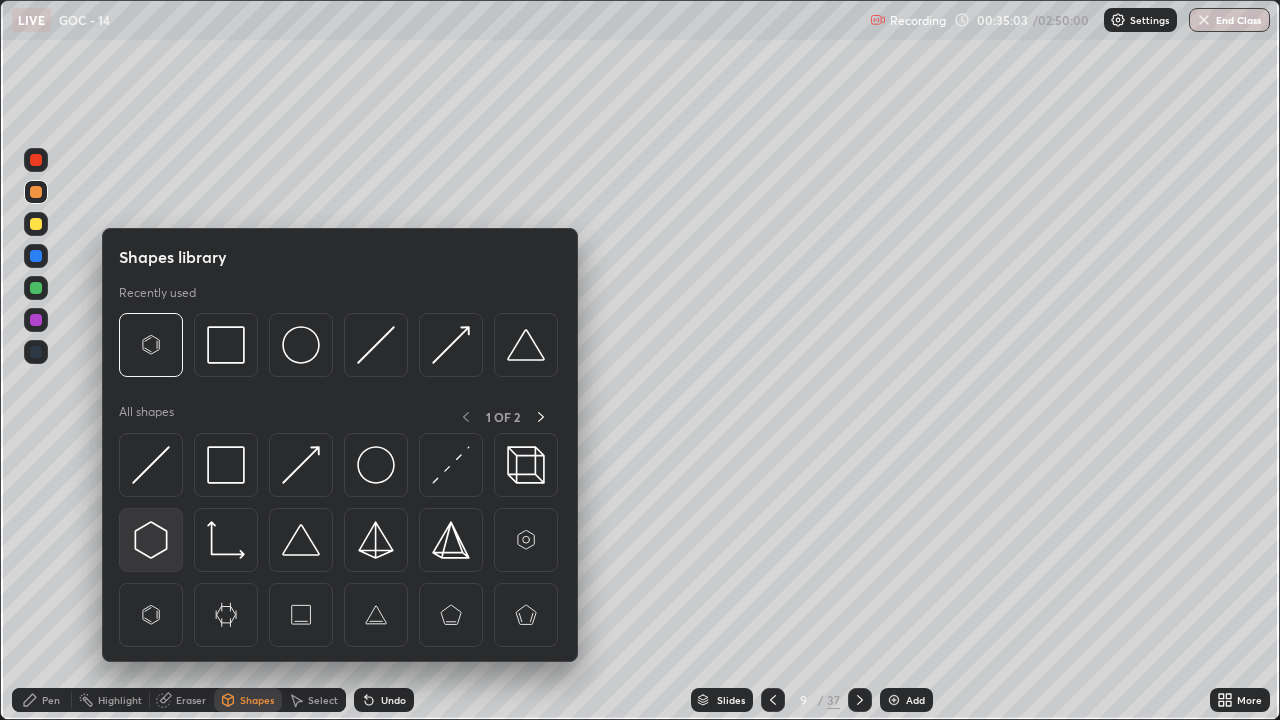click at bounding box center (151, 540) 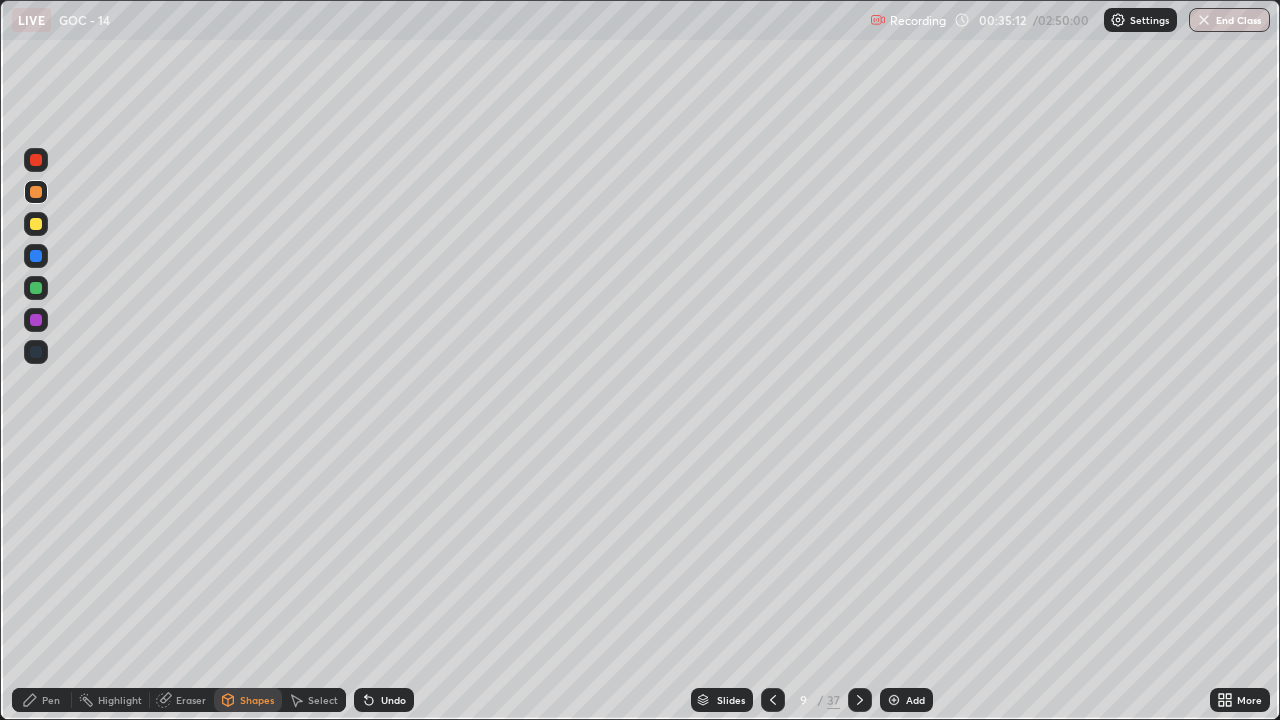 click at bounding box center [36, 160] 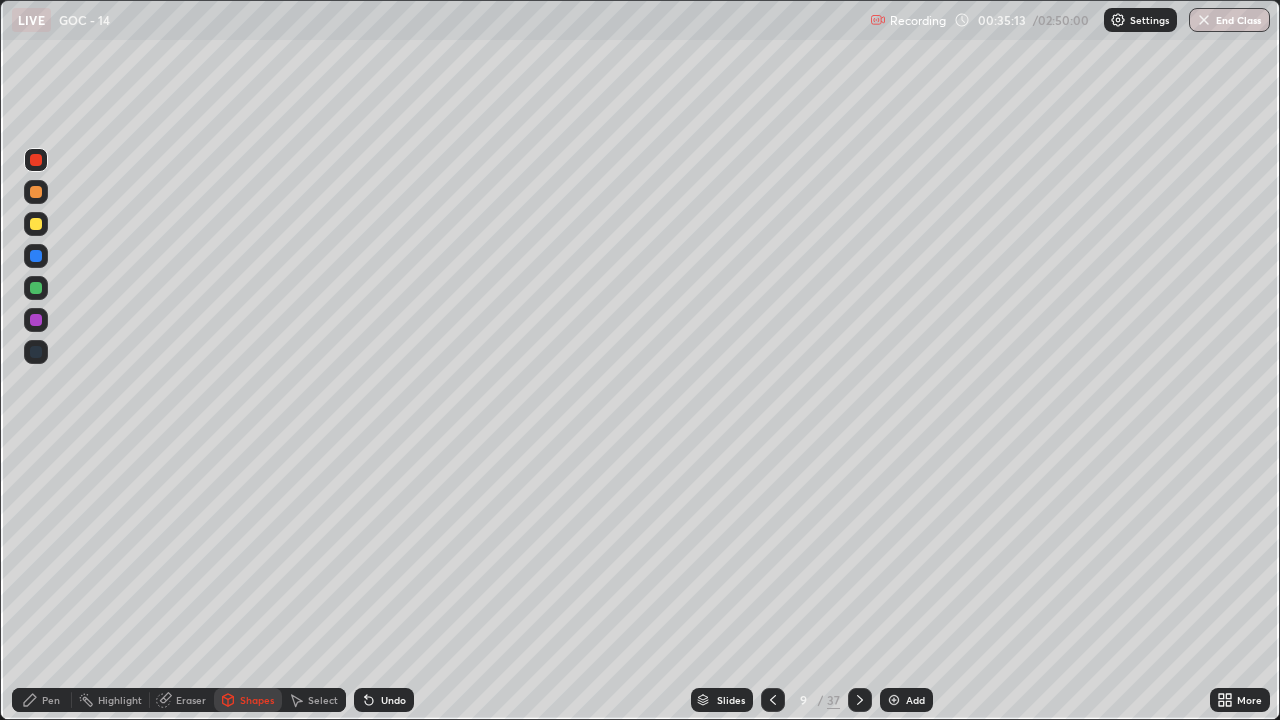 click 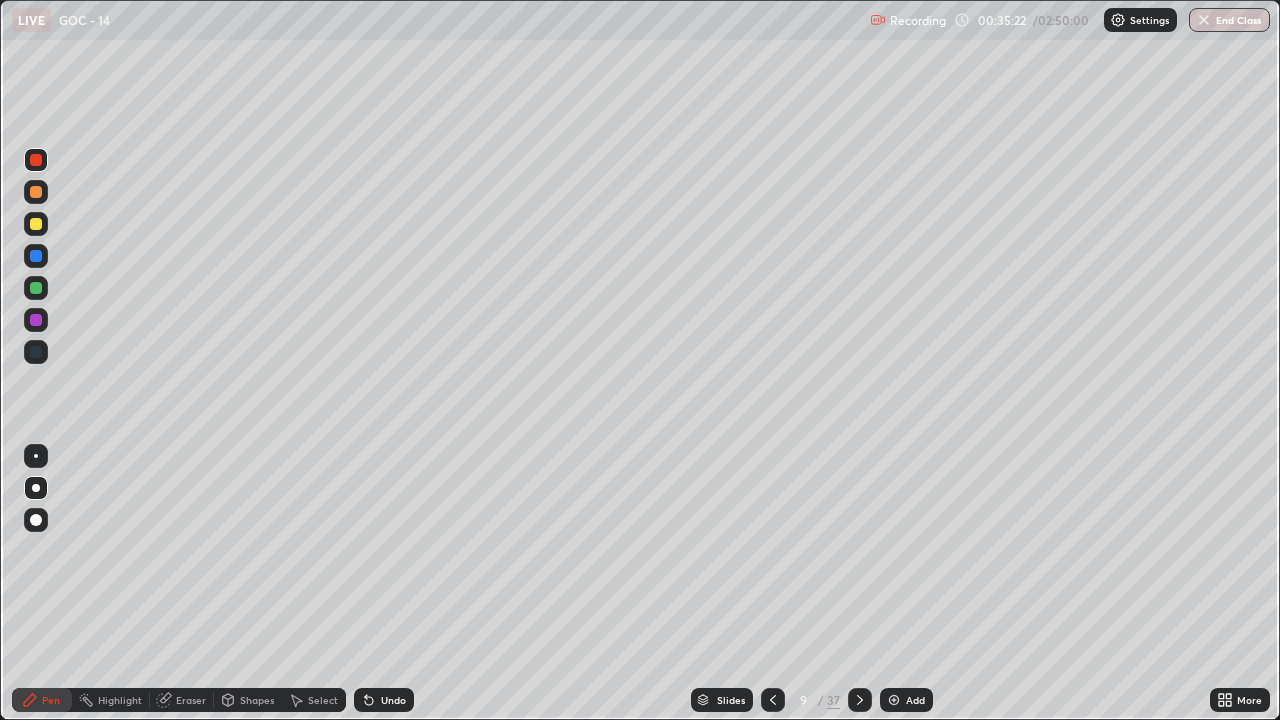 click at bounding box center [36, 192] 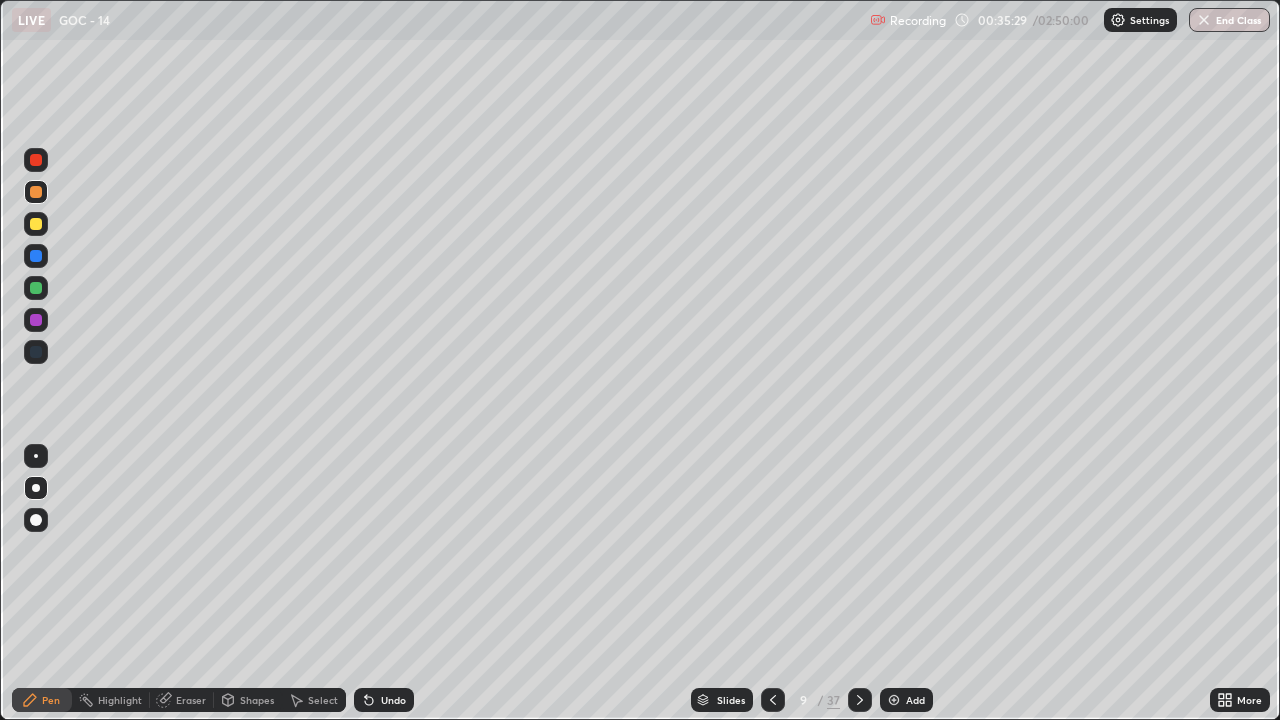 click at bounding box center (36, 224) 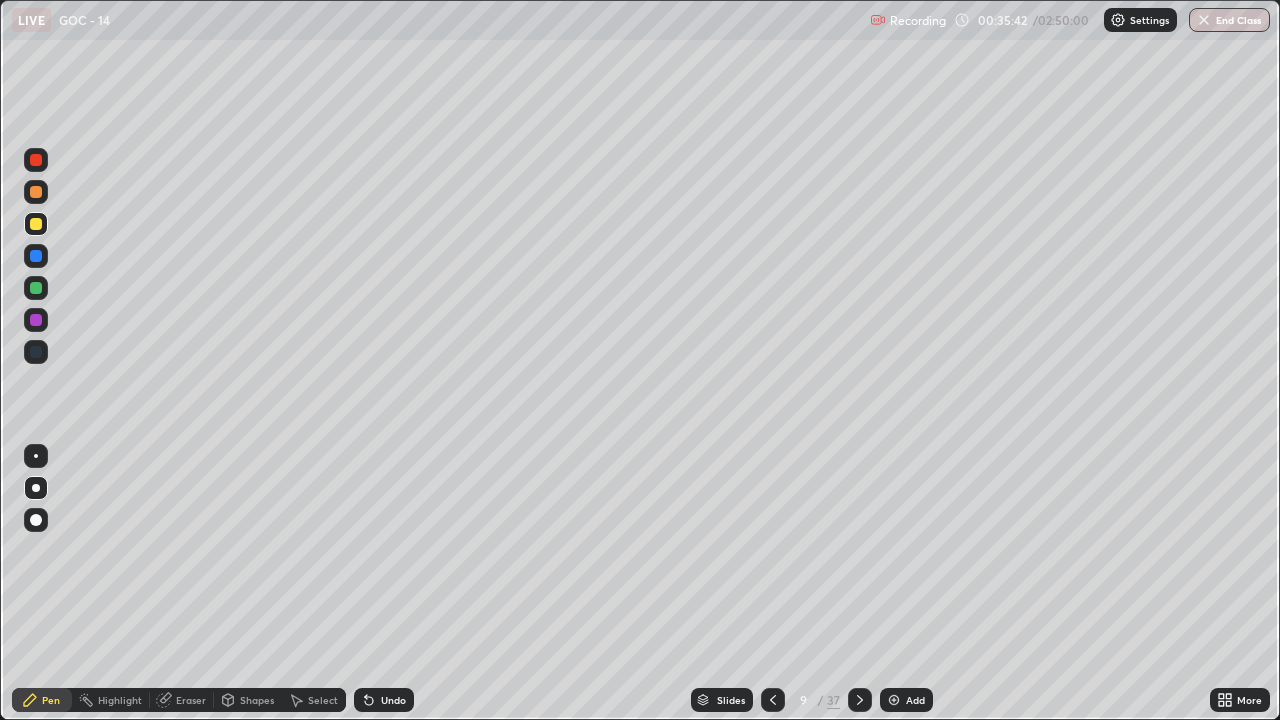 click at bounding box center (36, 160) 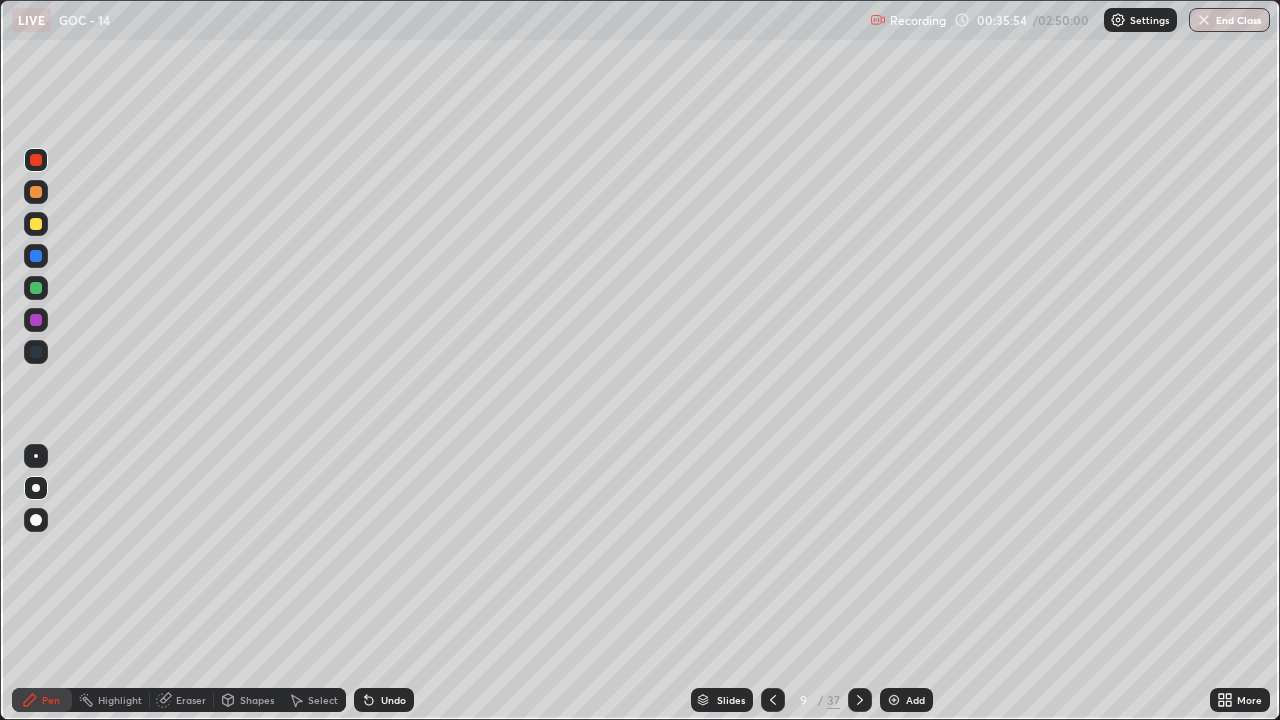 click at bounding box center (36, 192) 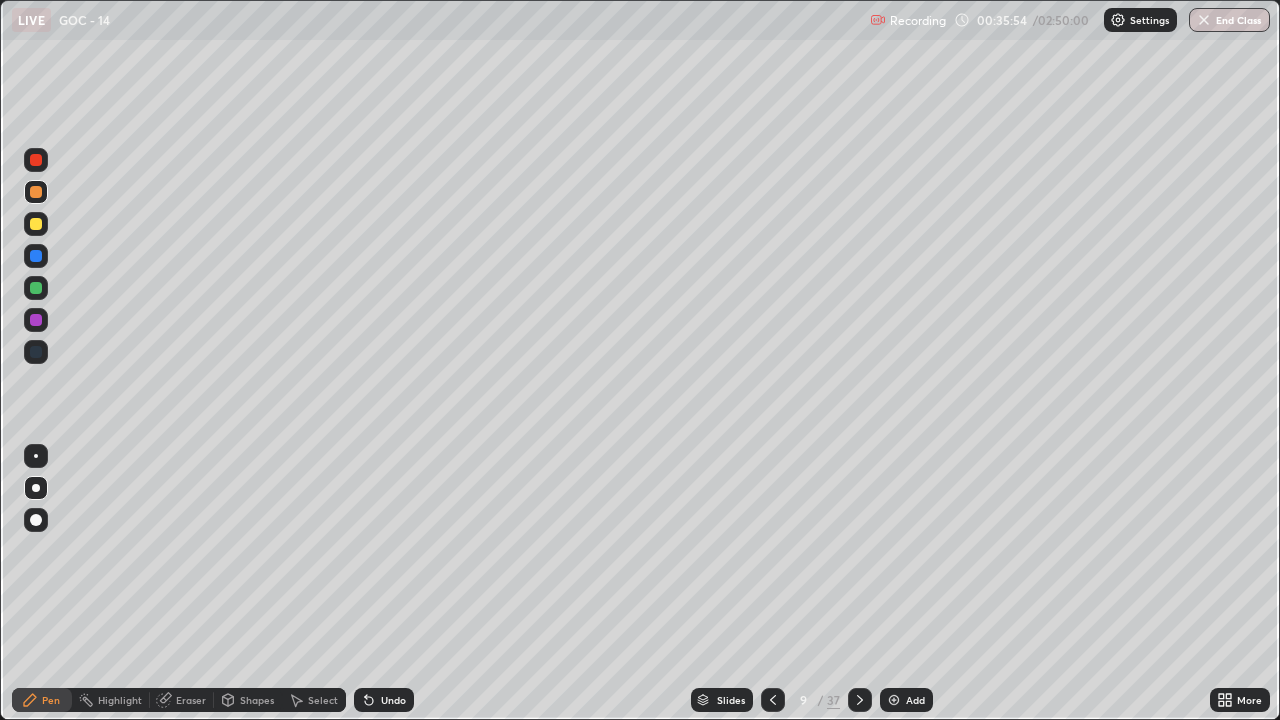 click at bounding box center (36, 192) 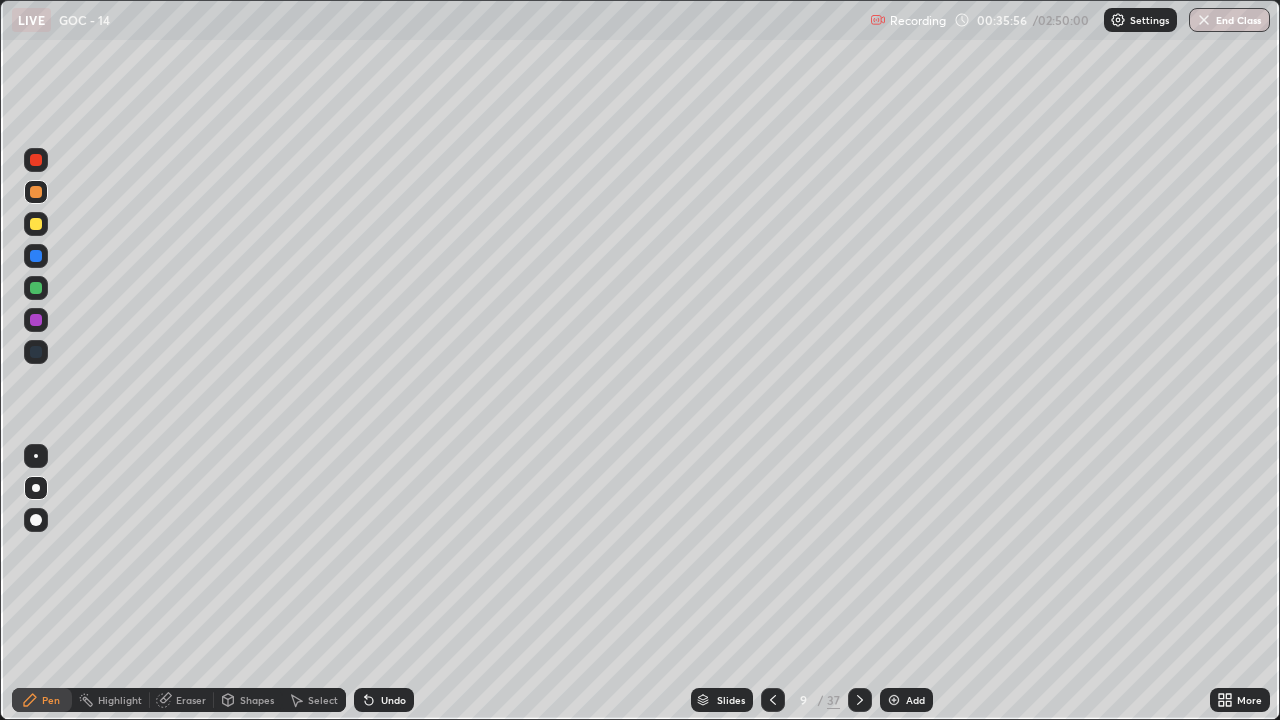 click at bounding box center (36, 192) 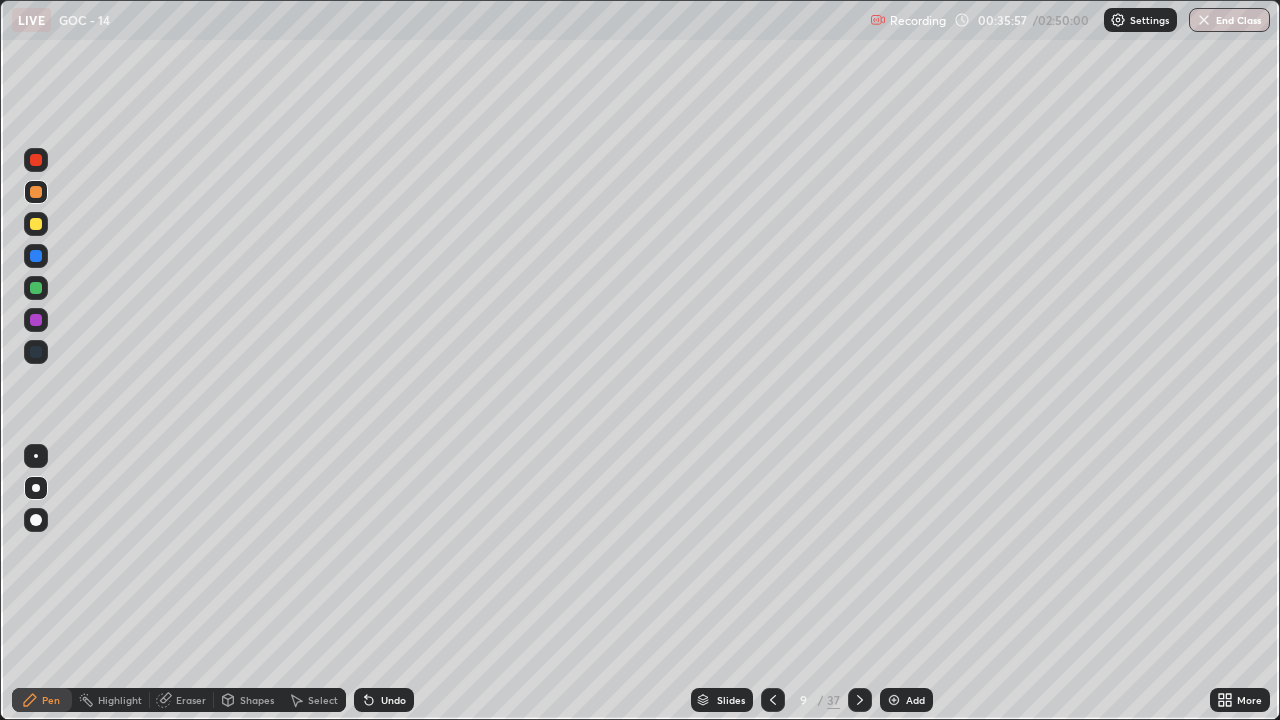 click on "Shapes" at bounding box center [257, 700] 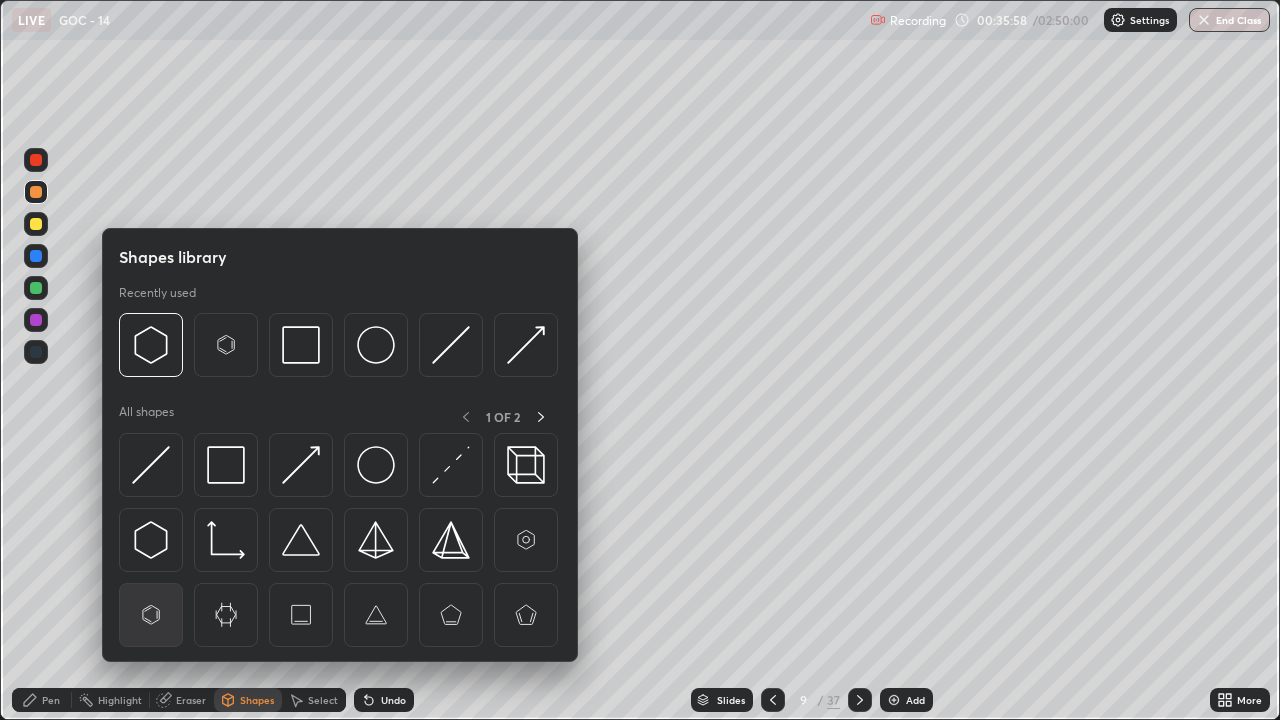 click at bounding box center [151, 615] 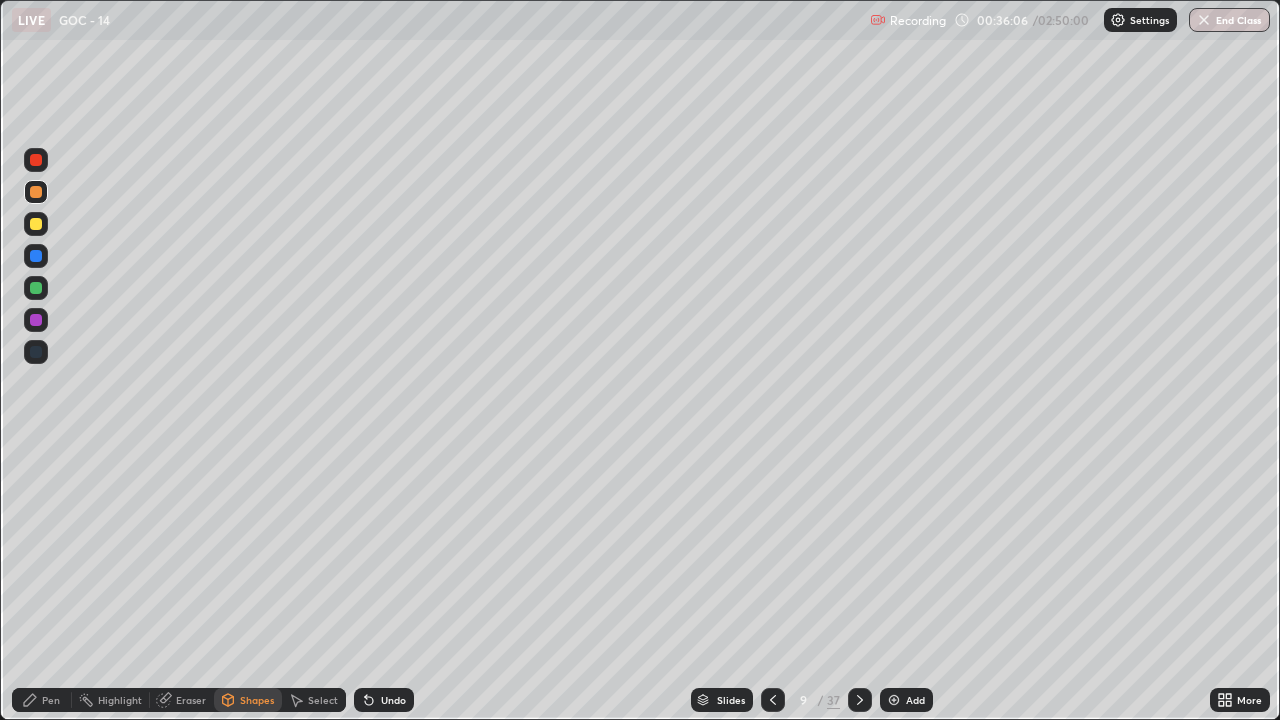 click on "Shapes" at bounding box center [248, 700] 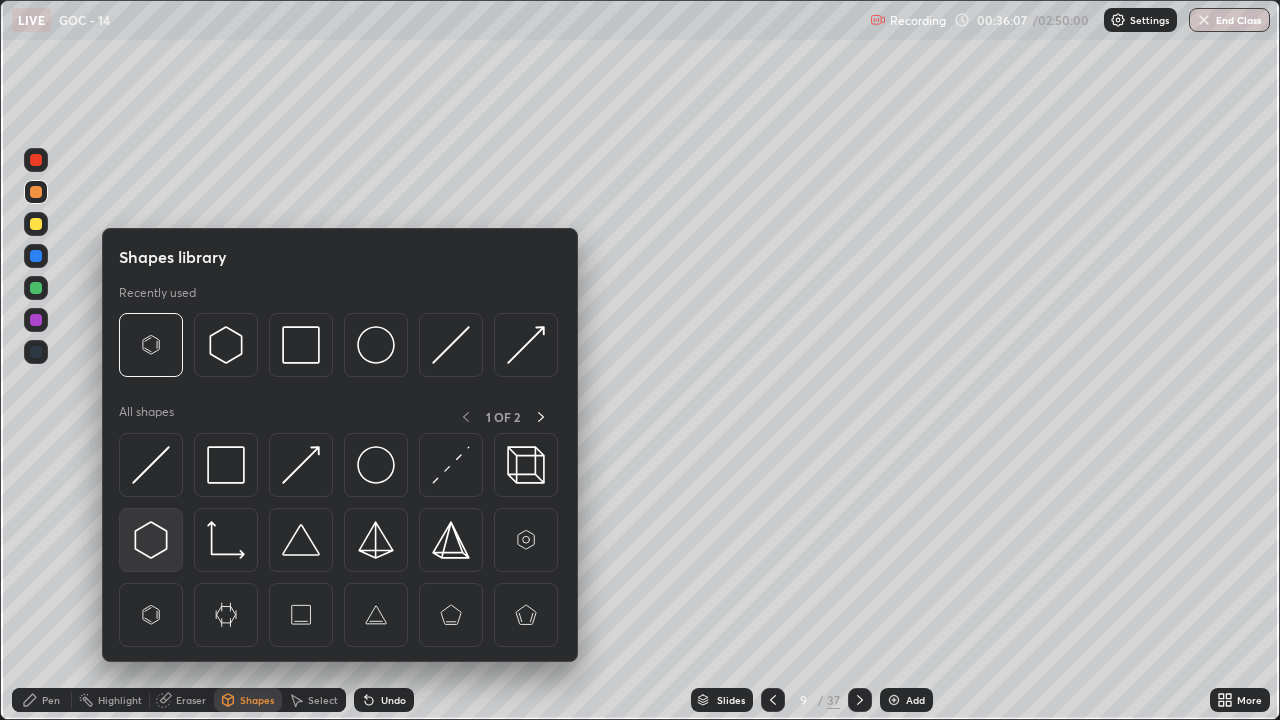 click at bounding box center [151, 540] 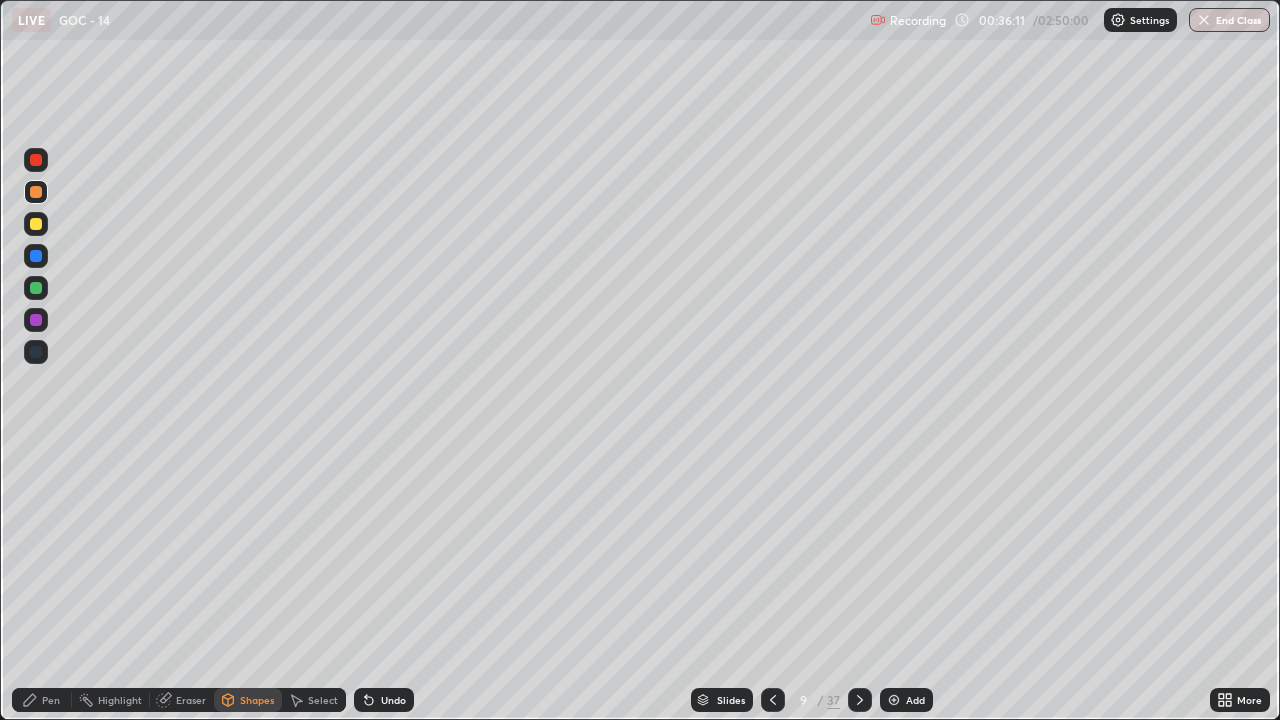 click at bounding box center (36, 160) 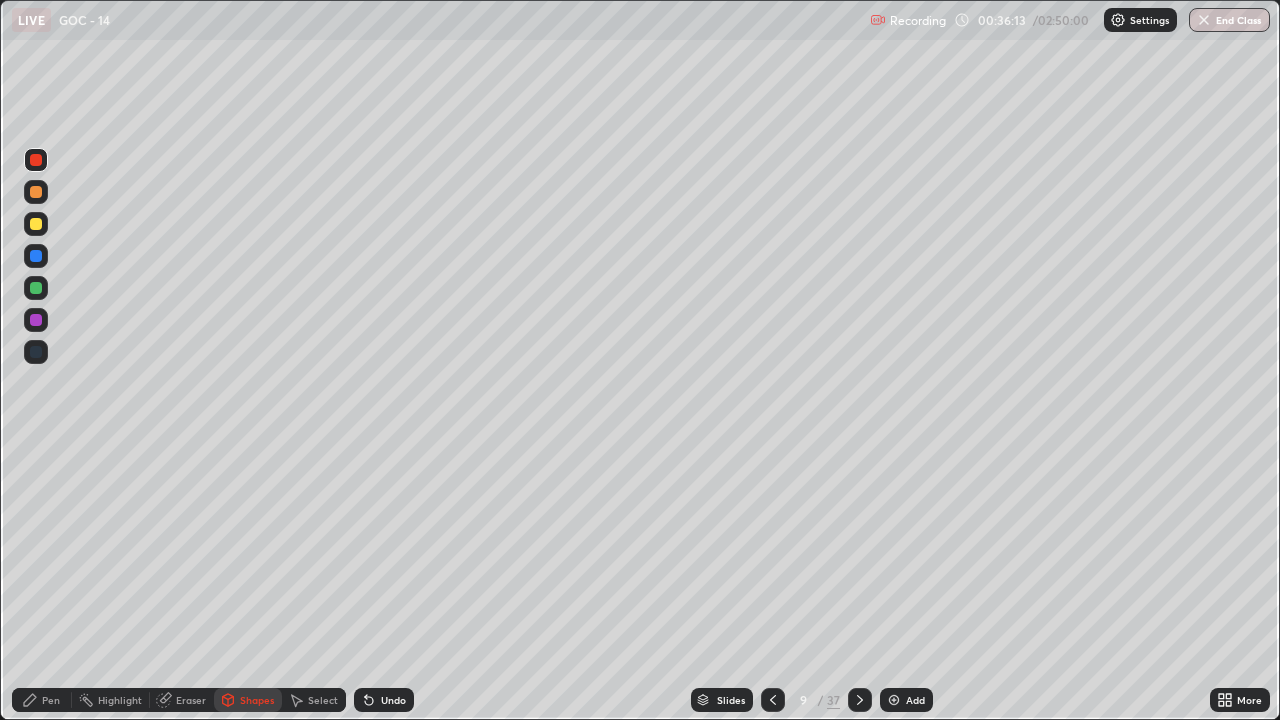 click 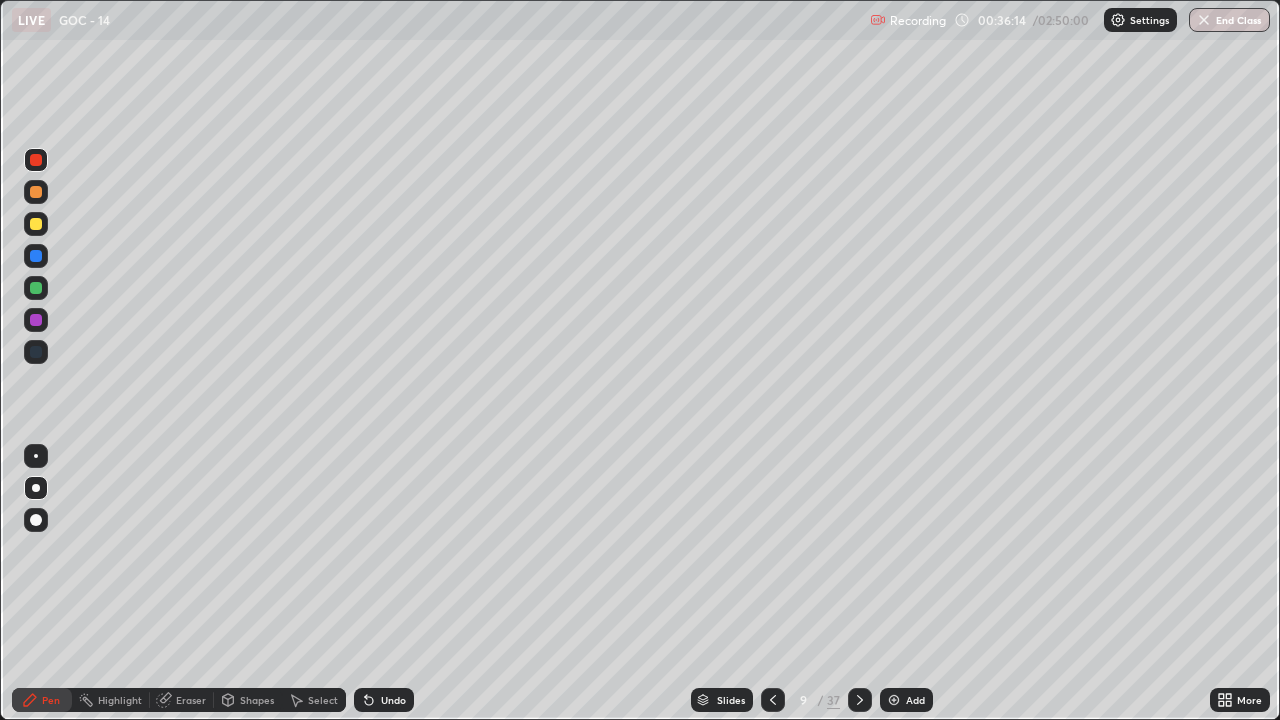 click at bounding box center (36, 192) 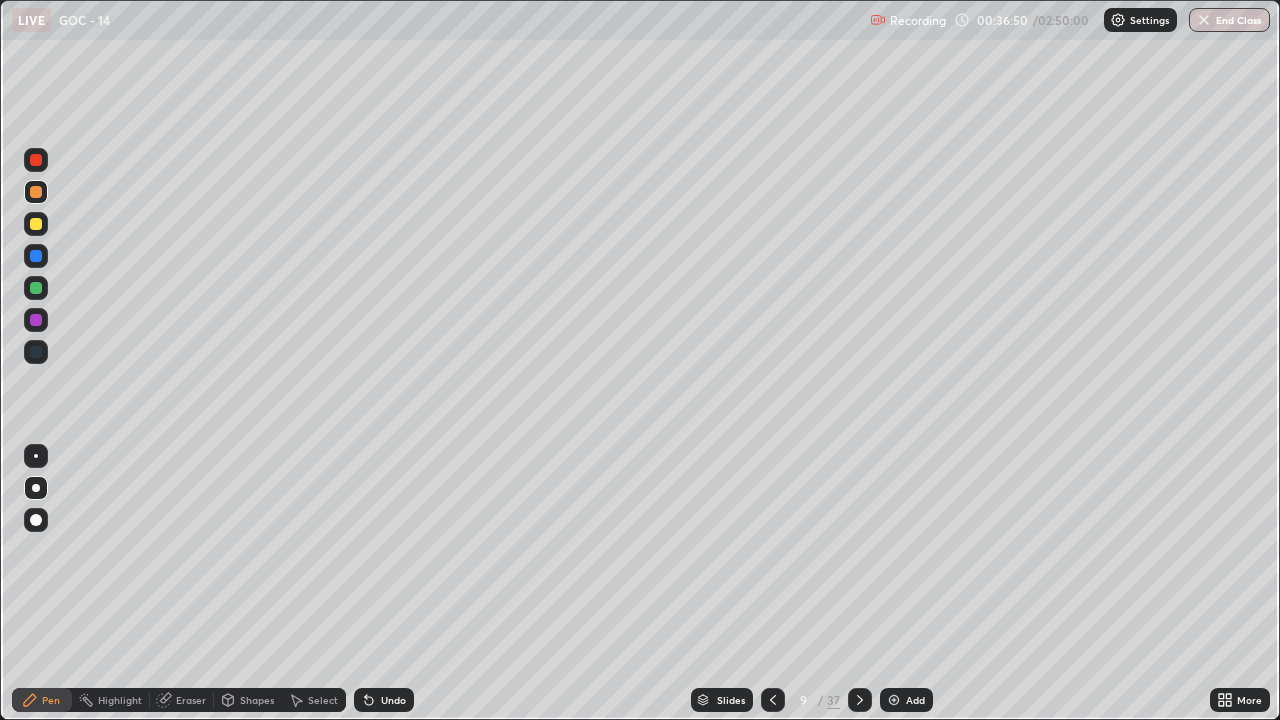 click at bounding box center [36, 224] 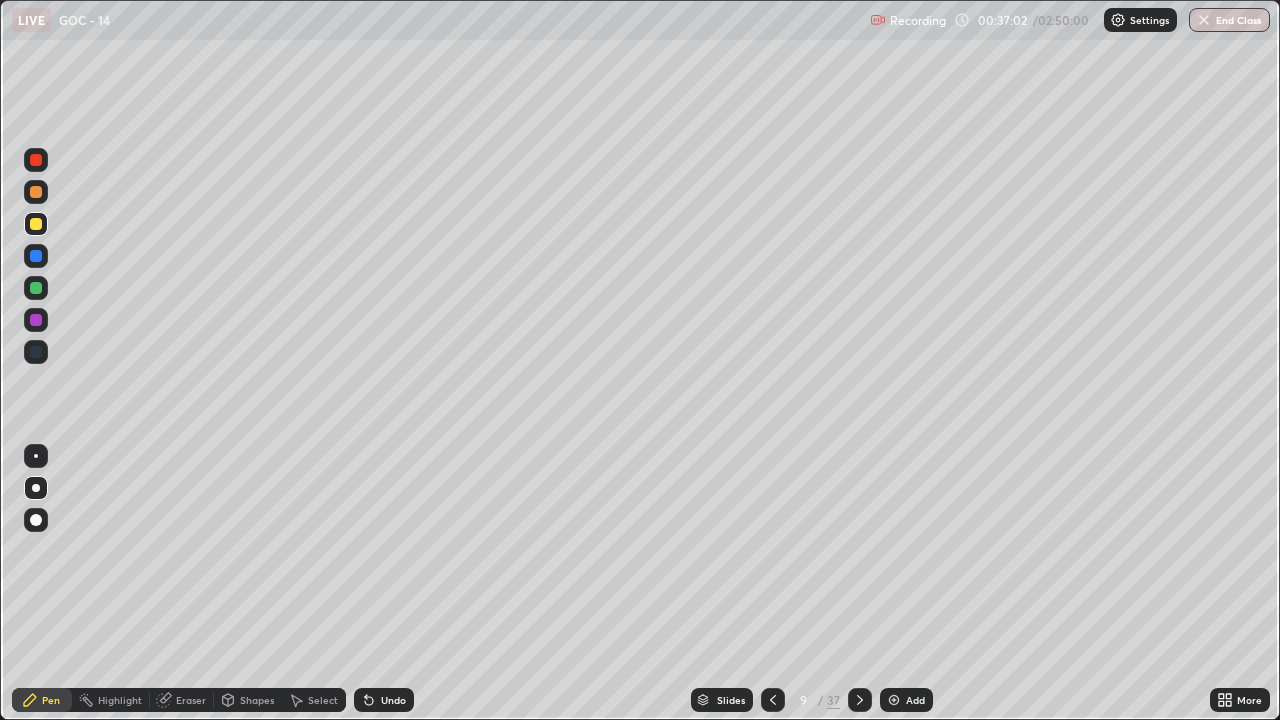 click at bounding box center [36, 160] 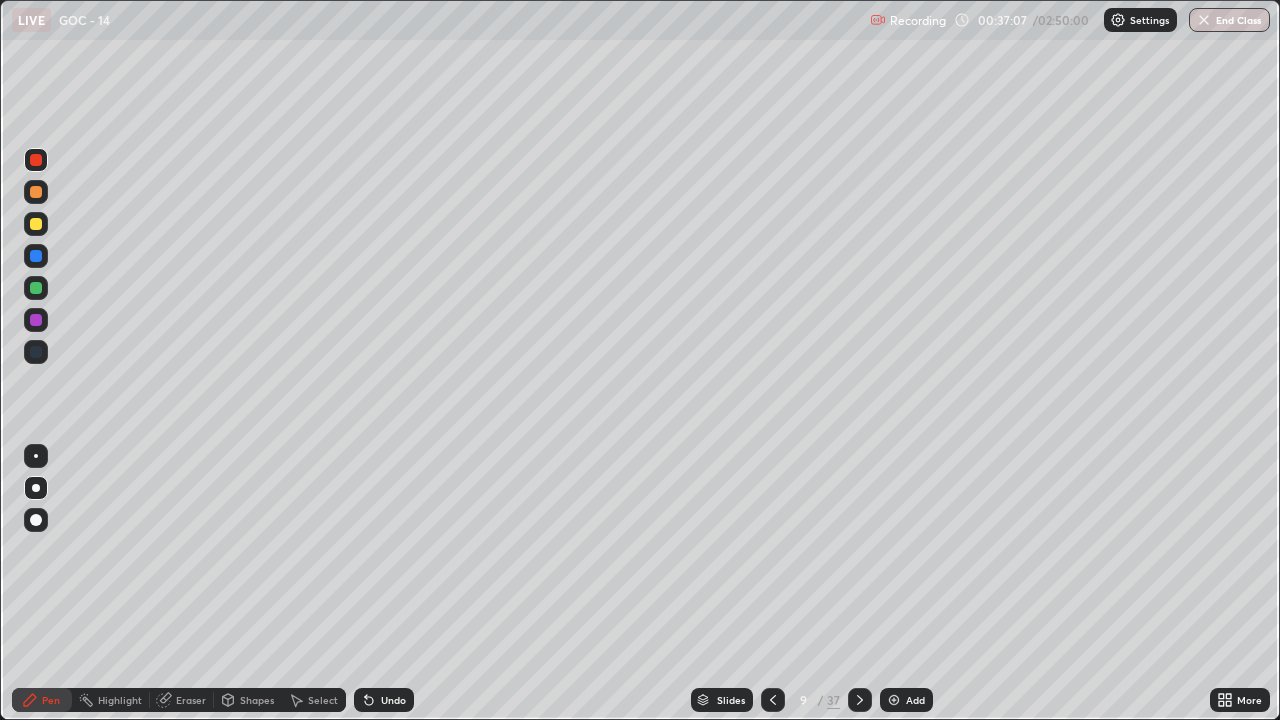 click at bounding box center [36, 192] 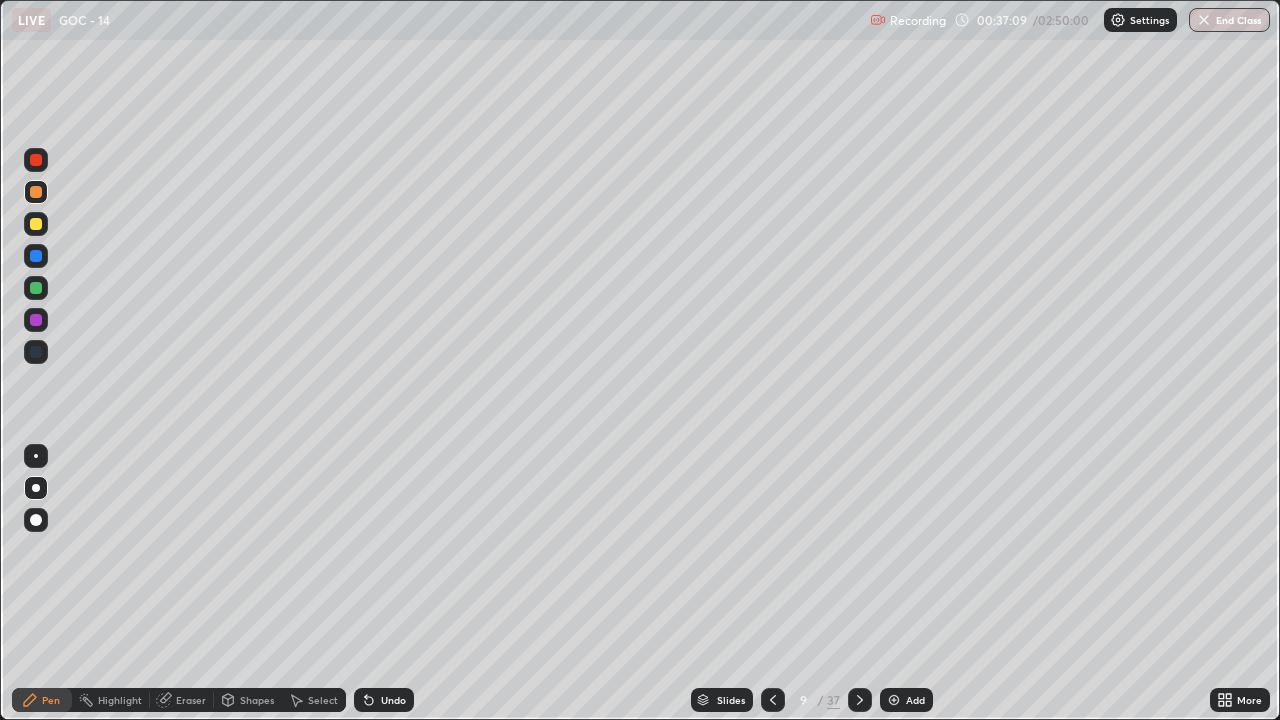 click 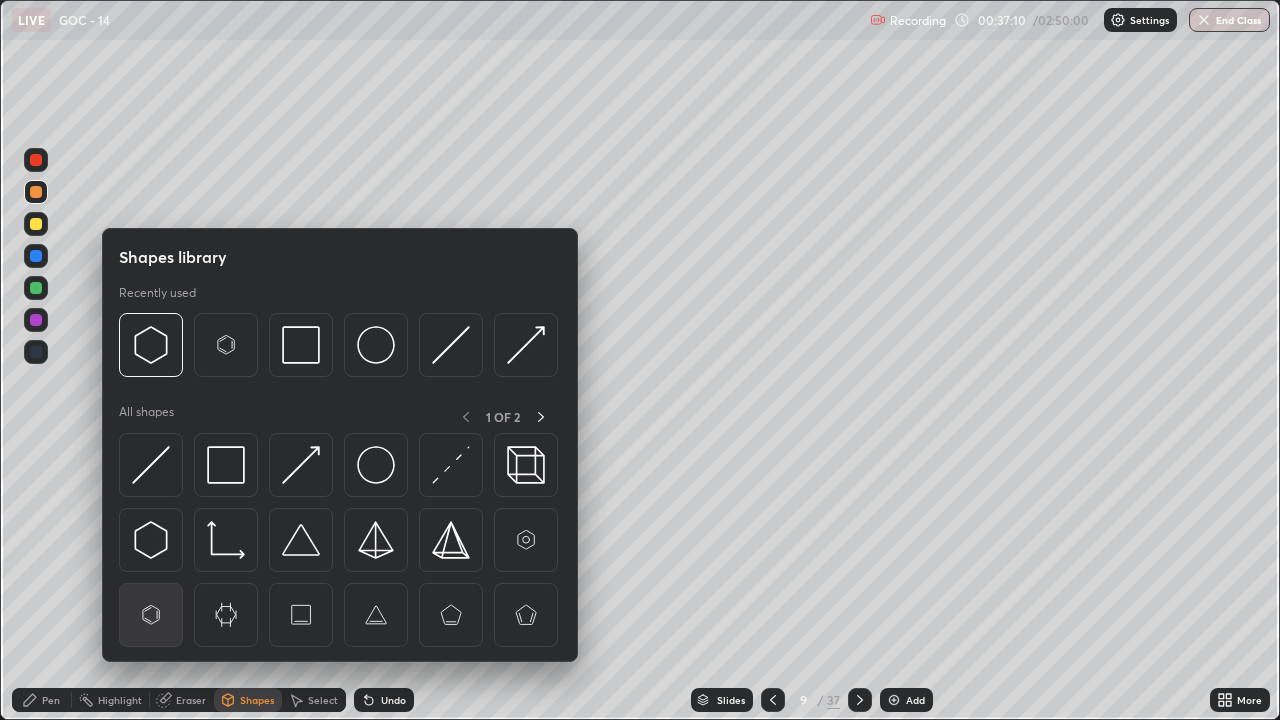 click at bounding box center [151, 615] 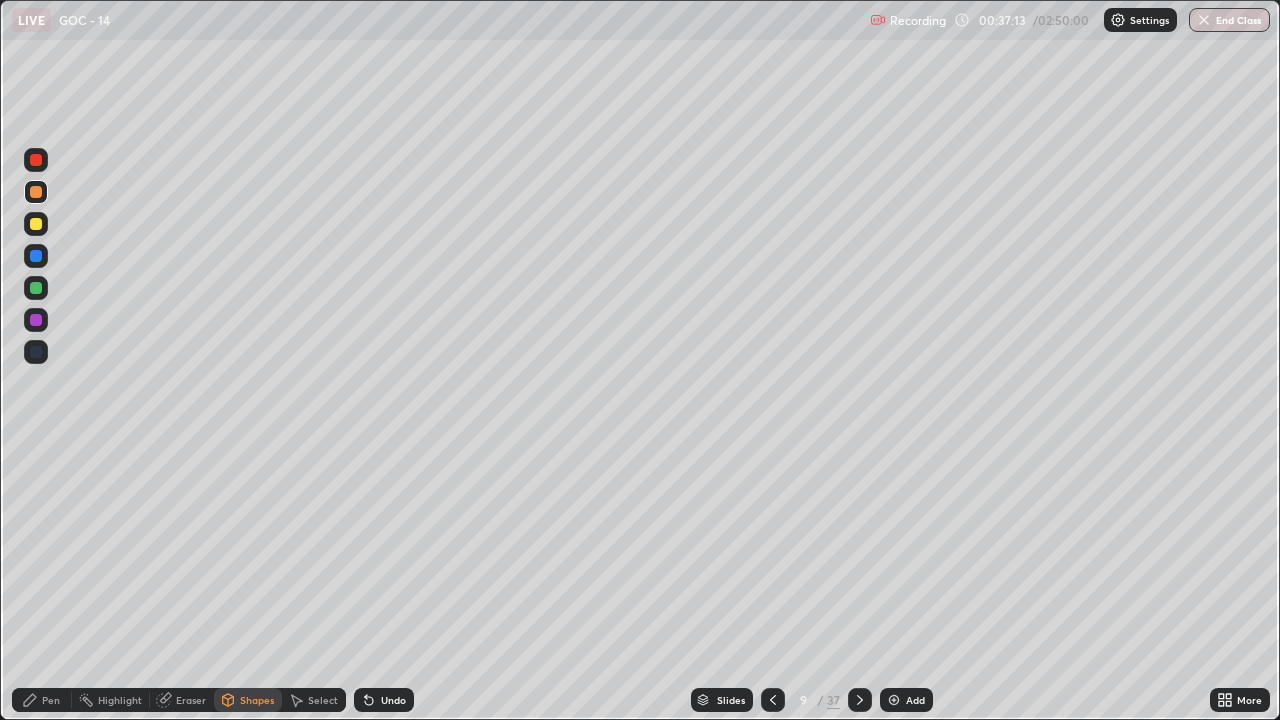 click at bounding box center (36, 224) 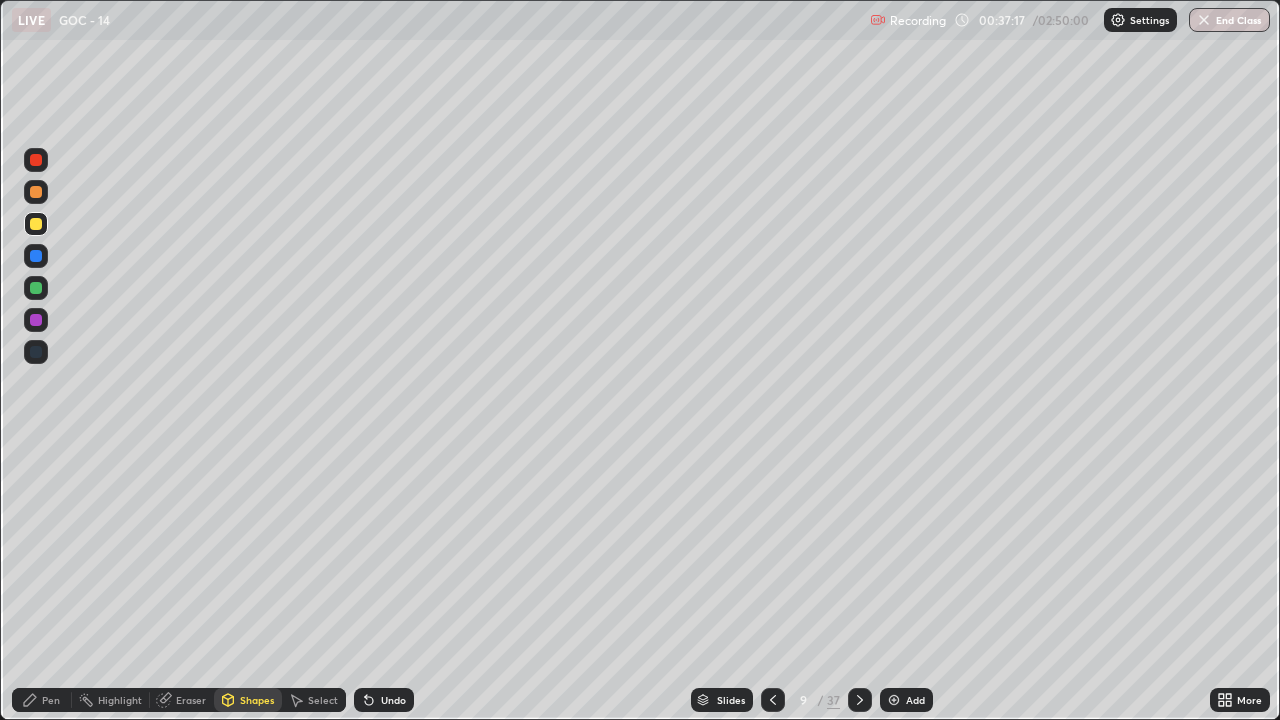 click on "Shapes" at bounding box center [248, 700] 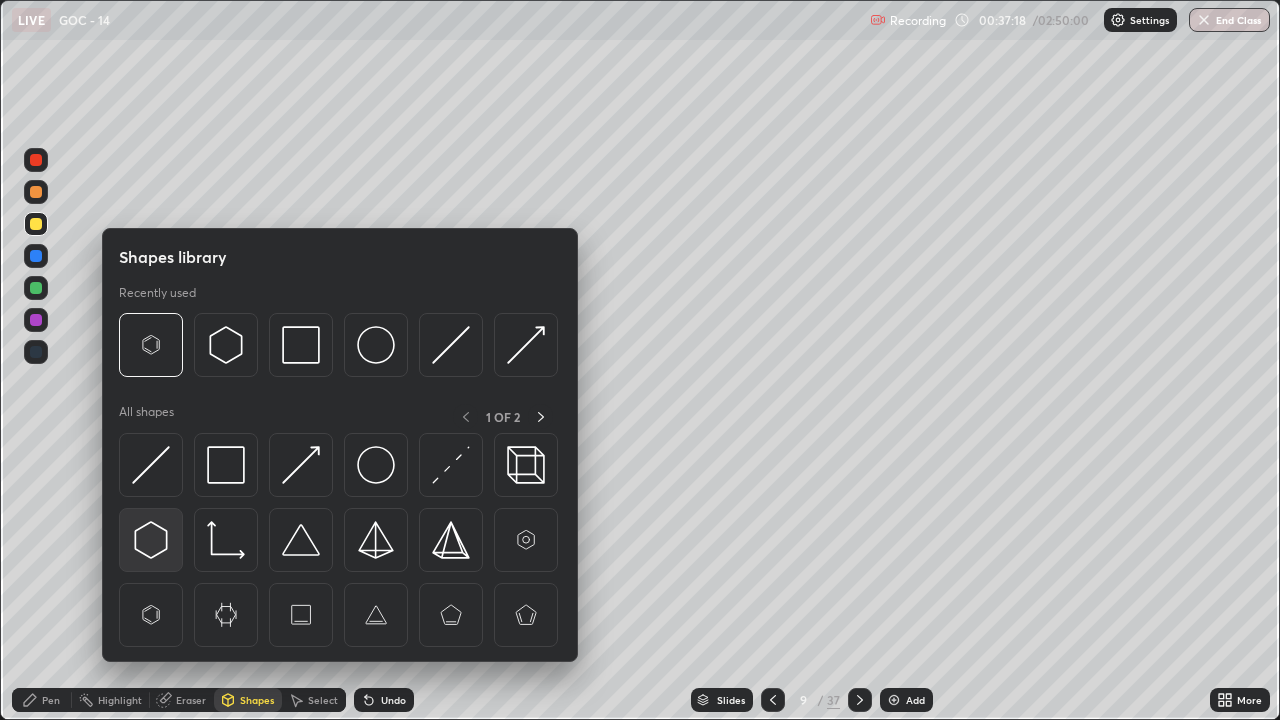 click at bounding box center [151, 540] 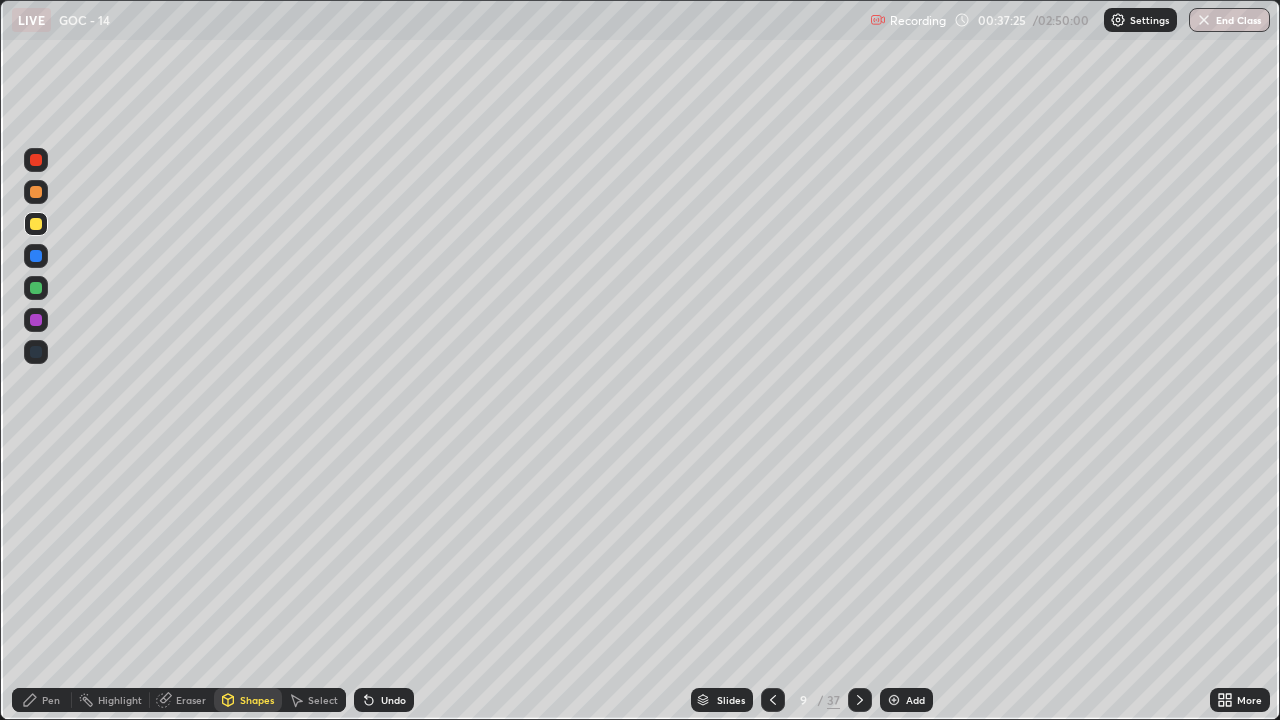 click on "Pen" at bounding box center [51, 700] 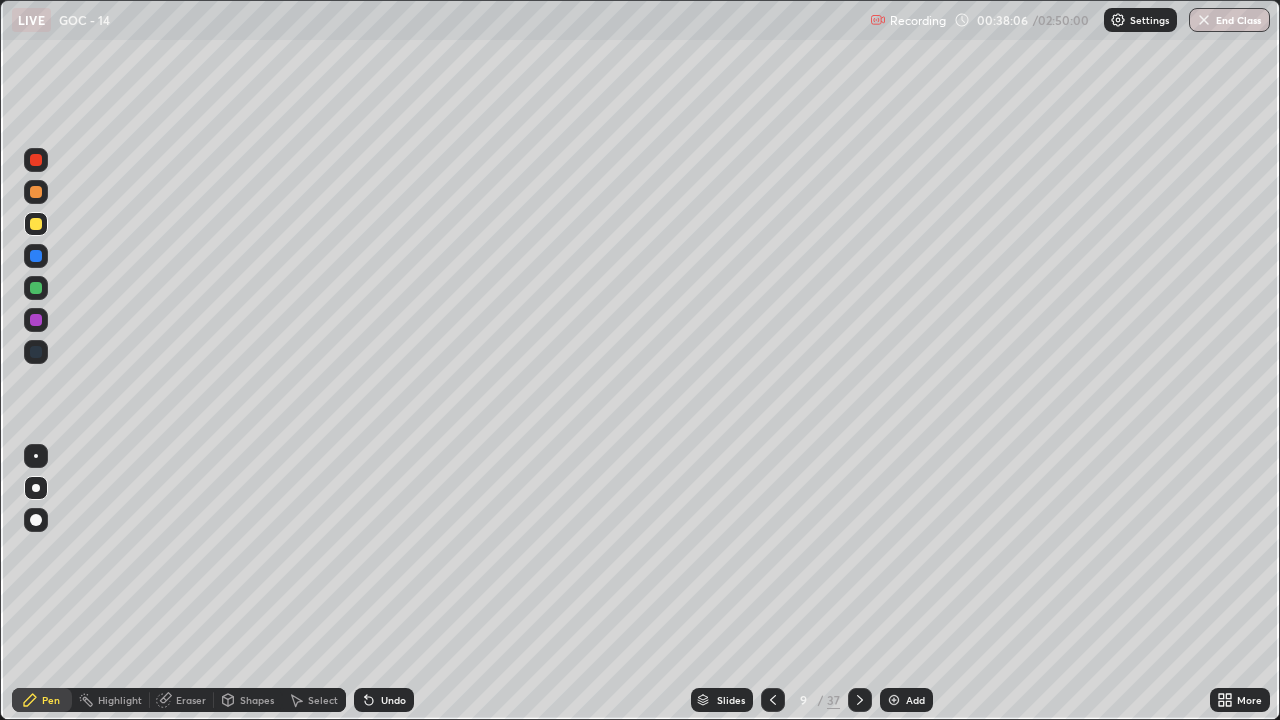 click at bounding box center (36, 160) 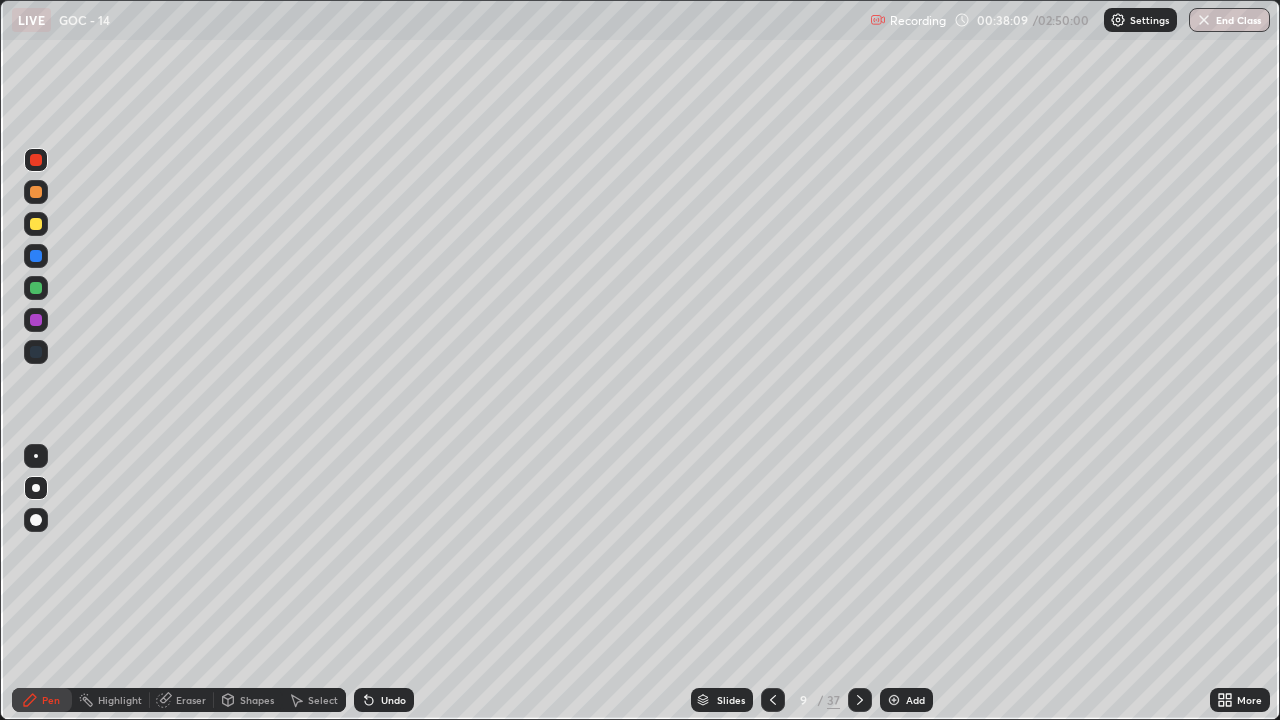 click 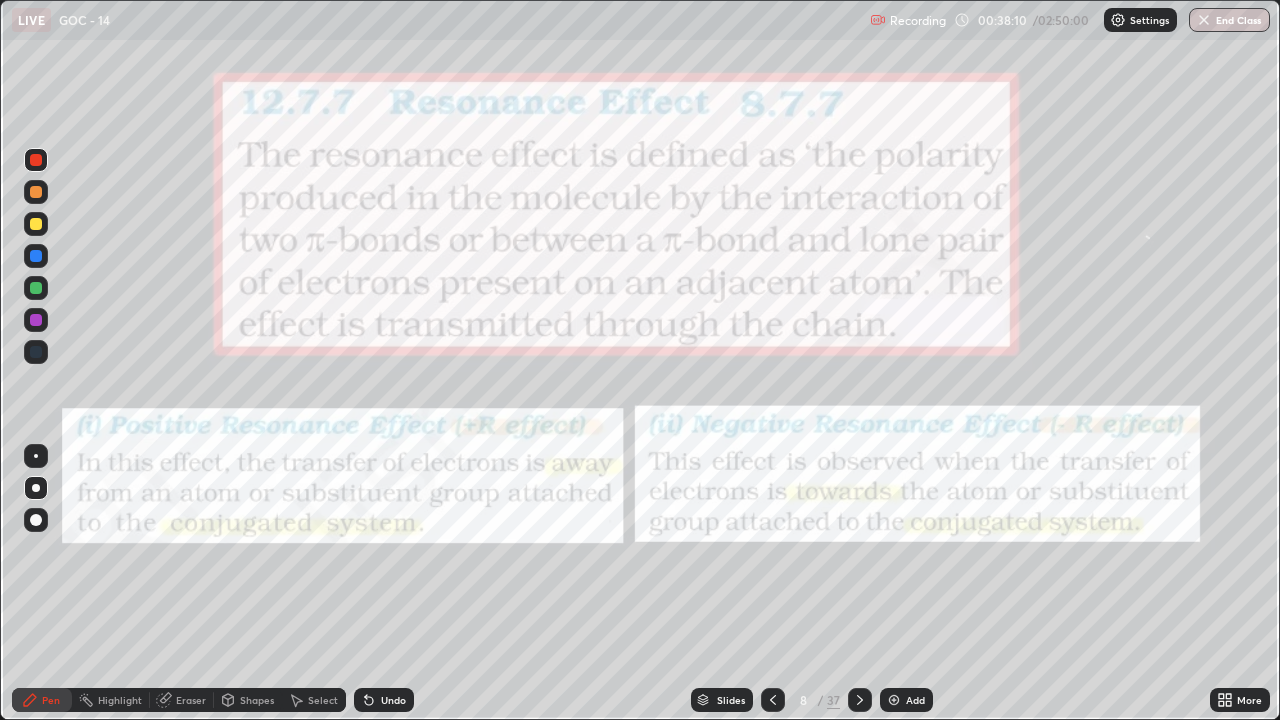 click on "Highlight" at bounding box center (111, 700) 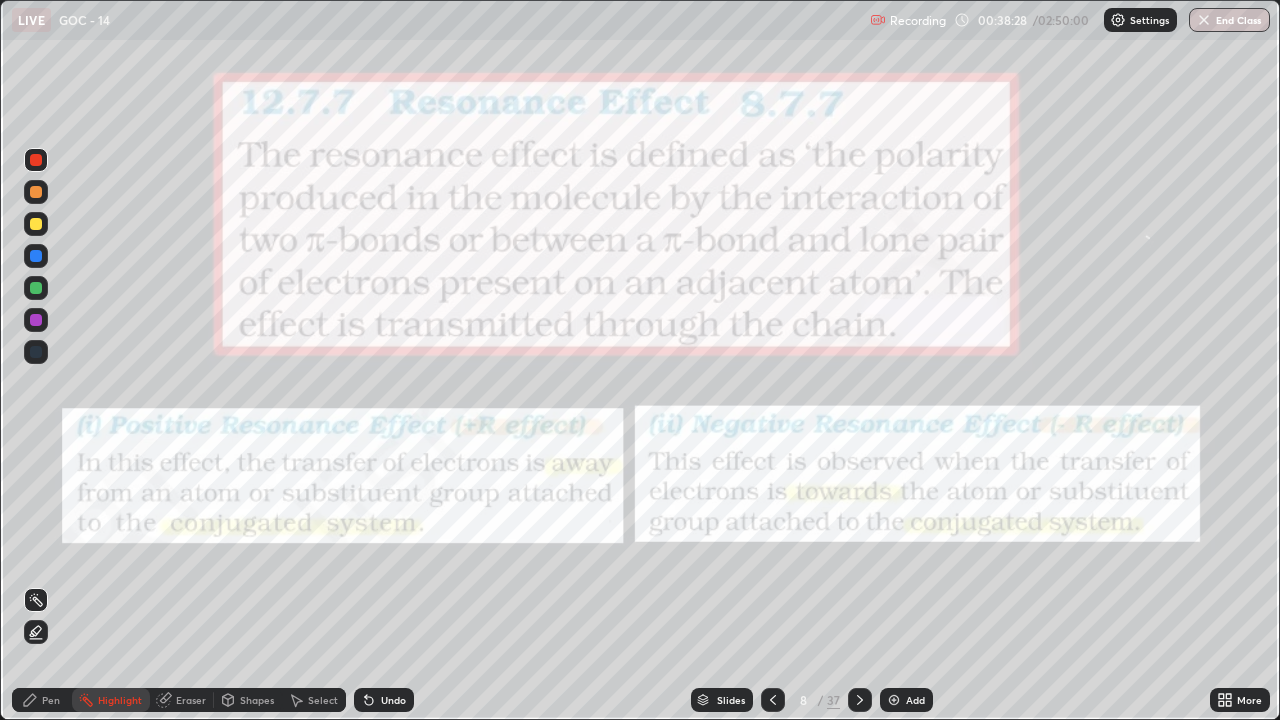click 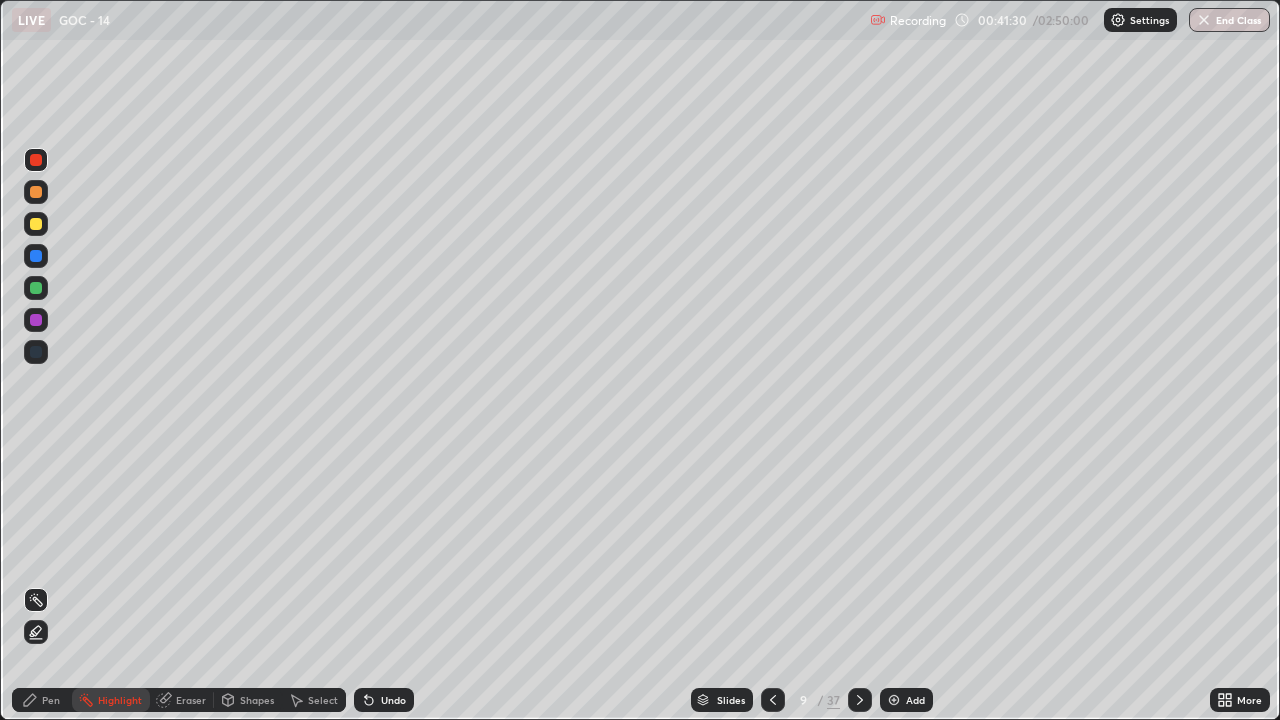 click on "Add" at bounding box center (906, 700) 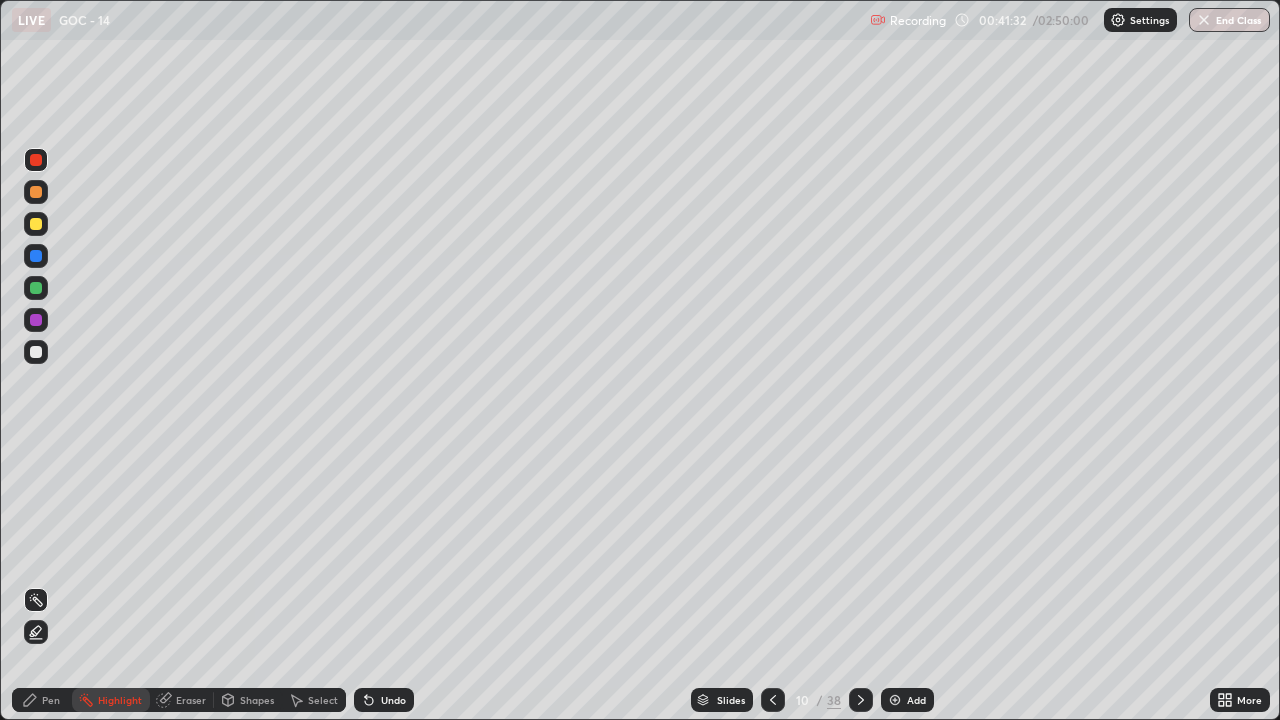 click on "Pen" at bounding box center (51, 700) 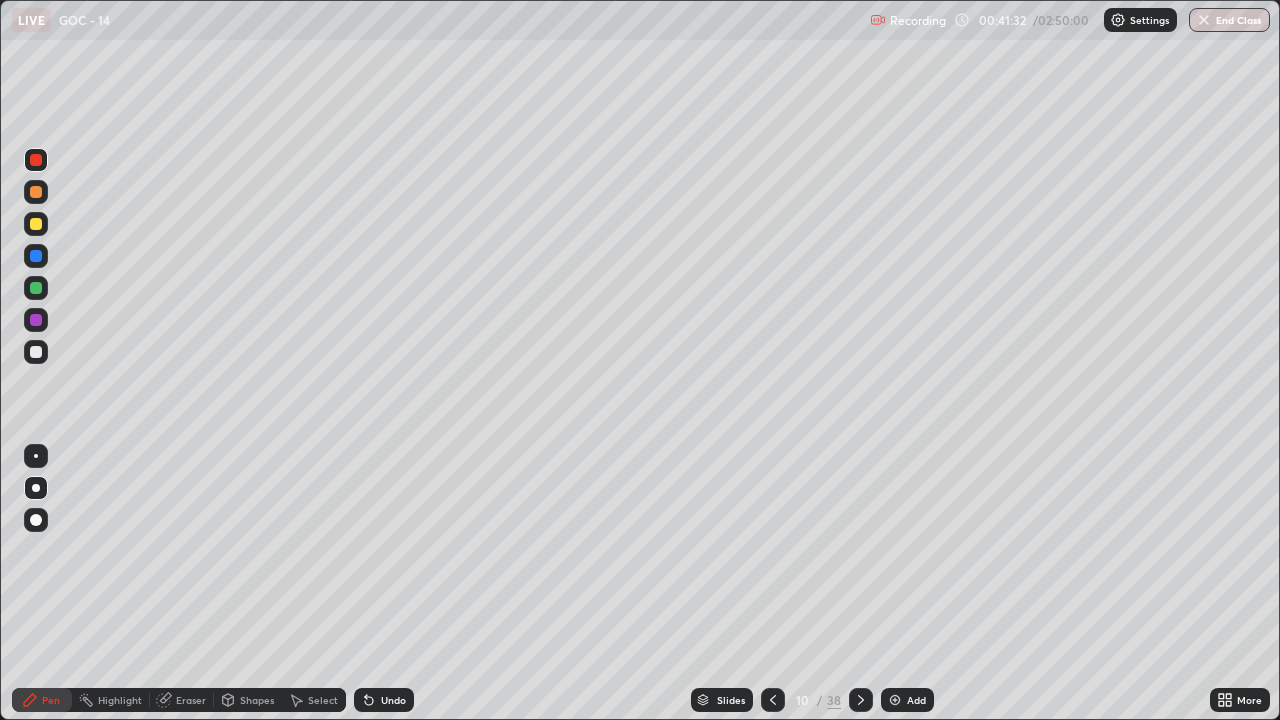 click at bounding box center [36, 224] 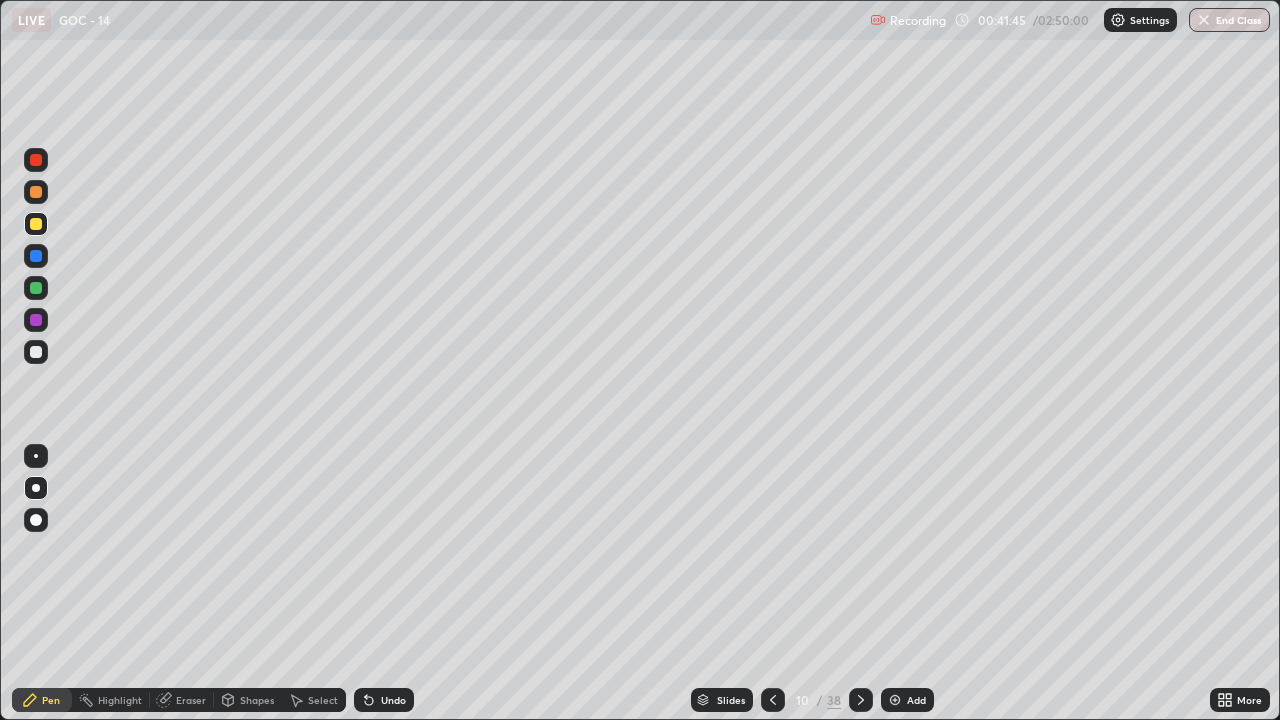 click at bounding box center [36, 192] 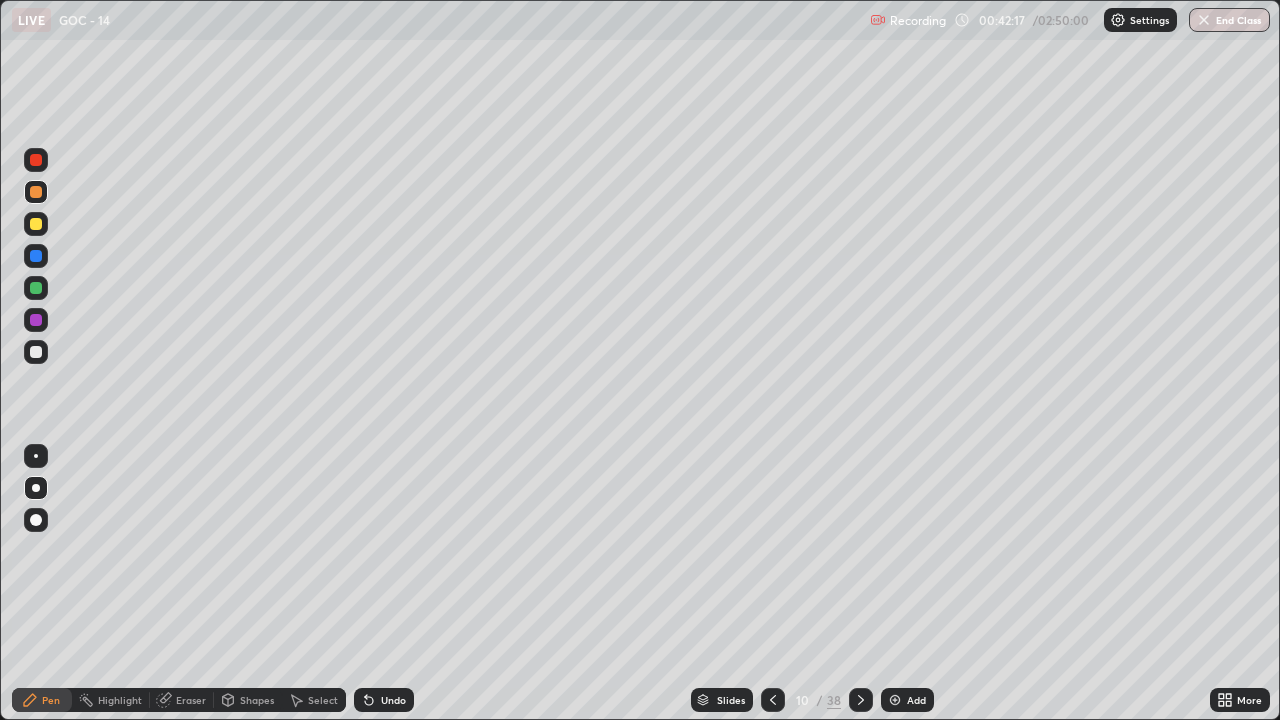 click at bounding box center [36, 160] 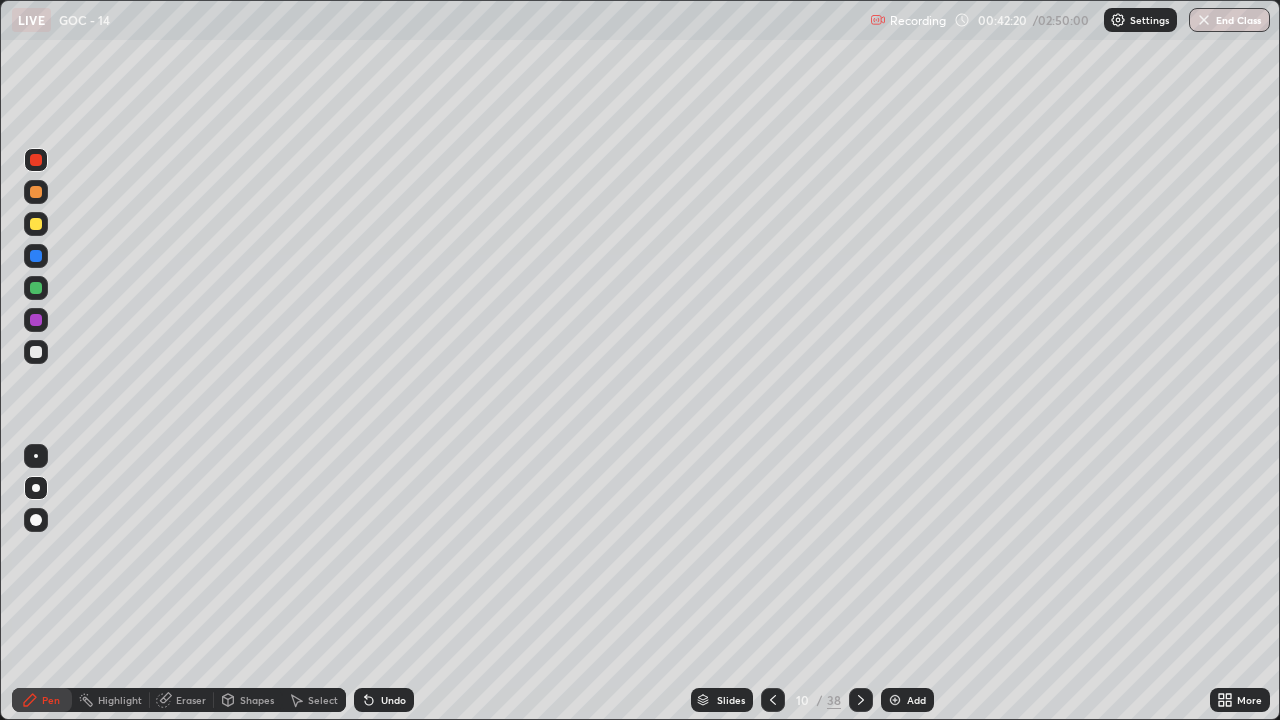 click 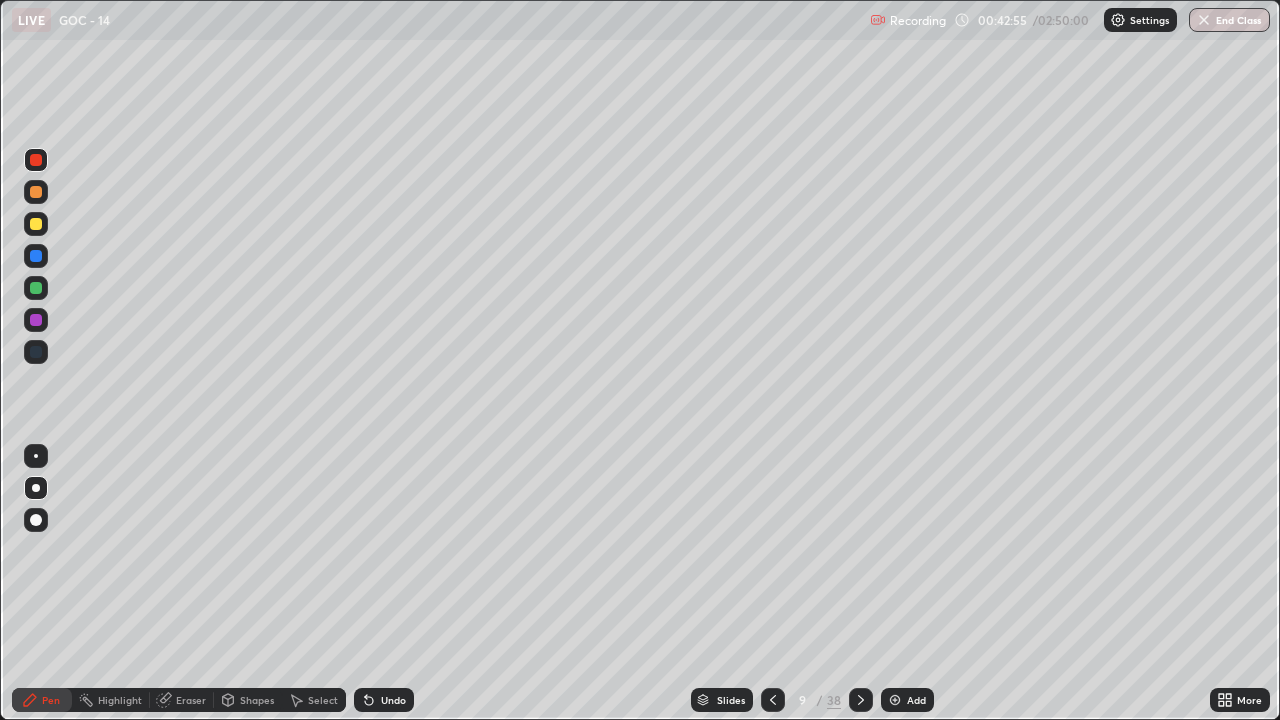 click 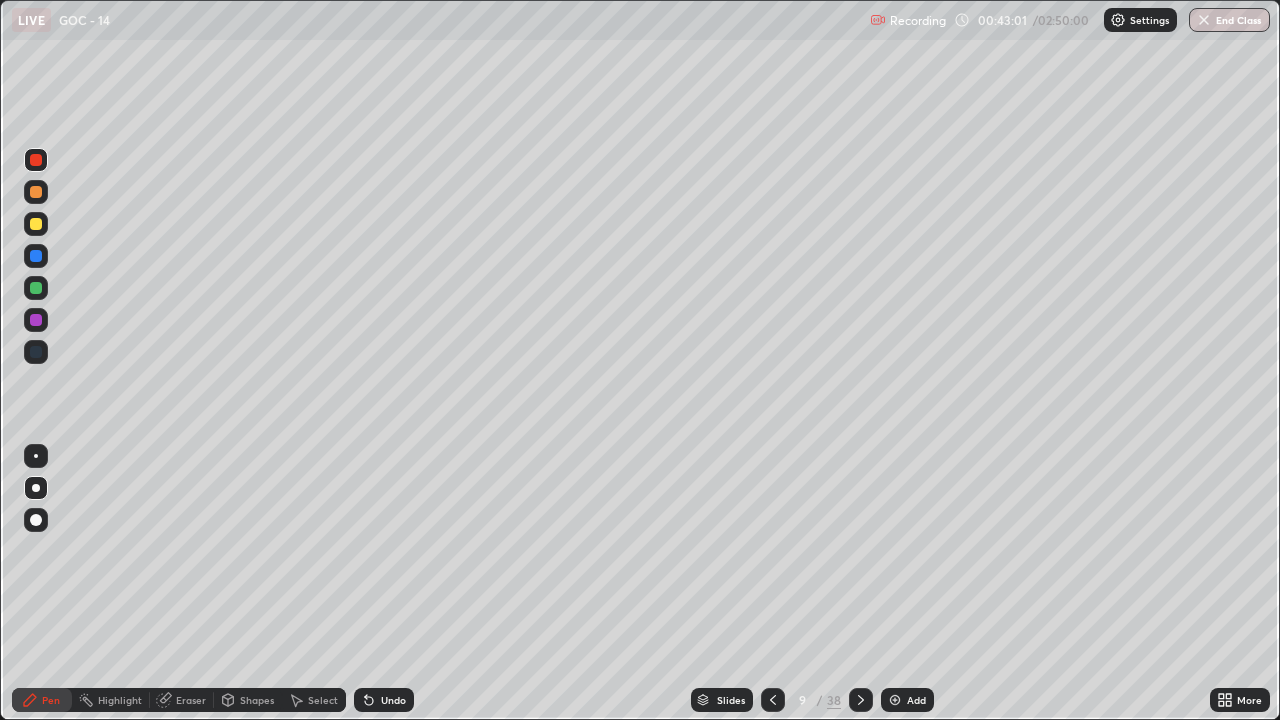 click 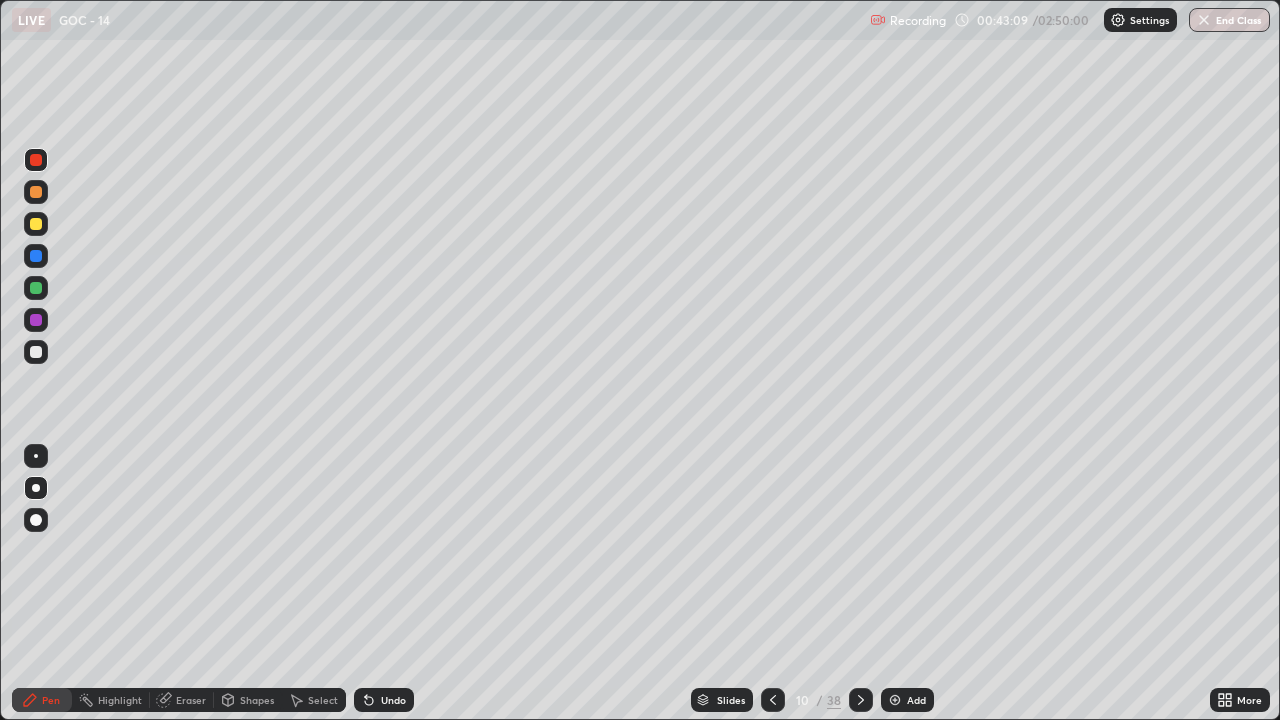 click on "Undo" at bounding box center [393, 700] 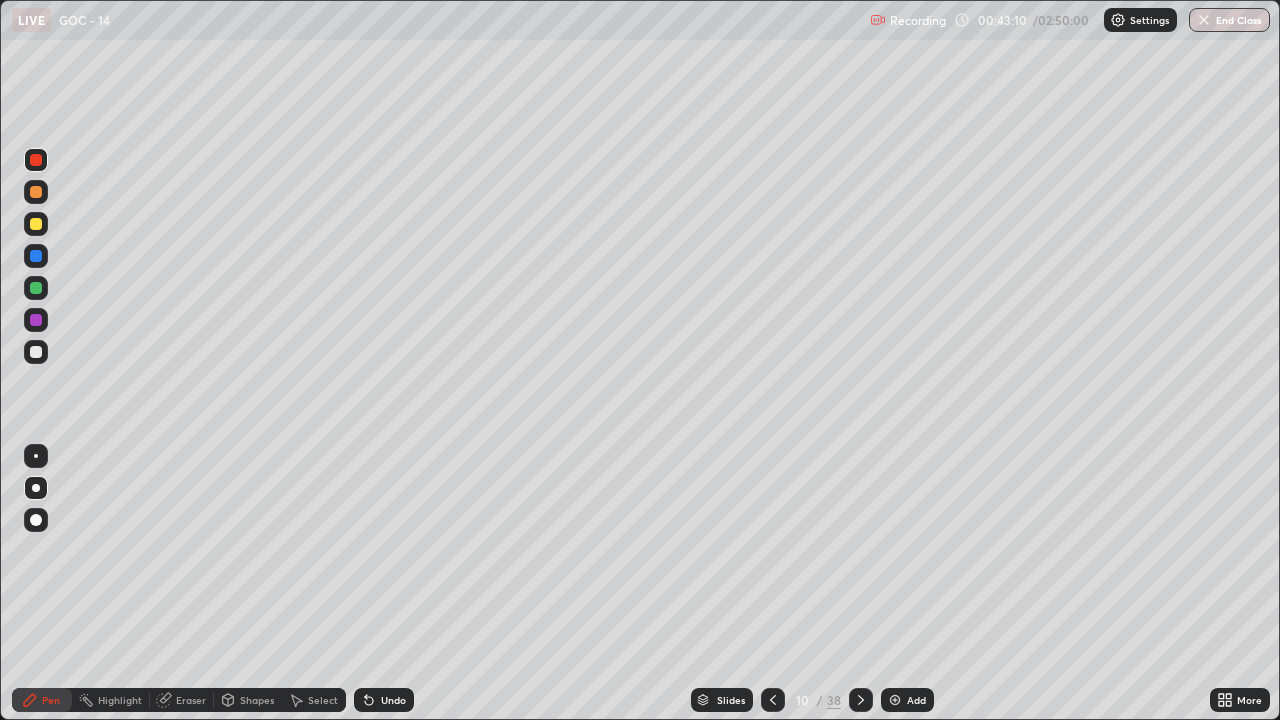 click on "Undo" at bounding box center [384, 700] 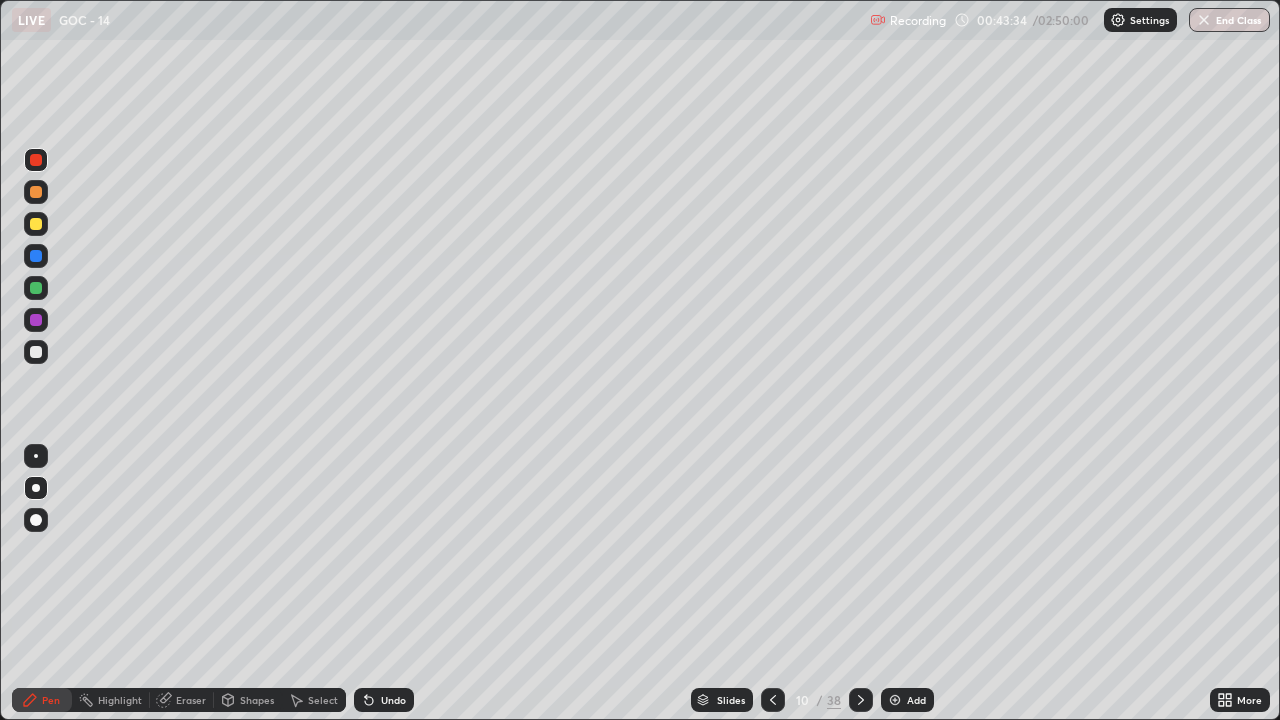 click on "Undo" at bounding box center [393, 700] 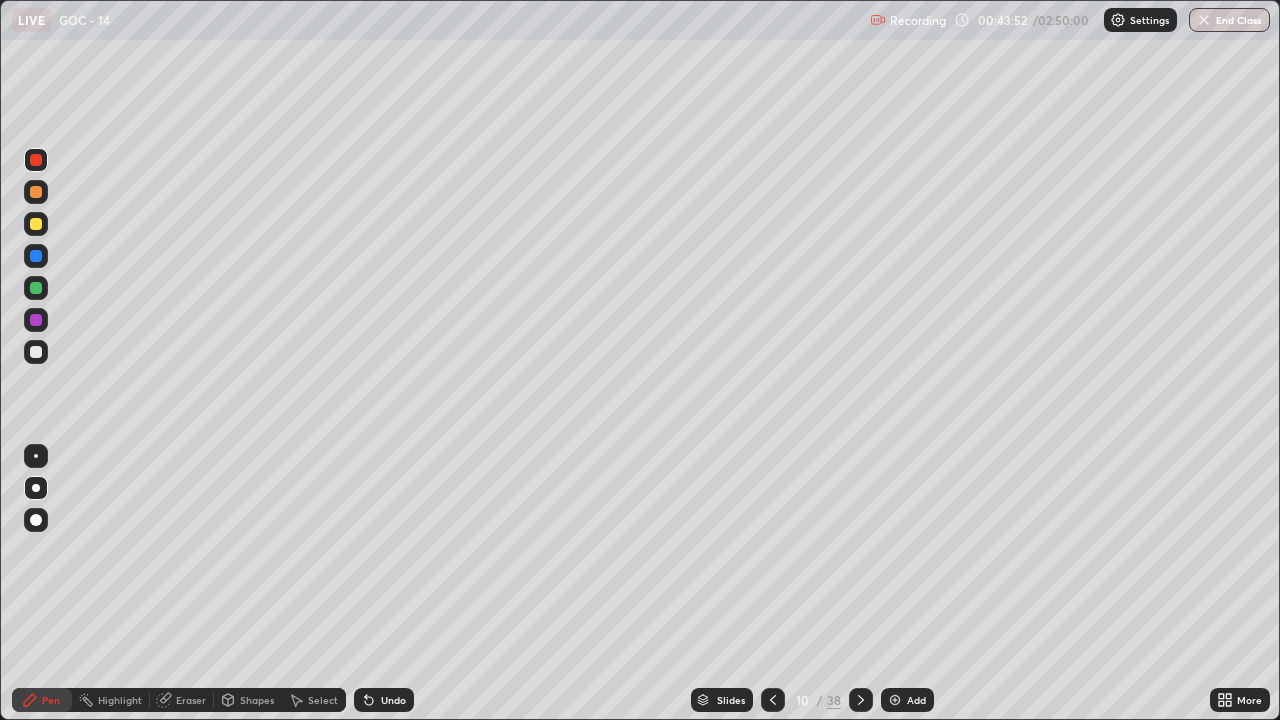 click 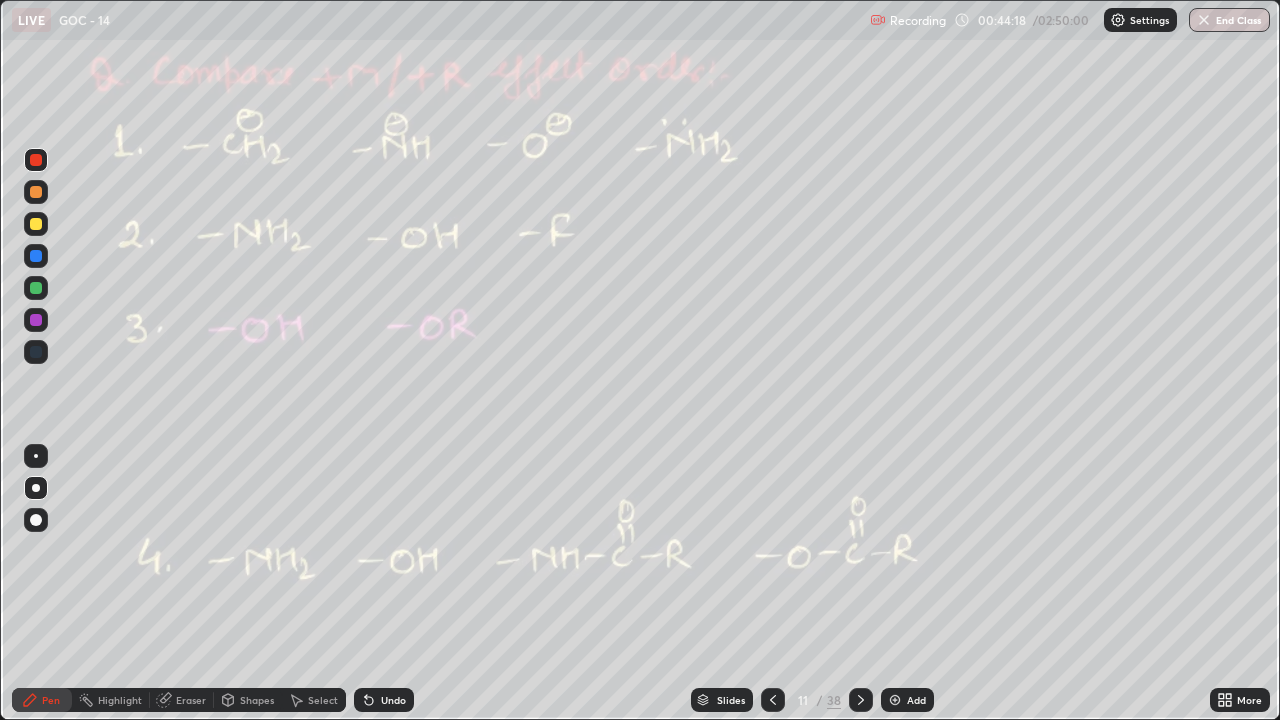 click at bounding box center [36, 288] 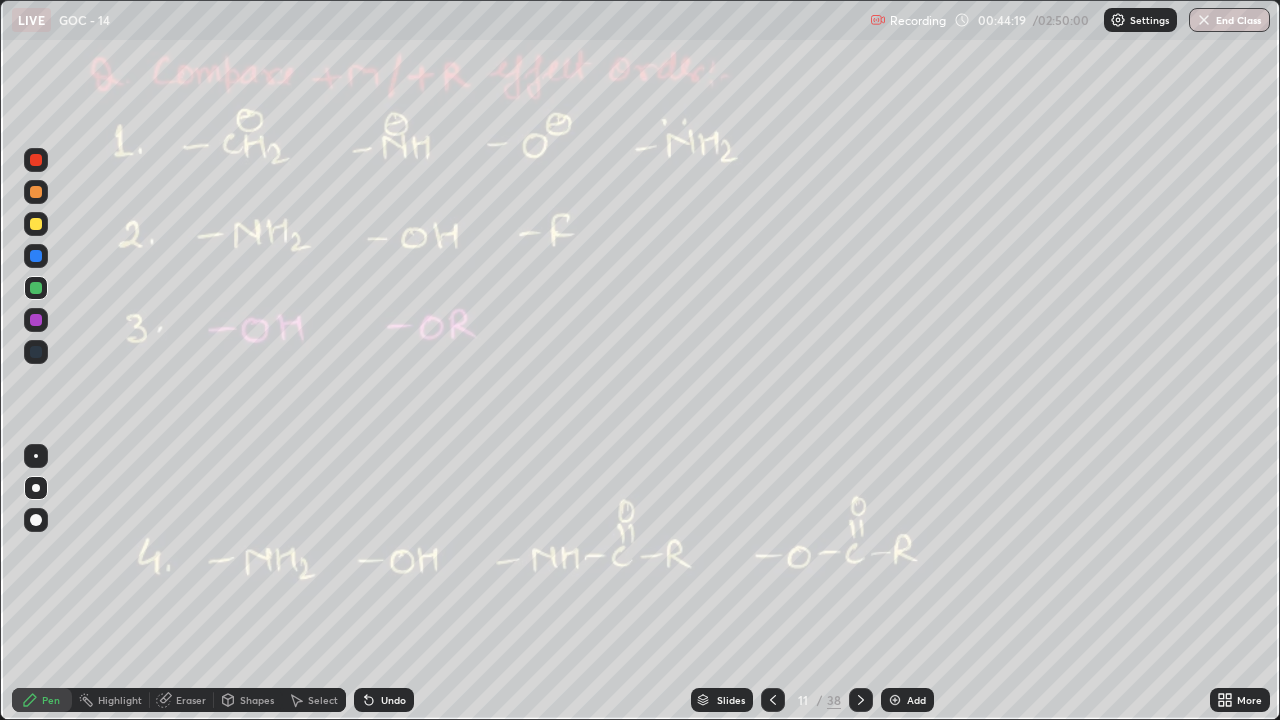 click at bounding box center [36, 288] 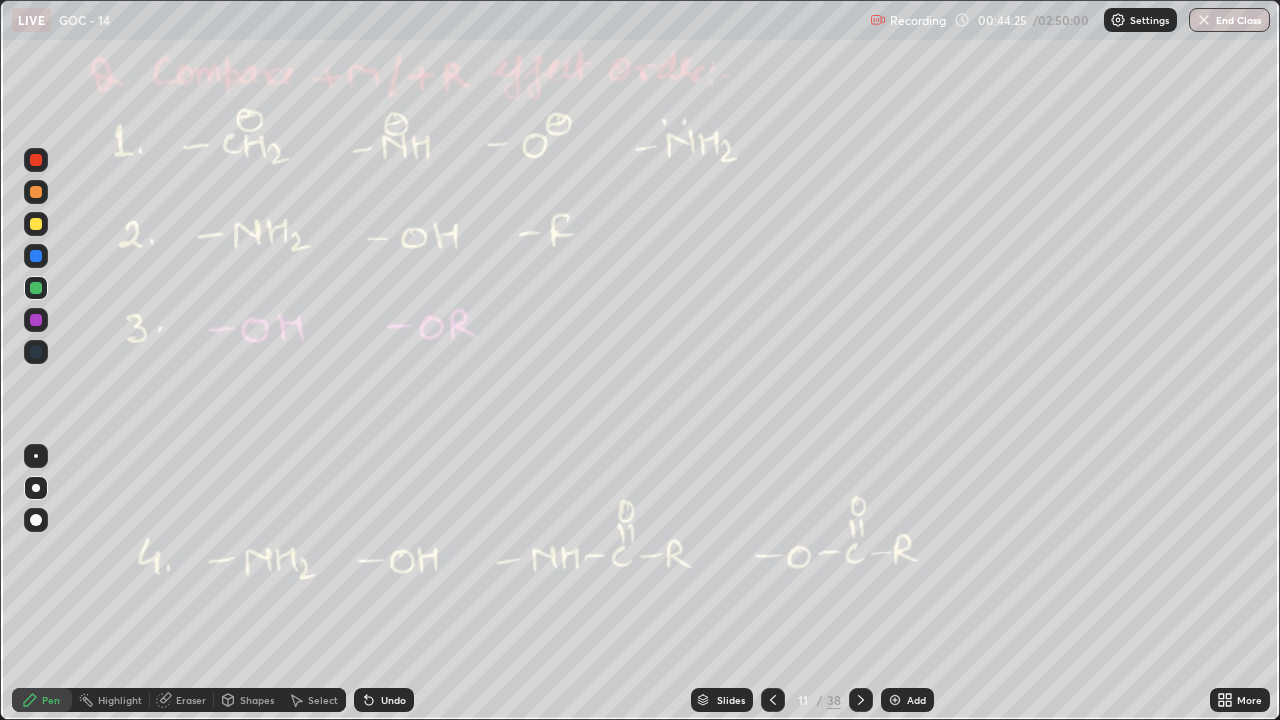 click at bounding box center [36, 160] 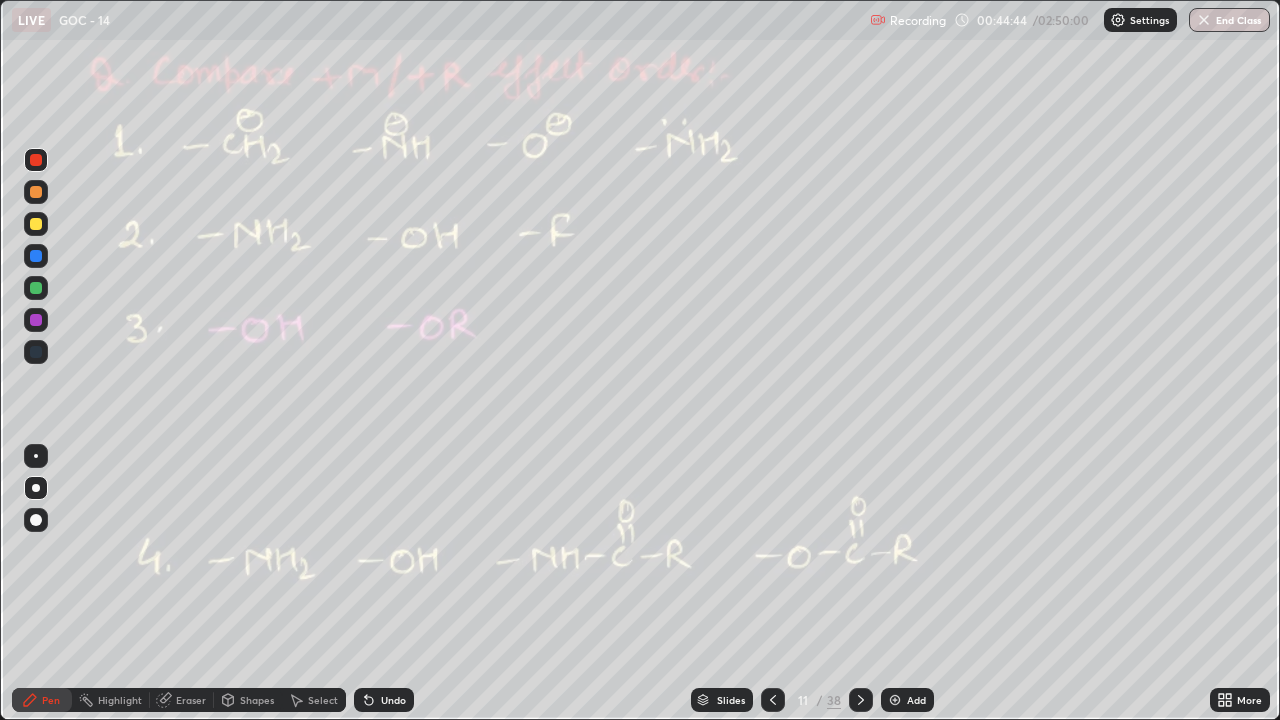click at bounding box center (36, 224) 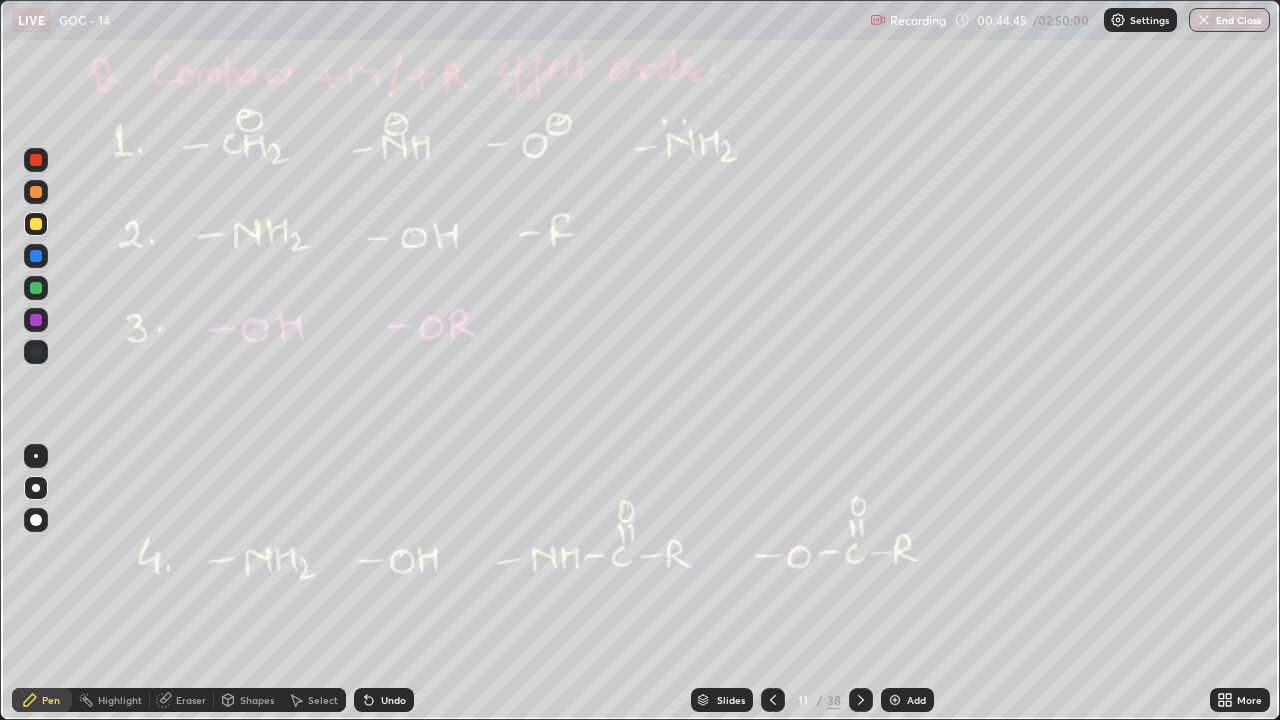 click at bounding box center [36, 224] 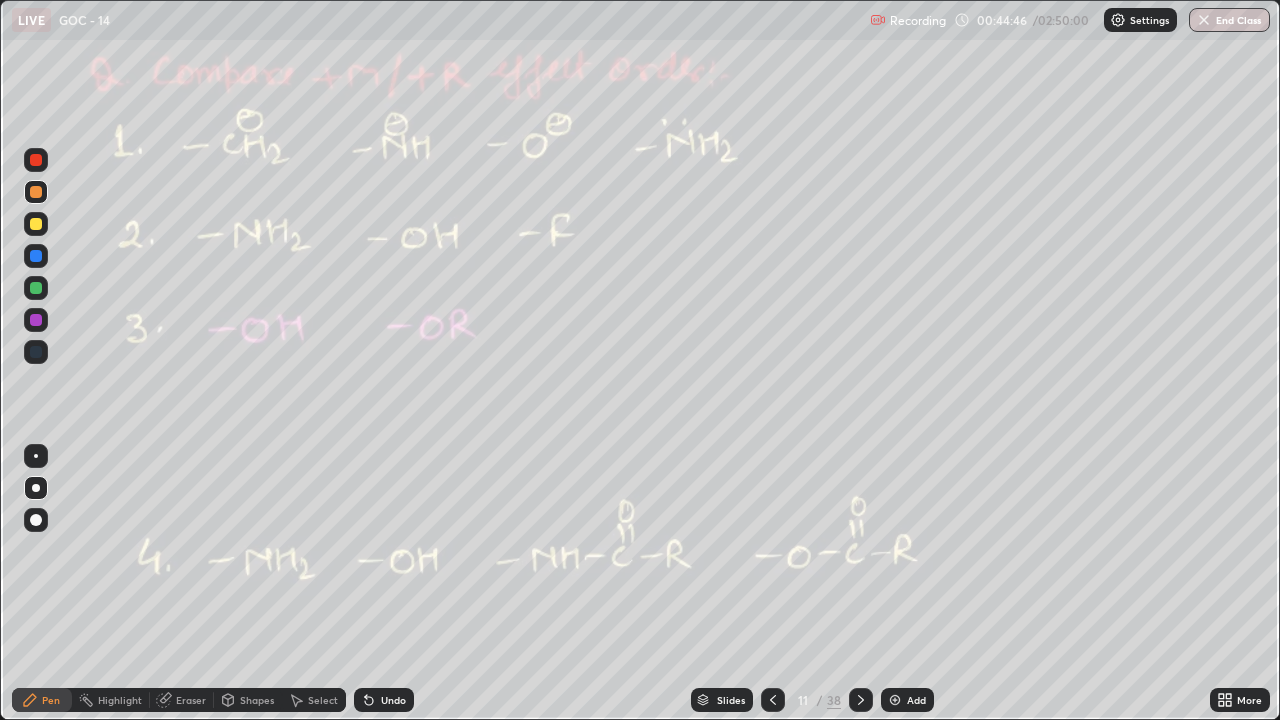 click at bounding box center (36, 160) 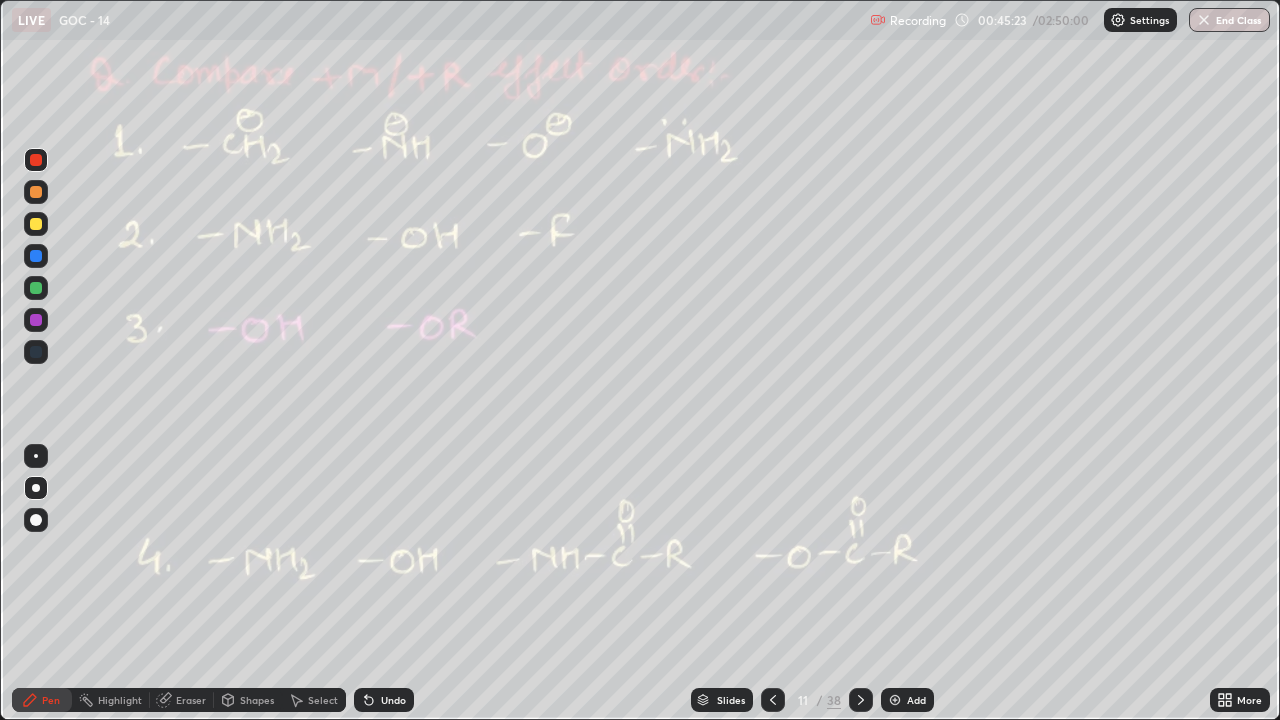 click on "Undo" at bounding box center (384, 700) 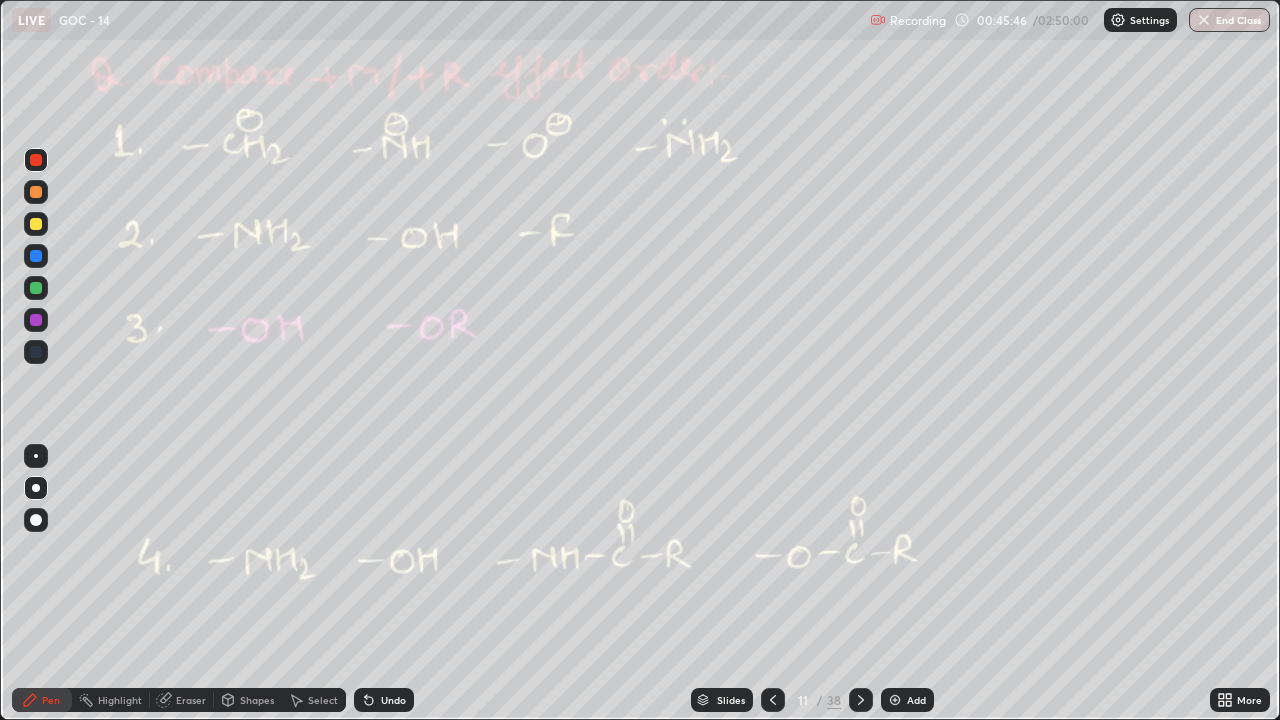 click at bounding box center (36, 288) 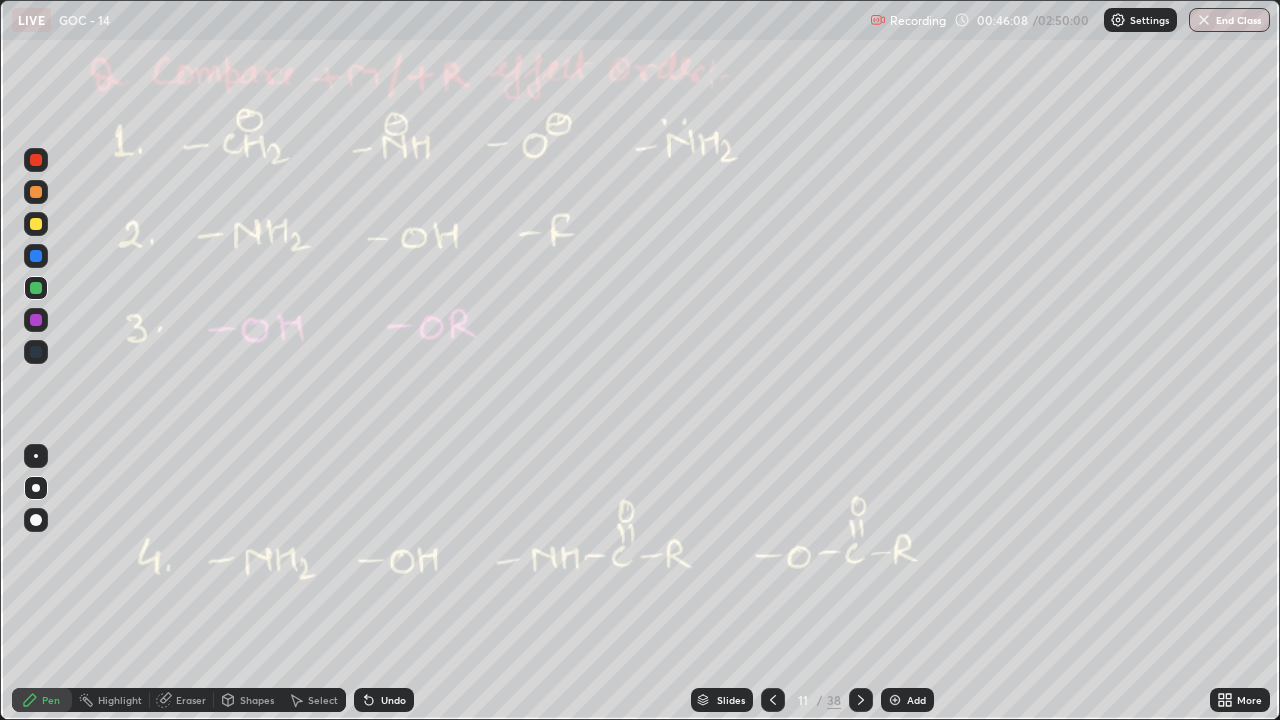 click at bounding box center (36, 224) 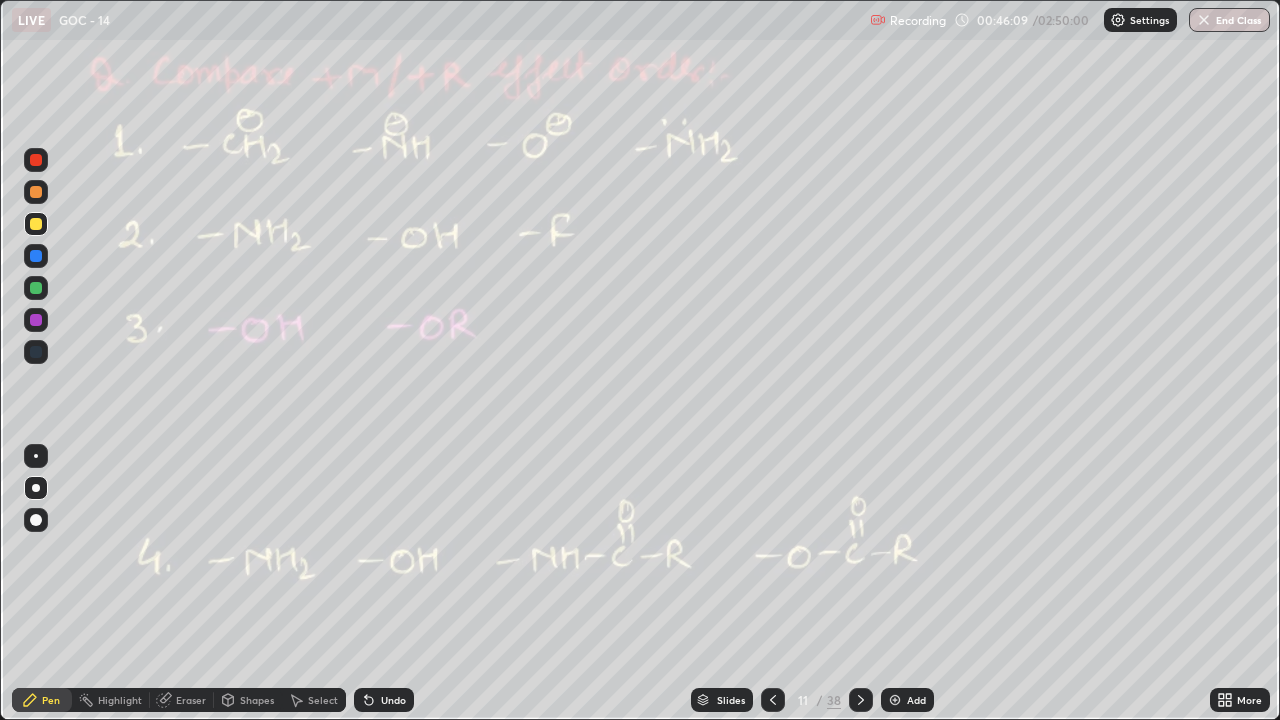 click at bounding box center (36, 224) 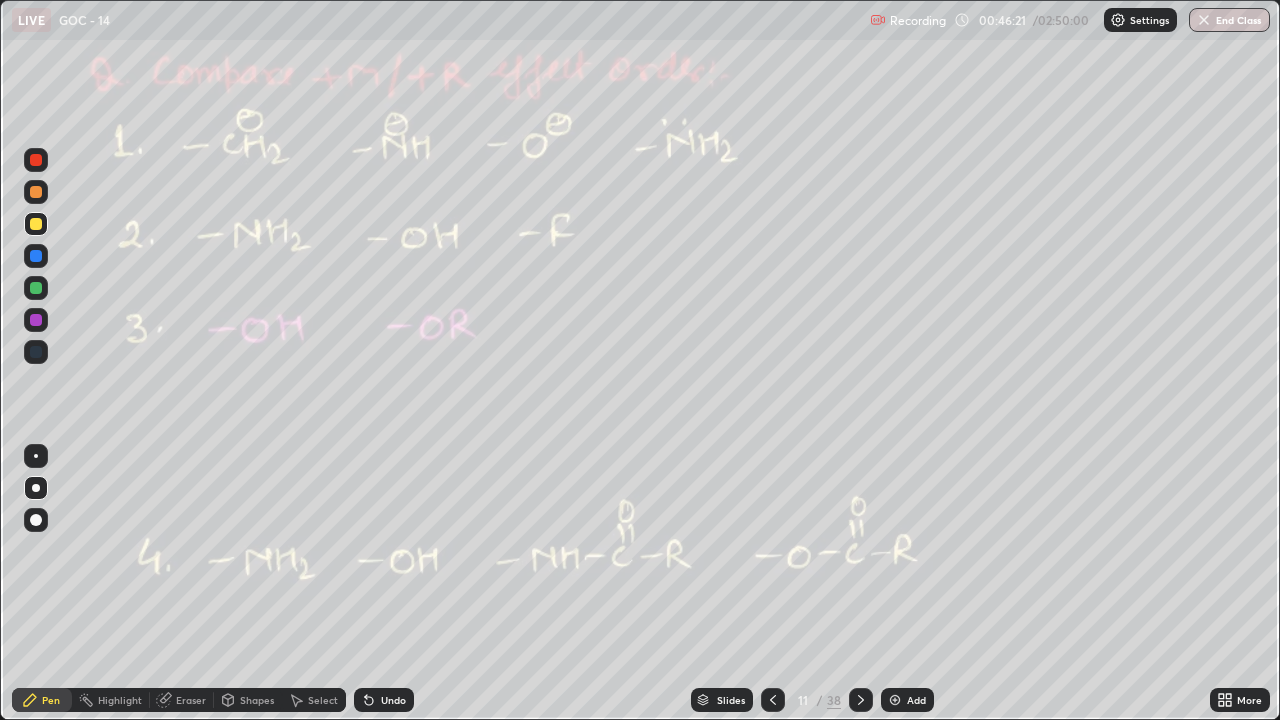 click on "Shapes" at bounding box center (257, 700) 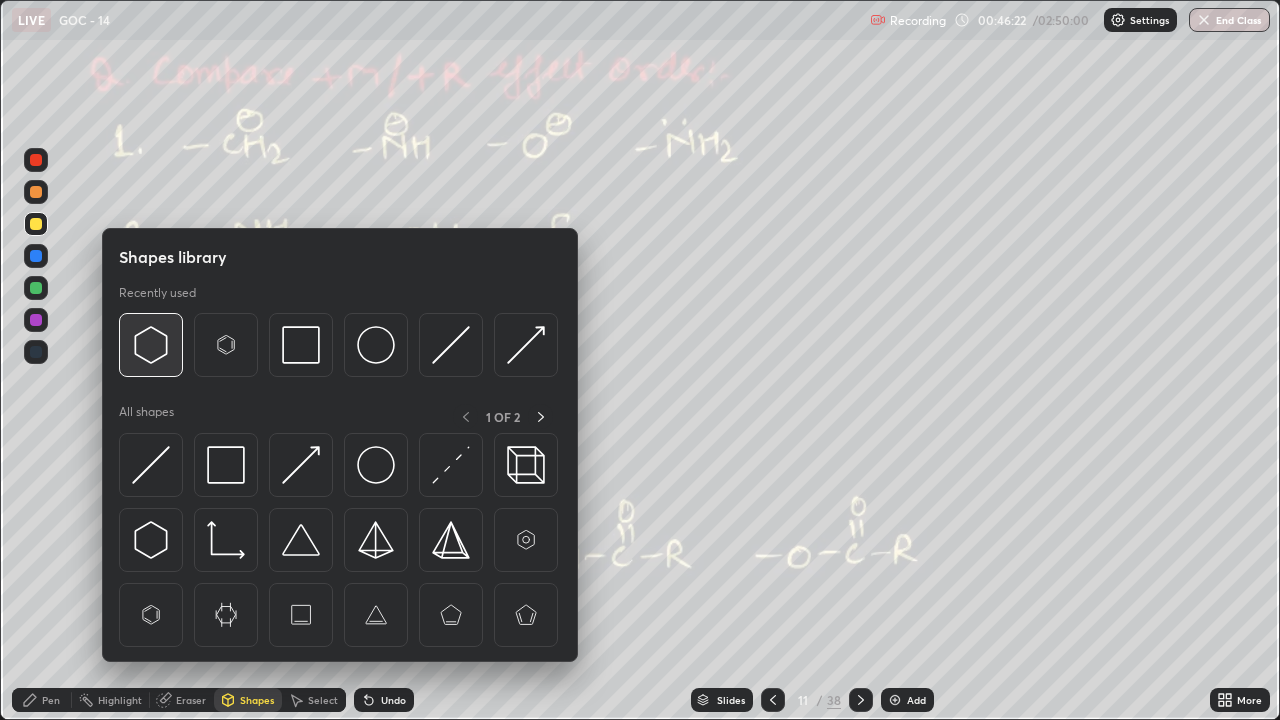 click at bounding box center (151, 345) 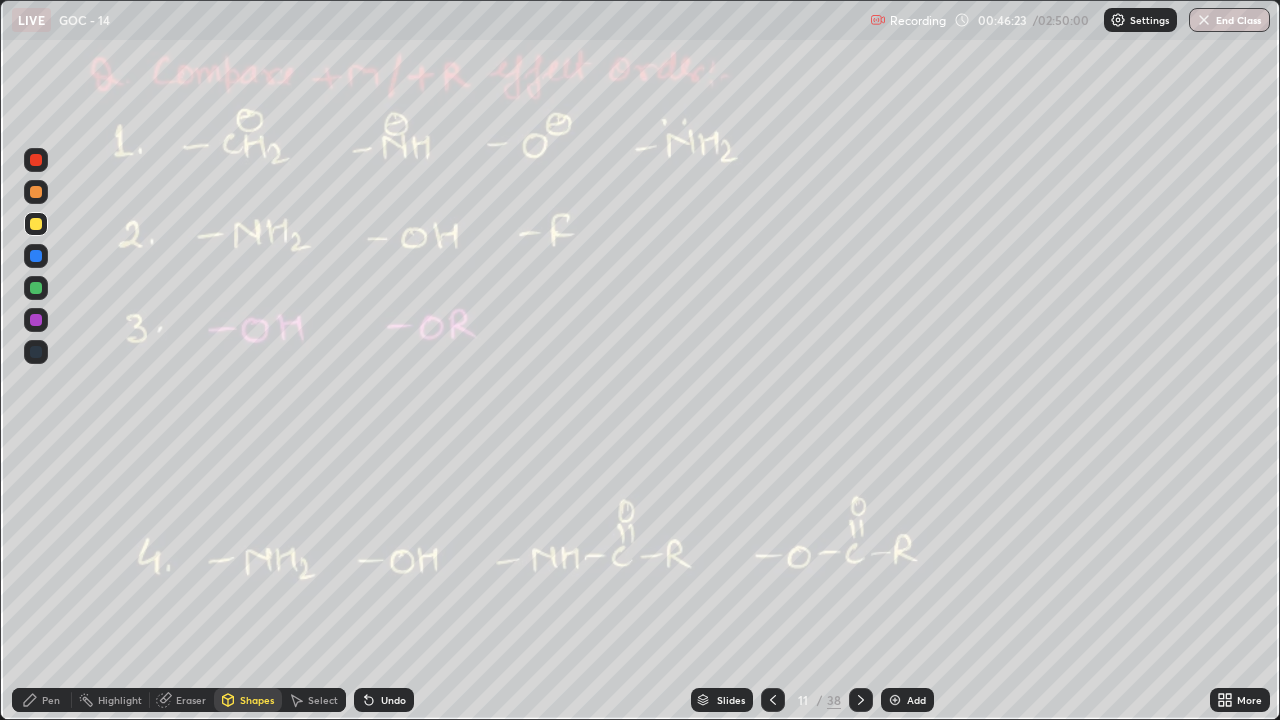 click on "Shapes" at bounding box center [248, 700] 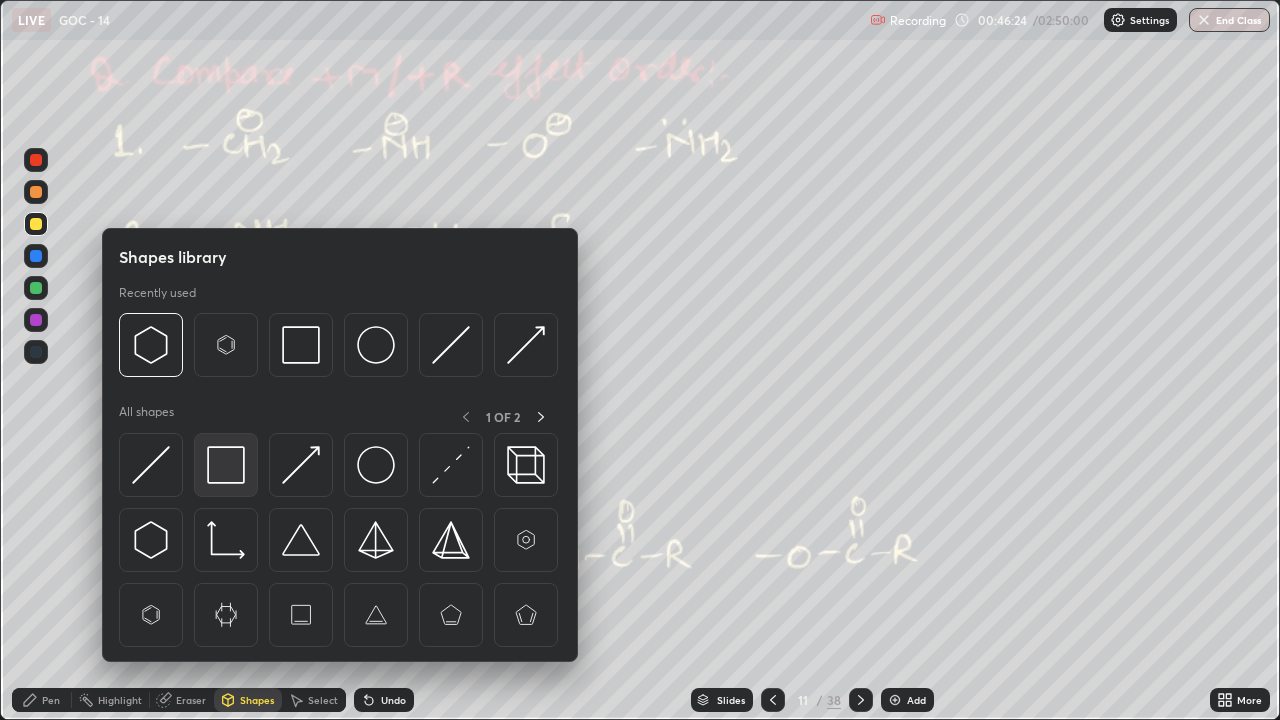 click at bounding box center (226, 465) 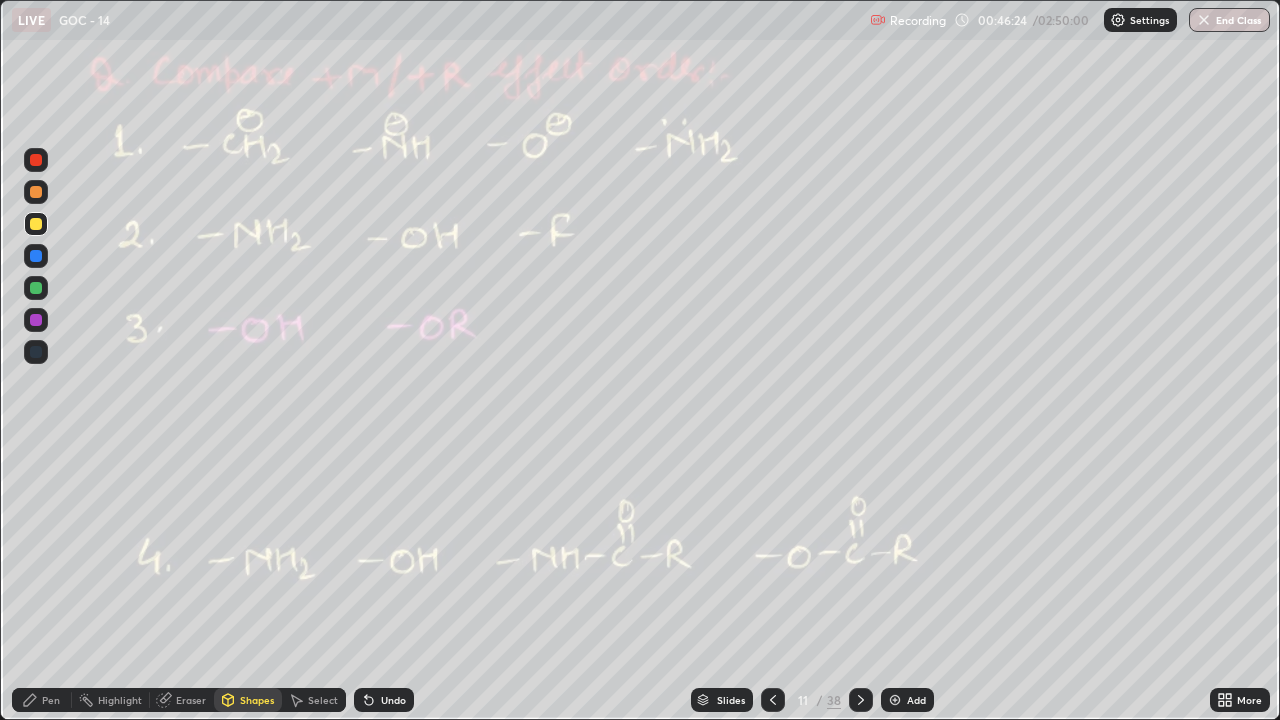 click at bounding box center [36, 160] 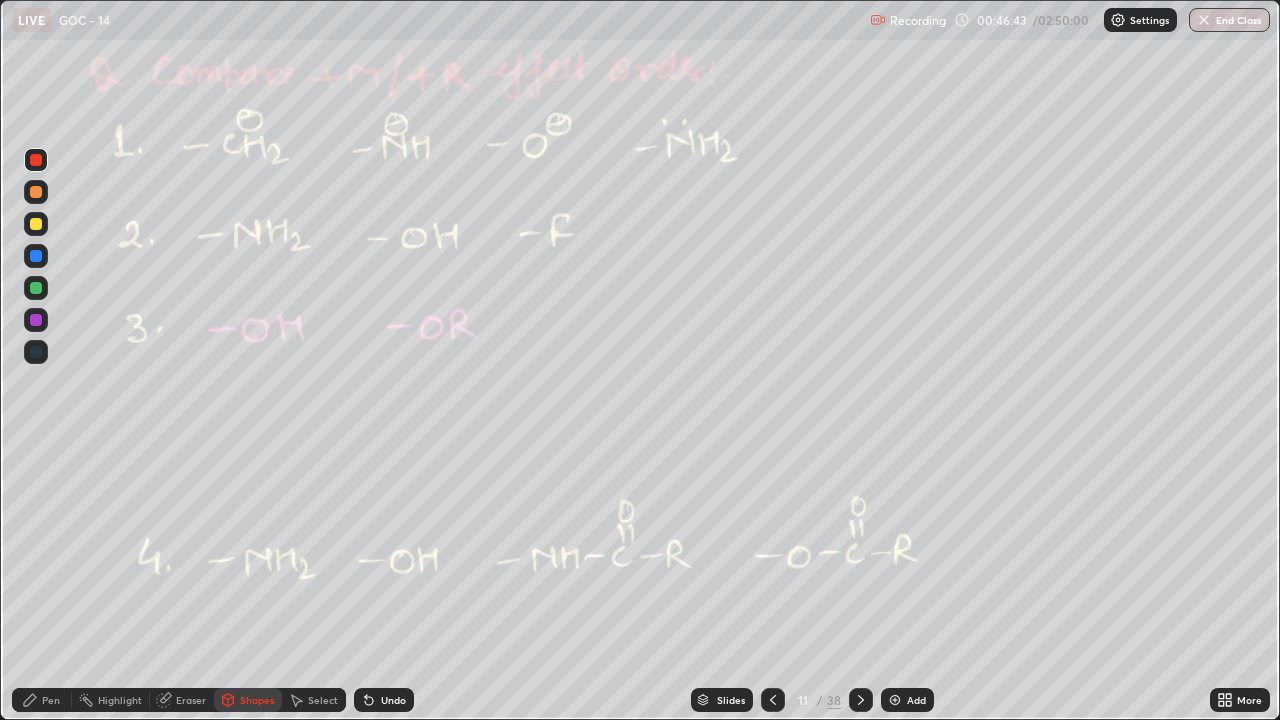 click at bounding box center [36, 224] 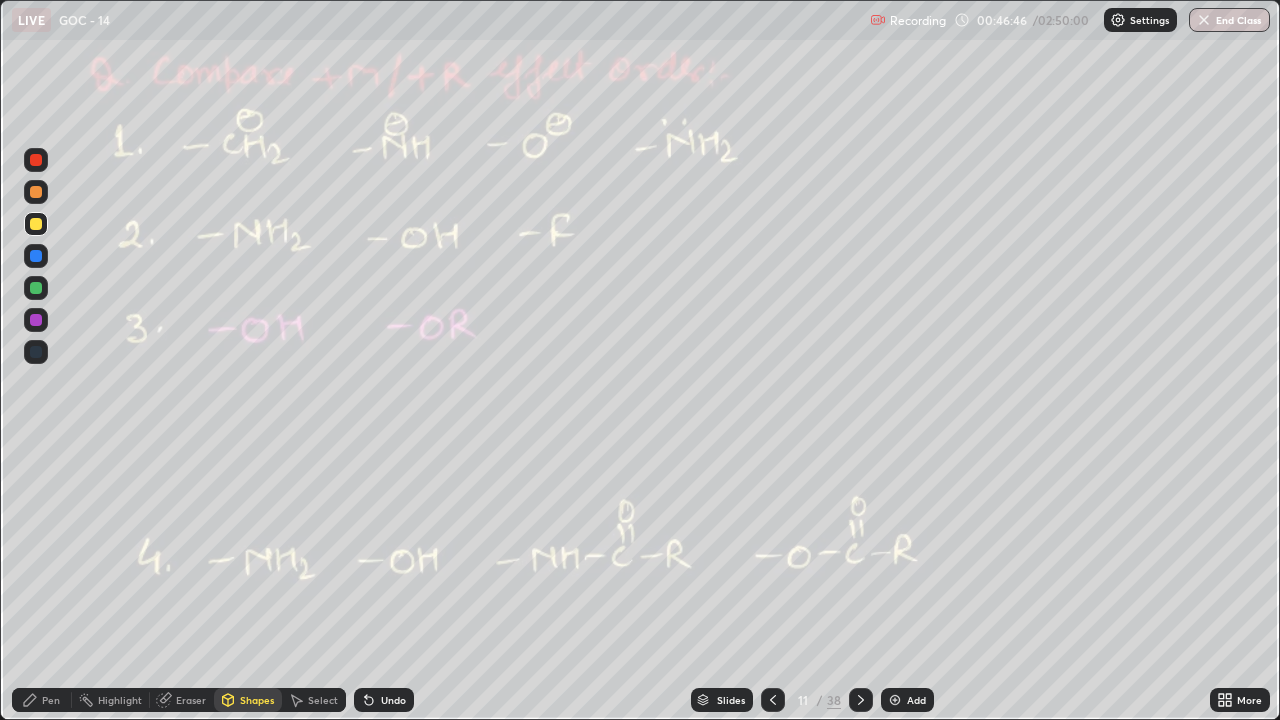 click on "Undo" at bounding box center [393, 700] 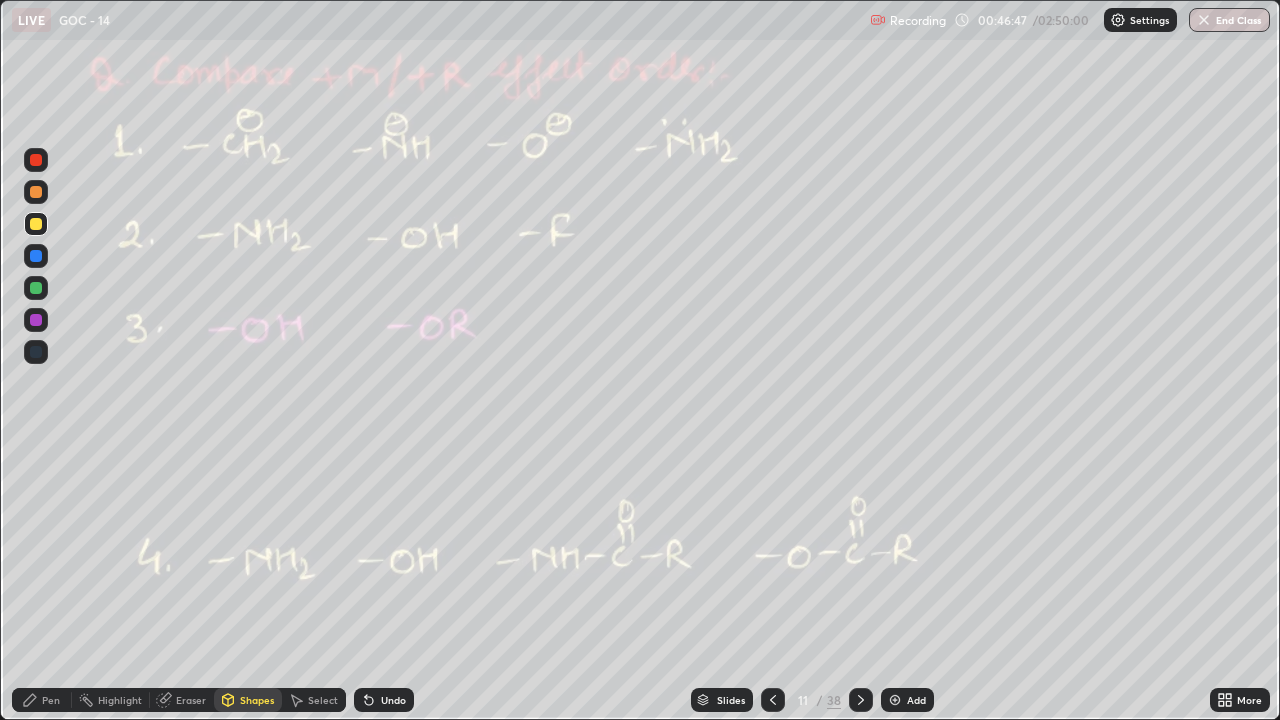 click on "Pen" at bounding box center [42, 700] 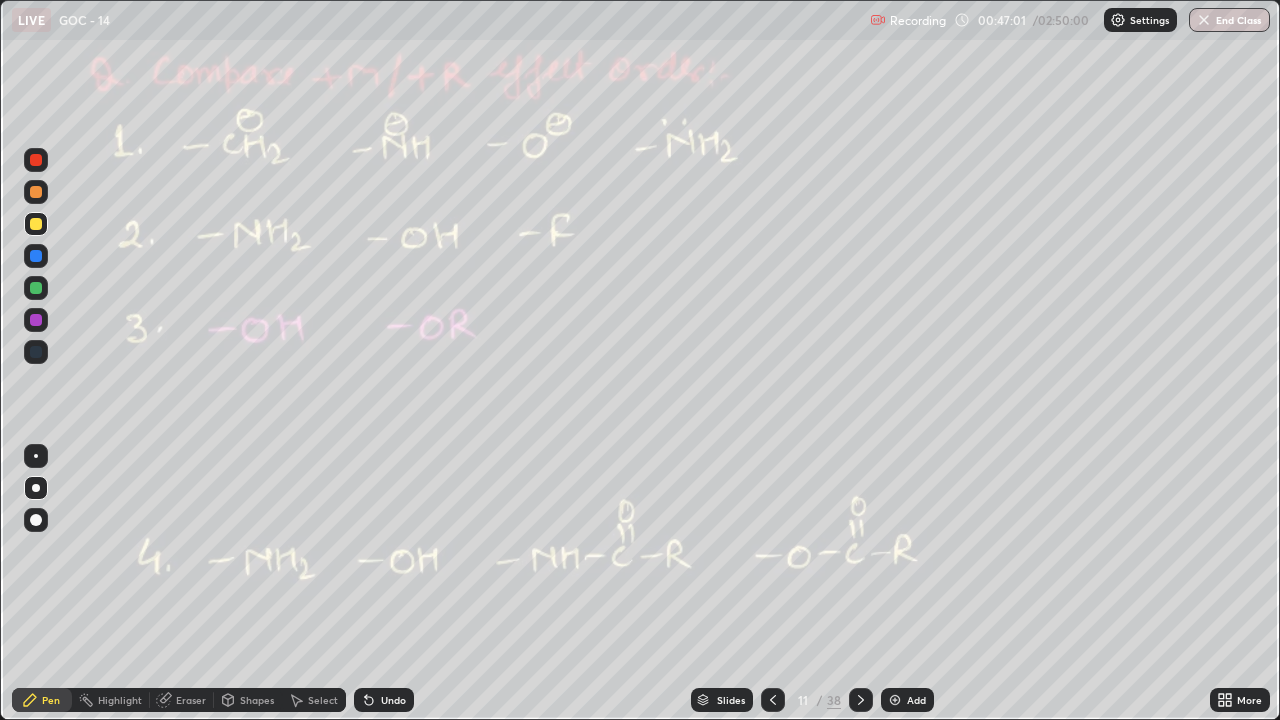 click on "Undo" at bounding box center (393, 700) 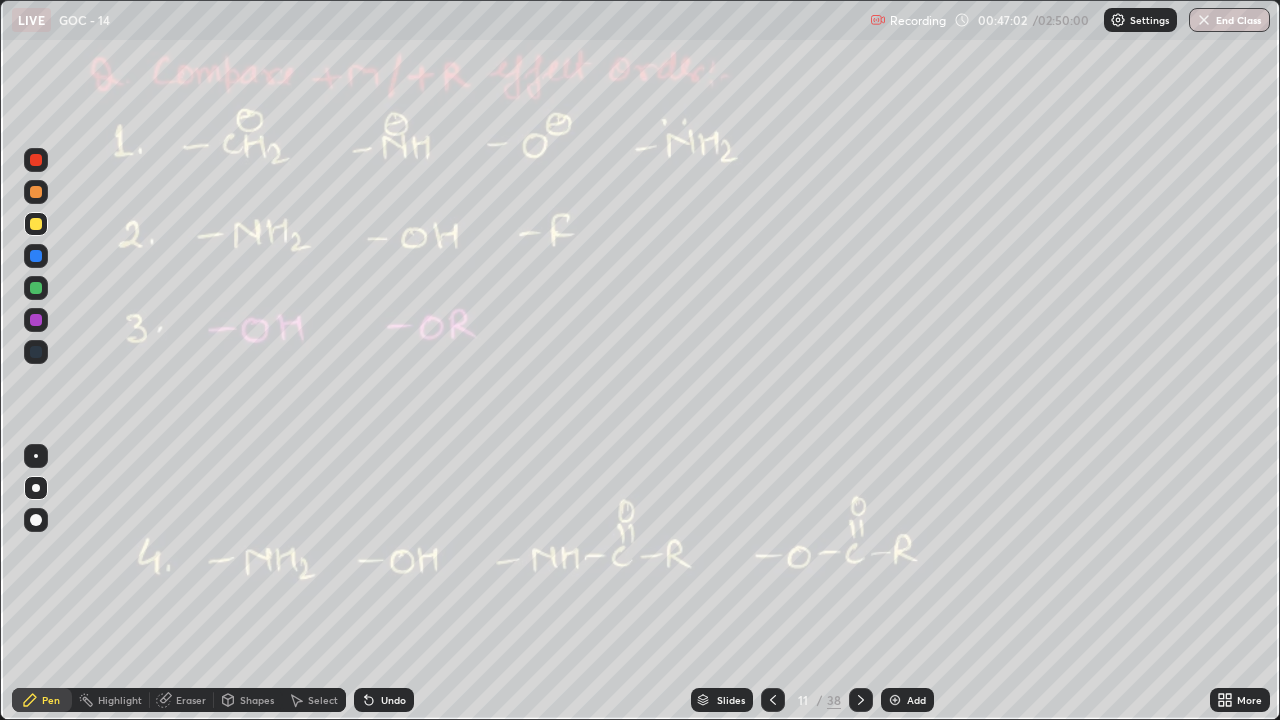click on "Undo" at bounding box center (393, 700) 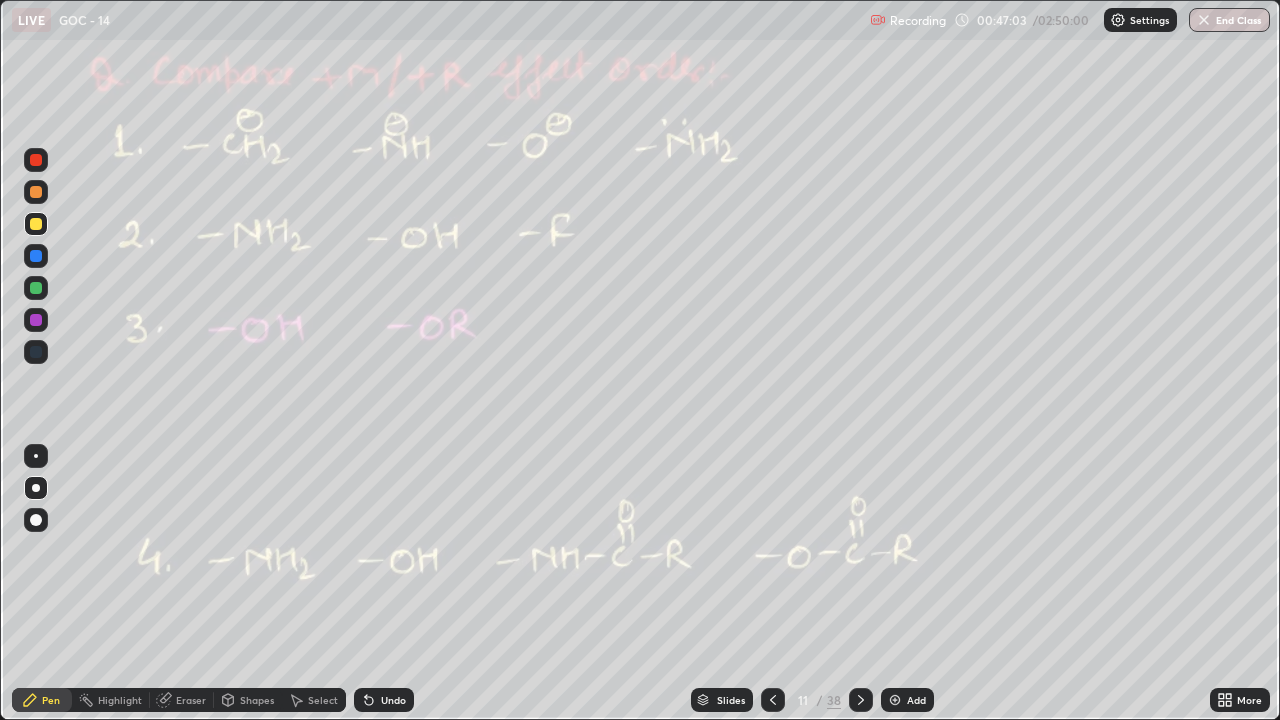 click on "Undo" at bounding box center (393, 700) 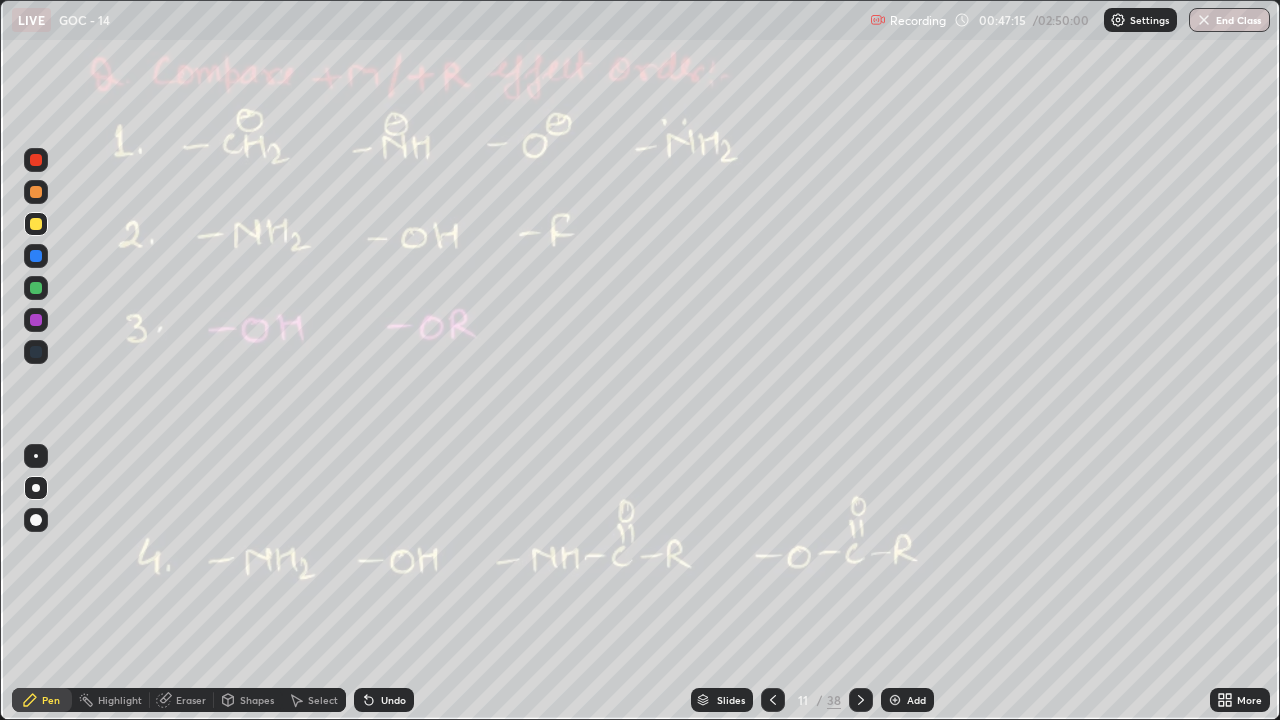 click at bounding box center (36, 288) 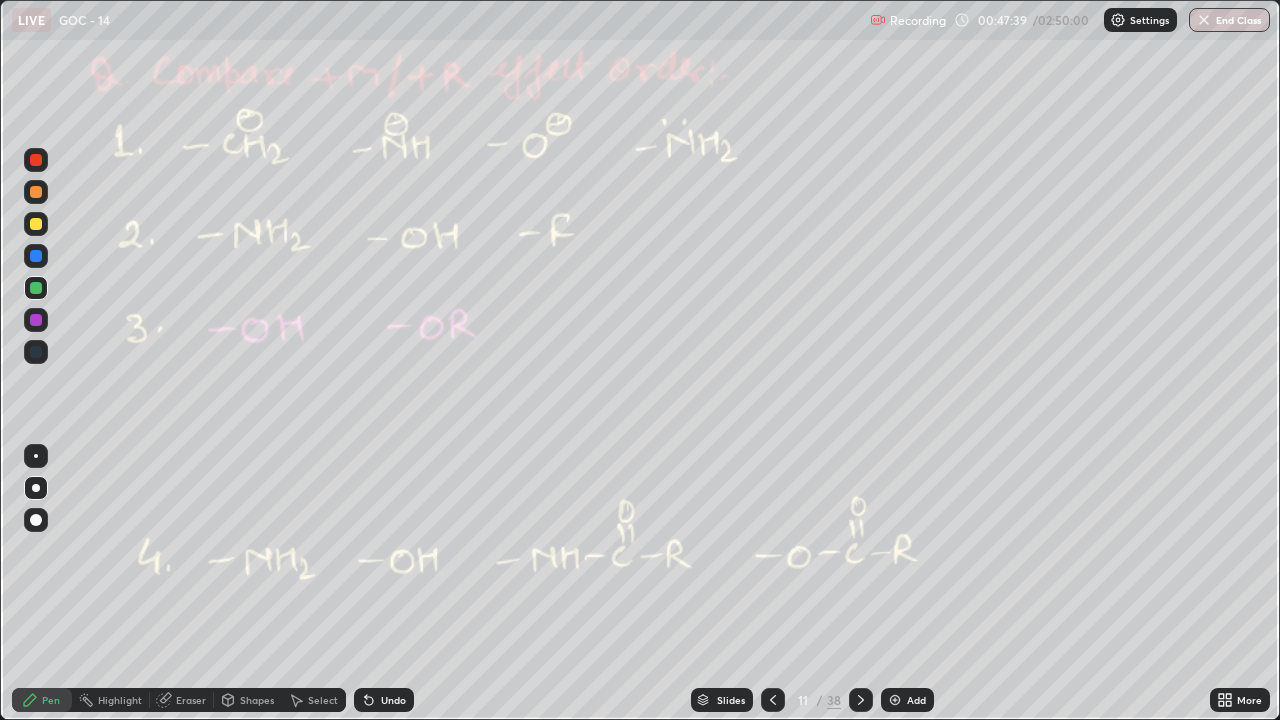 click on "Undo" at bounding box center [393, 700] 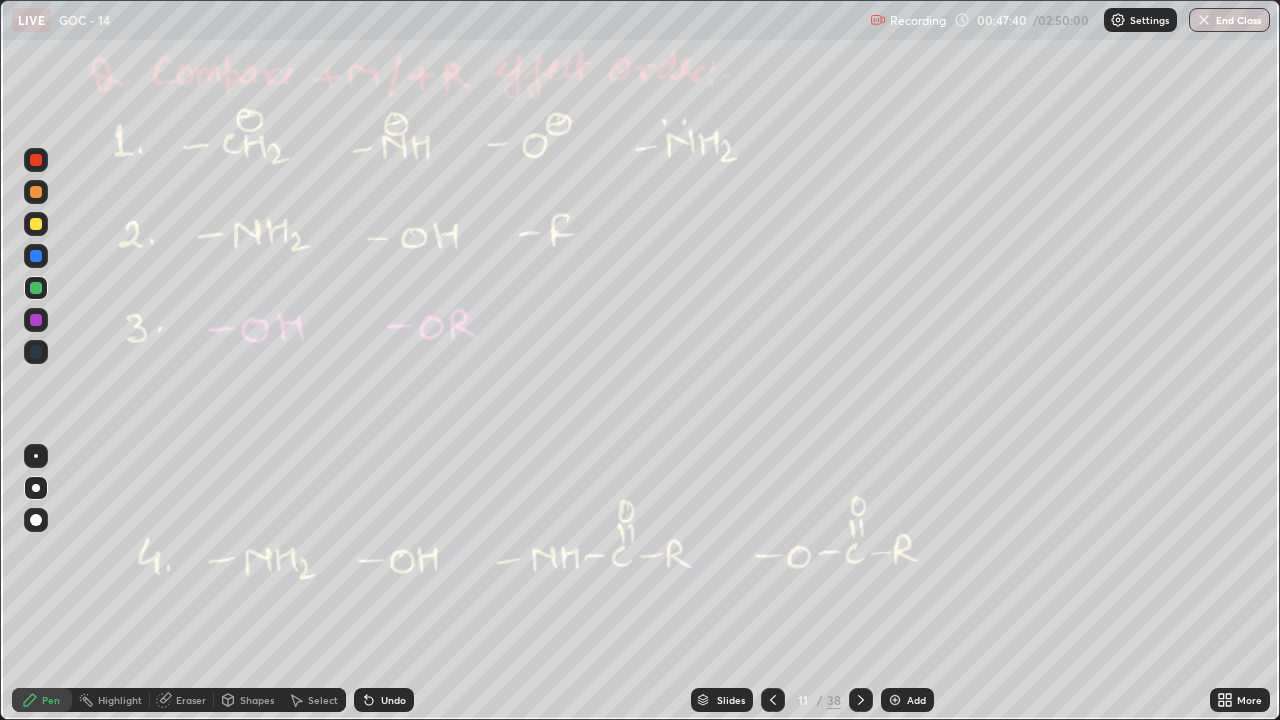 click on "Undo" at bounding box center (393, 700) 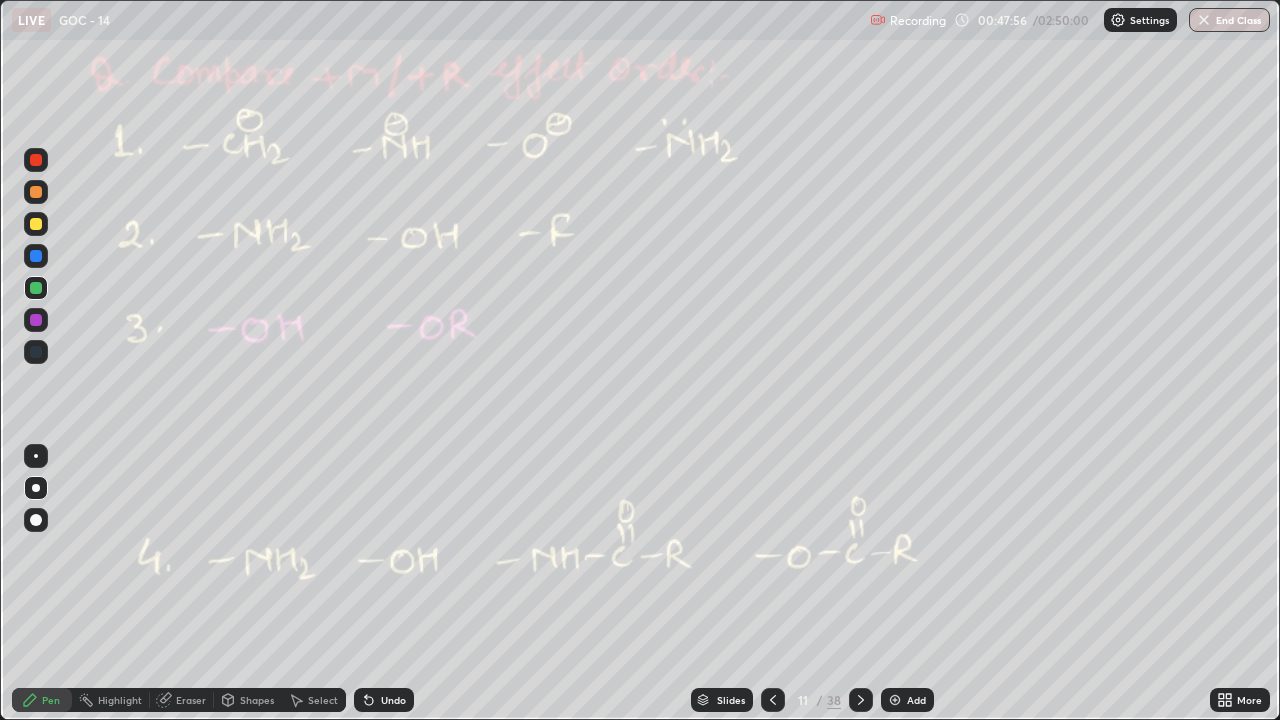 click at bounding box center [36, 160] 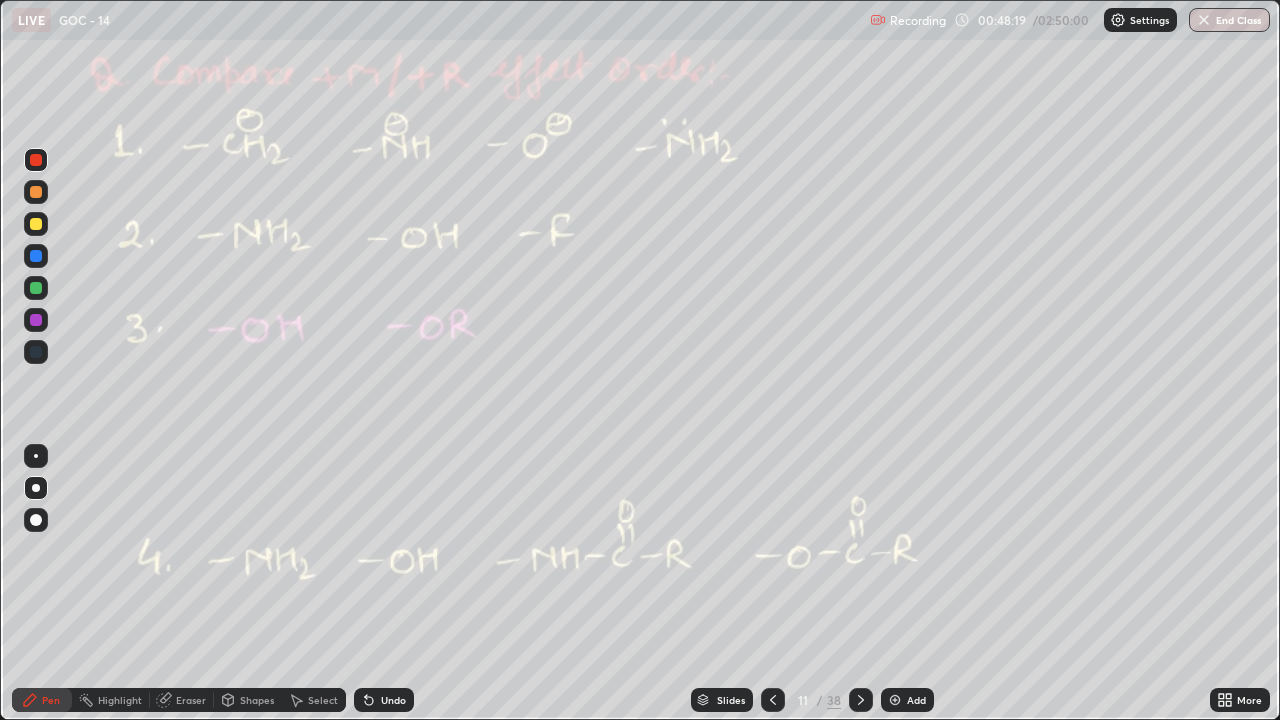click at bounding box center [36, 160] 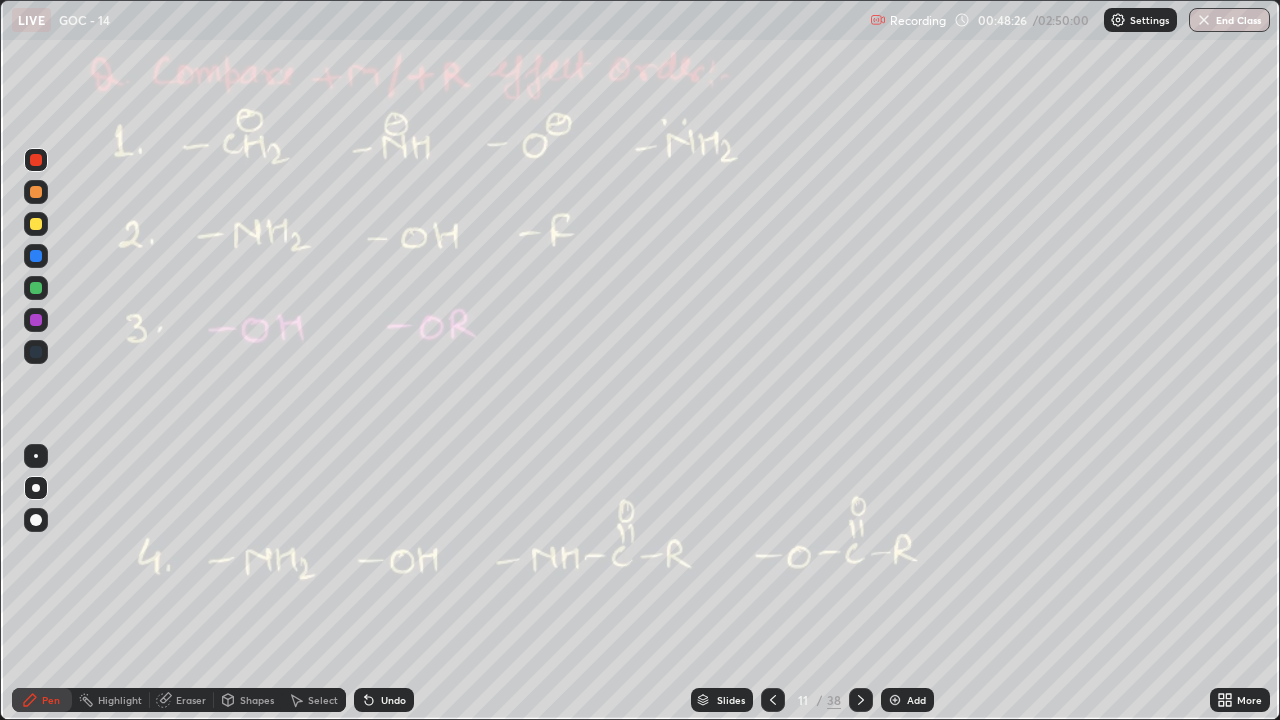 click on "Eraser" at bounding box center (191, 700) 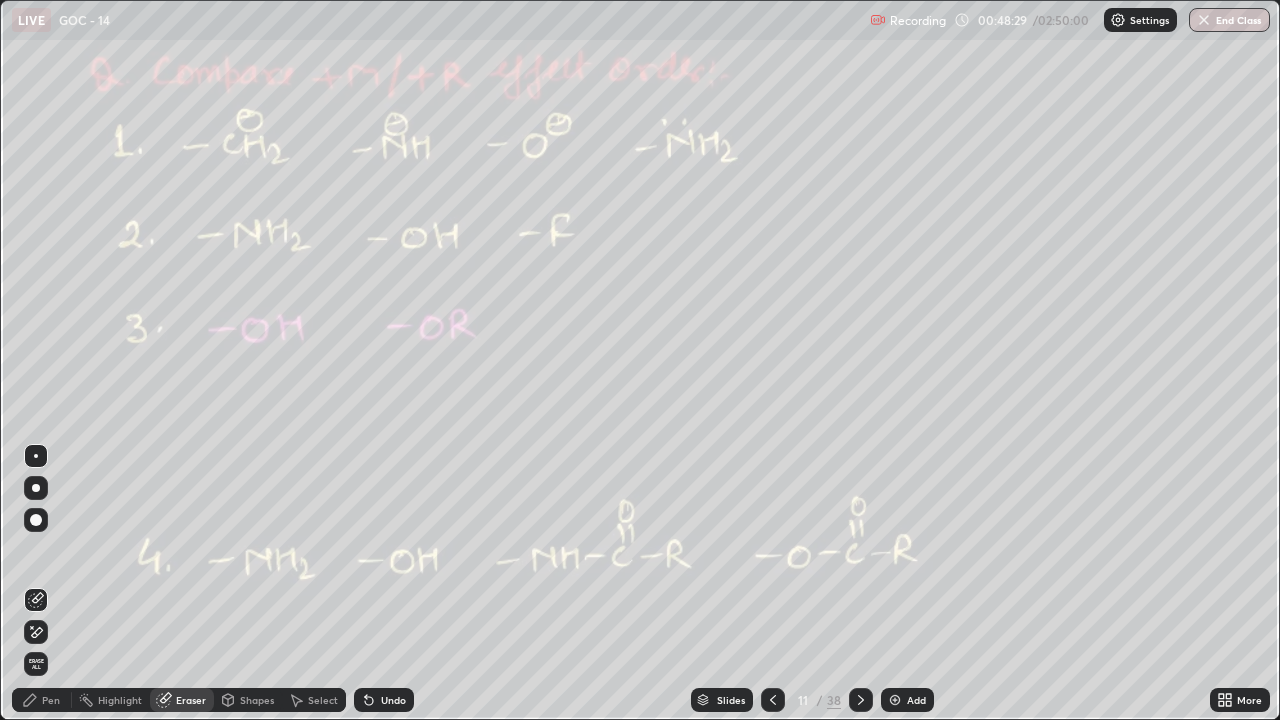 click on "Pen" at bounding box center [51, 700] 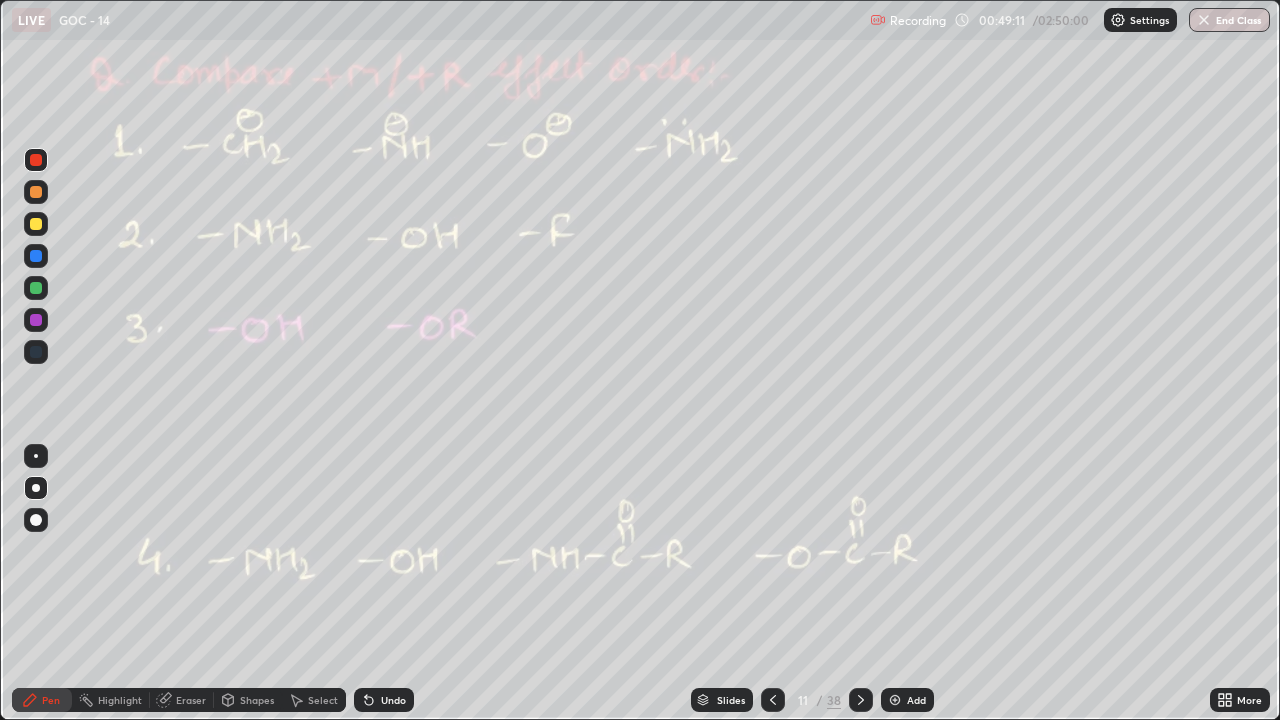 click on "Pen" at bounding box center (51, 700) 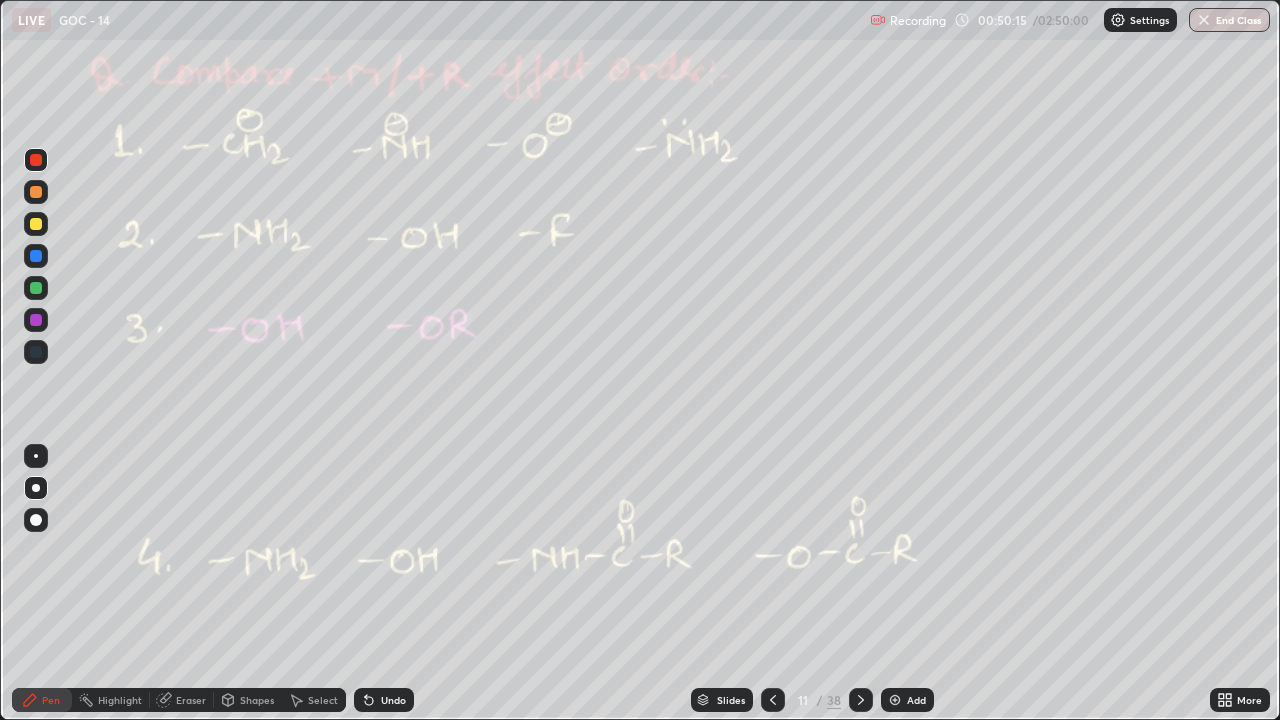 click on "Undo" at bounding box center (384, 700) 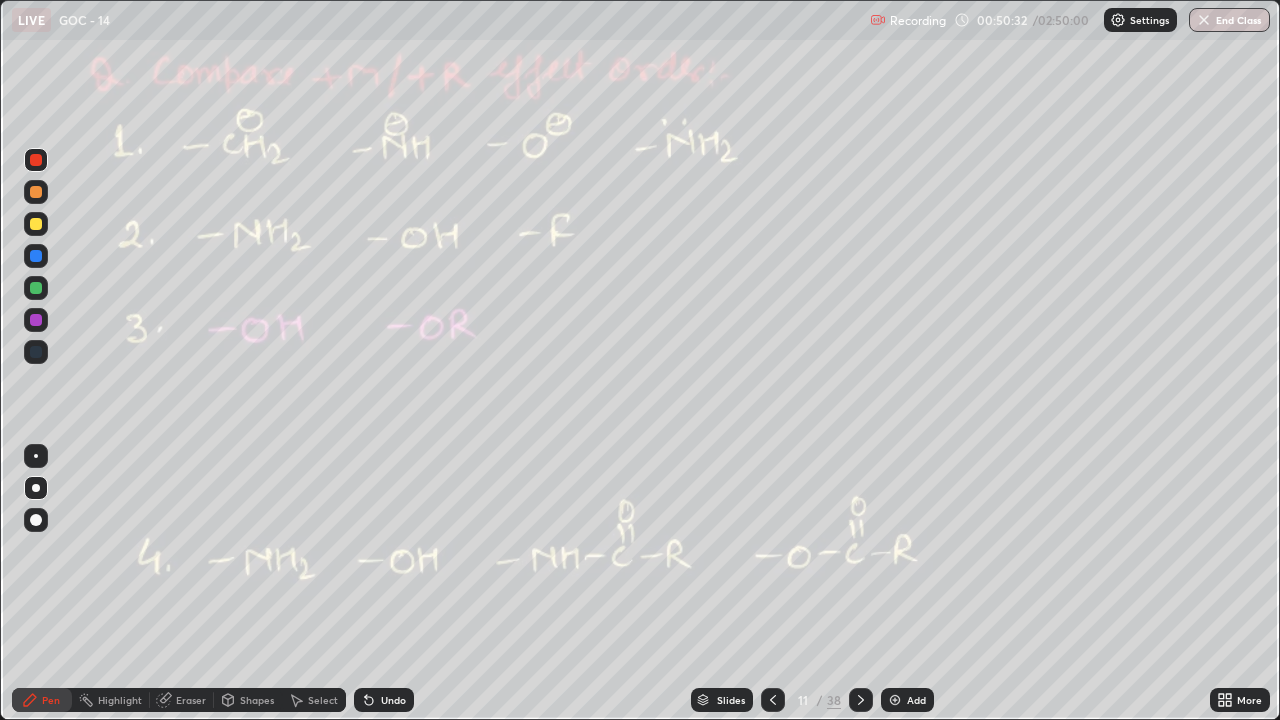 click at bounding box center (36, 192) 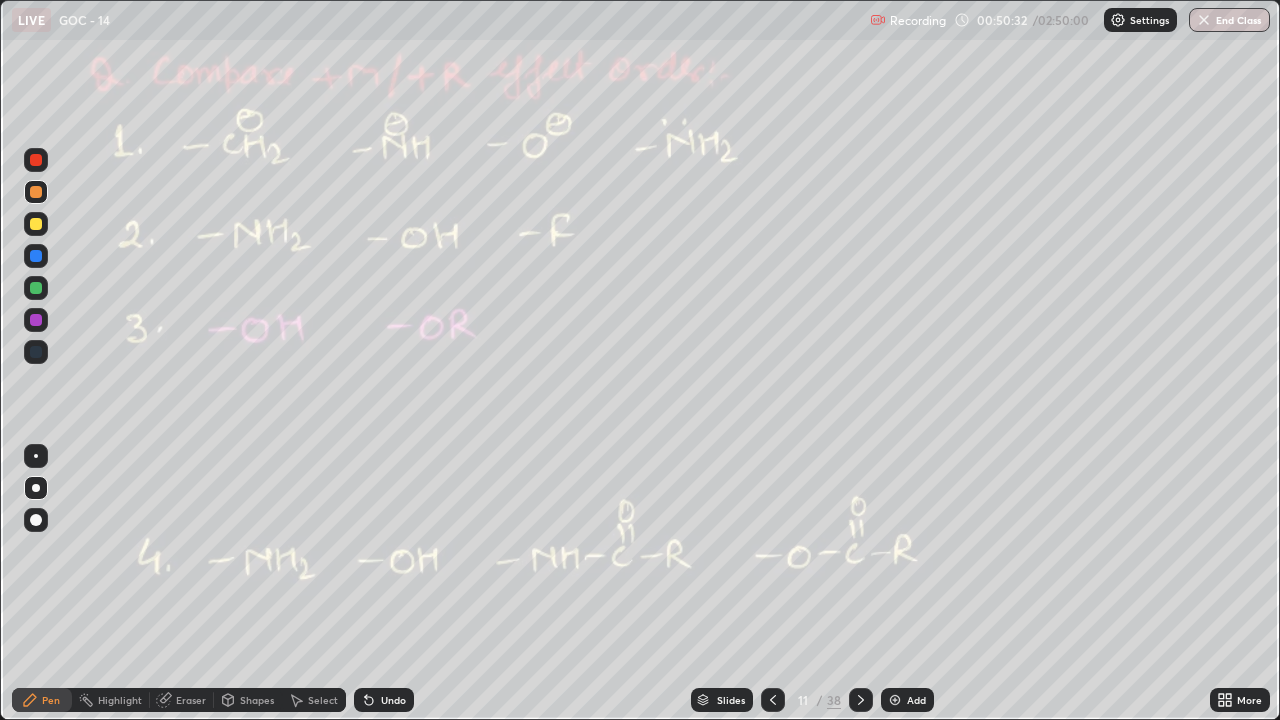 click at bounding box center [36, 192] 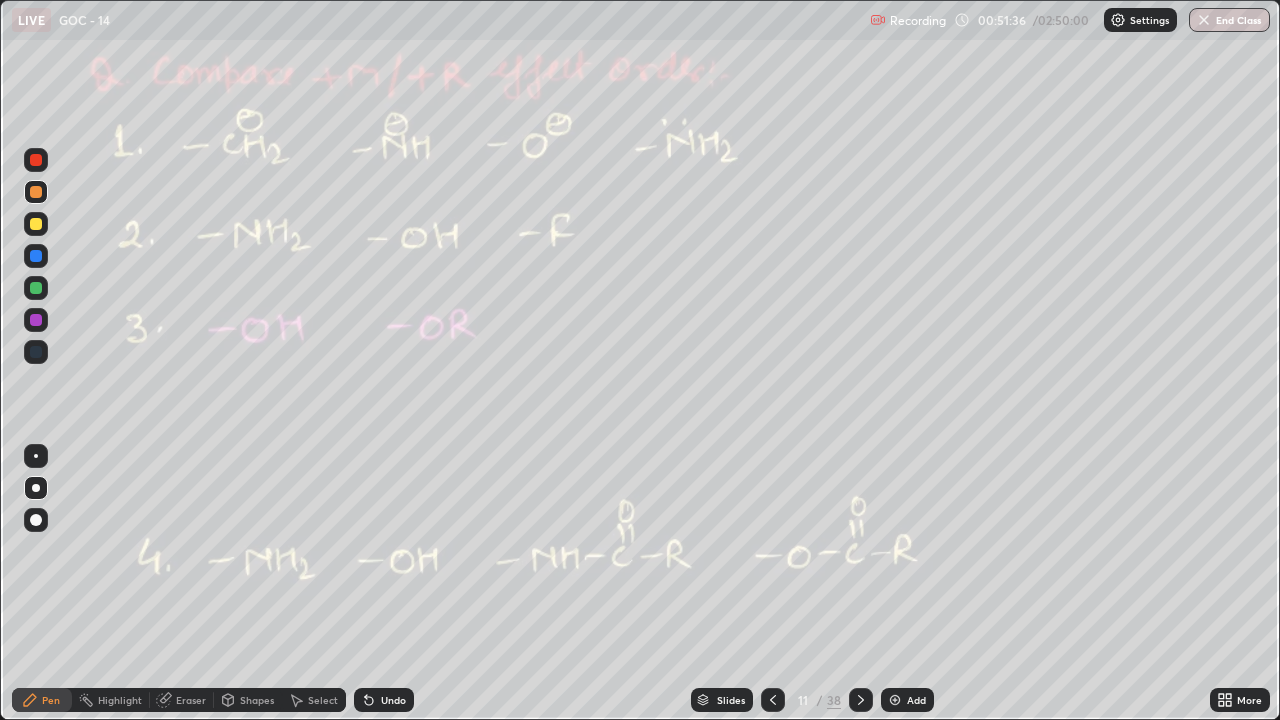 click on "Undo" at bounding box center [384, 700] 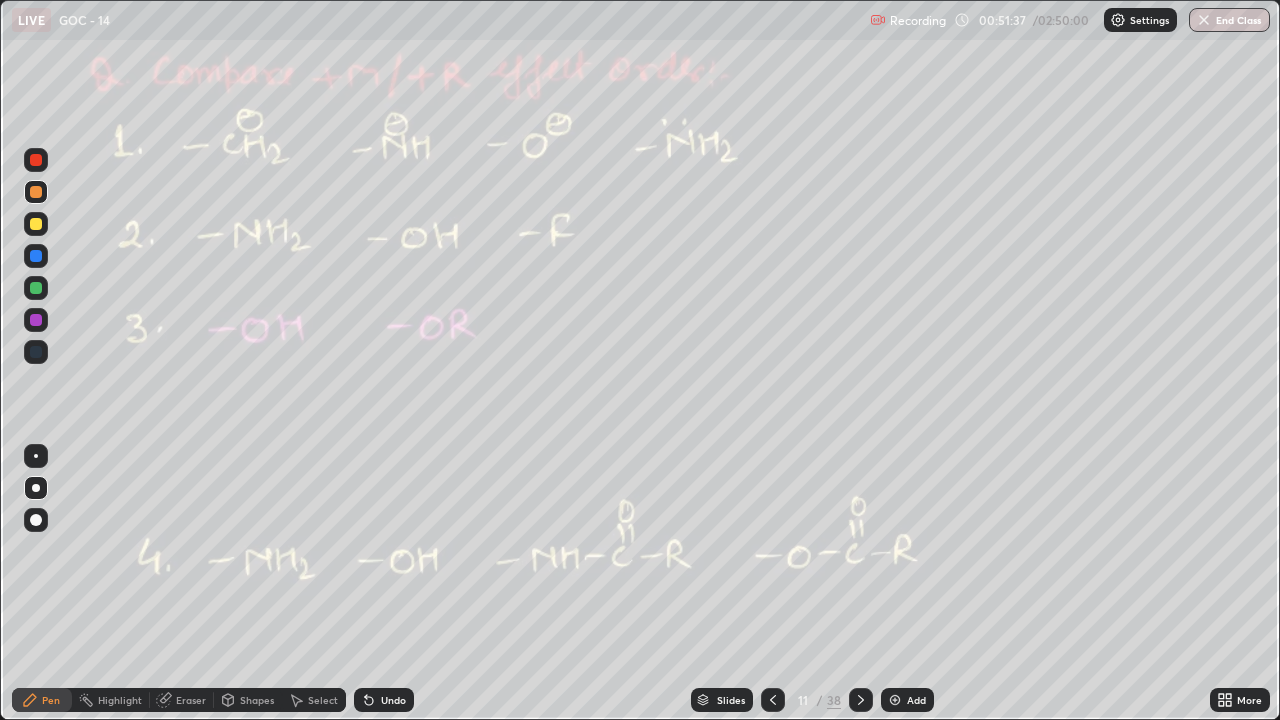 click on "Undo" at bounding box center (393, 700) 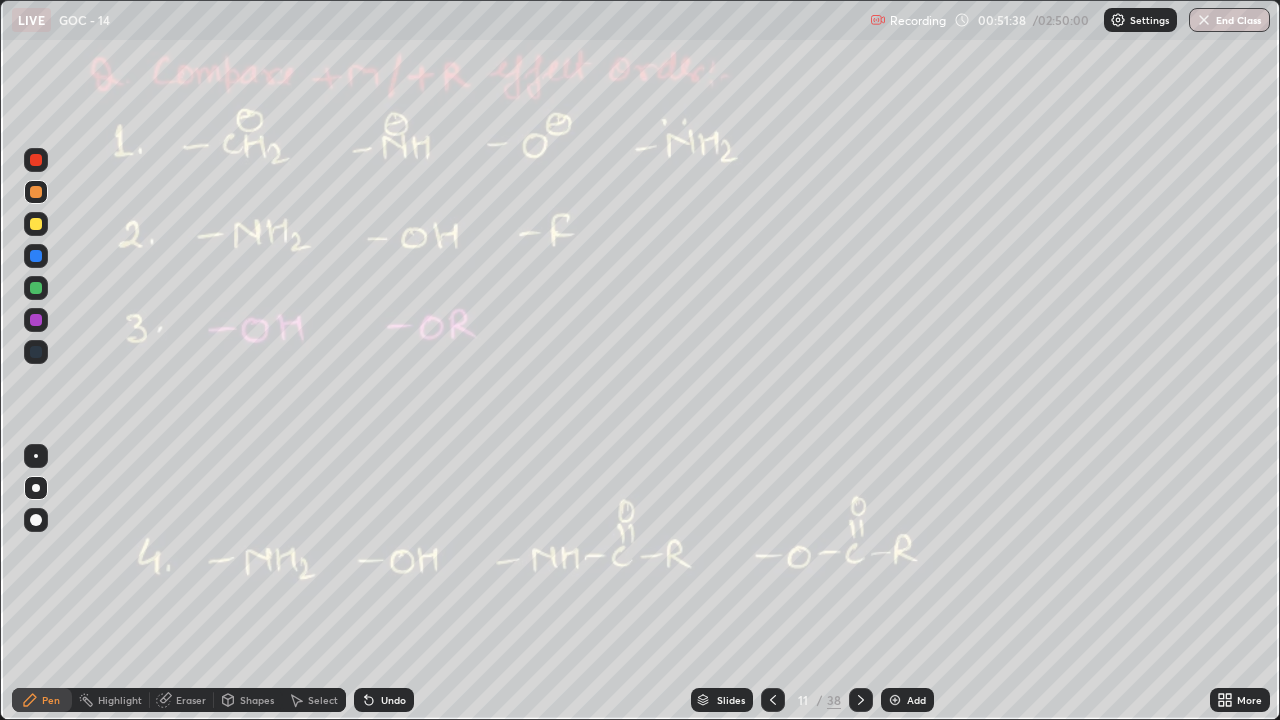 click on "Undo" at bounding box center (393, 700) 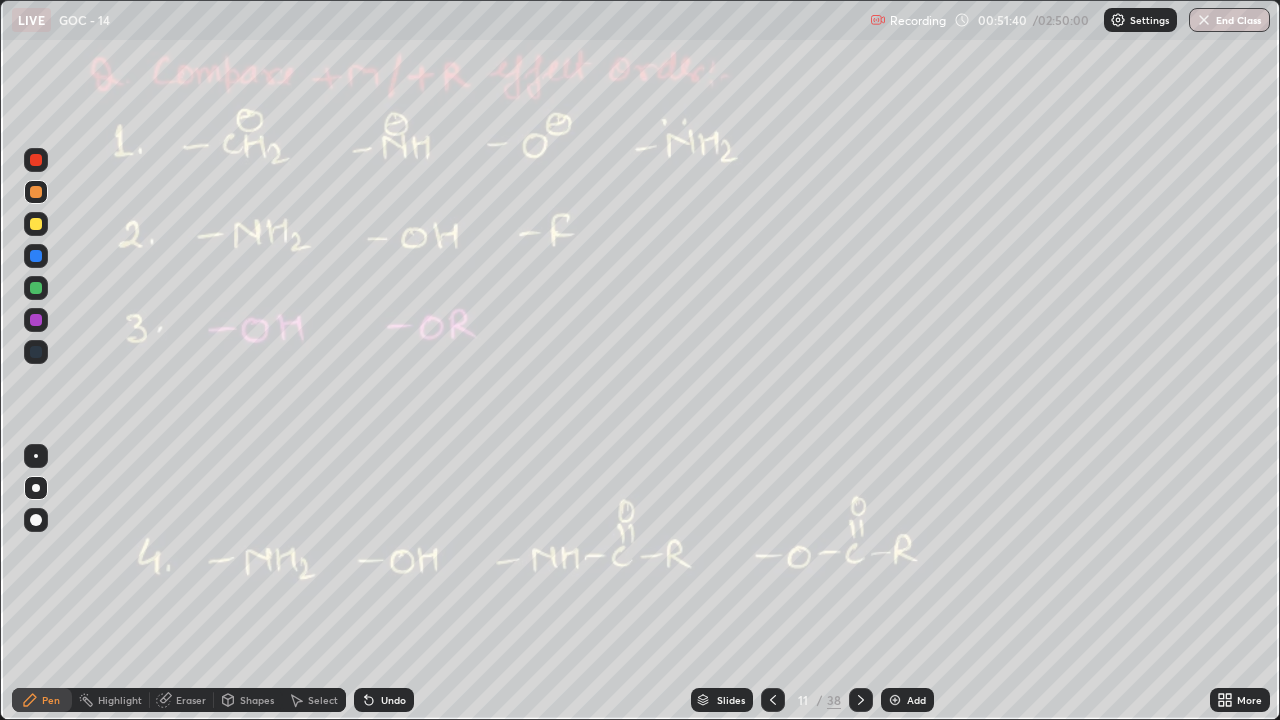 click at bounding box center [36, 160] 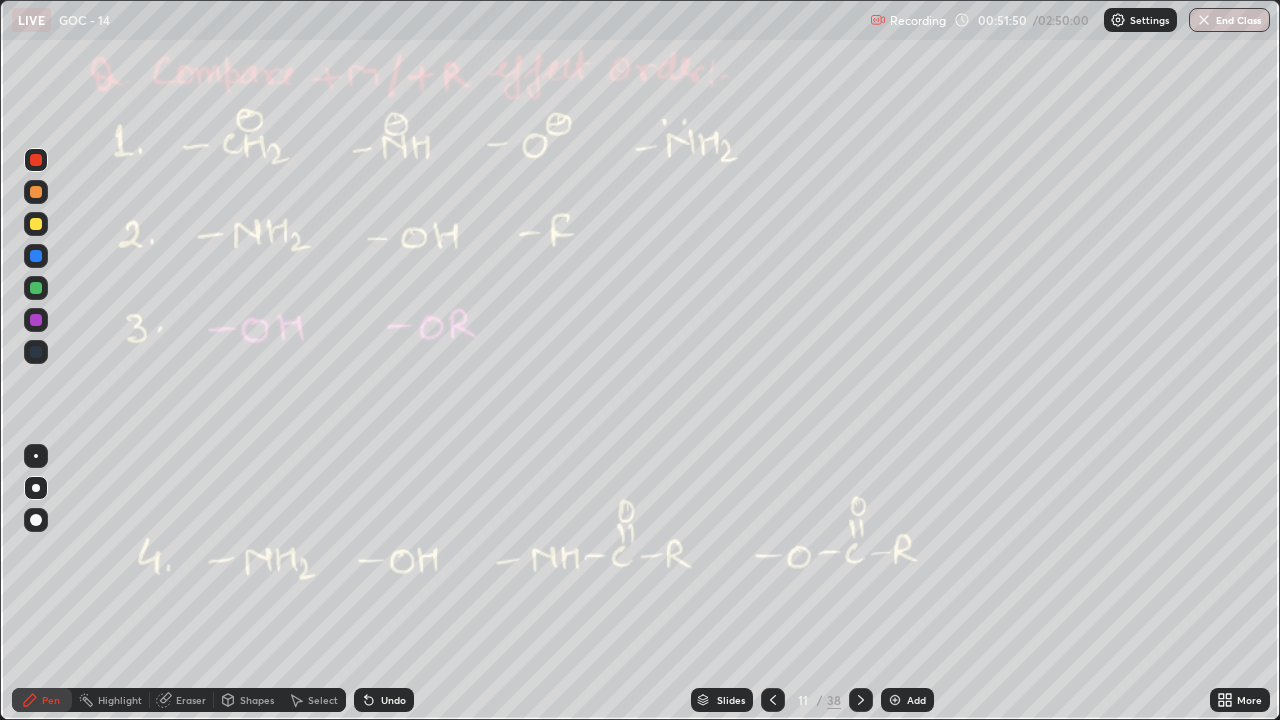 click at bounding box center [36, 288] 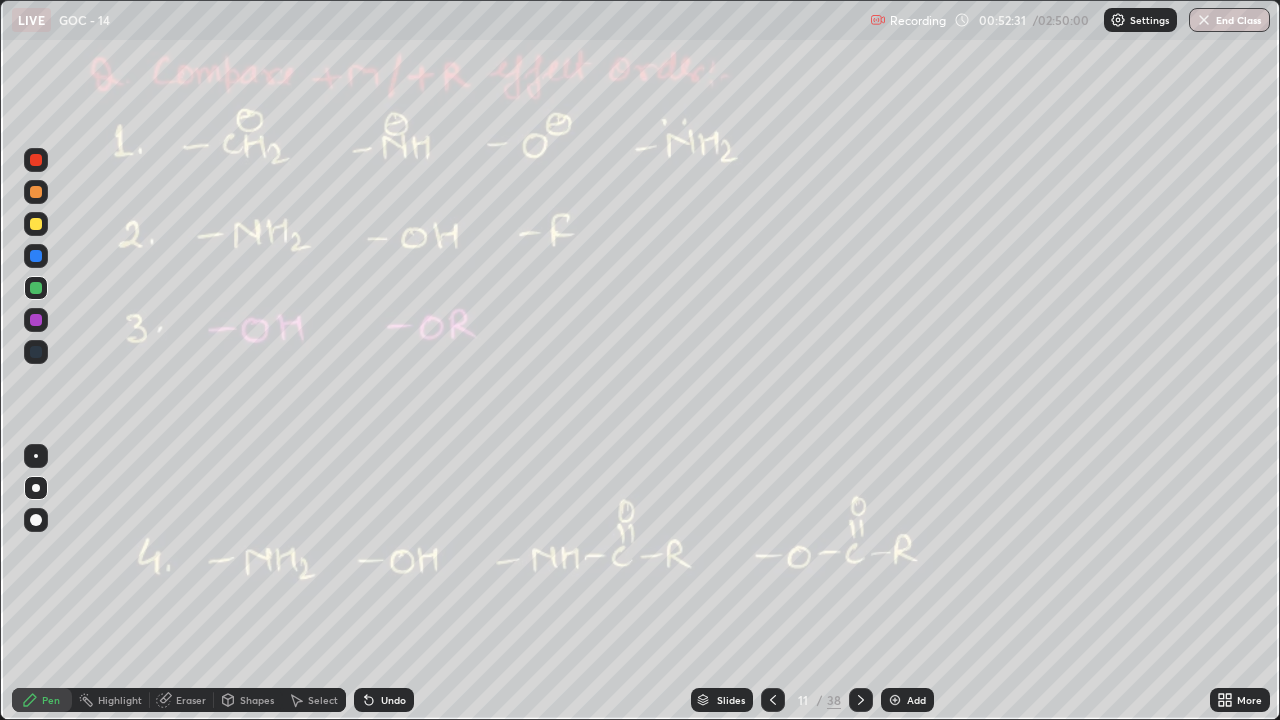click at bounding box center [36, 160] 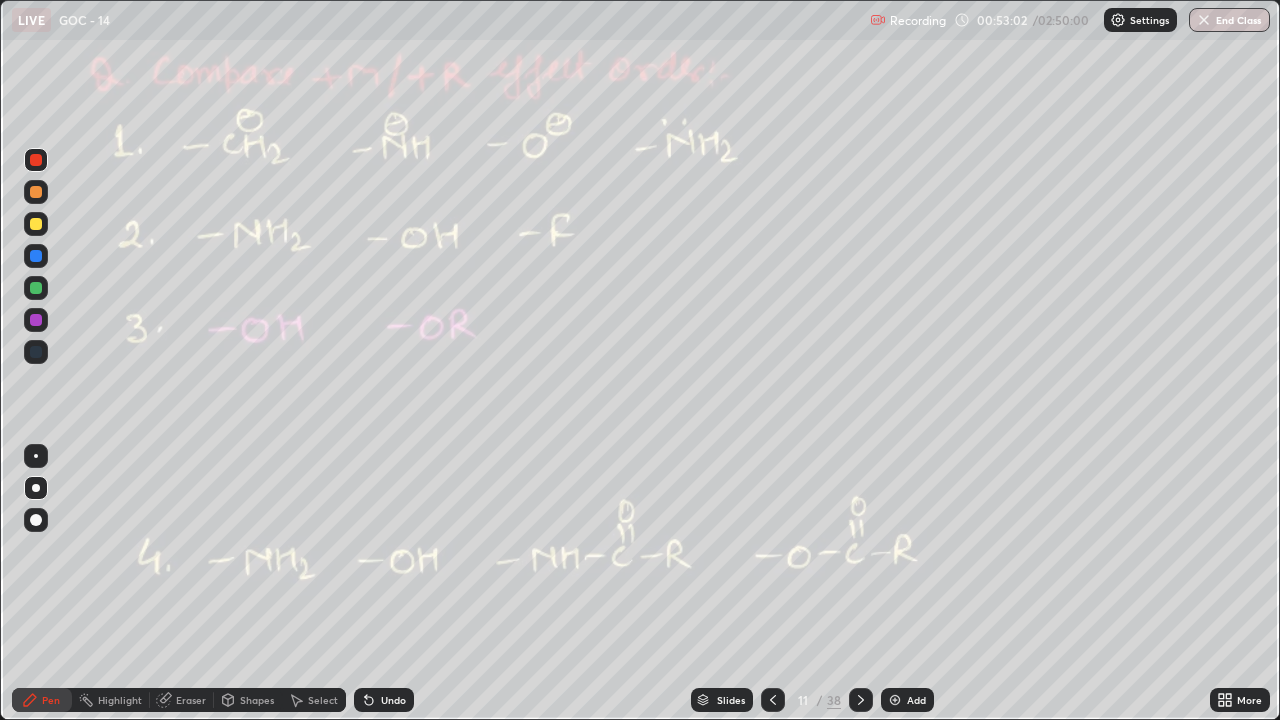 click at bounding box center [36, 288] 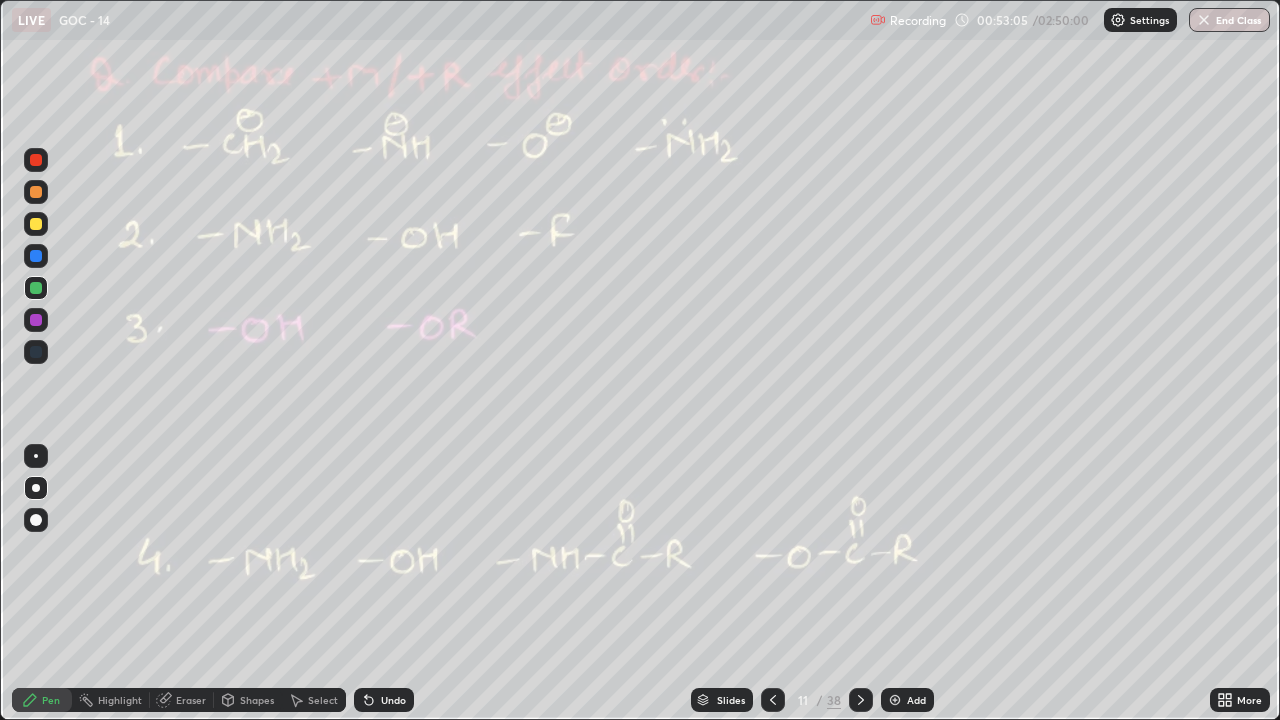 click on "Undo" at bounding box center (393, 700) 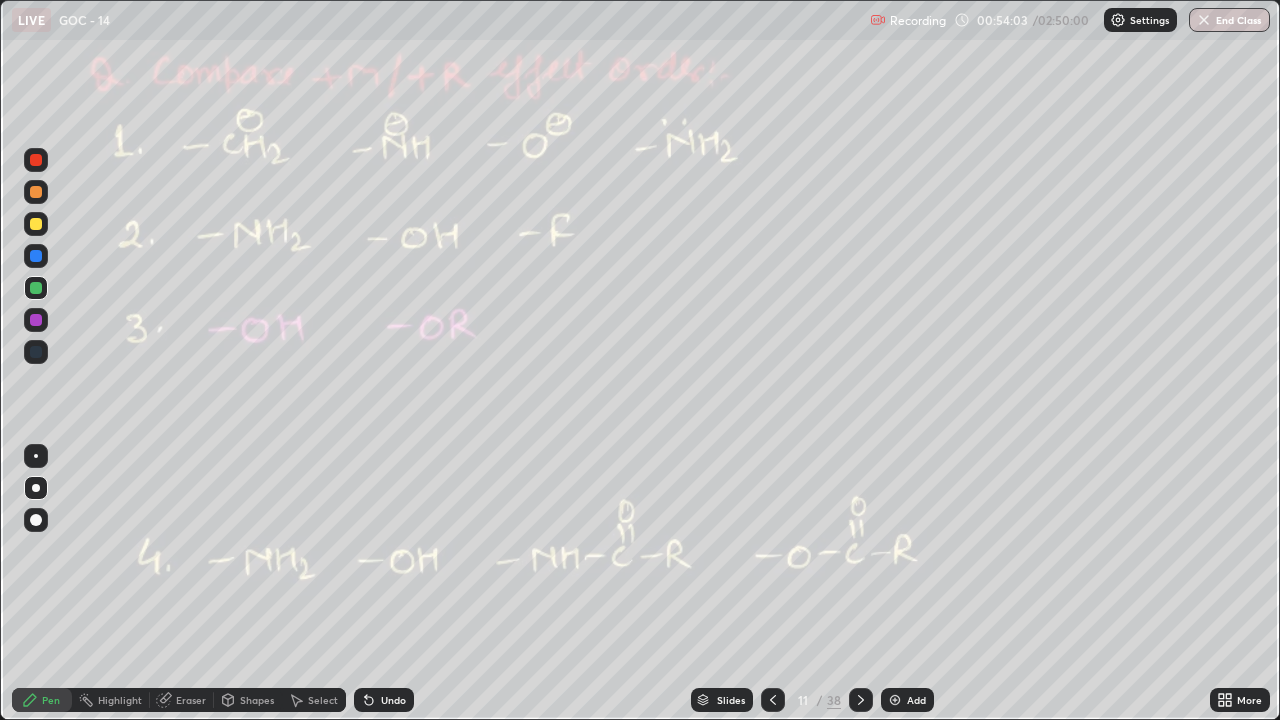 click on "Undo" at bounding box center (393, 700) 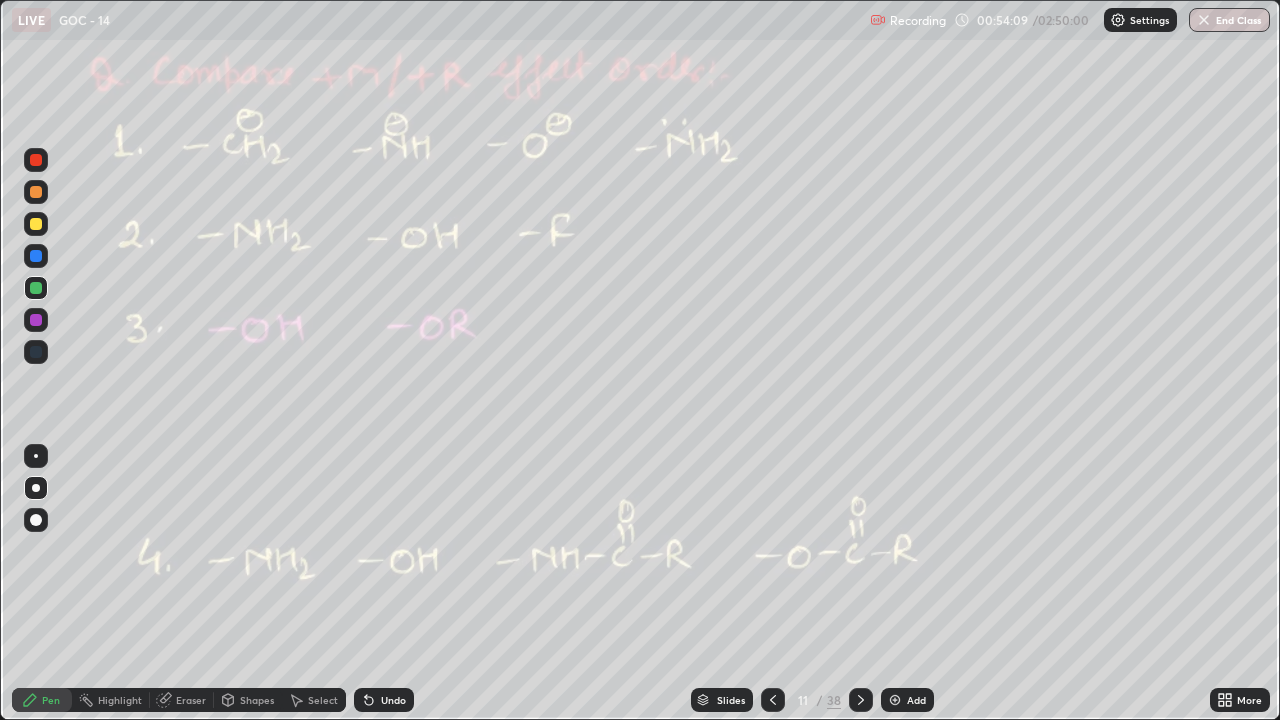 click on "Select" at bounding box center [323, 700] 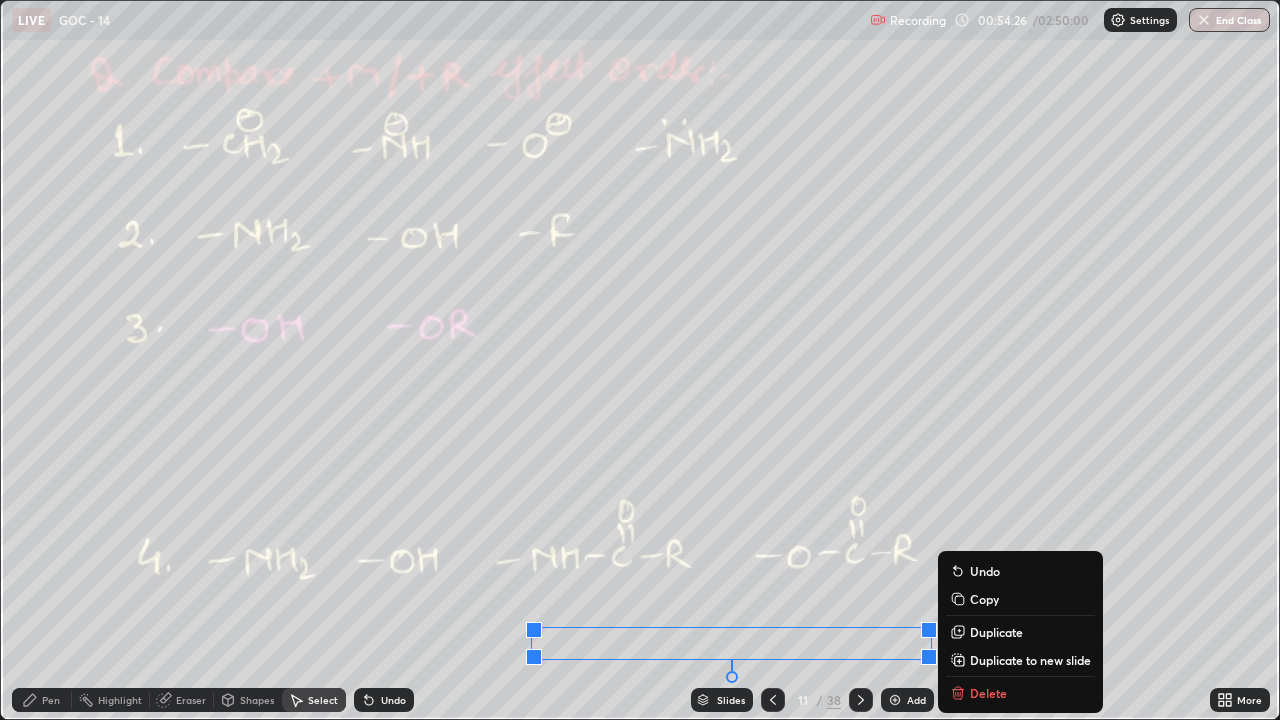 click on "0 ° Undo Copy Duplicate Duplicate to new slide Delete" at bounding box center (640, 360) 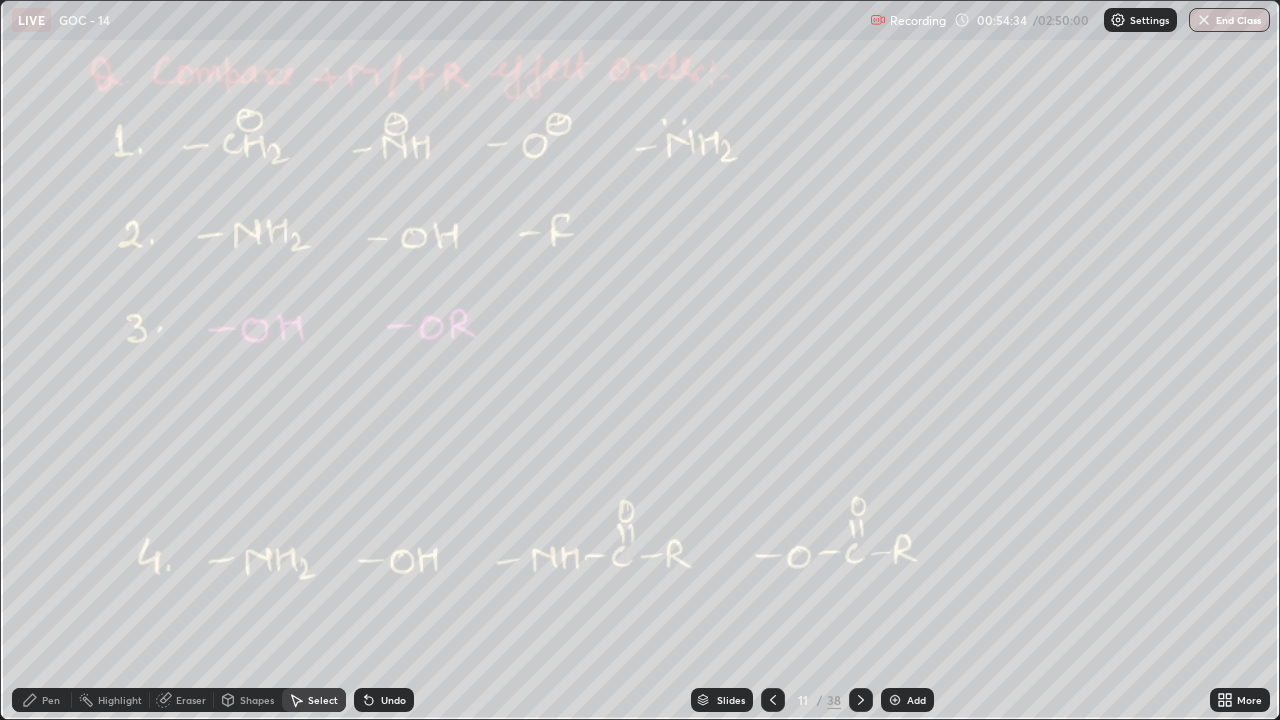 click on "Pen" at bounding box center [51, 700] 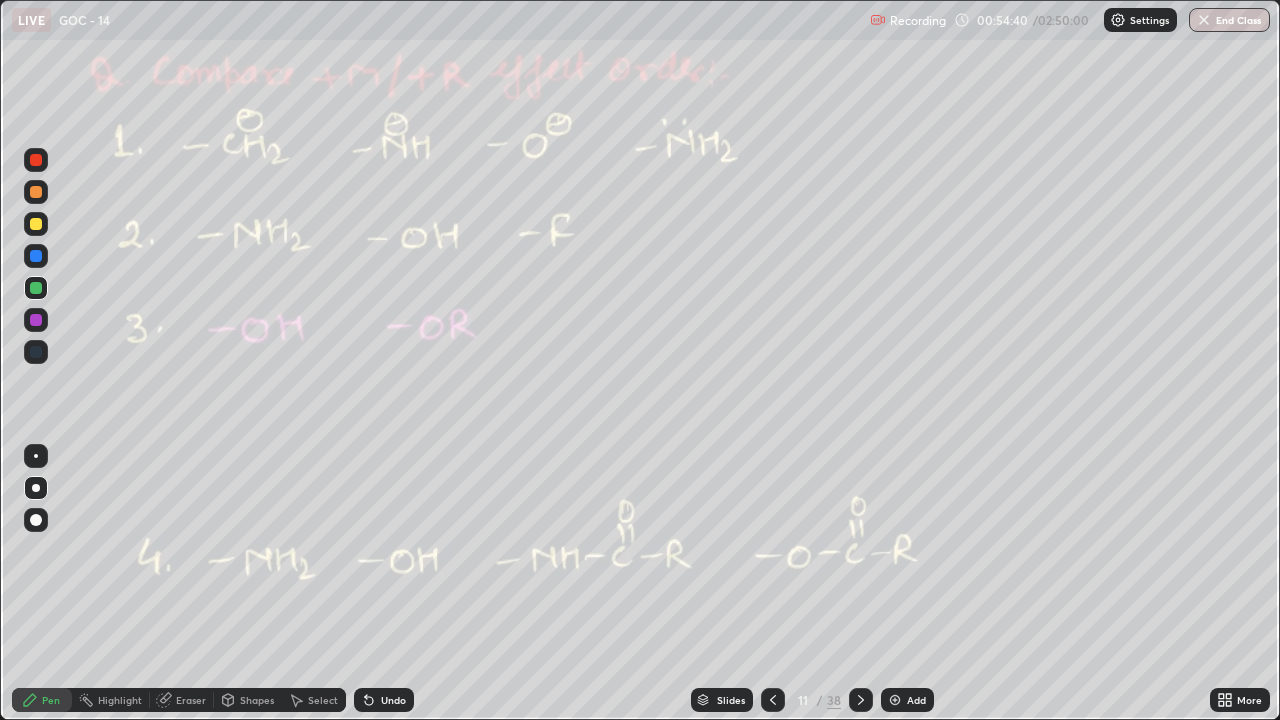 click at bounding box center (36, 224) 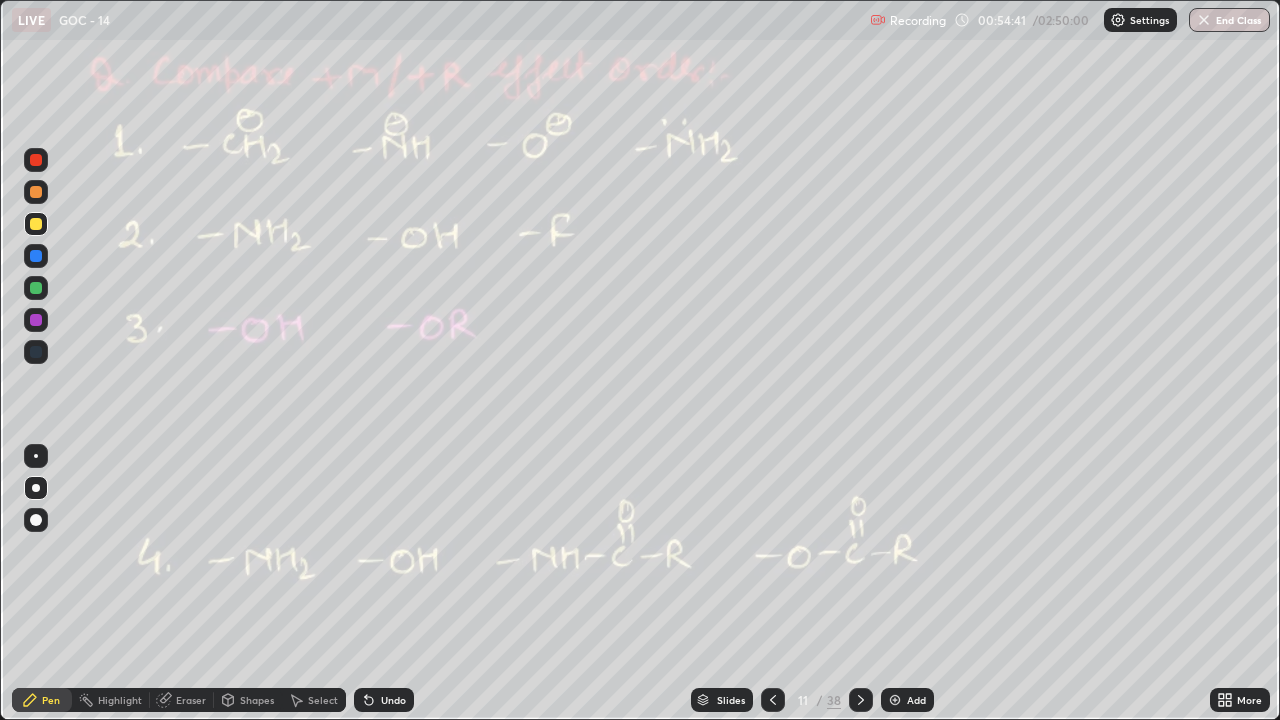 click at bounding box center (36, 224) 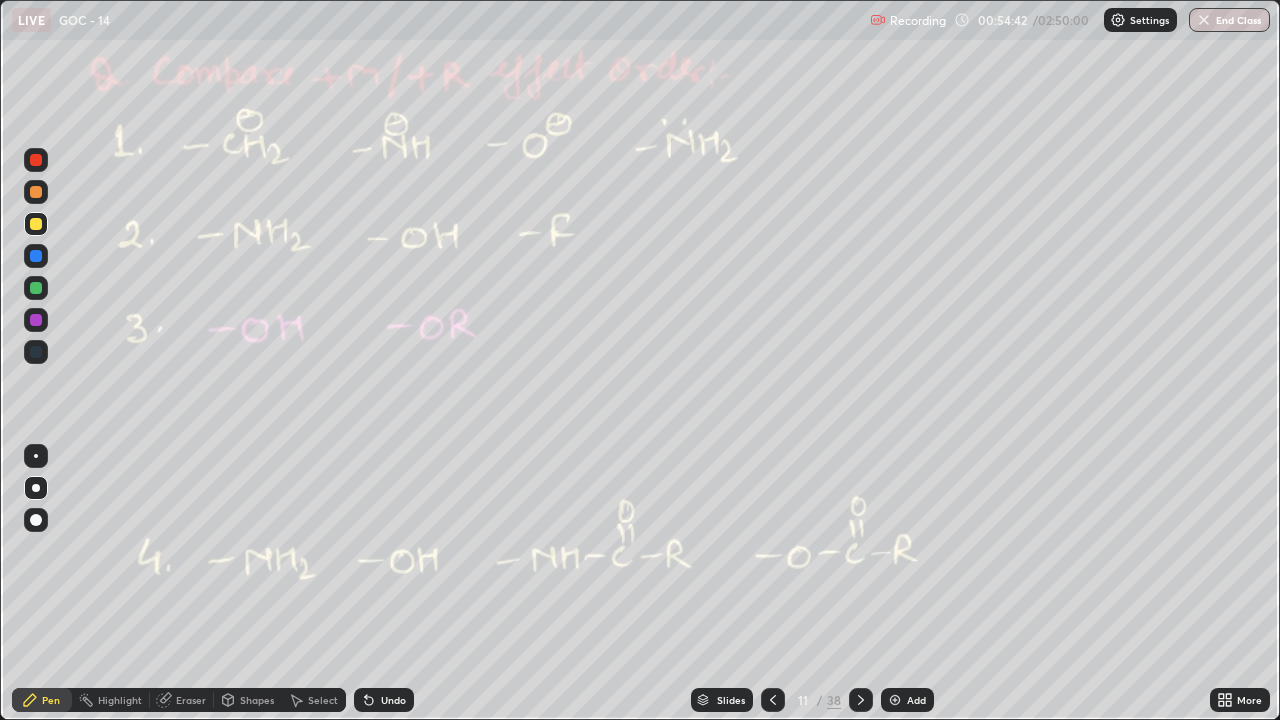 click 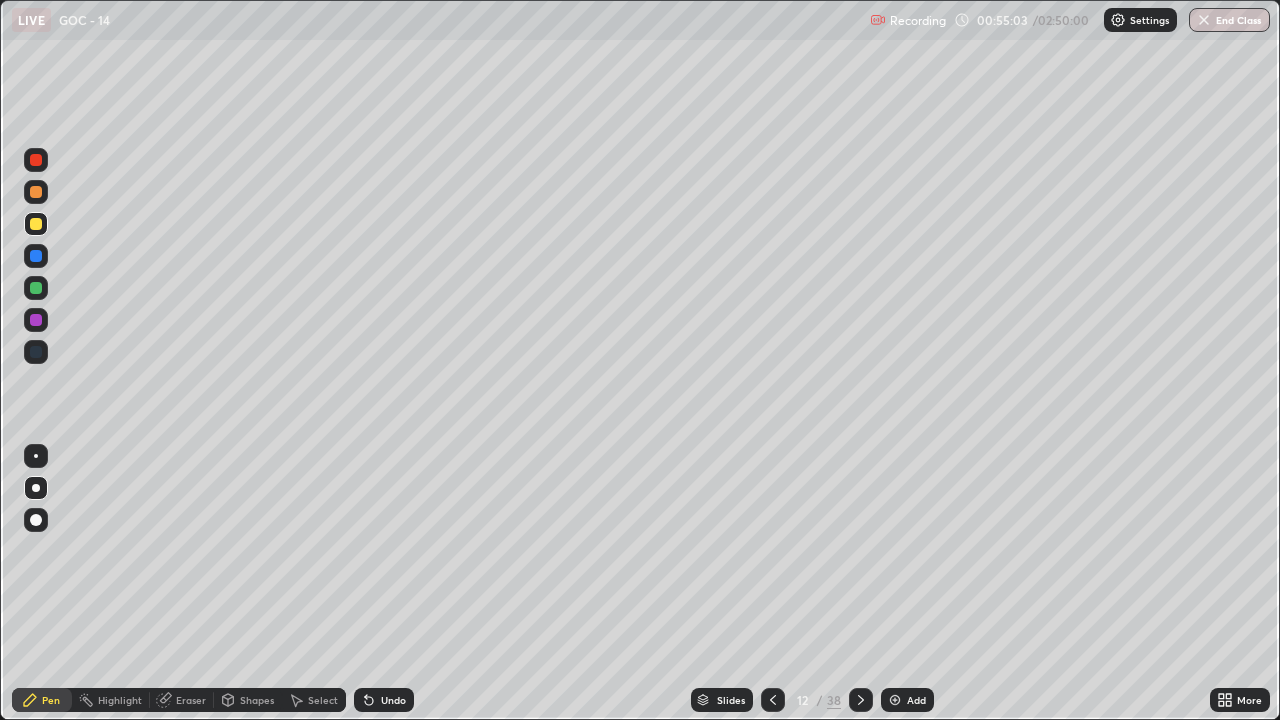 click at bounding box center (36, 160) 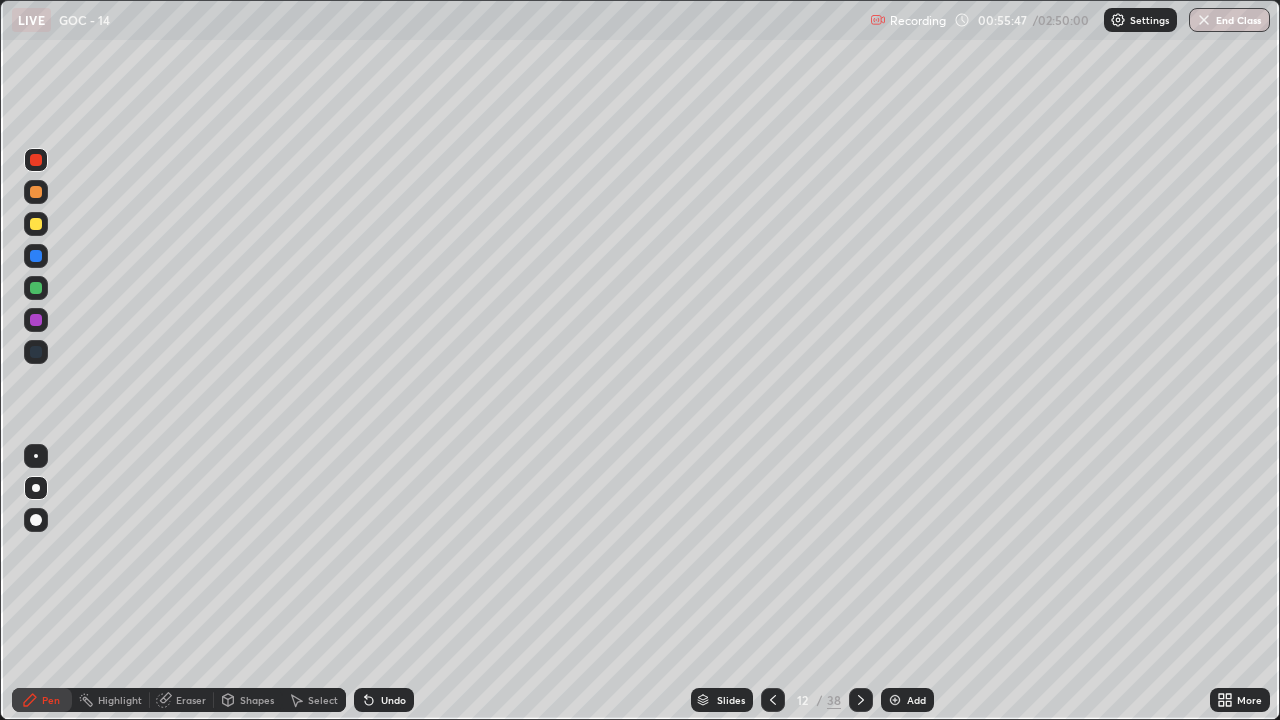 click 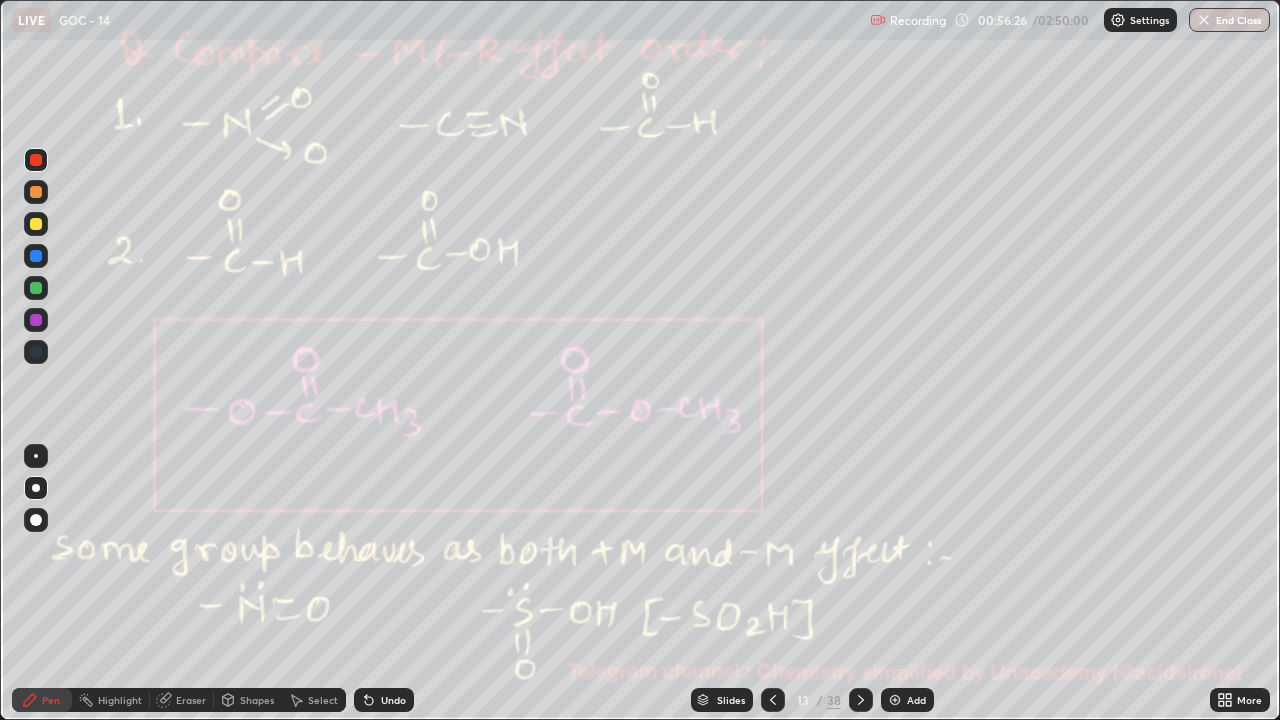 click at bounding box center (36, 288) 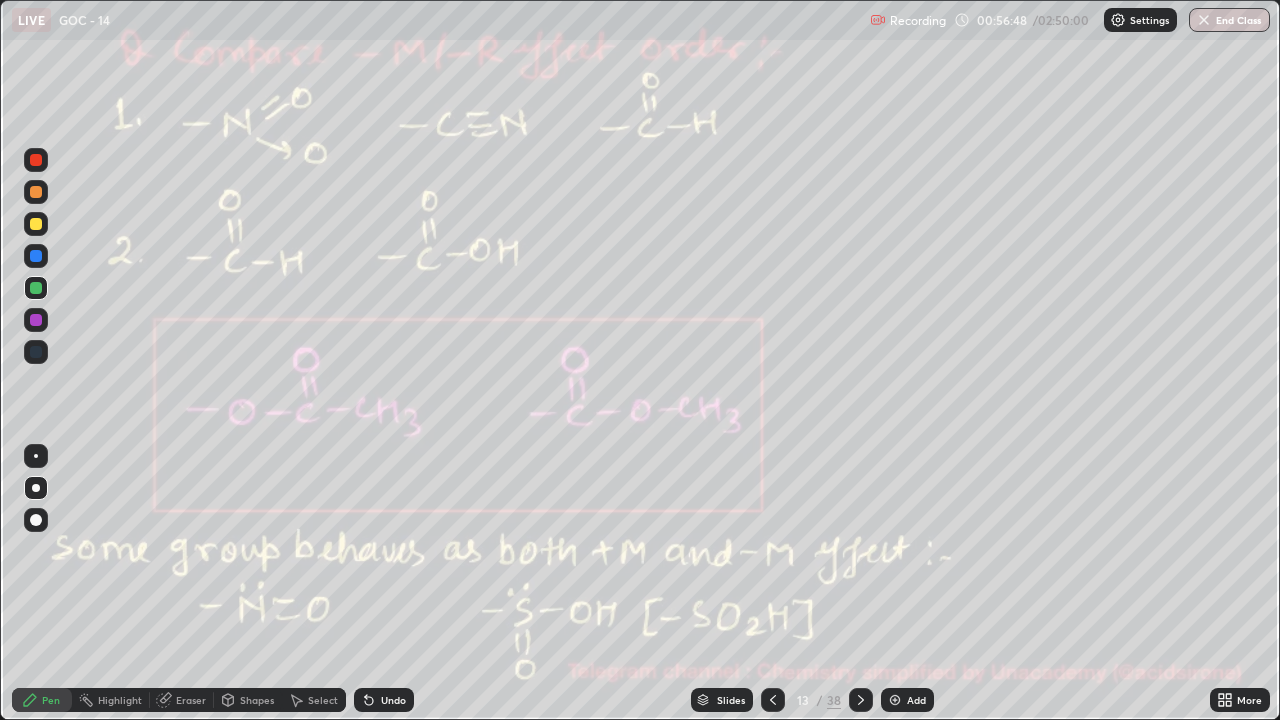 click at bounding box center [36, 160] 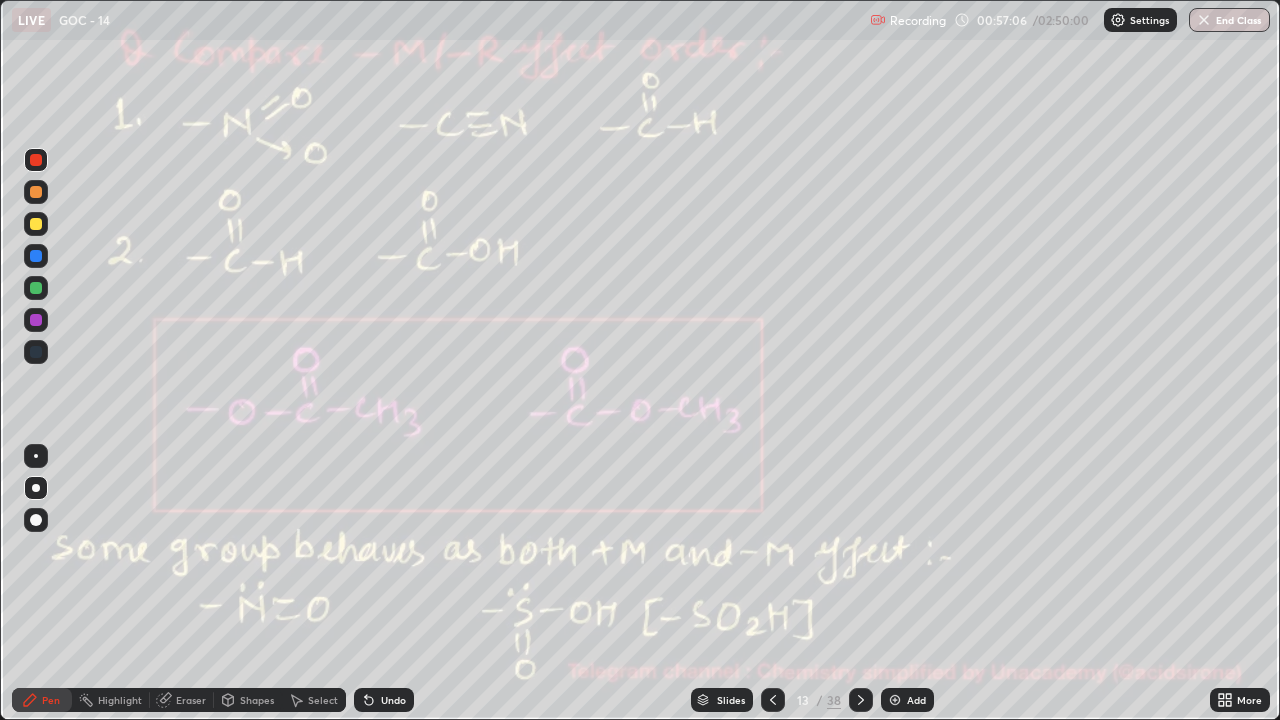 click at bounding box center [36, 288] 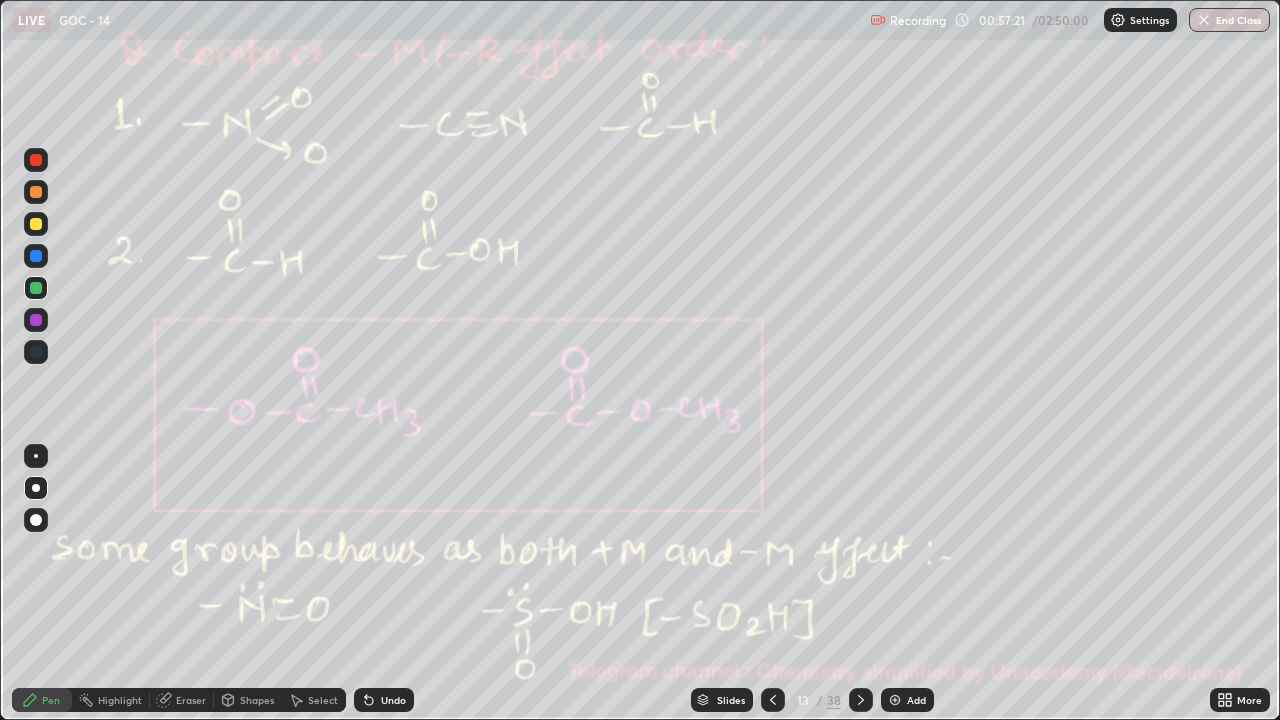 click on "Undo" at bounding box center (384, 700) 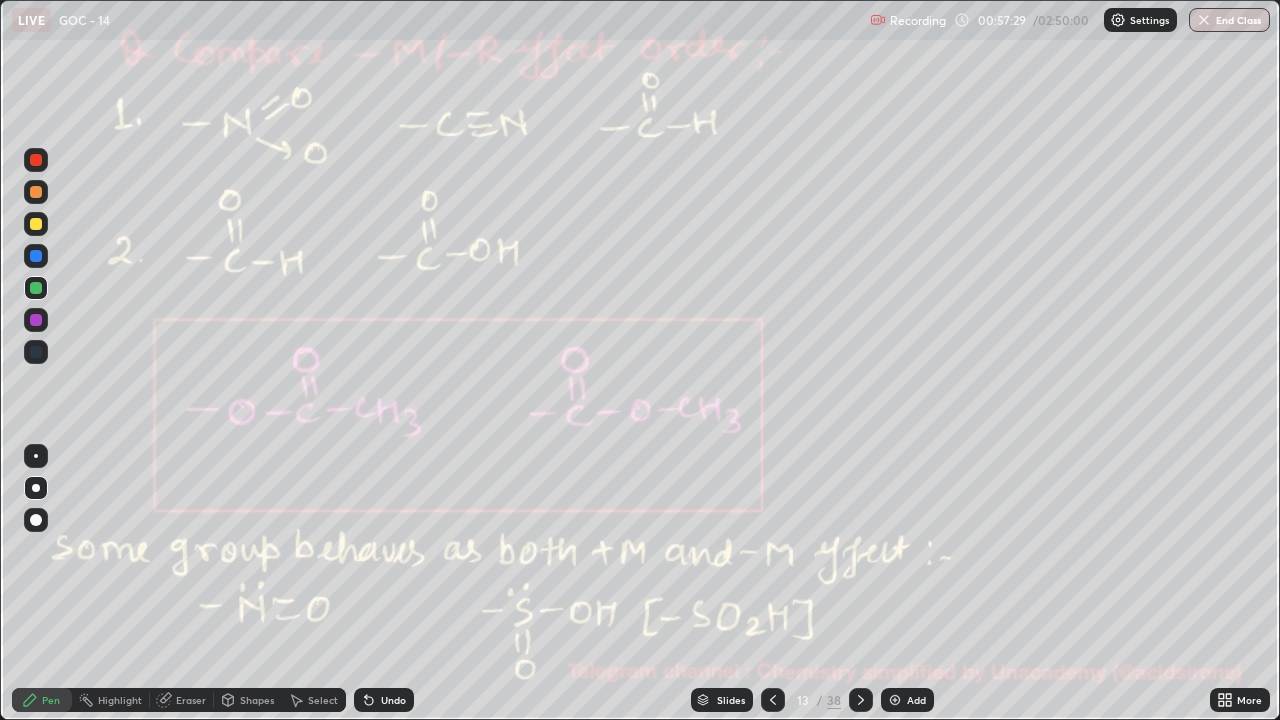 click at bounding box center (36, 160) 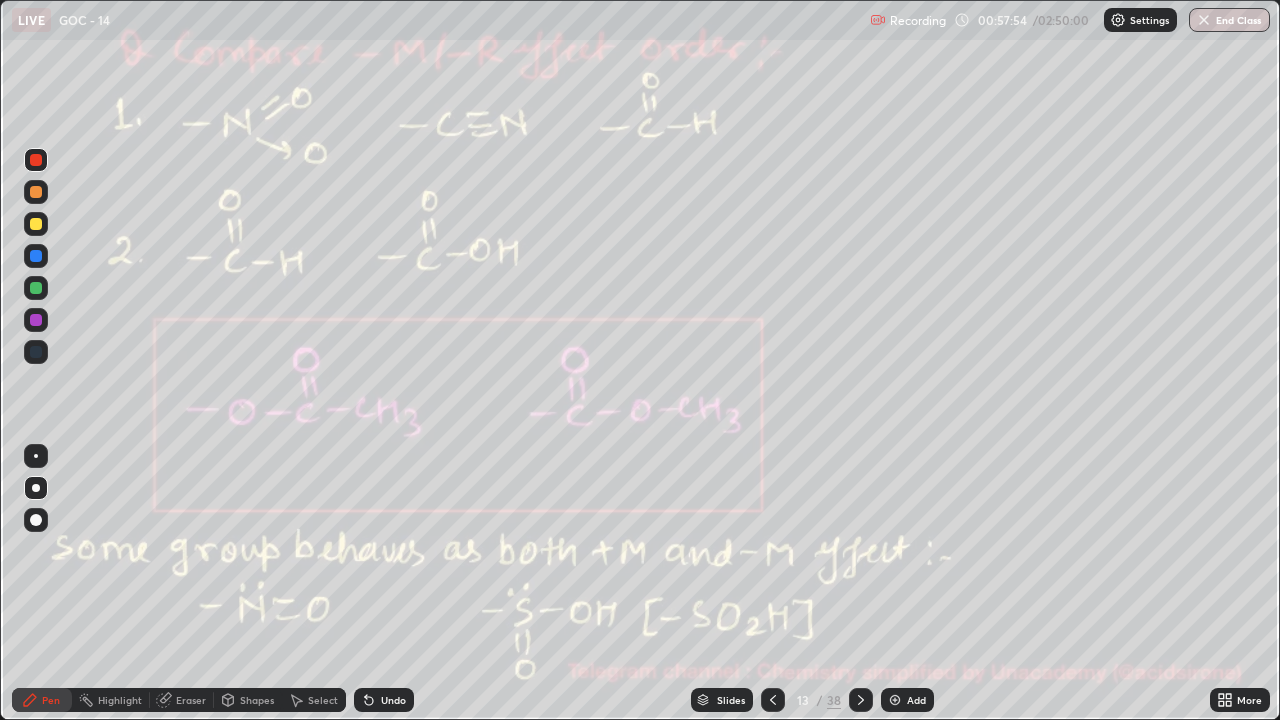 click on "Highlight" at bounding box center [111, 700] 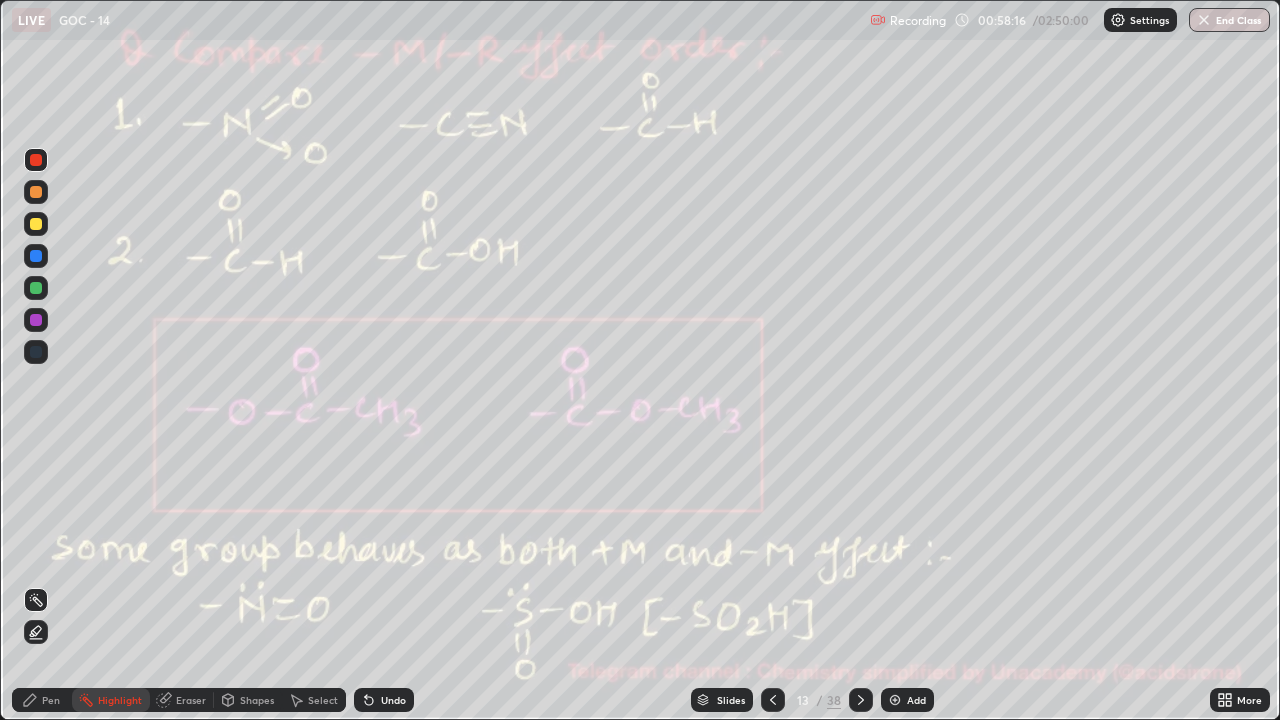 click at bounding box center [36, 288] 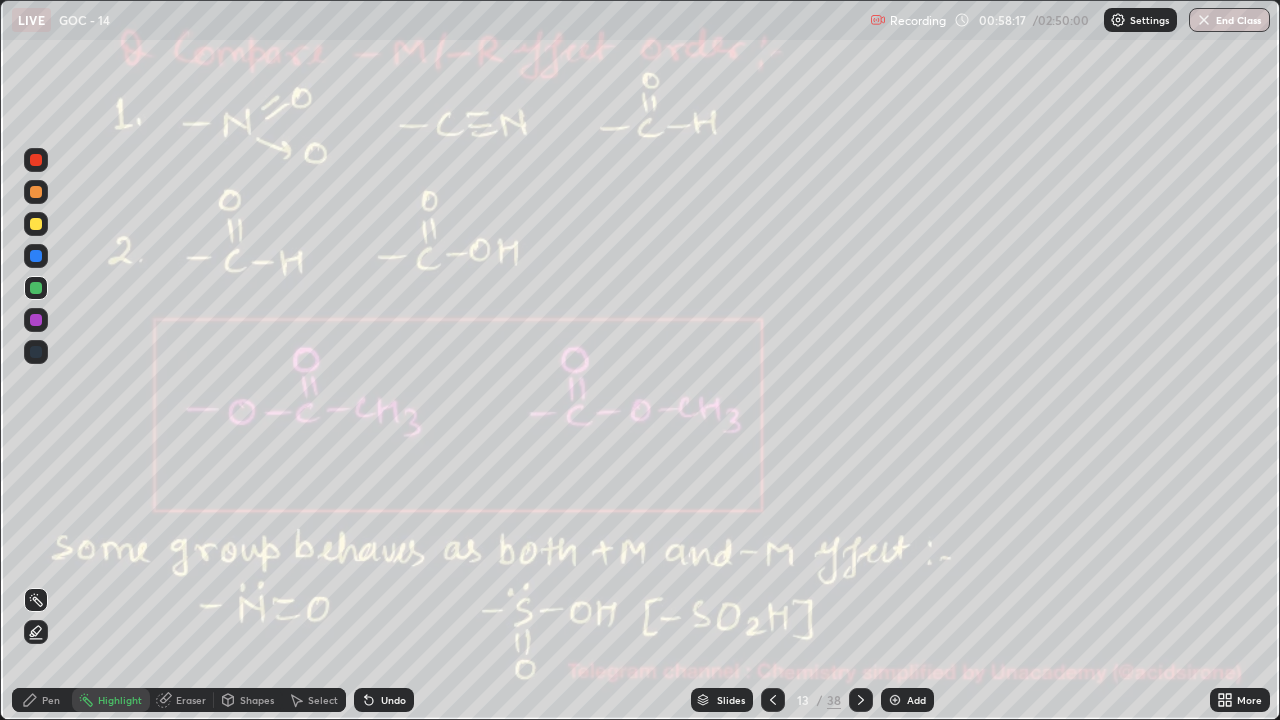 click on "Pen" at bounding box center [42, 700] 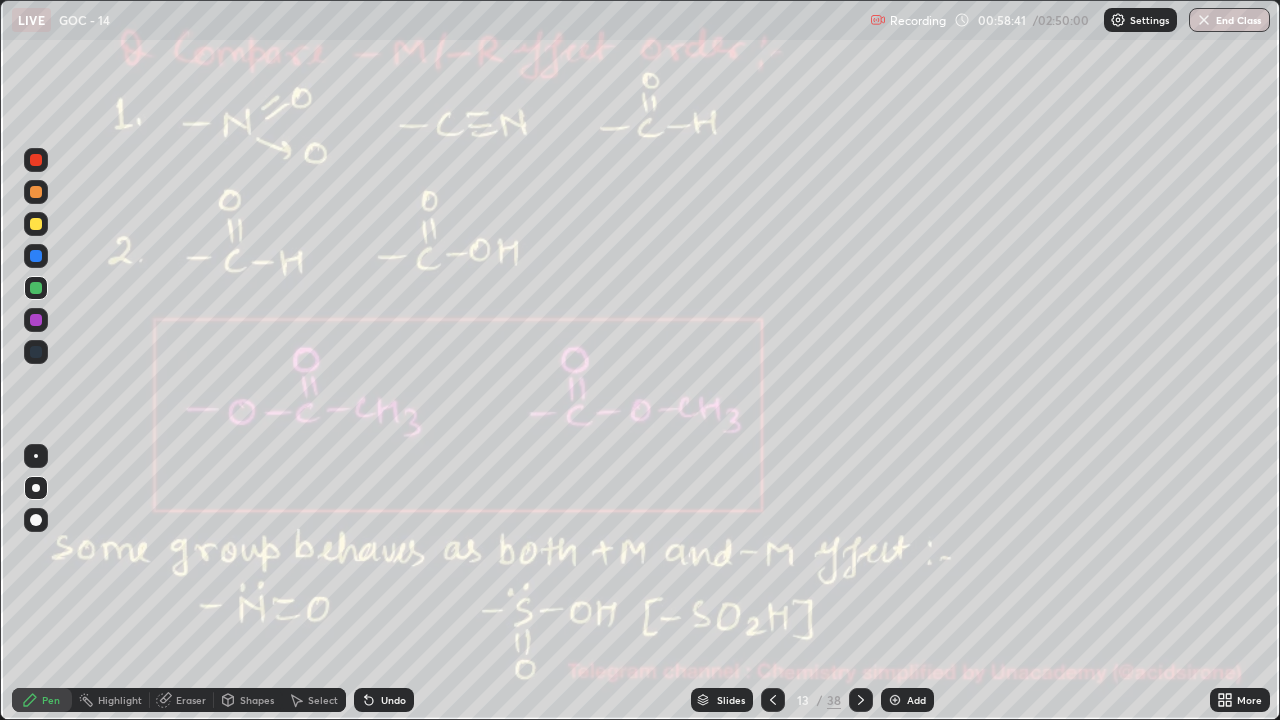 click on "Shapes" at bounding box center [248, 700] 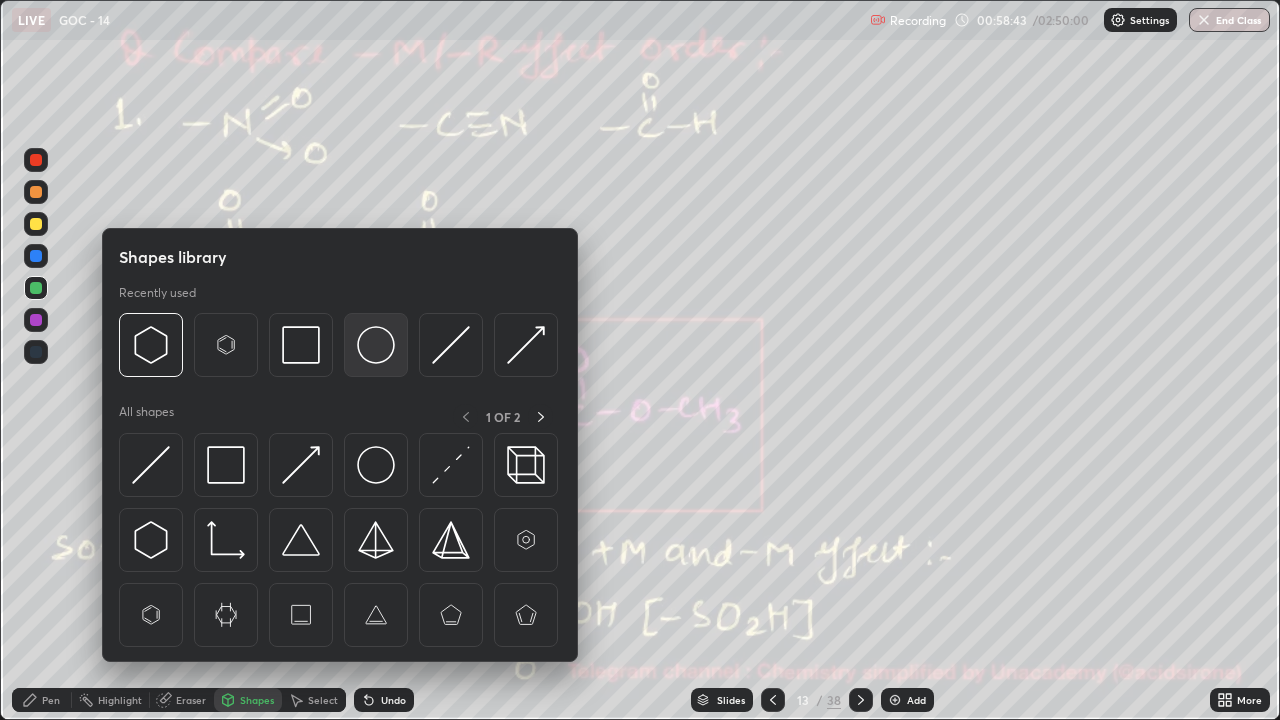 click at bounding box center (376, 345) 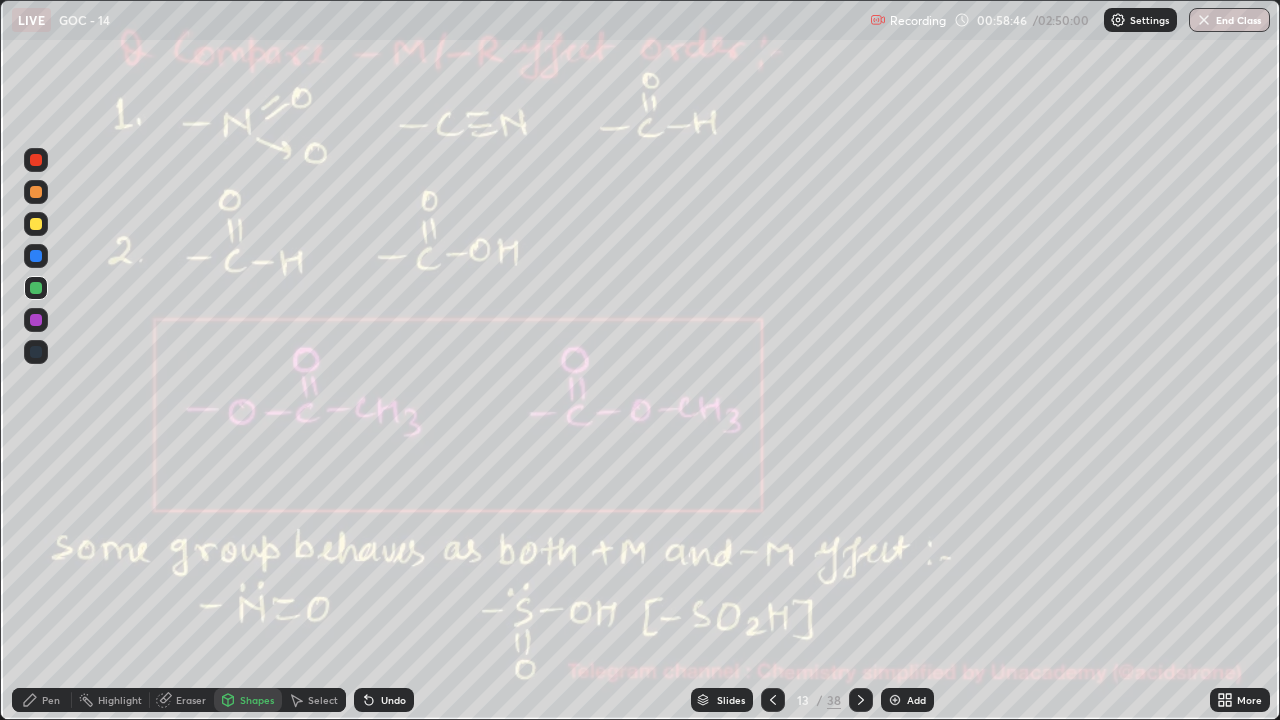 click at bounding box center [36, 256] 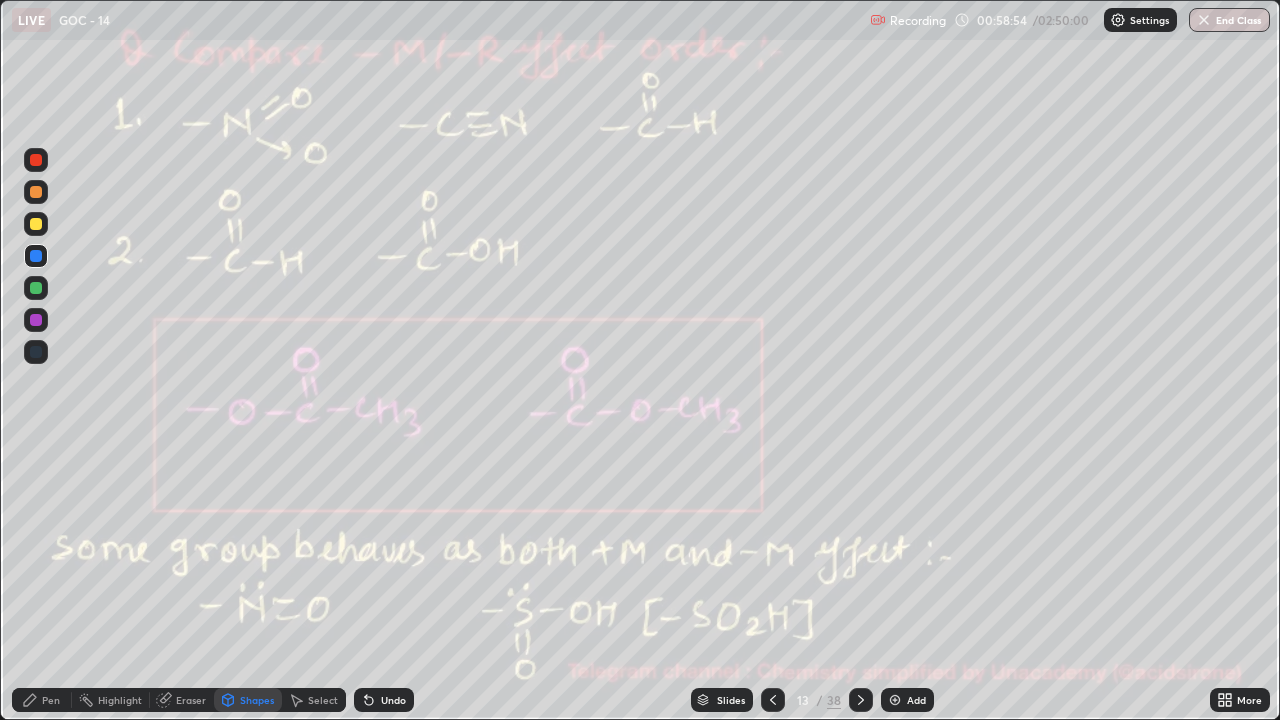 click on "Pen" at bounding box center [51, 700] 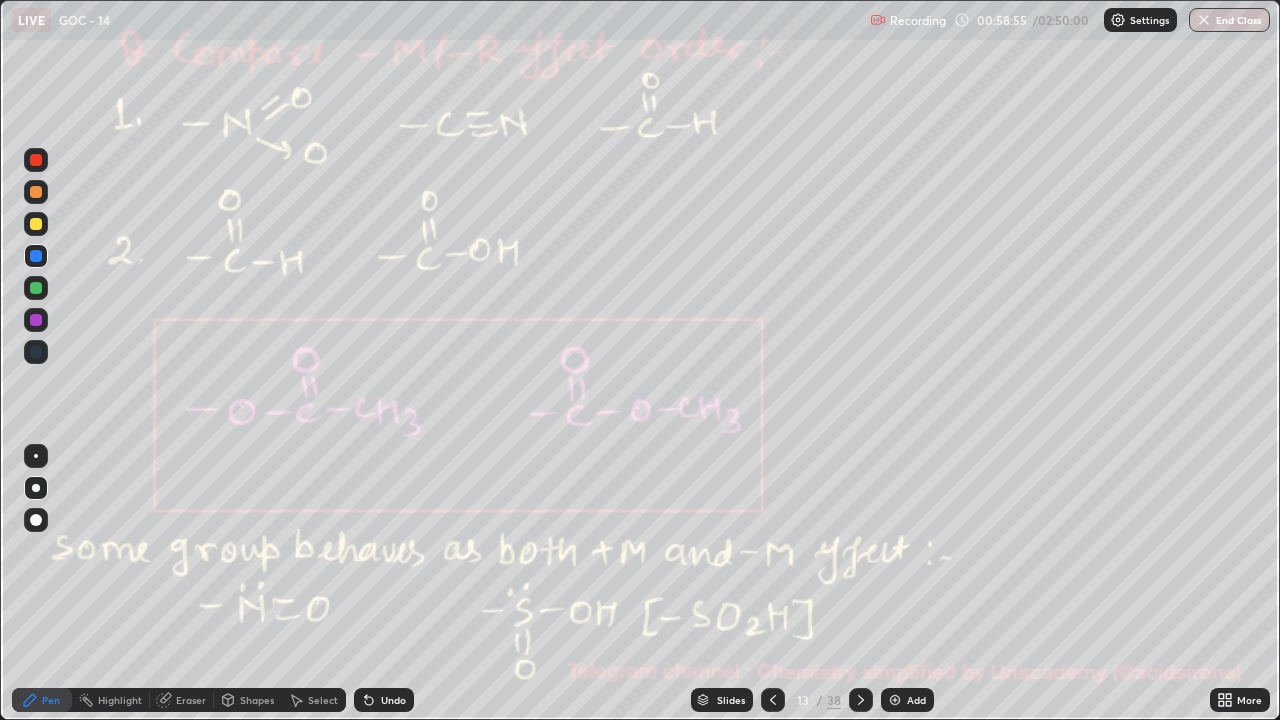 click at bounding box center [36, 160] 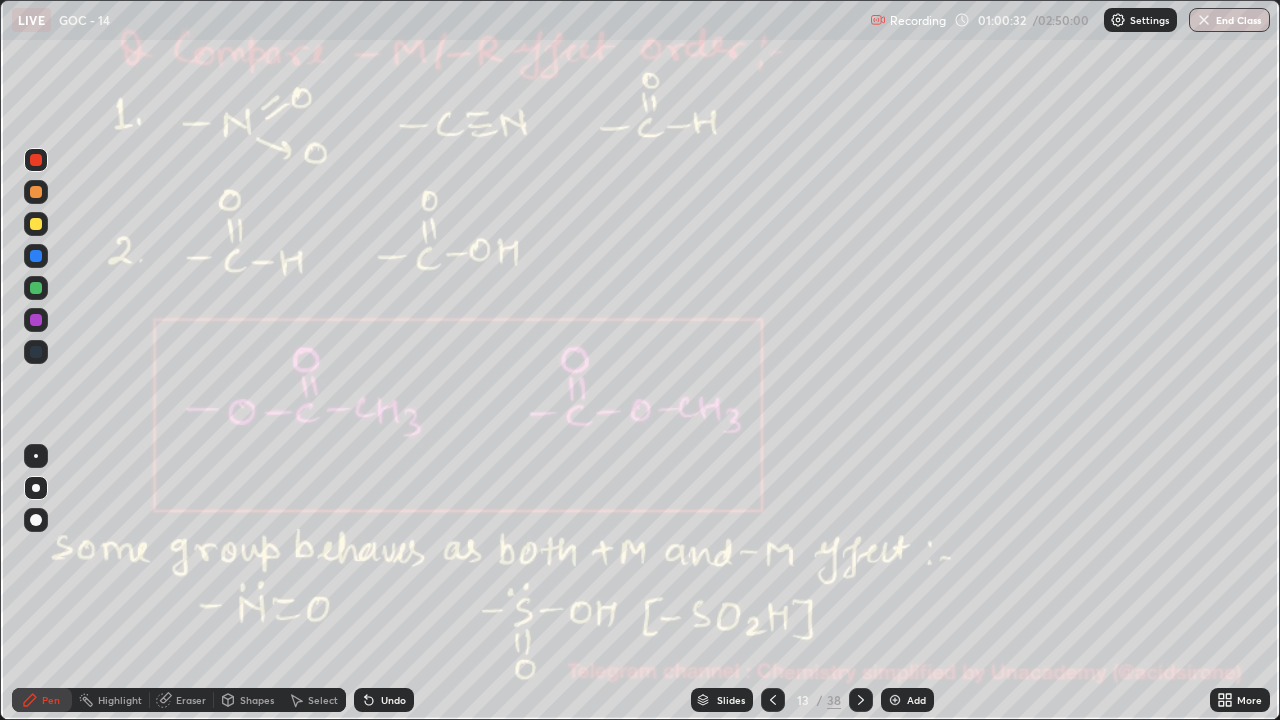 click 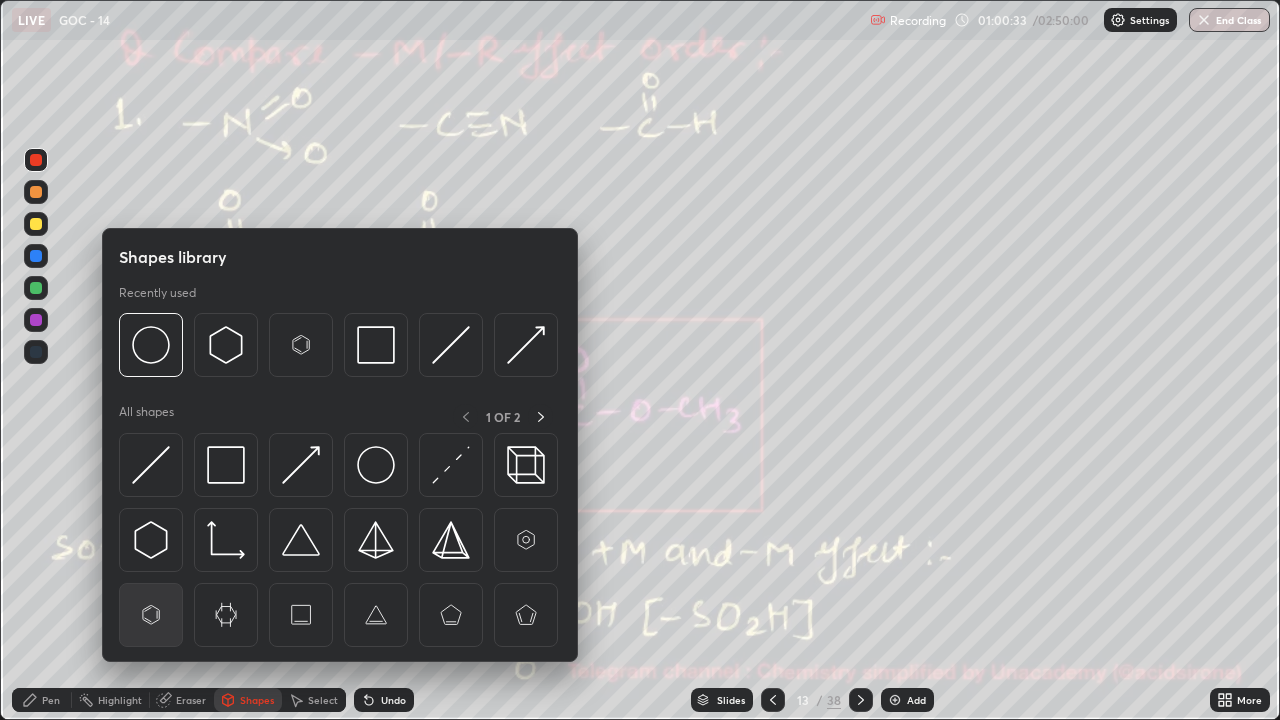 click at bounding box center (151, 615) 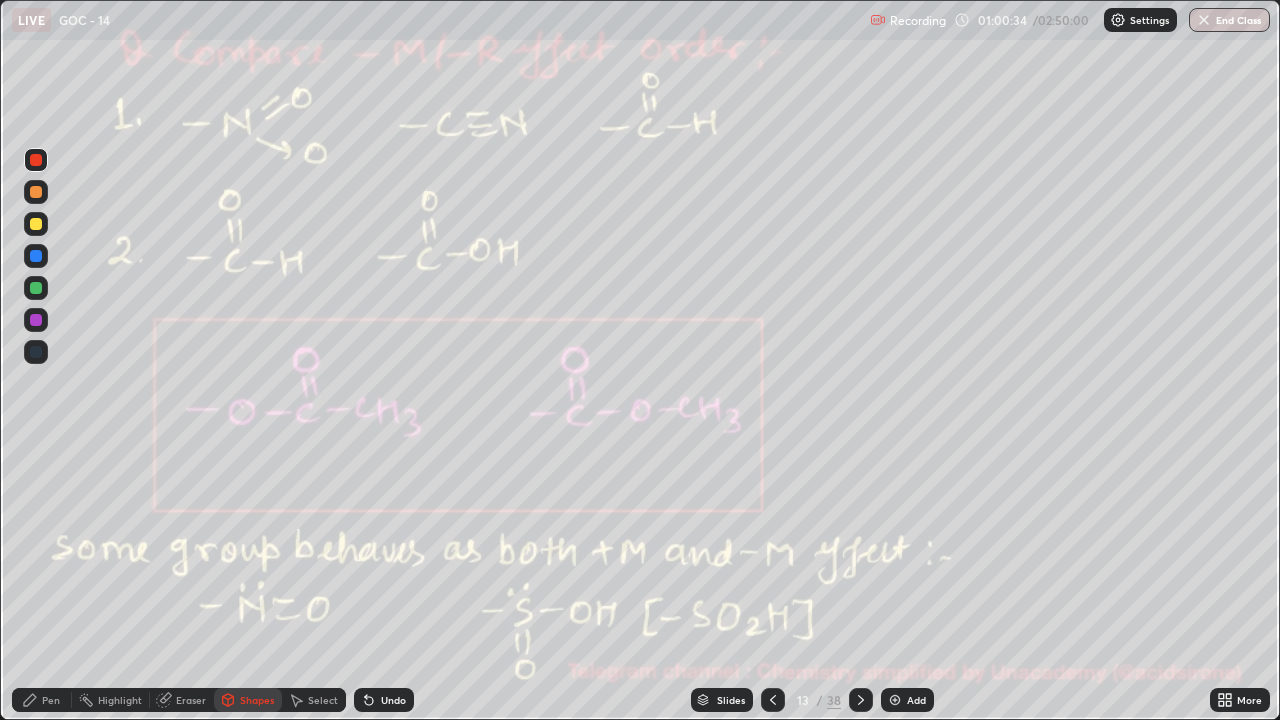 click at bounding box center (36, 192) 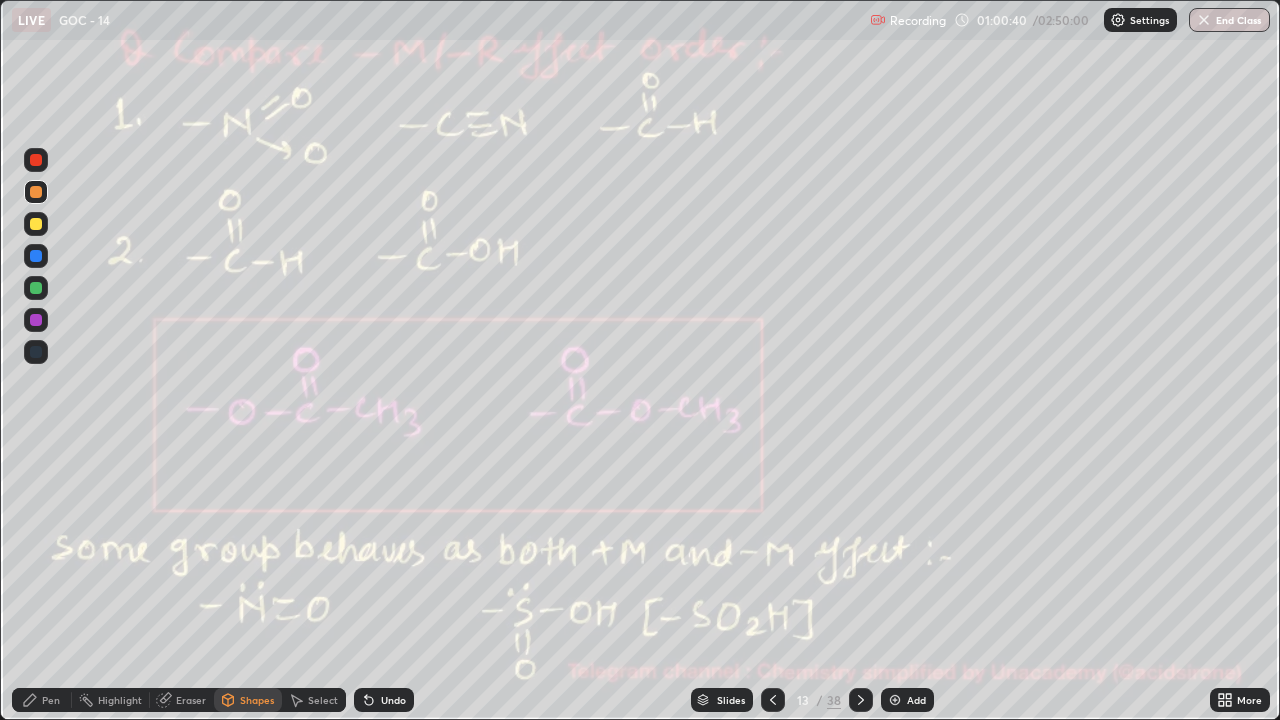 click on "Pen" at bounding box center [51, 700] 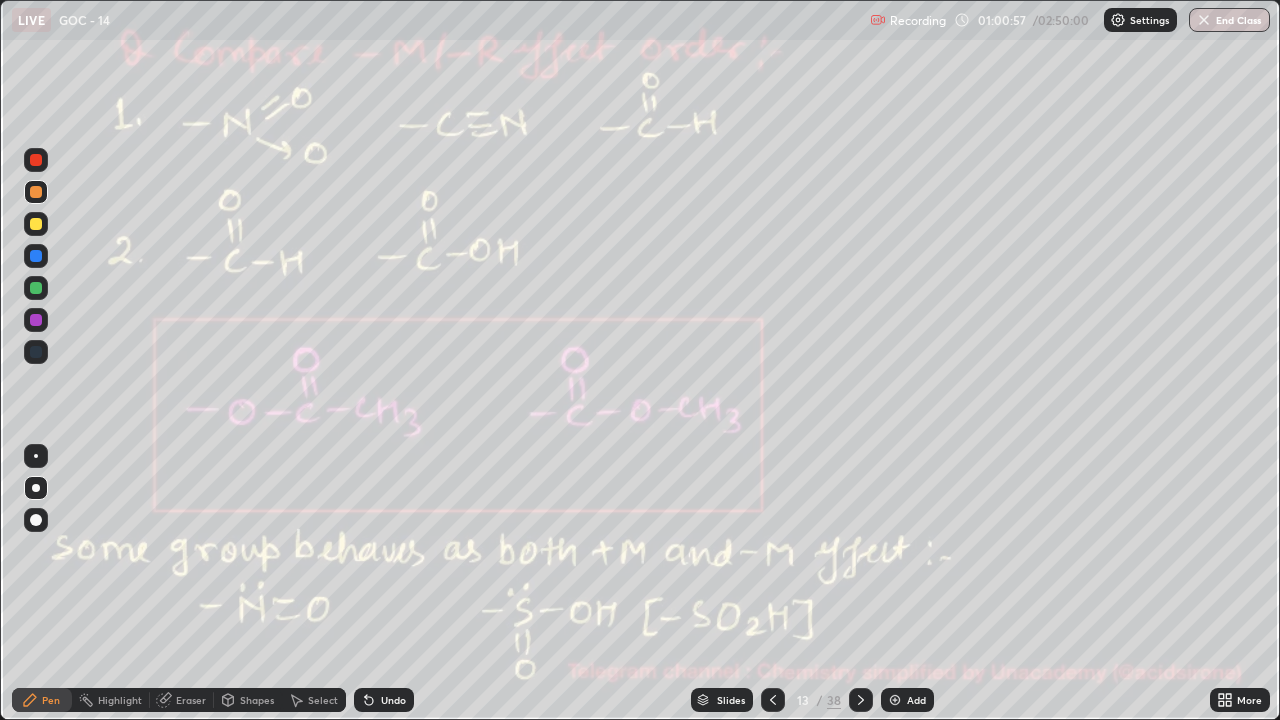 click 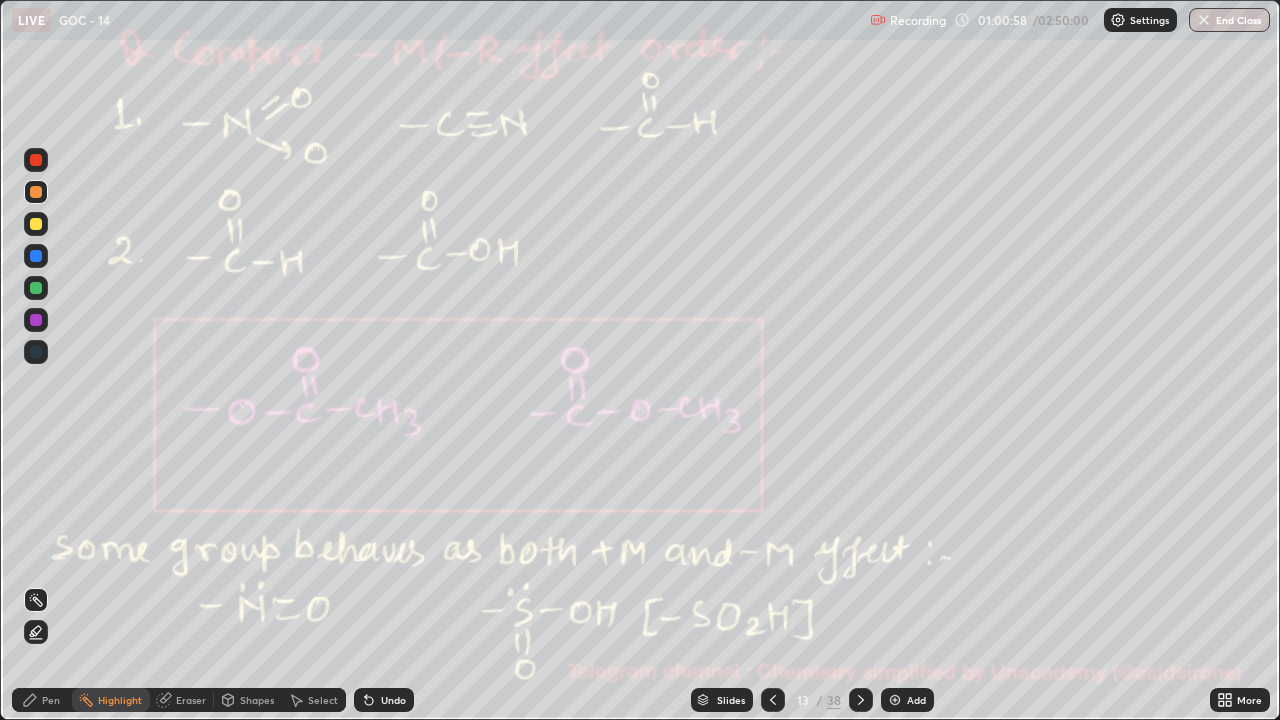 click at bounding box center (36, 288) 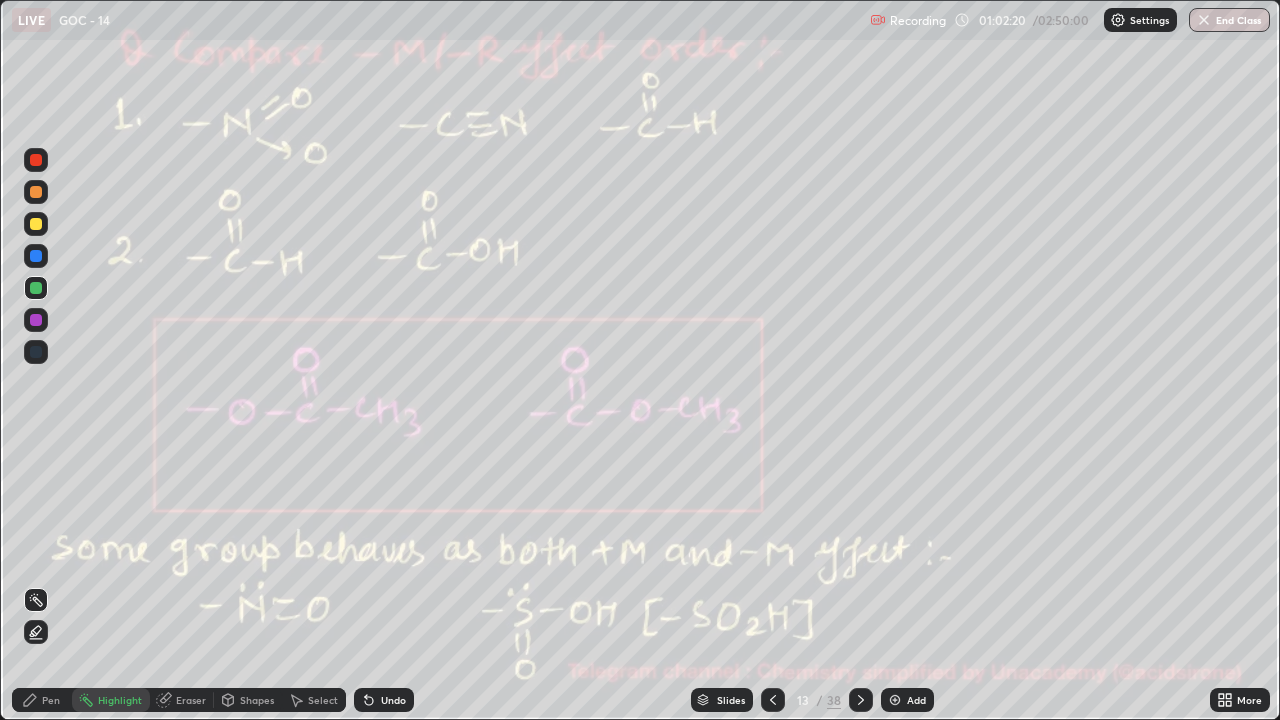 click on "Slides 13 / 38 Add" at bounding box center (812, 700) 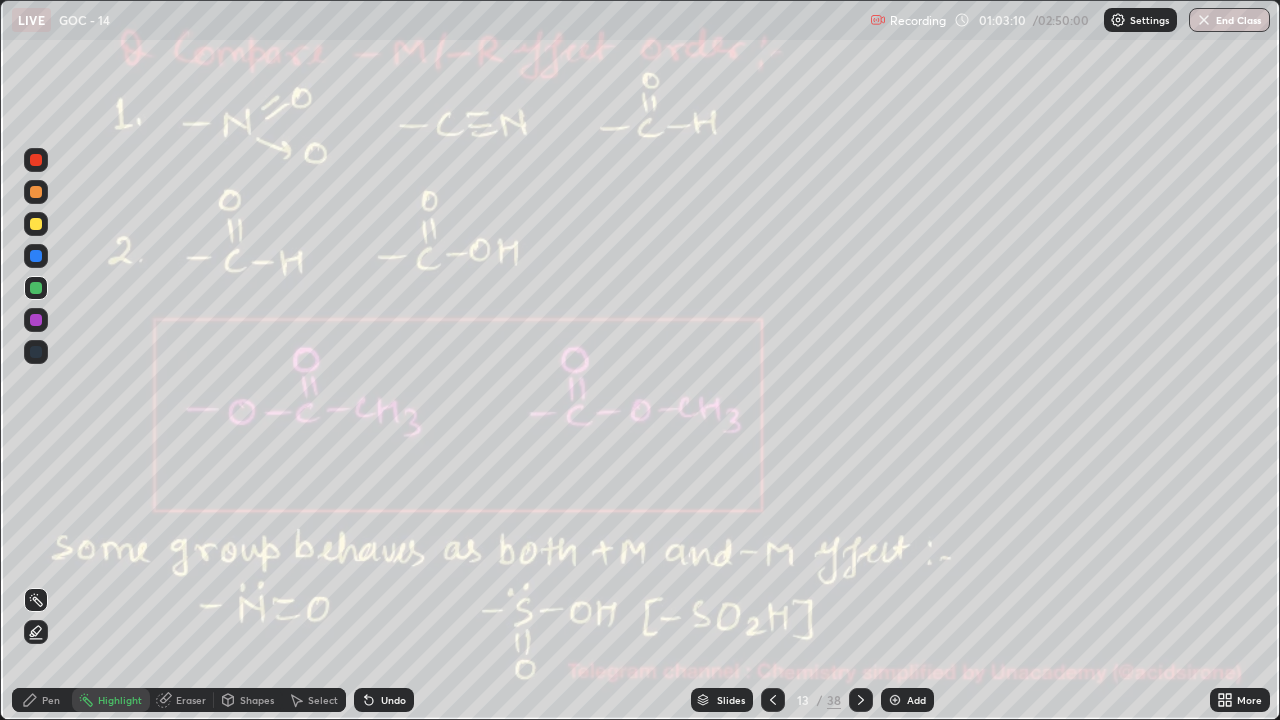 click 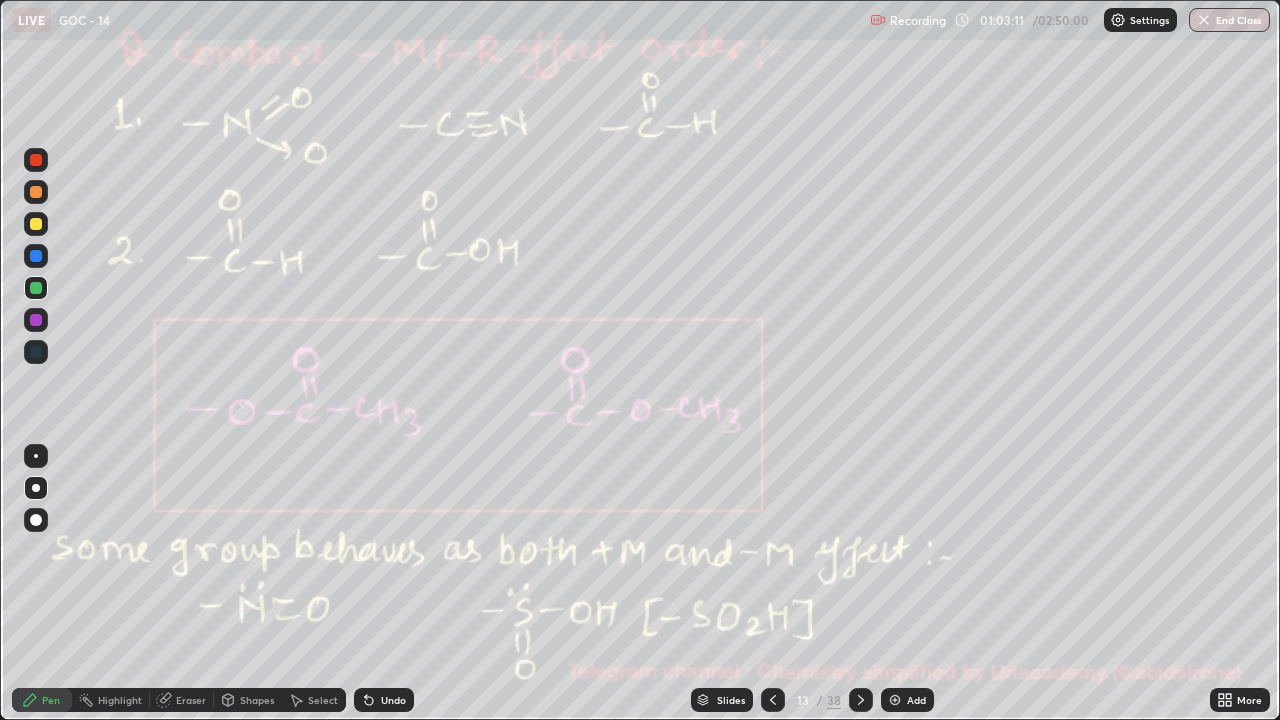 click 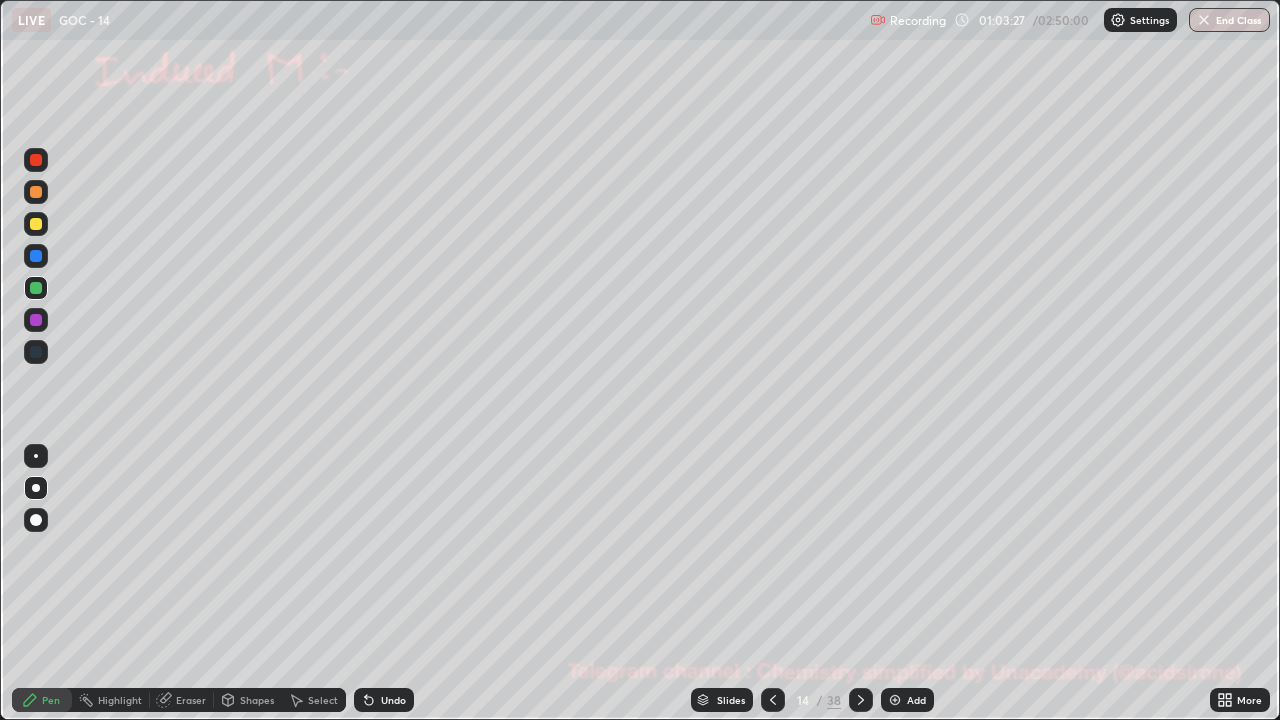 click at bounding box center (36, 192) 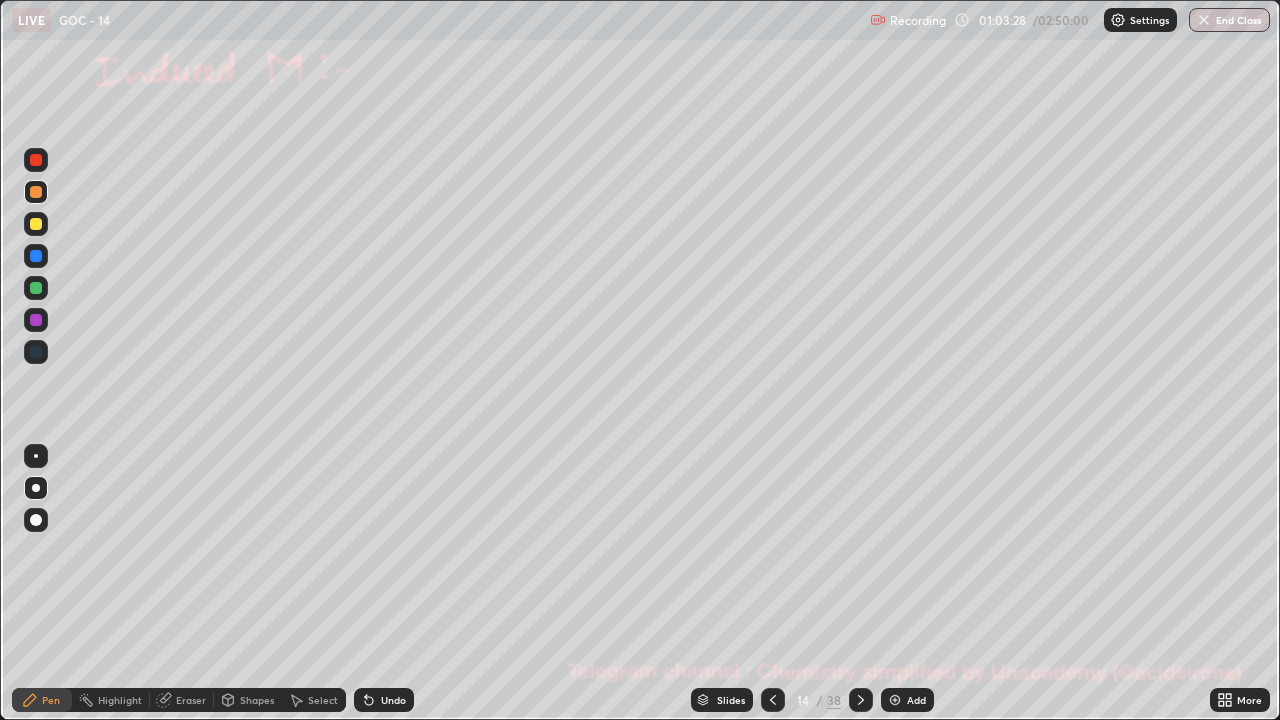 click at bounding box center (36, 192) 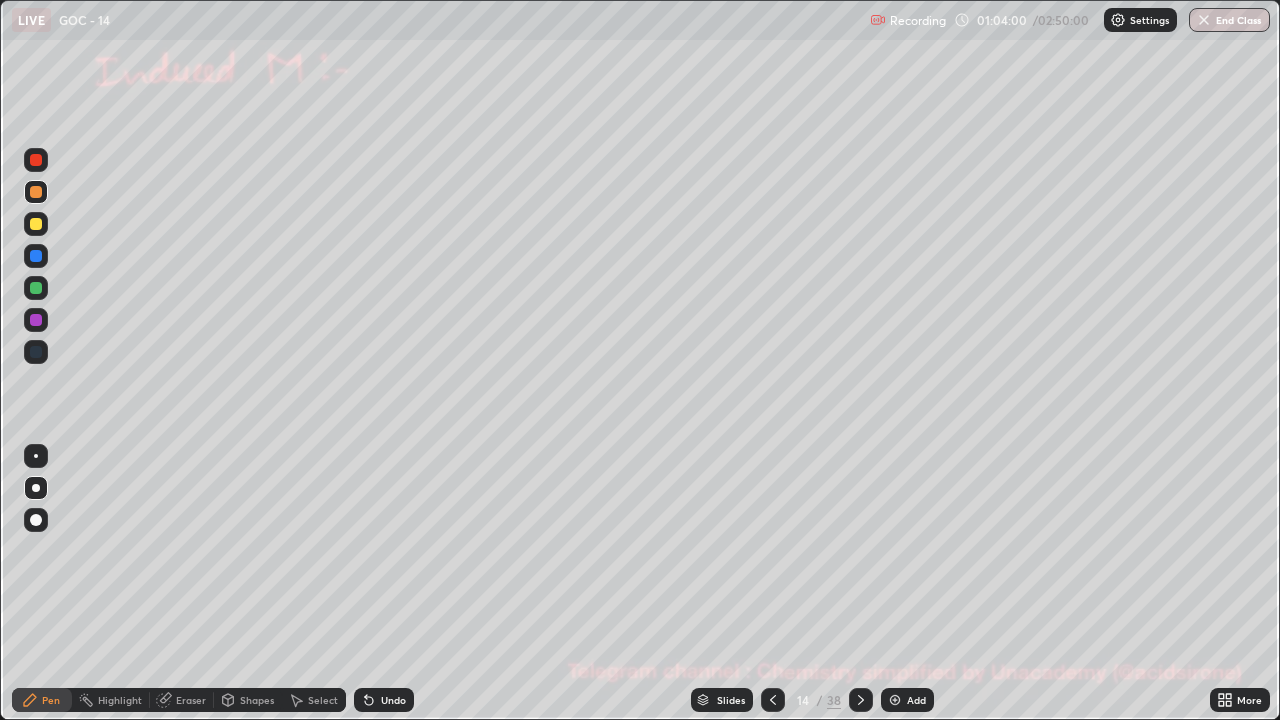 click at bounding box center [36, 160] 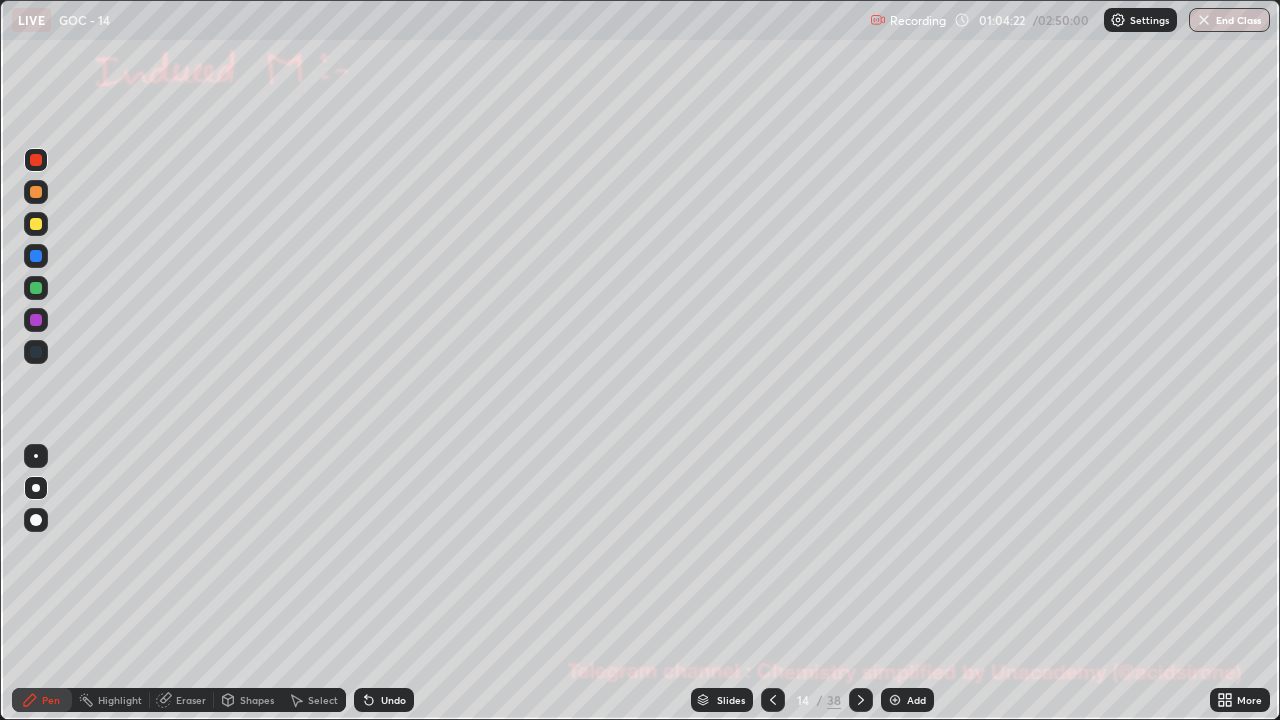 click at bounding box center (36, 224) 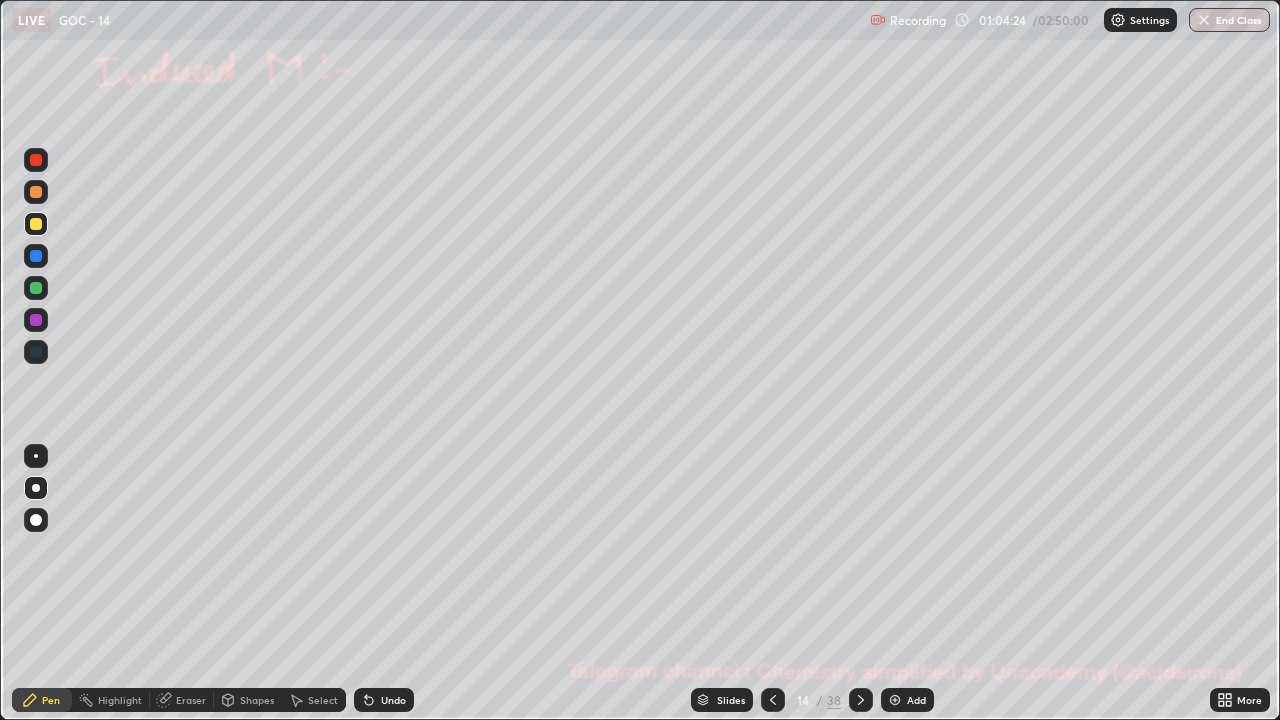 click at bounding box center (36, 192) 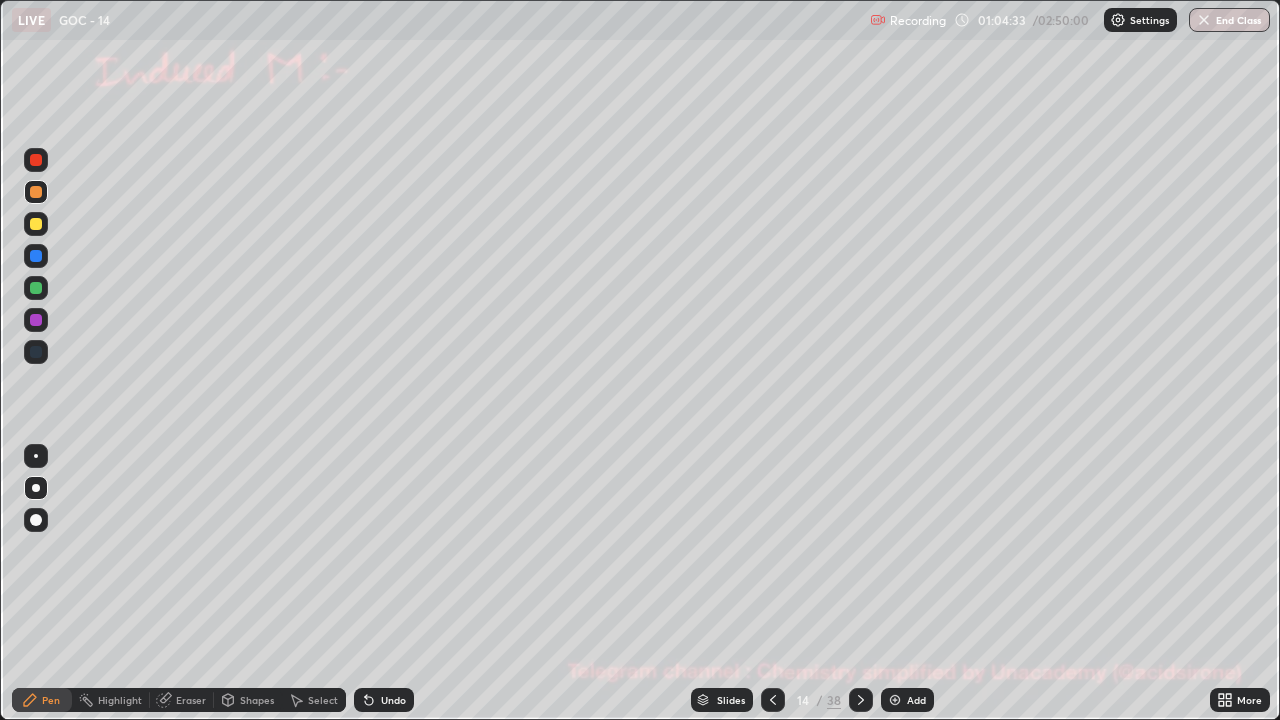 click on "Undo" at bounding box center [384, 700] 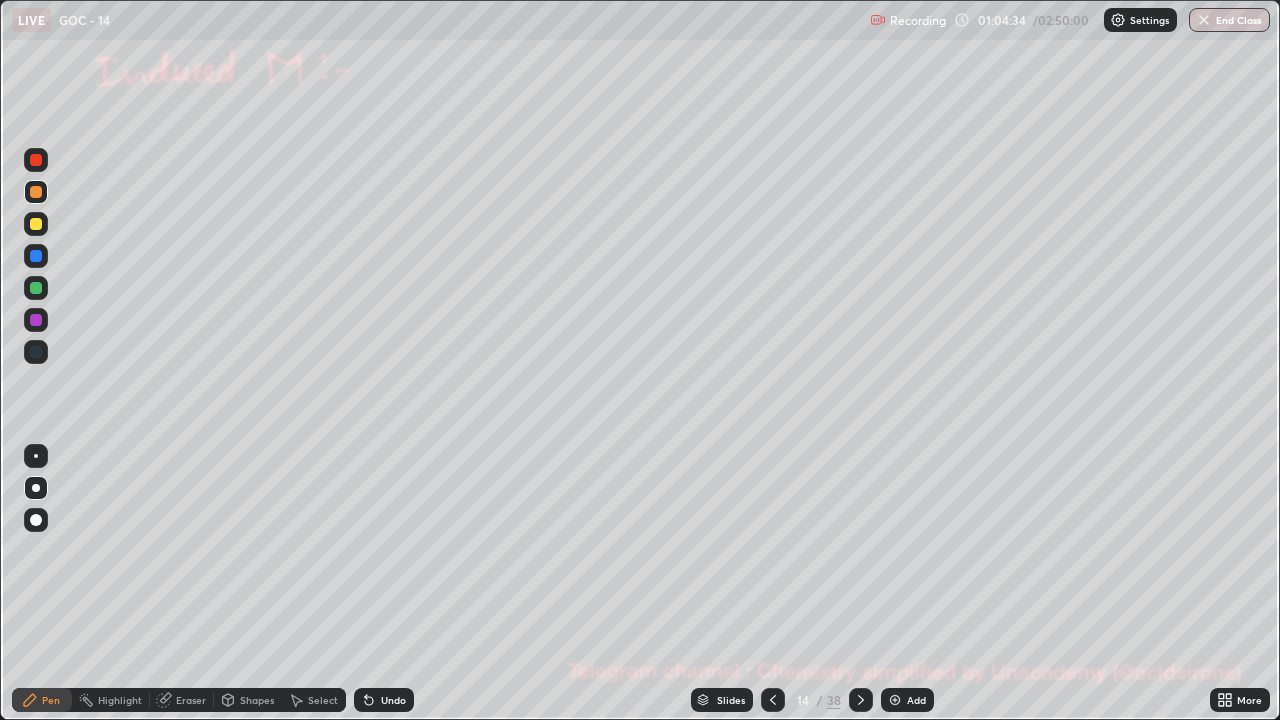 click on "Undo" at bounding box center (384, 700) 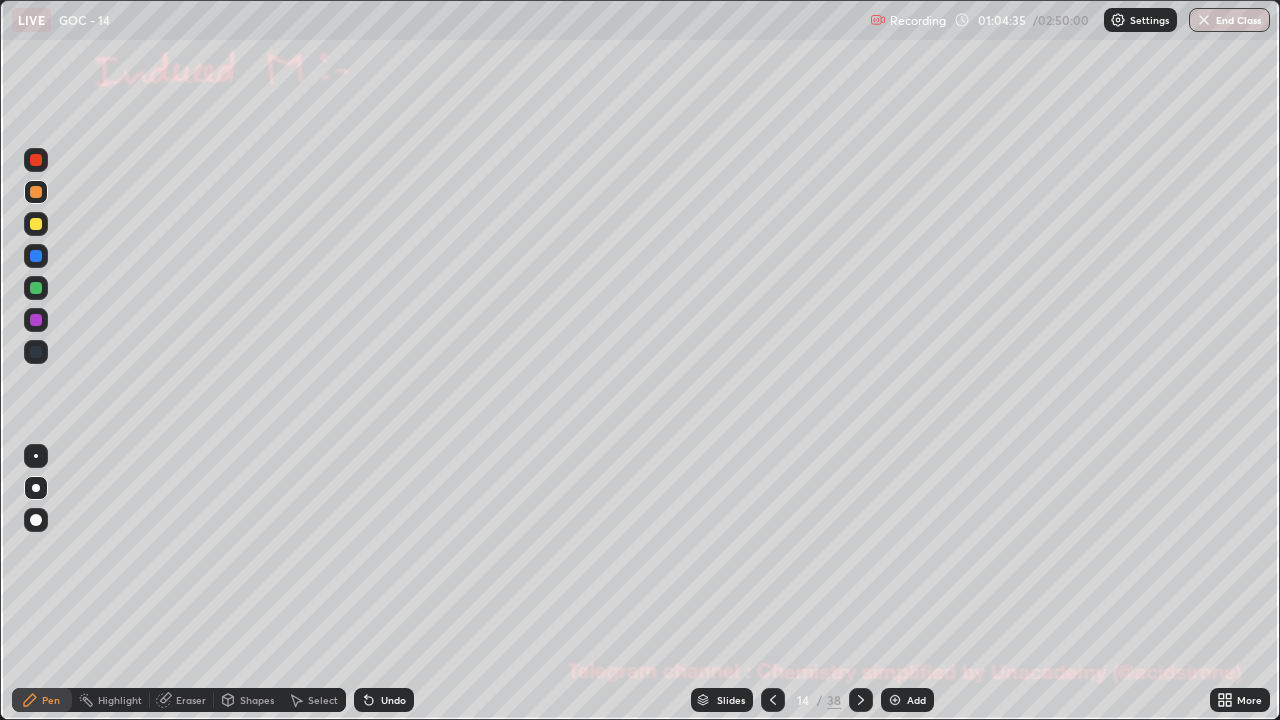 click at bounding box center (36, 288) 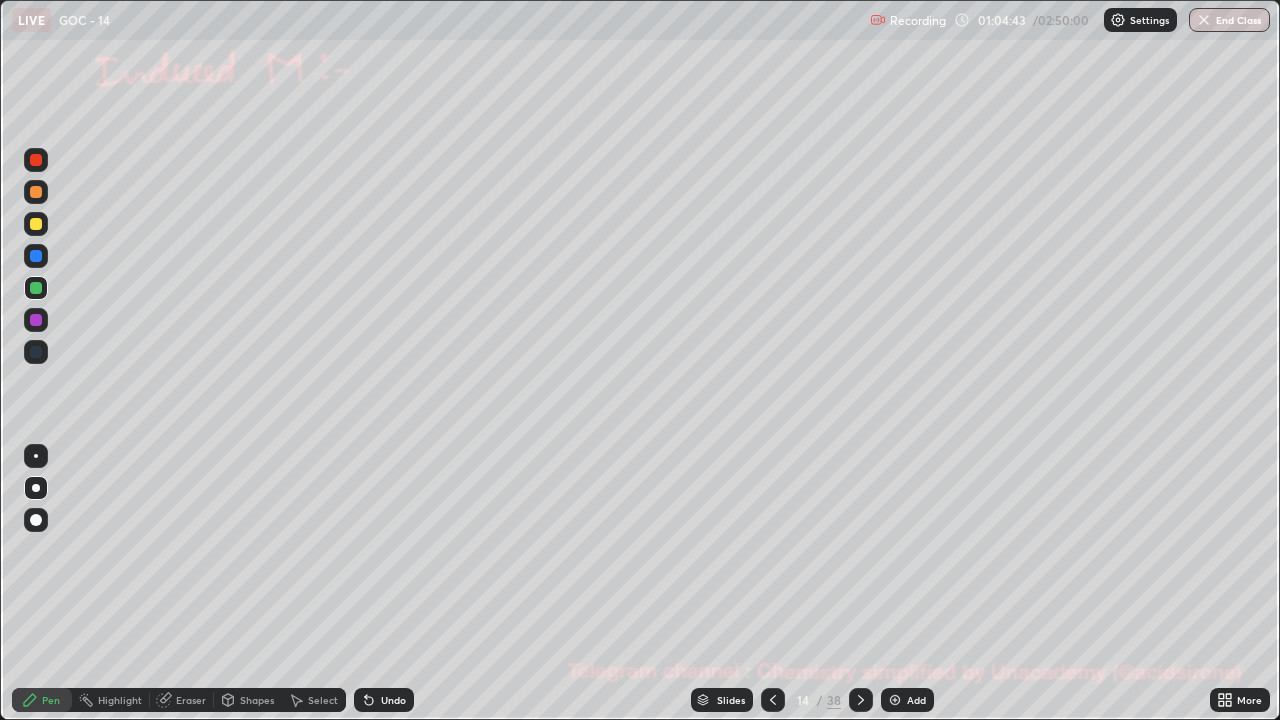 click at bounding box center (36, 192) 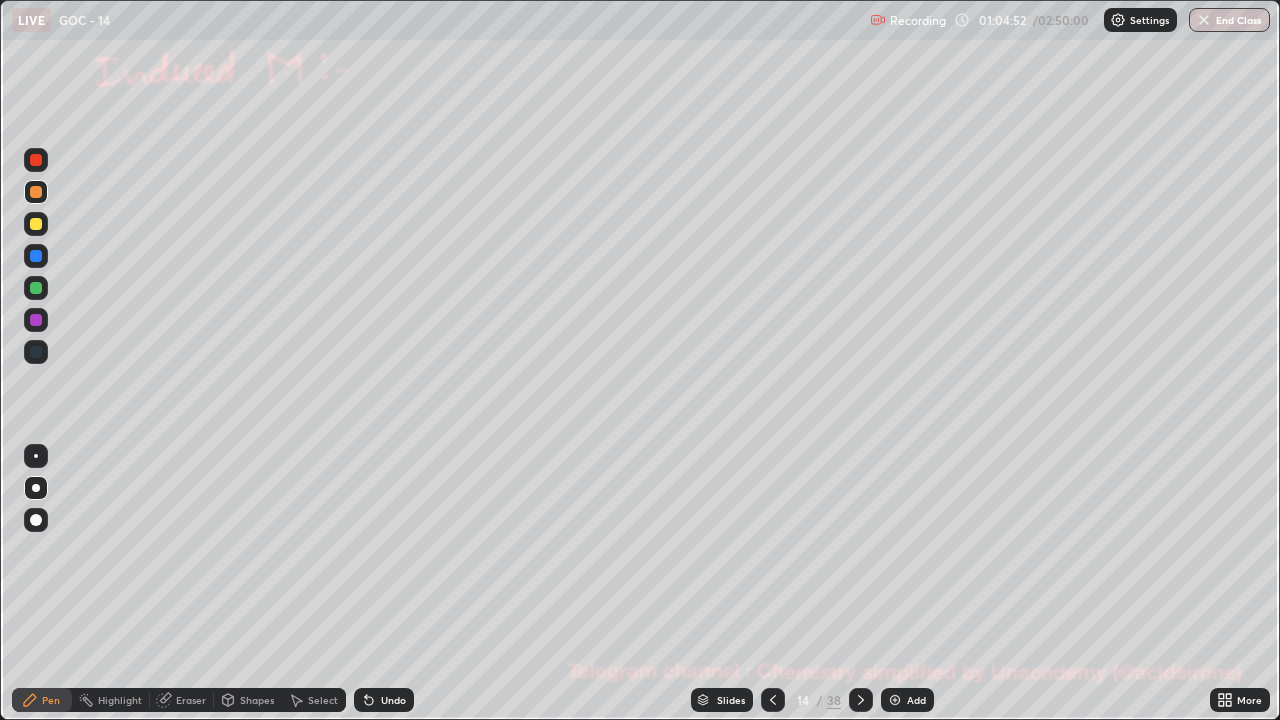 click on "Undo" at bounding box center [384, 700] 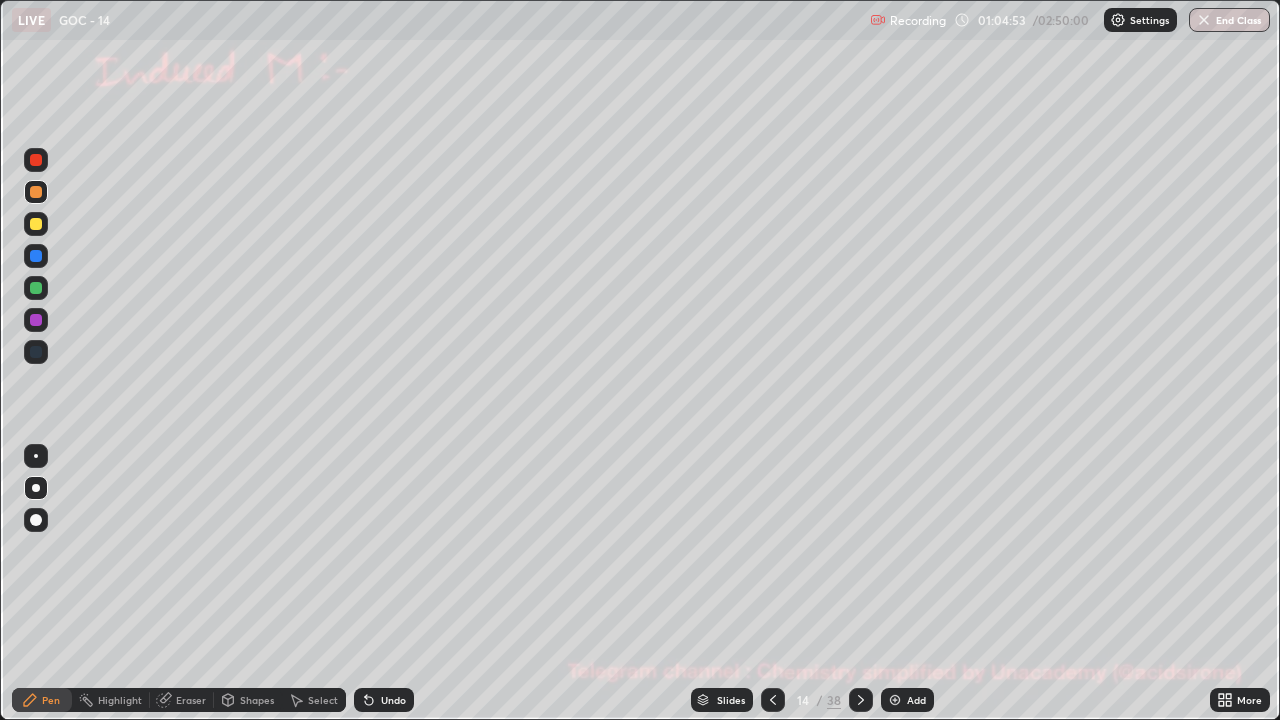 click at bounding box center [36, 288] 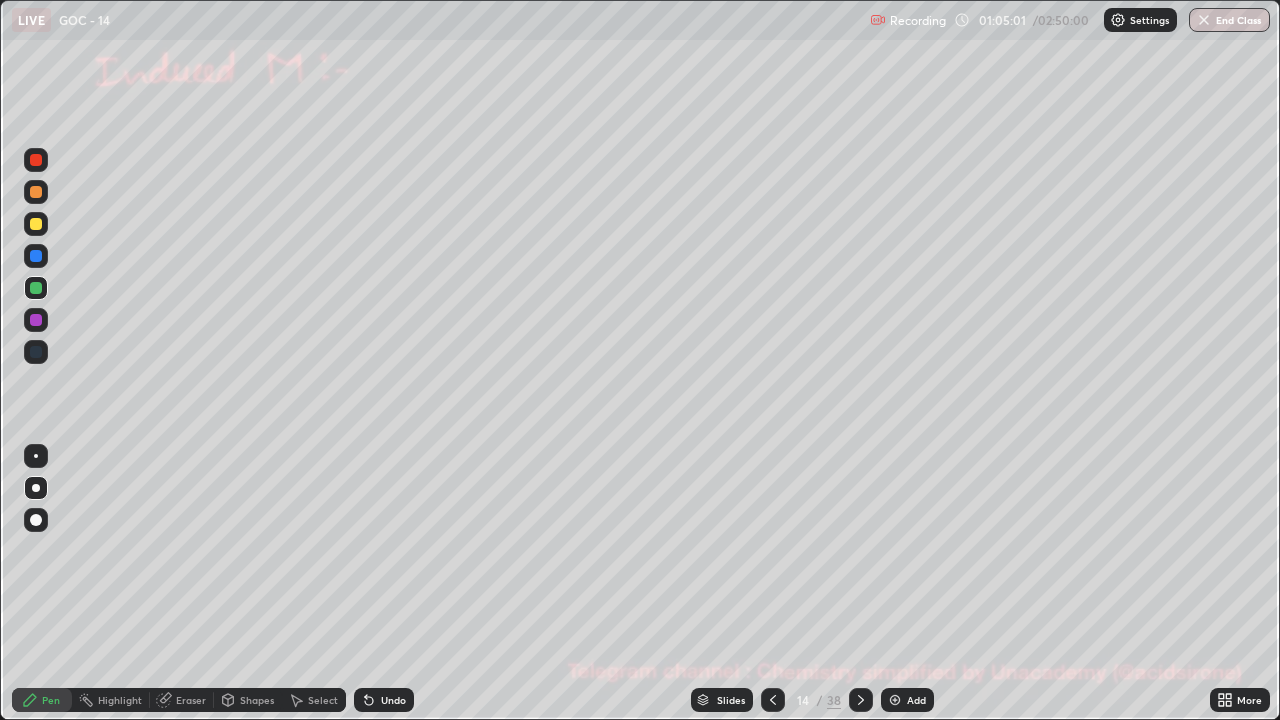 click at bounding box center [36, 192] 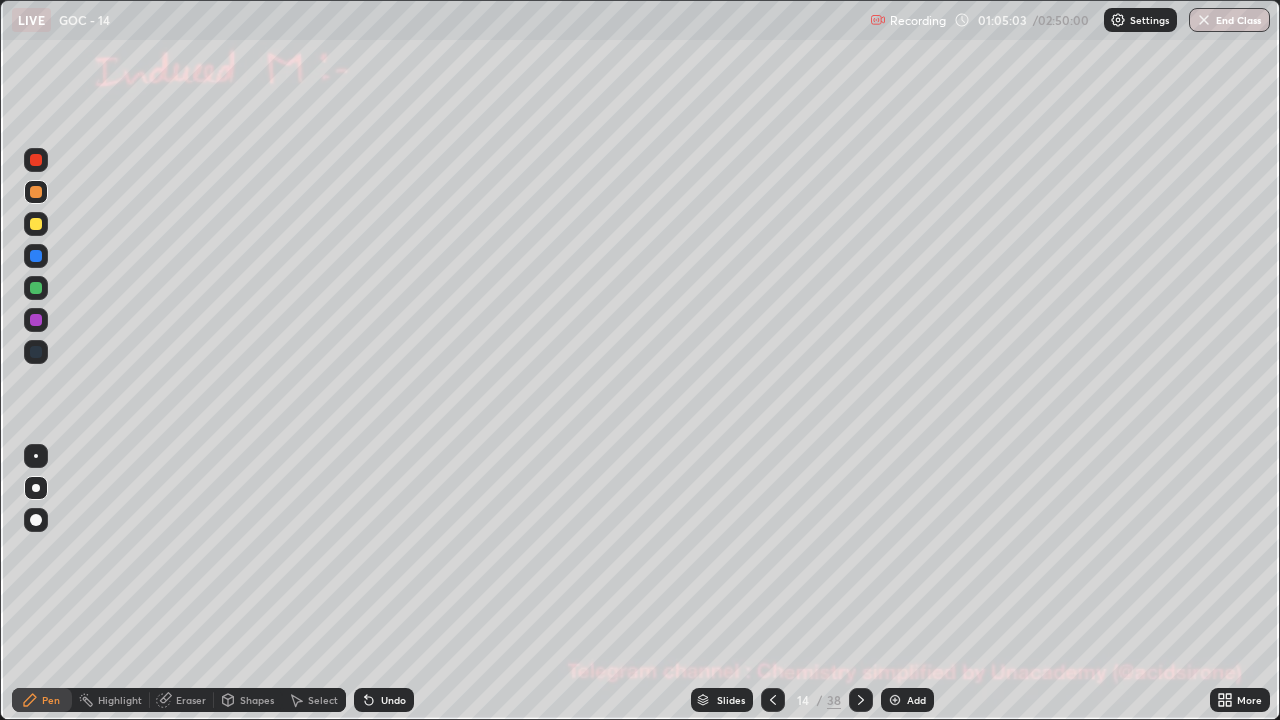 click on "Shapes" at bounding box center (257, 700) 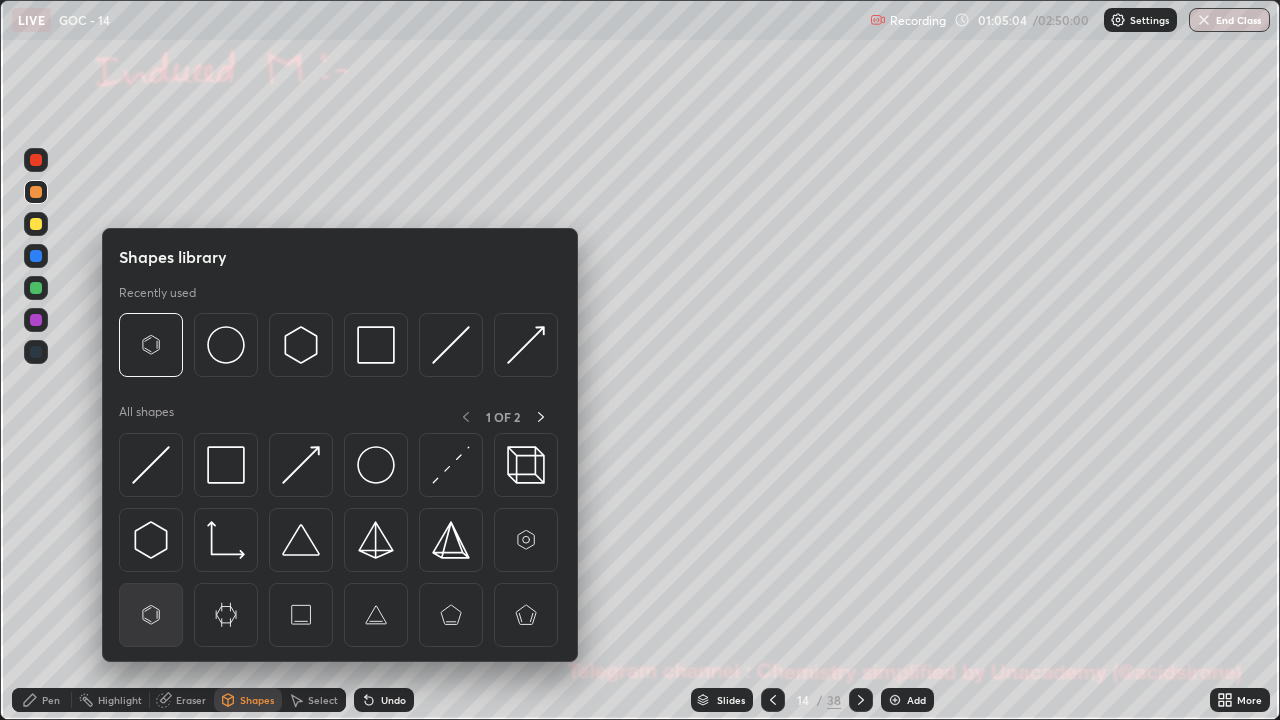 click at bounding box center (151, 615) 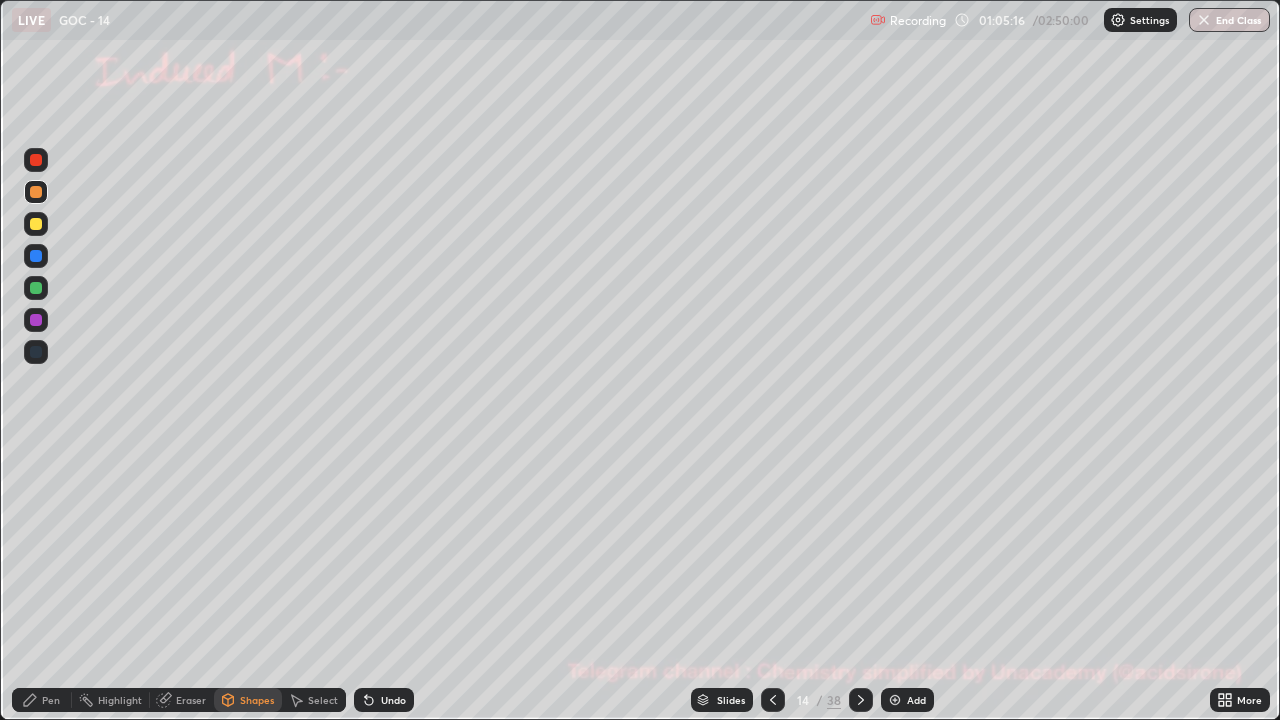 click on "Pen" at bounding box center (51, 700) 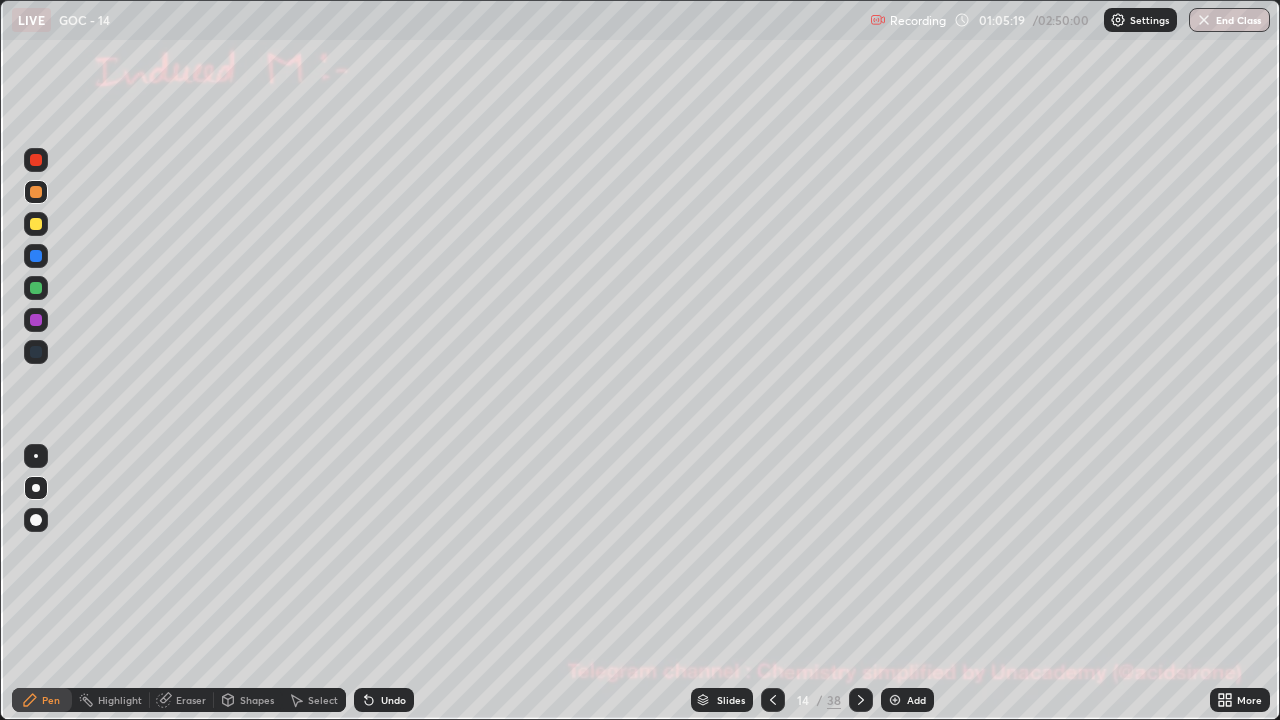 click at bounding box center (36, 288) 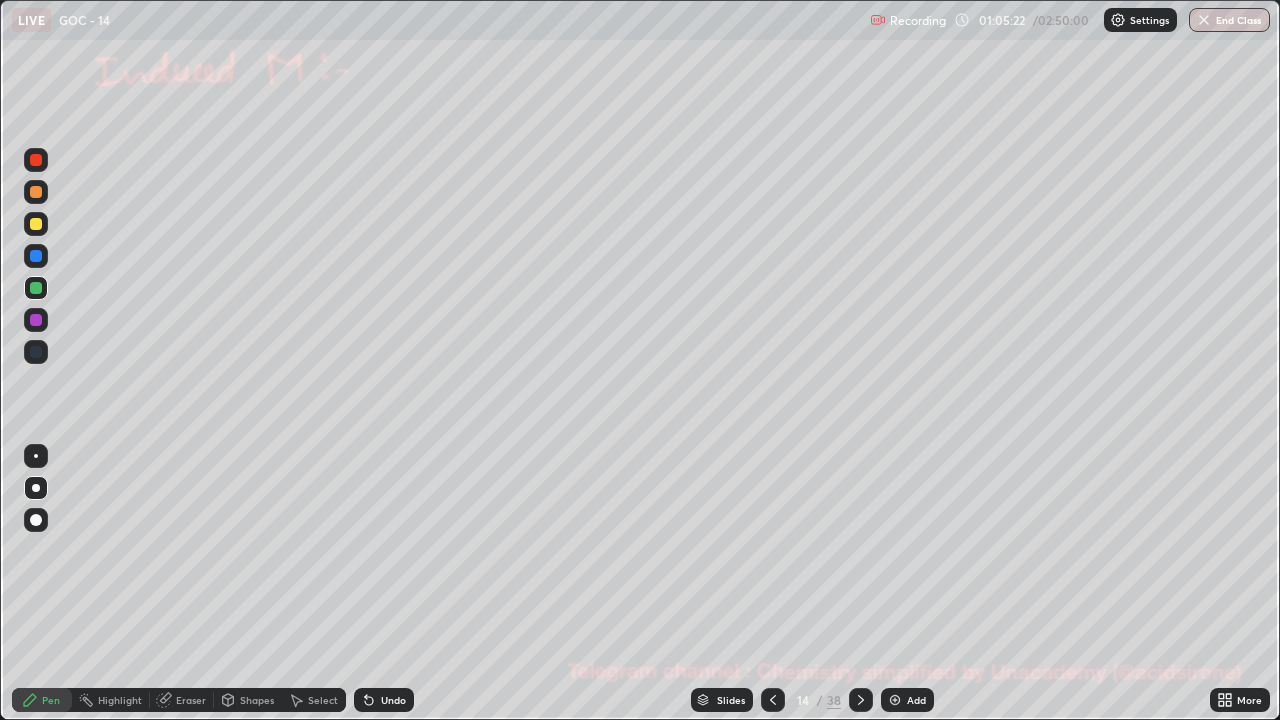 click at bounding box center [36, 192] 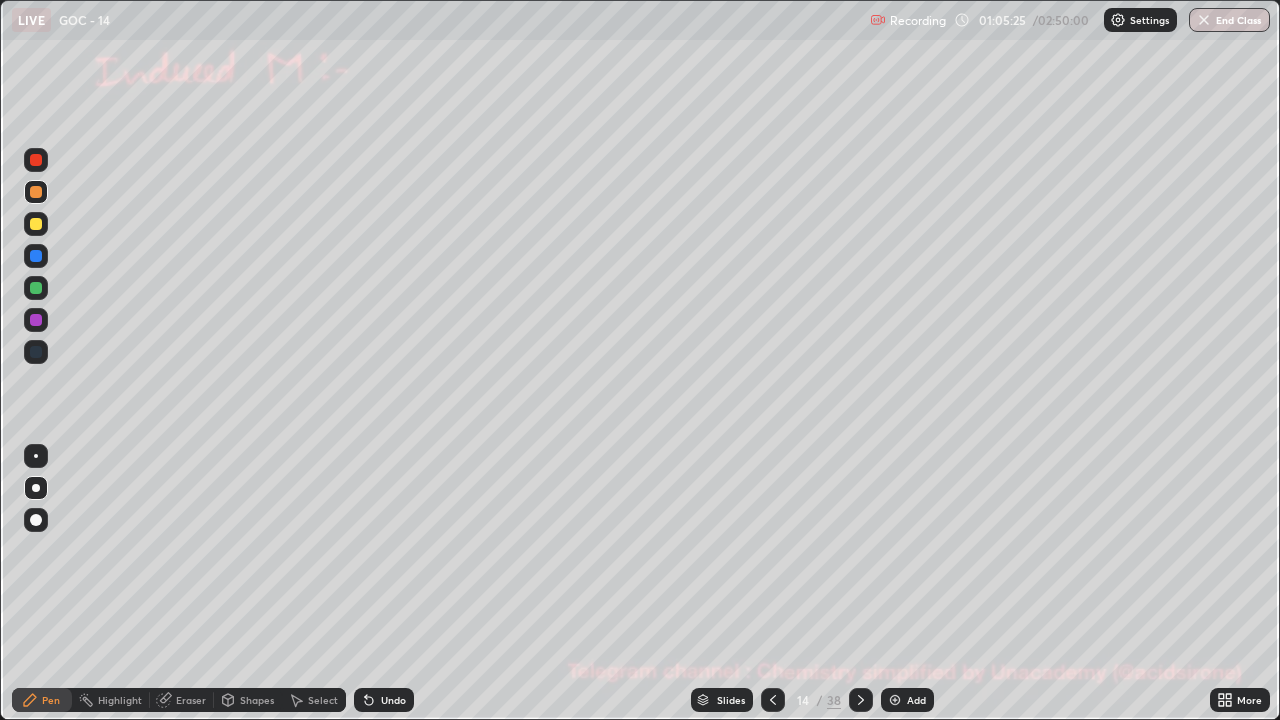 click on "Undo" at bounding box center [384, 700] 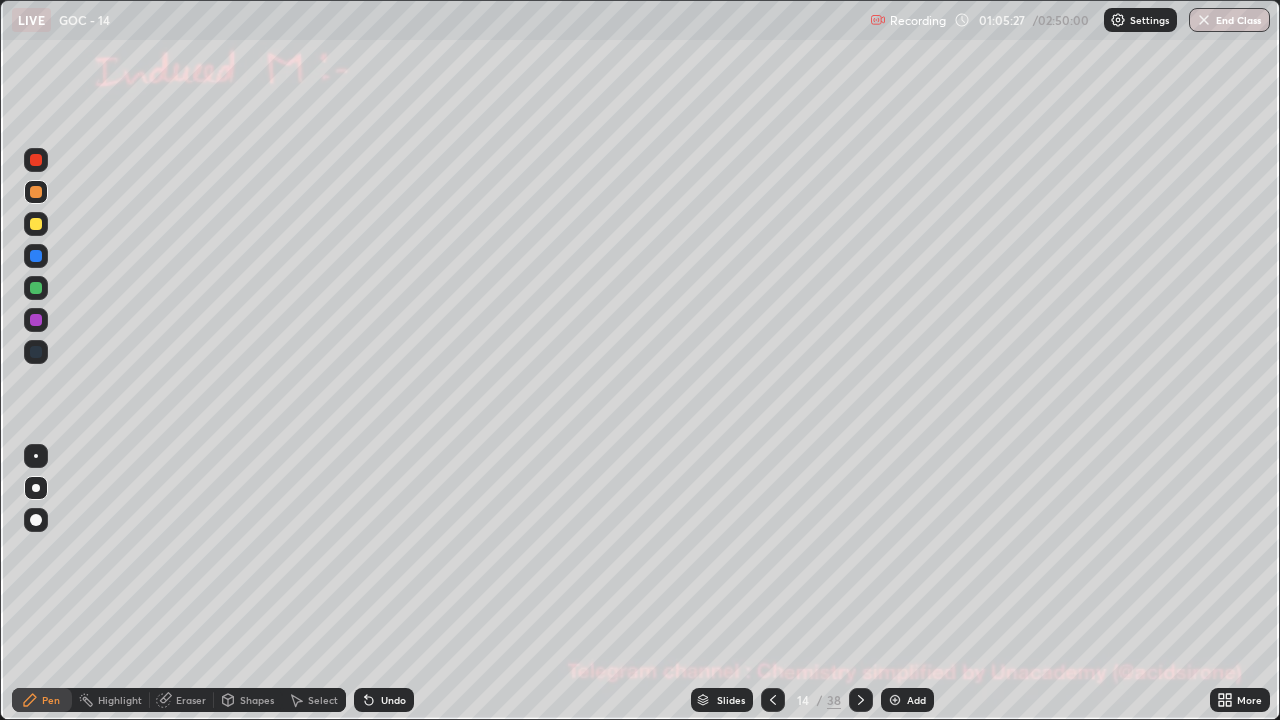 click on "Undo" at bounding box center (384, 700) 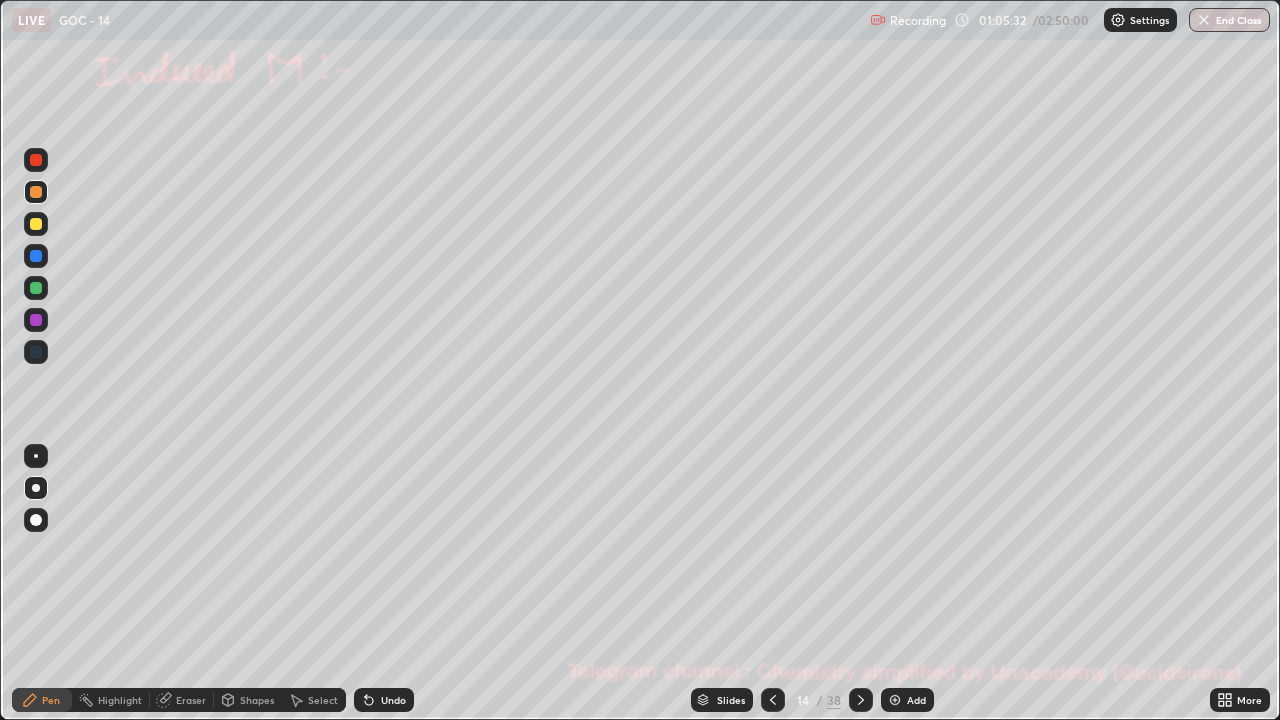 click at bounding box center (36, 288) 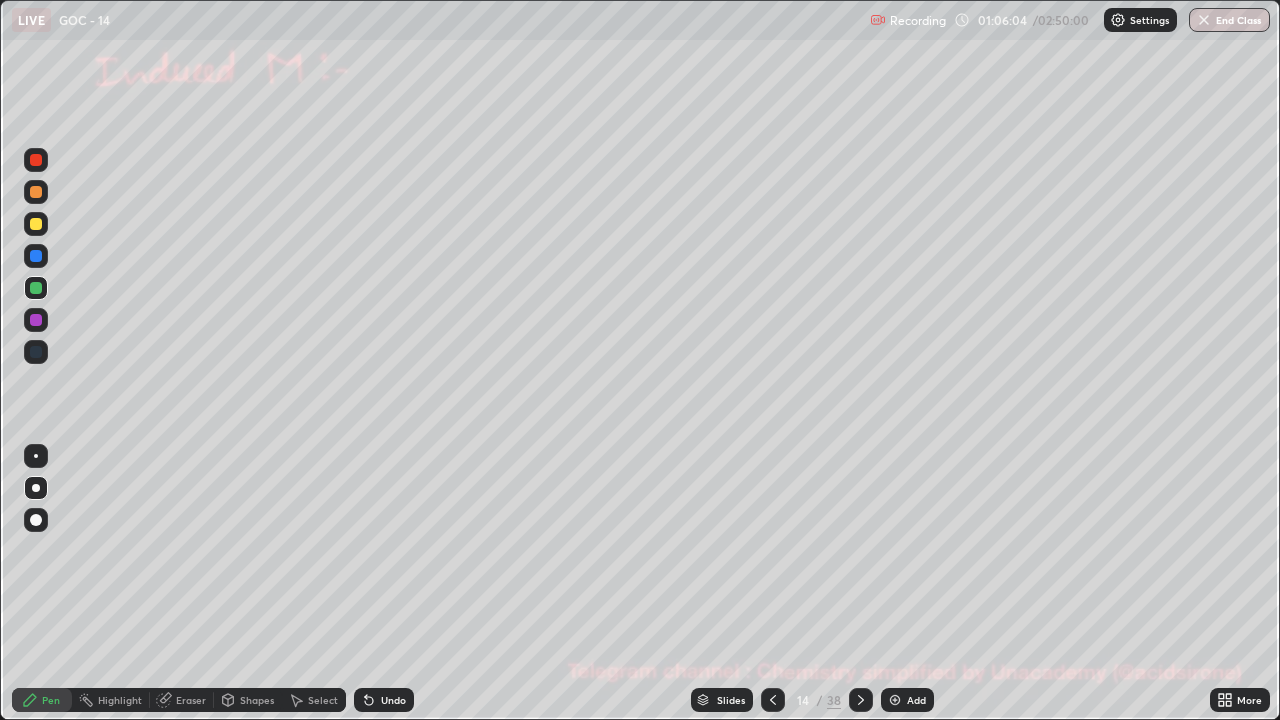 click at bounding box center [36, 160] 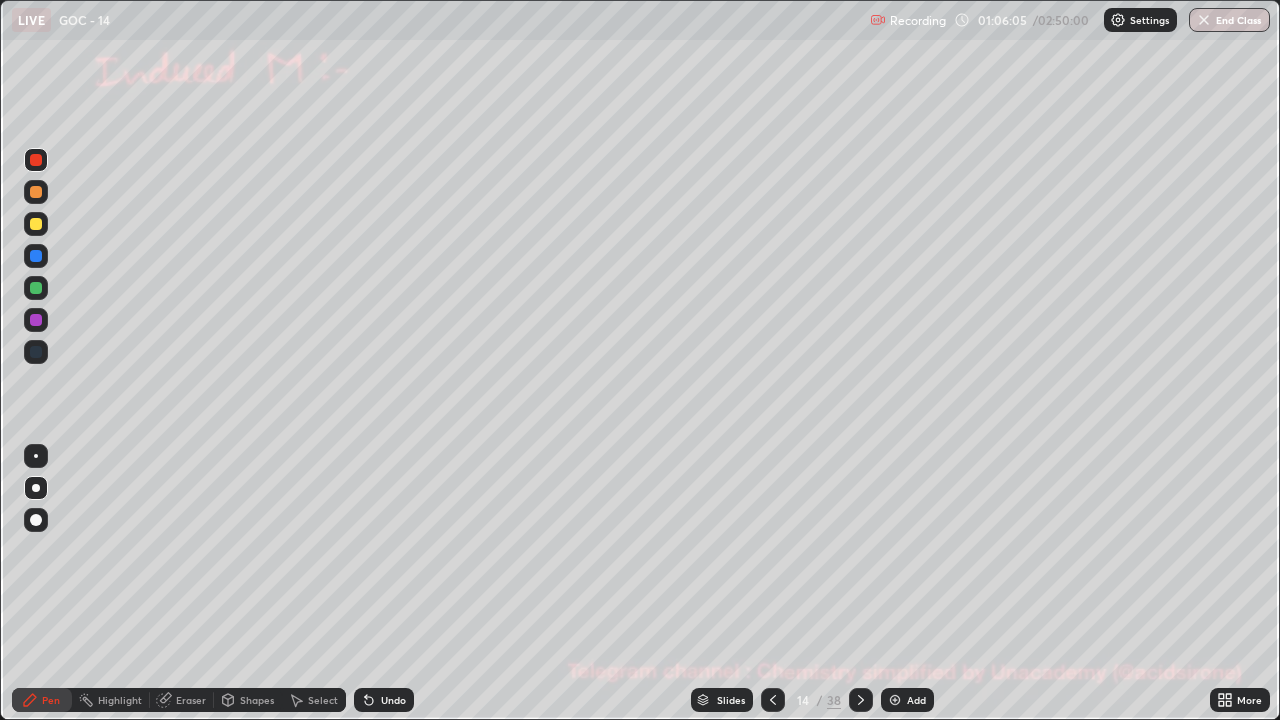click on "Shapes" at bounding box center [257, 700] 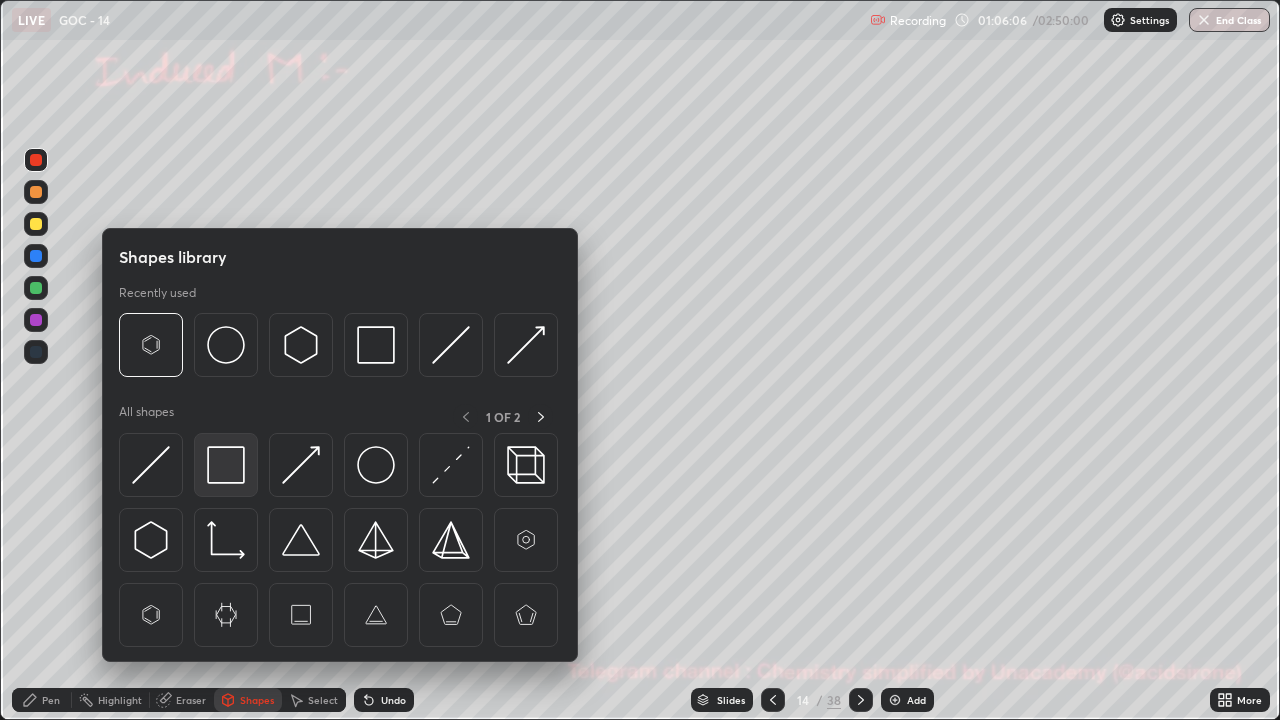 click at bounding box center (226, 465) 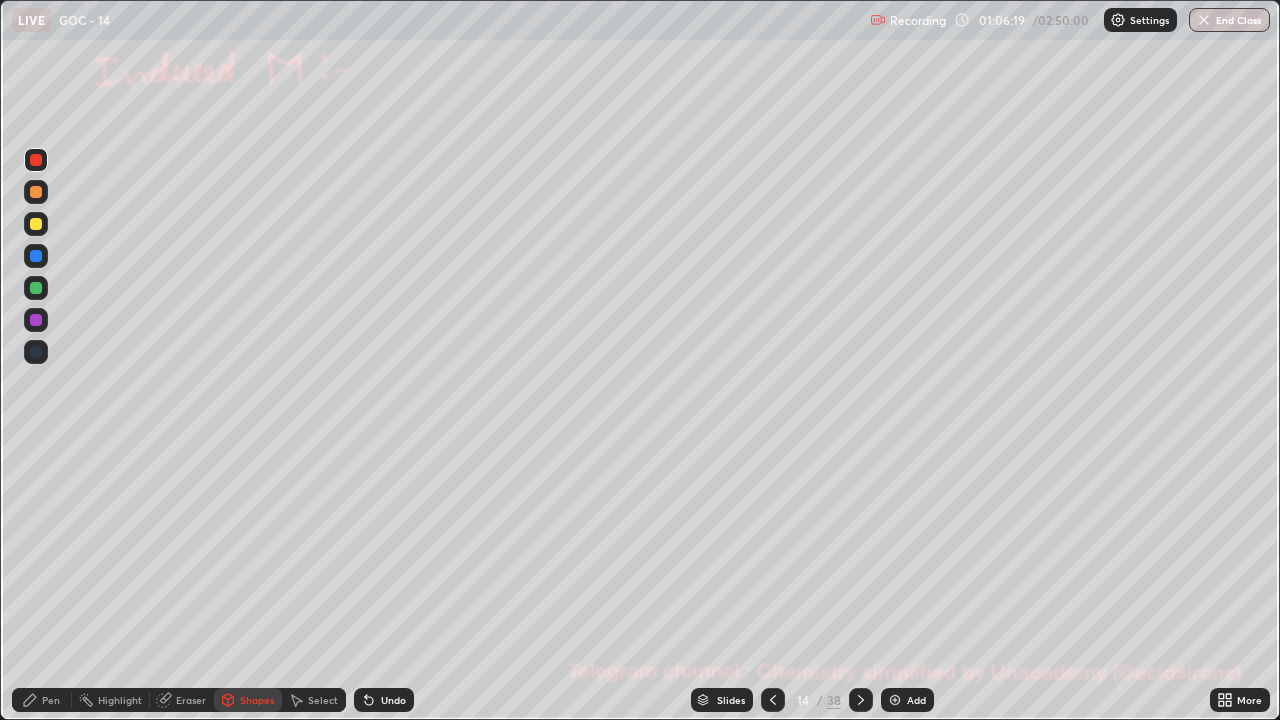click on "Pen" at bounding box center [51, 700] 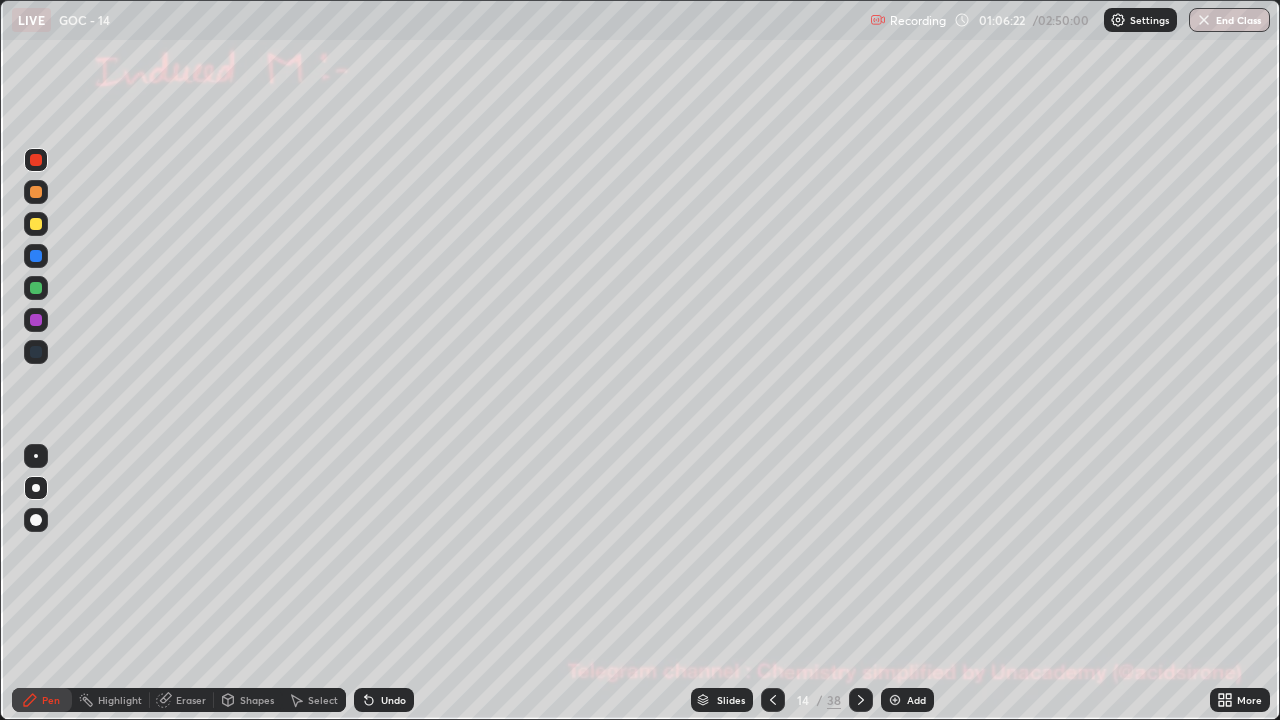 click at bounding box center (36, 160) 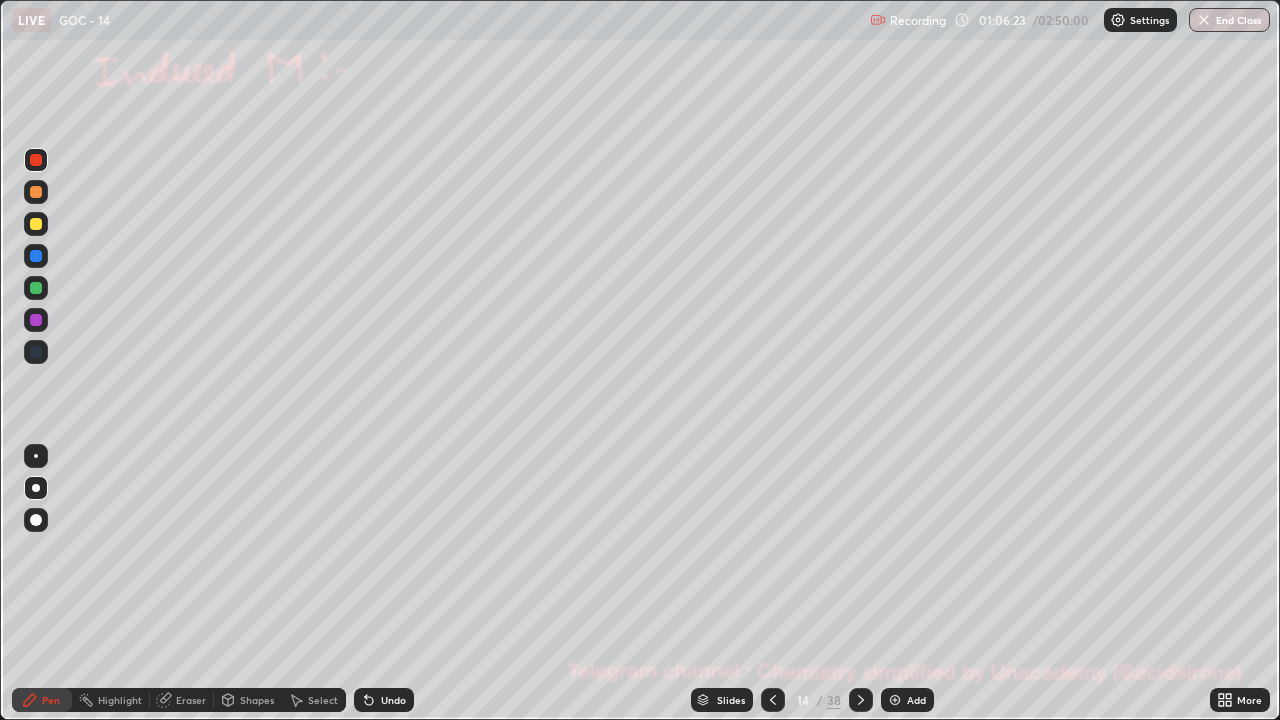 click at bounding box center [36, 160] 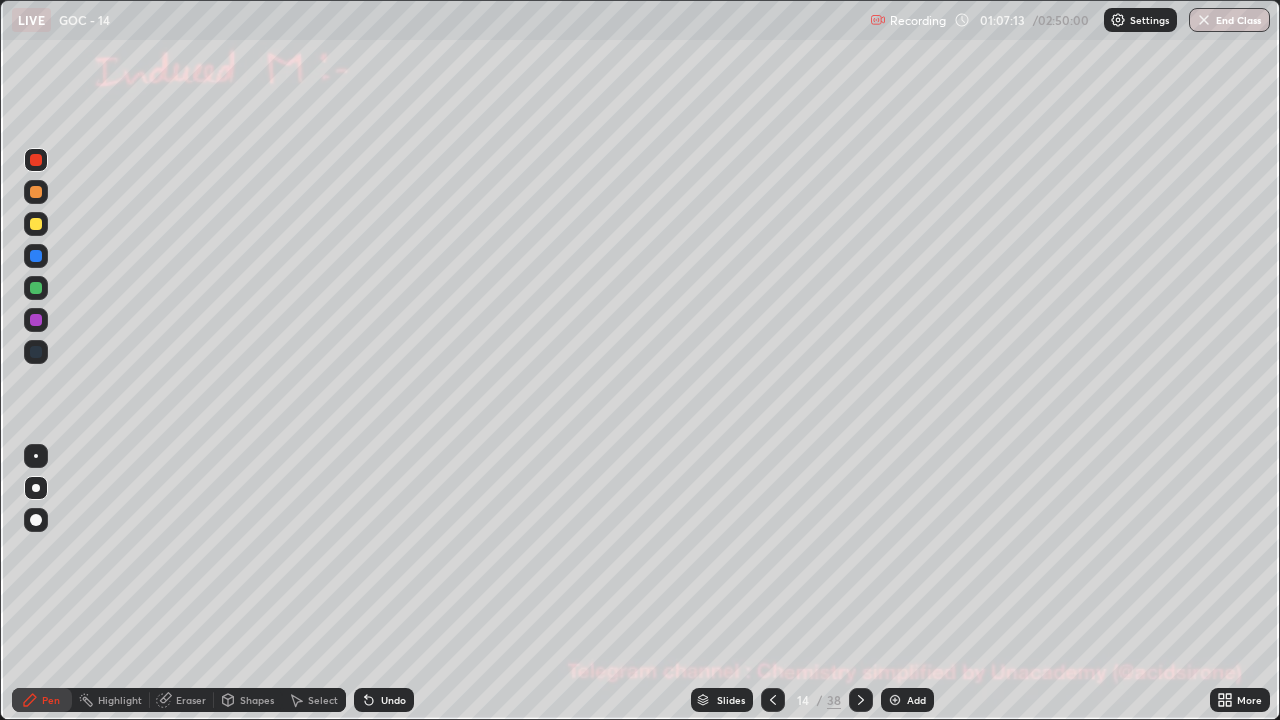 click at bounding box center (36, 288) 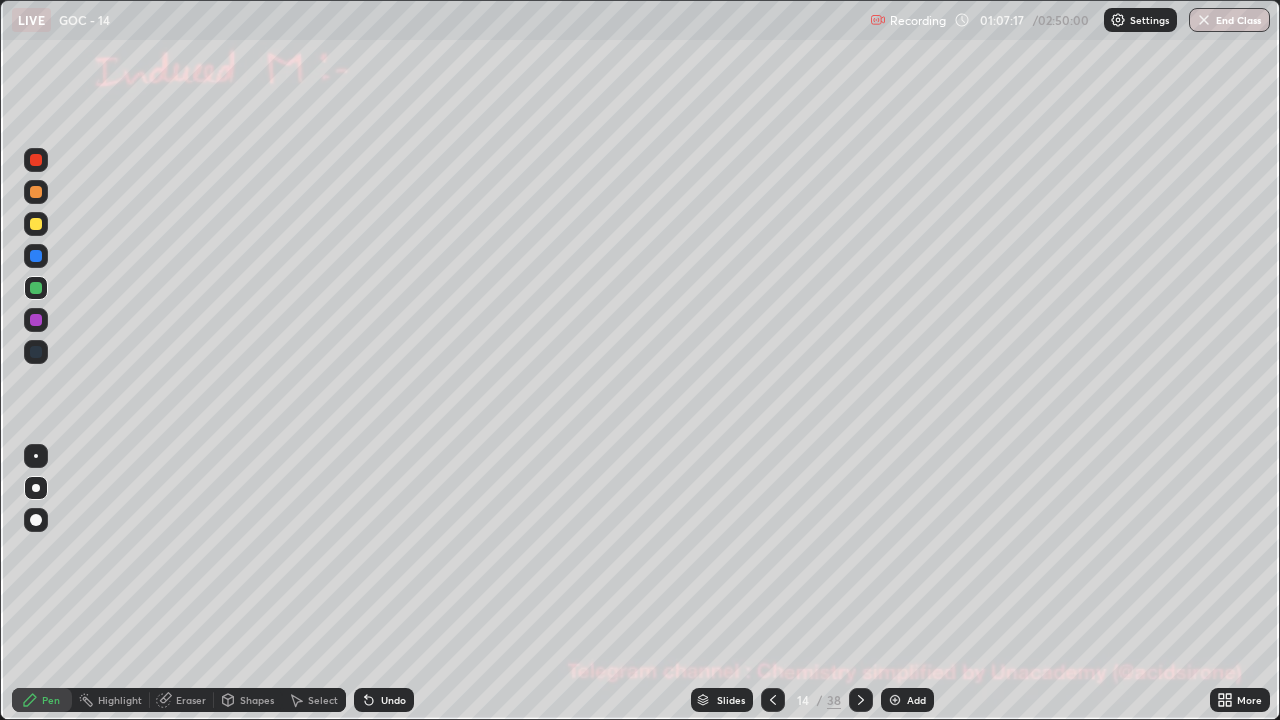 click at bounding box center (36, 160) 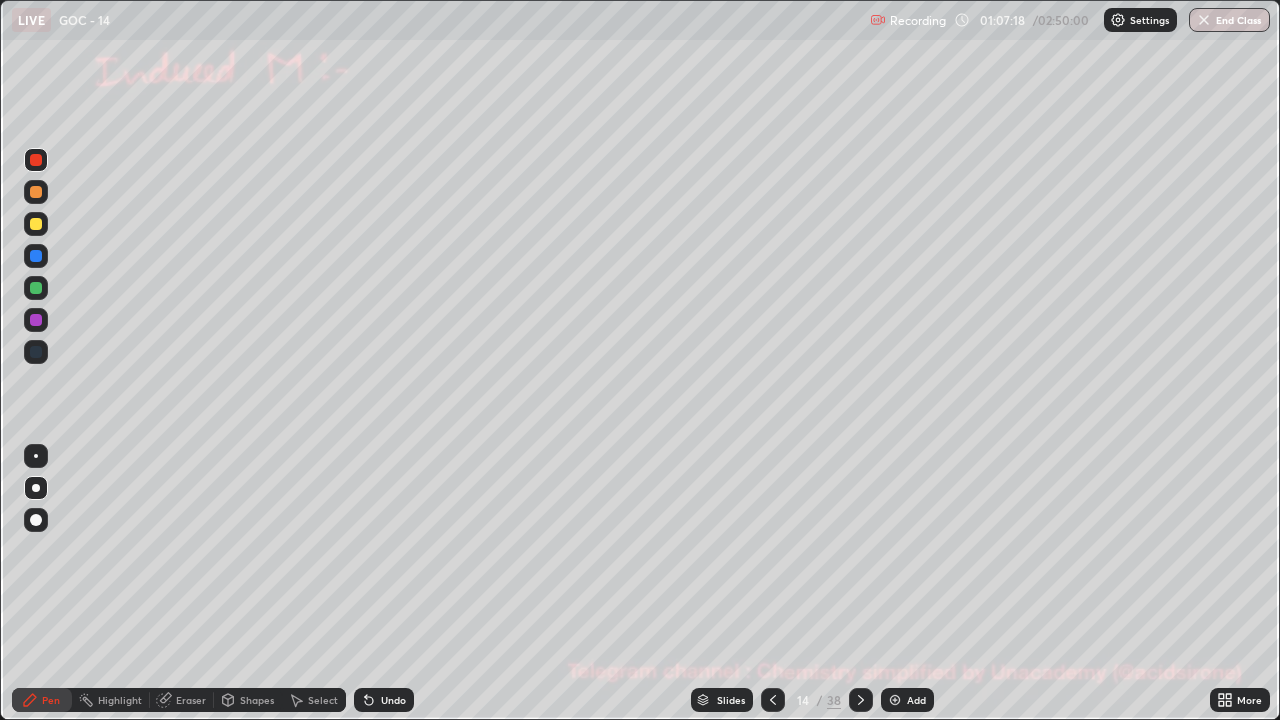 click at bounding box center (36, 288) 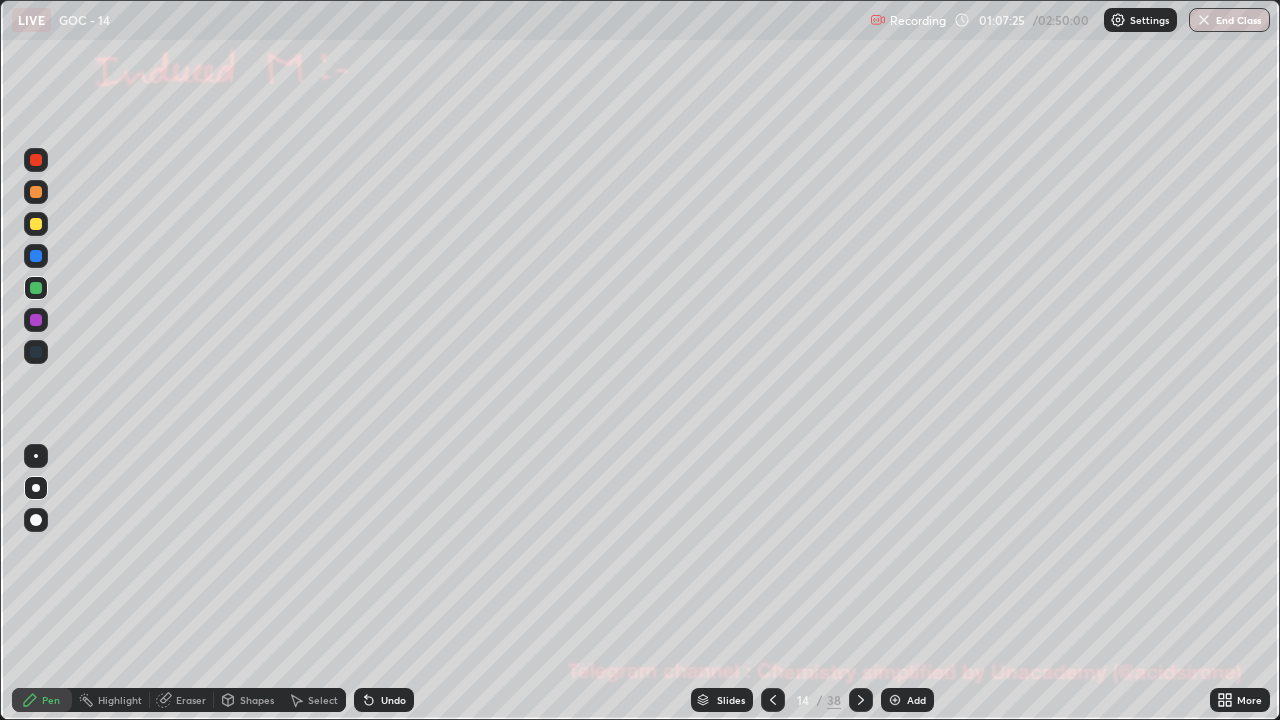 click on "Undo" at bounding box center [384, 700] 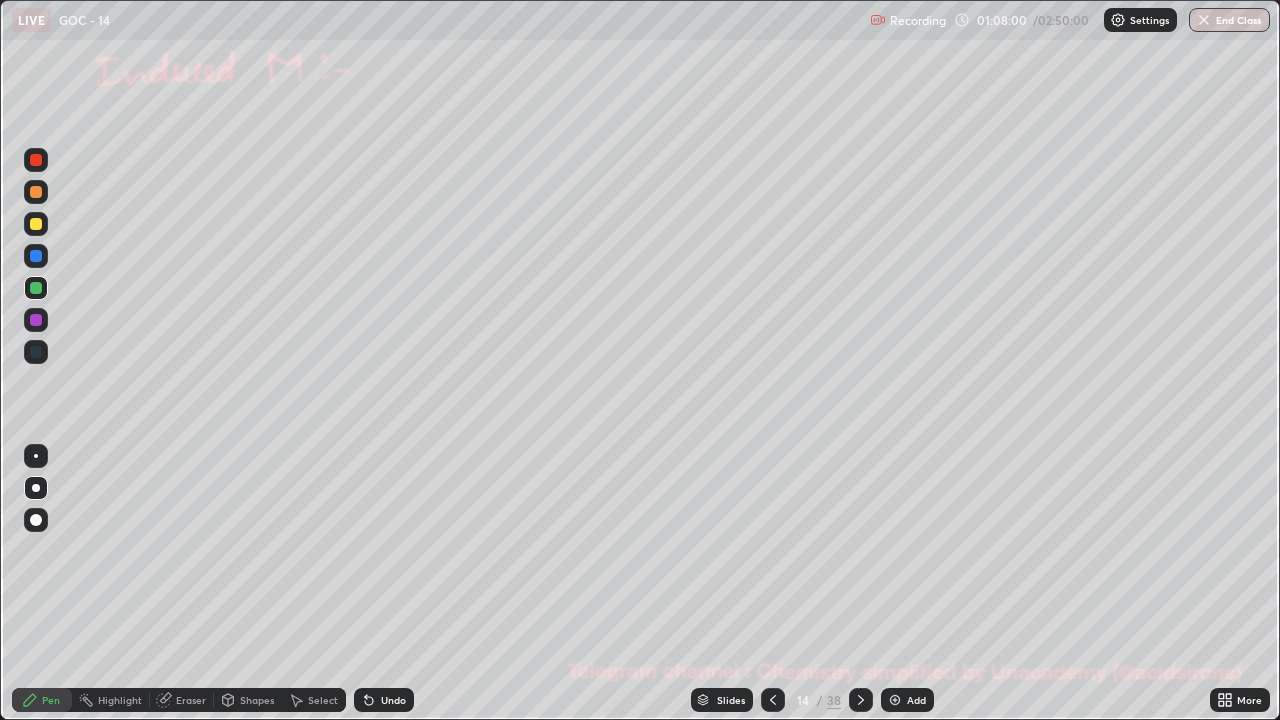 click at bounding box center [36, 160] 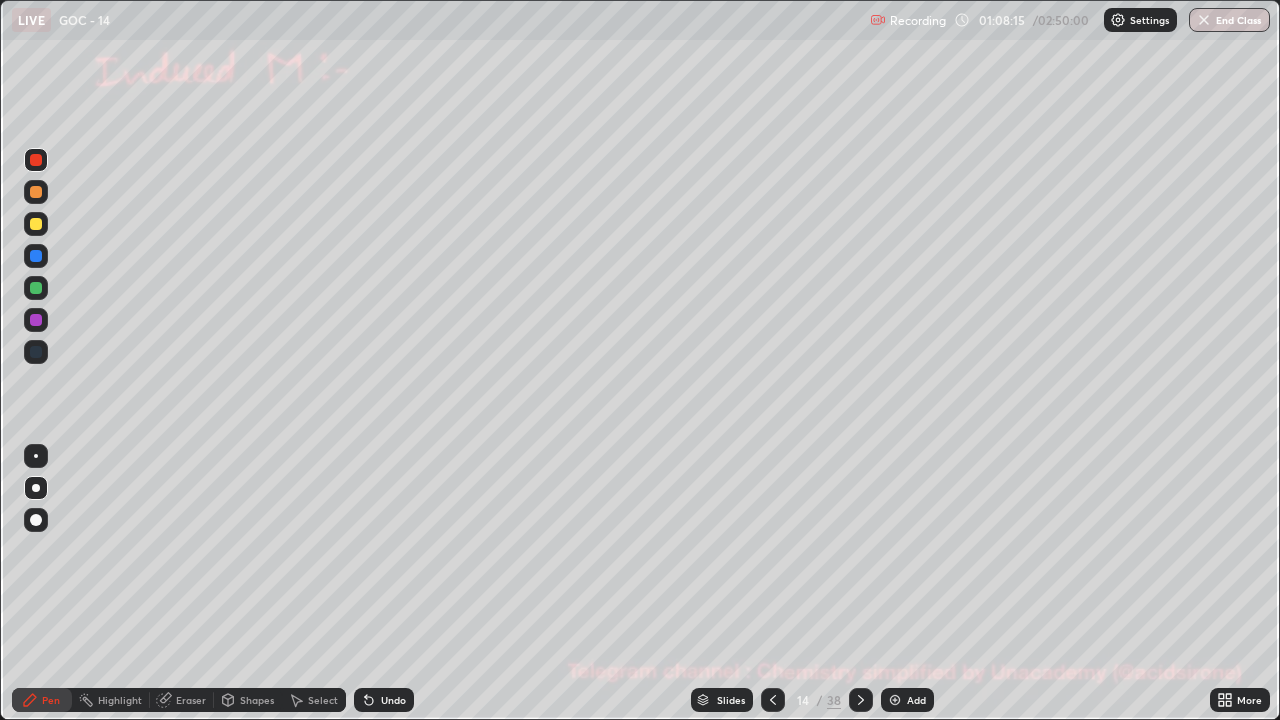 click at bounding box center (36, 288) 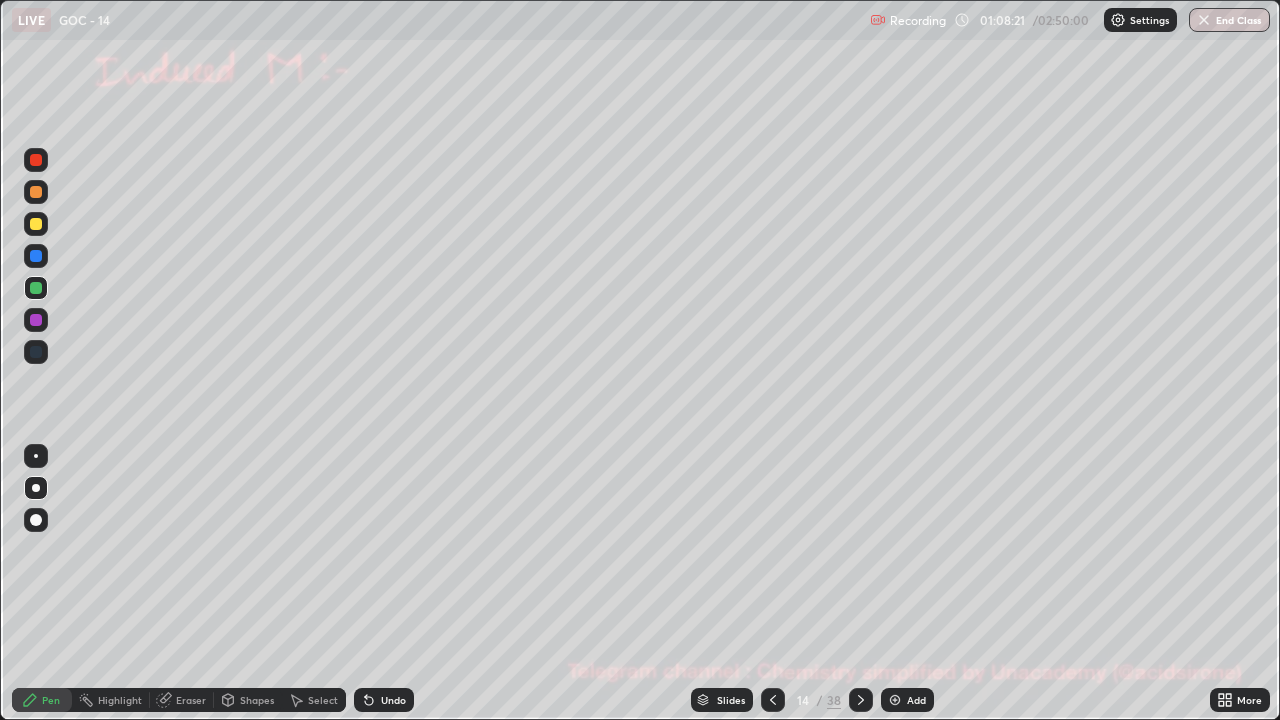 click at bounding box center [36, 160] 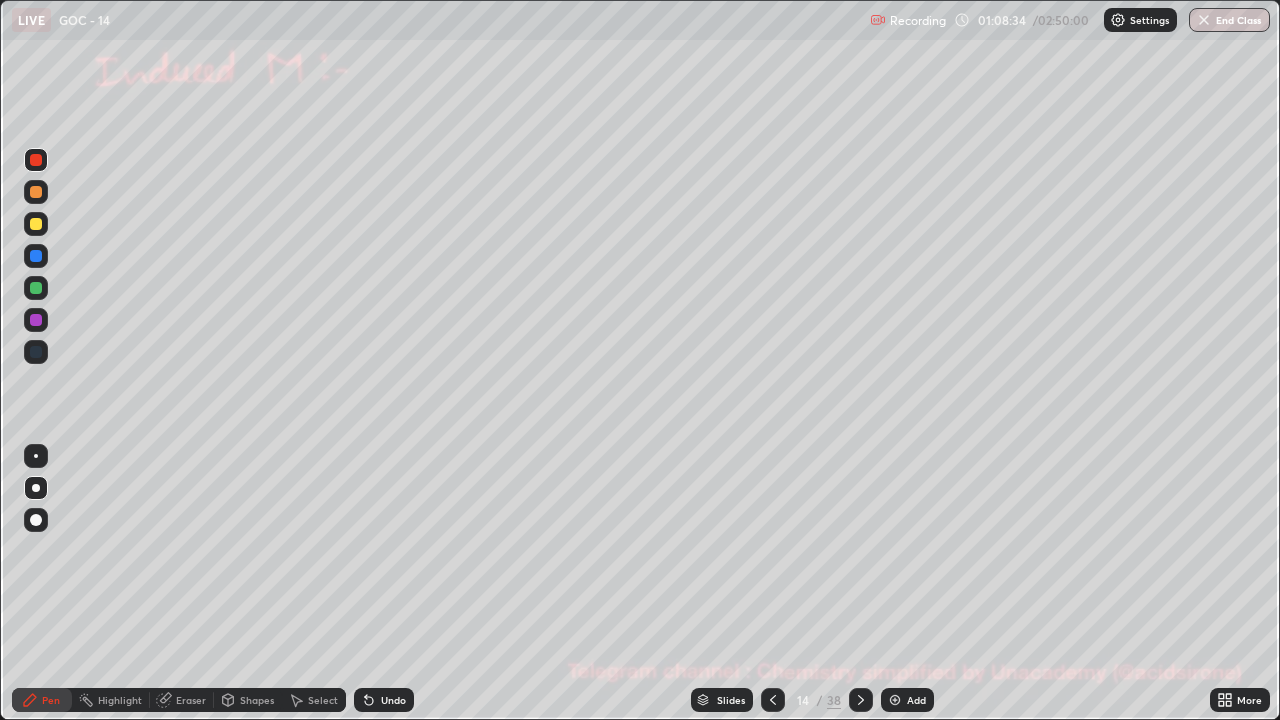 click at bounding box center (861, 700) 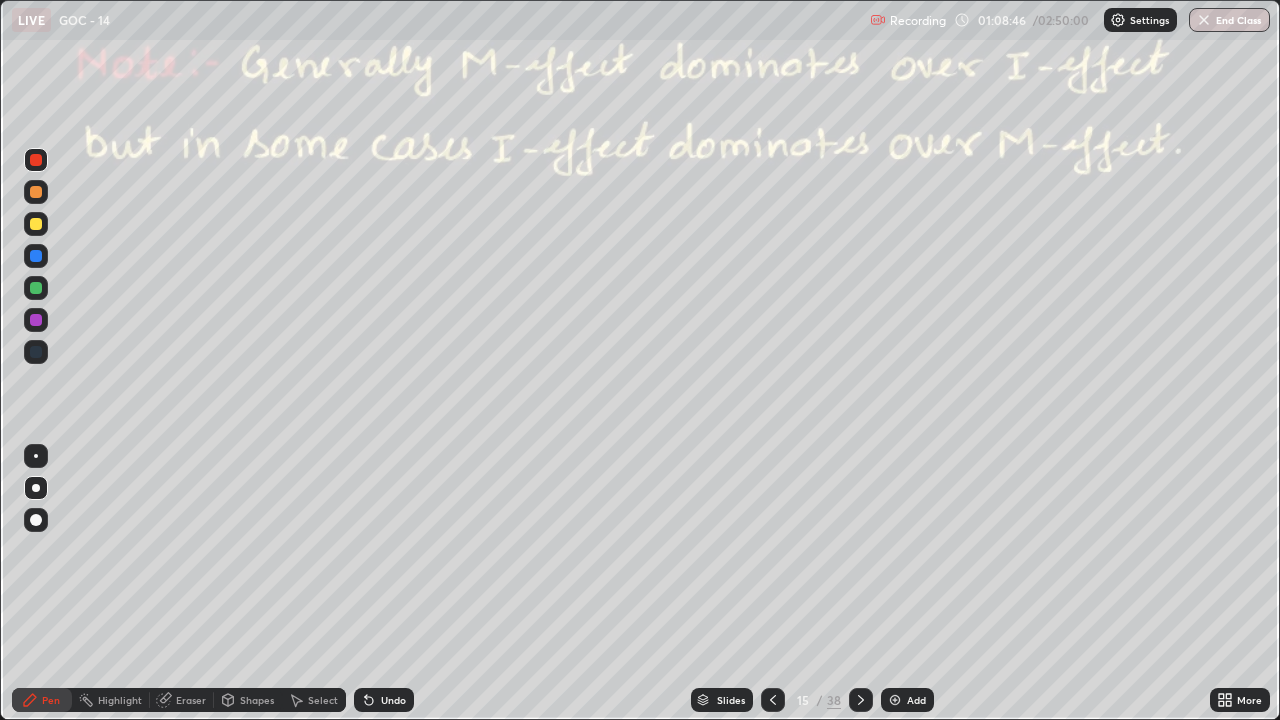click 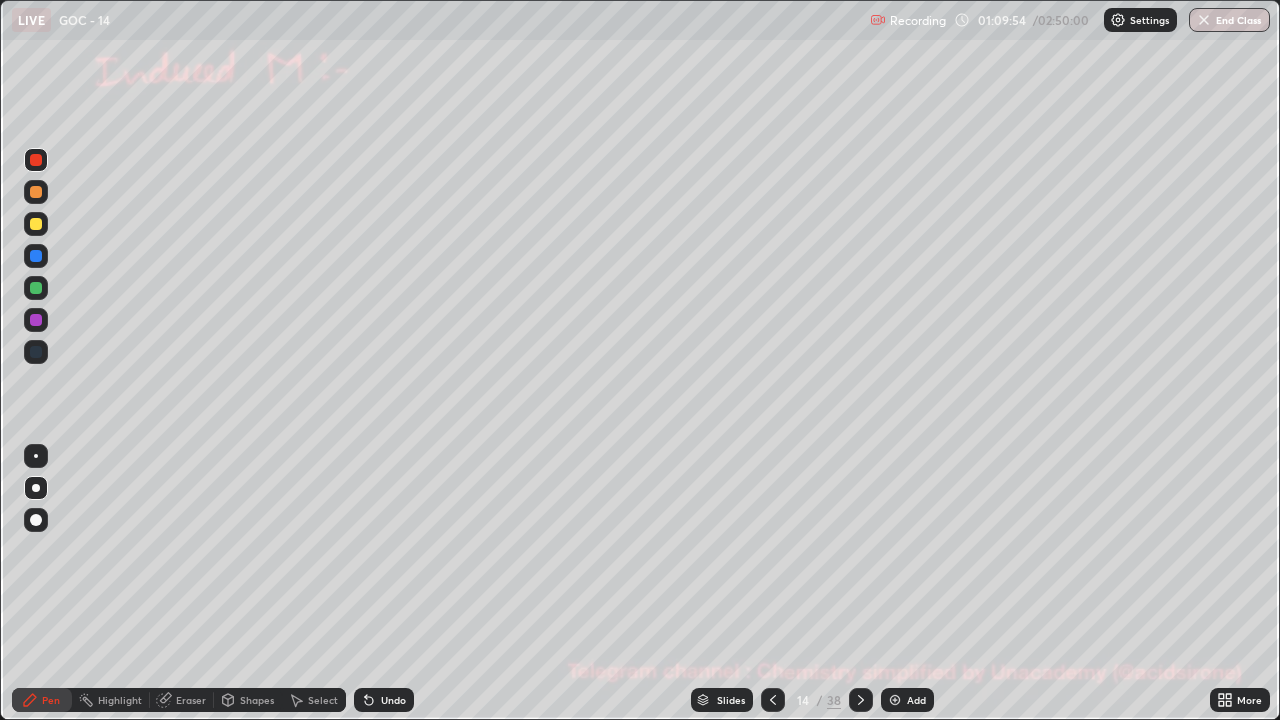 click at bounding box center [36, 160] 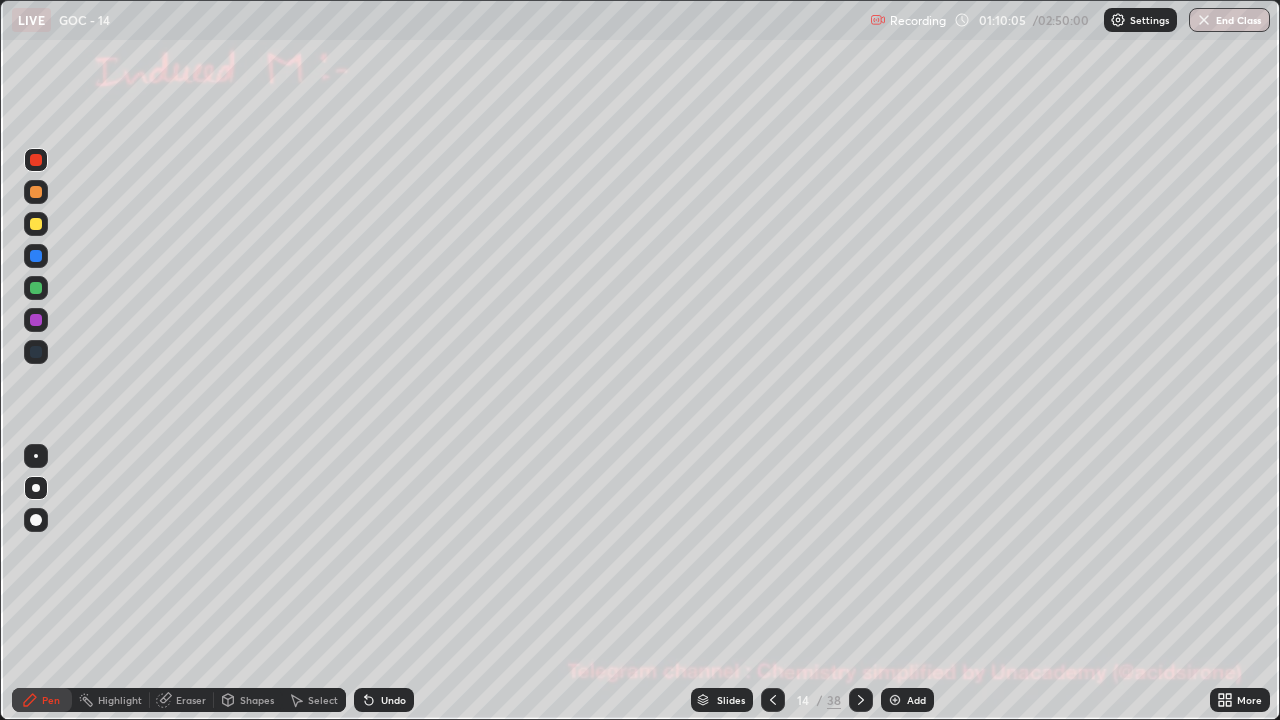 click on "Undo" at bounding box center [393, 700] 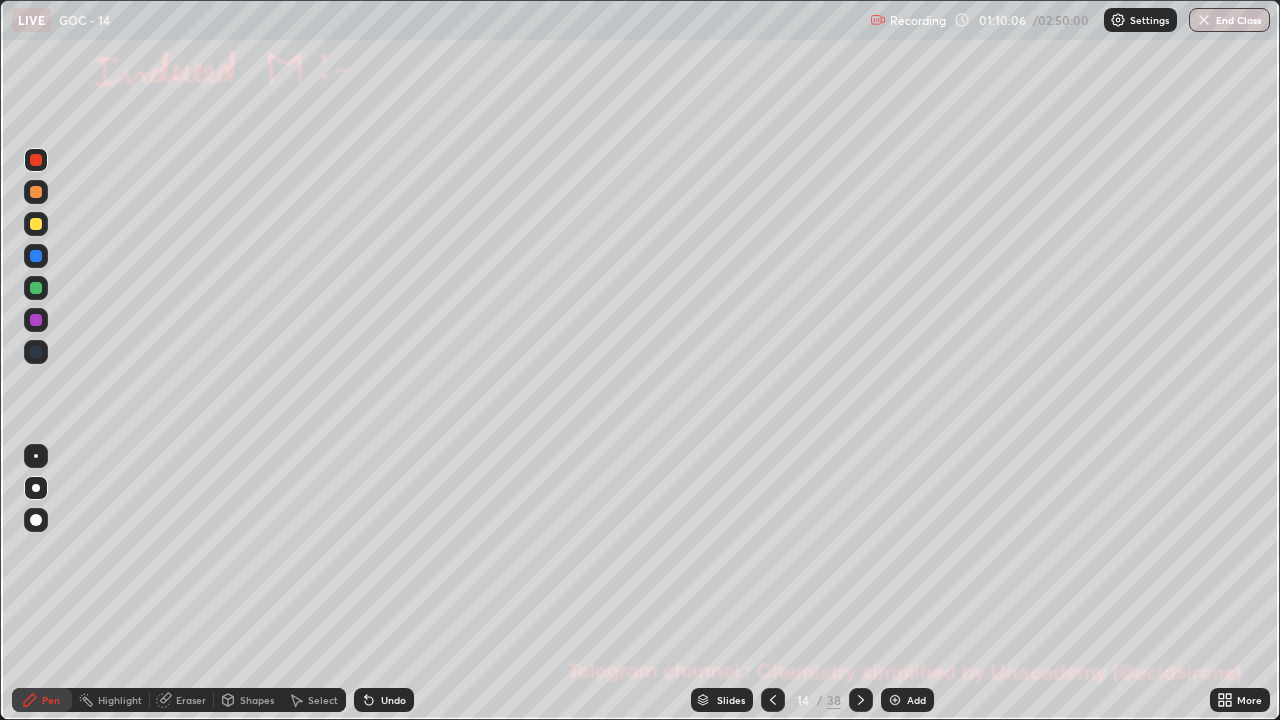 click on "Undo" at bounding box center [393, 700] 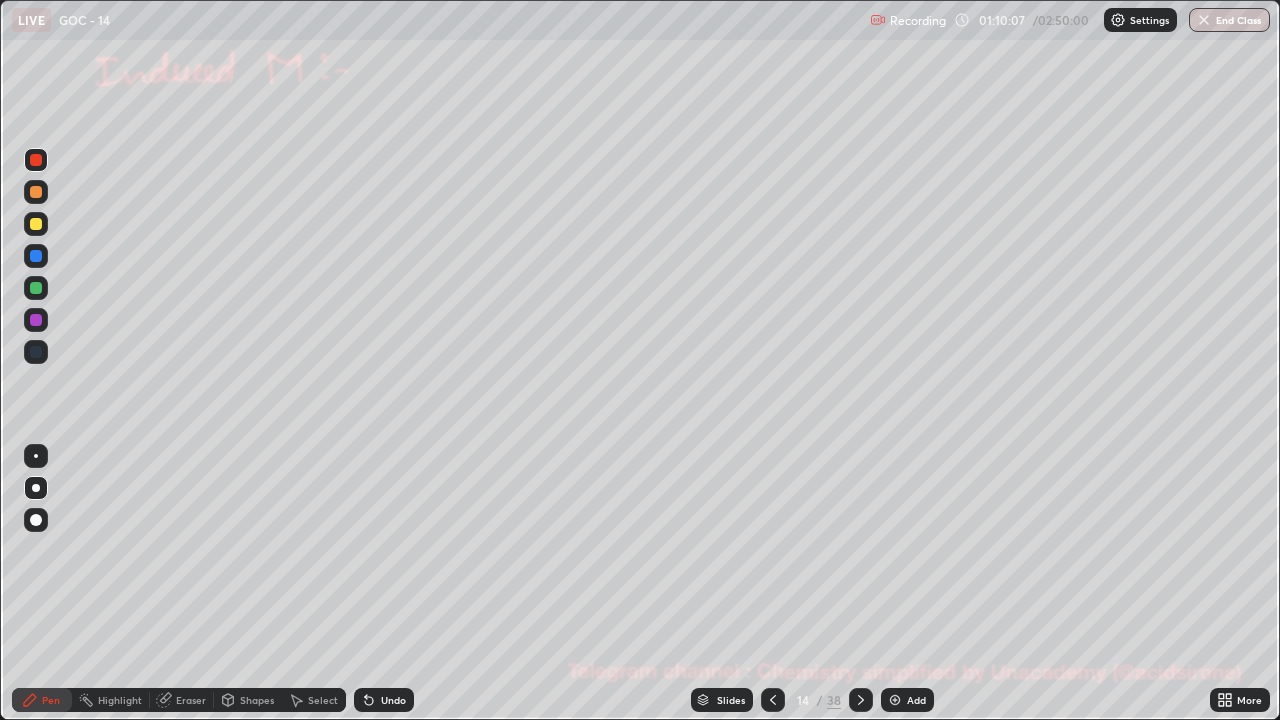 click at bounding box center (36, 288) 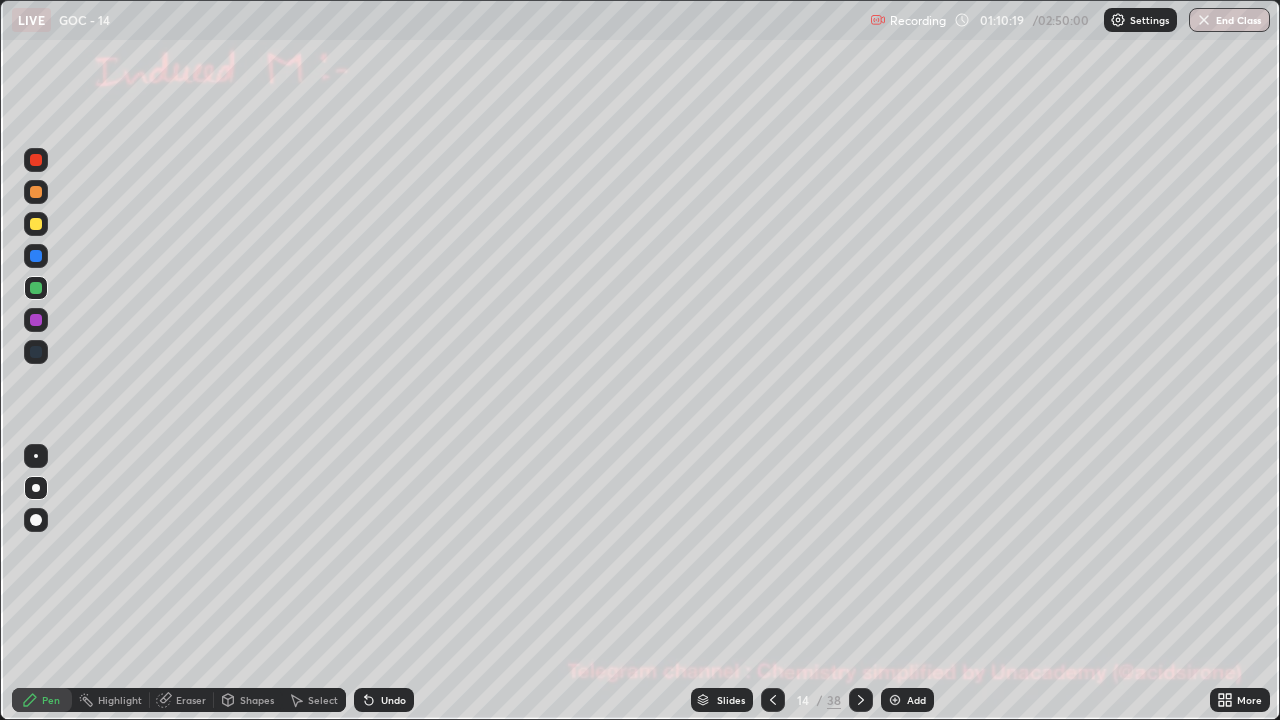 click at bounding box center [36, 224] 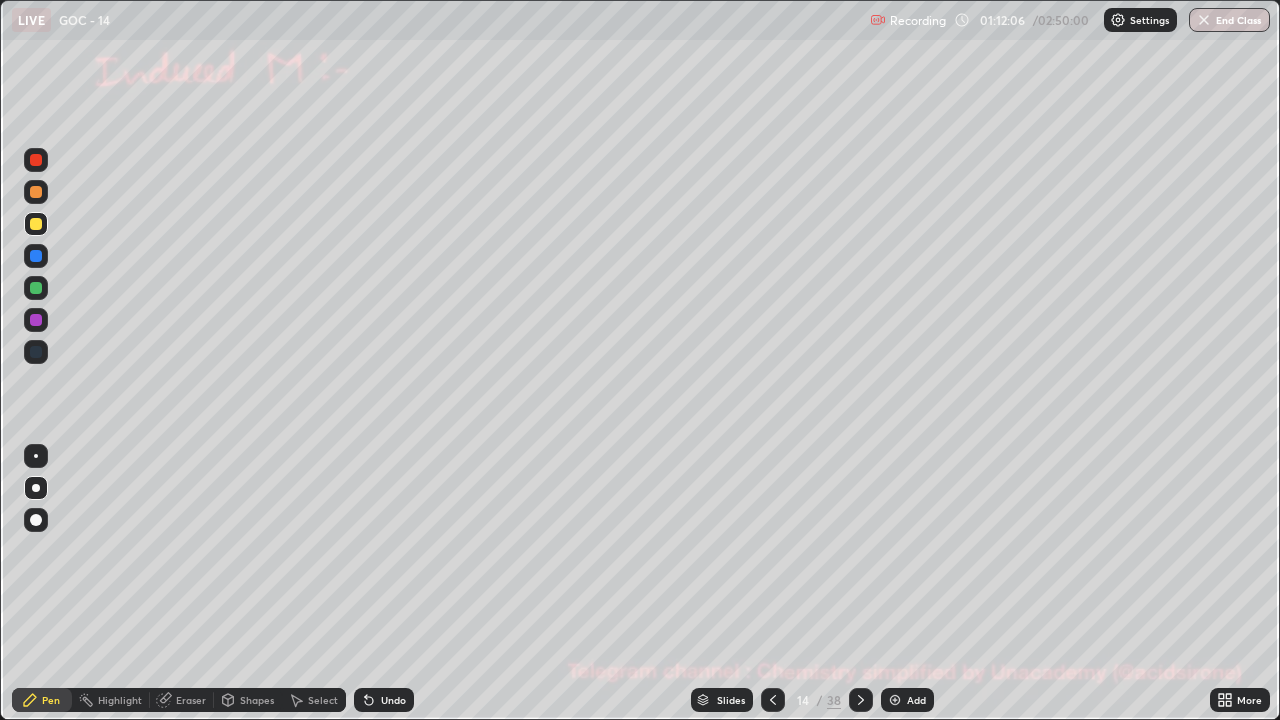 click on "Undo" at bounding box center [384, 700] 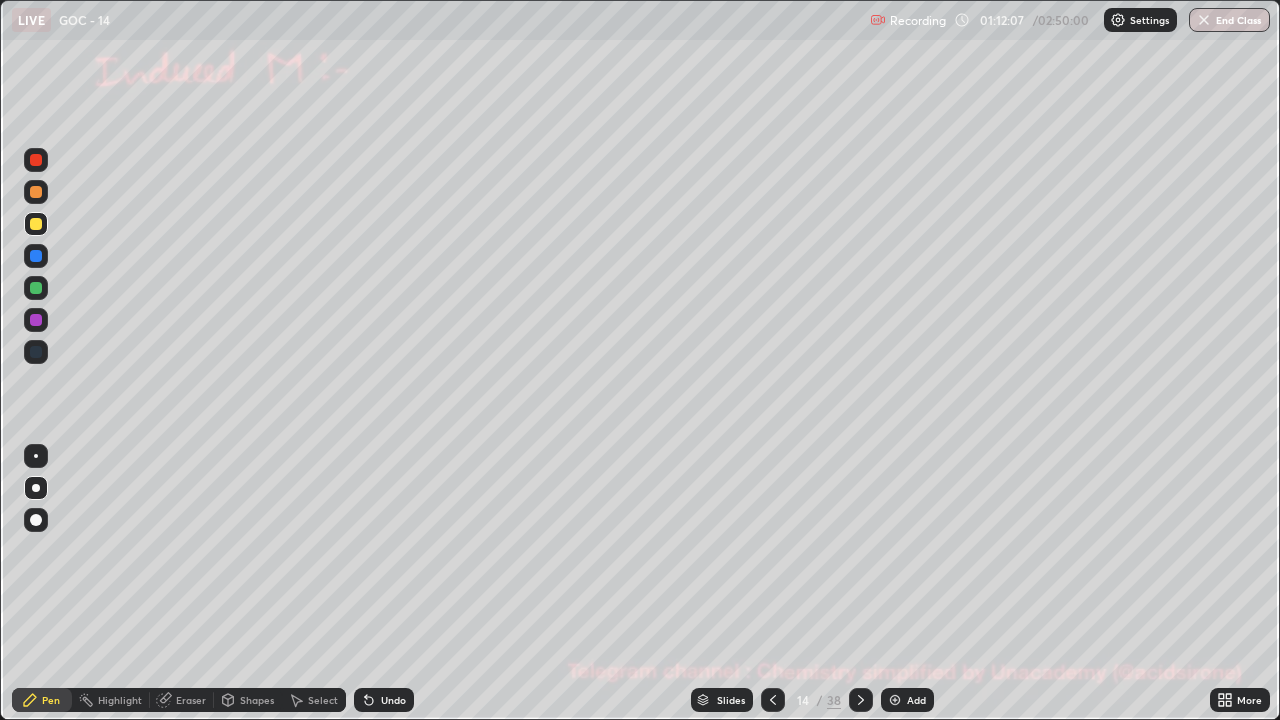 click on "Undo" at bounding box center [384, 700] 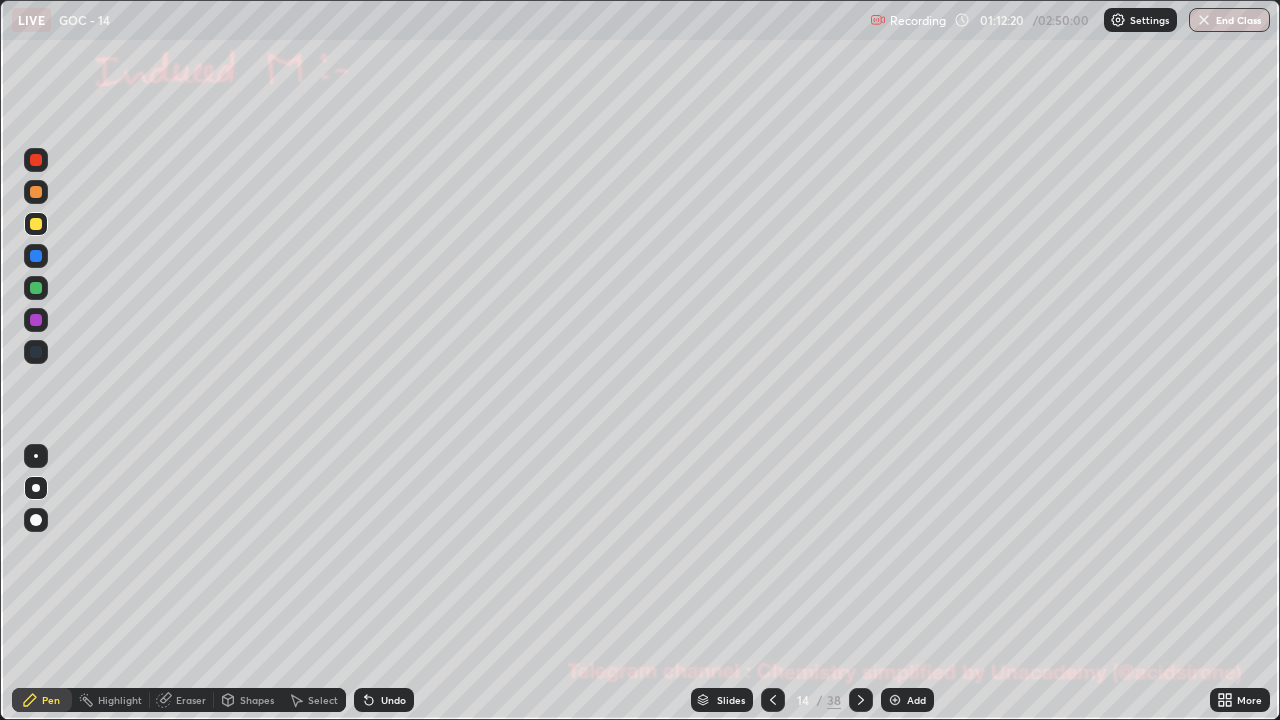 click at bounding box center [36, 160] 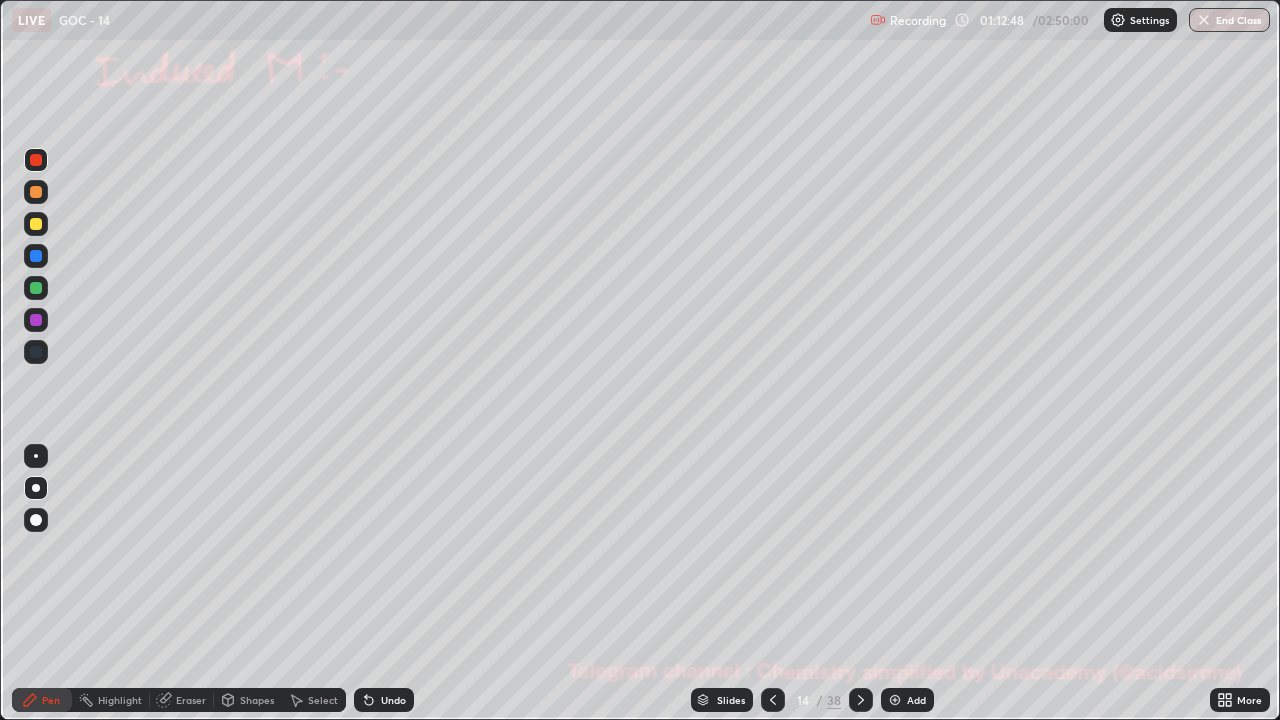 click at bounding box center [36, 288] 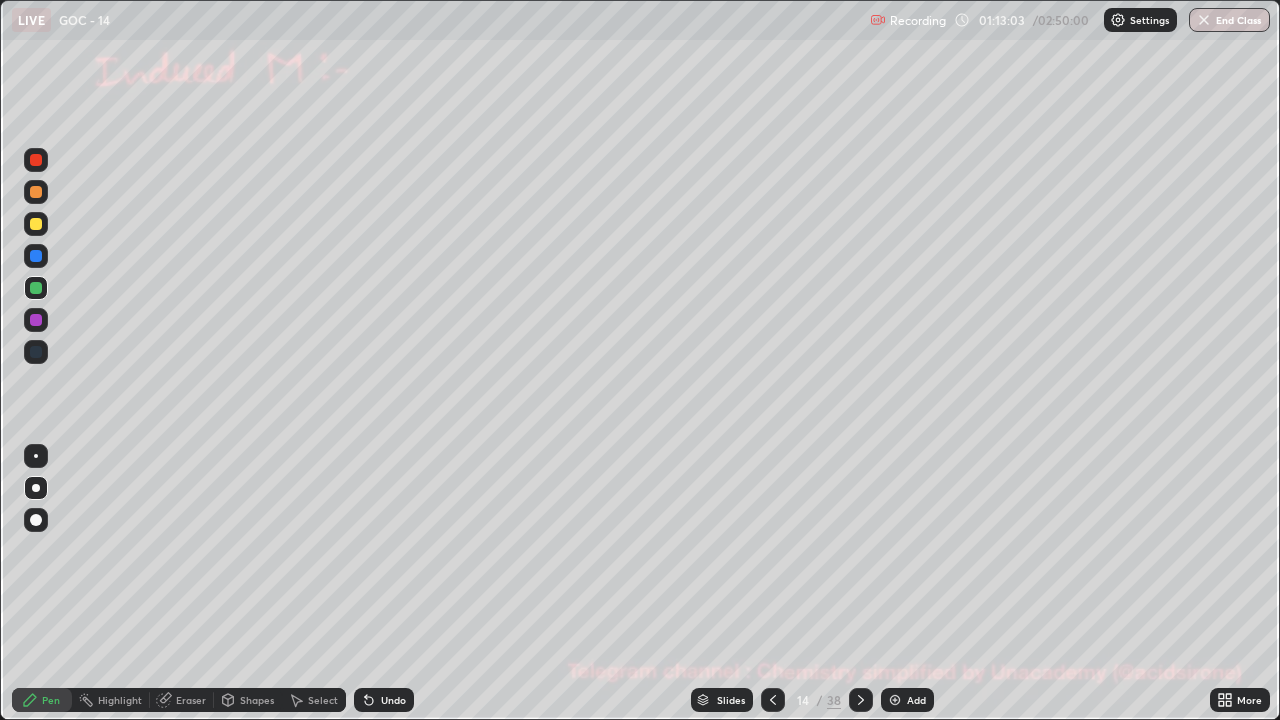 click at bounding box center (36, 160) 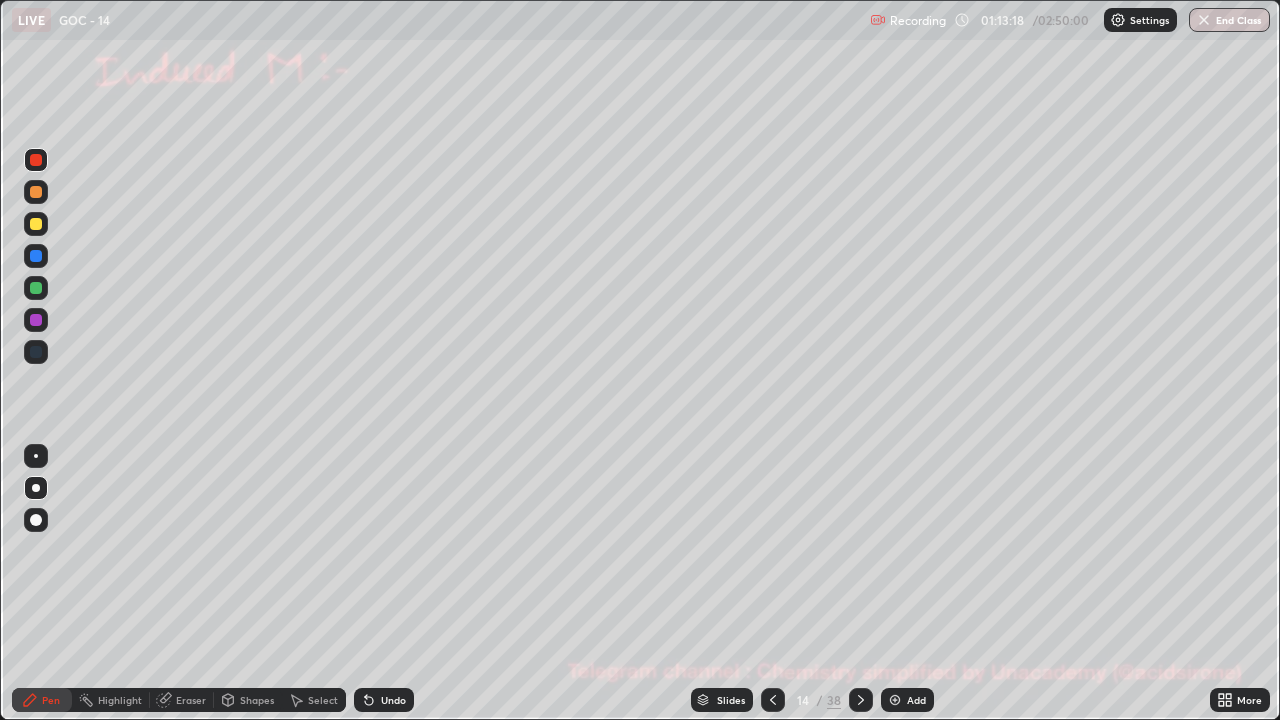 click on "Undo" at bounding box center (384, 700) 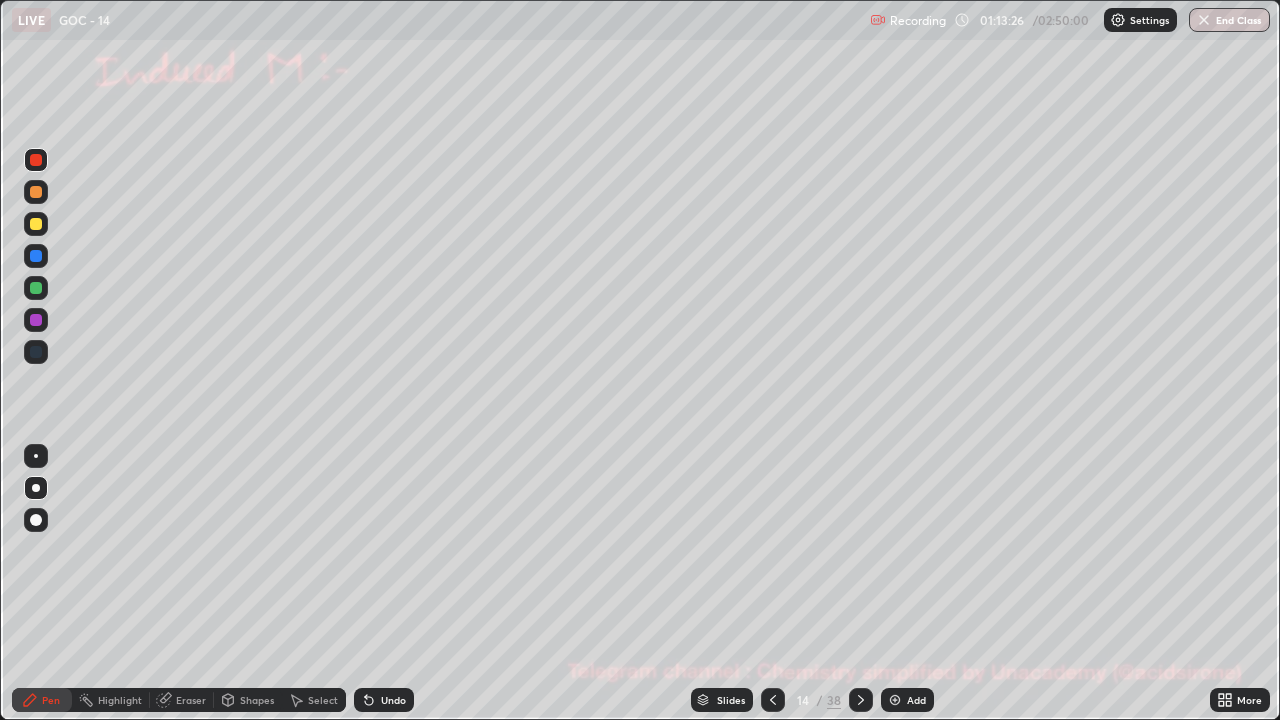 click at bounding box center (36, 288) 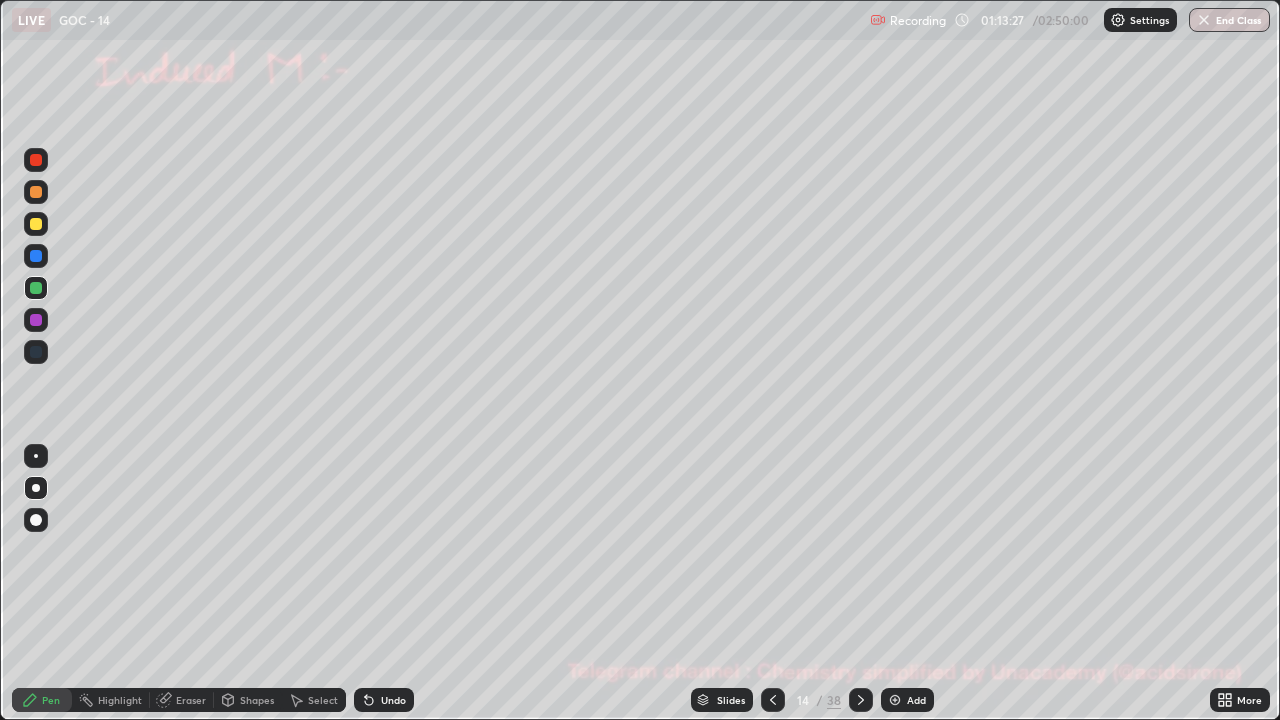 click at bounding box center [36, 224] 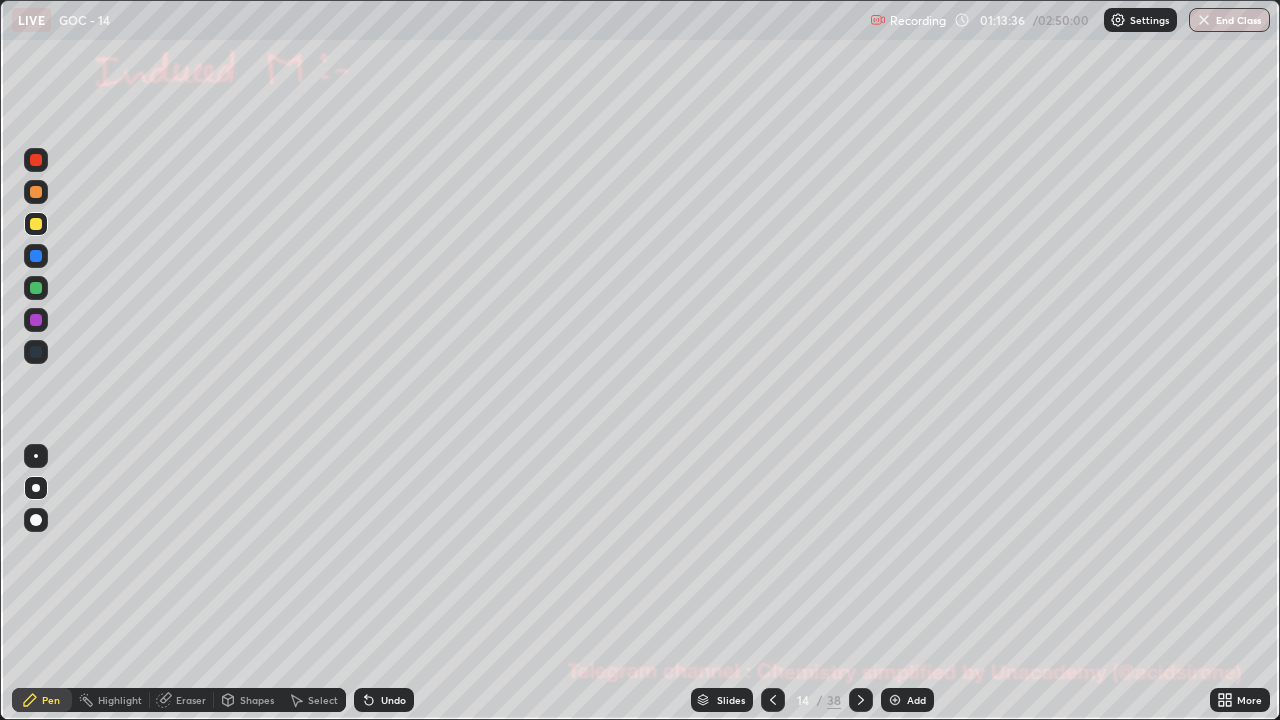 click at bounding box center (773, 700) 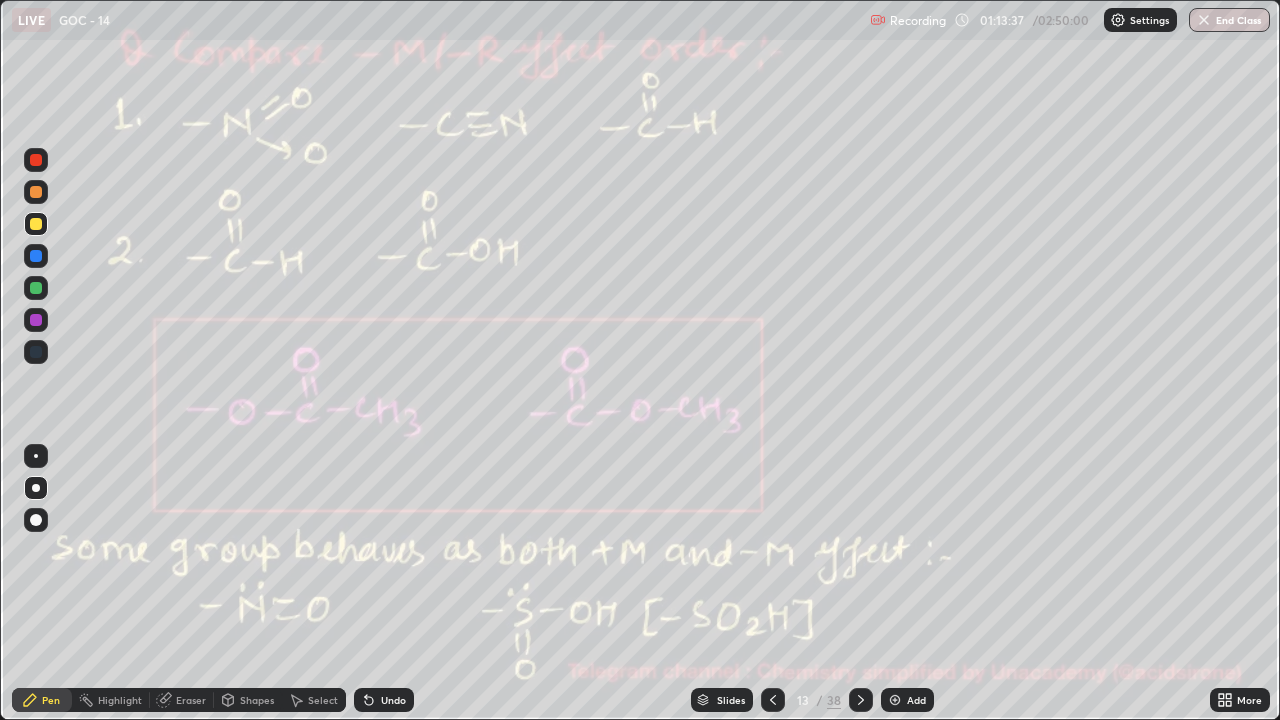 click 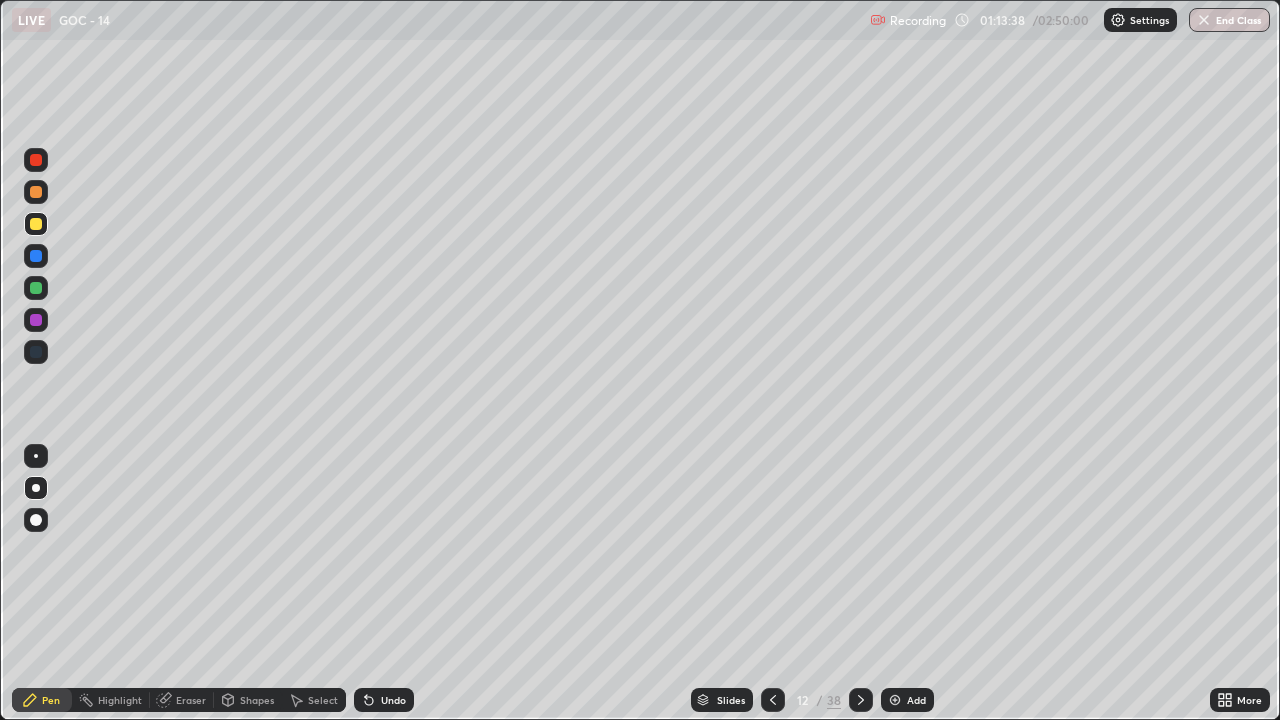 click 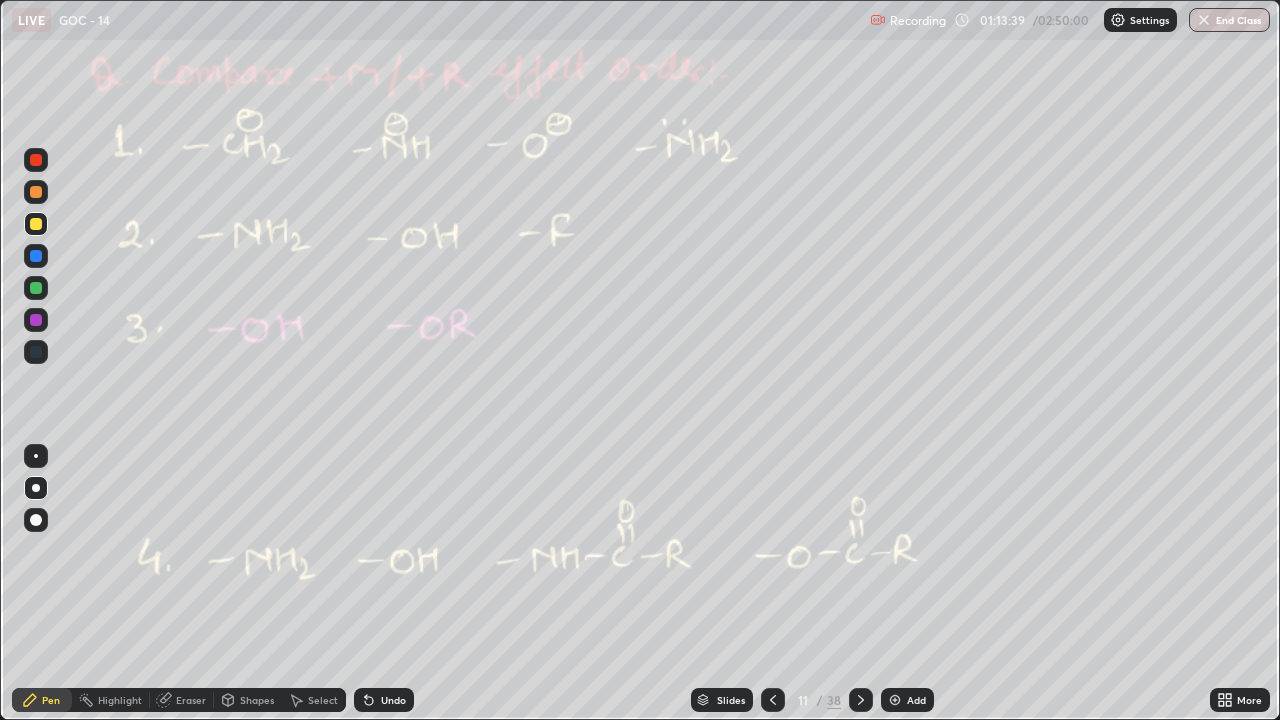 click 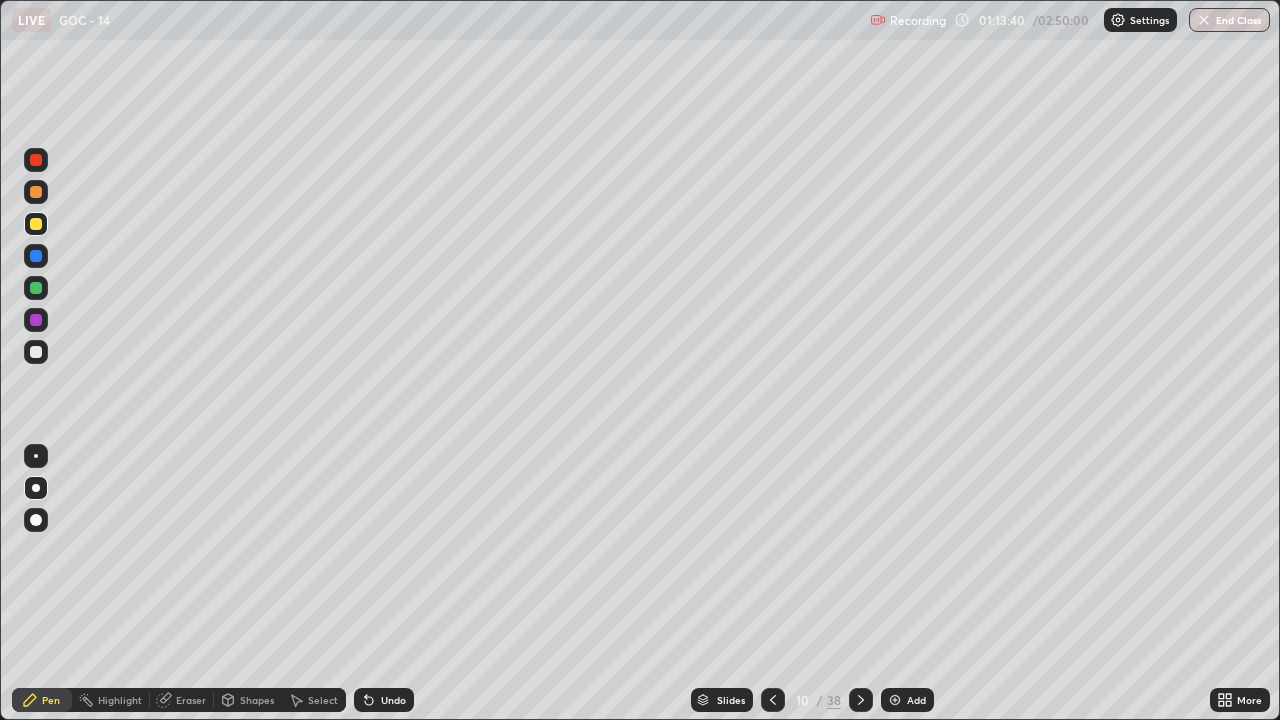 click 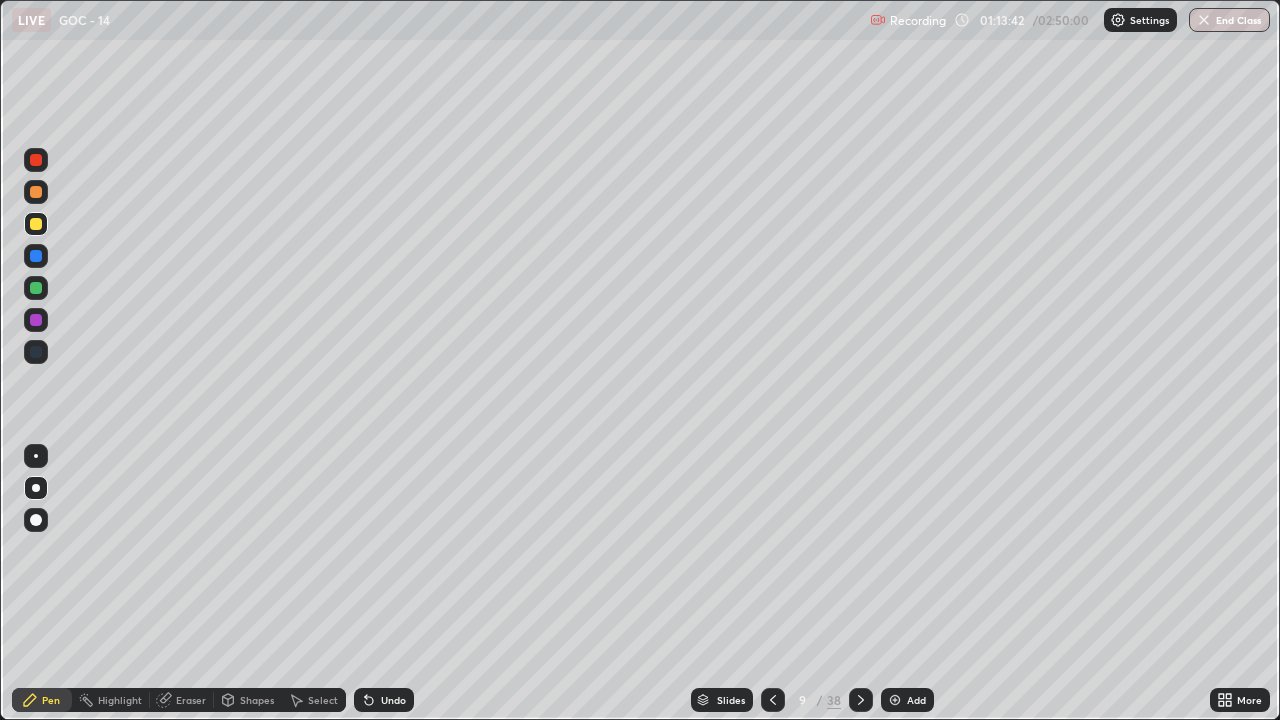 click 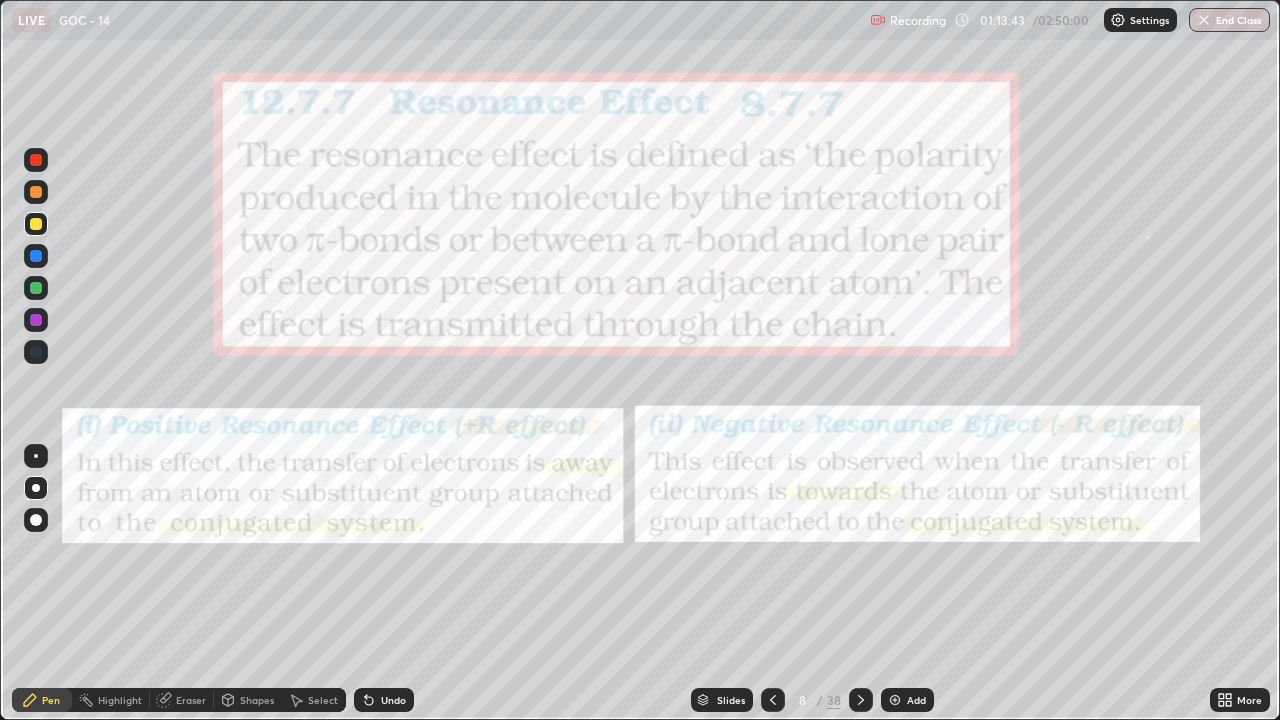 click 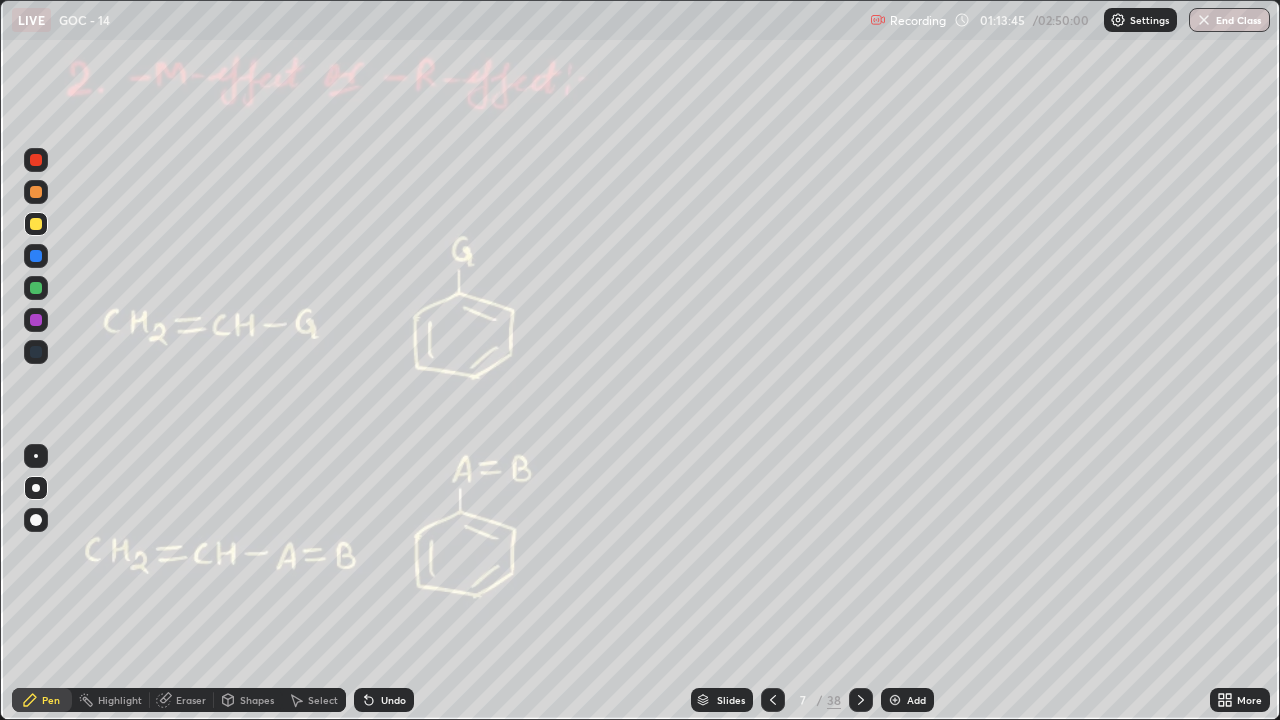 click on "Highlight" at bounding box center [120, 700] 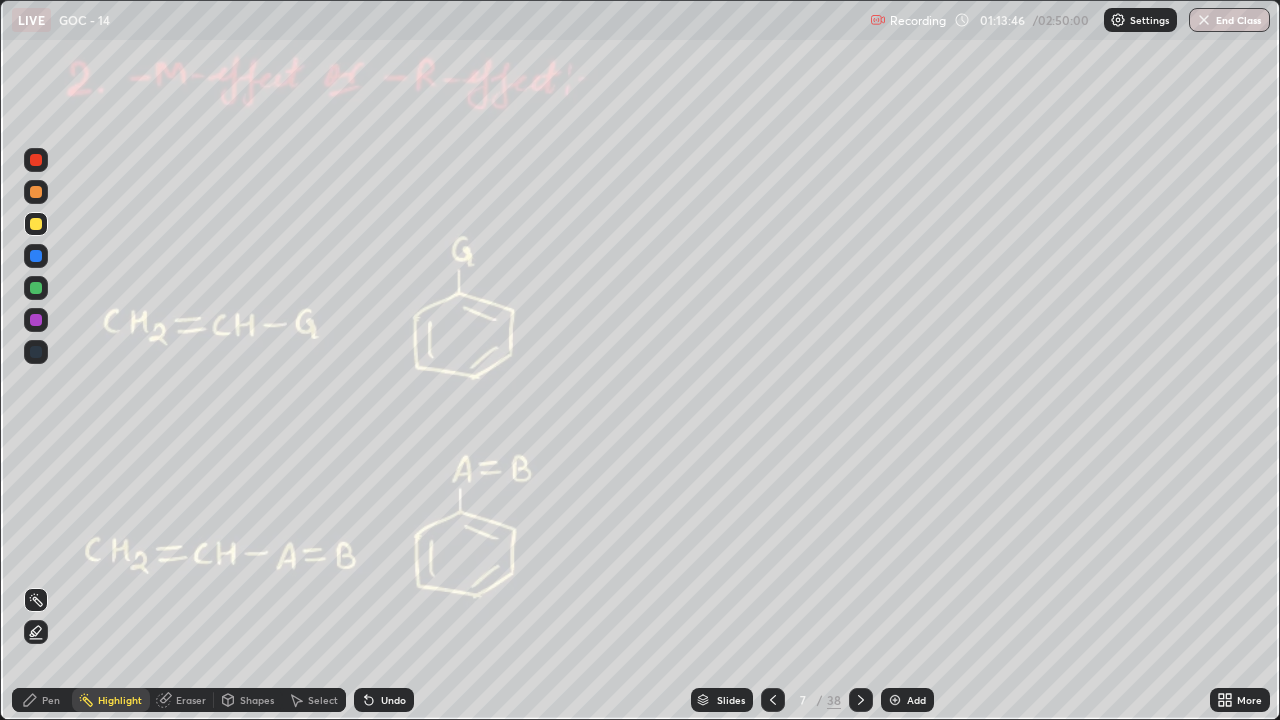 click at bounding box center (36, 320) 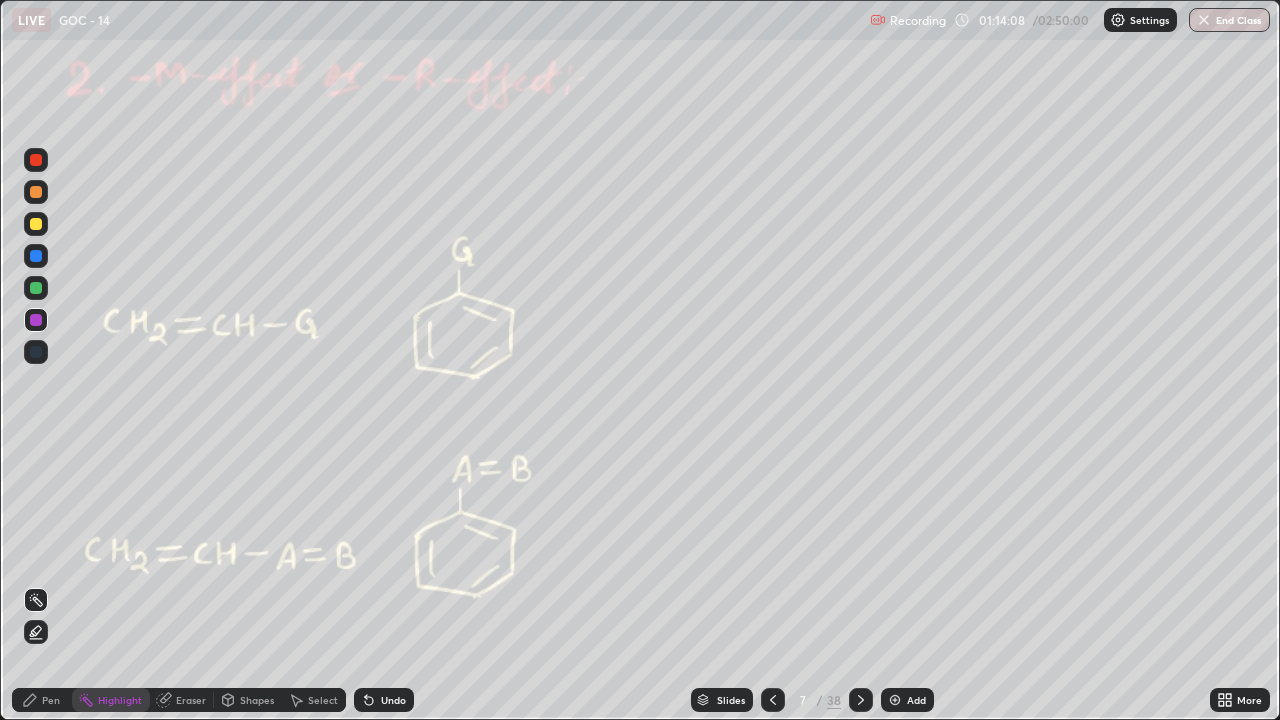 click 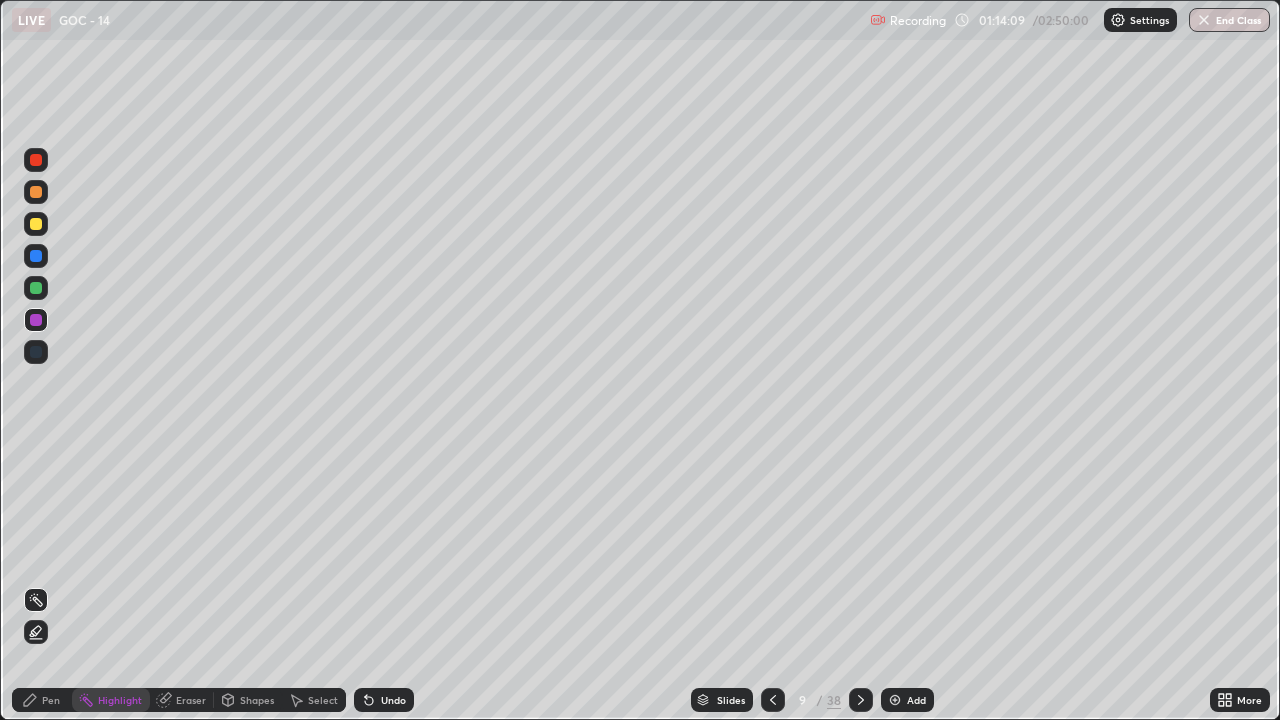 click 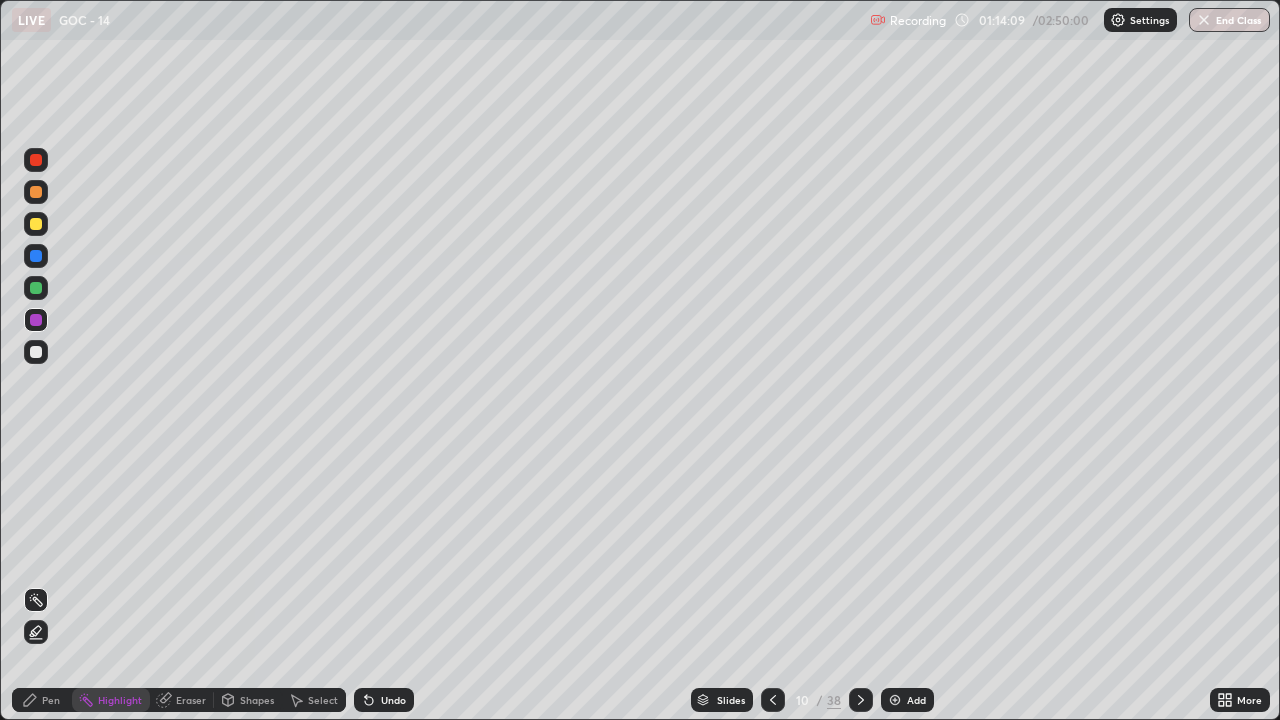 click 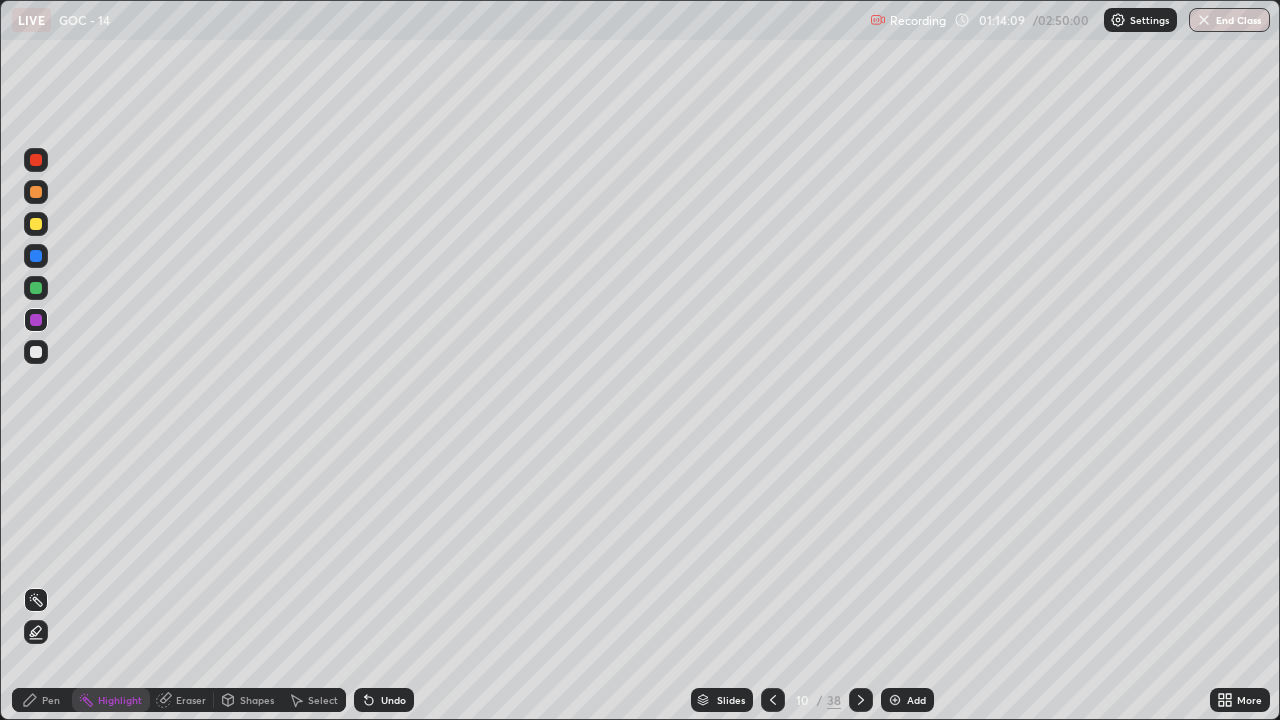 click 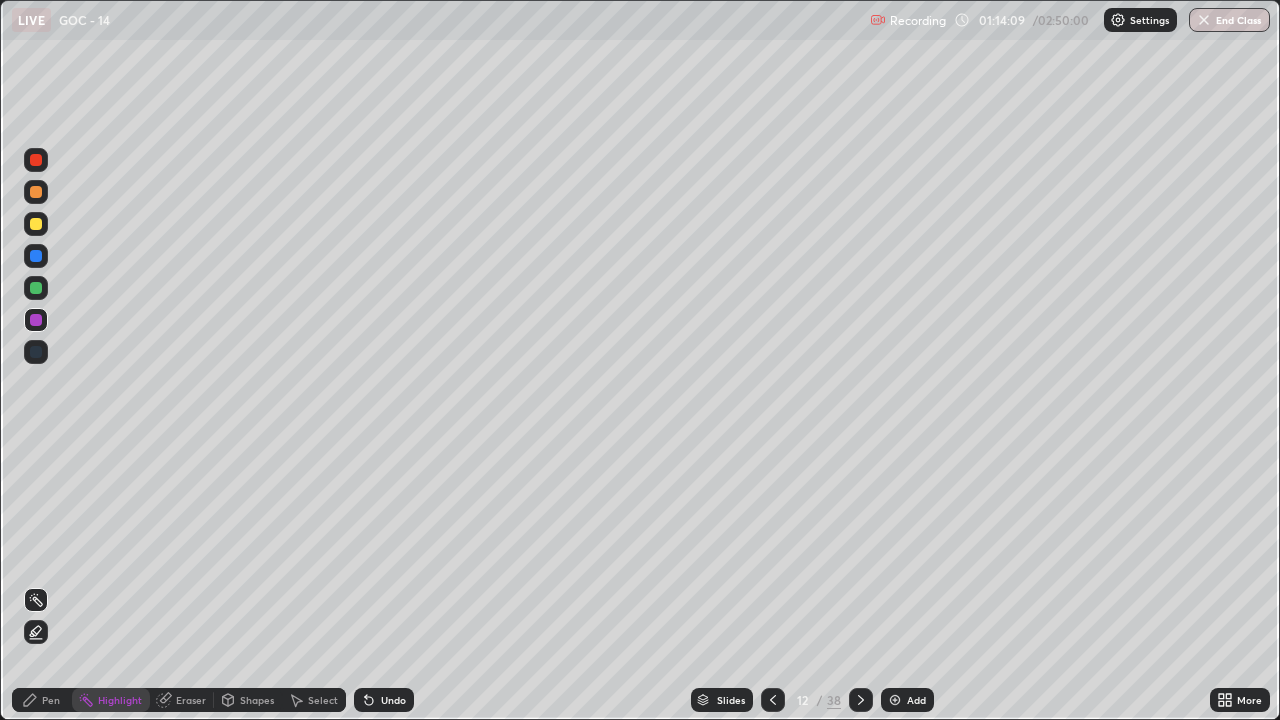 click 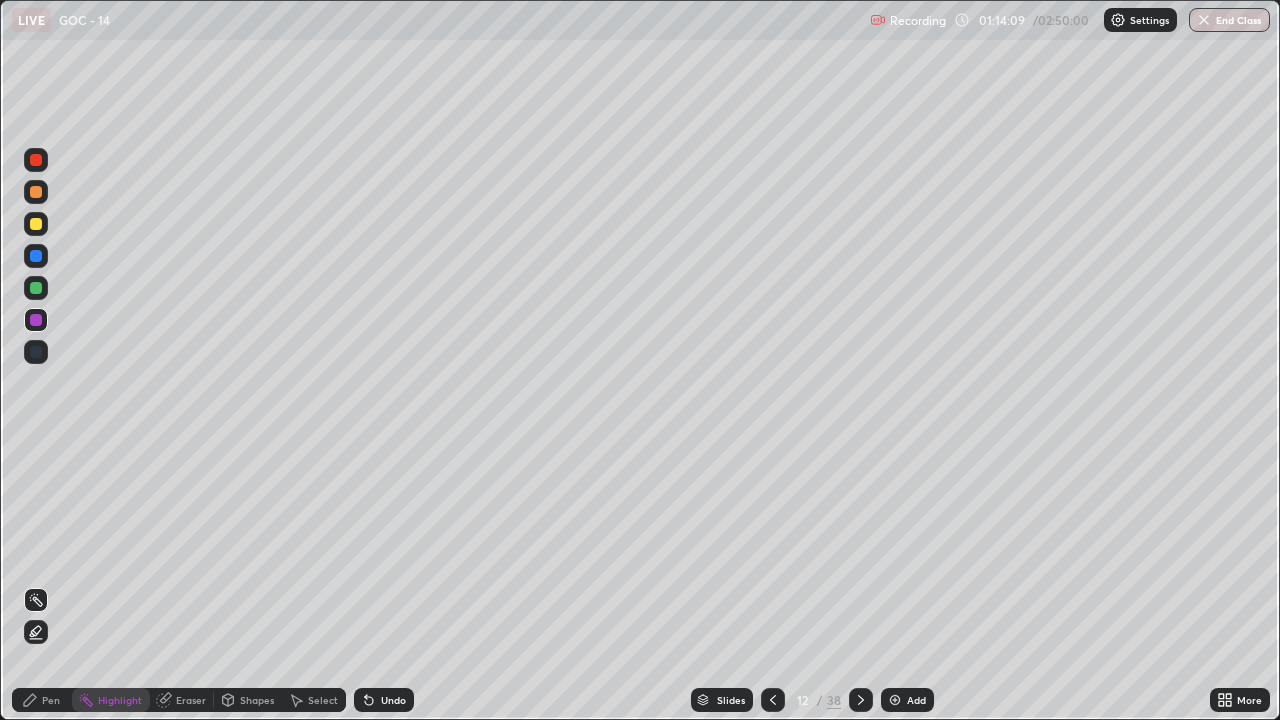 click 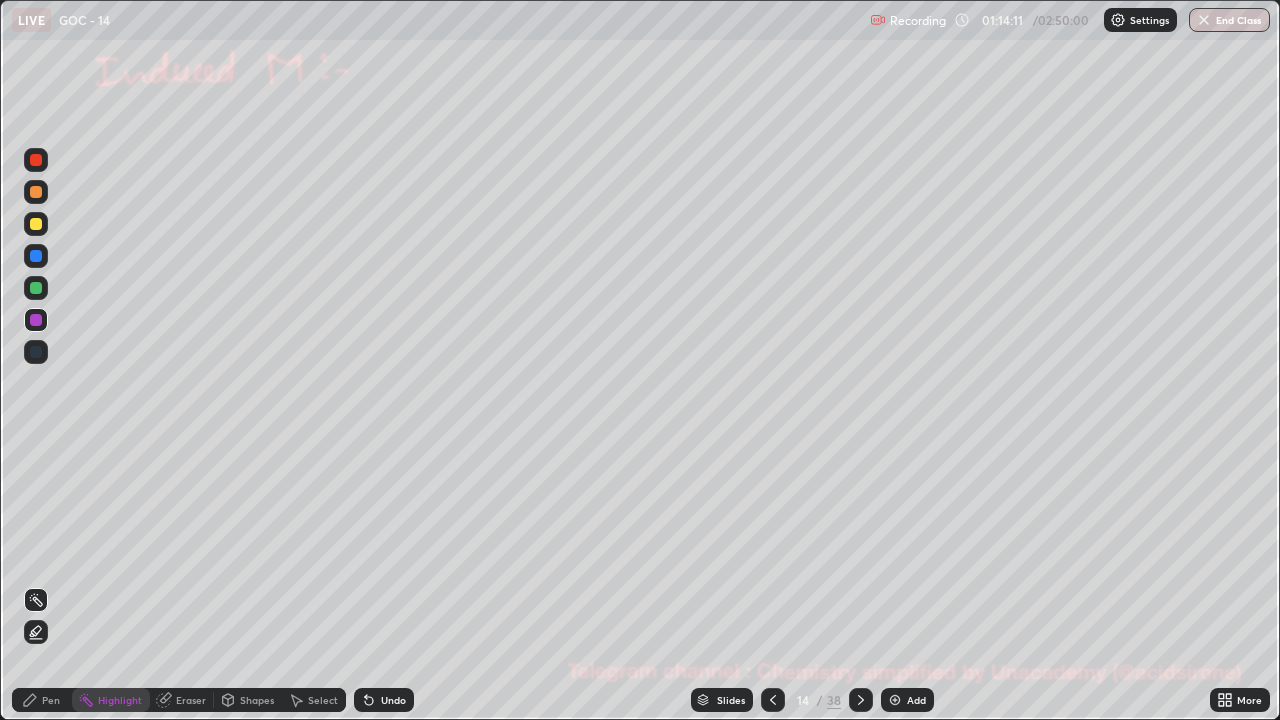 click on "Pen" at bounding box center [51, 700] 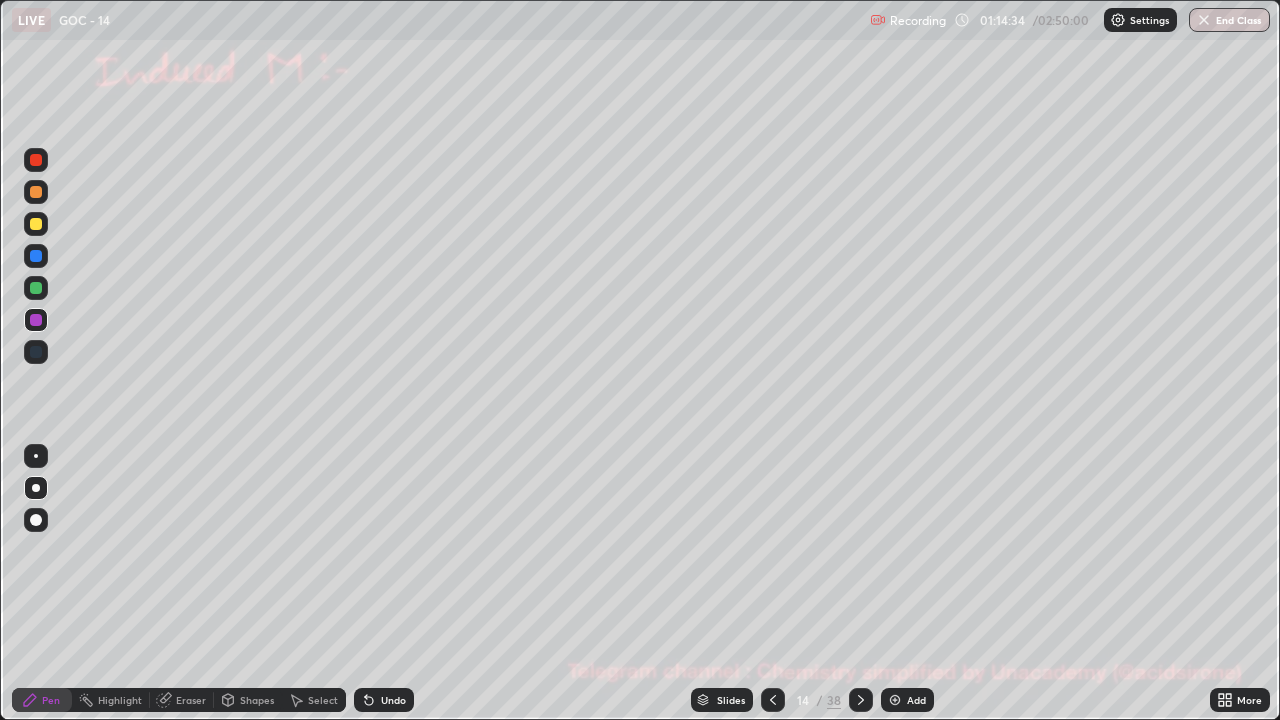 click at bounding box center (36, 160) 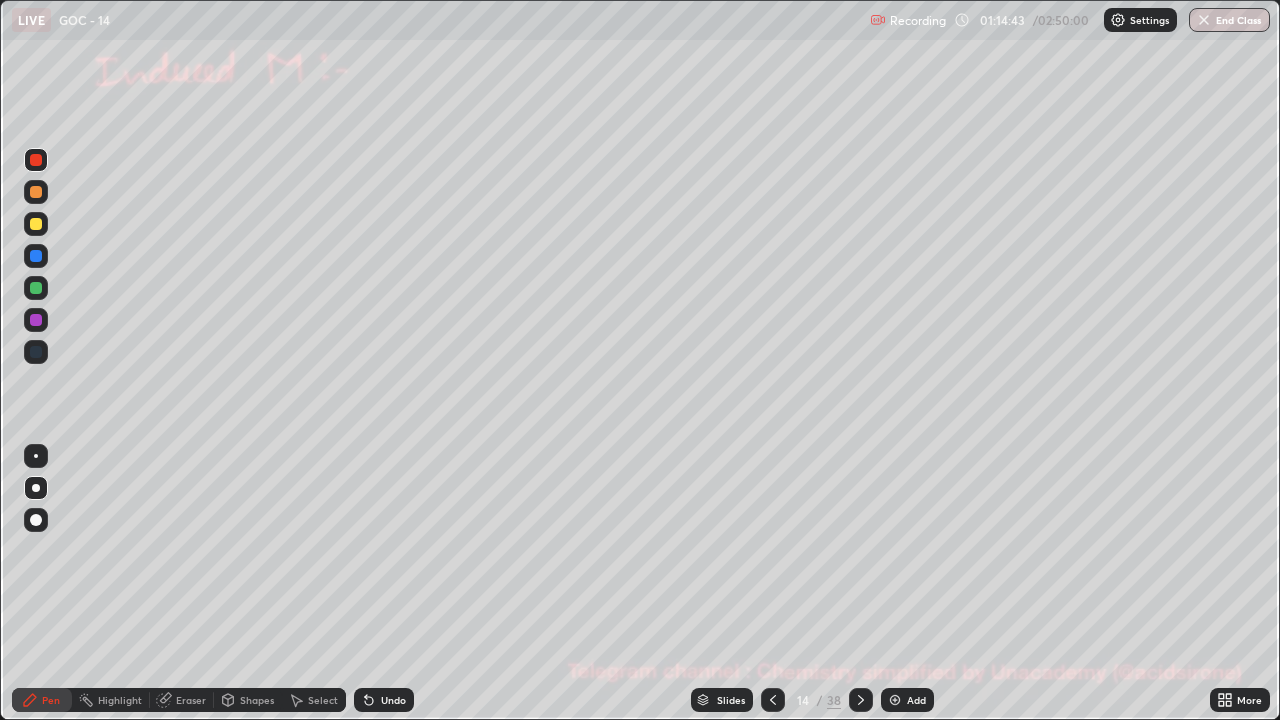 click on "Select" at bounding box center (323, 700) 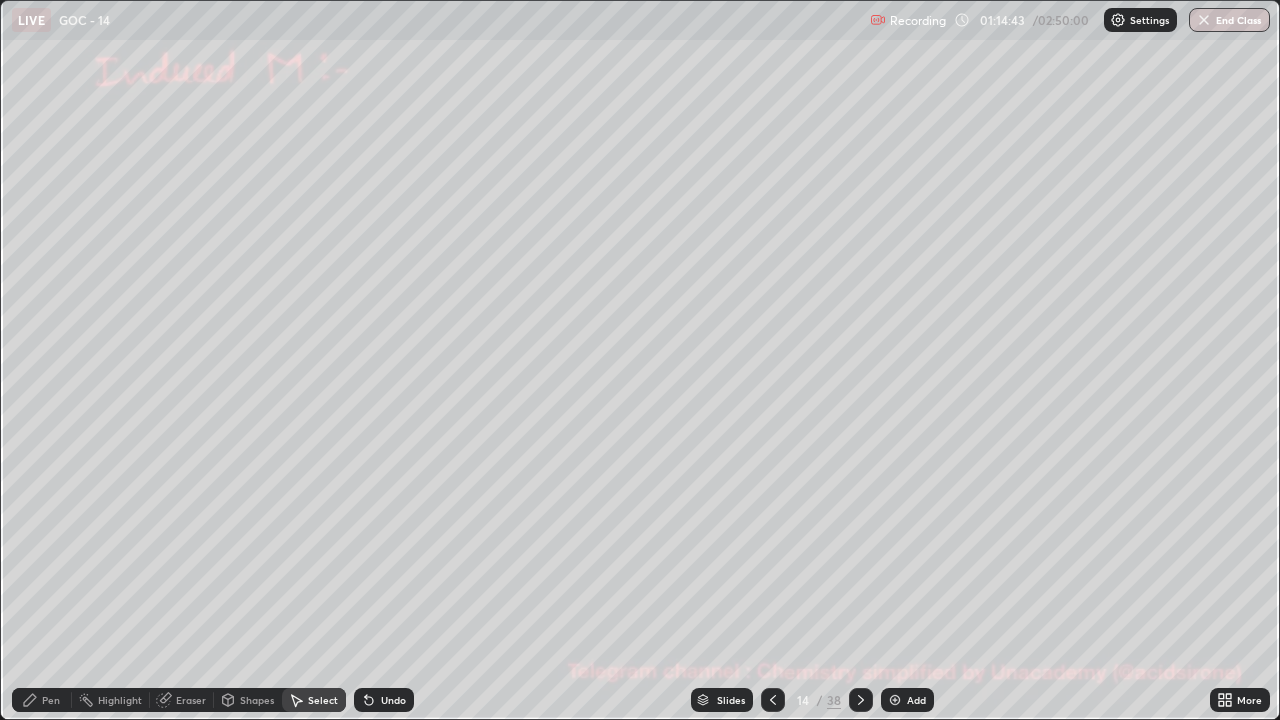 click on "Select" at bounding box center [314, 700] 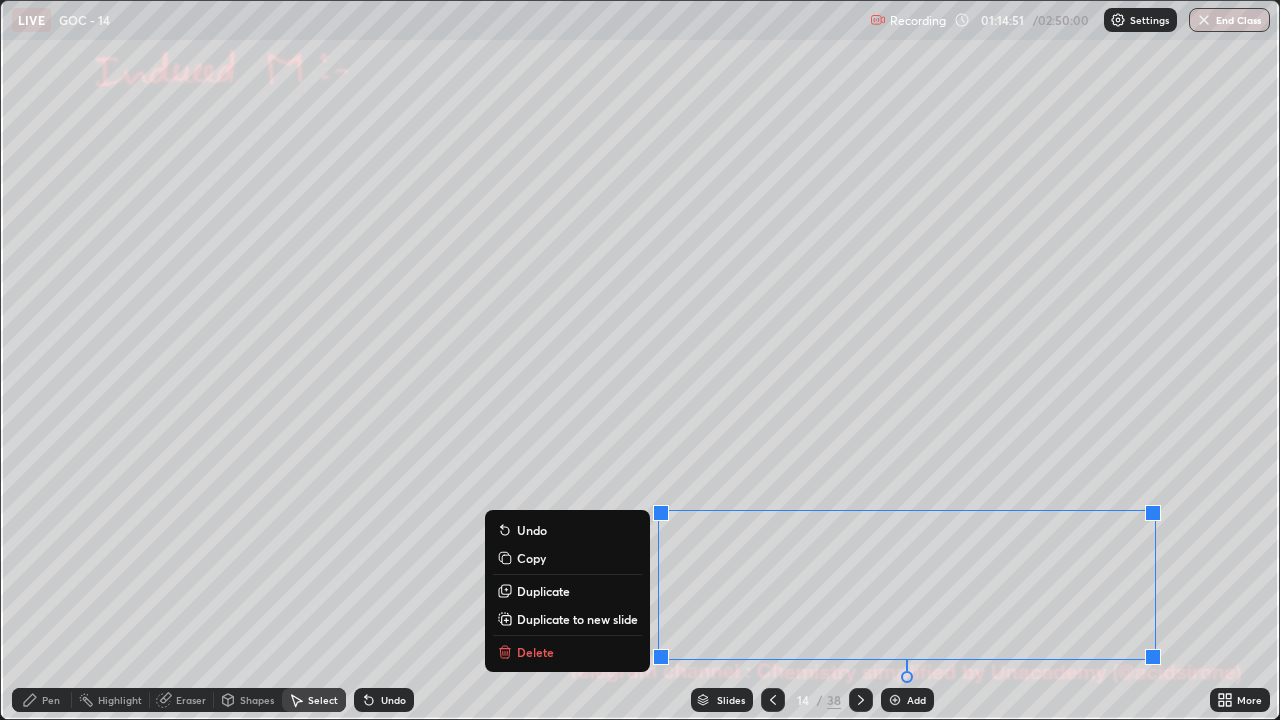 click on "Eraser" at bounding box center [191, 700] 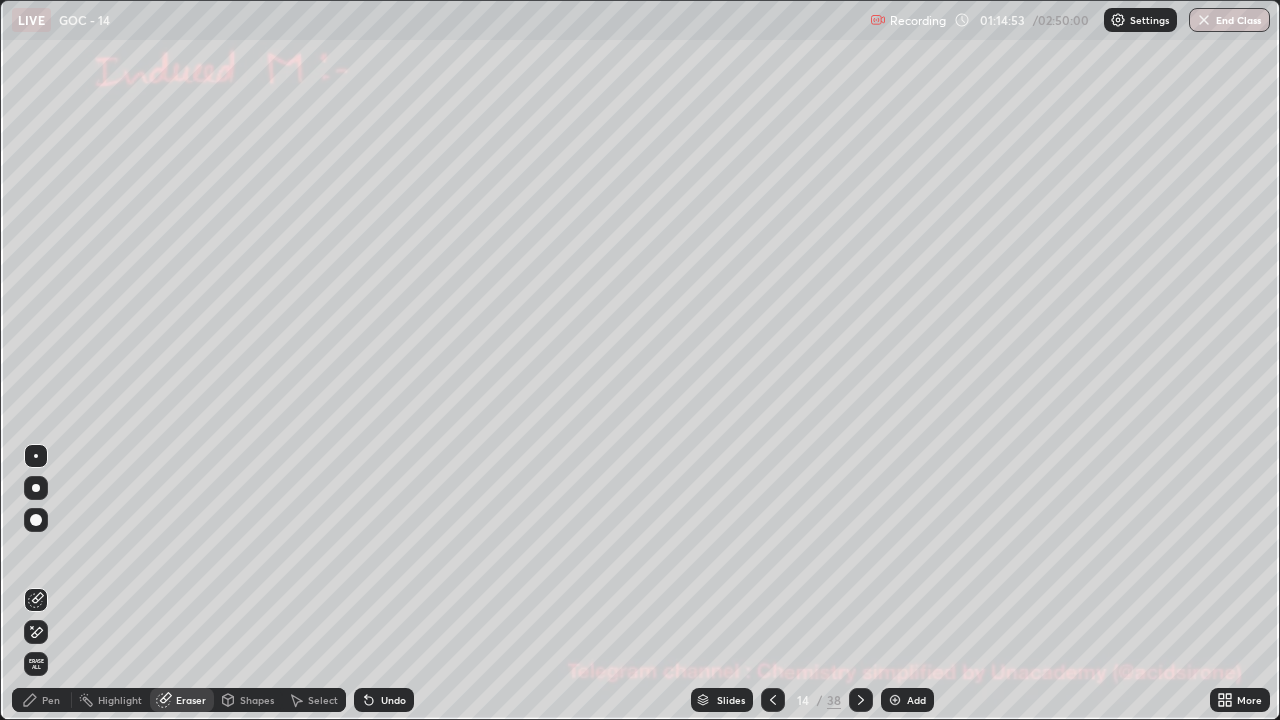 click on "Pen" at bounding box center (51, 700) 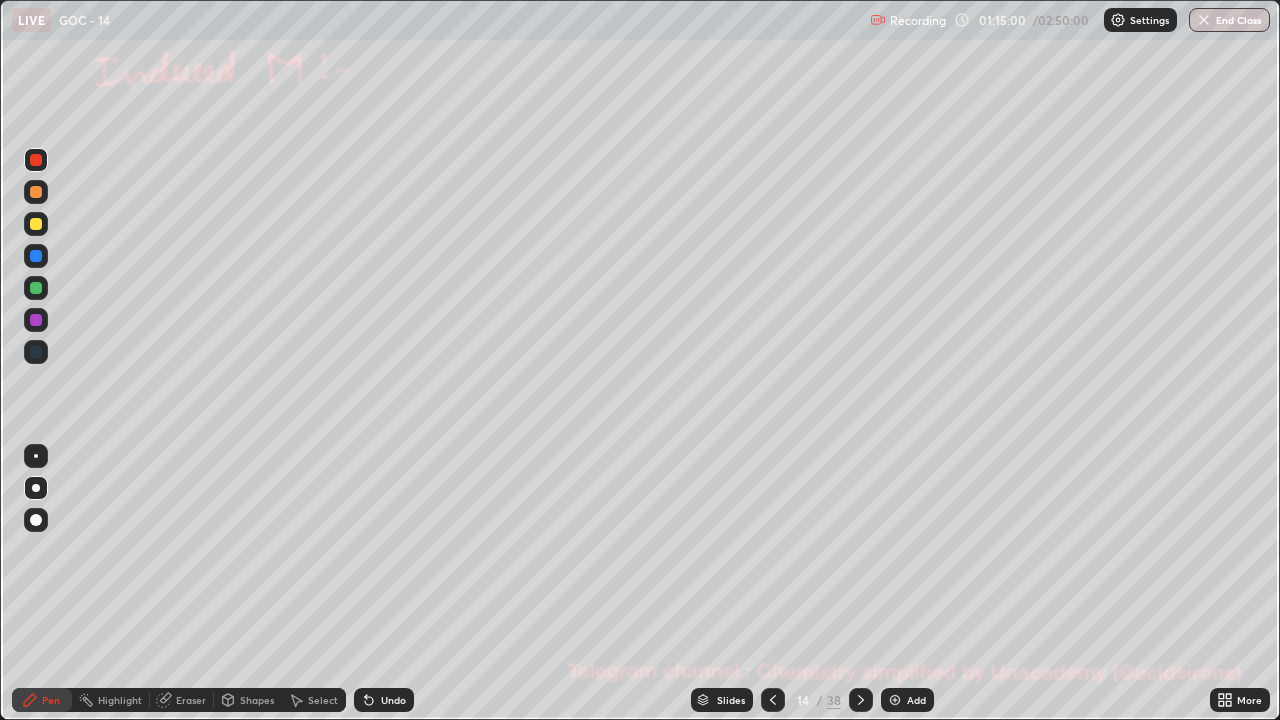 click on "Eraser" at bounding box center [191, 700] 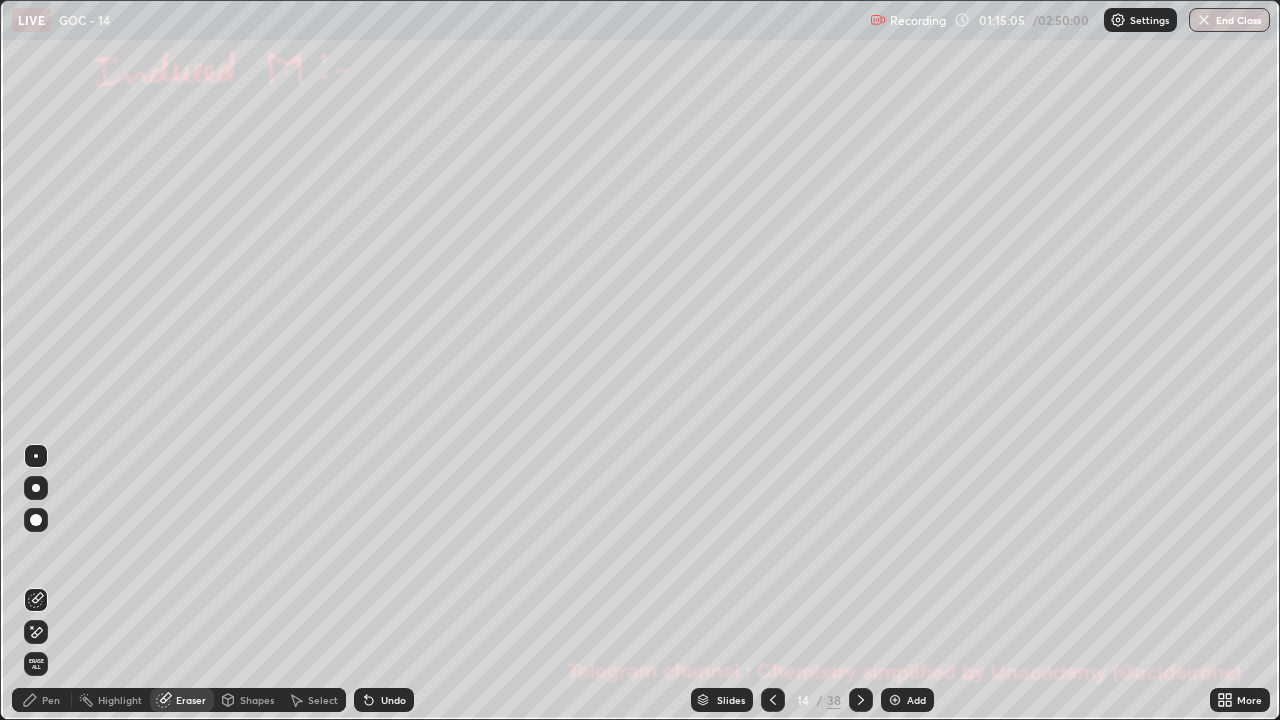click on "Shapes" at bounding box center [248, 700] 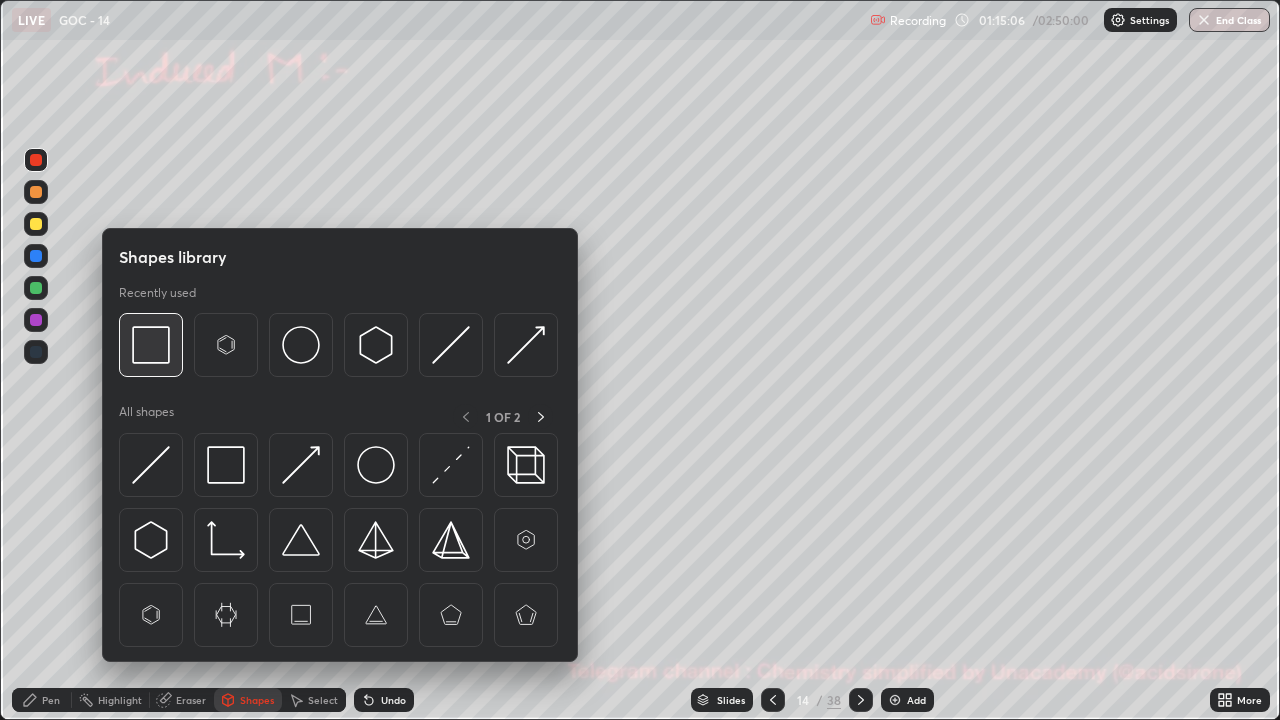 click at bounding box center [151, 345] 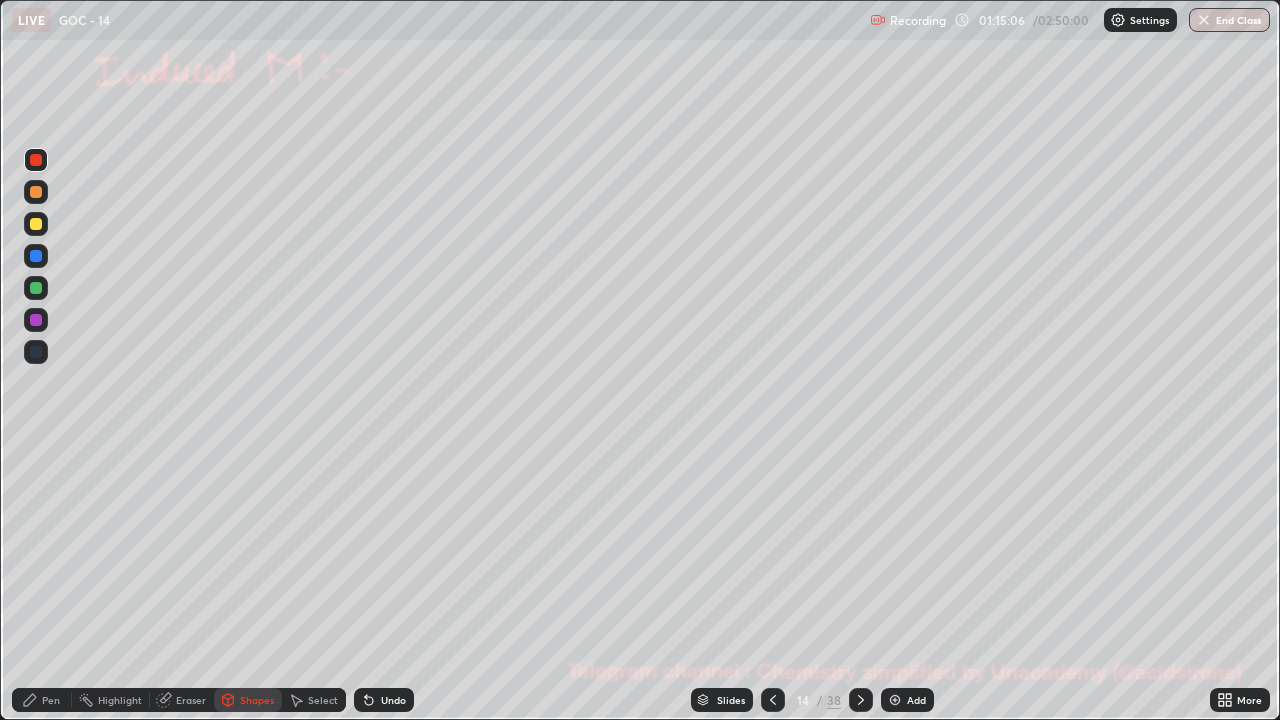 click at bounding box center [36, 224] 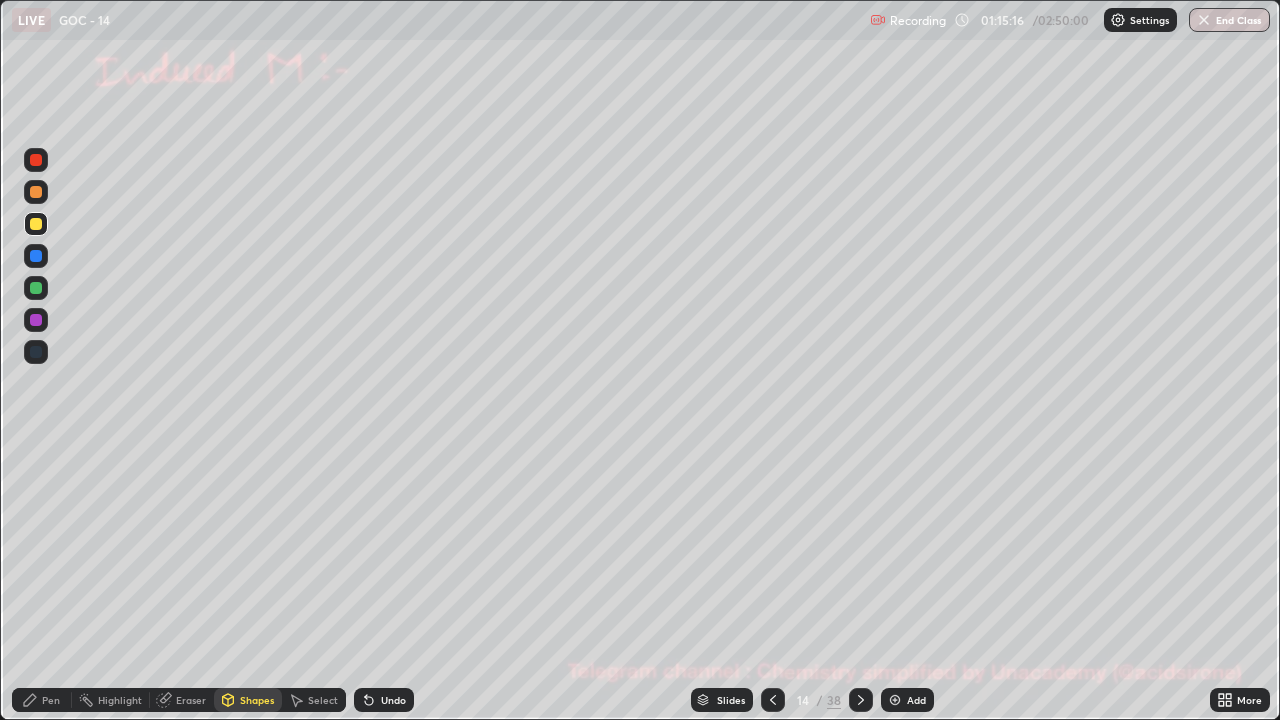 click on "Pen" at bounding box center (51, 700) 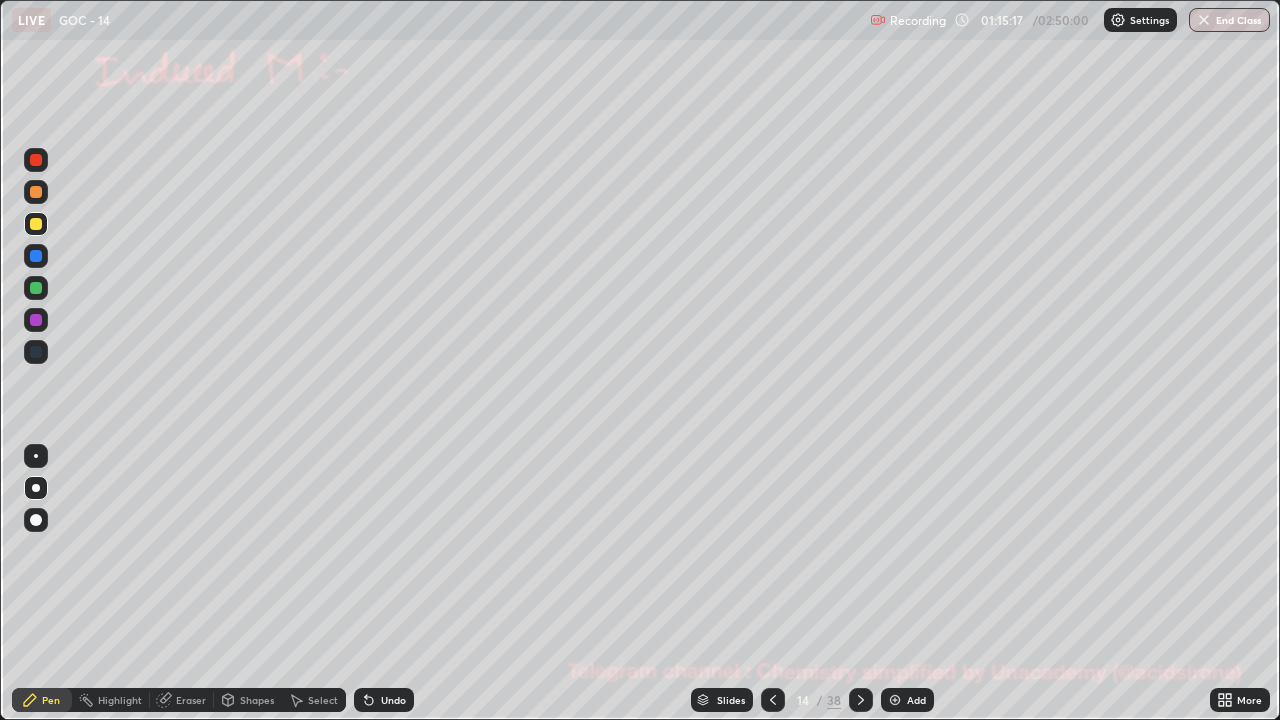 click at bounding box center (36, 160) 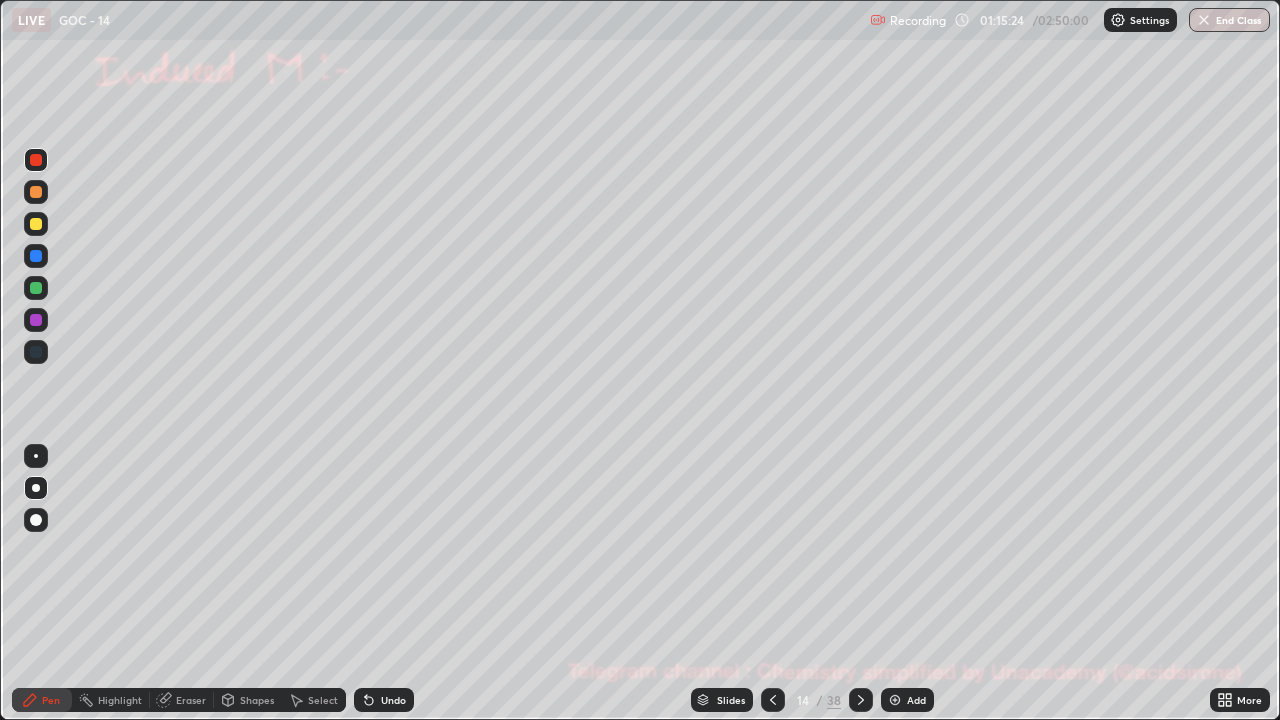 click 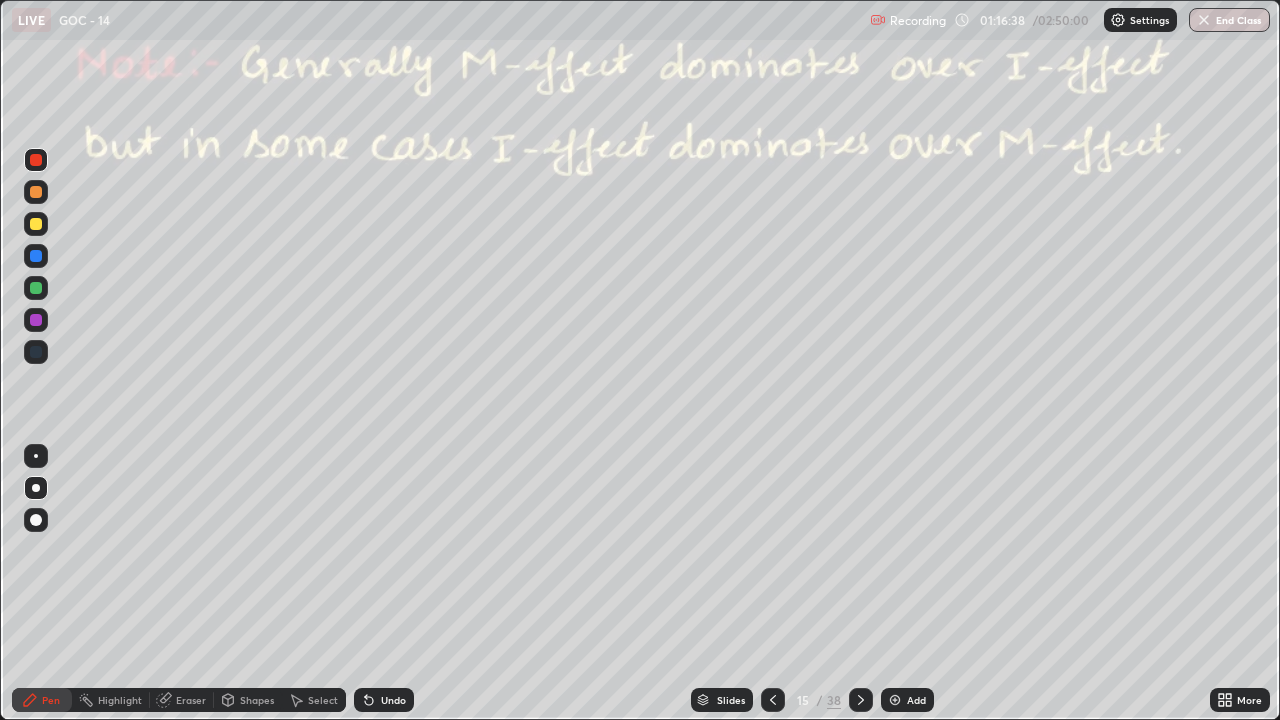 click at bounding box center (36, 288) 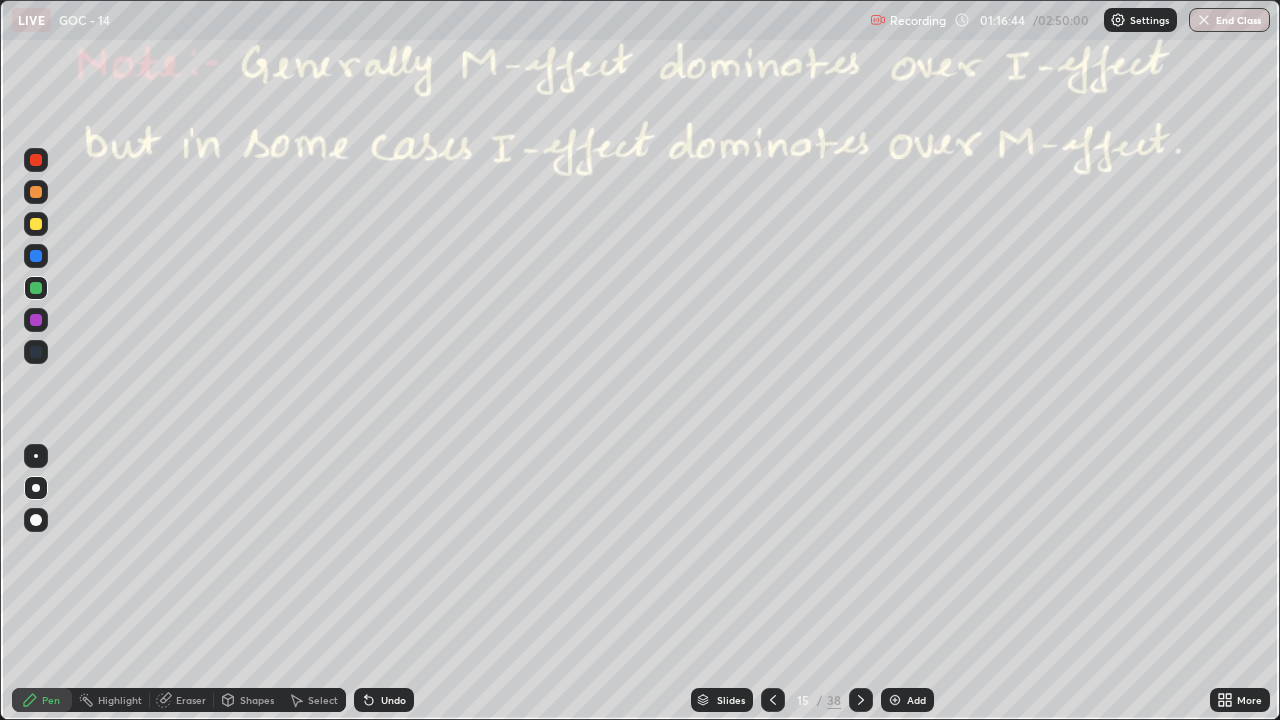 click at bounding box center [36, 224] 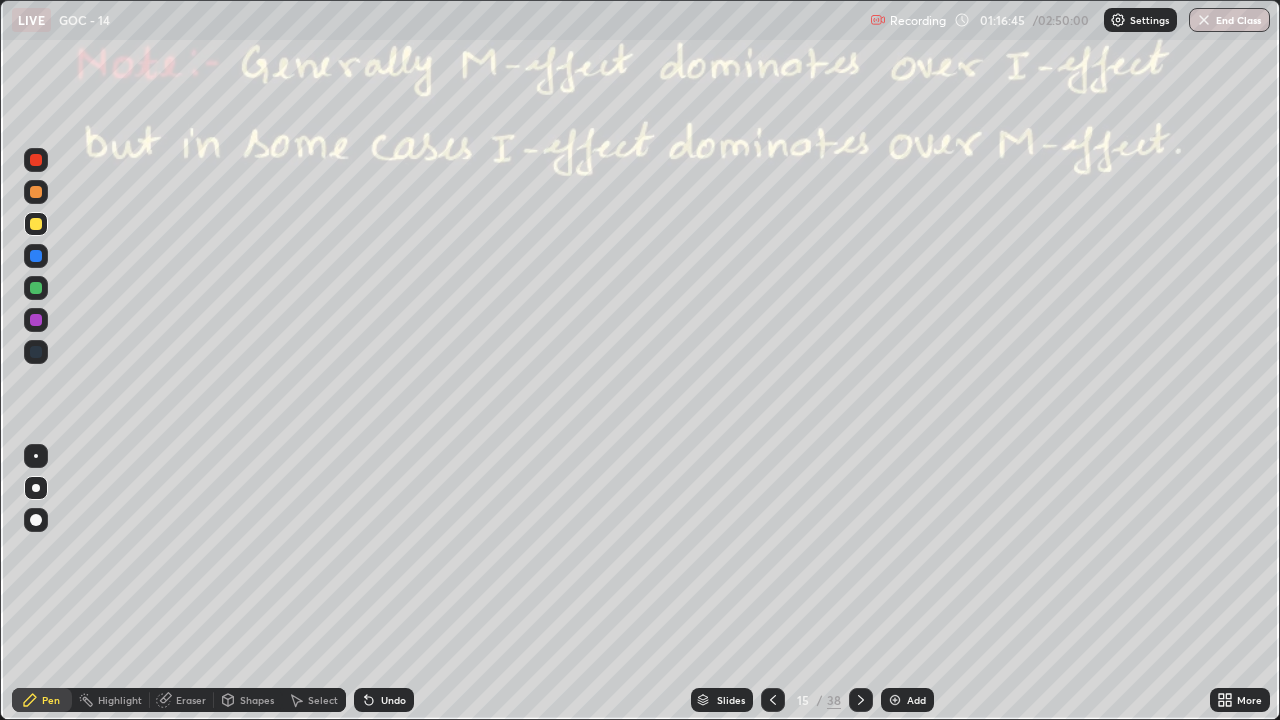 click at bounding box center [36, 288] 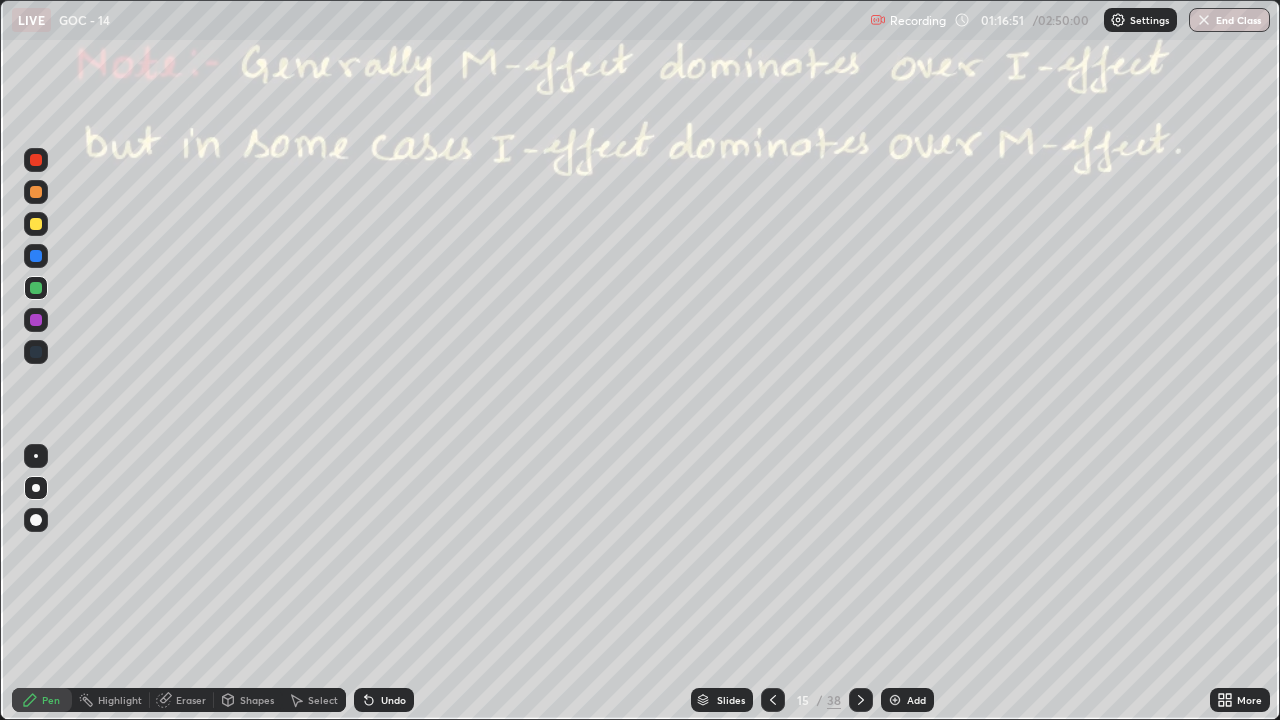 click at bounding box center [36, 192] 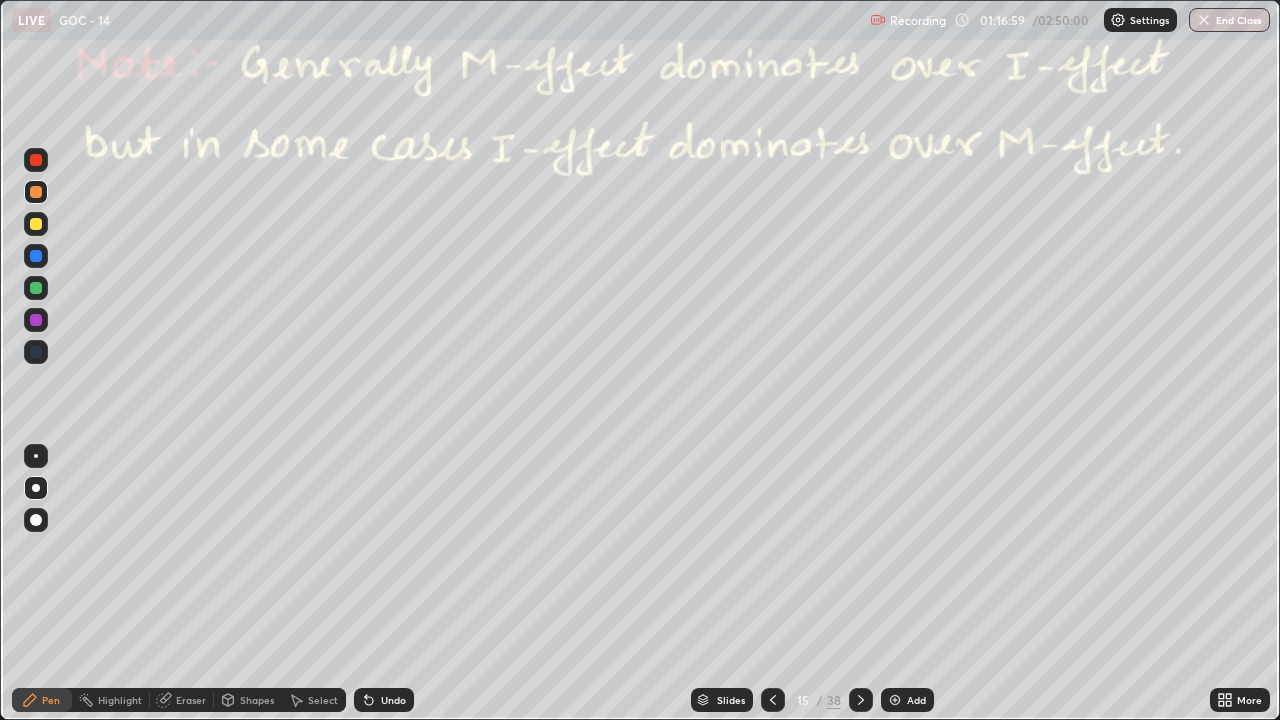 click at bounding box center (36, 224) 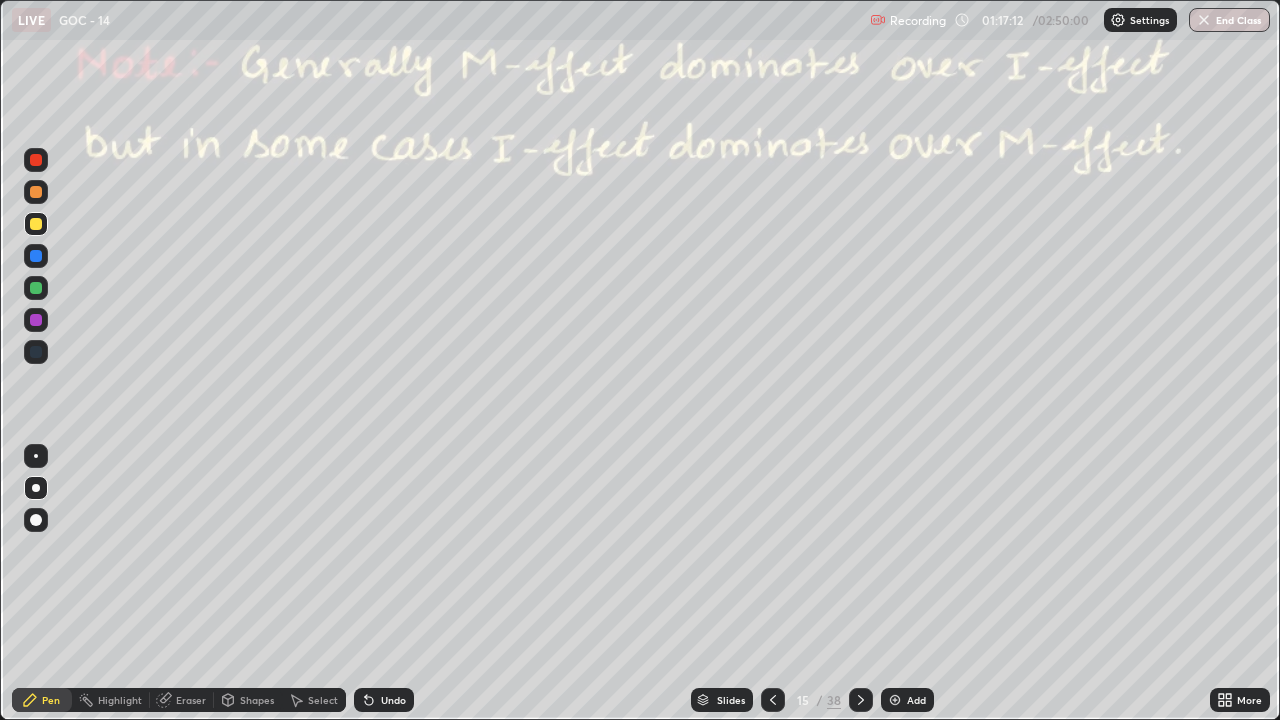 click at bounding box center (36, 160) 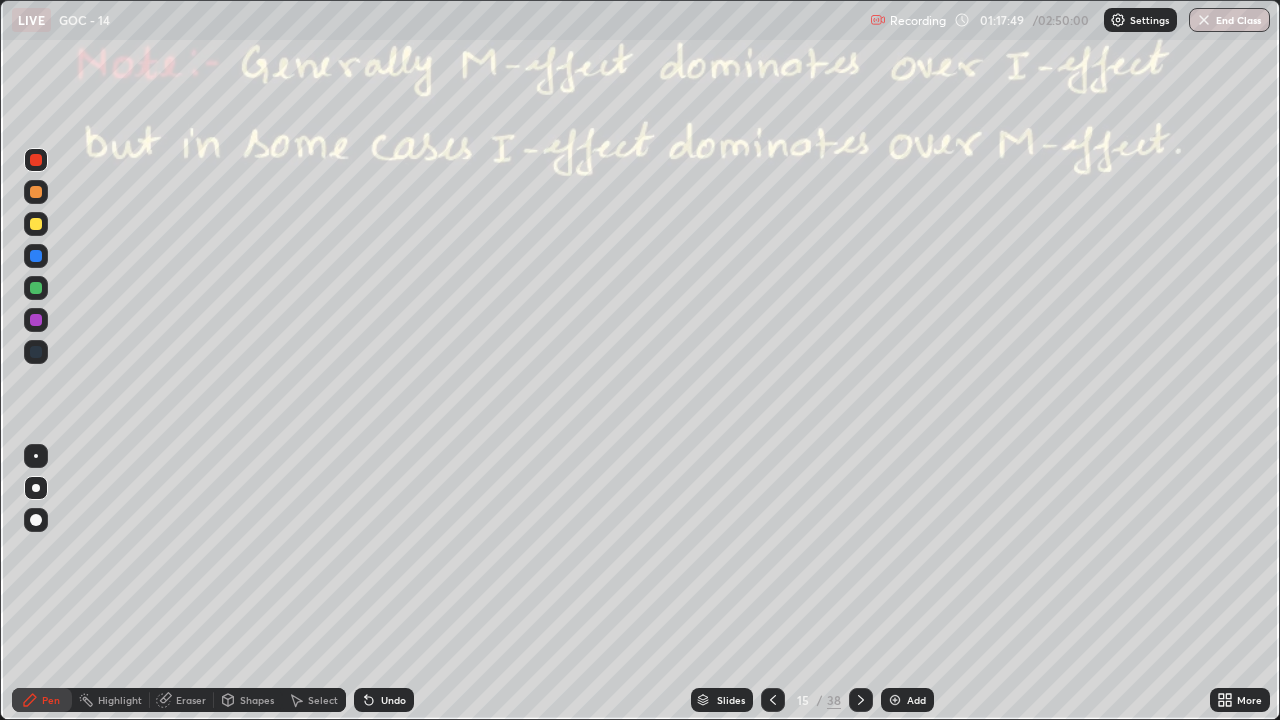 click at bounding box center [36, 288] 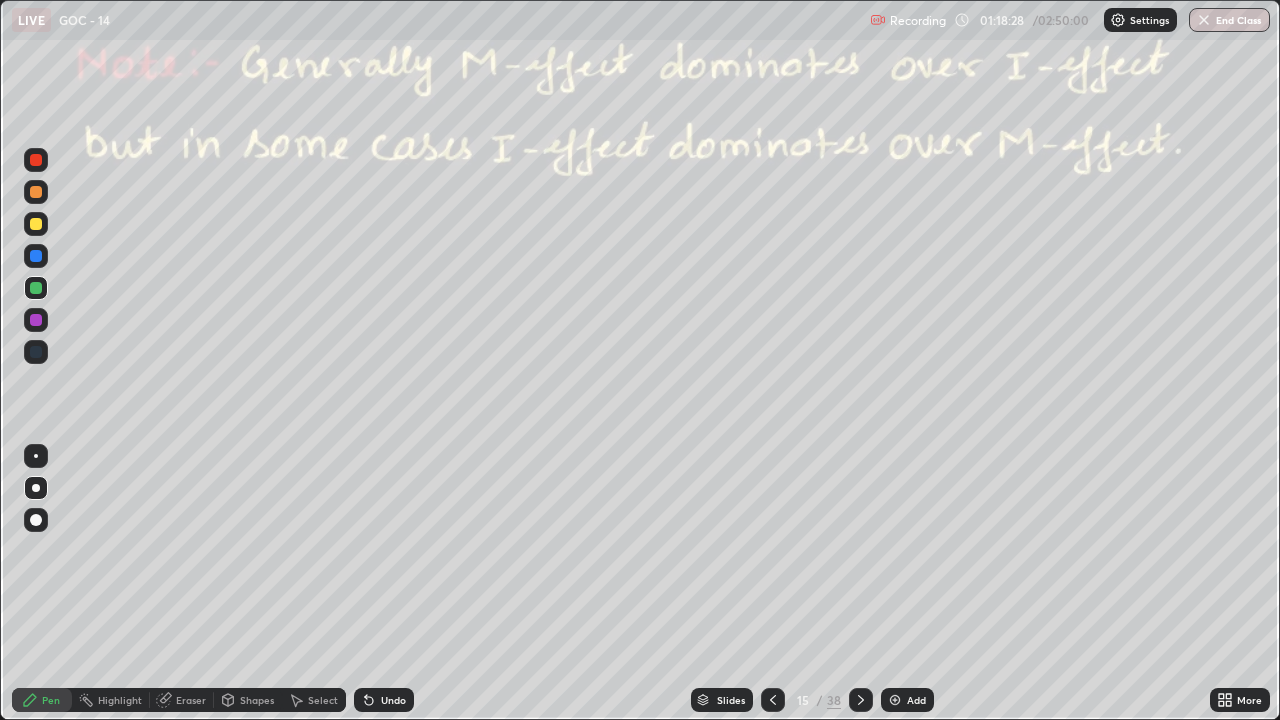 click at bounding box center [36, 192] 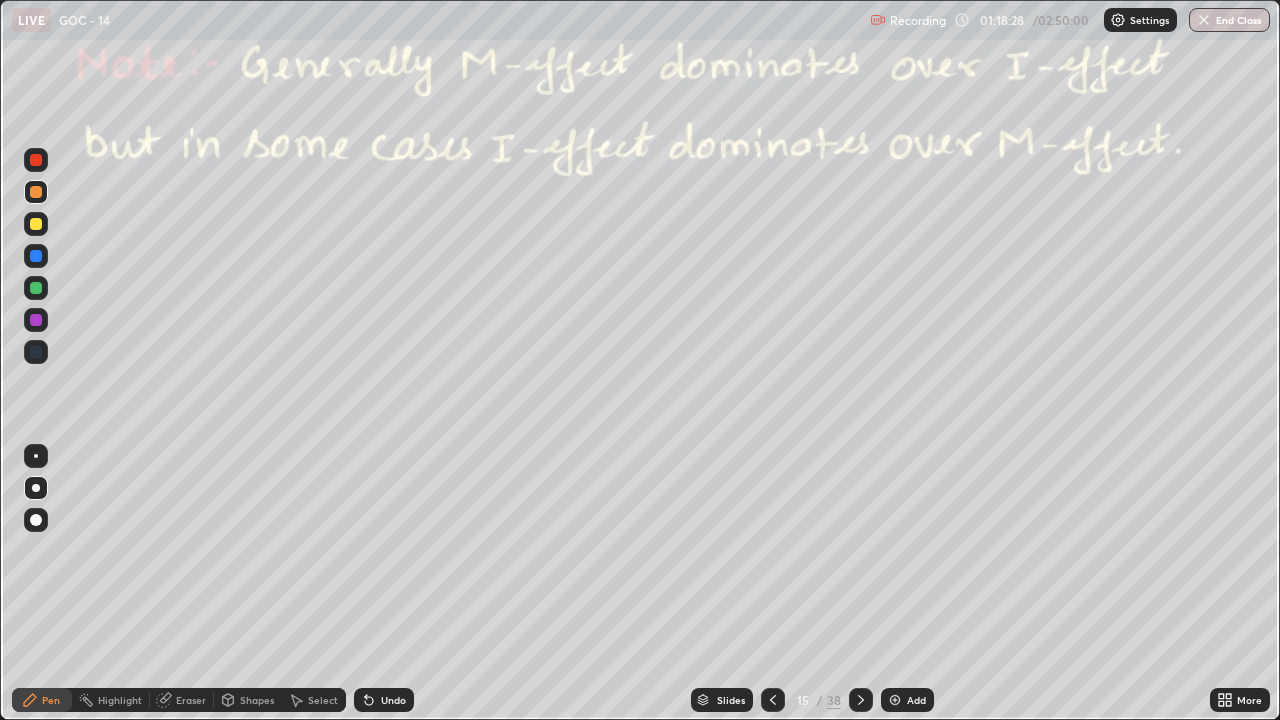 click at bounding box center [36, 192] 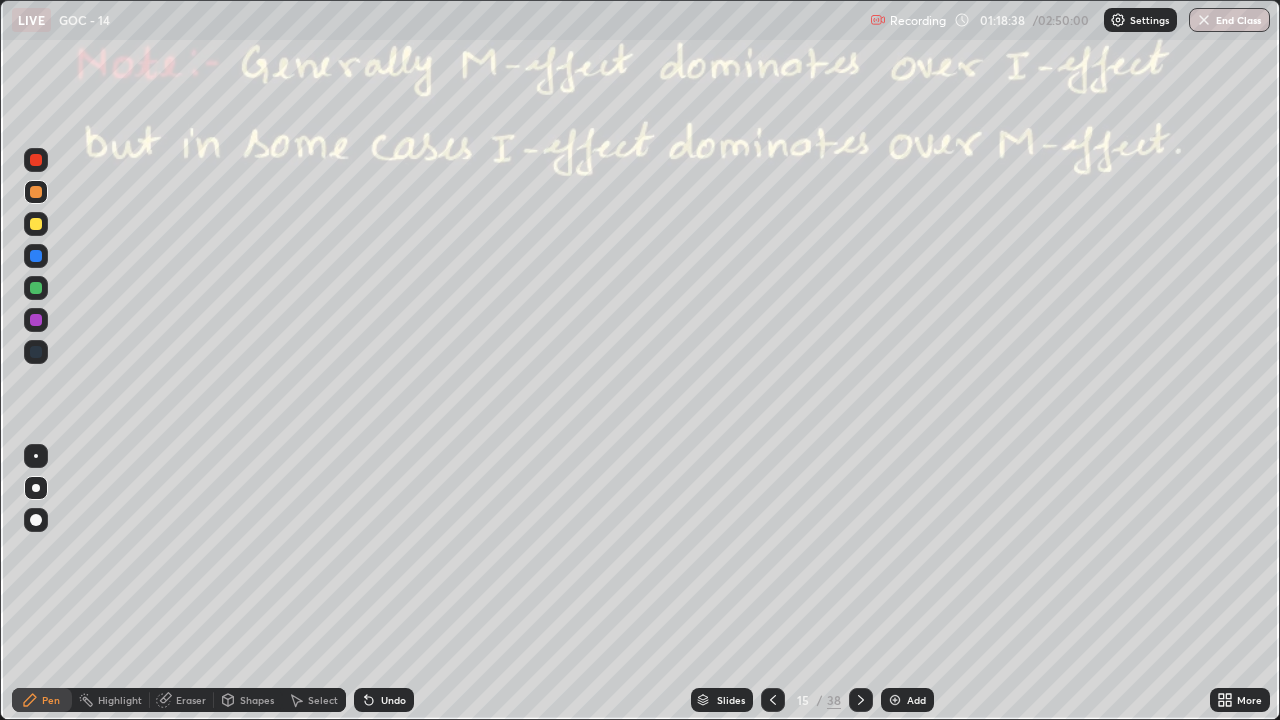 click at bounding box center (36, 160) 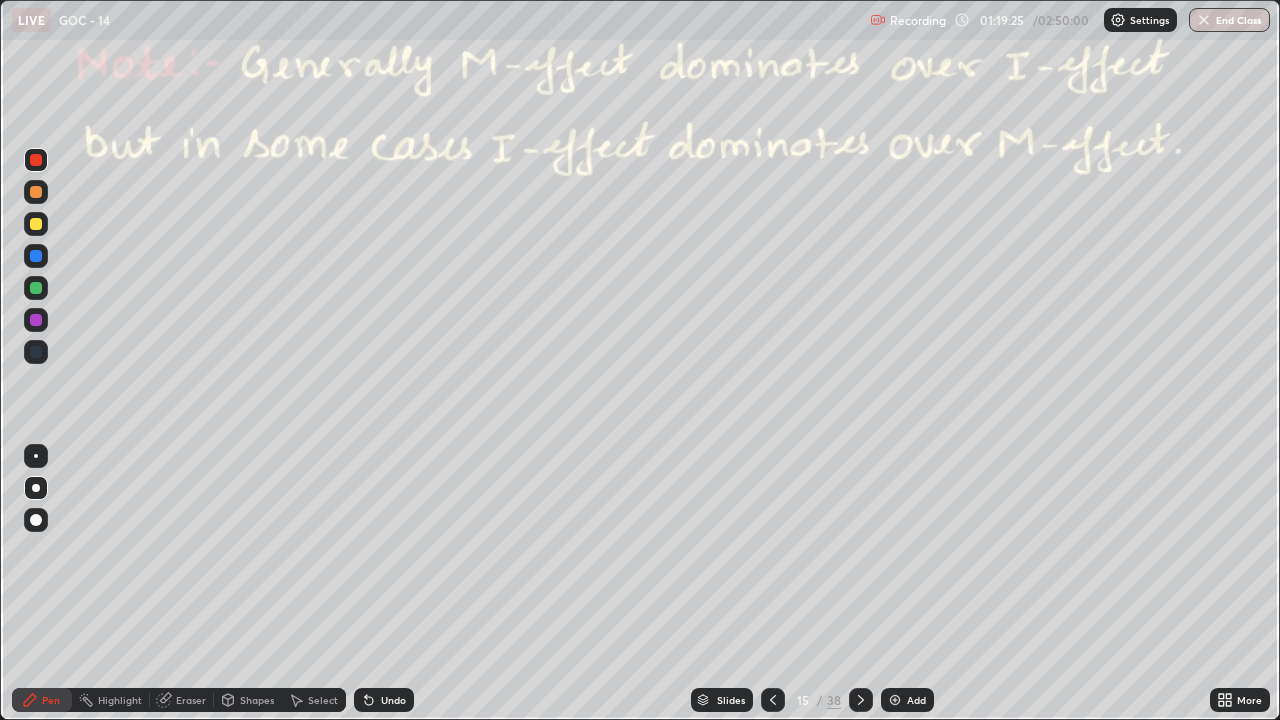 click at bounding box center [36, 288] 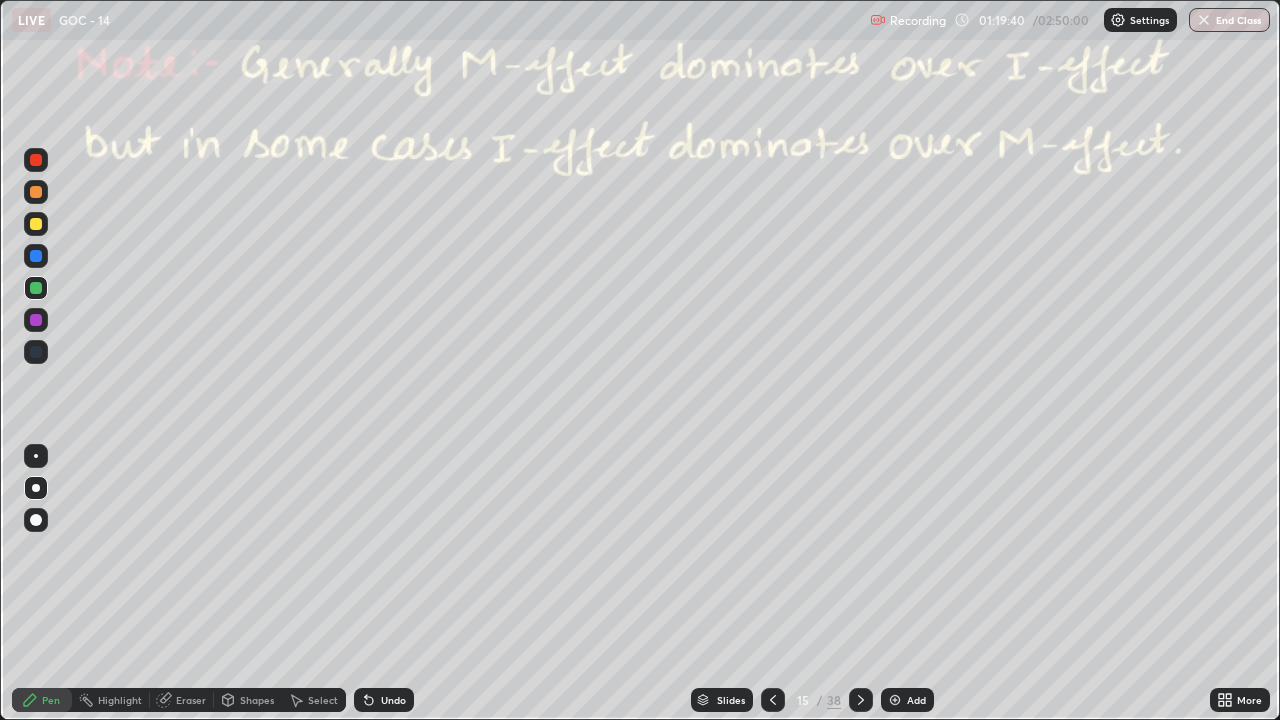click at bounding box center (36, 192) 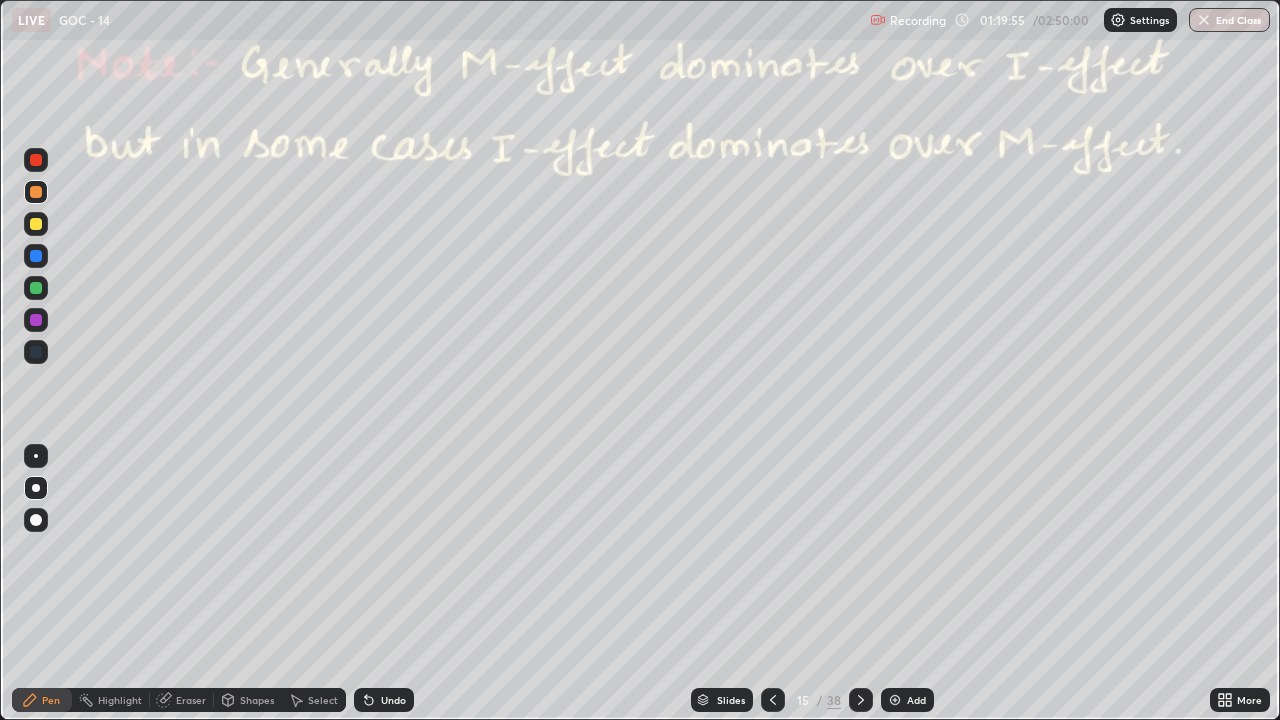 click at bounding box center [36, 224] 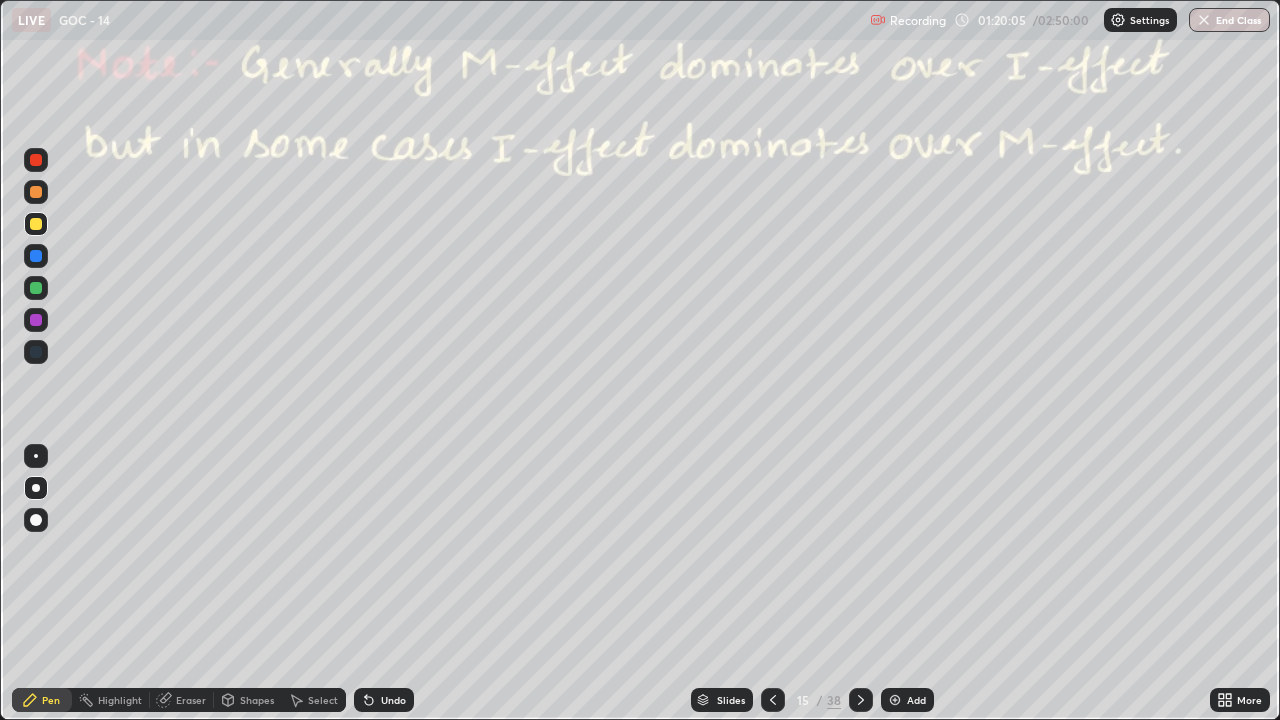 click at bounding box center [36, 192] 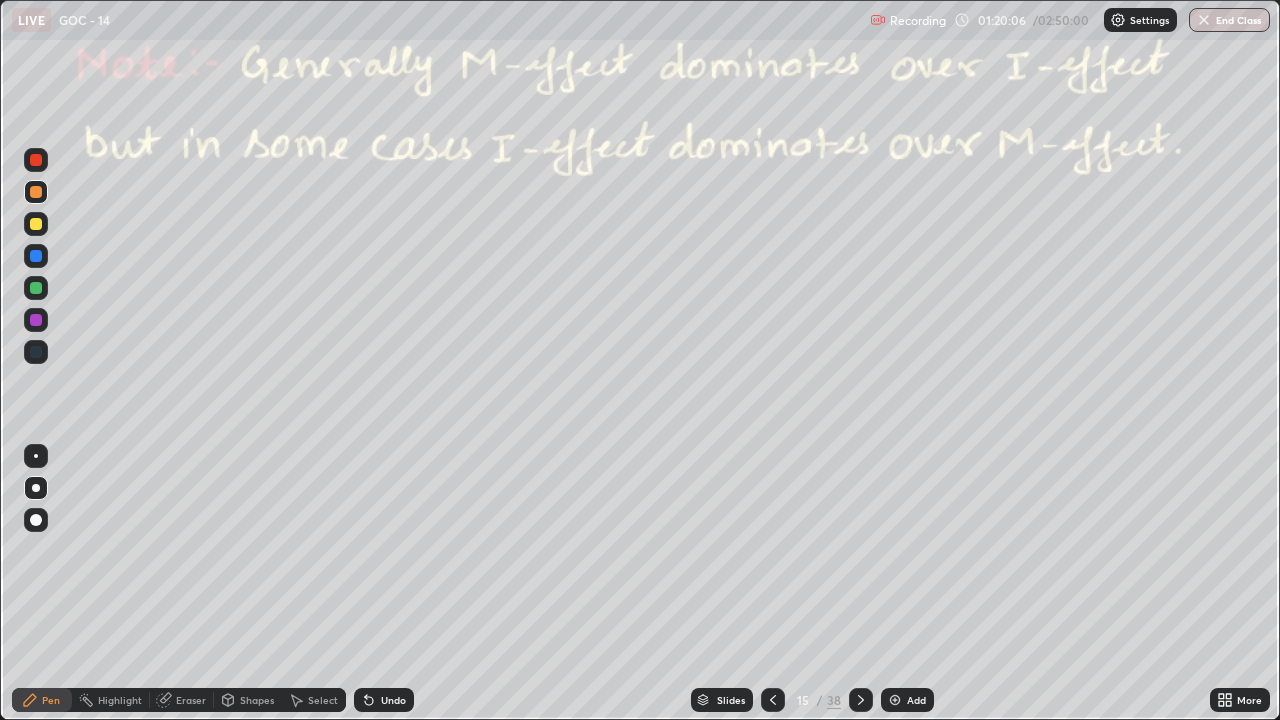 click at bounding box center (36, 192) 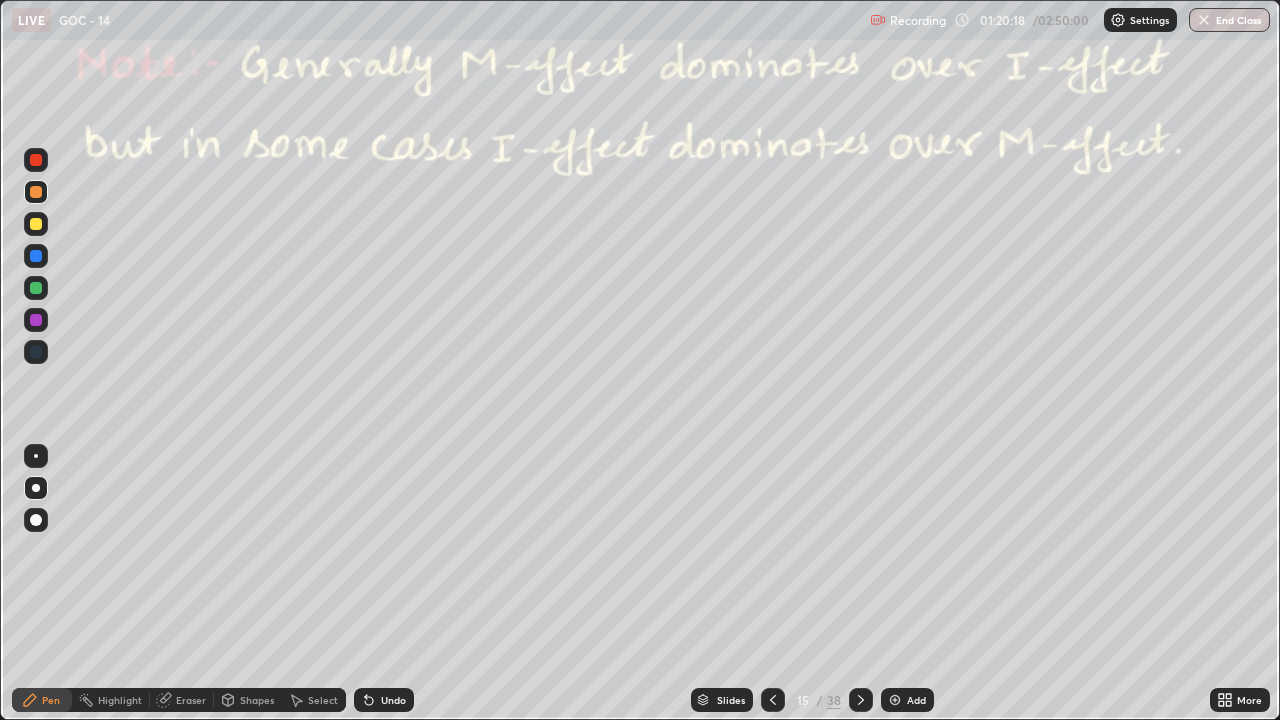 click 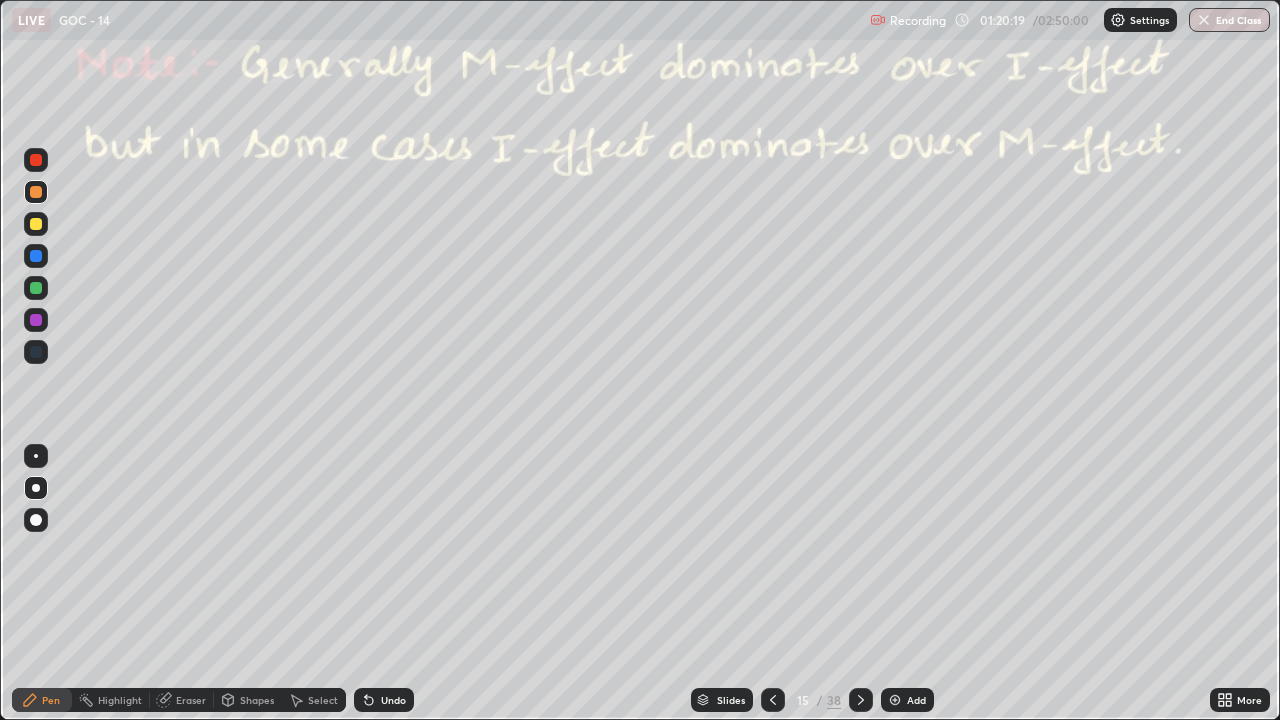 click on "Undo" at bounding box center (384, 700) 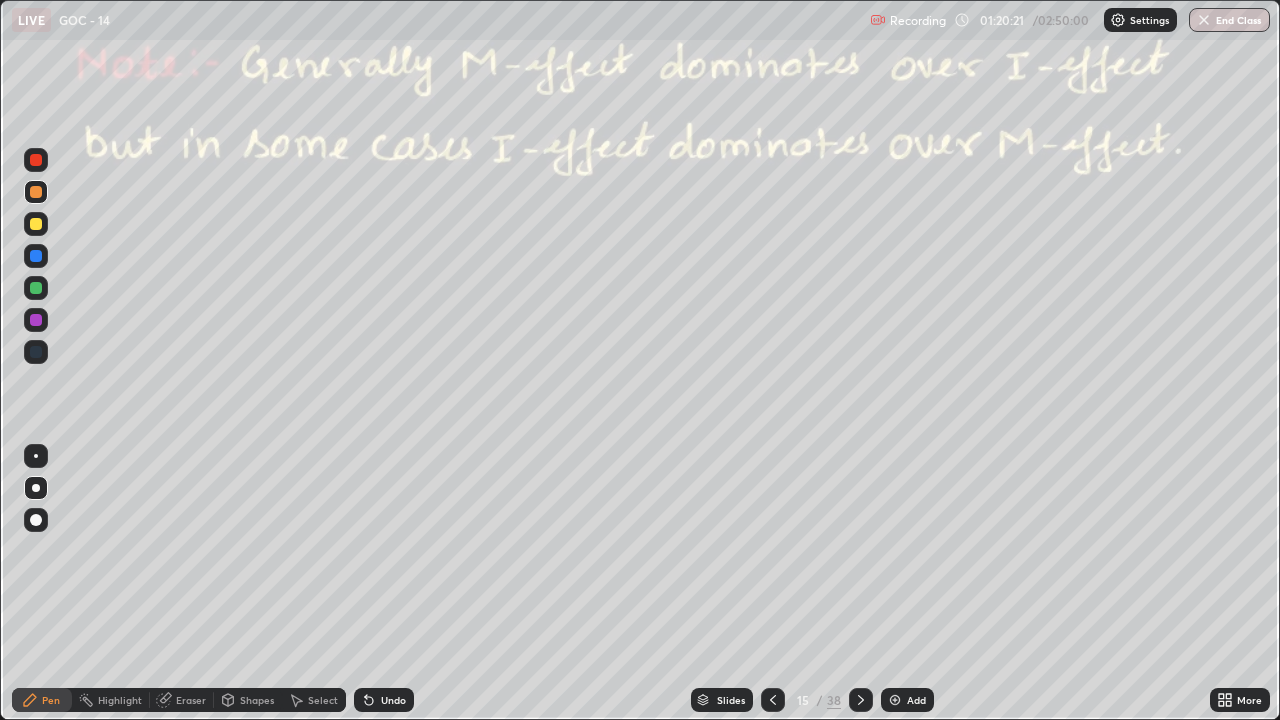 click 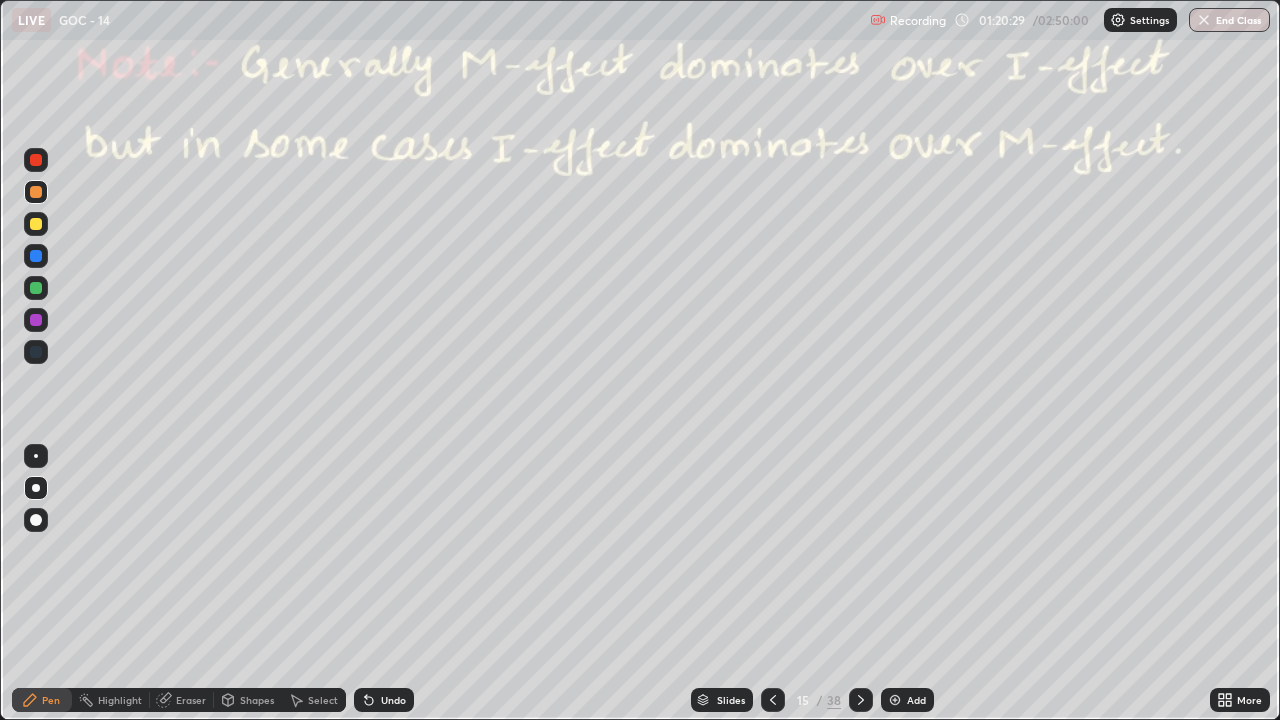 click on "Undo" at bounding box center [393, 700] 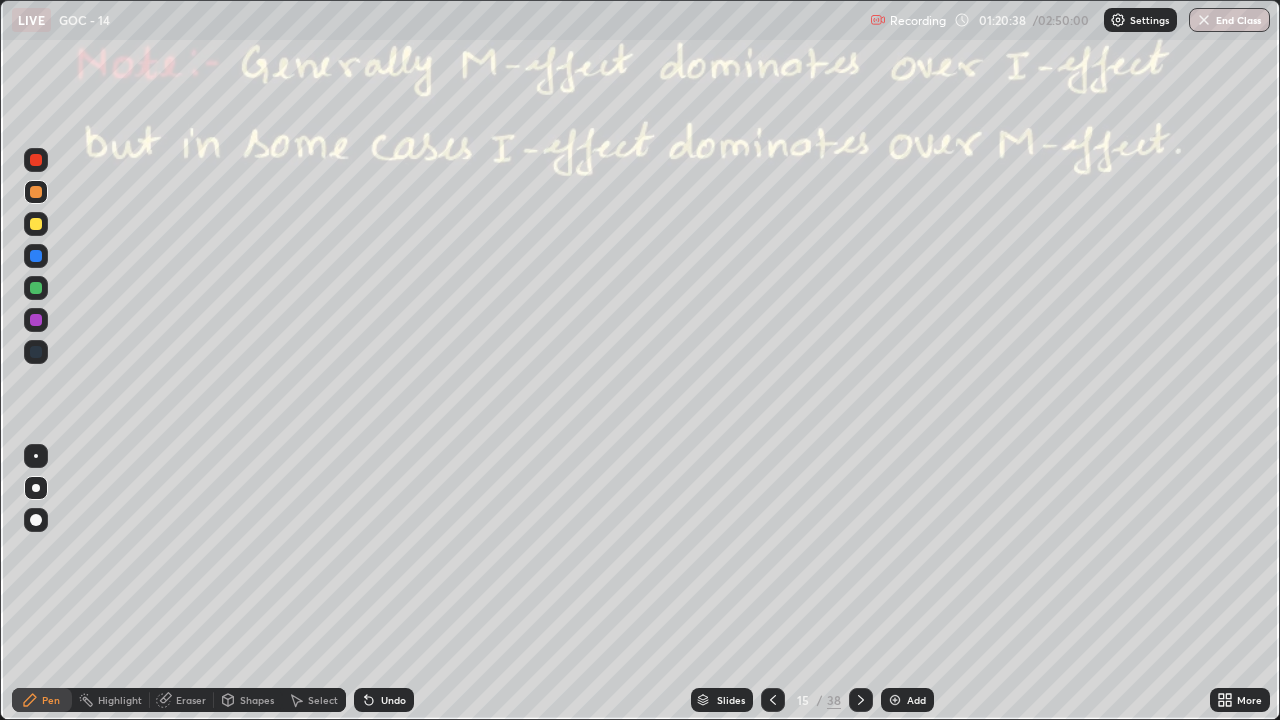 click at bounding box center [36, 288] 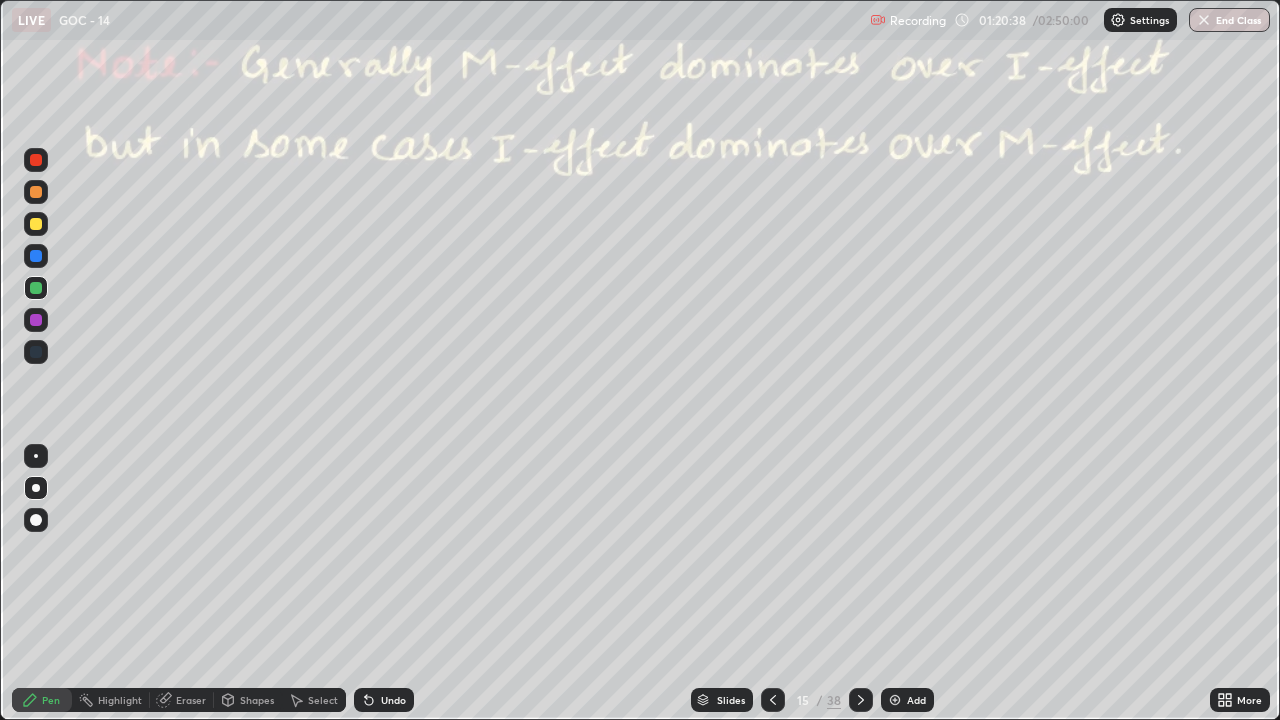 click at bounding box center [36, 288] 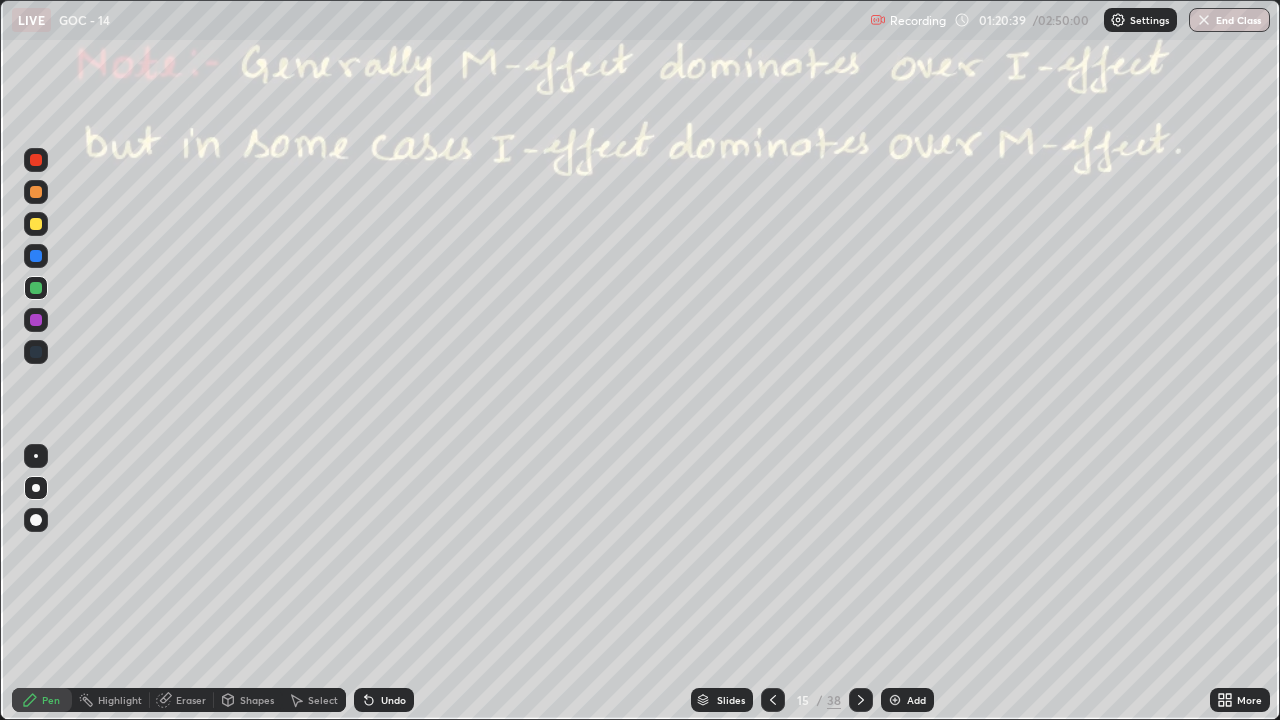 click at bounding box center [36, 288] 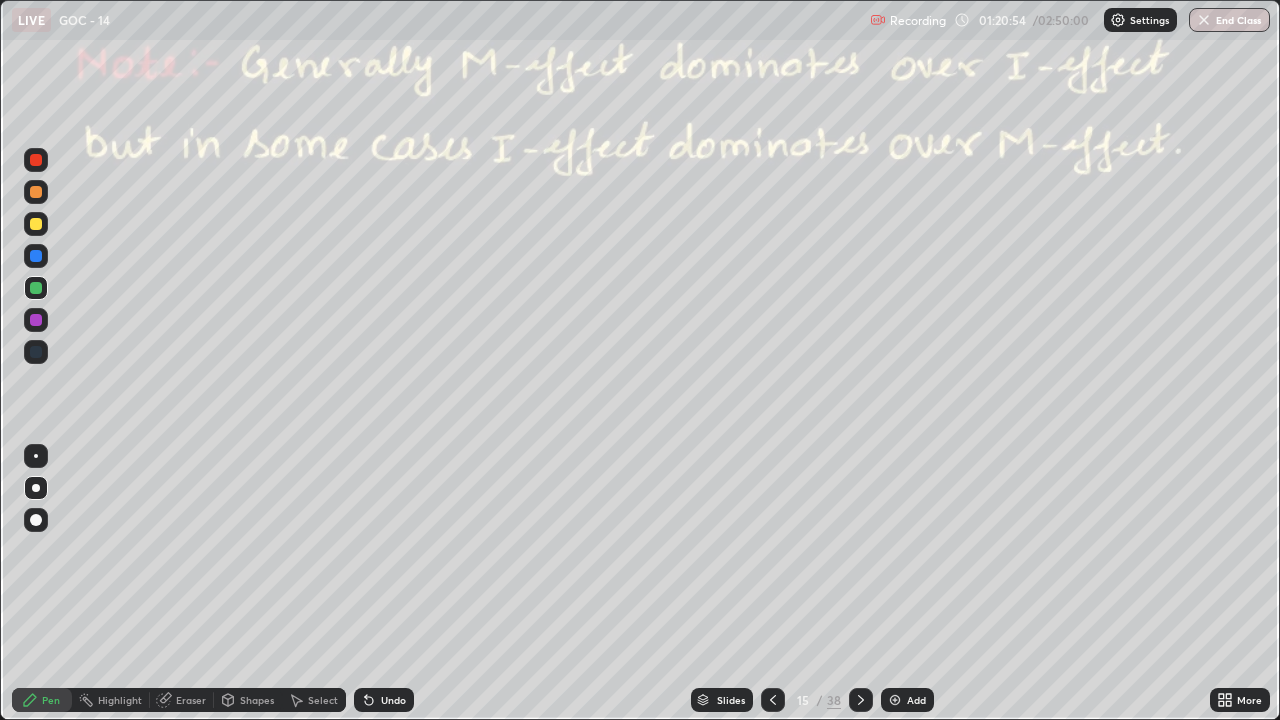 click on "Highlight" at bounding box center (120, 700) 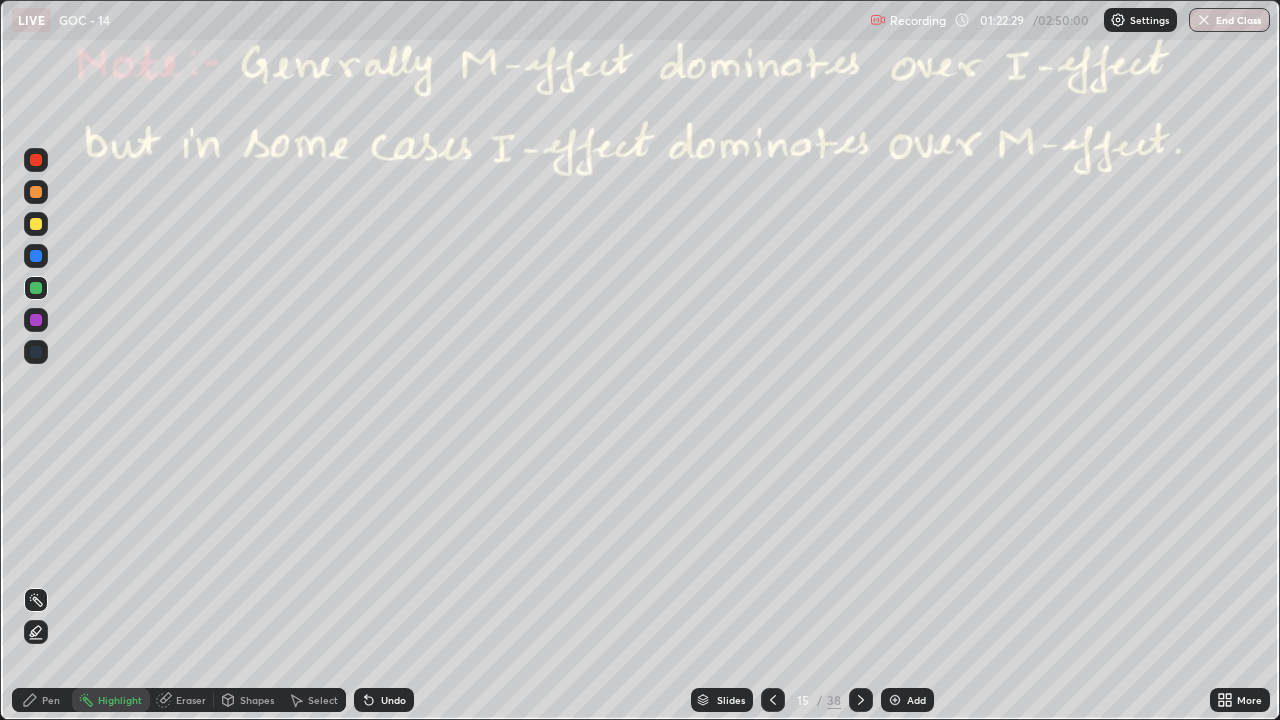 click 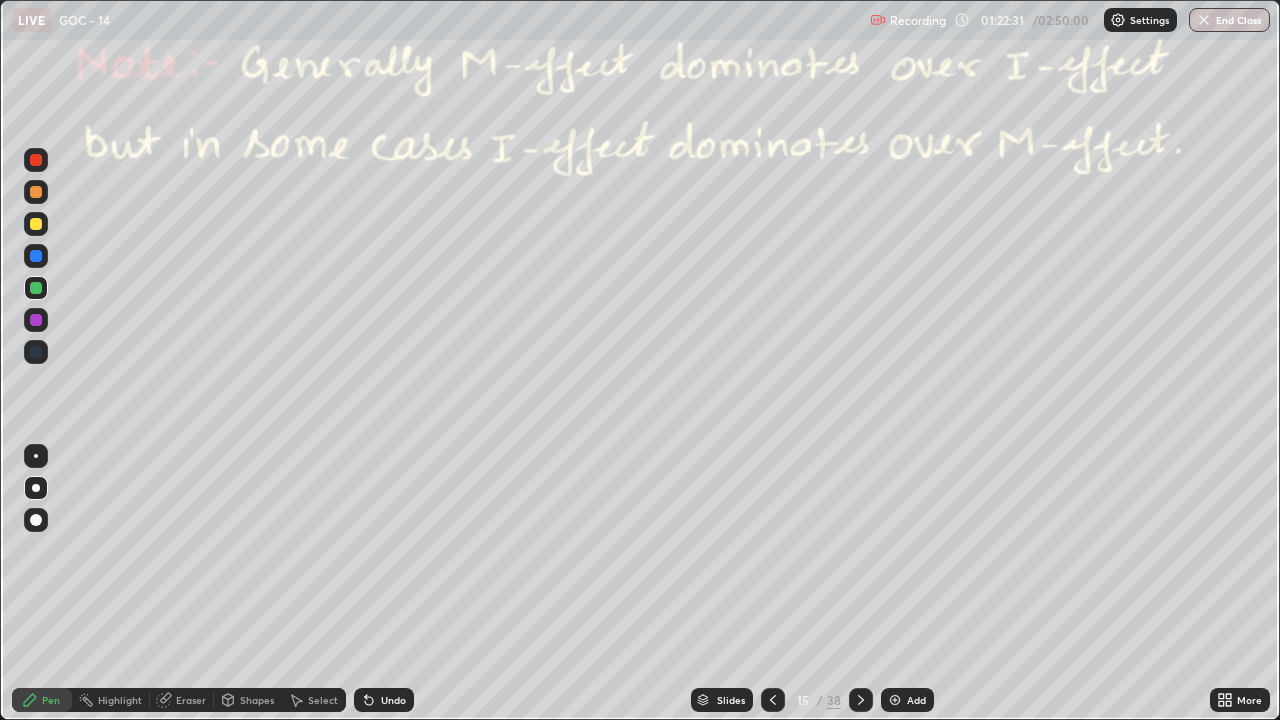click at bounding box center [36, 192] 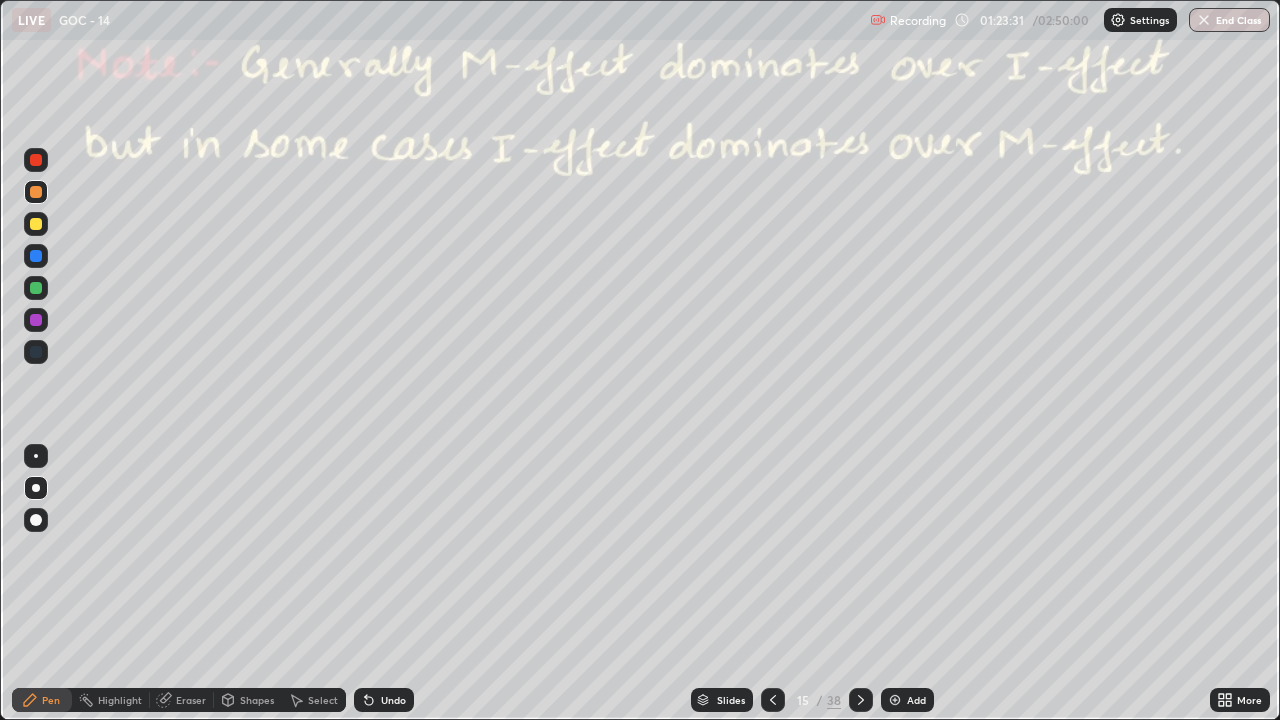 click on "Pen" at bounding box center [42, 700] 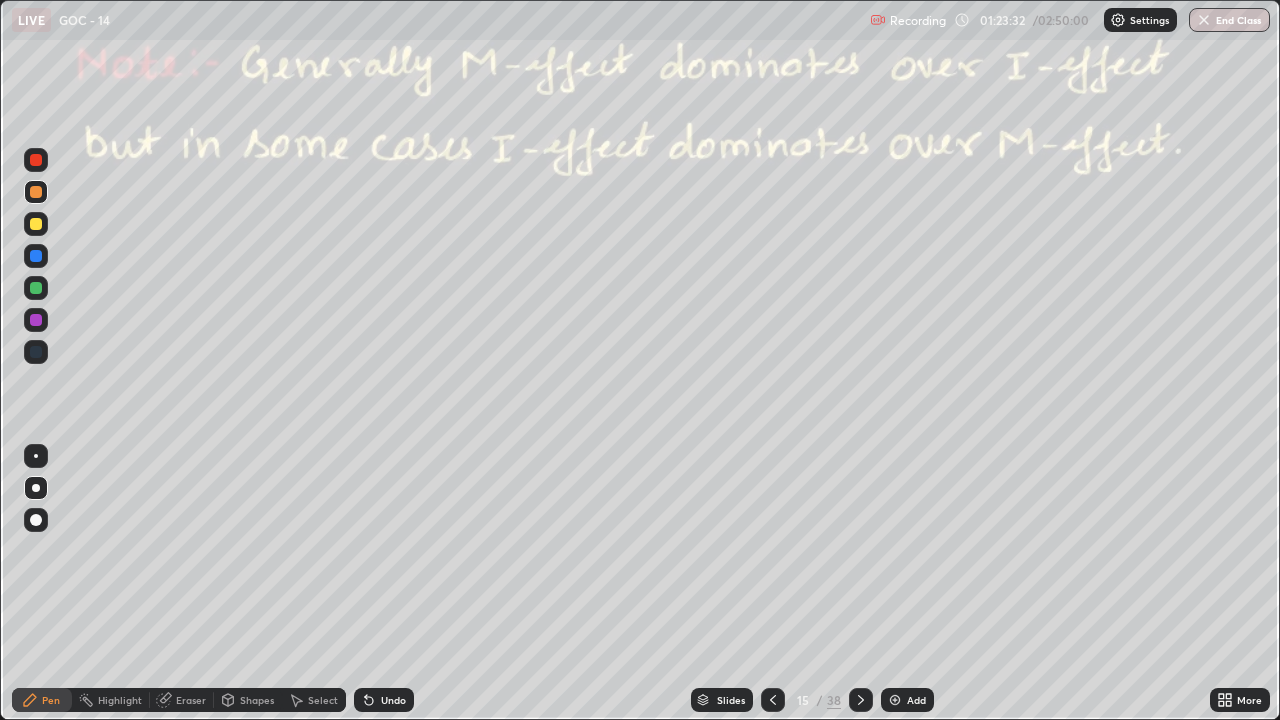 click 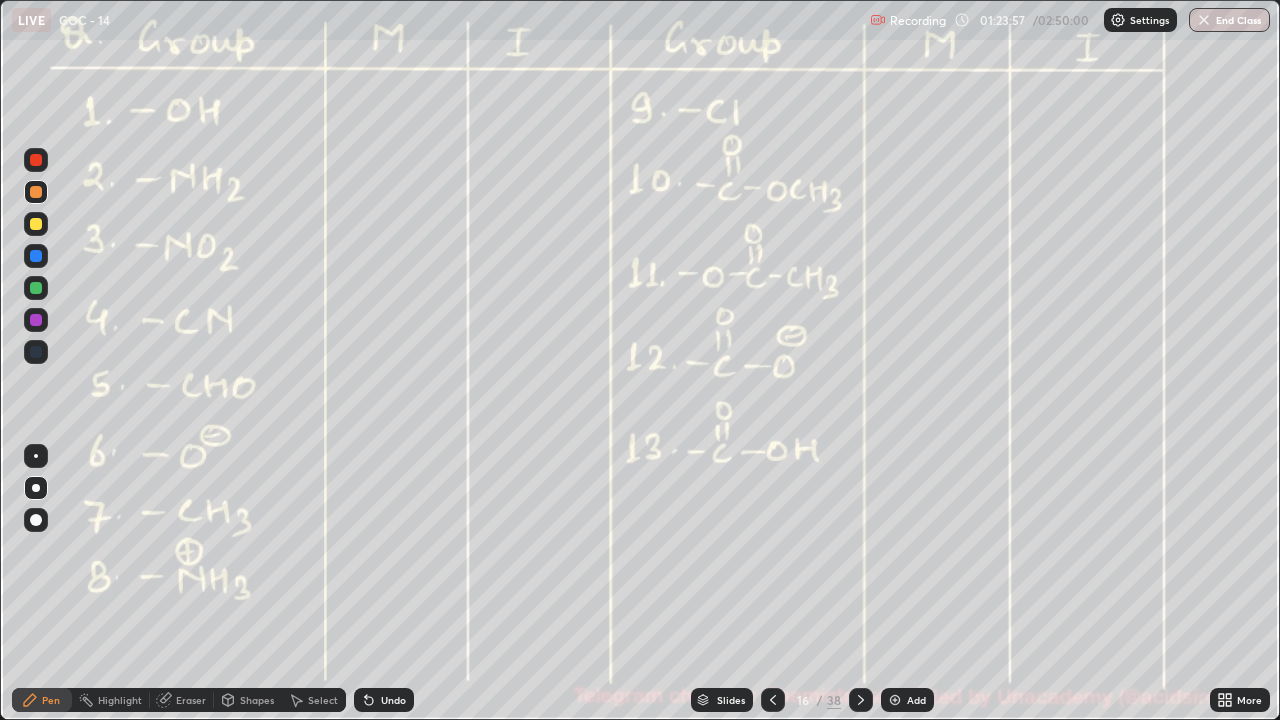 click at bounding box center (36, 192) 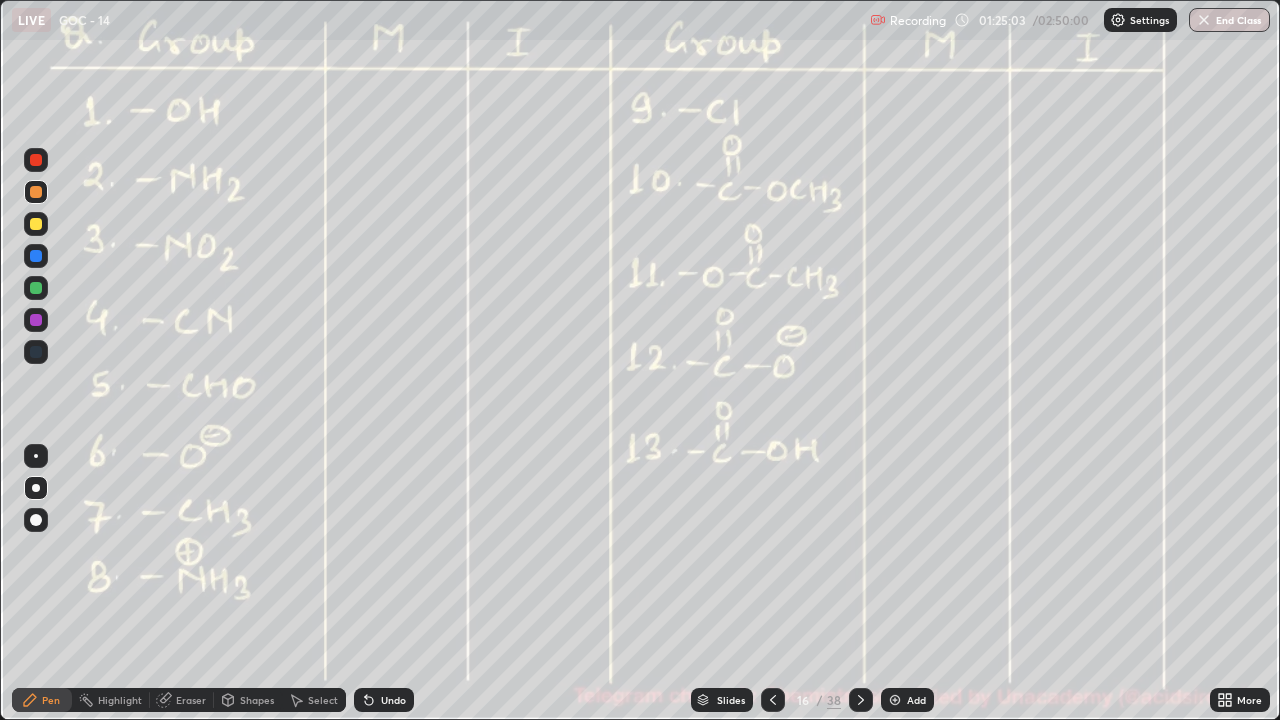 click on "Undo" at bounding box center (384, 700) 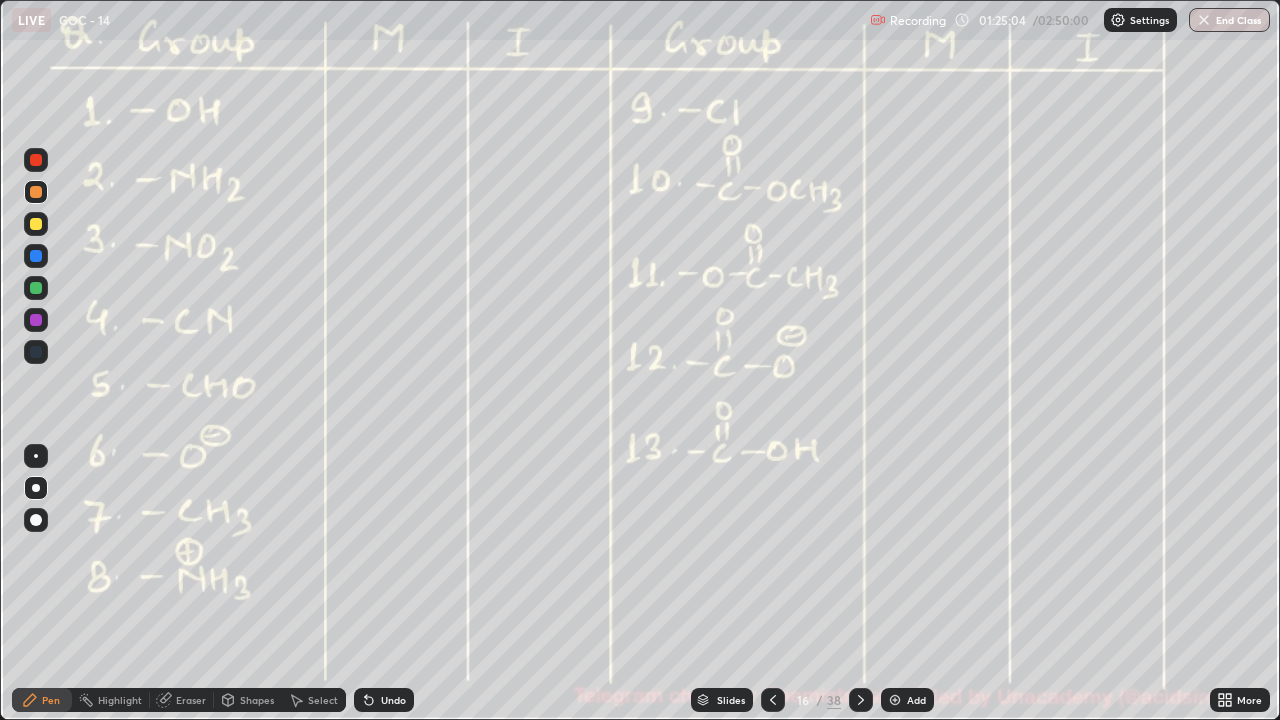 click on "Undo" at bounding box center [393, 700] 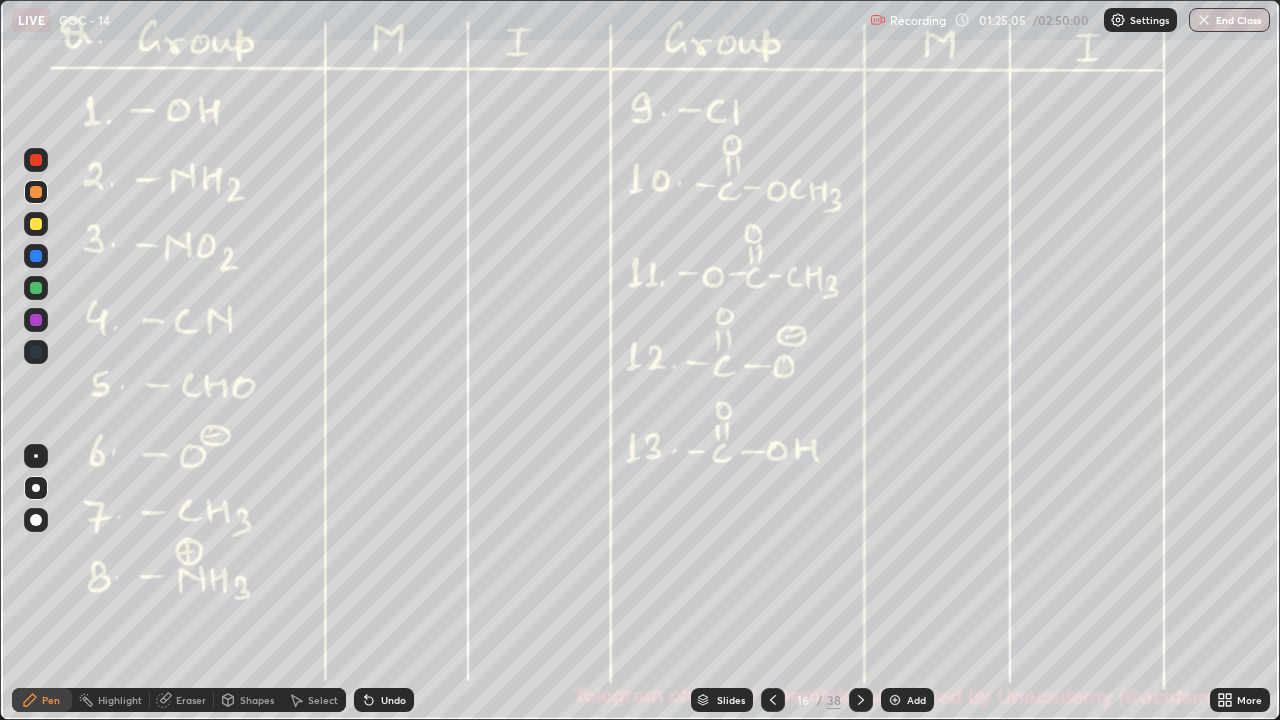 click on "Undo" at bounding box center [393, 700] 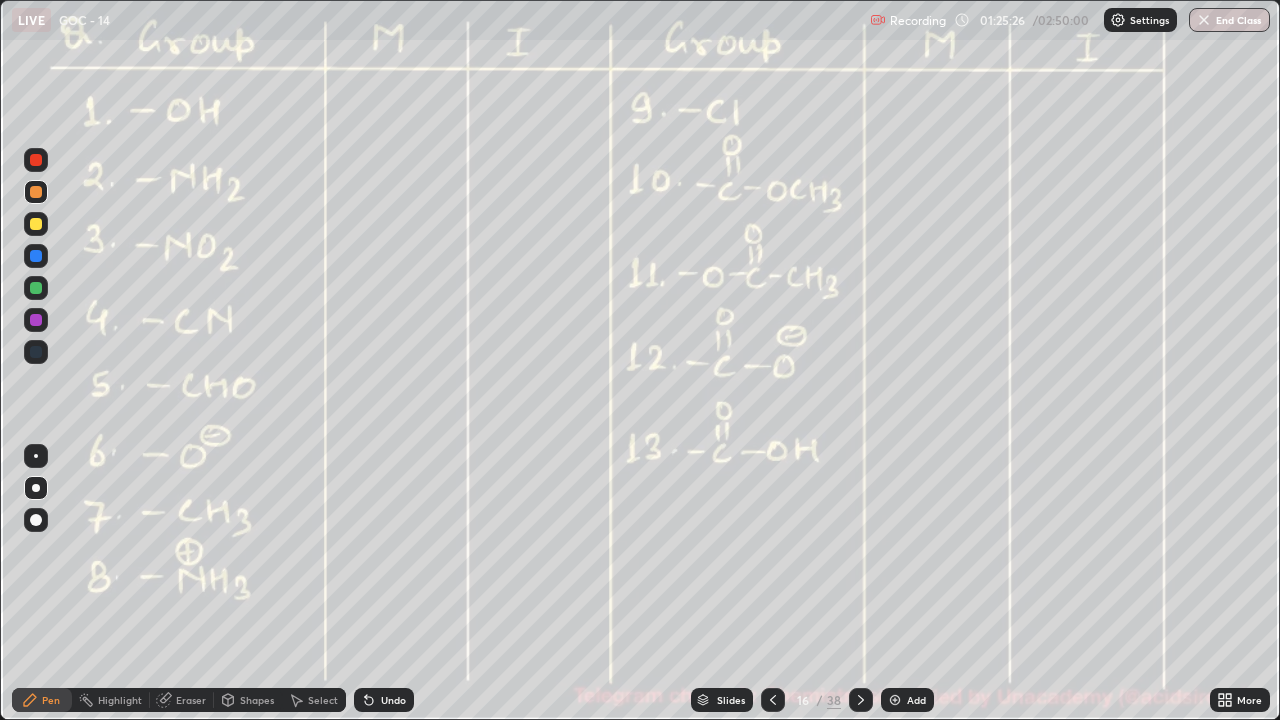 click on "Undo" at bounding box center (384, 700) 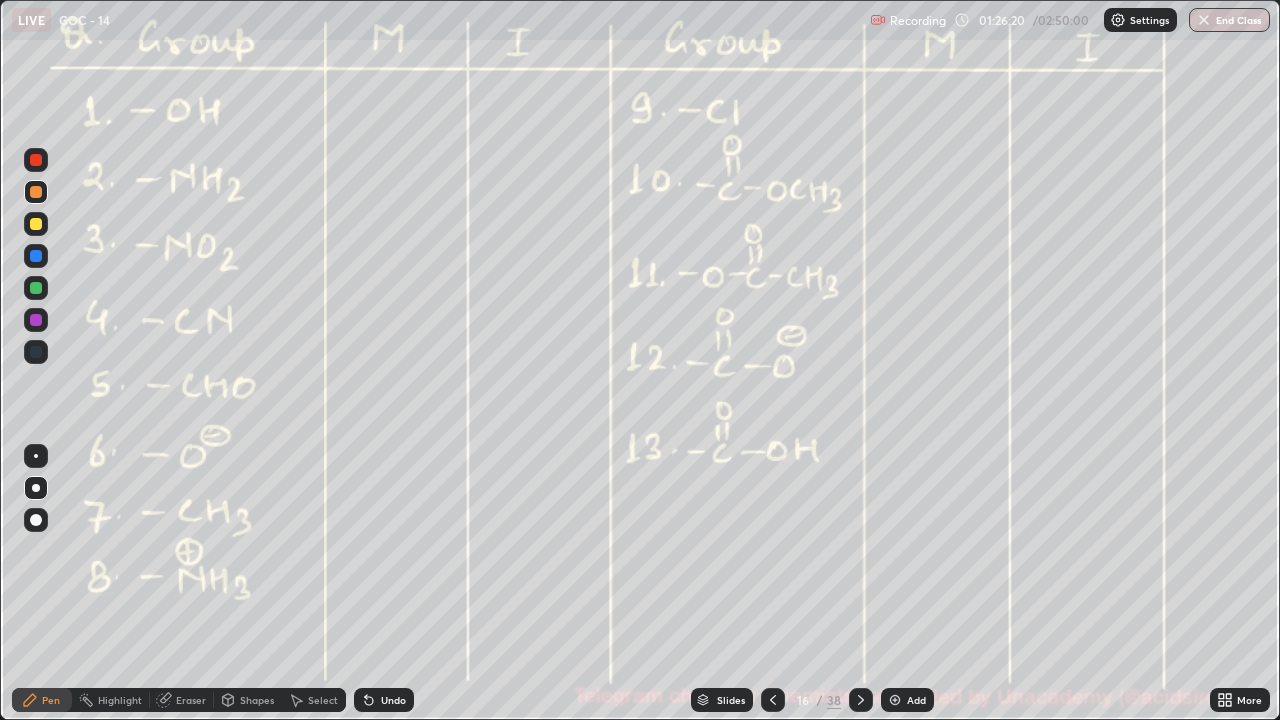 click at bounding box center (36, 160) 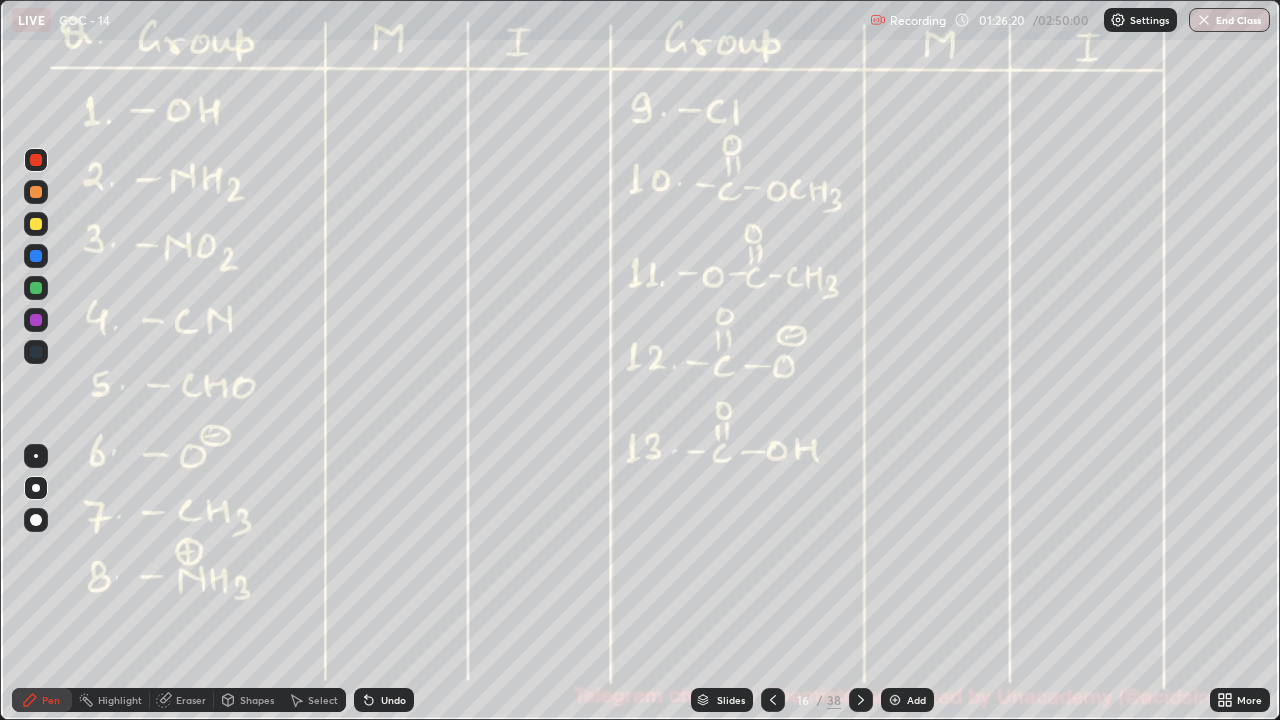 click at bounding box center (36, 160) 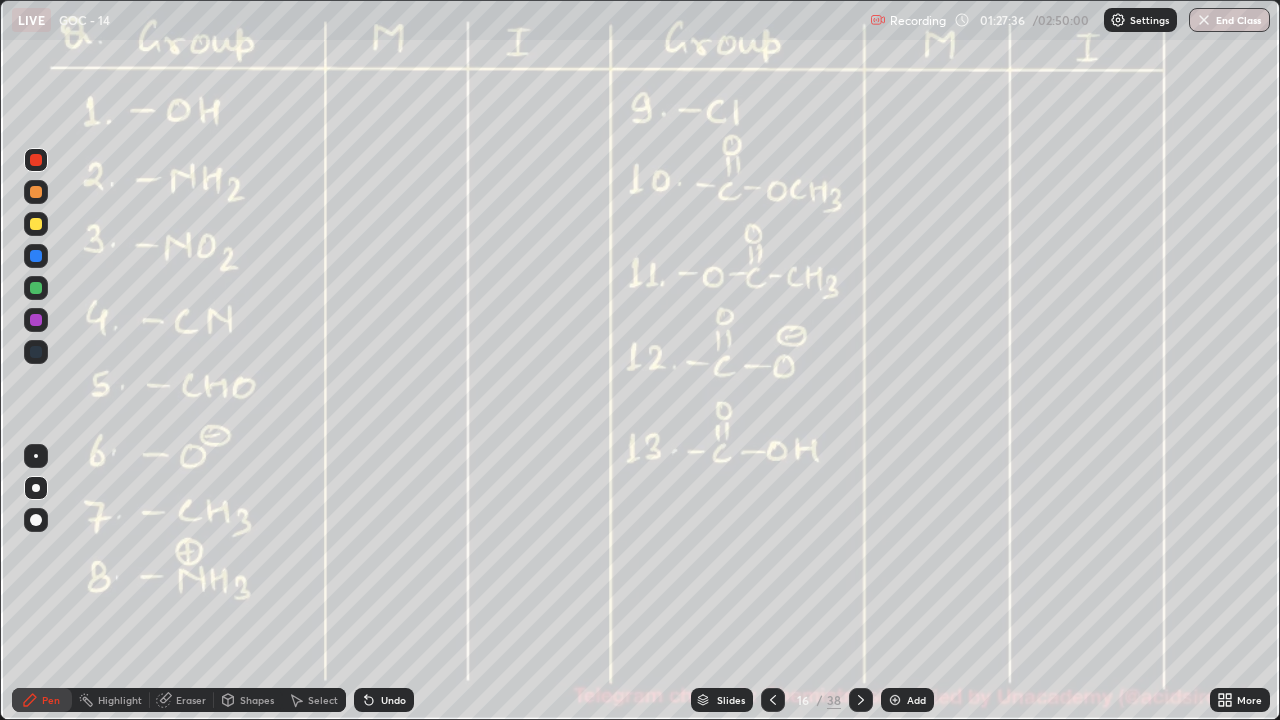 click at bounding box center (36, 288) 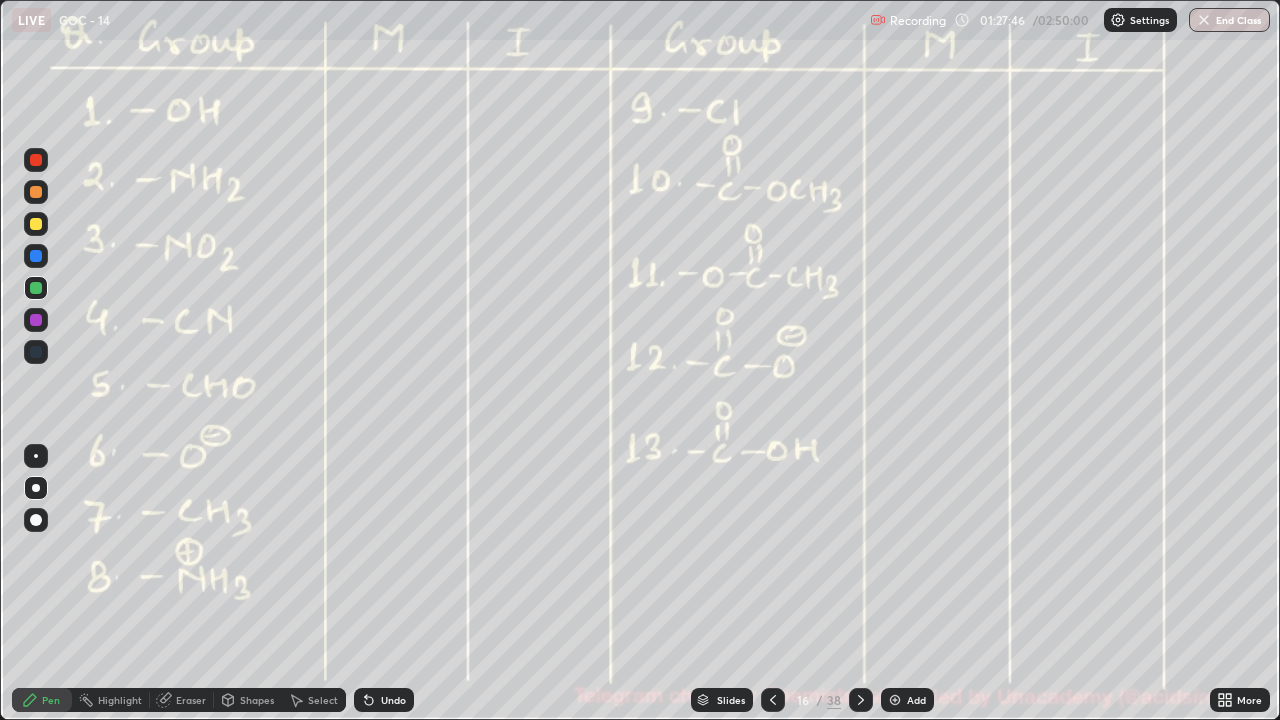 click on "Undo" at bounding box center [393, 700] 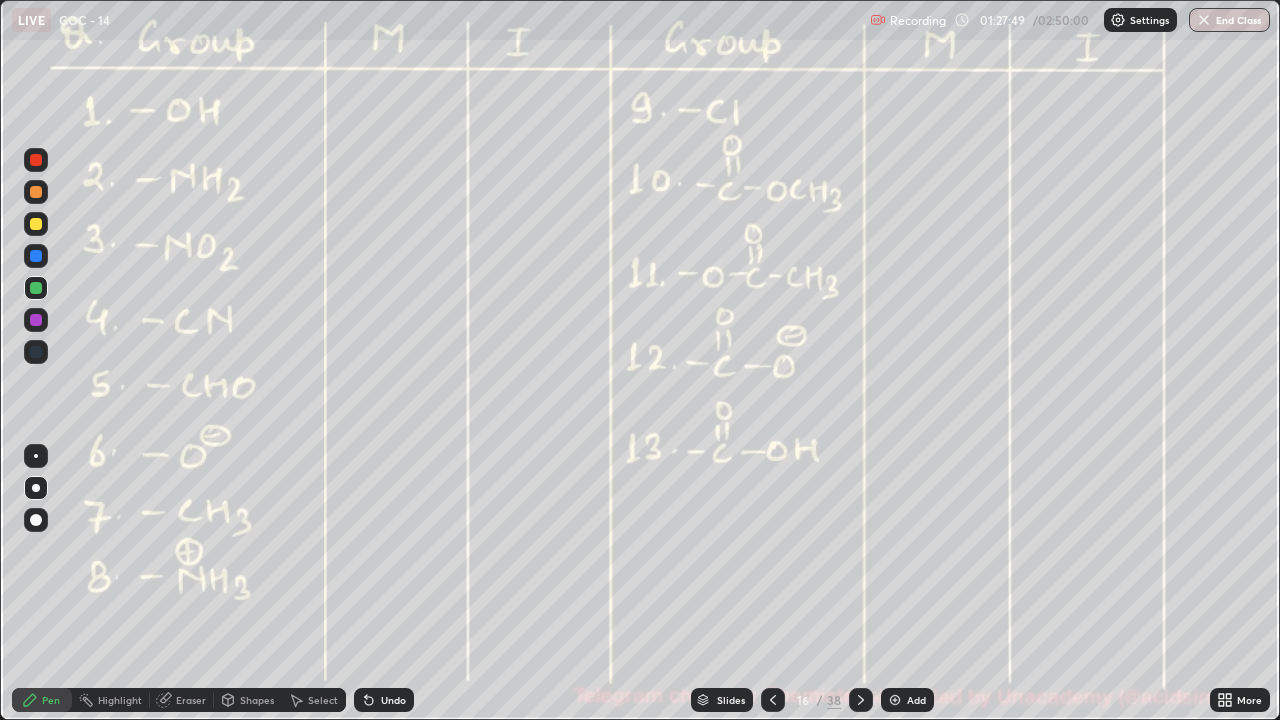 click at bounding box center (36, 160) 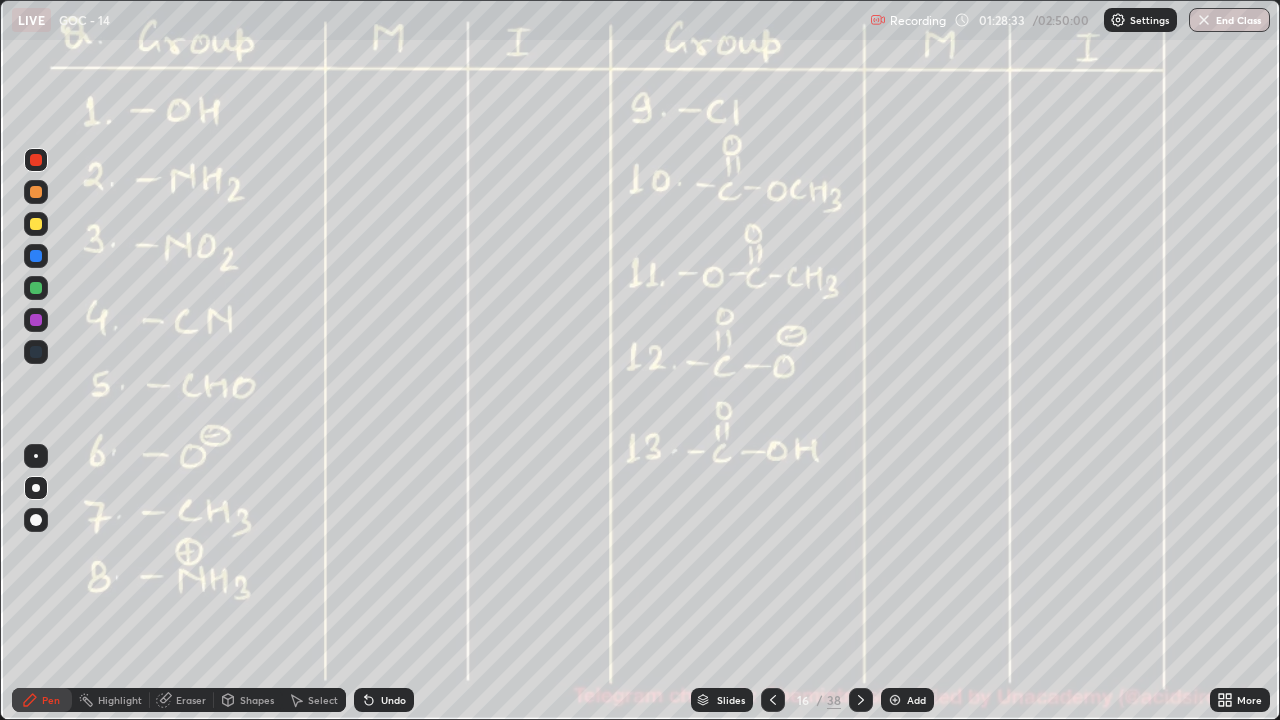 click at bounding box center [36, 288] 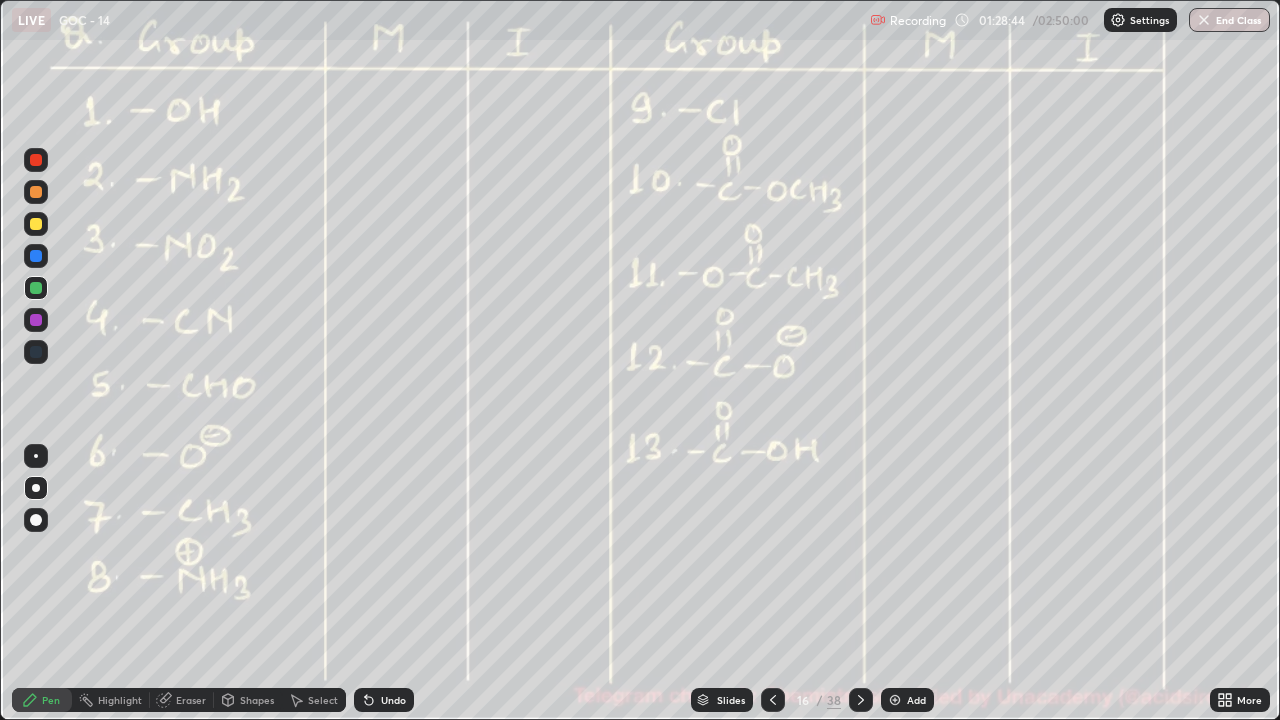 click at bounding box center [36, 160] 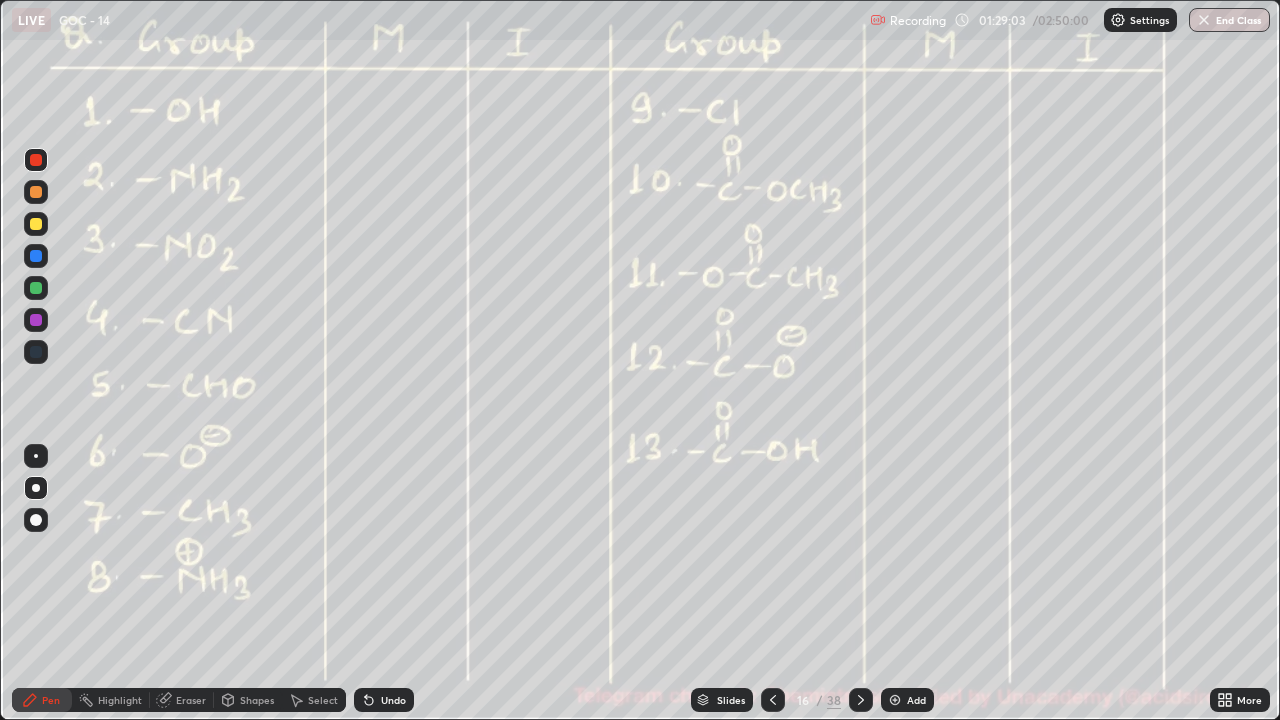 click at bounding box center [36, 288] 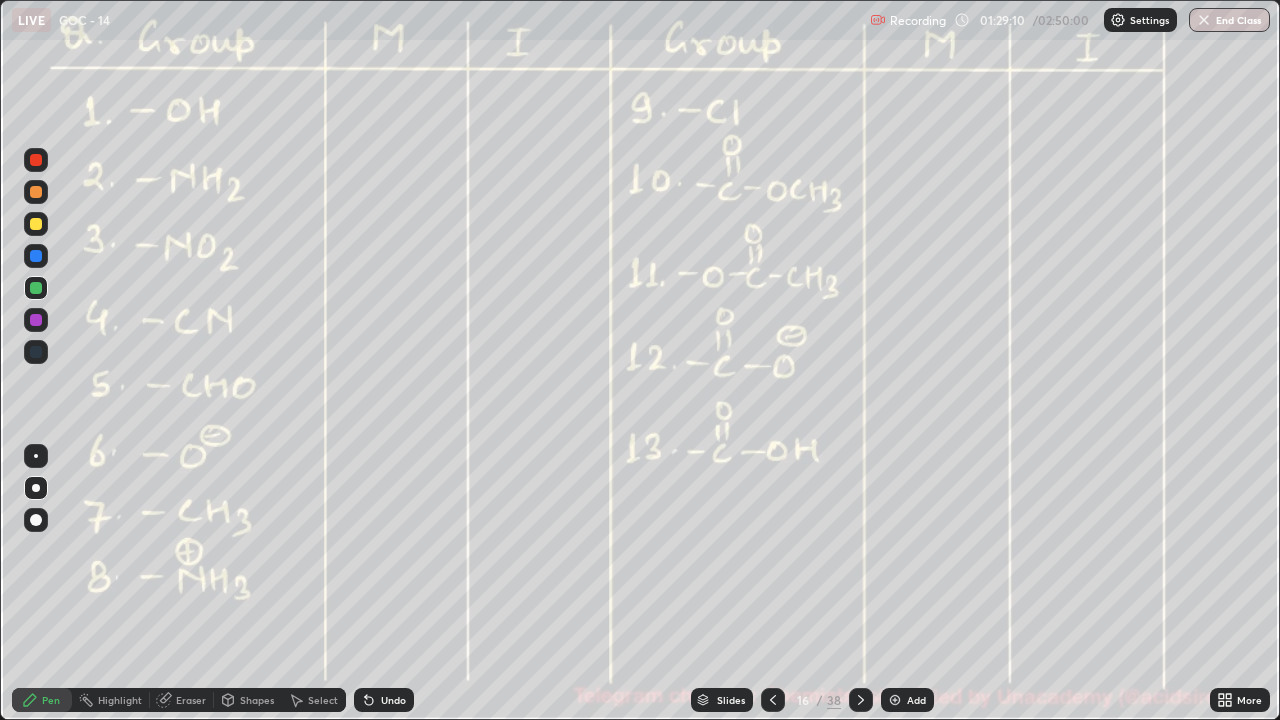 click 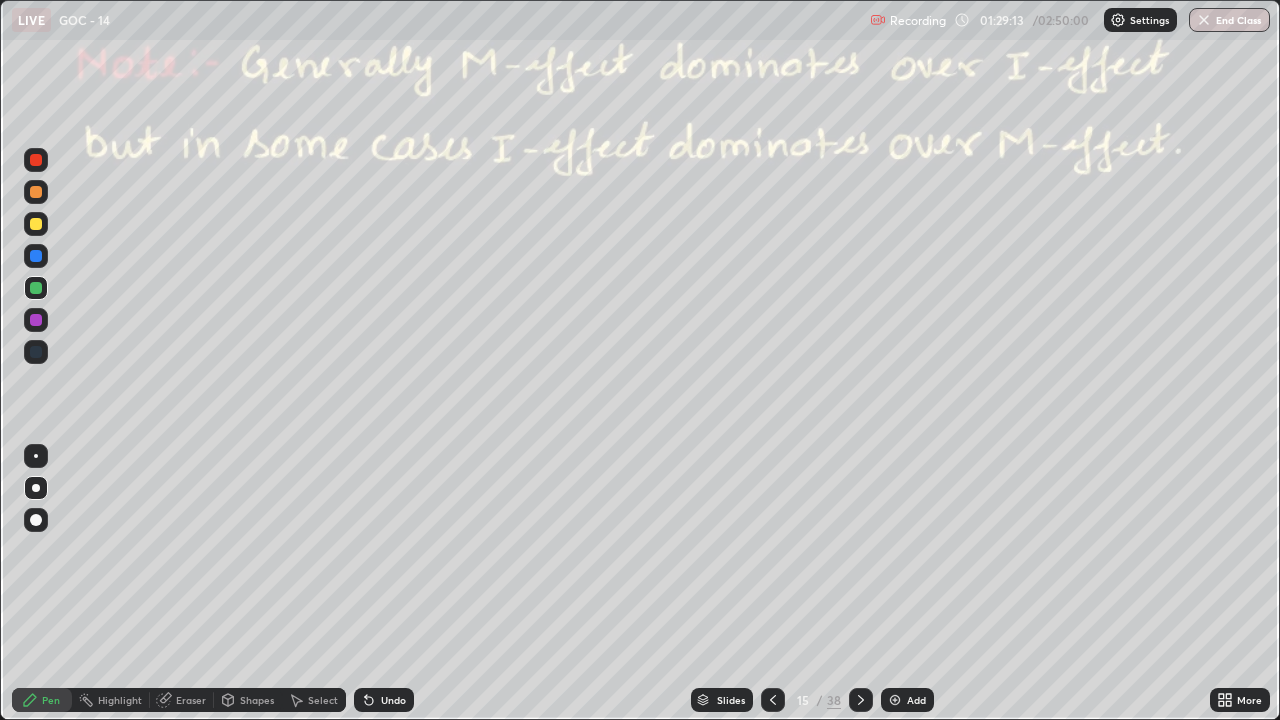 click 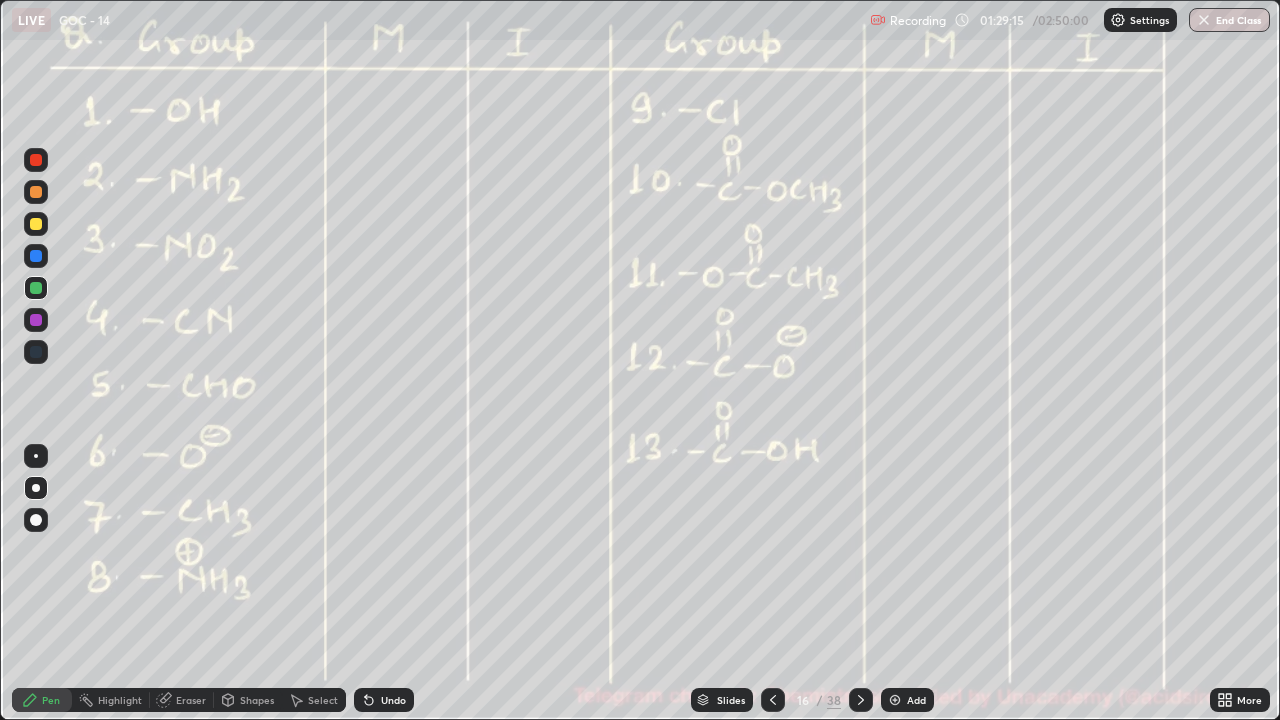 click at bounding box center [36, 160] 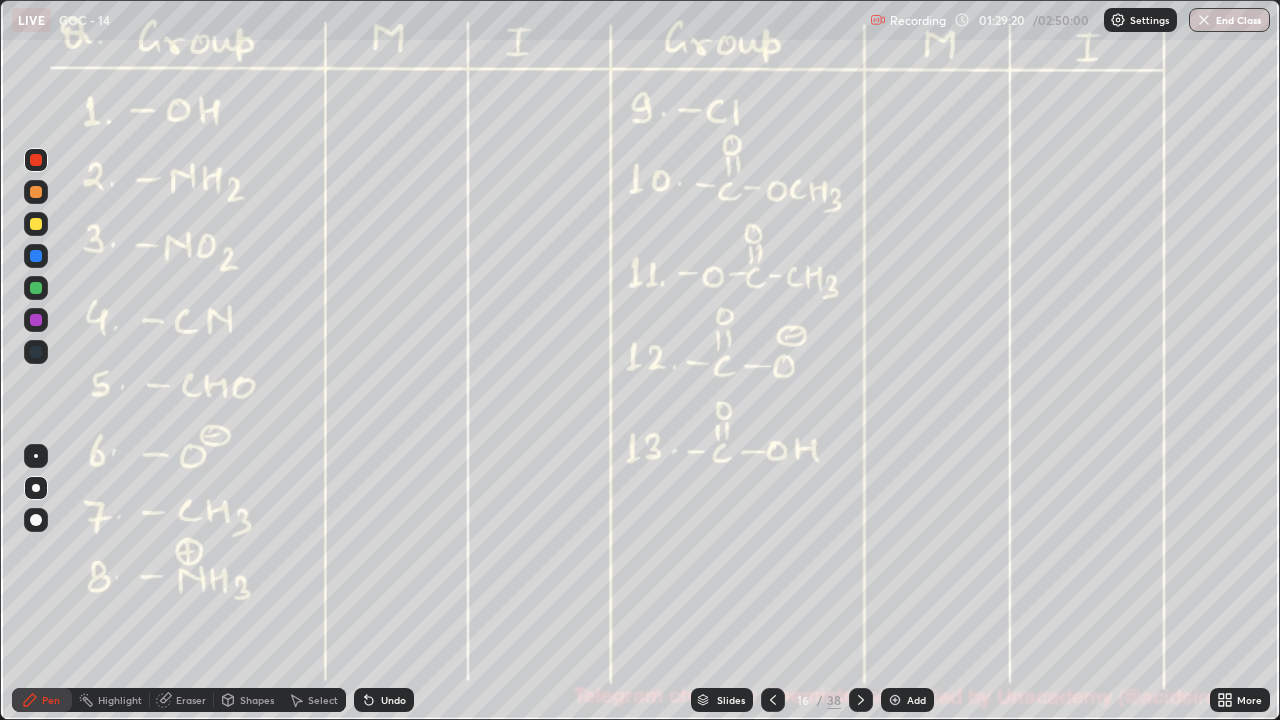 click on "Highlight" at bounding box center (120, 700) 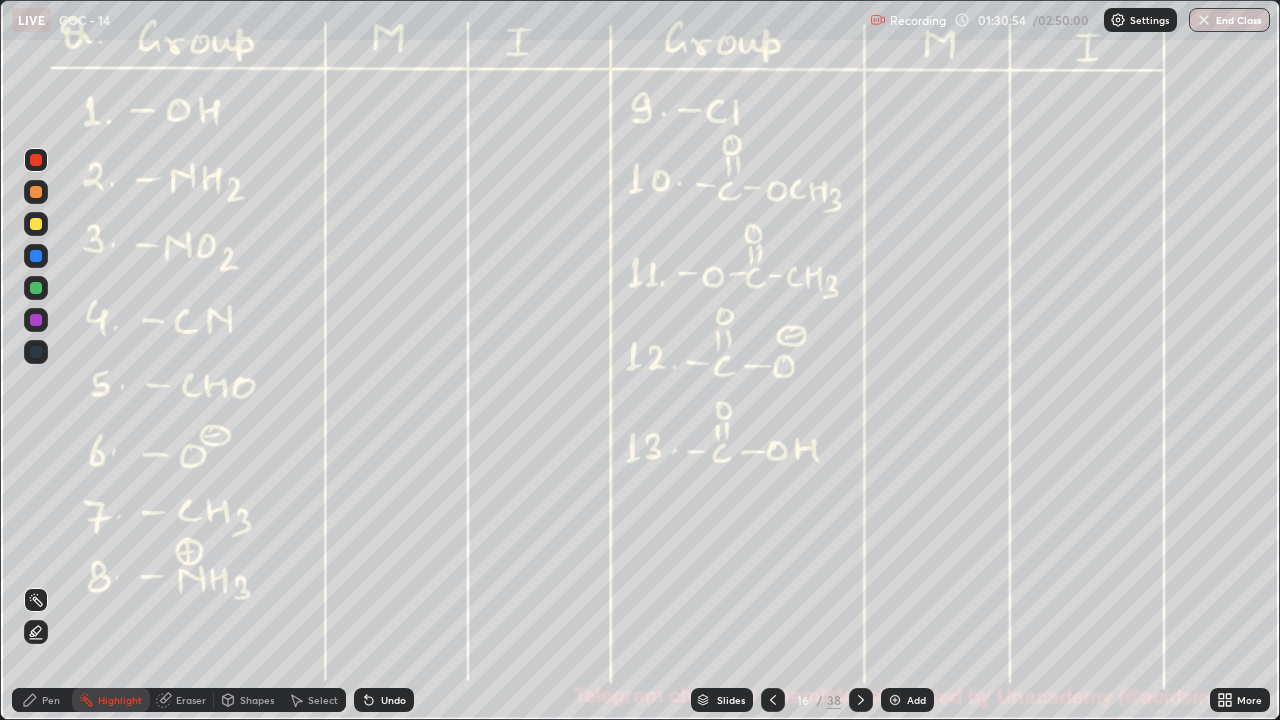click 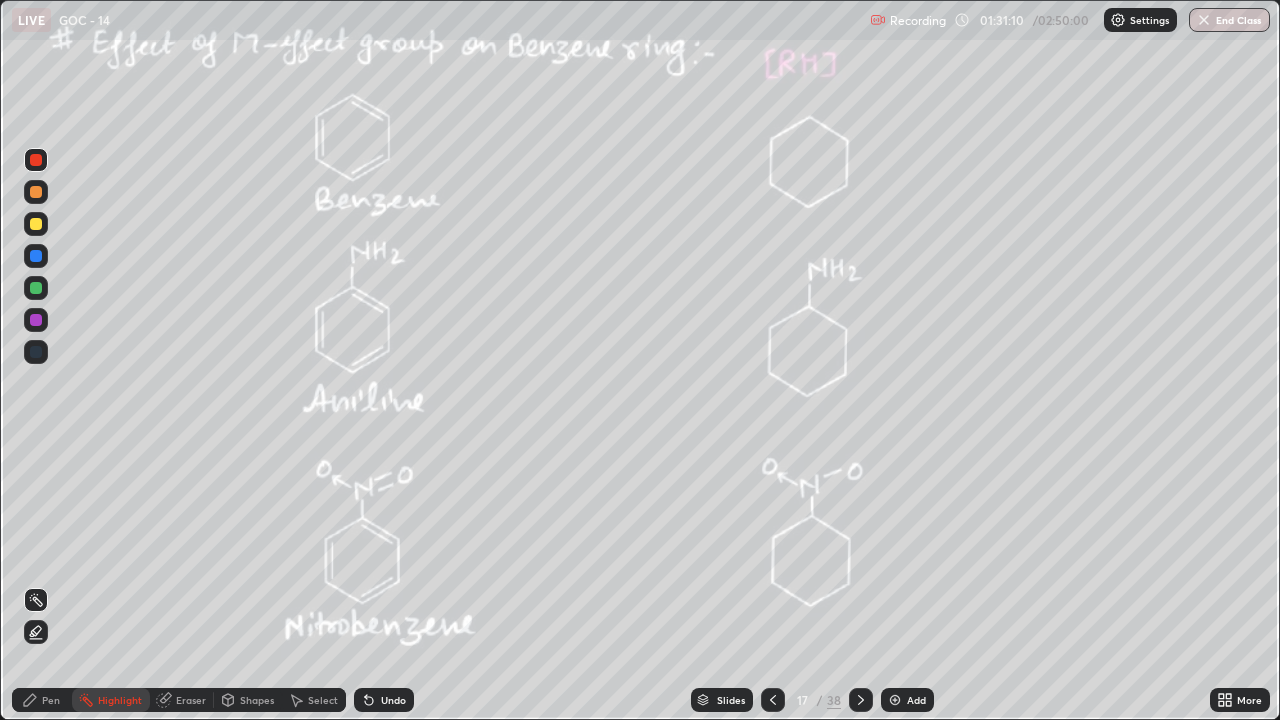 click 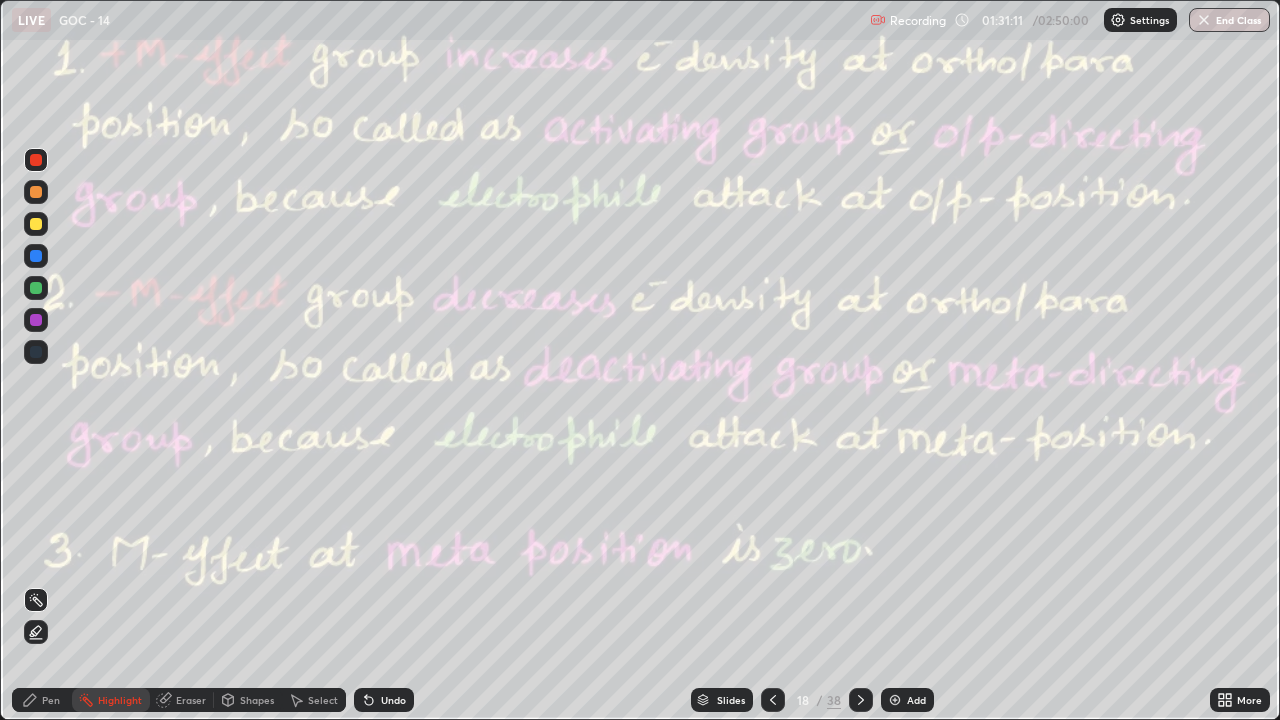 click 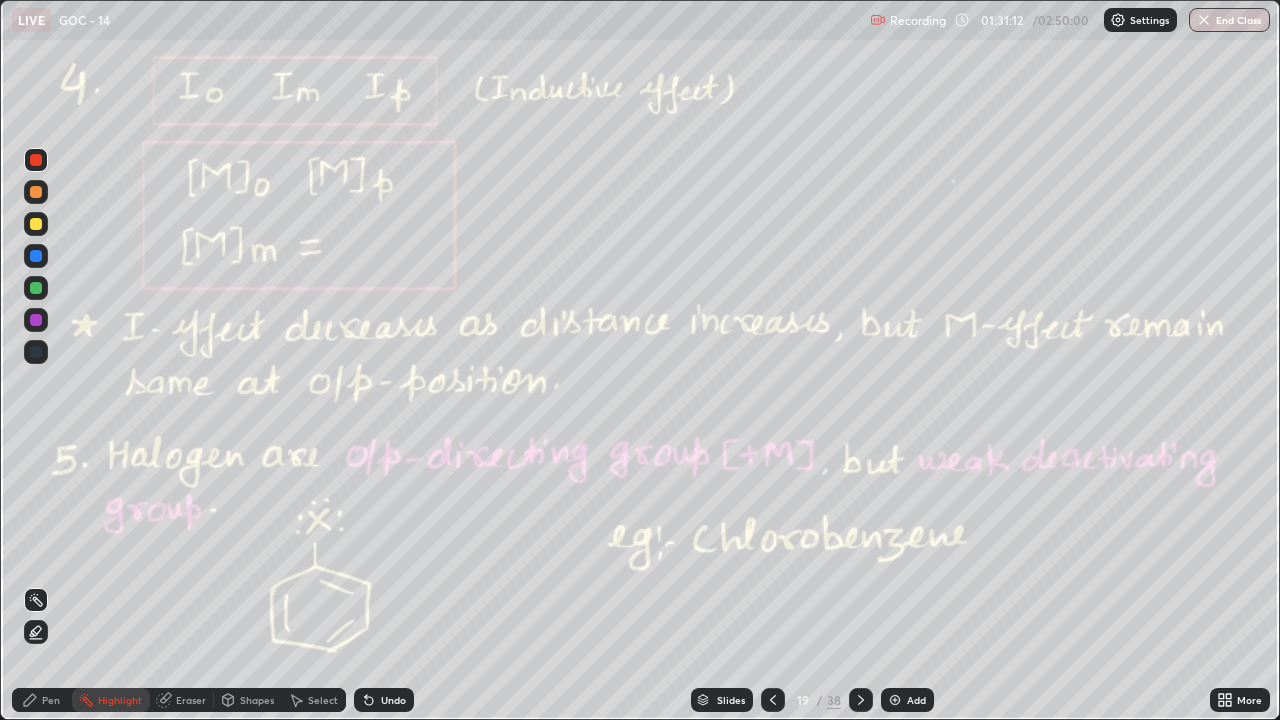 click 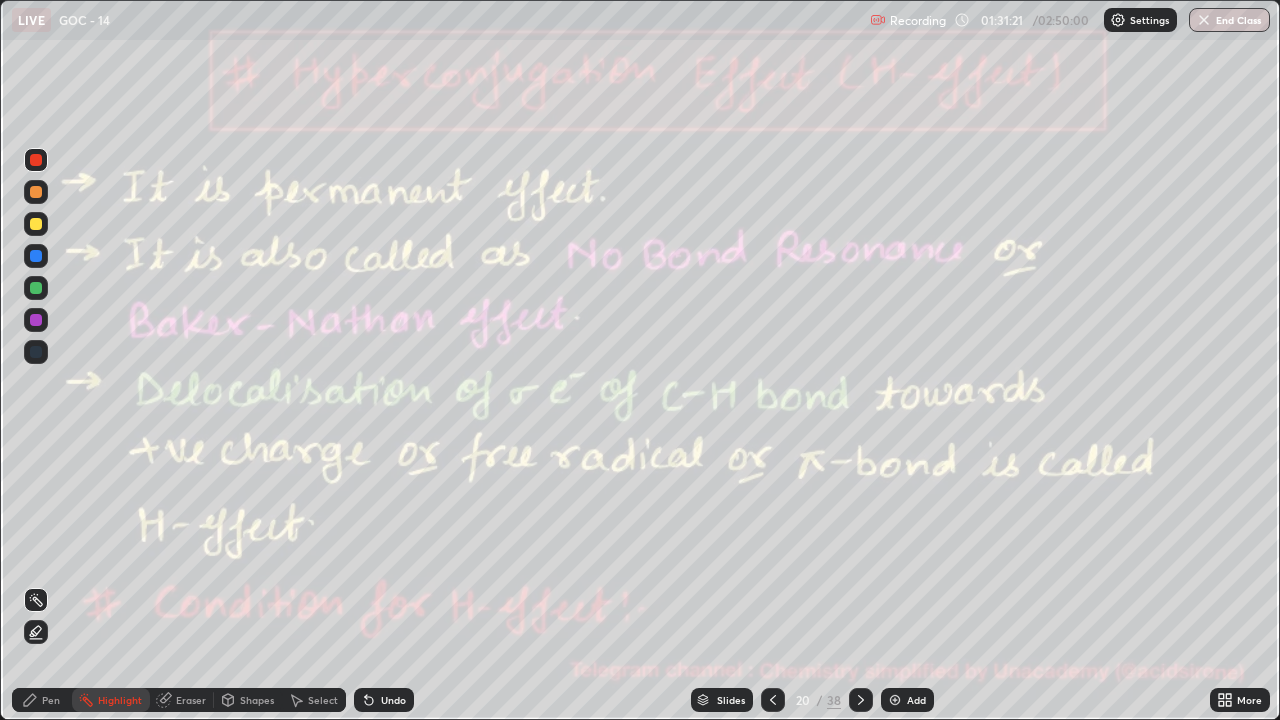 click 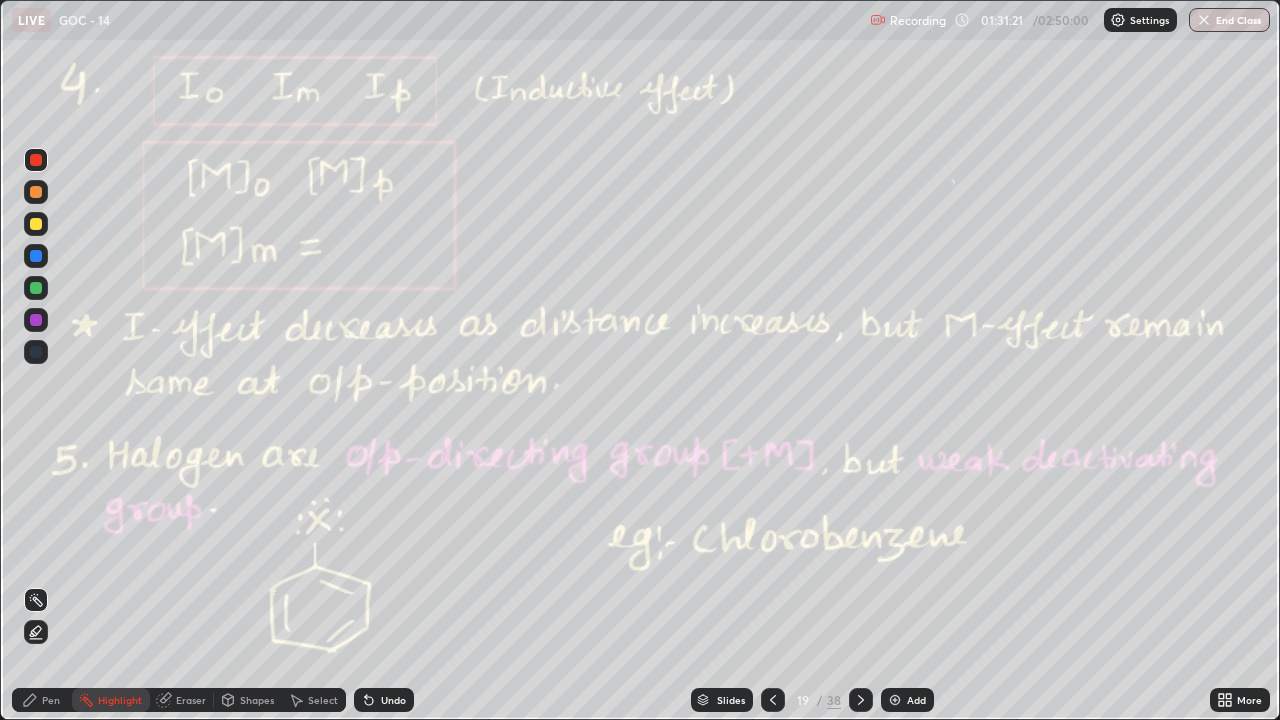 click 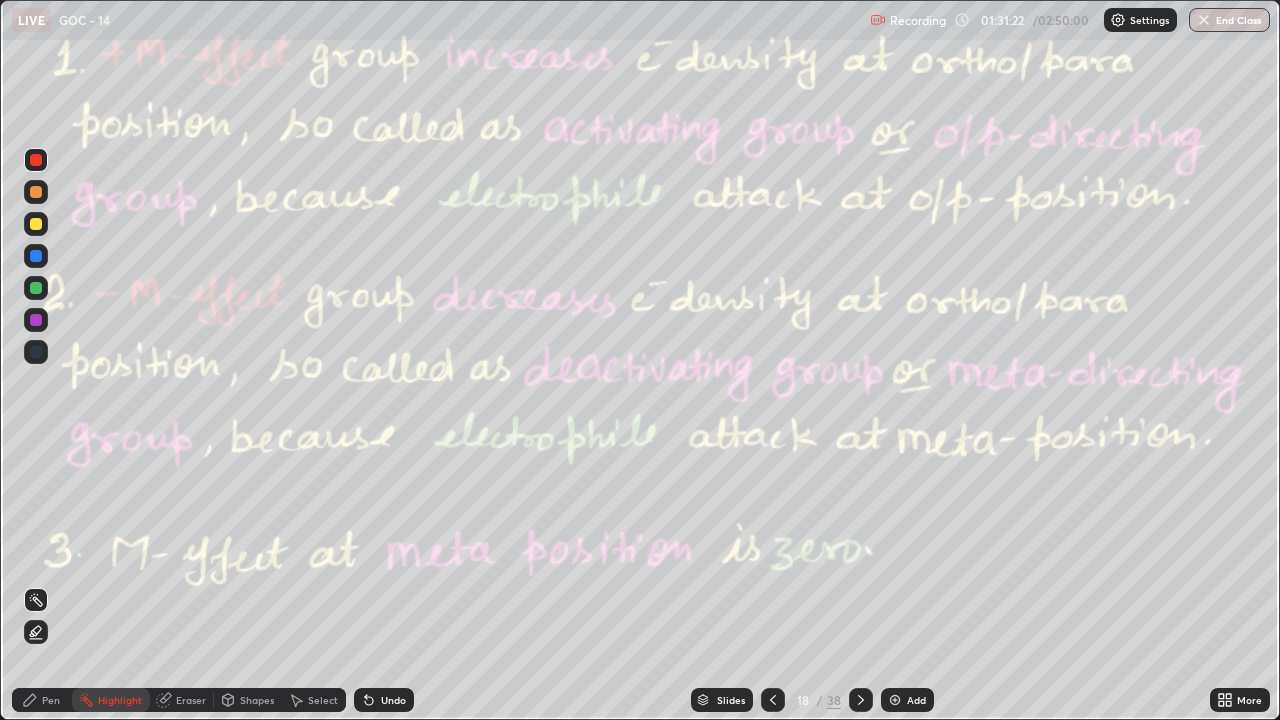 click 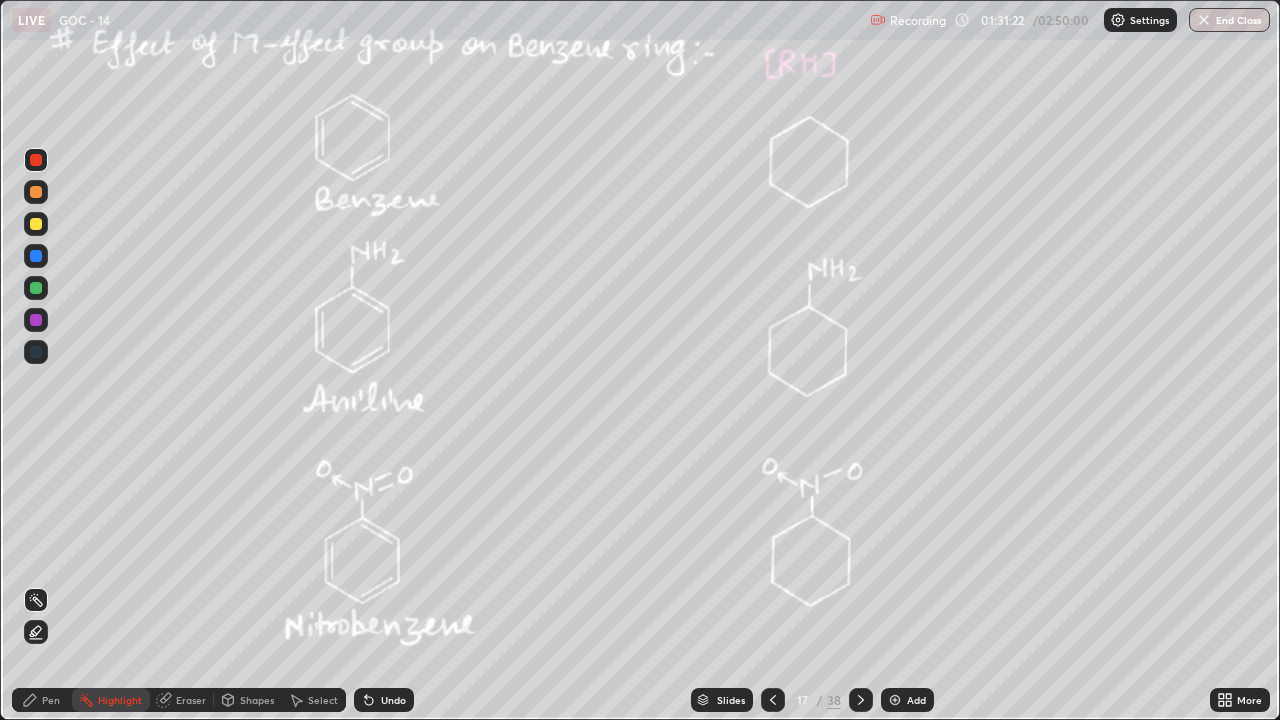 click at bounding box center [773, 700] 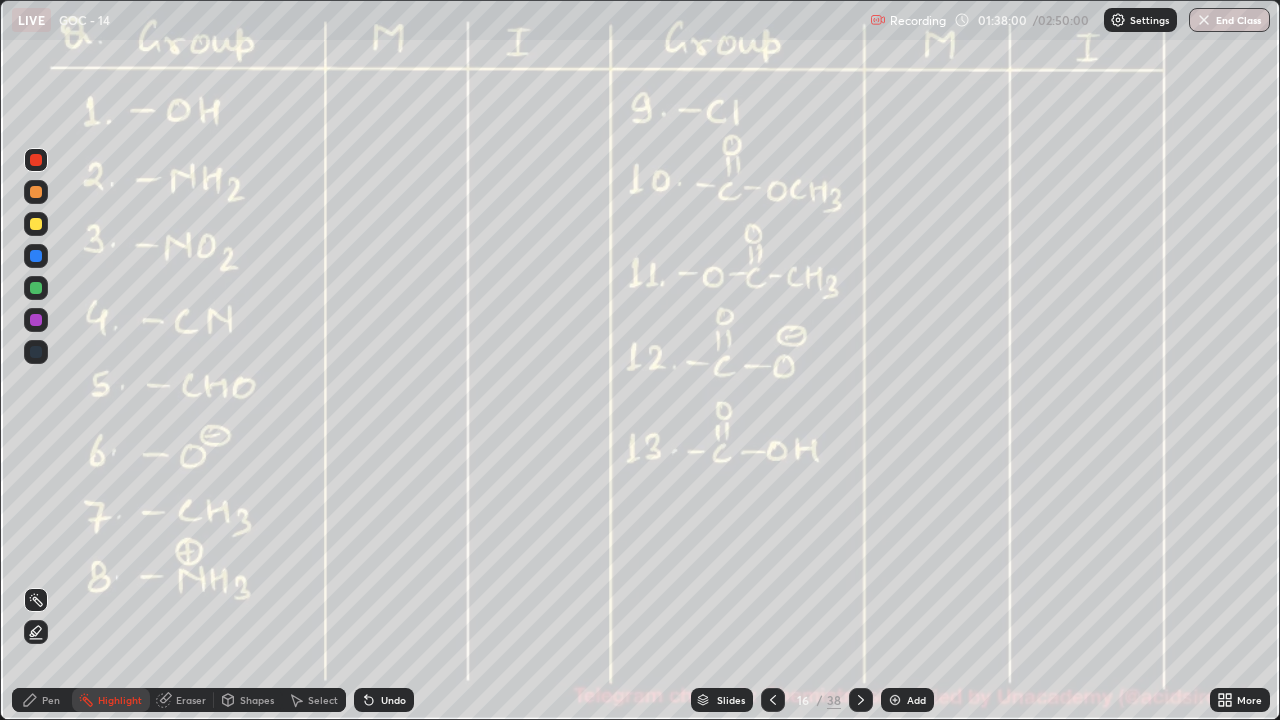 click 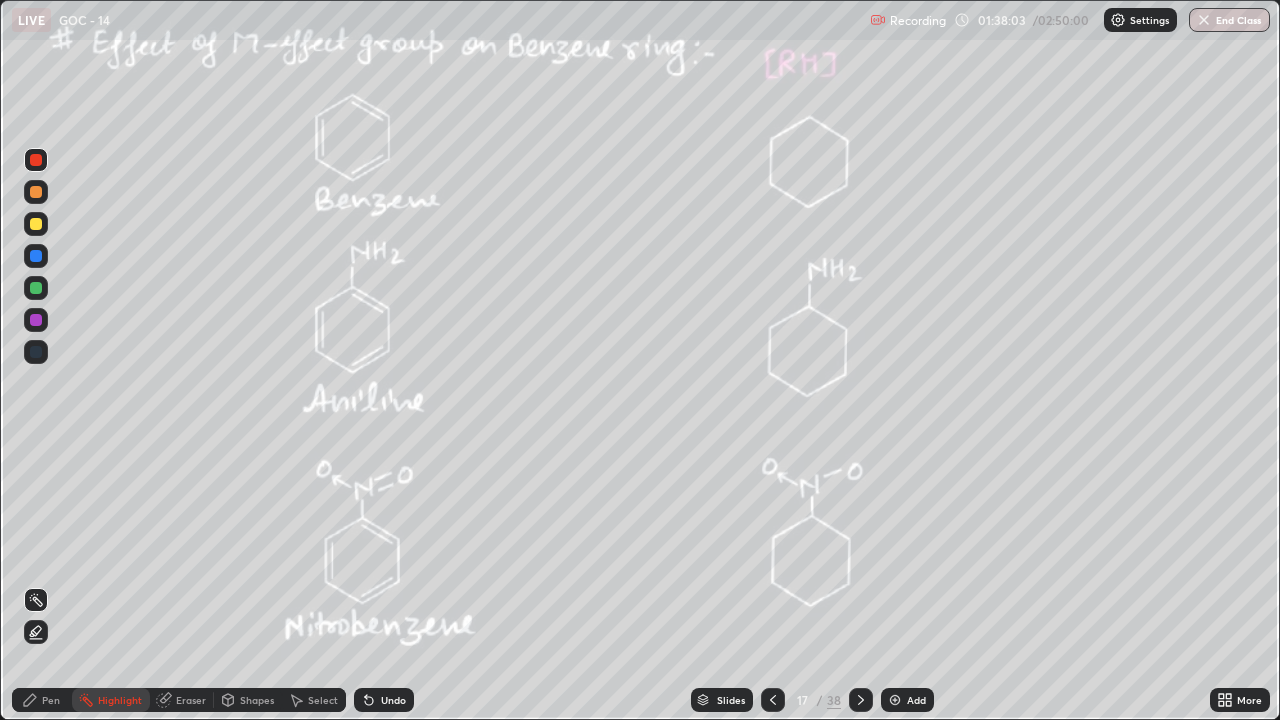 click 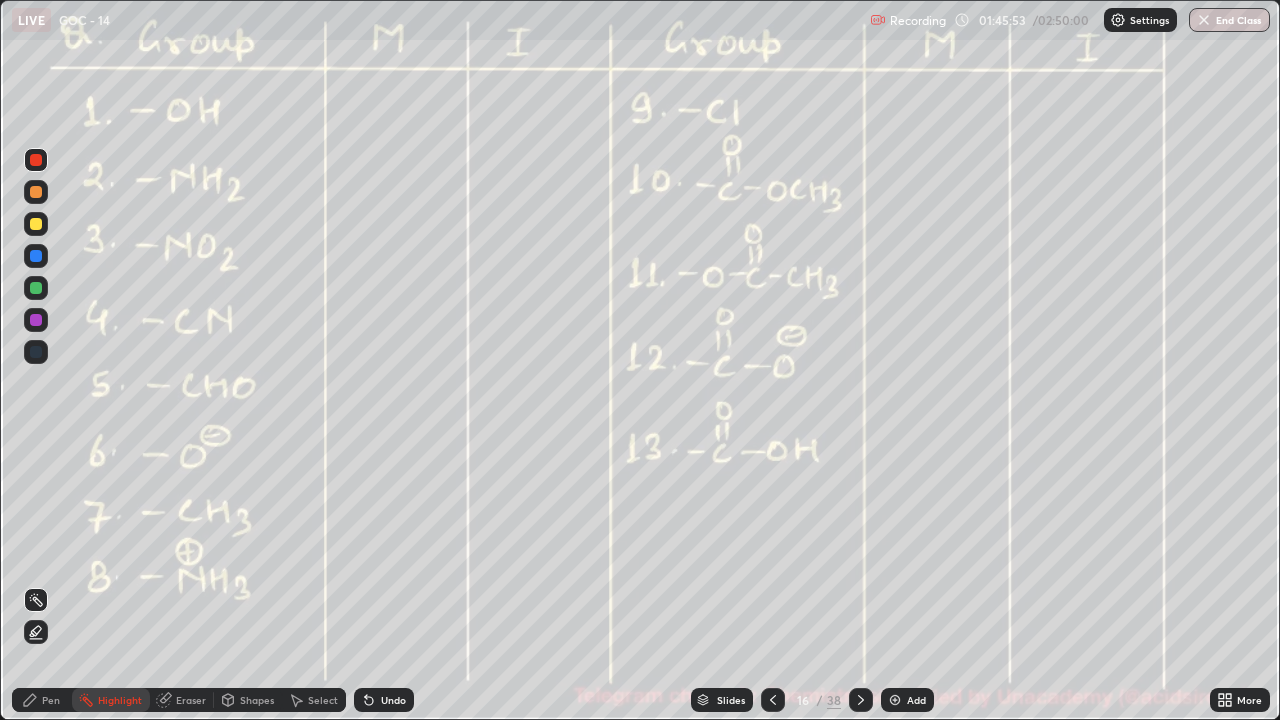 click 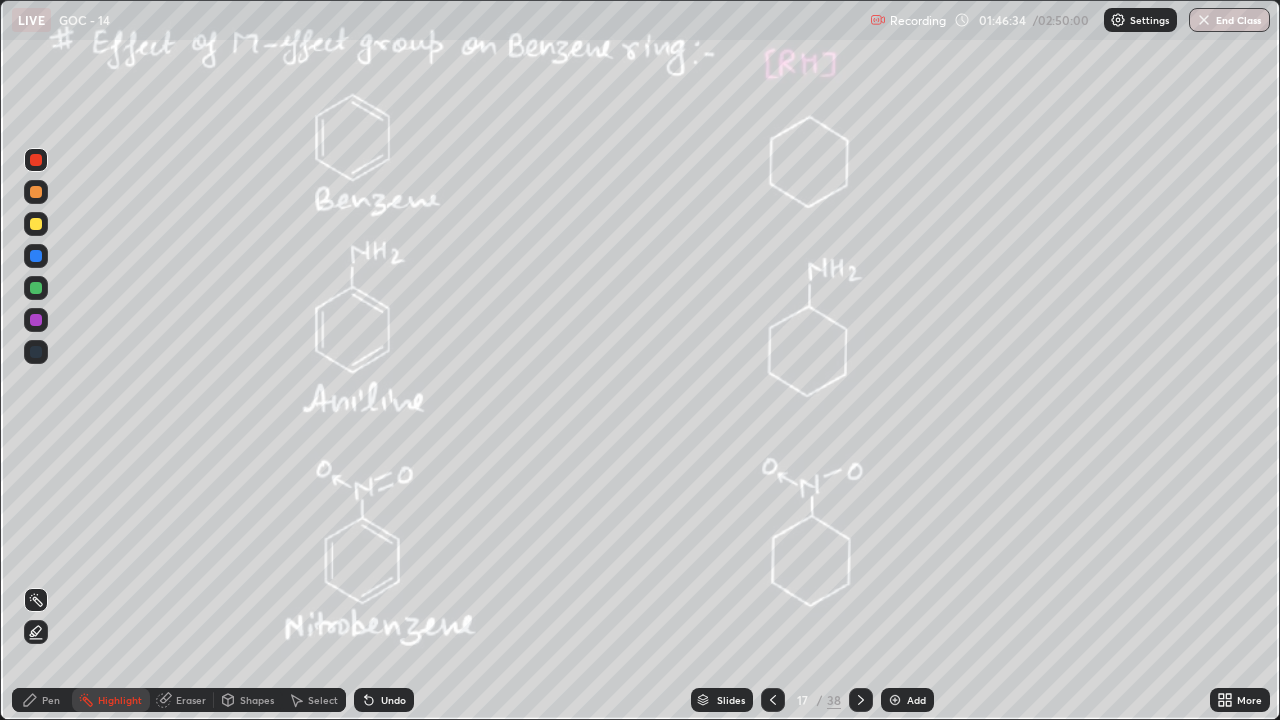 click at bounding box center (36, 224) 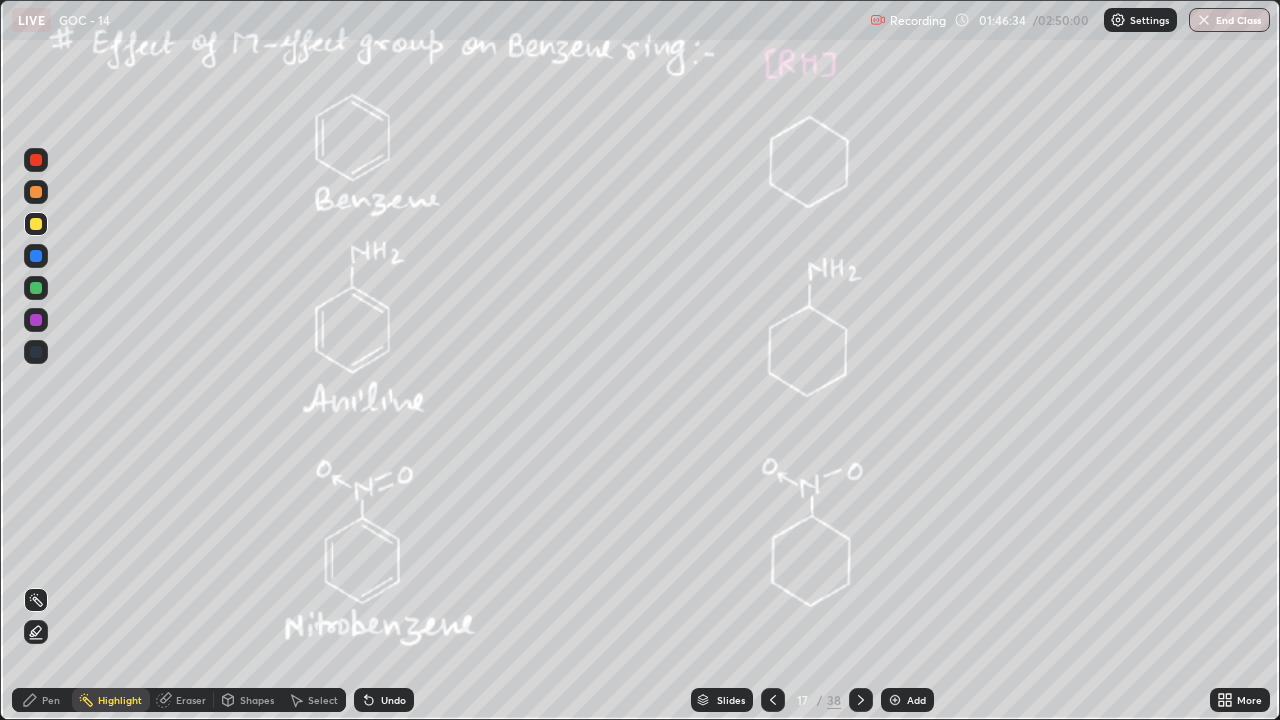 click at bounding box center (36, 224) 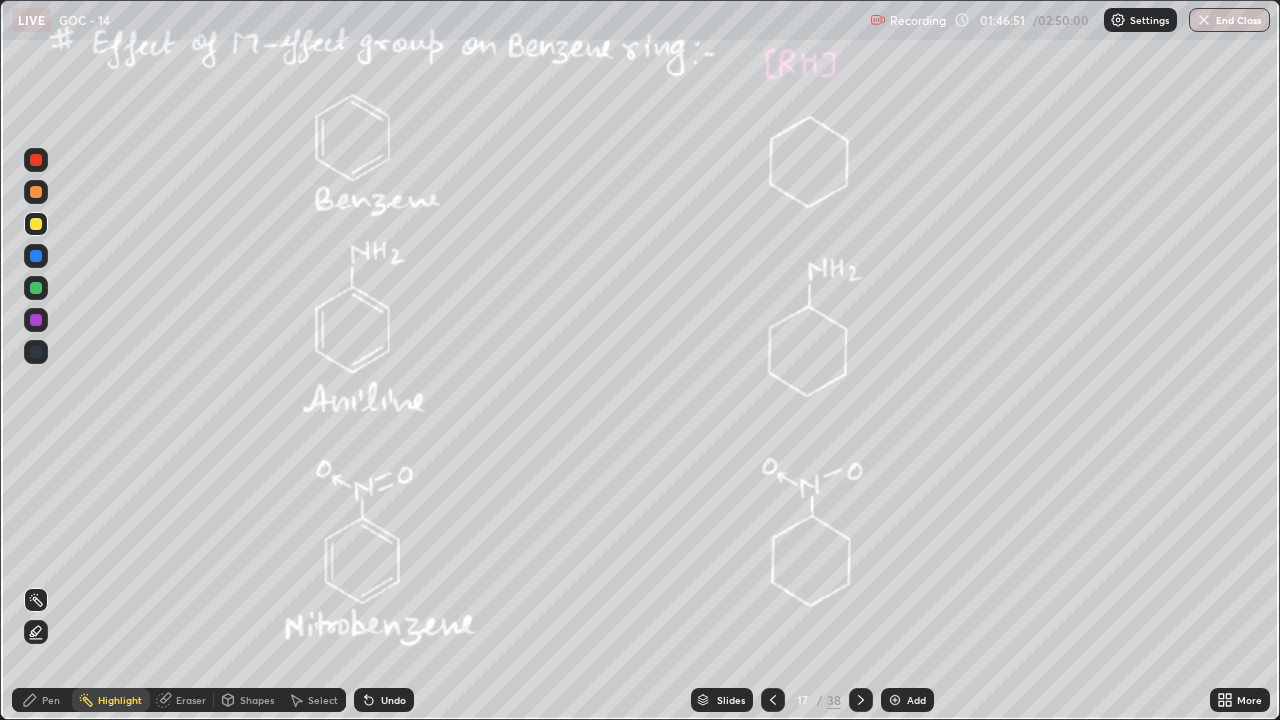 click at bounding box center (36, 224) 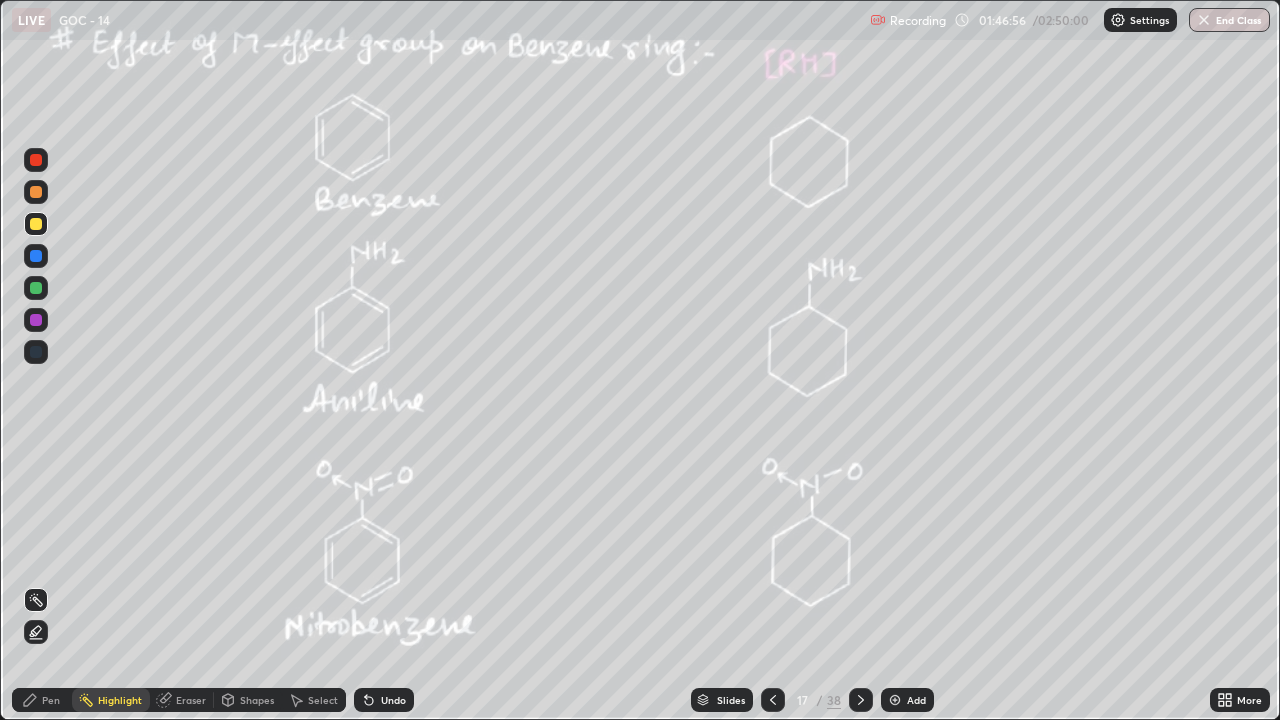 click on "Pen" at bounding box center [51, 700] 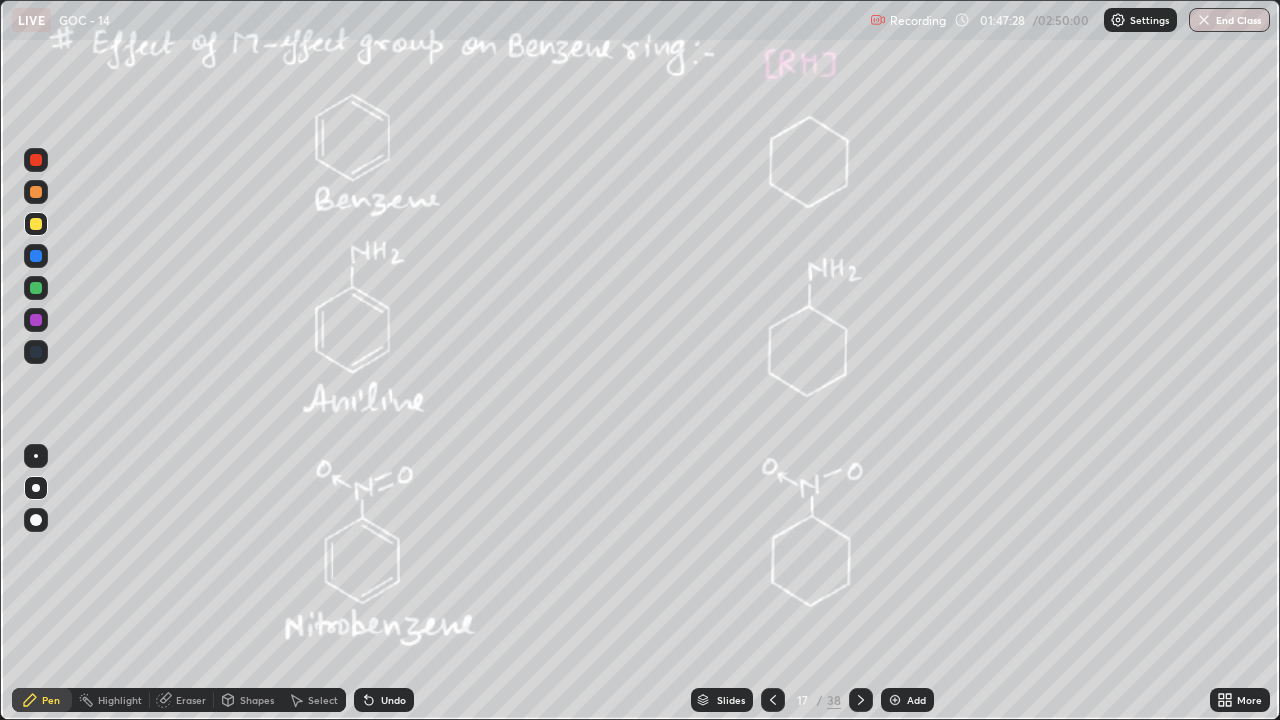 click on "Undo" at bounding box center [393, 700] 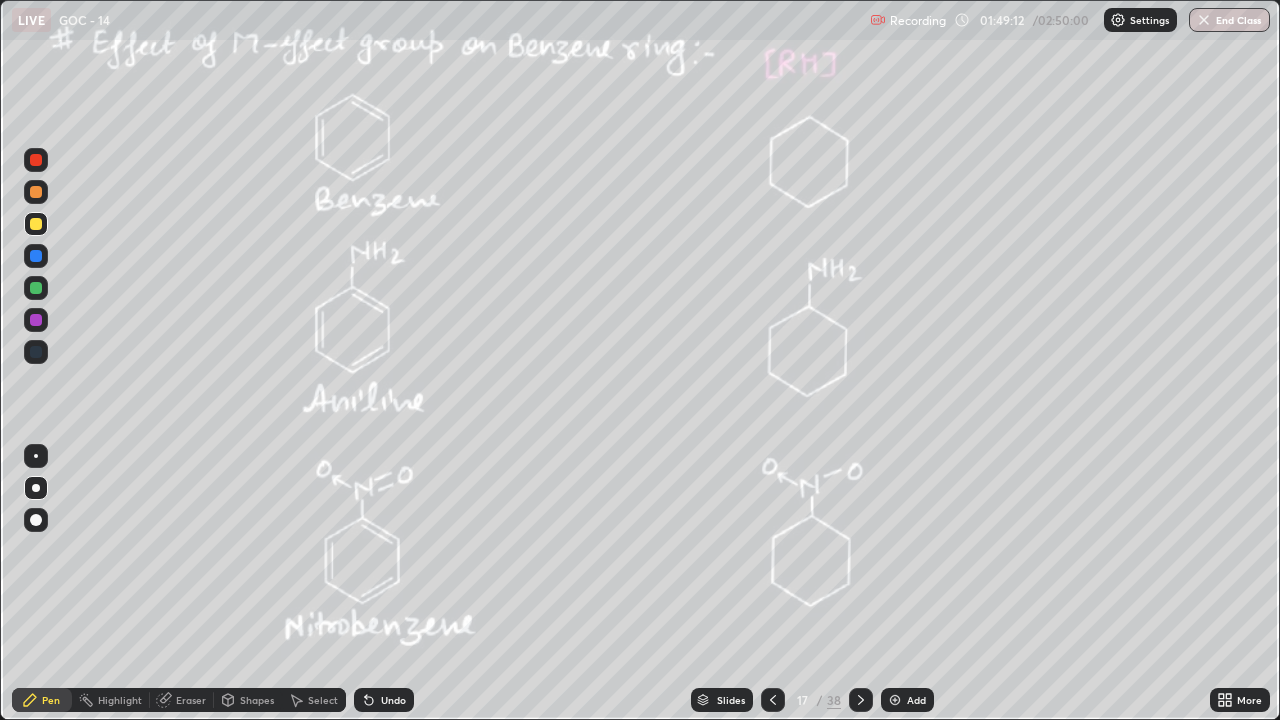 click at bounding box center [36, 288] 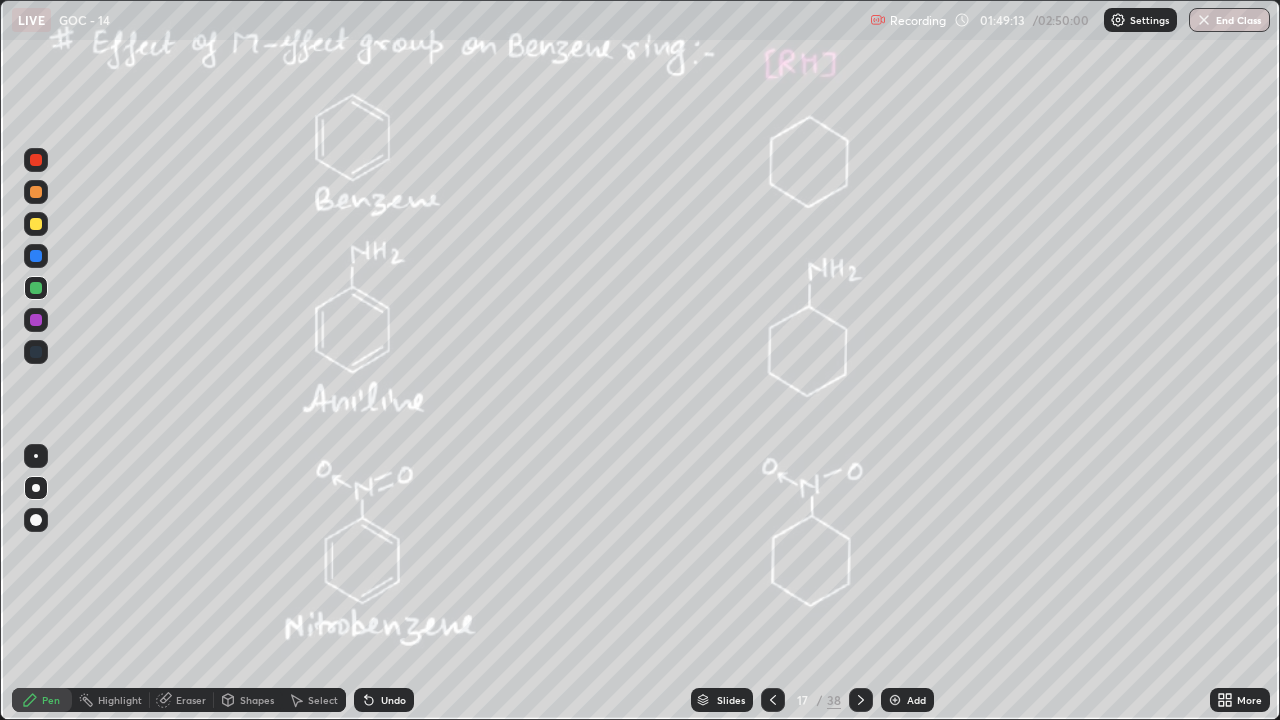 click at bounding box center [36, 288] 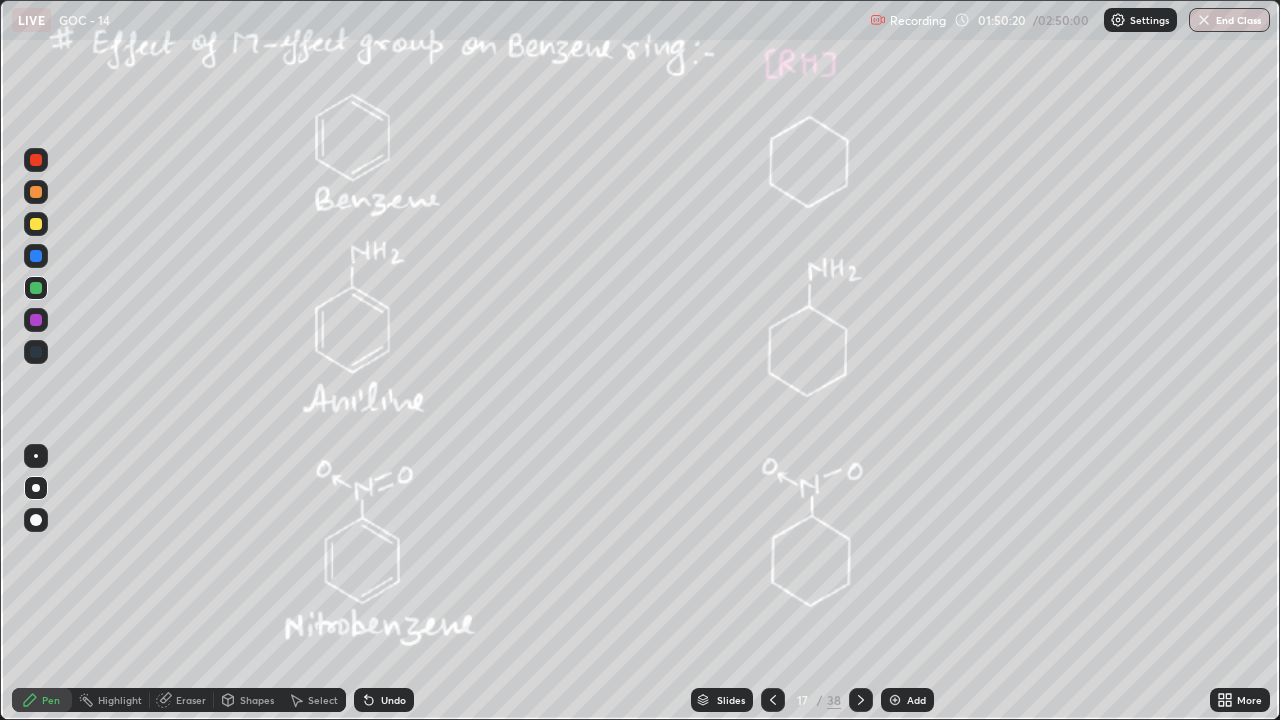 click on "Undo" at bounding box center [384, 700] 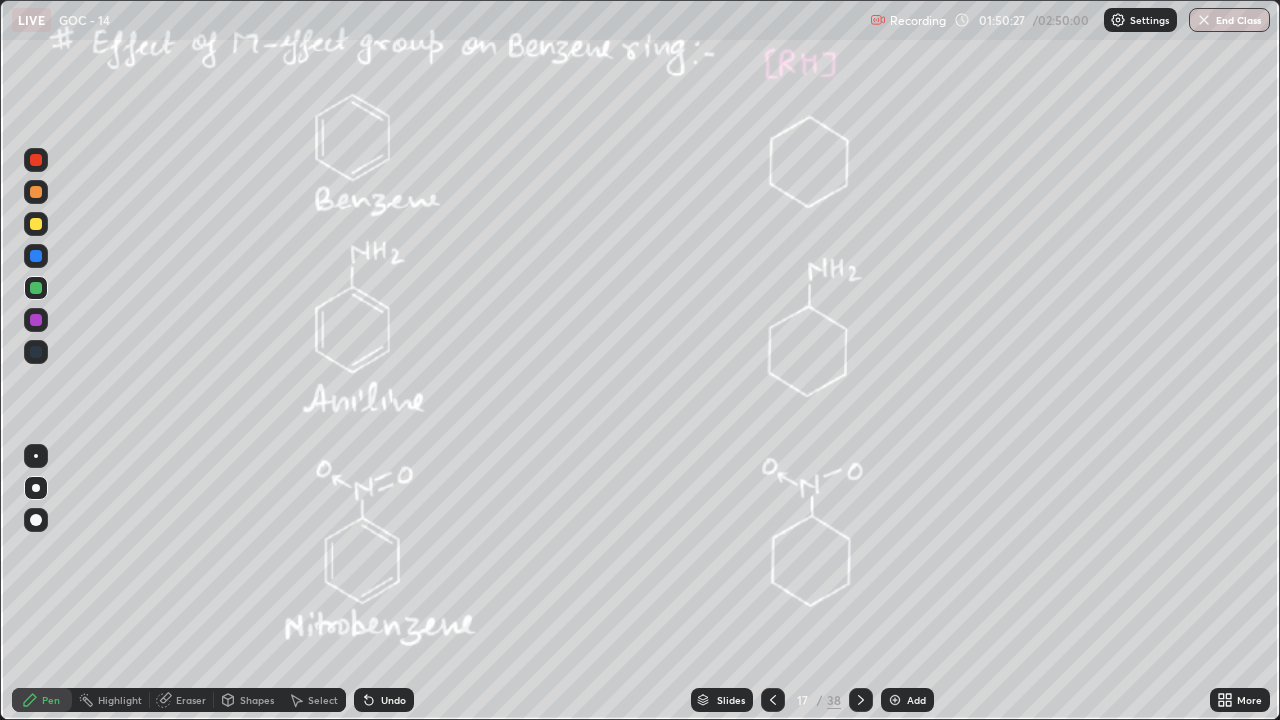 click on "Undo" at bounding box center (380, 700) 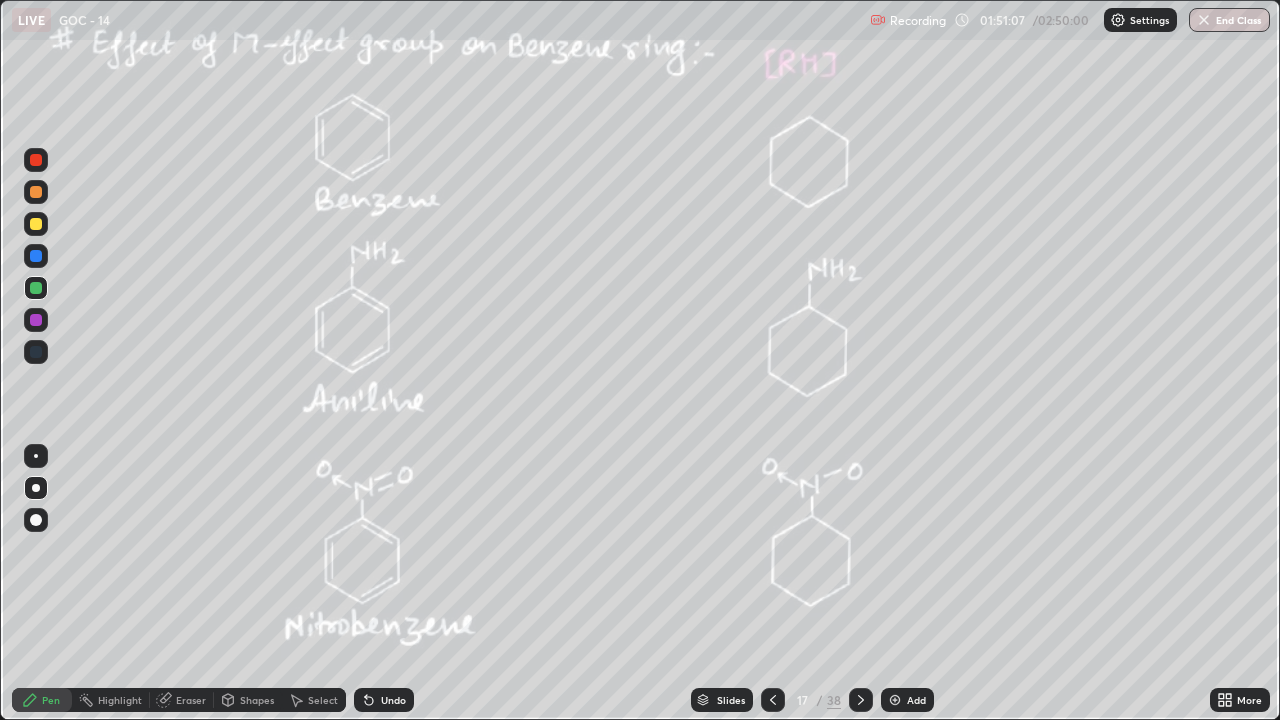 click at bounding box center [36, 160] 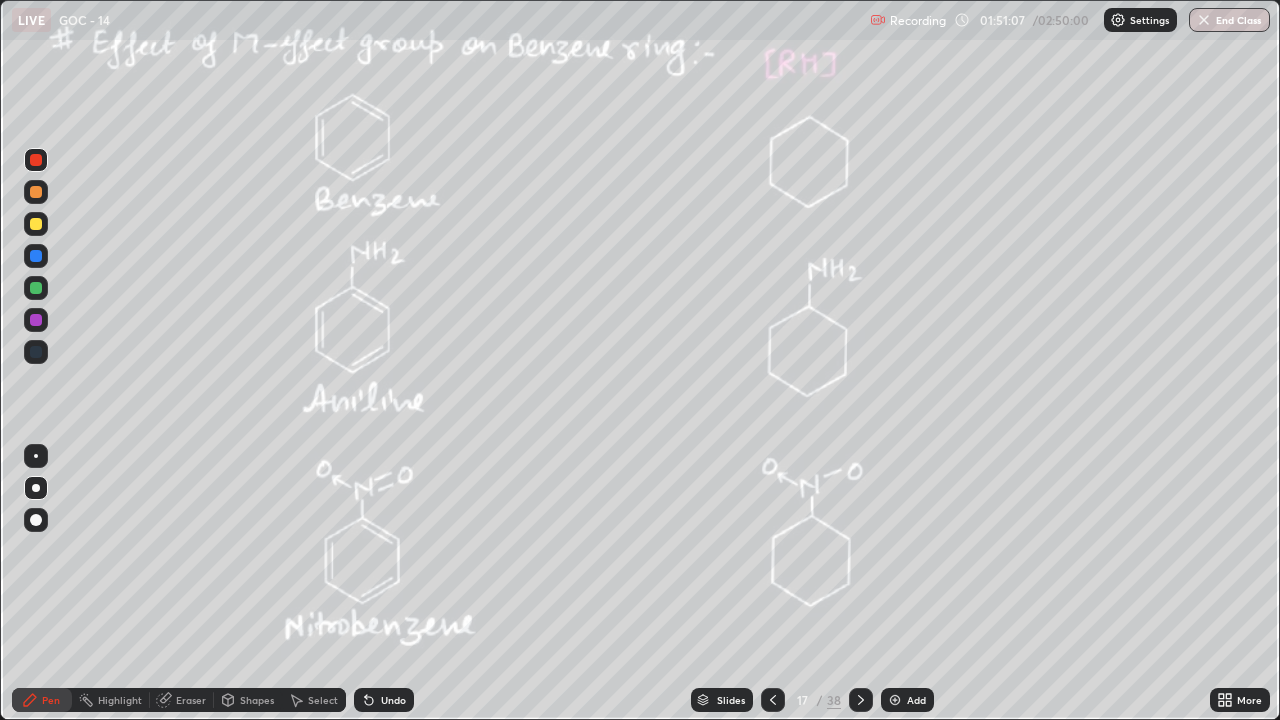 click at bounding box center [36, 160] 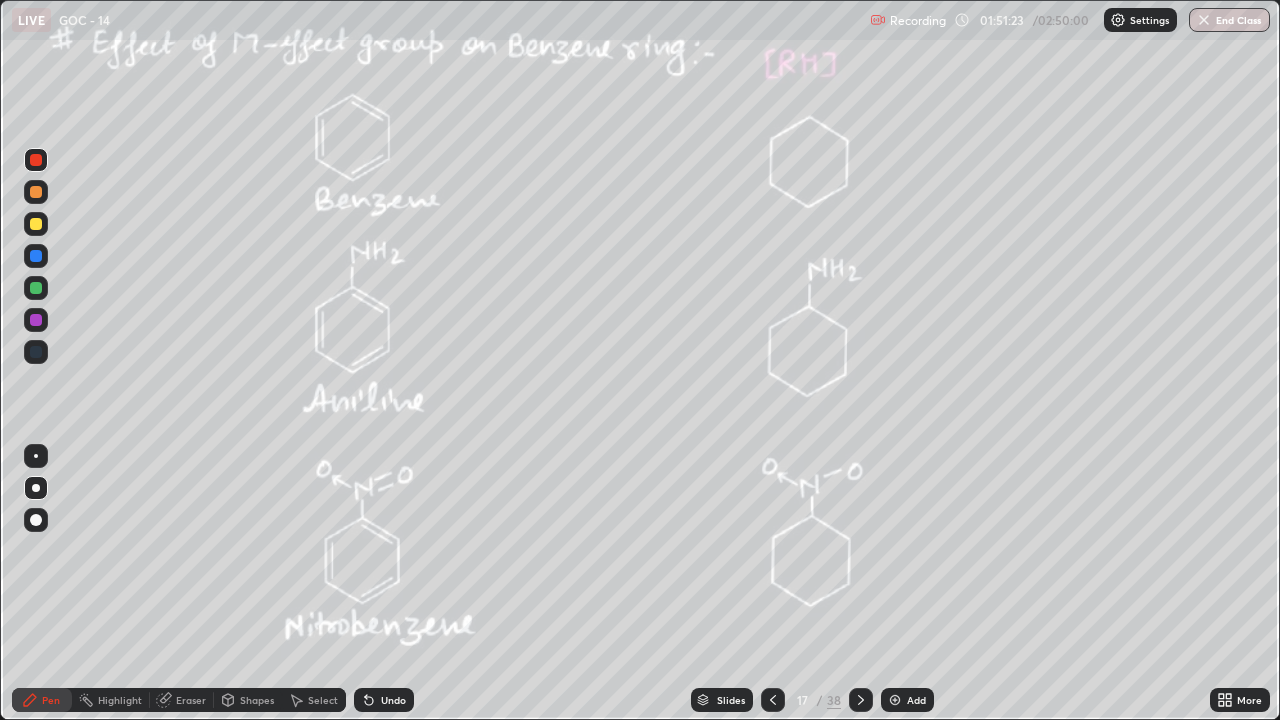 click on "Undo" at bounding box center [393, 700] 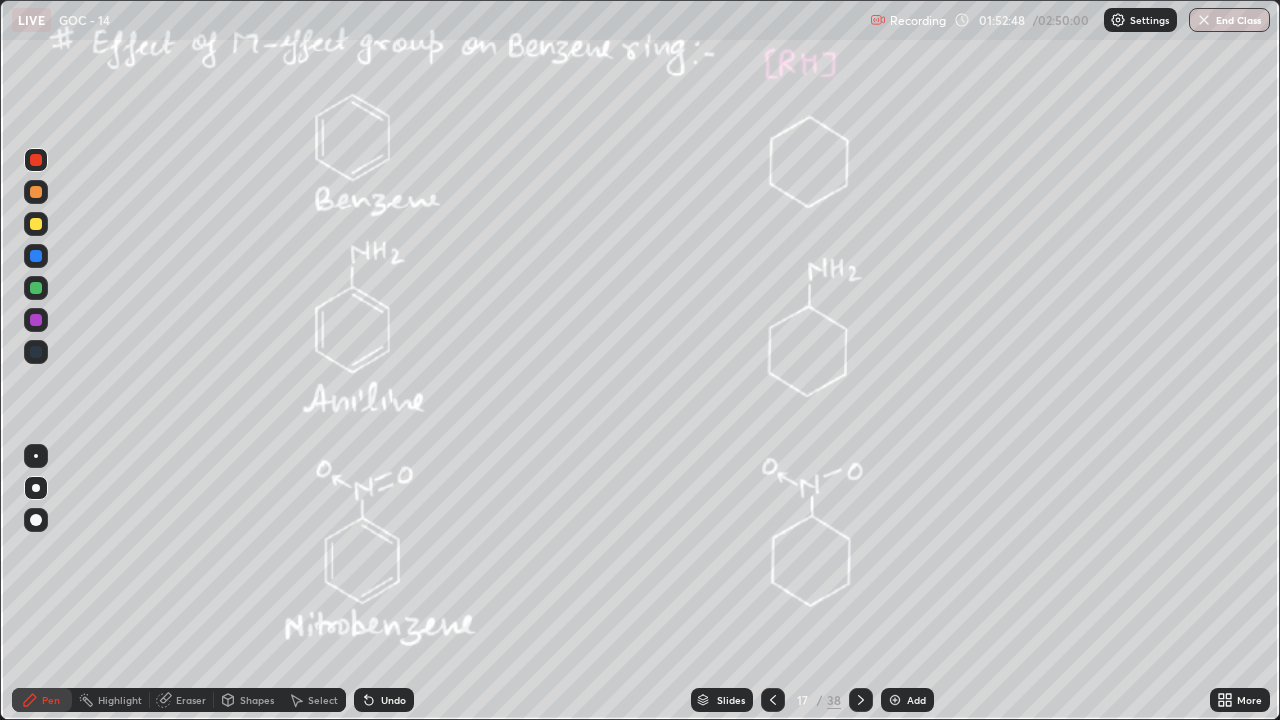 click at bounding box center [36, 288] 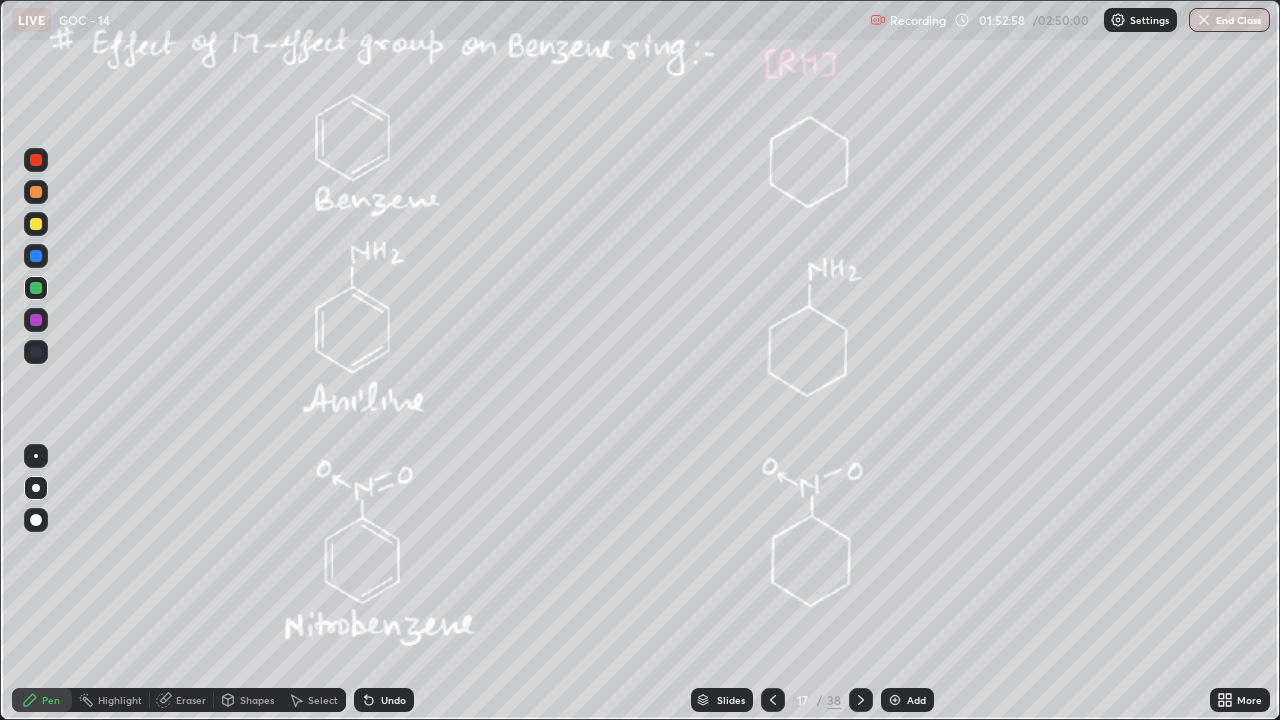 click on "Undo" at bounding box center (393, 700) 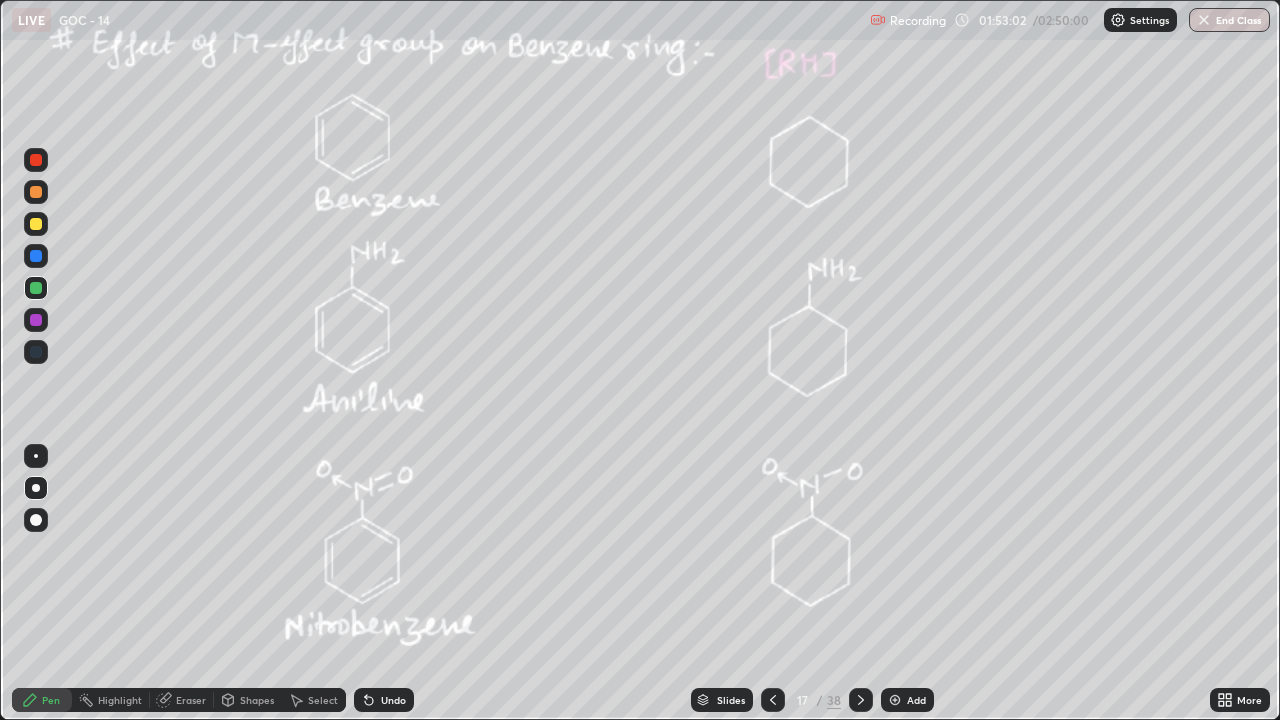 click at bounding box center [36, 224] 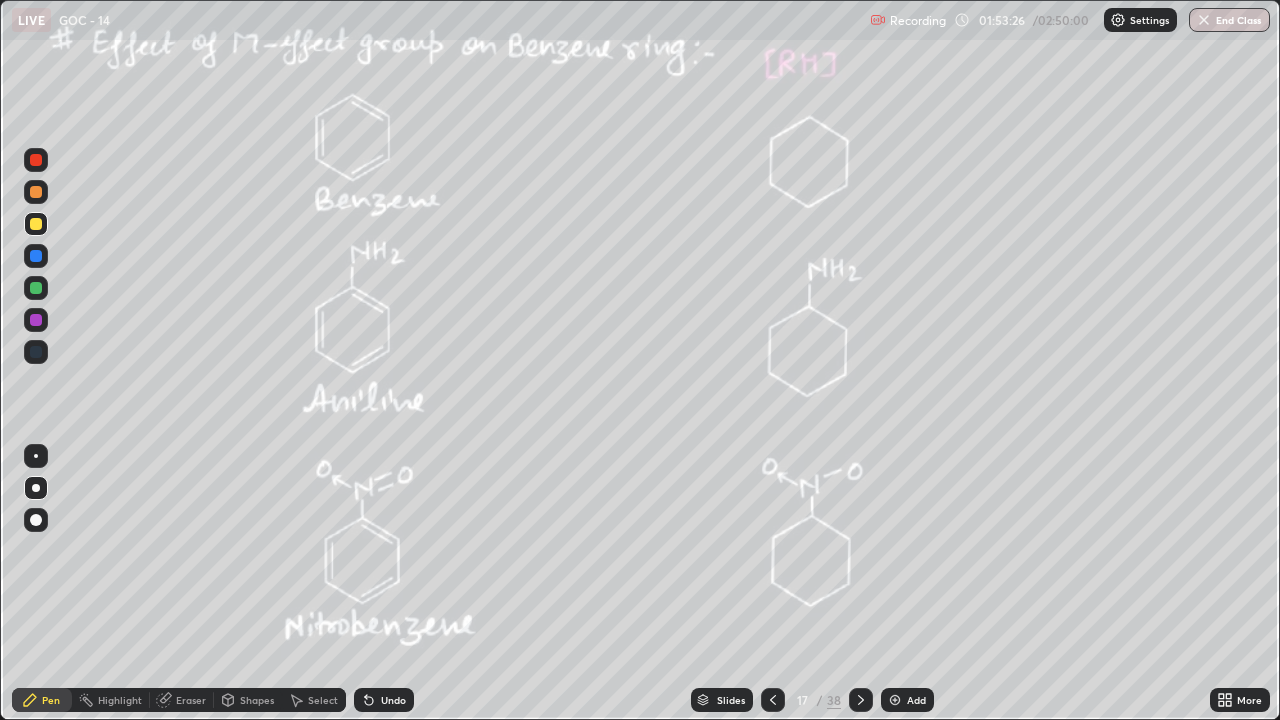 click on "Undo" at bounding box center [393, 700] 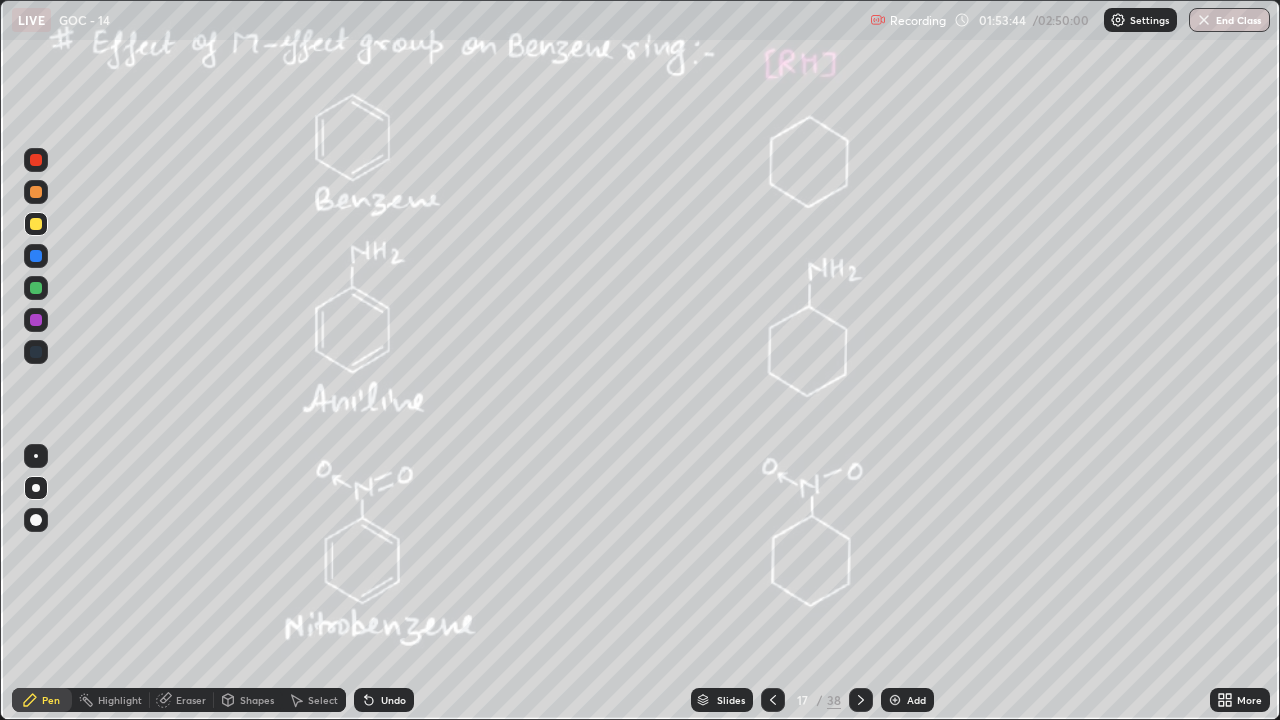 click at bounding box center (36, 160) 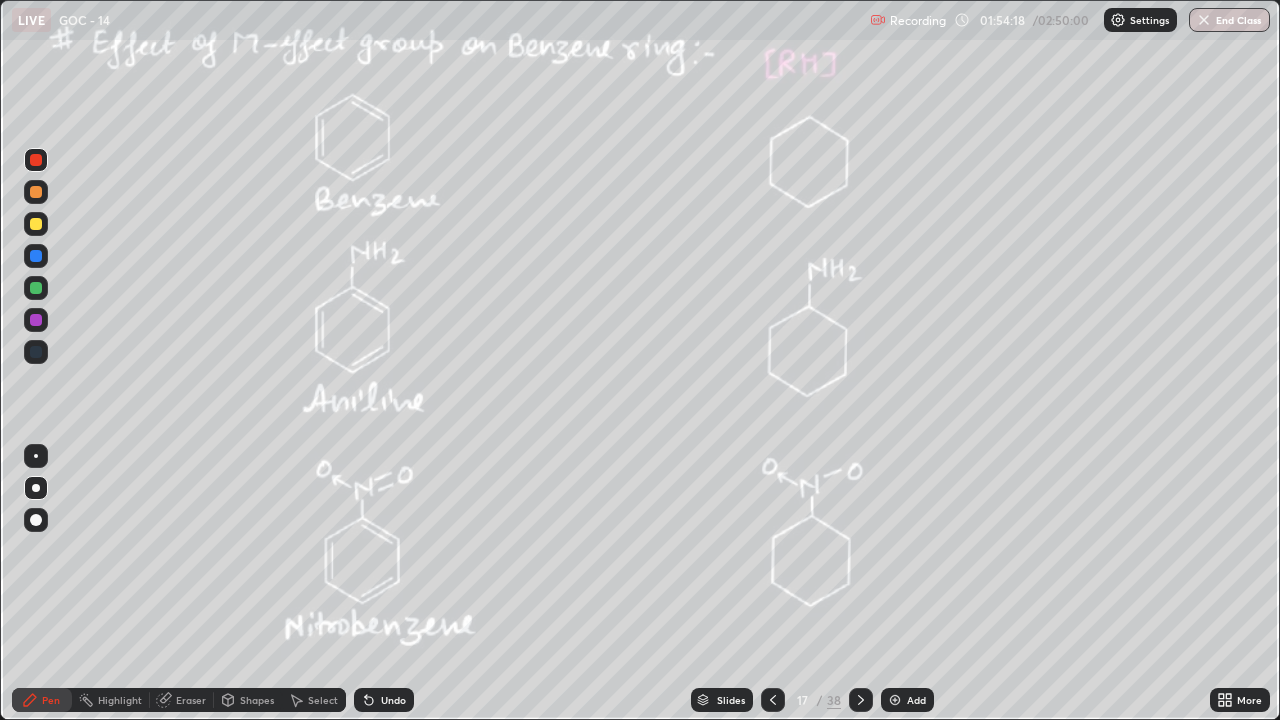 click at bounding box center [36, 288] 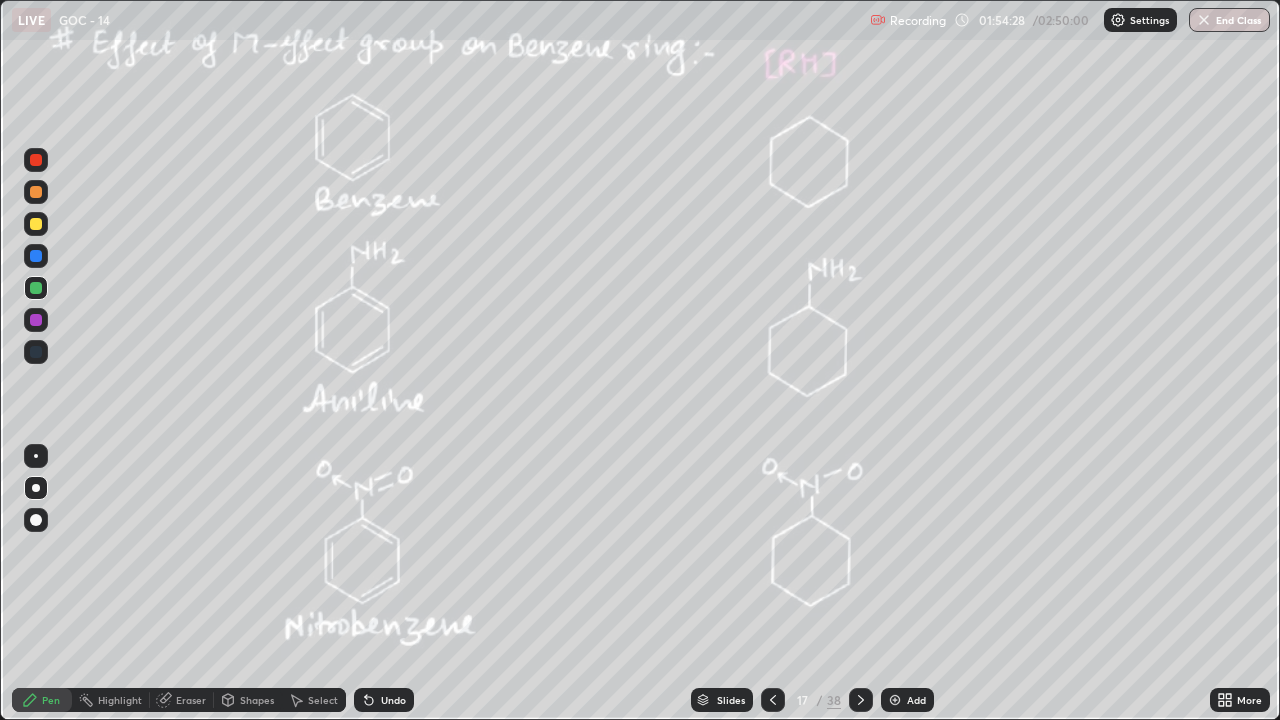 click on "Undo" at bounding box center [384, 700] 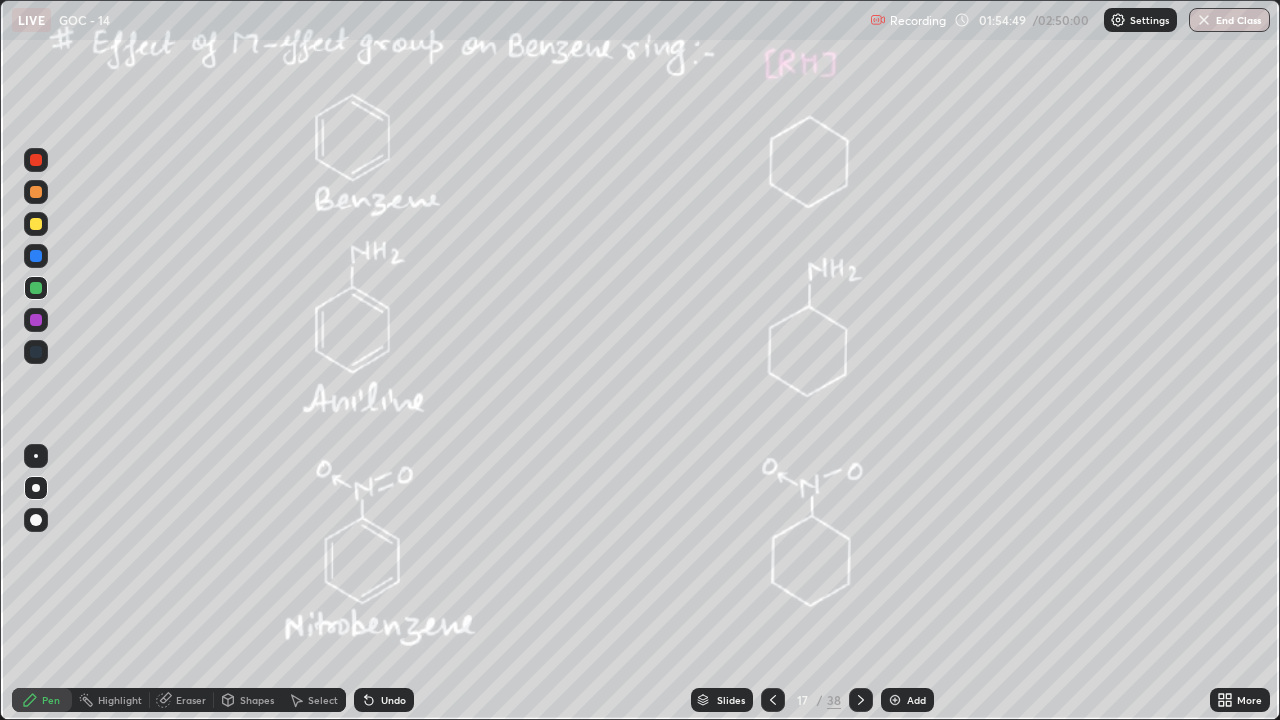 click at bounding box center [36, 224] 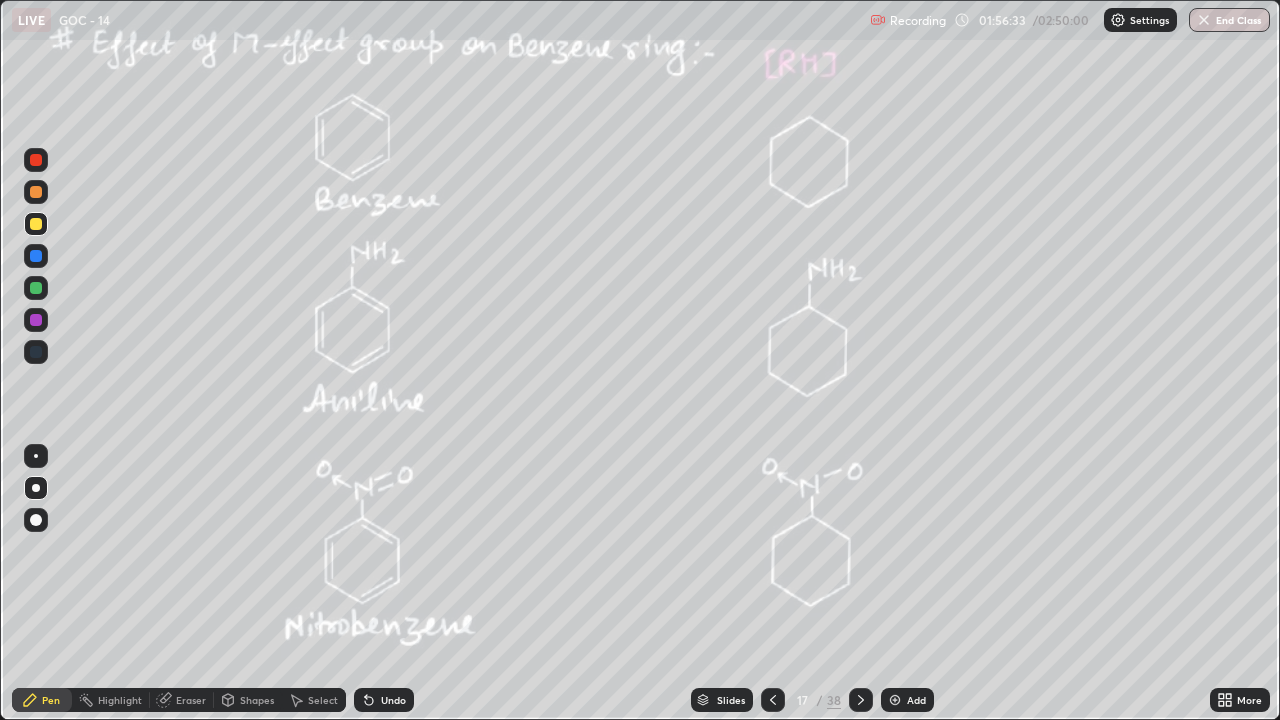 click on "Undo" at bounding box center (393, 700) 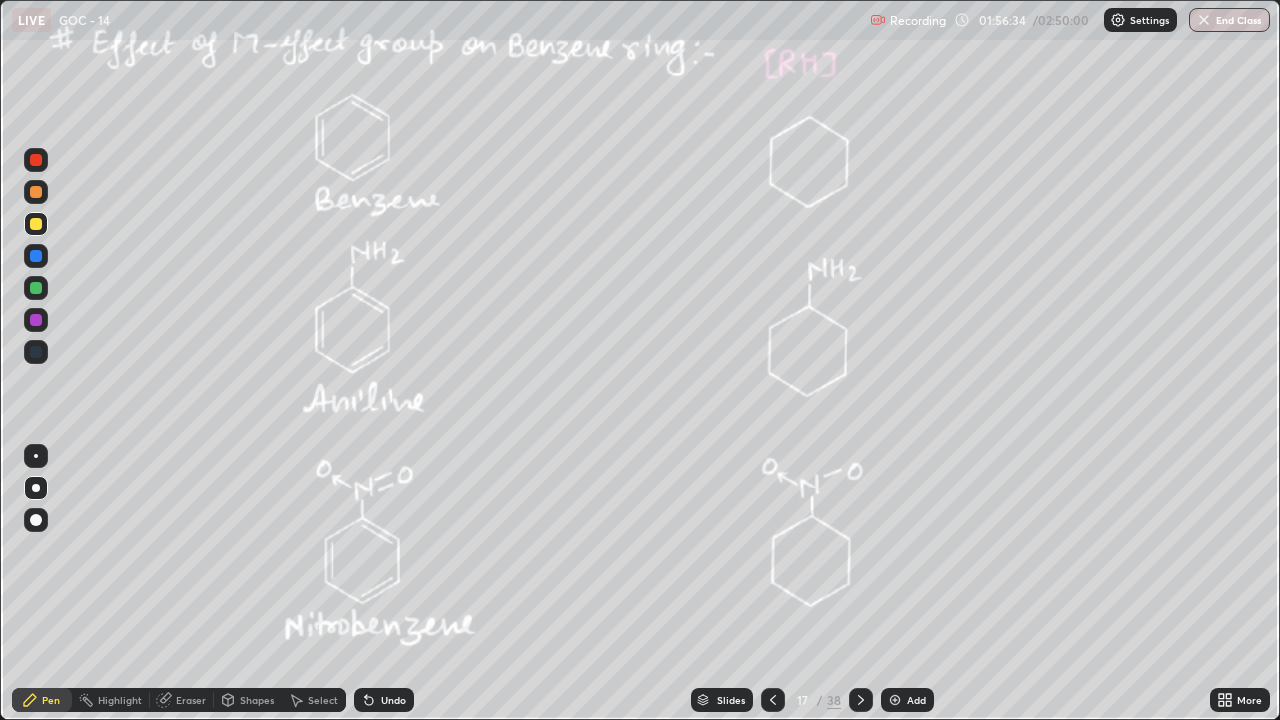 click on "Undo" at bounding box center [393, 700] 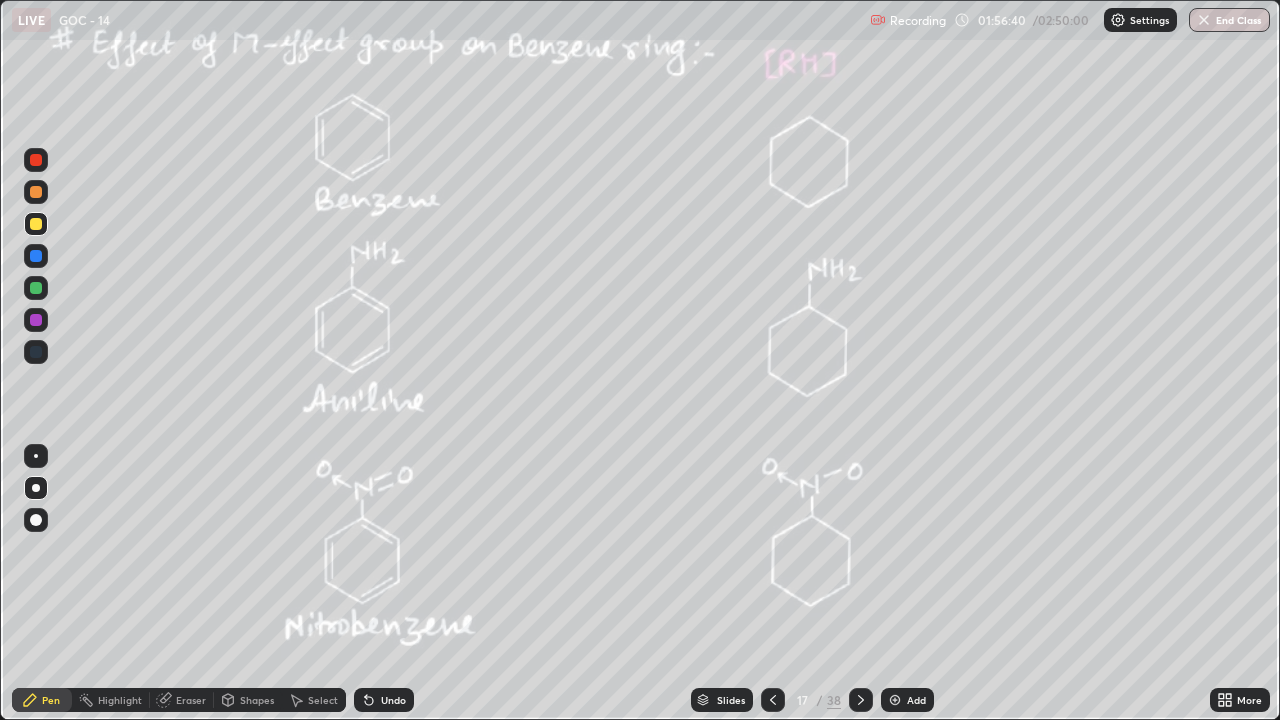 click on "Eraser" at bounding box center [191, 700] 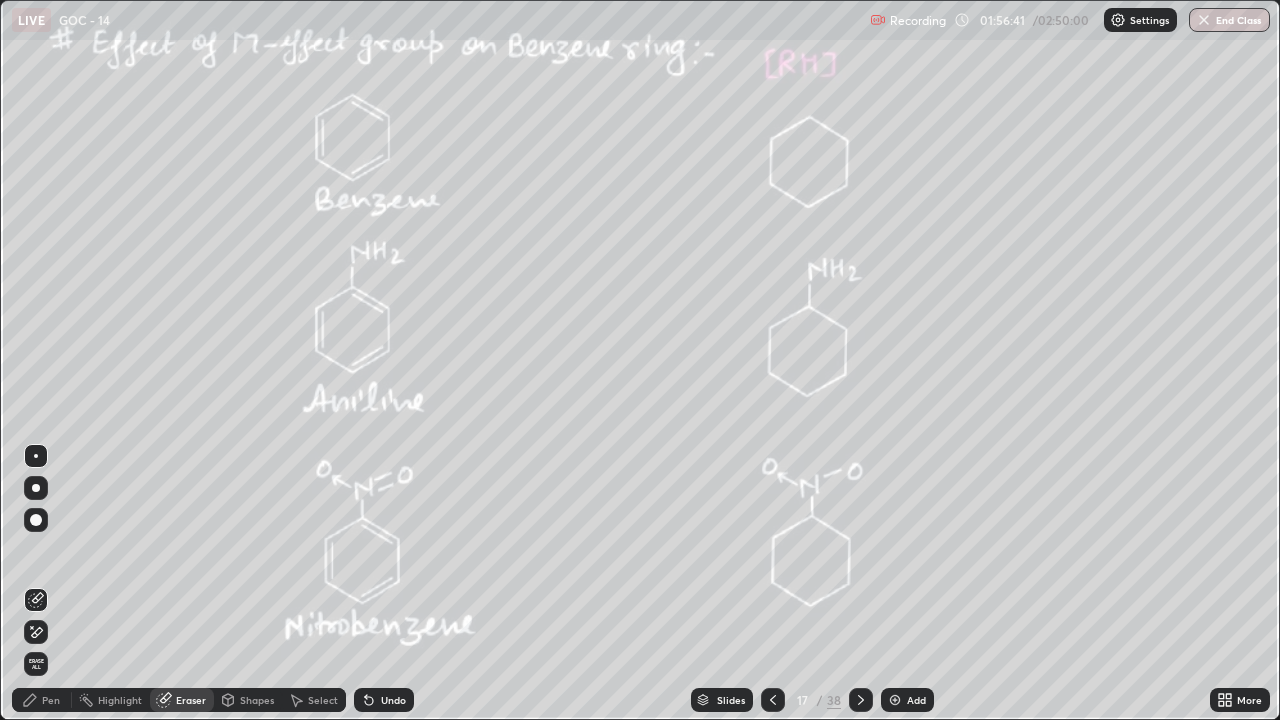 click on "Pen" at bounding box center [42, 700] 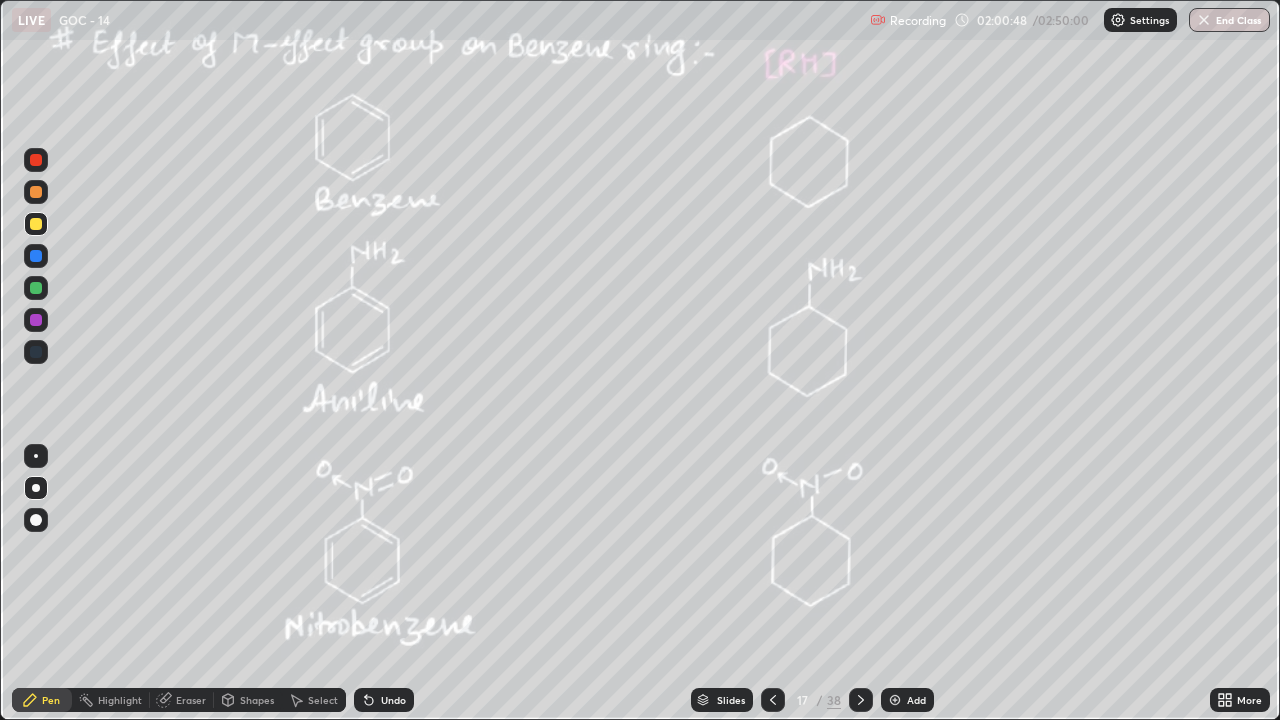 click 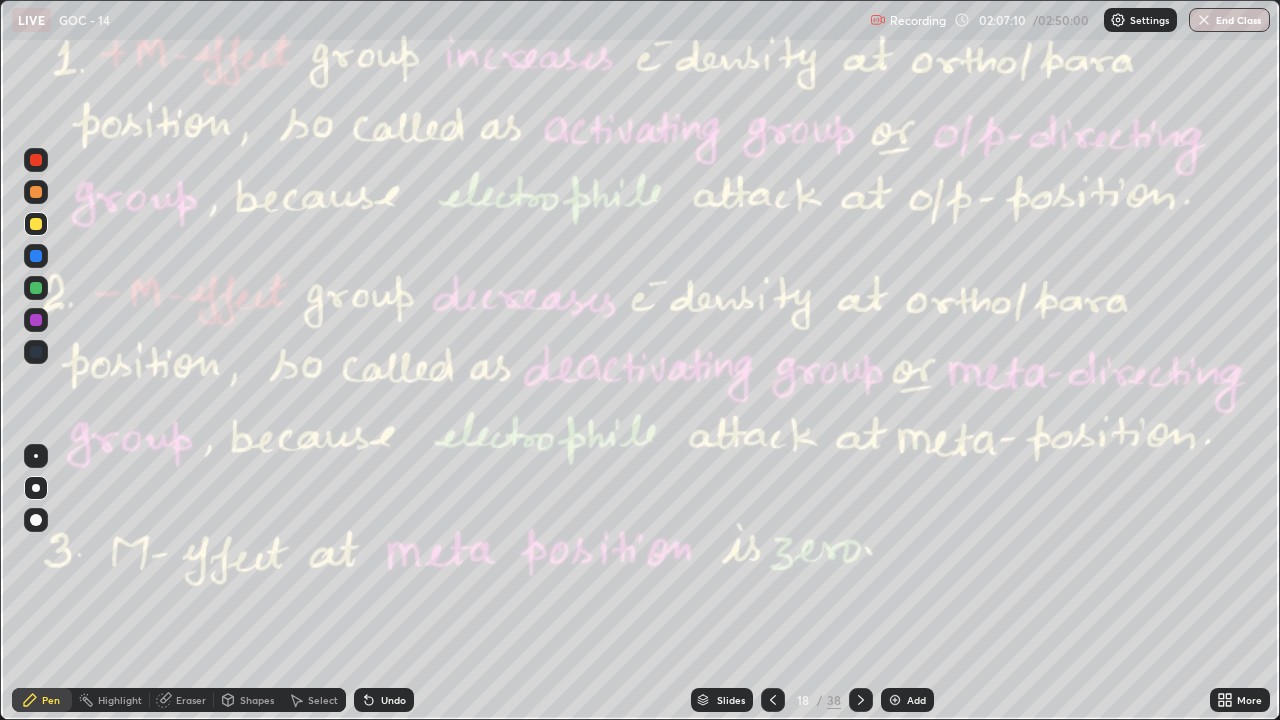 click 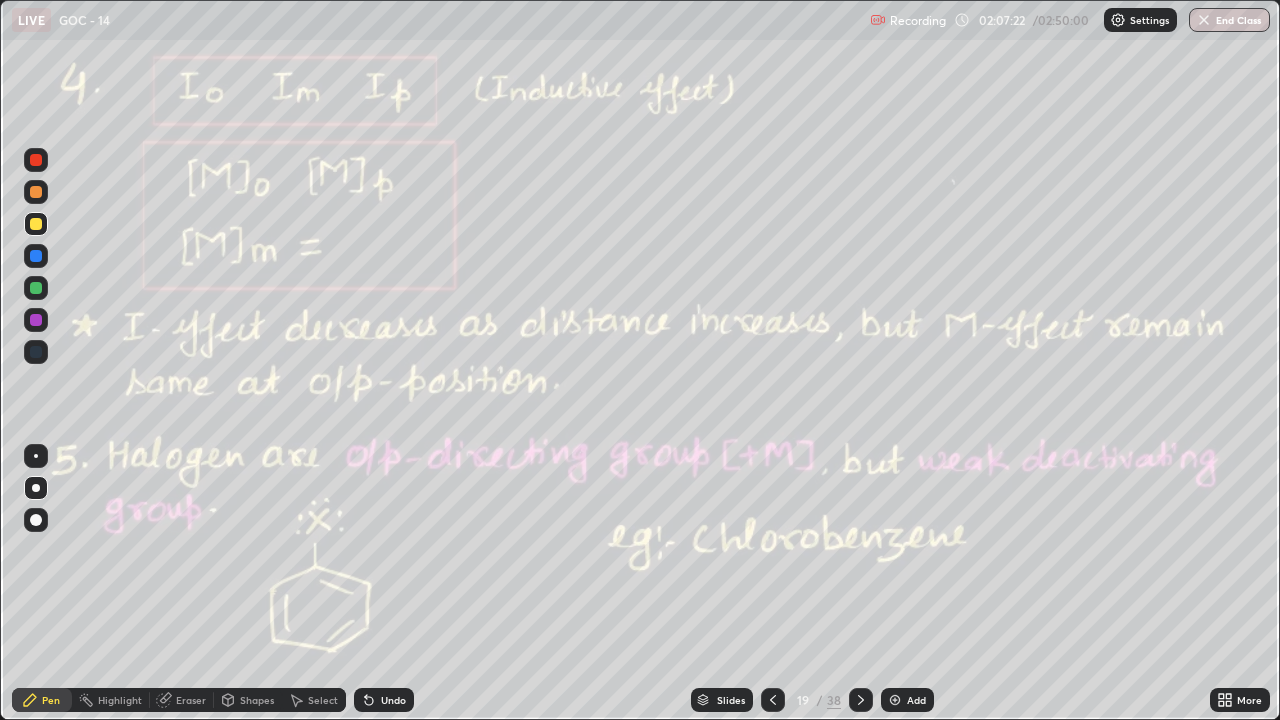 click 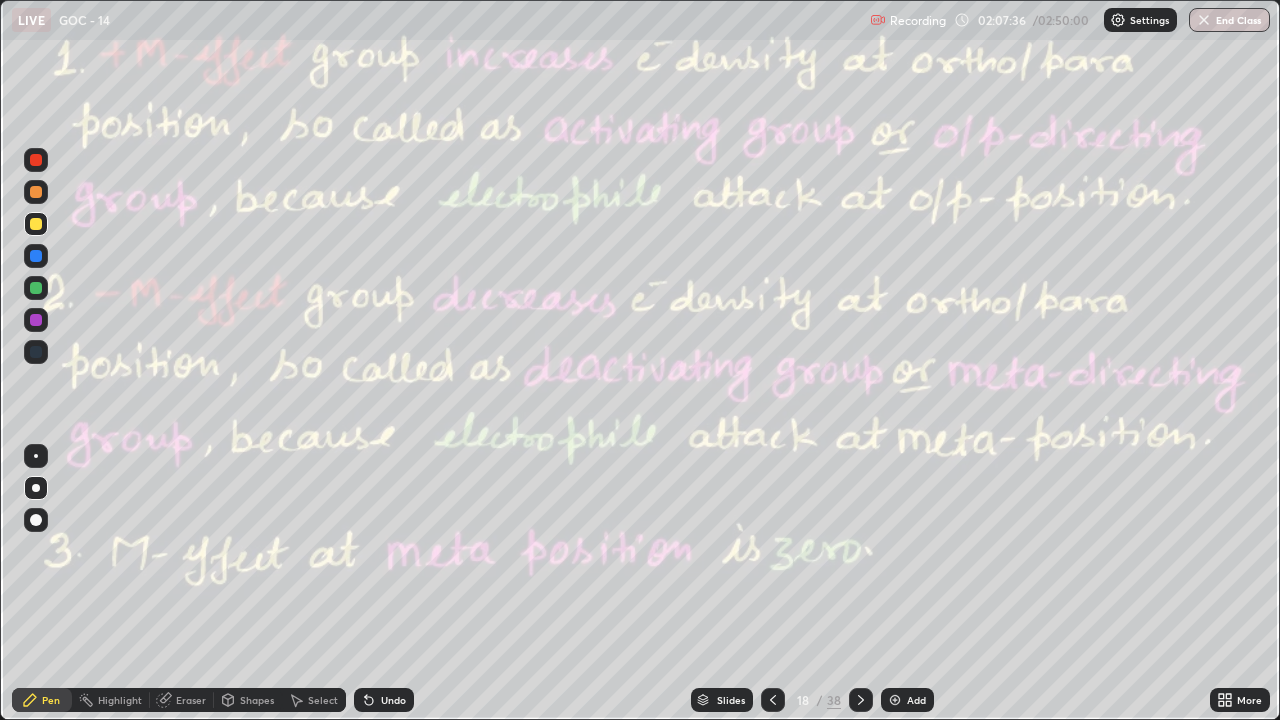 click 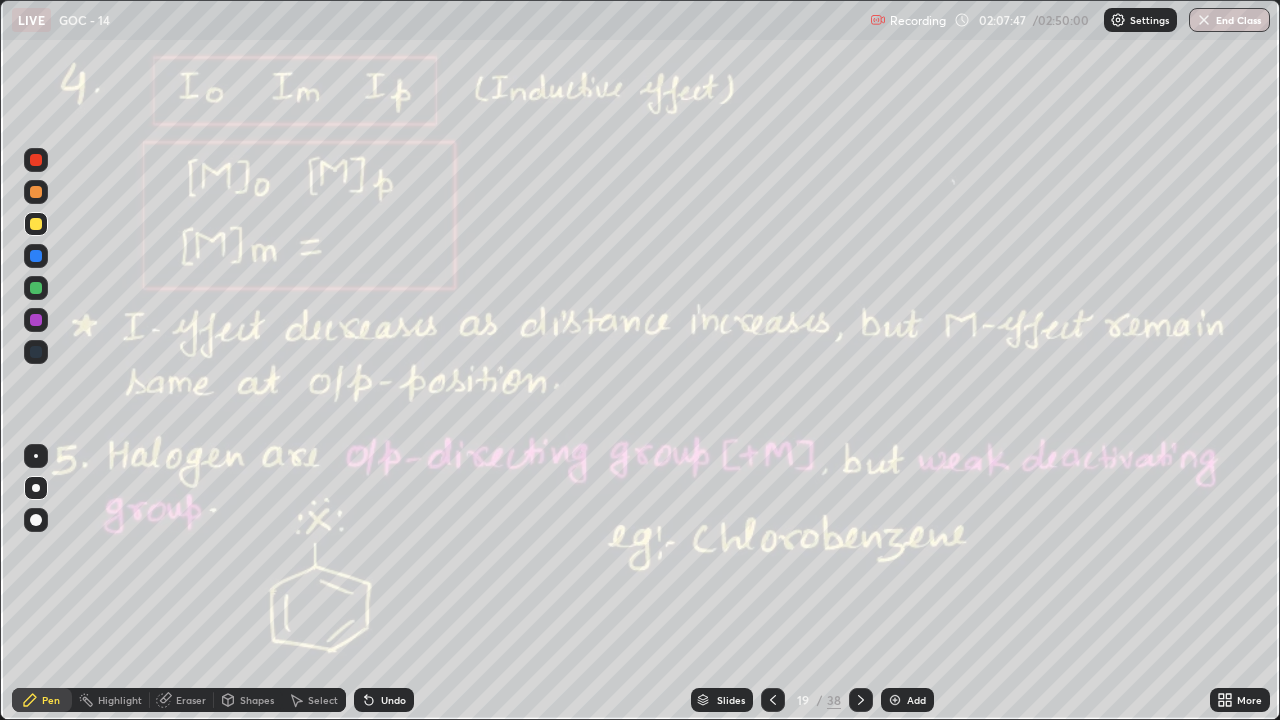 click at bounding box center (773, 700) 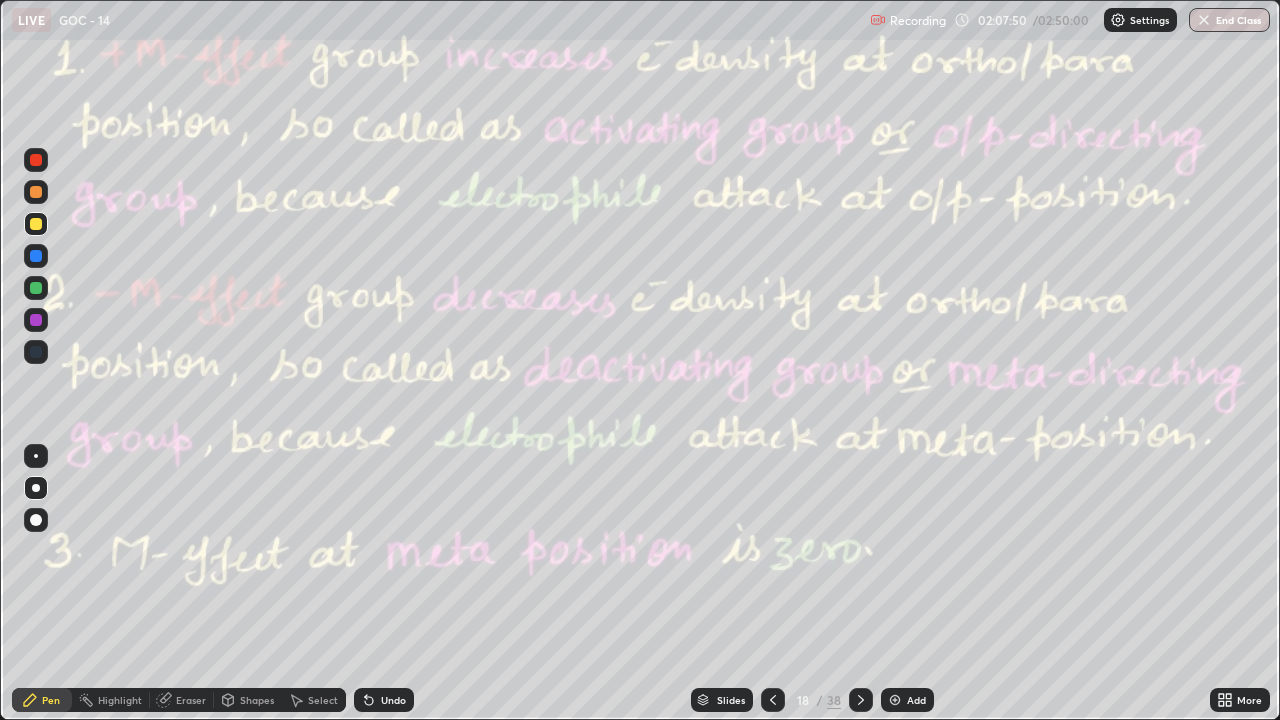 click 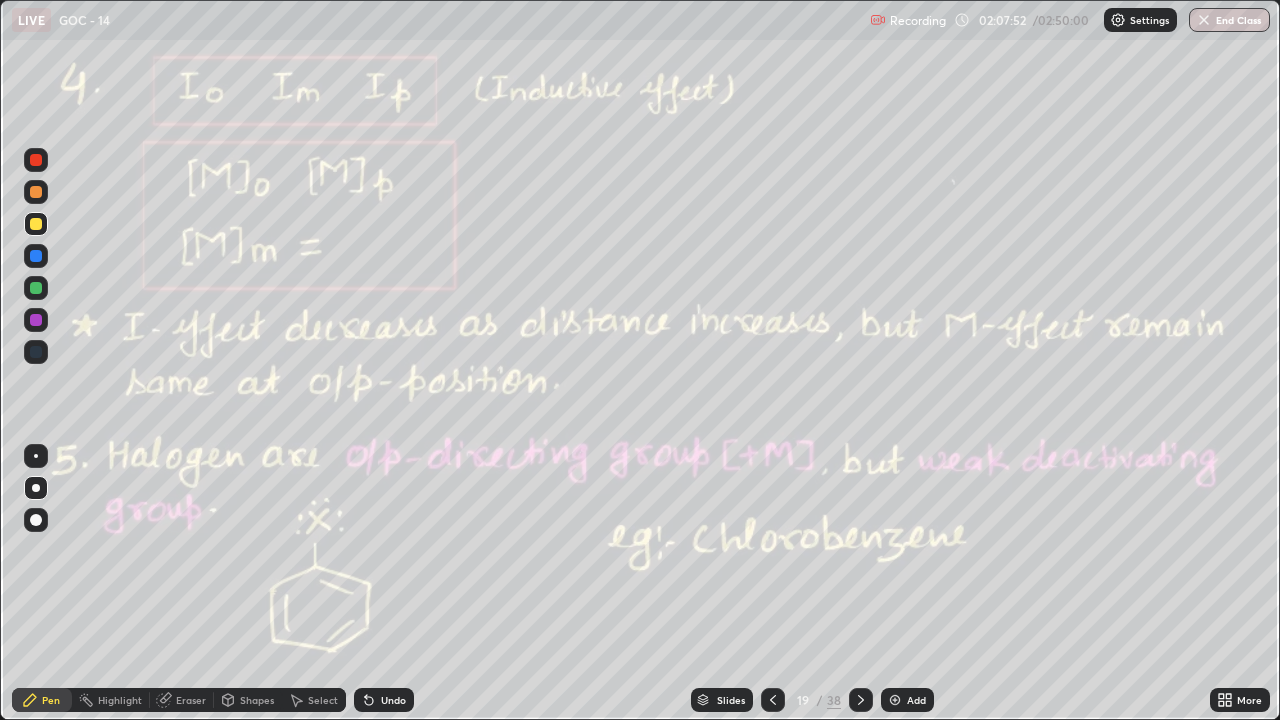 click at bounding box center (36, 160) 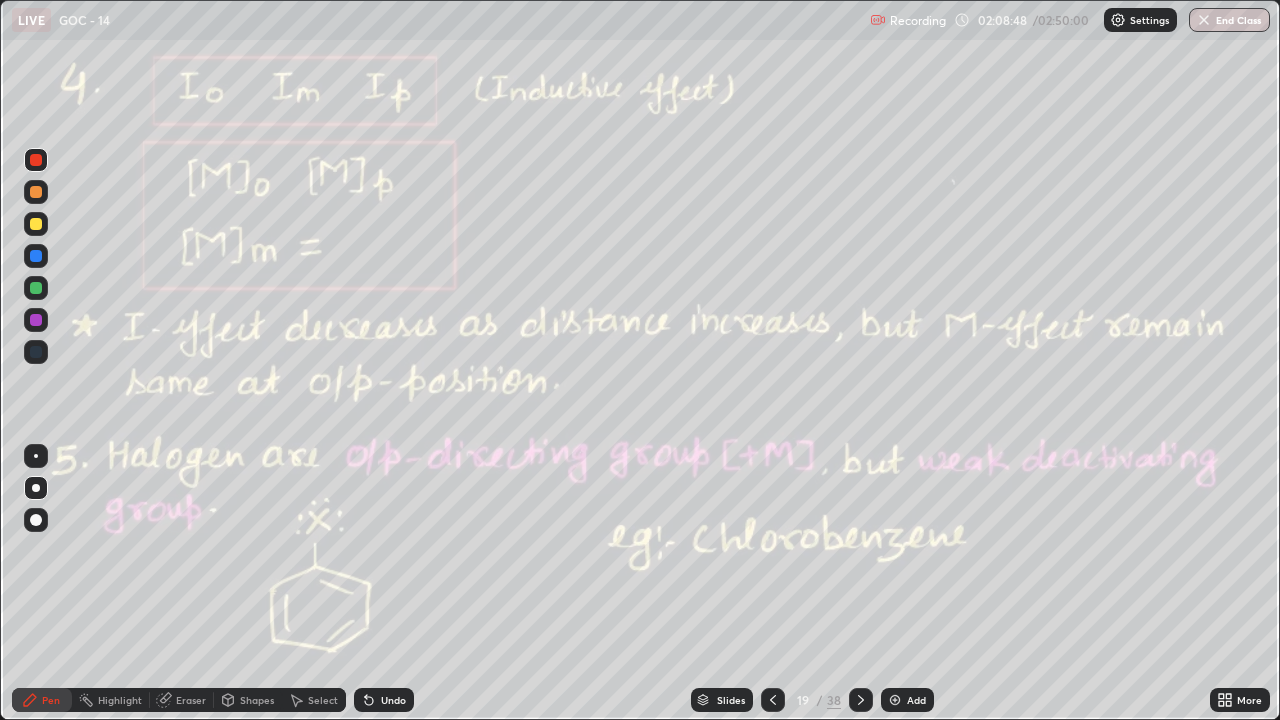 click 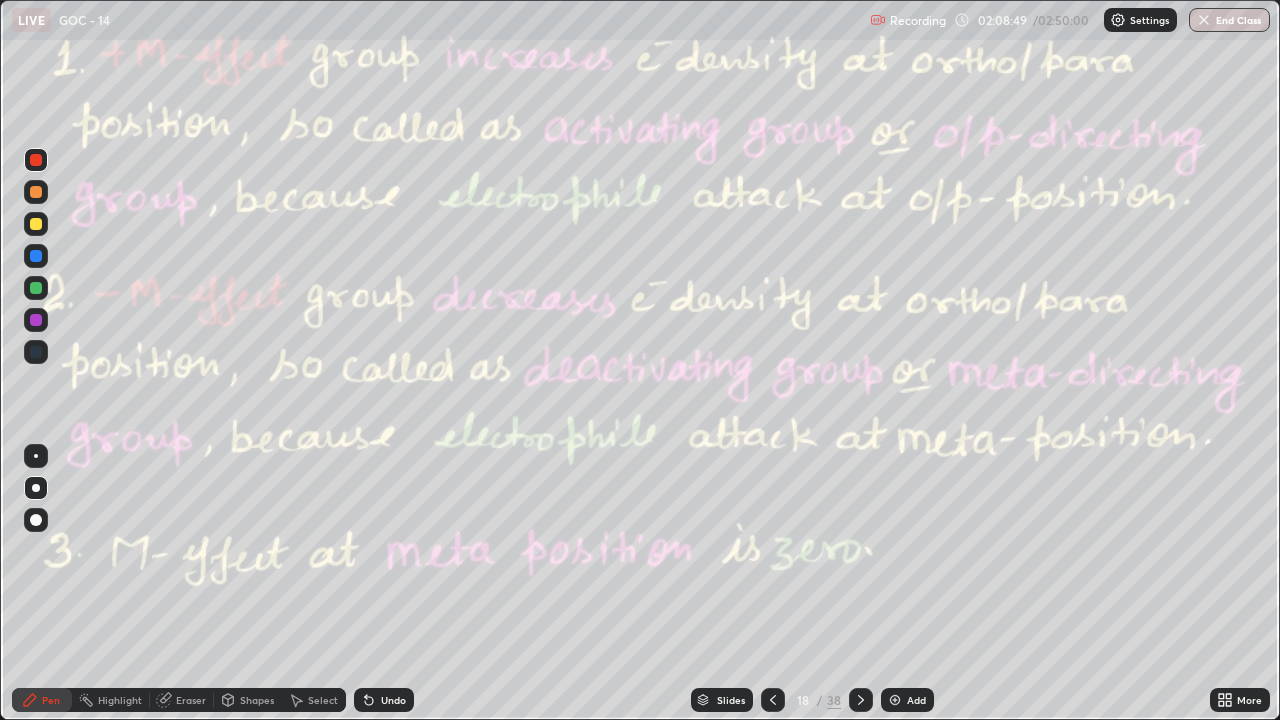 click 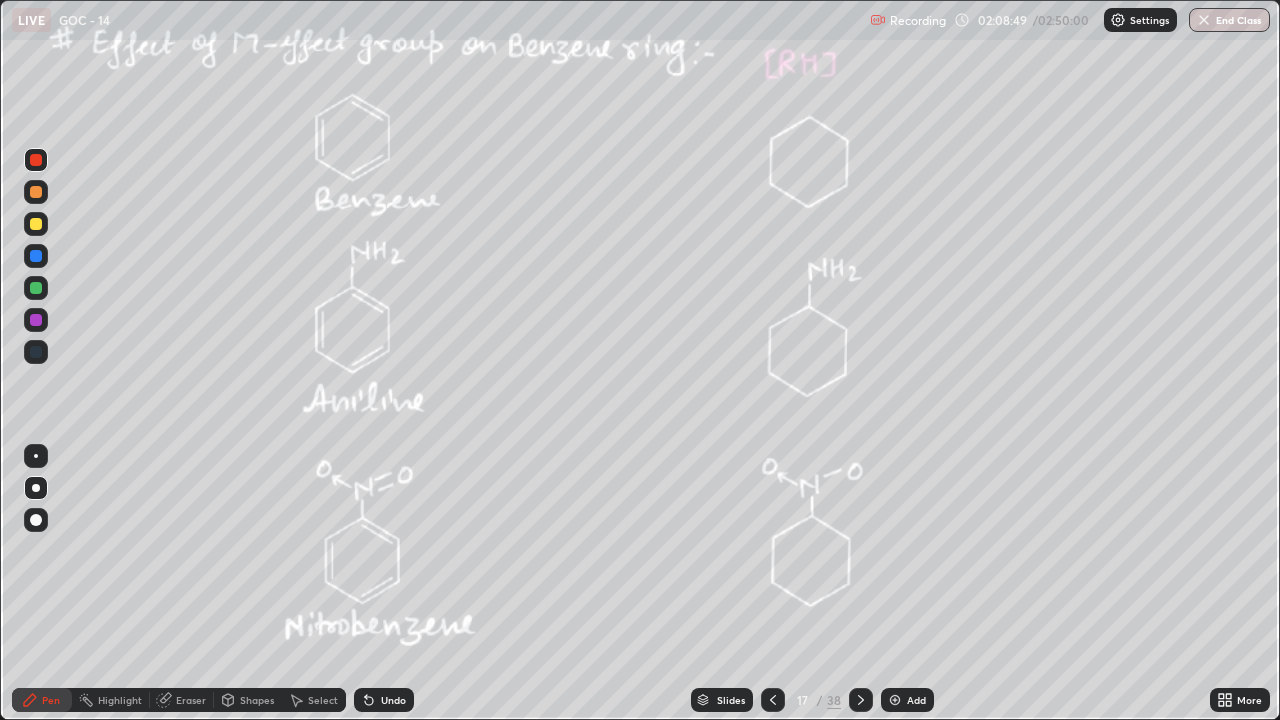 click on "Highlight" at bounding box center (120, 700) 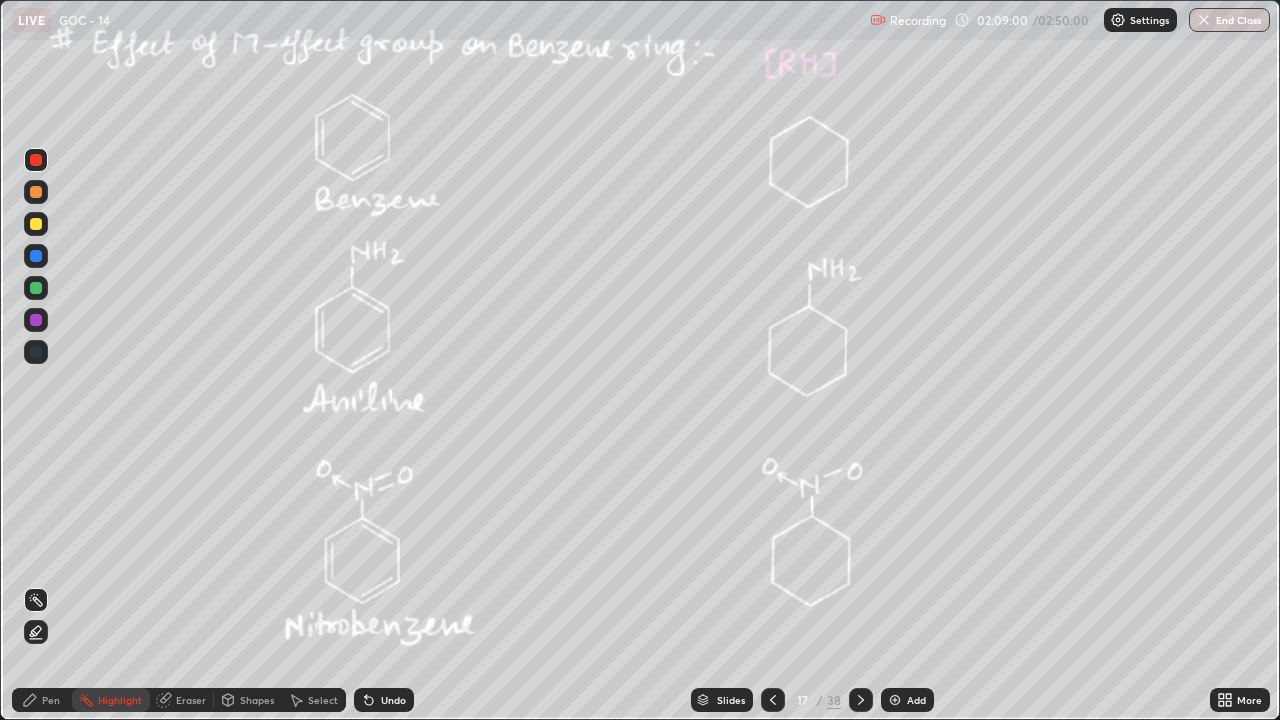 click 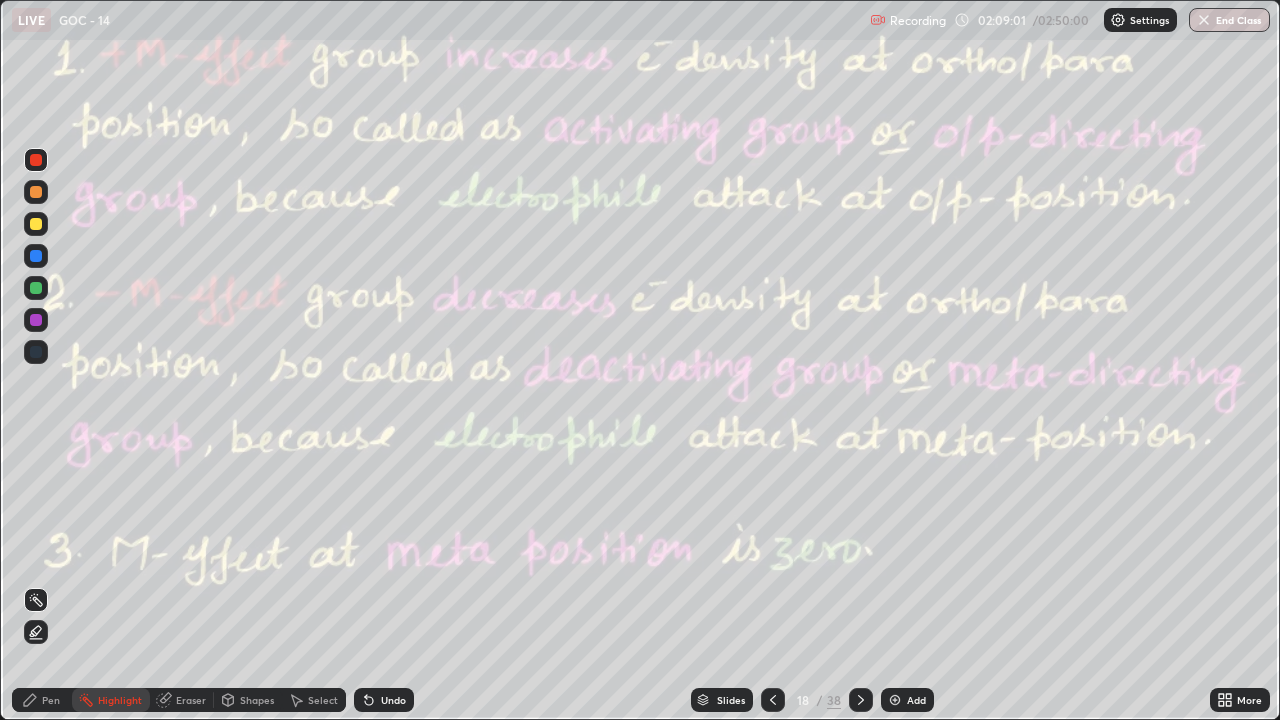 click 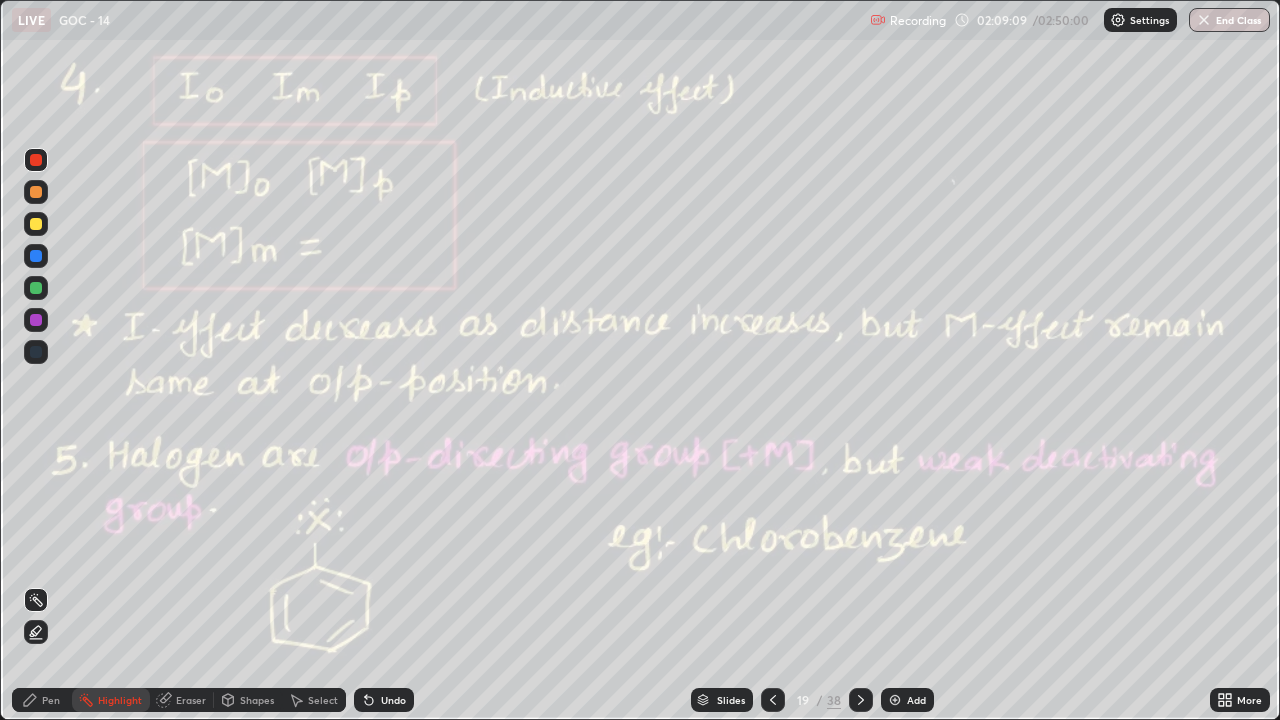 click 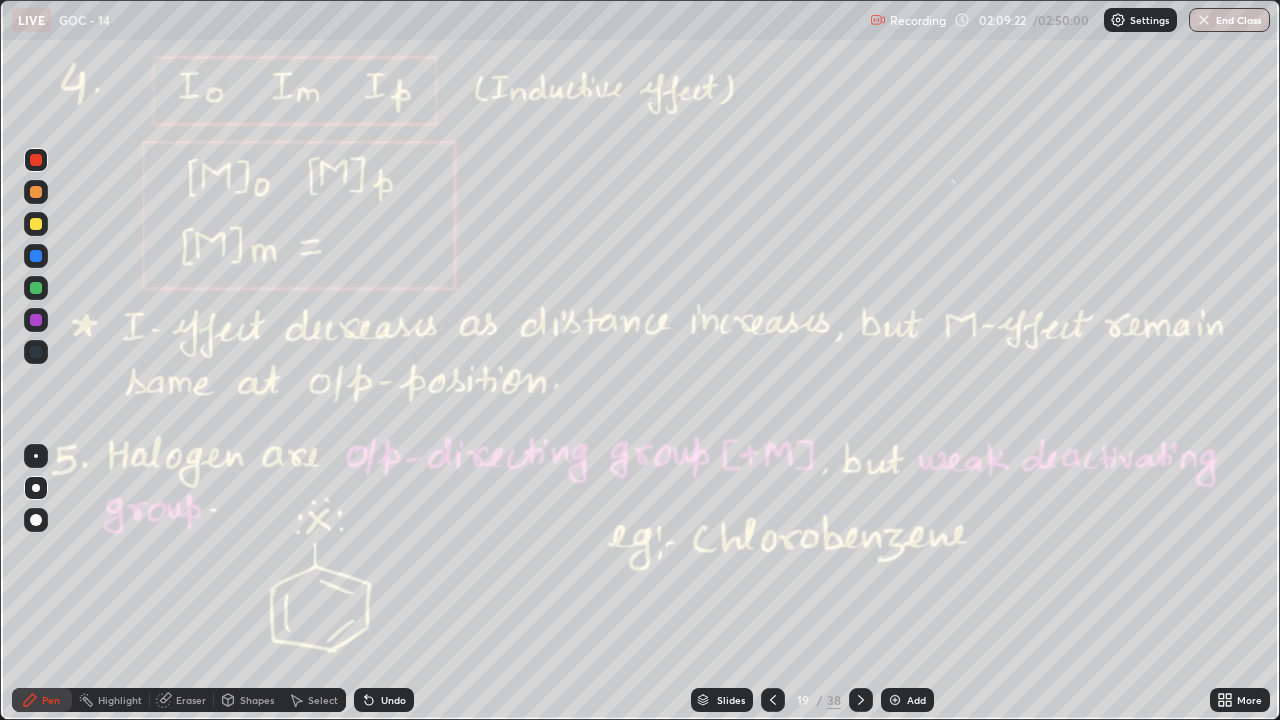 click on "Undo" at bounding box center (393, 700) 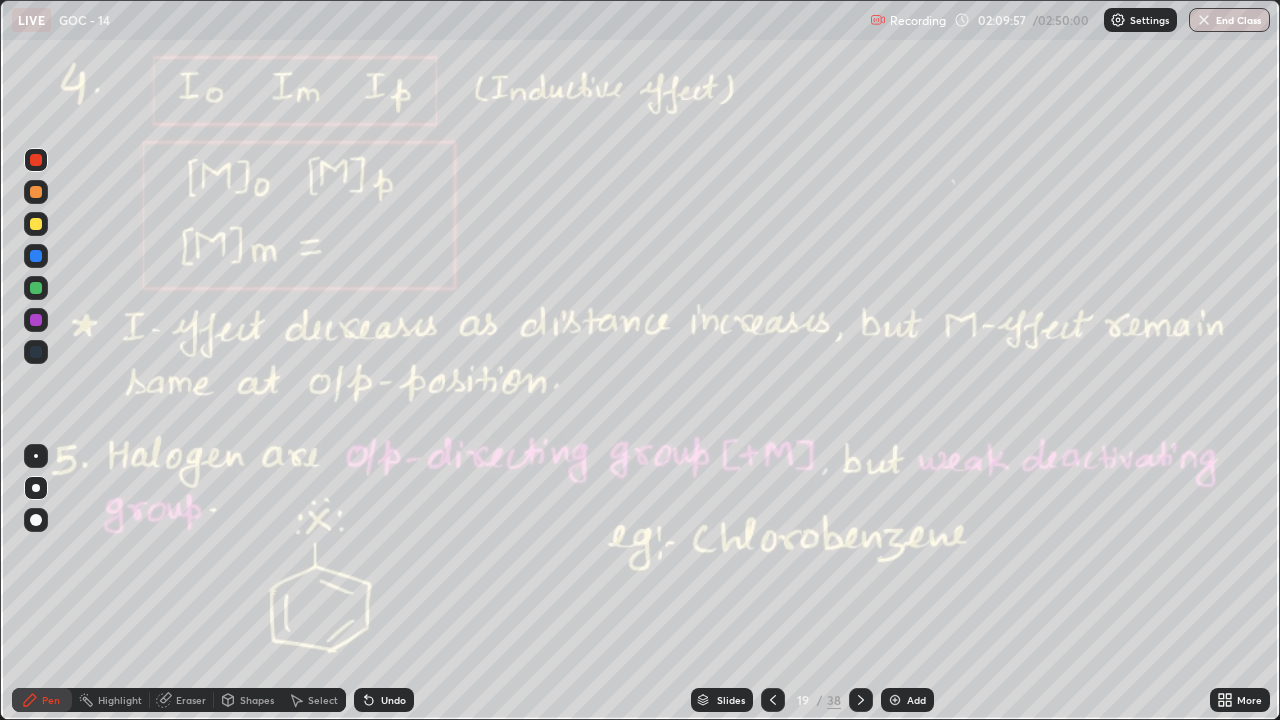 click at bounding box center (36, 288) 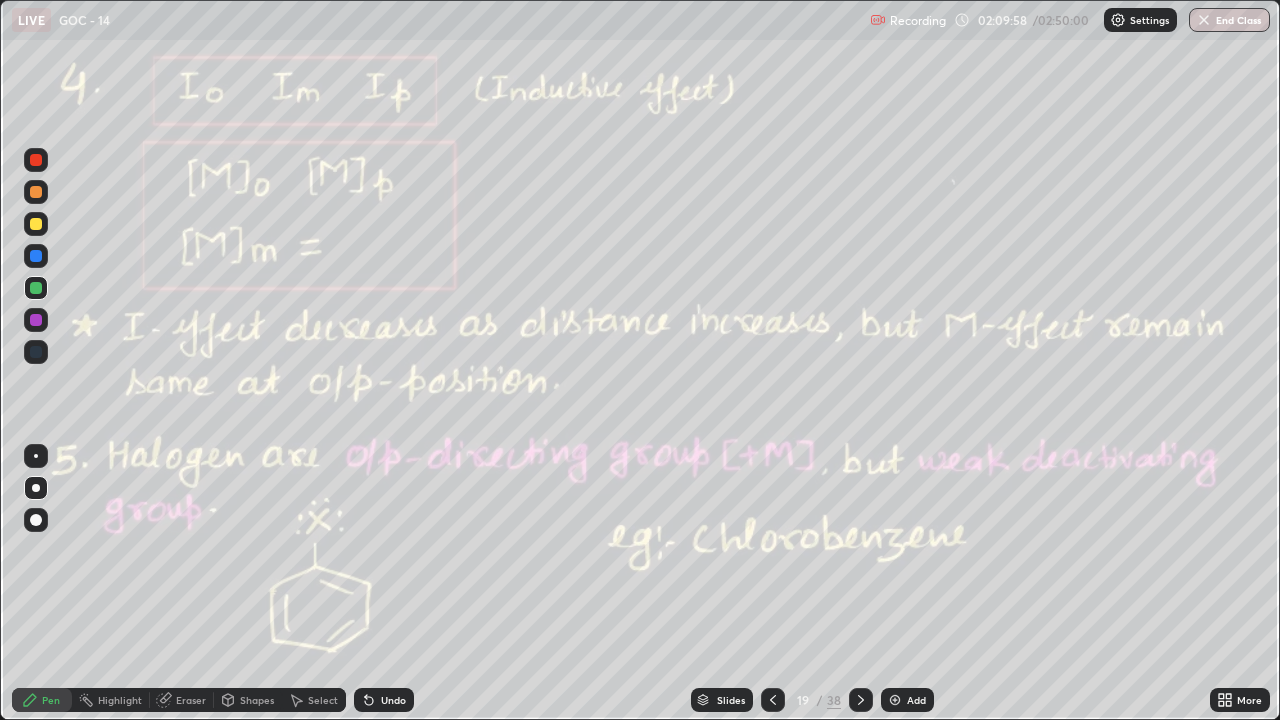 click at bounding box center (36, 288) 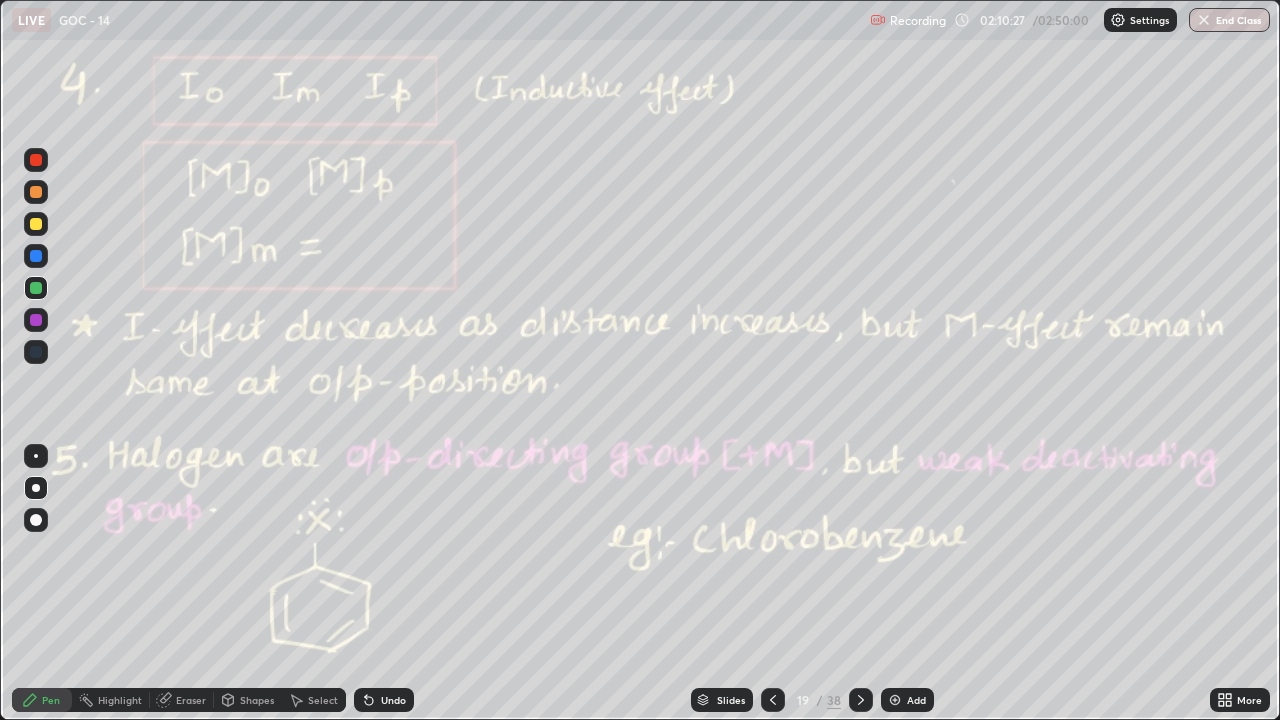 click at bounding box center (36, 160) 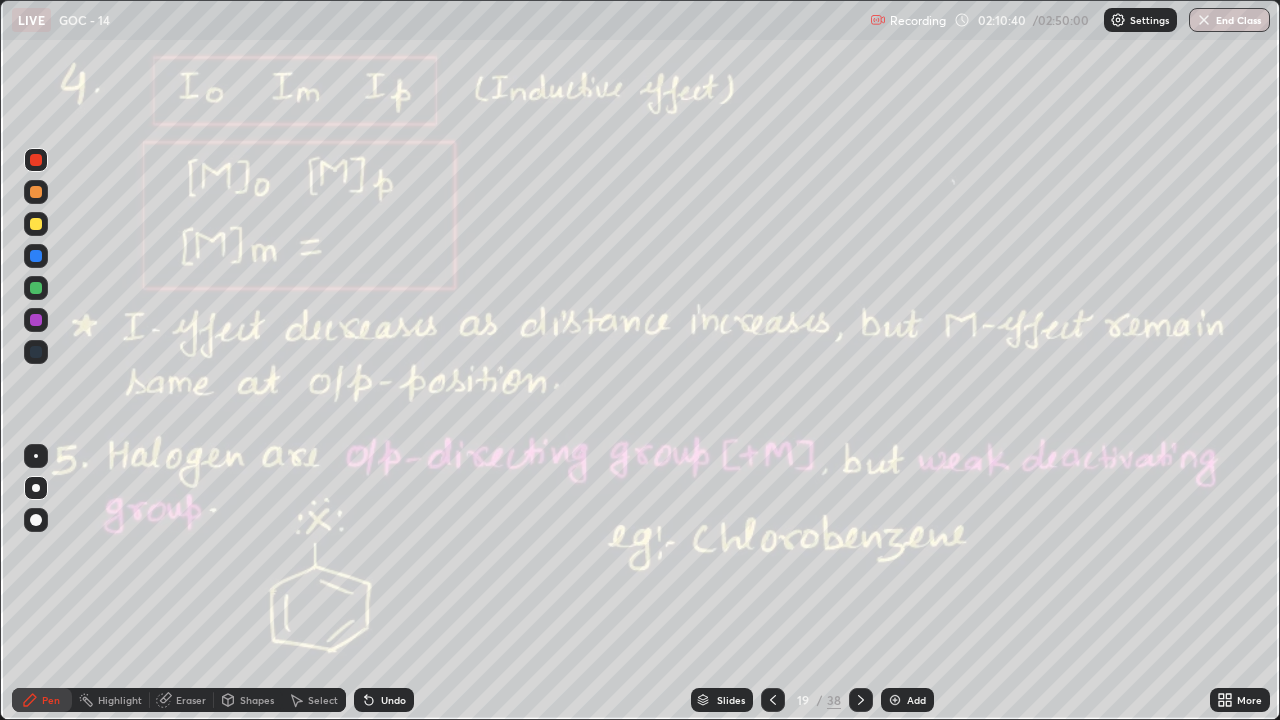 click on "Undo" at bounding box center (393, 700) 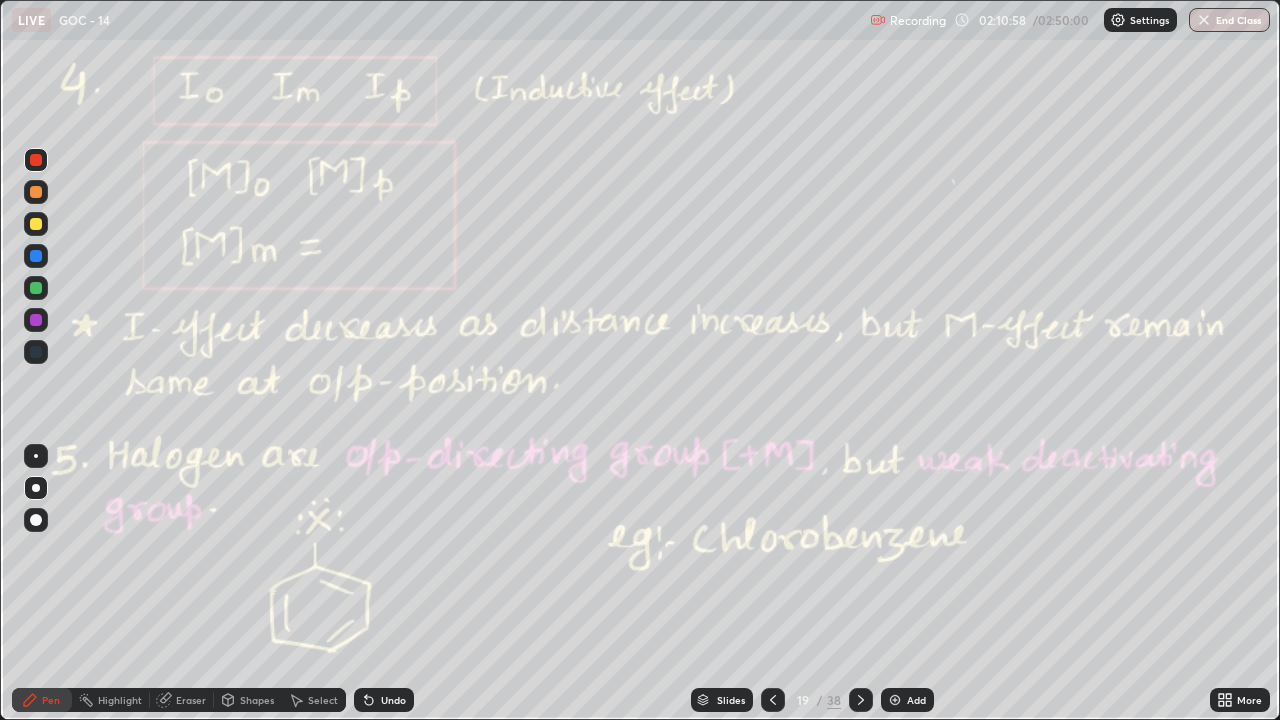 click at bounding box center (36, 224) 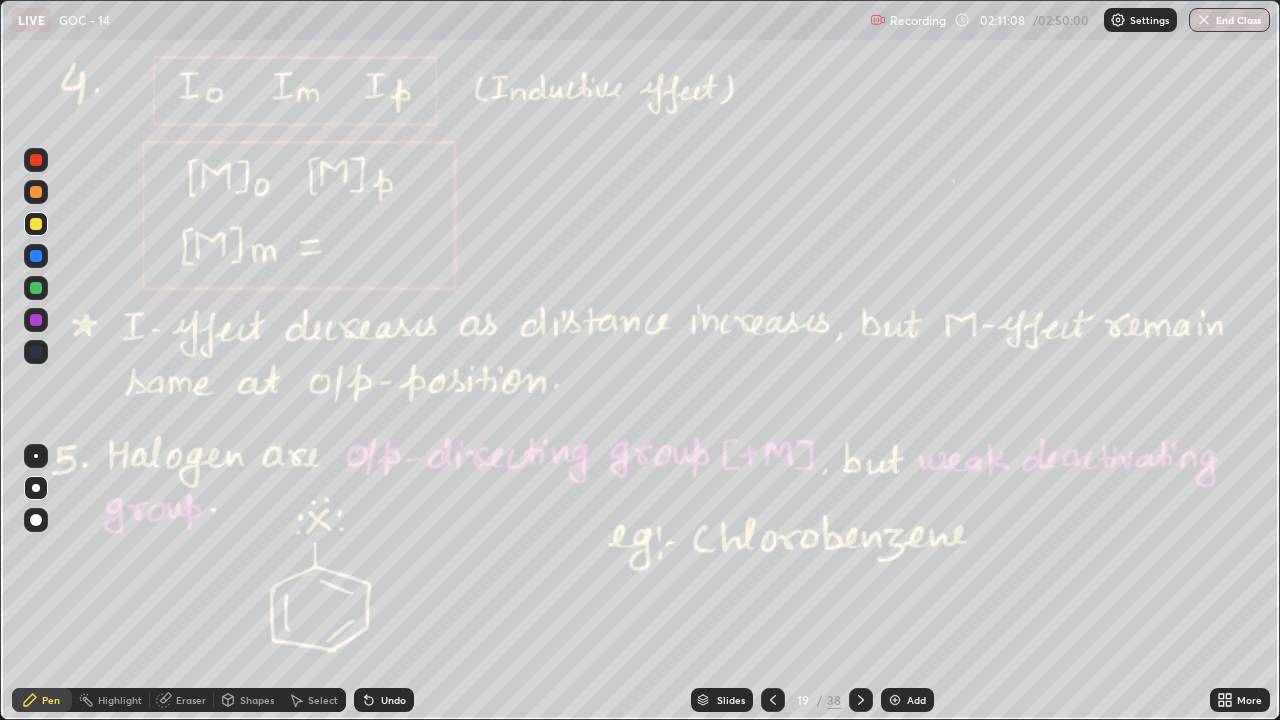 click on "Undo" at bounding box center (384, 700) 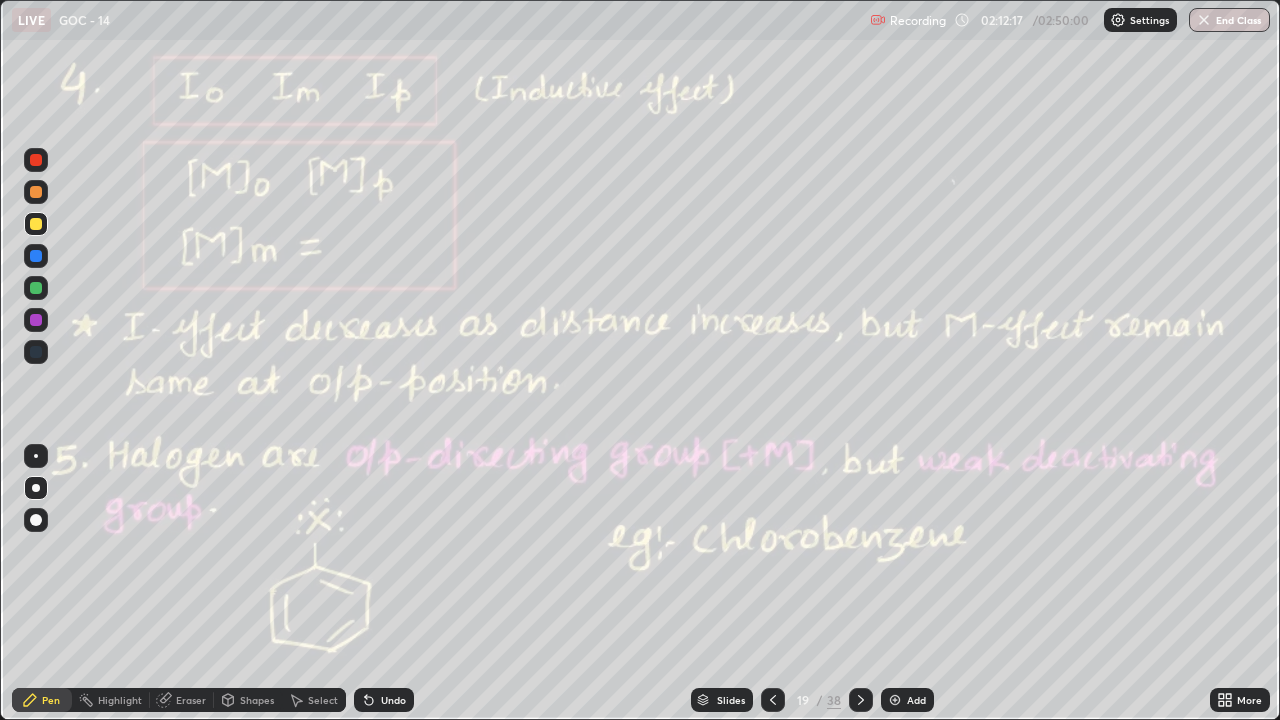 click on "Undo" at bounding box center (393, 700) 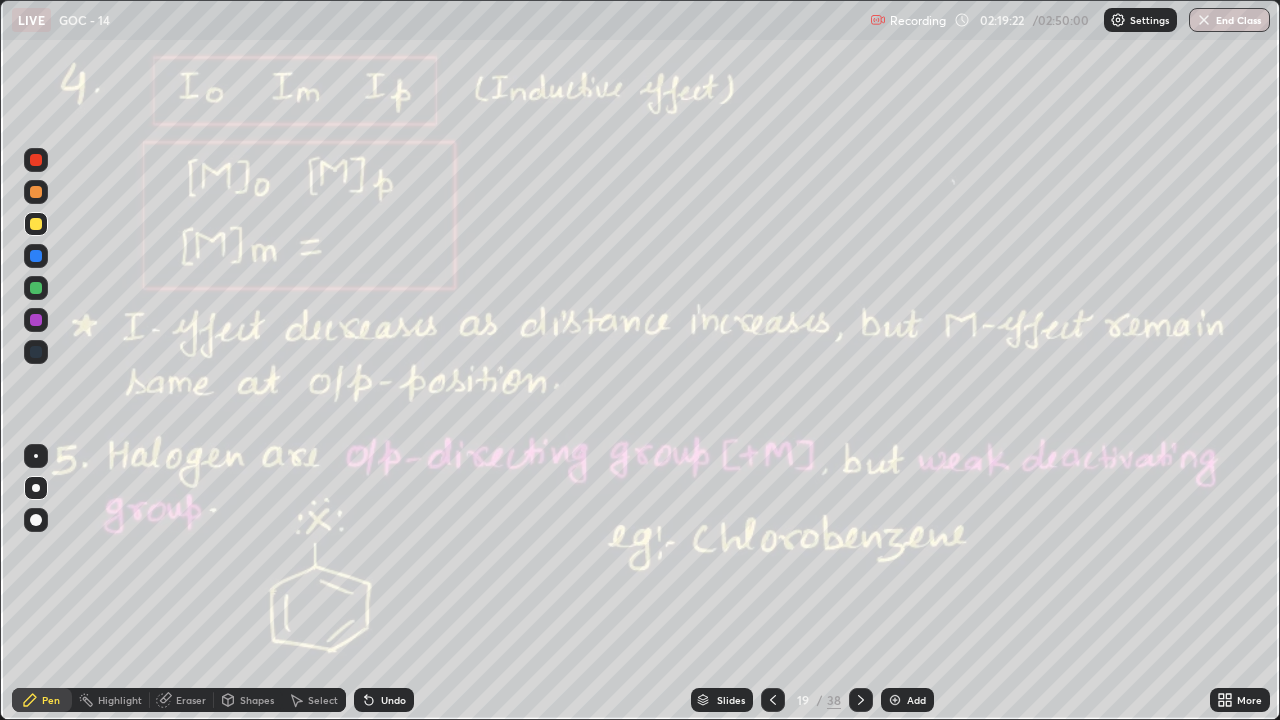 click 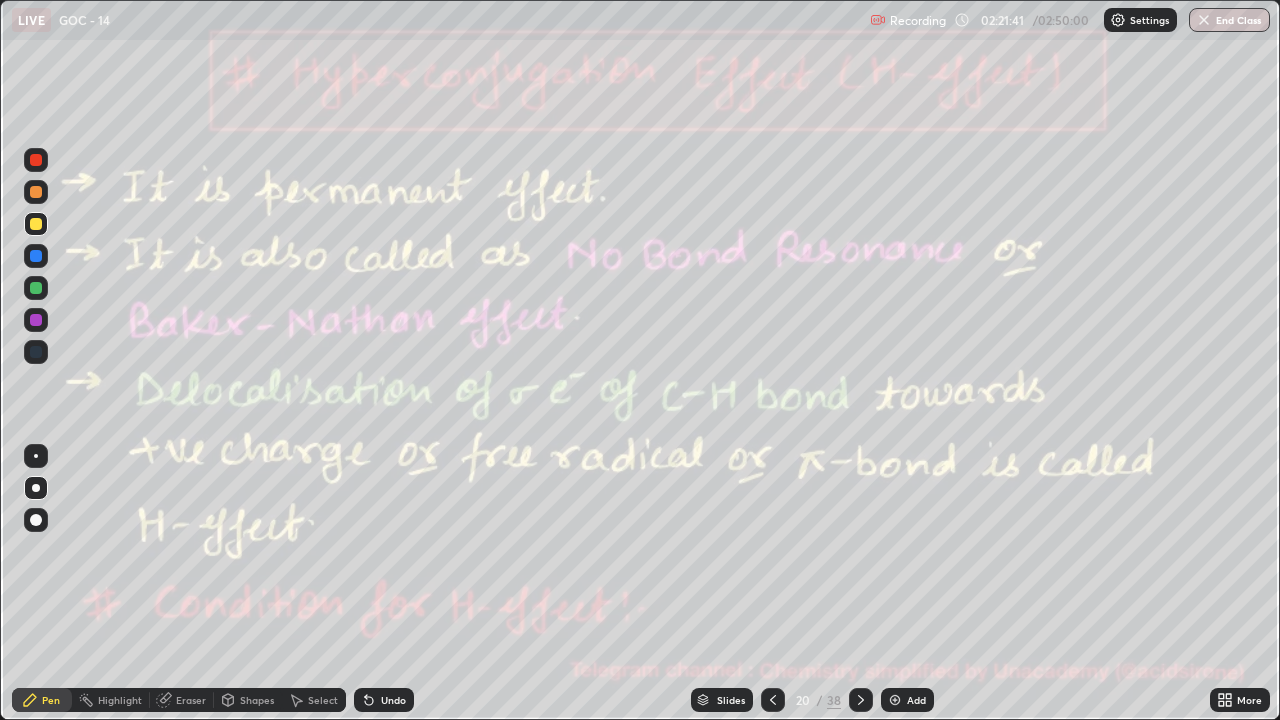 click at bounding box center (36, 224) 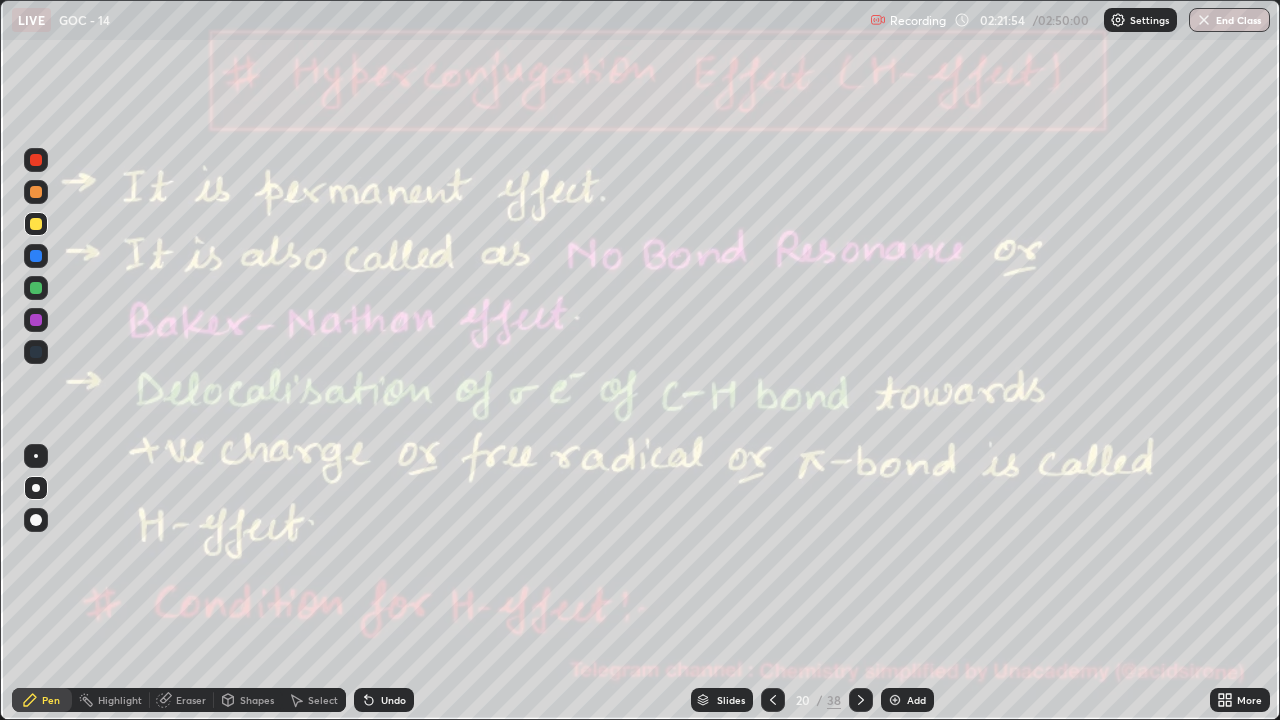 click on "Undo" at bounding box center [393, 700] 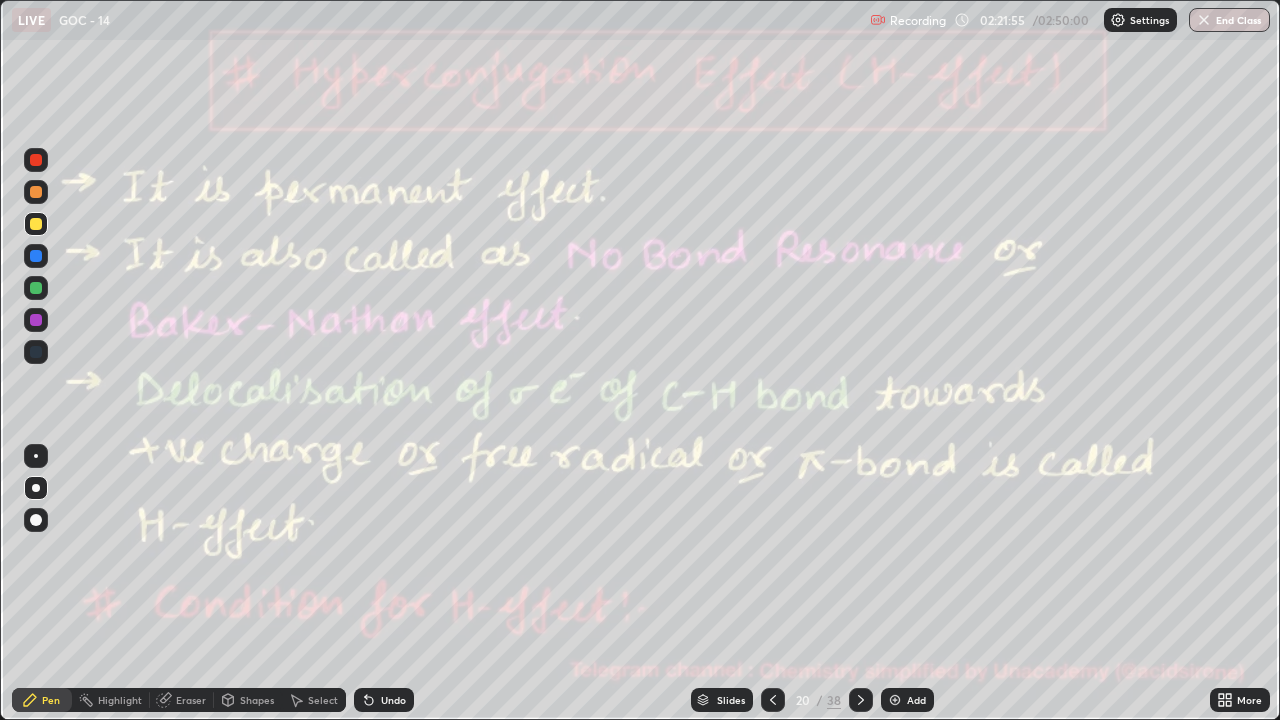 click at bounding box center (36, 192) 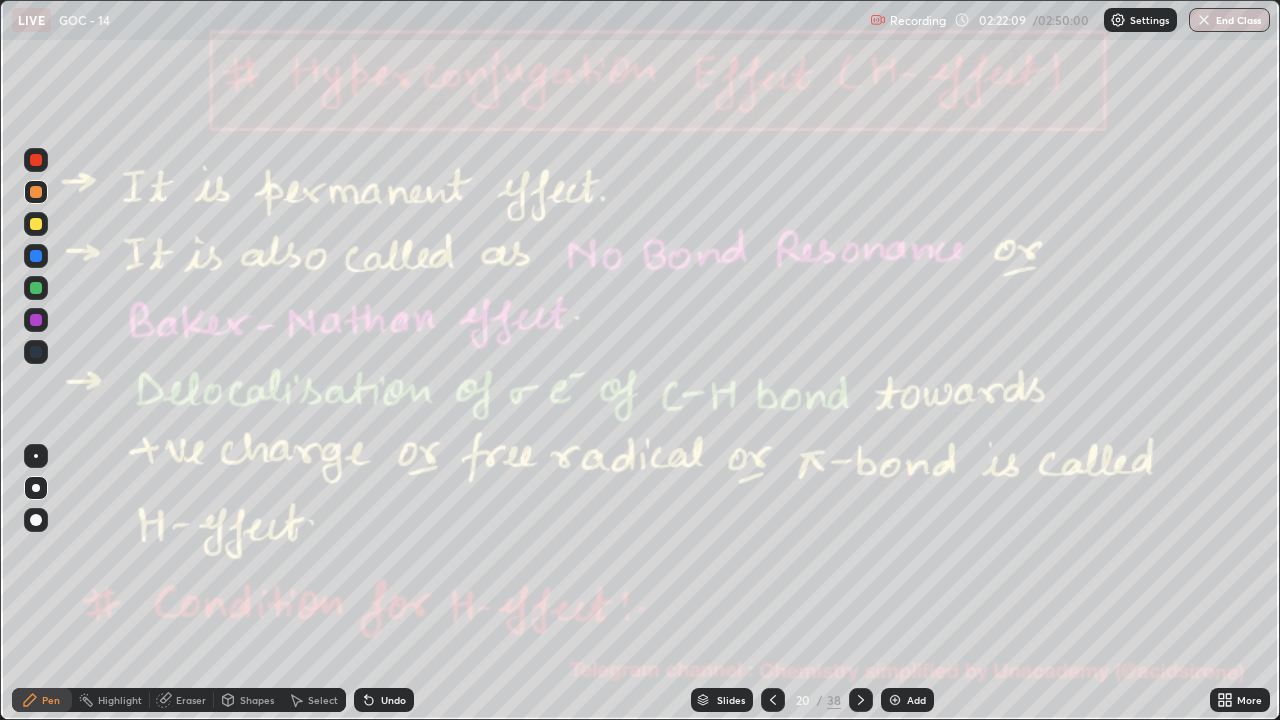 click on "Undo" at bounding box center [393, 700] 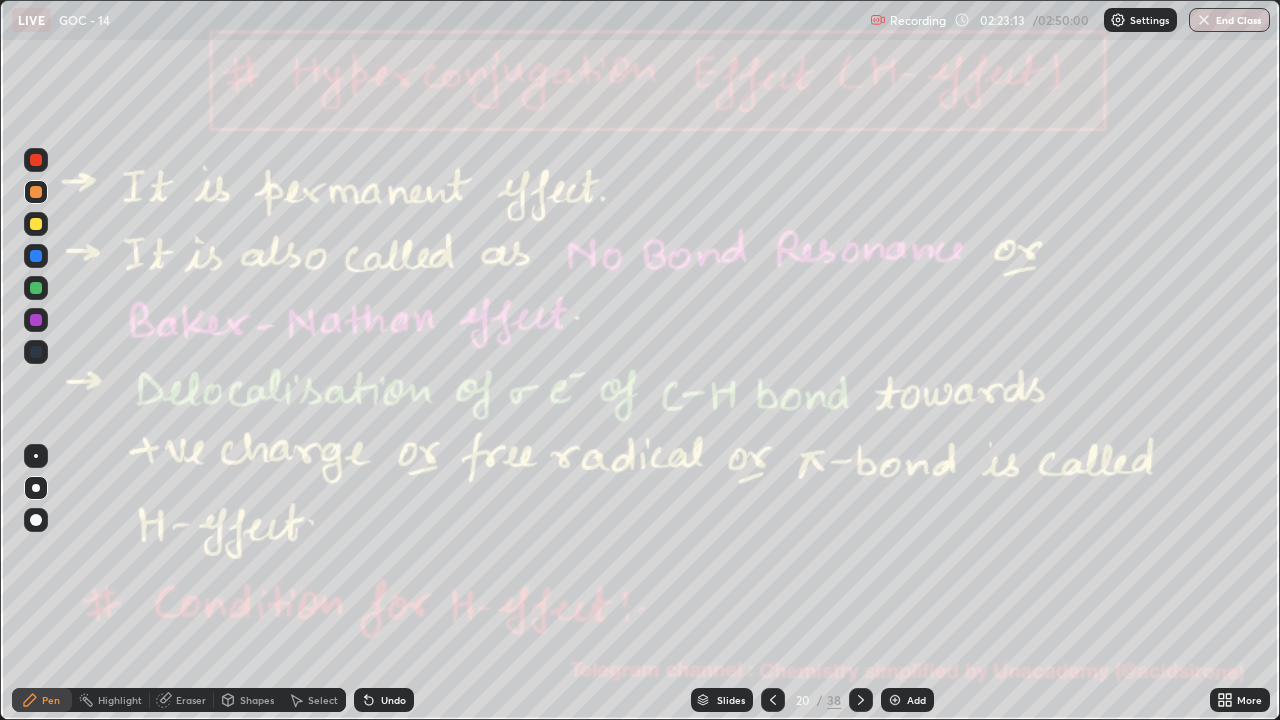 click at bounding box center [36, 224] 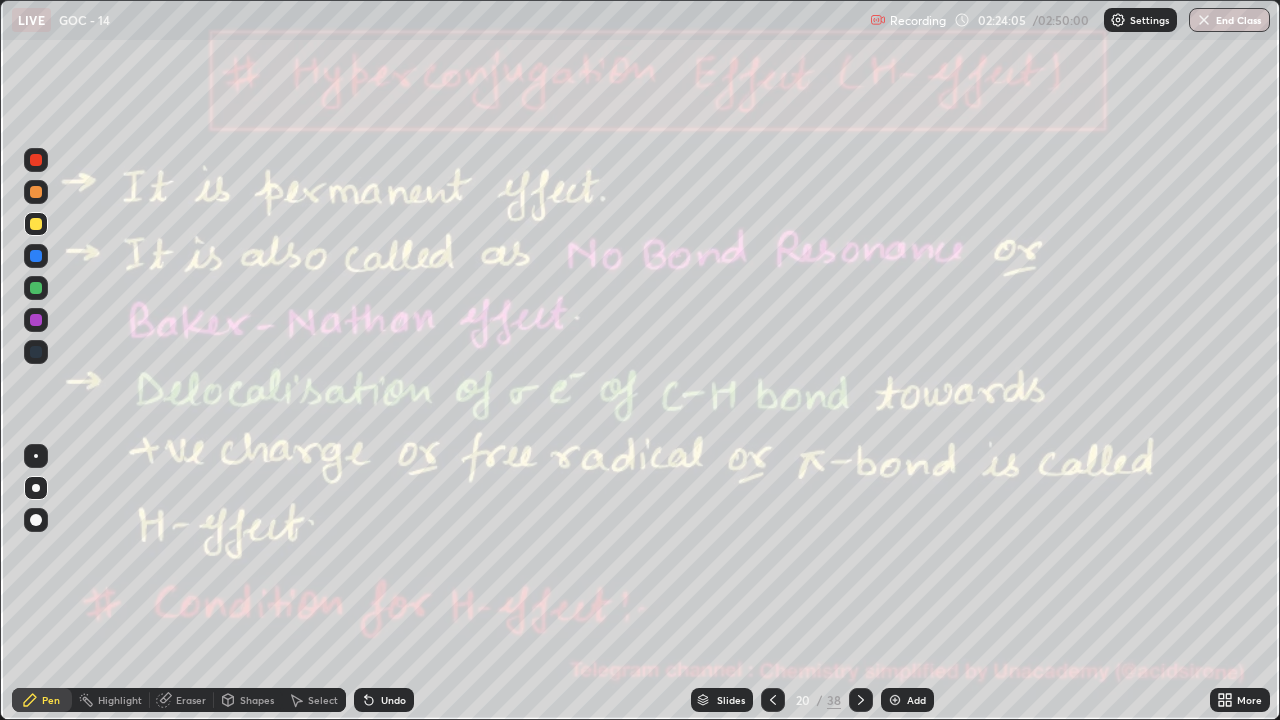 click 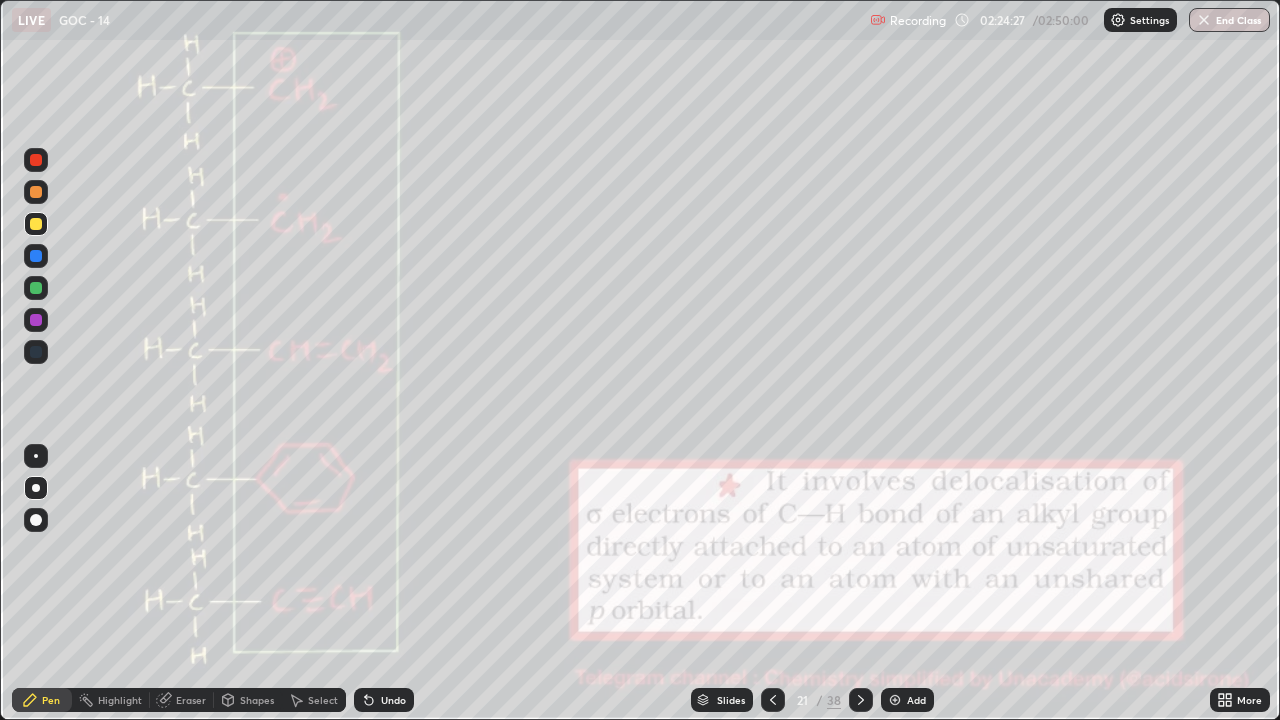 click at bounding box center (36, 160) 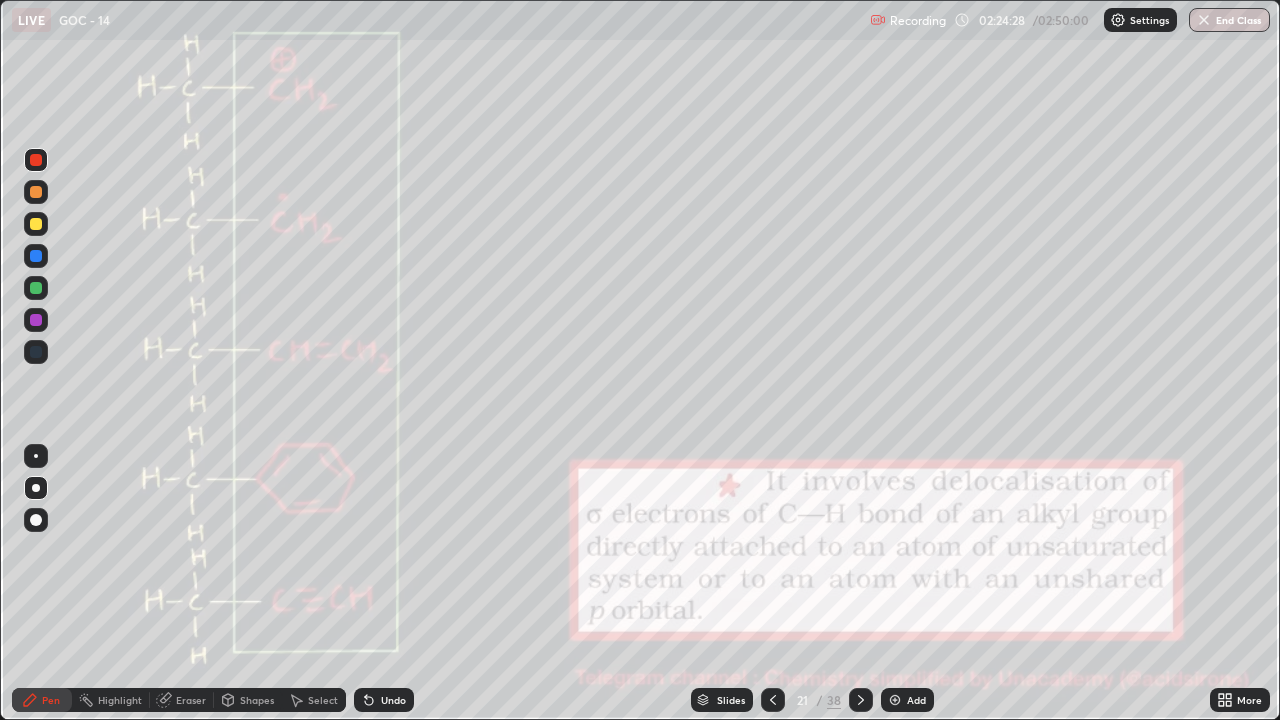 click 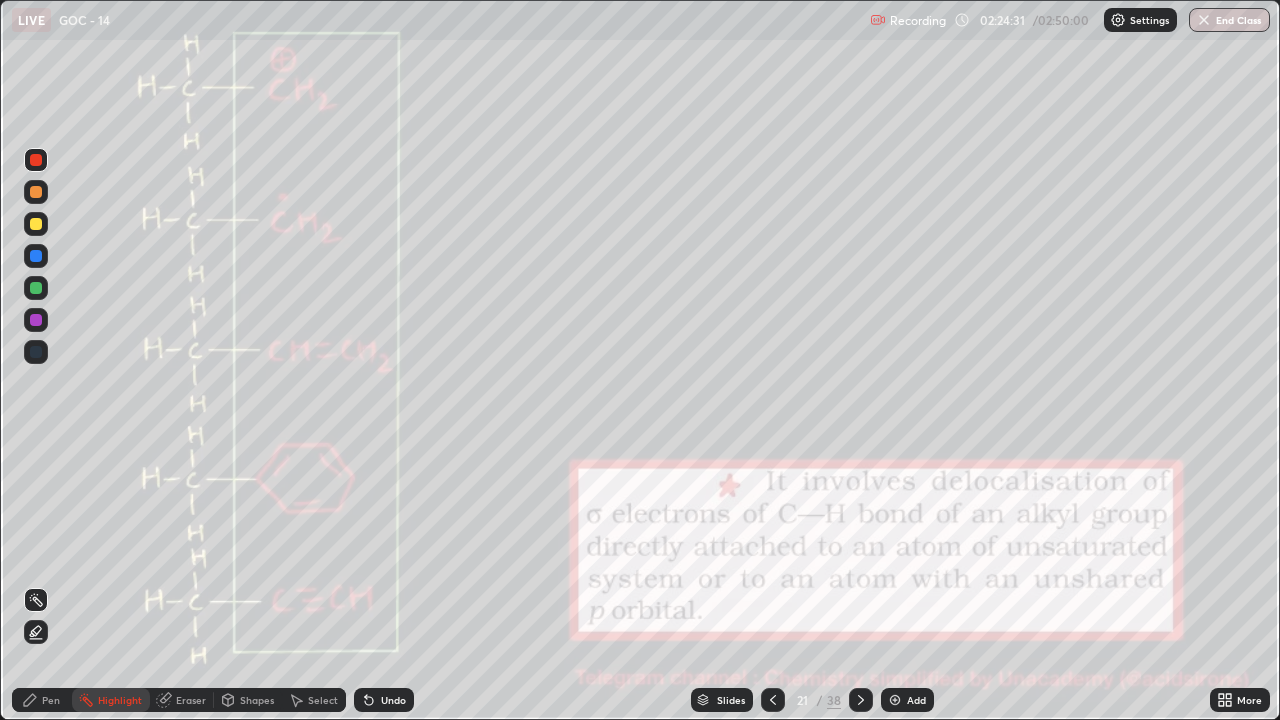 click at bounding box center [36, 224] 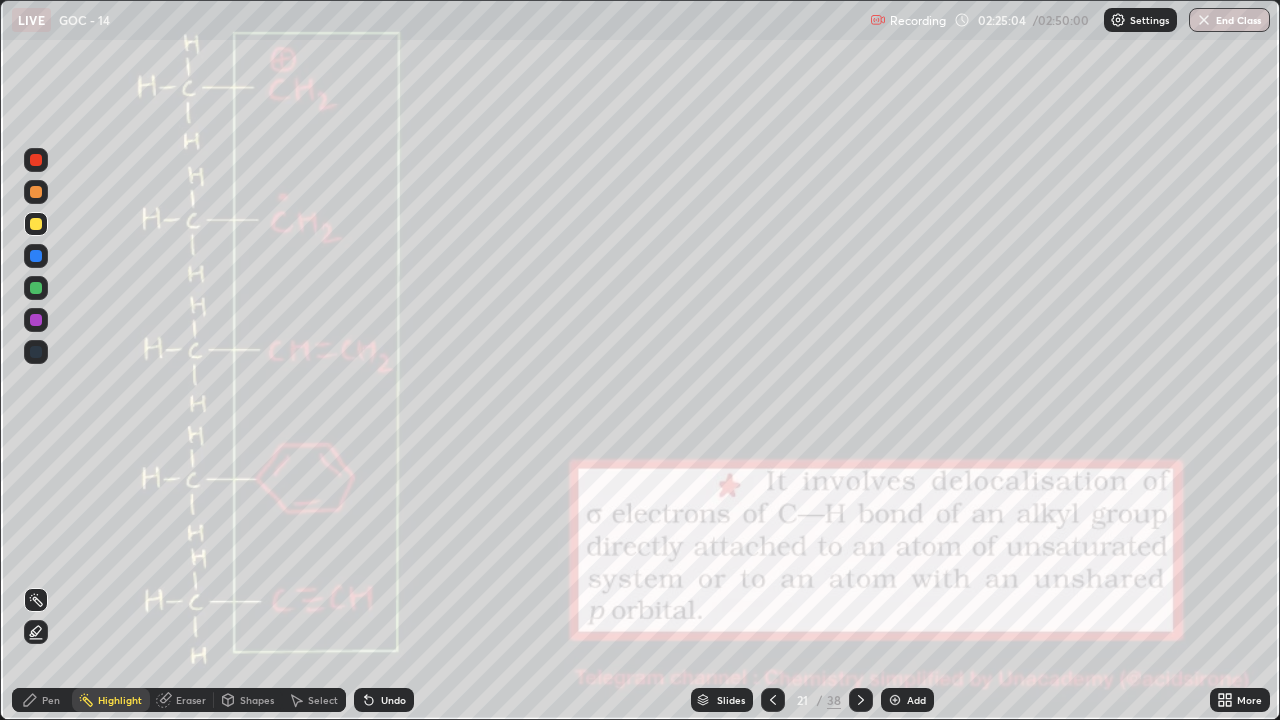 click at bounding box center (36, 160) 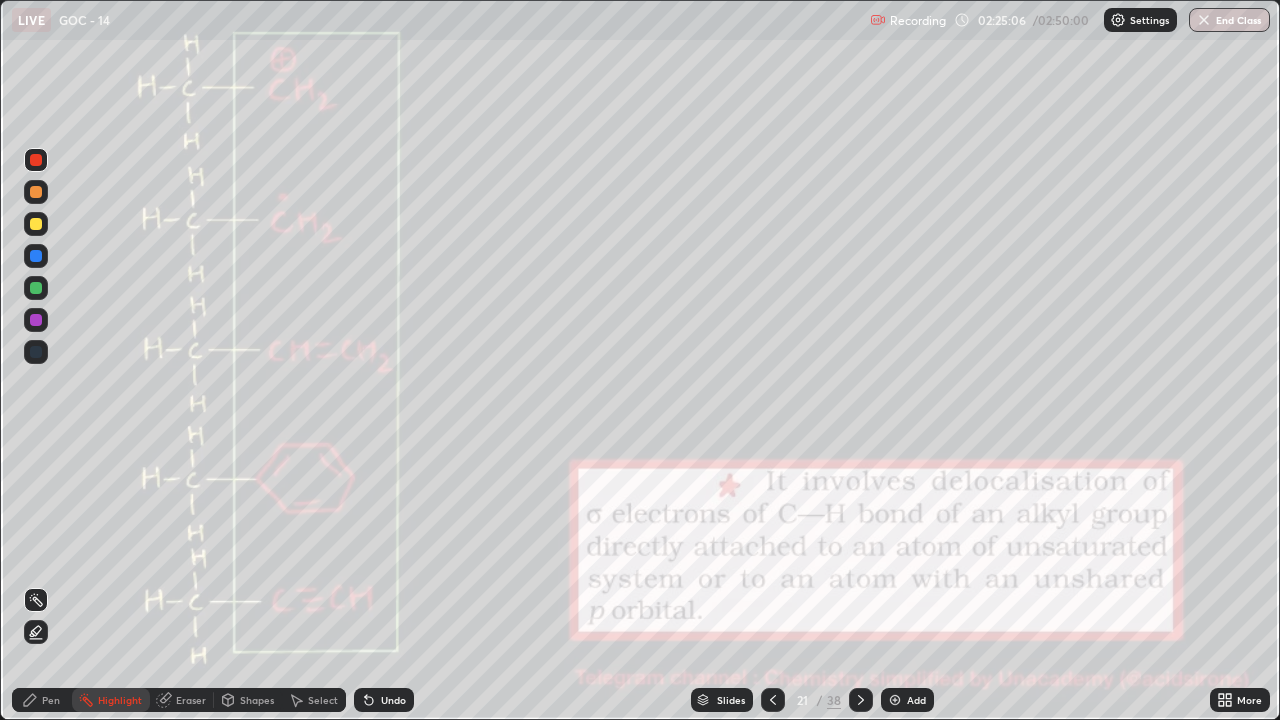 click 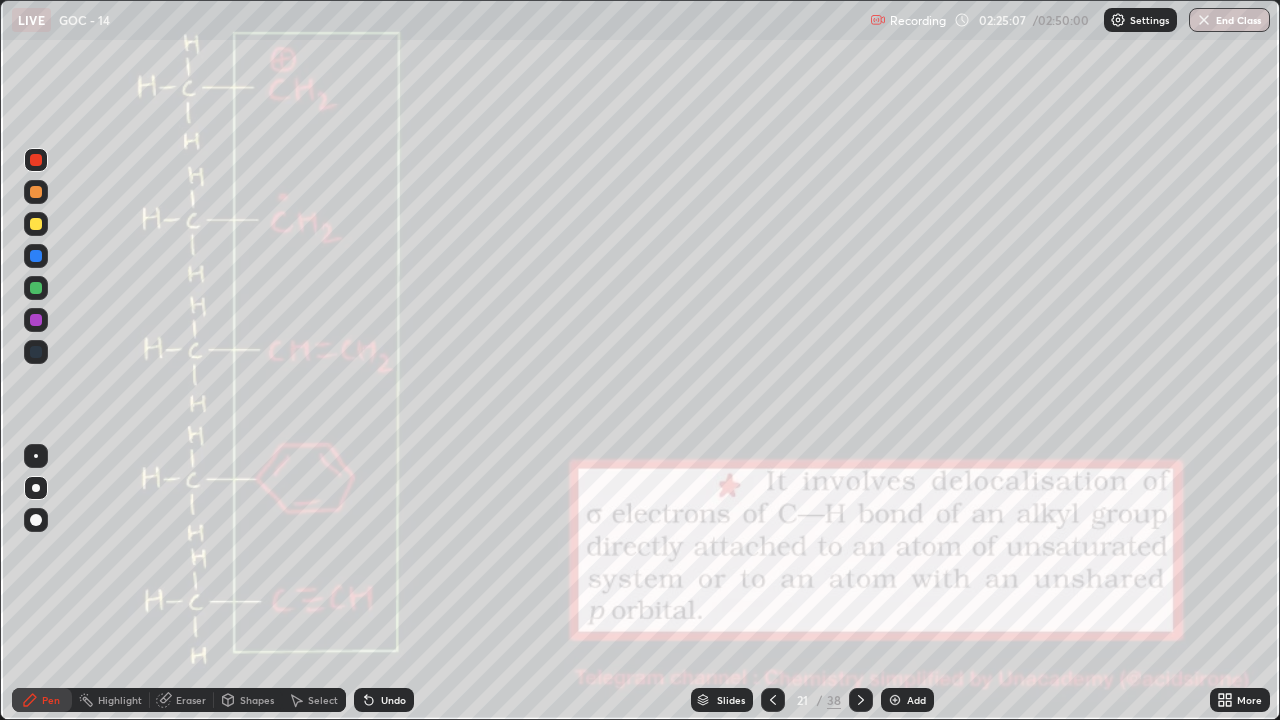 click at bounding box center [36, 288] 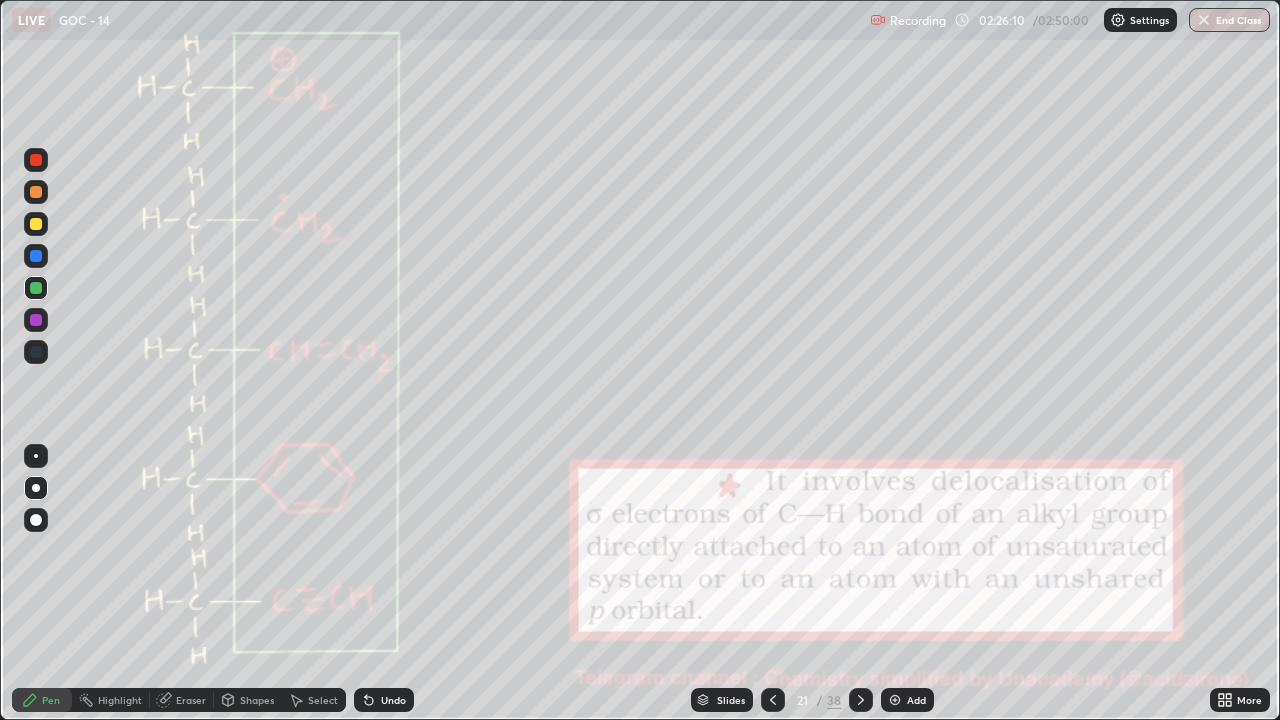 click 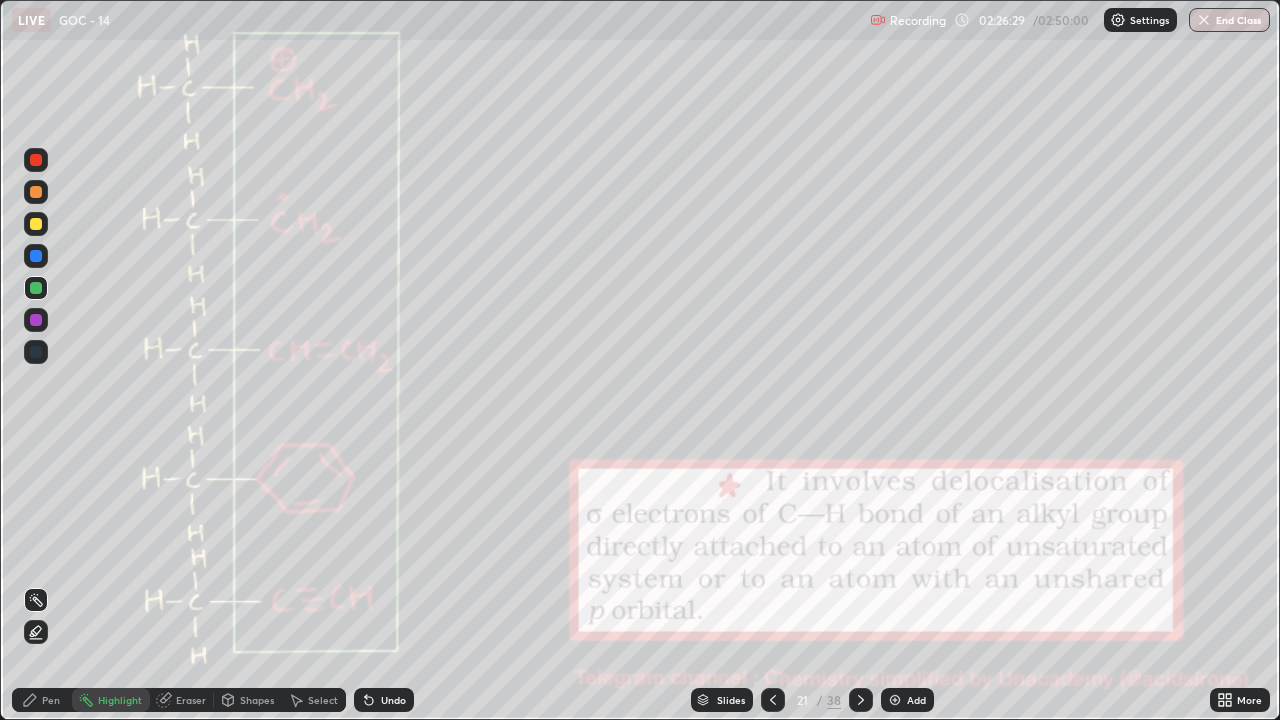 click on "Highlight" at bounding box center (120, 700) 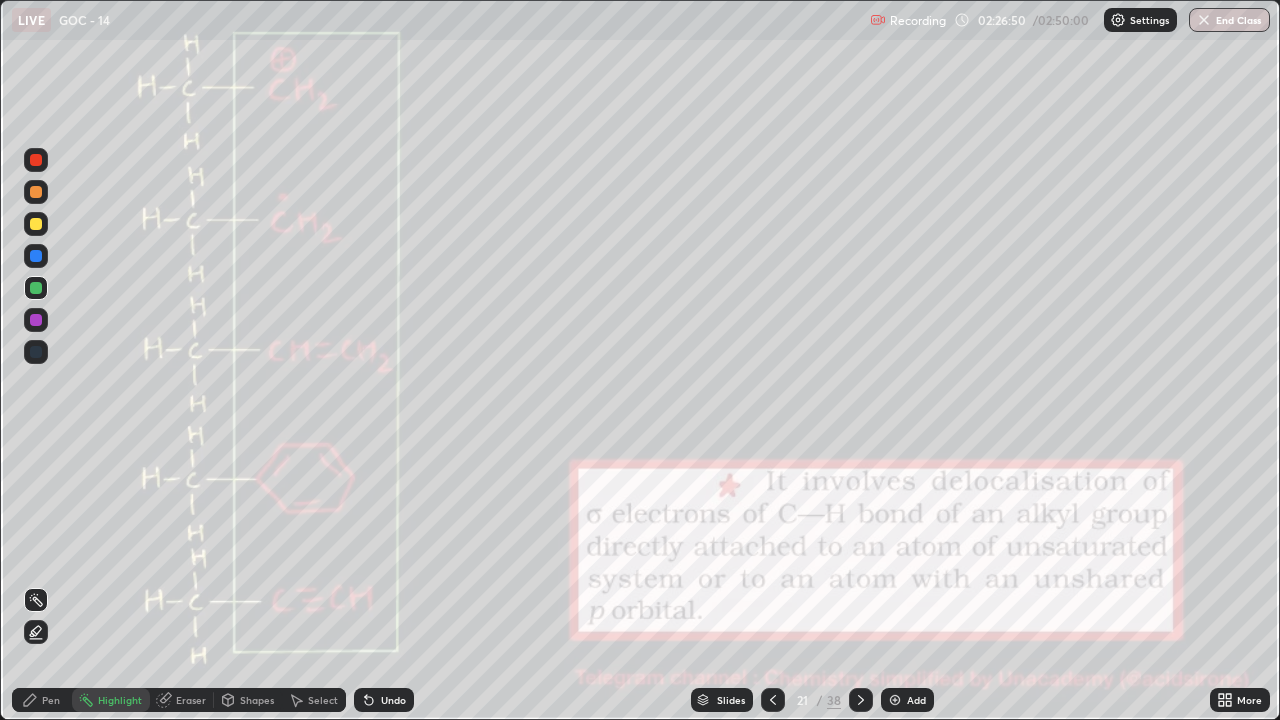 click on "Pen" at bounding box center (42, 700) 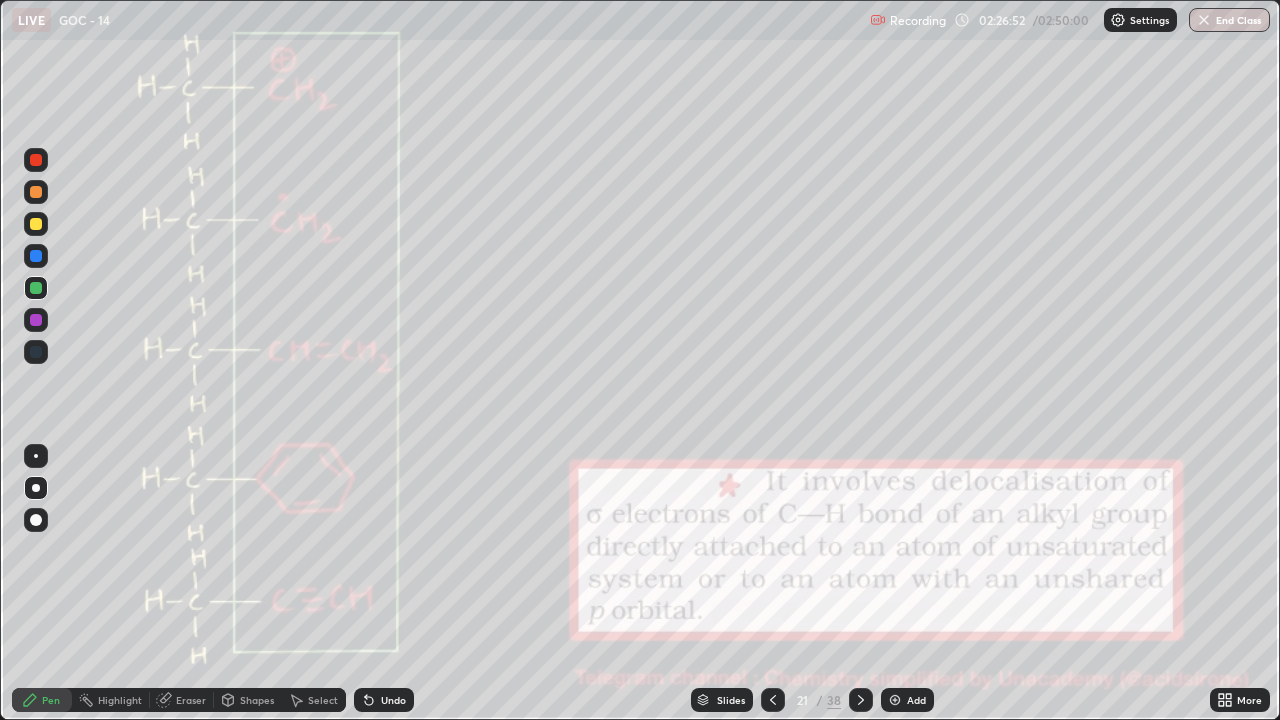 click at bounding box center (36, 160) 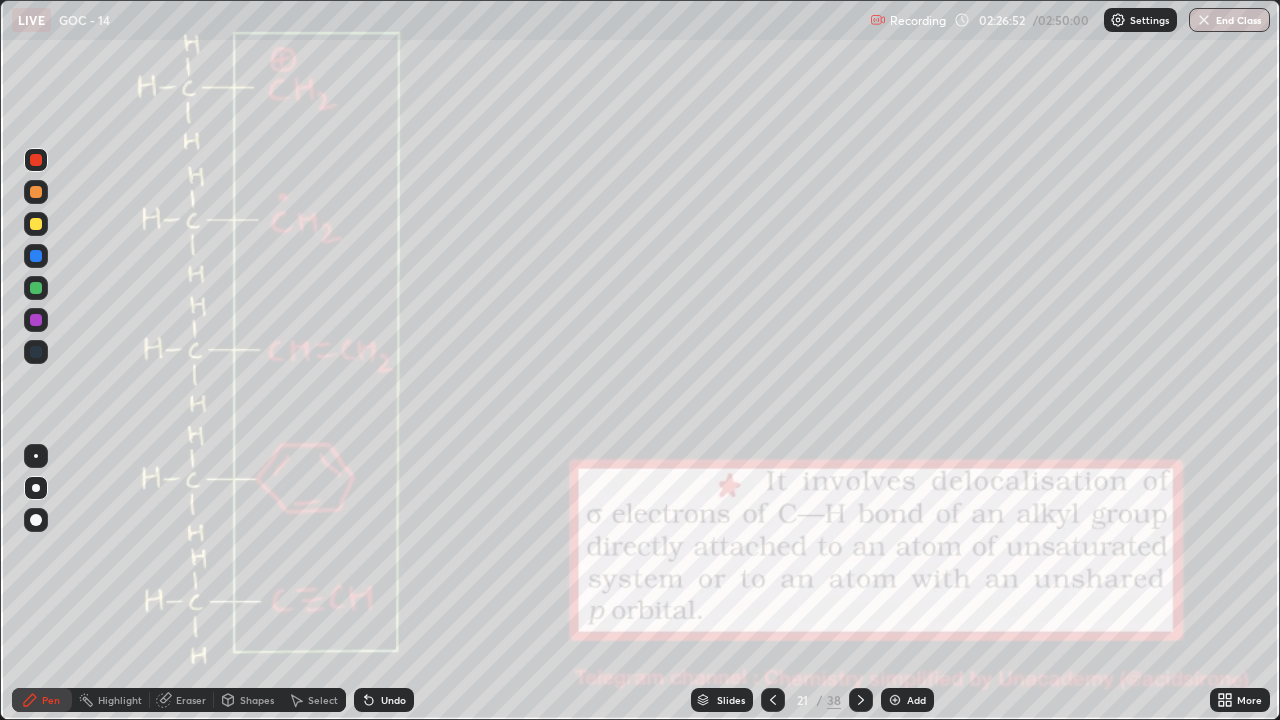 click at bounding box center (36, 160) 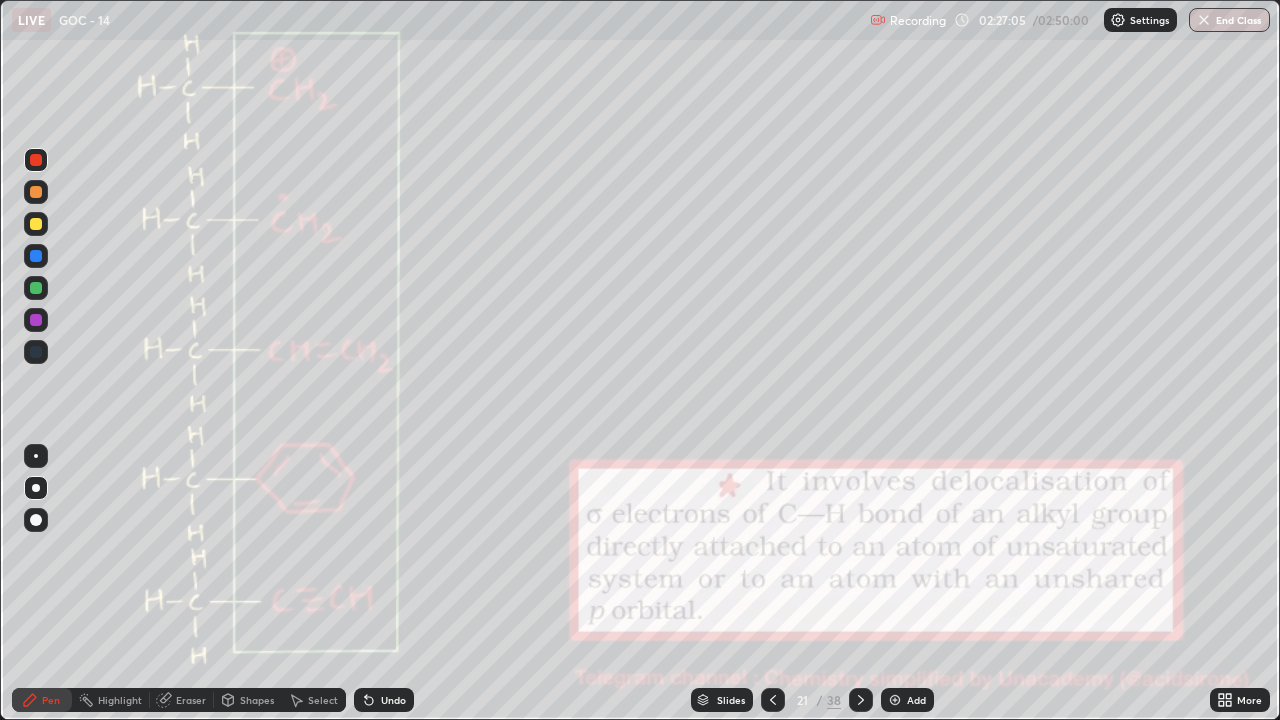 click on "Pen" at bounding box center [51, 700] 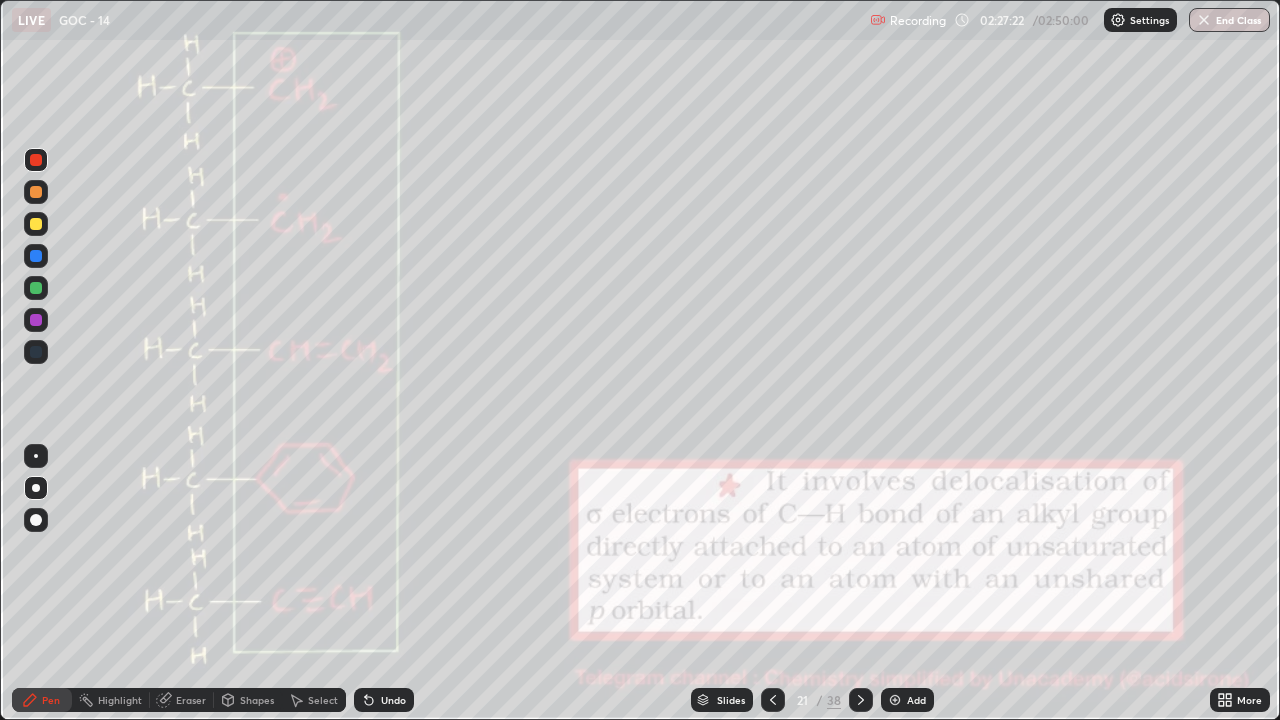 click 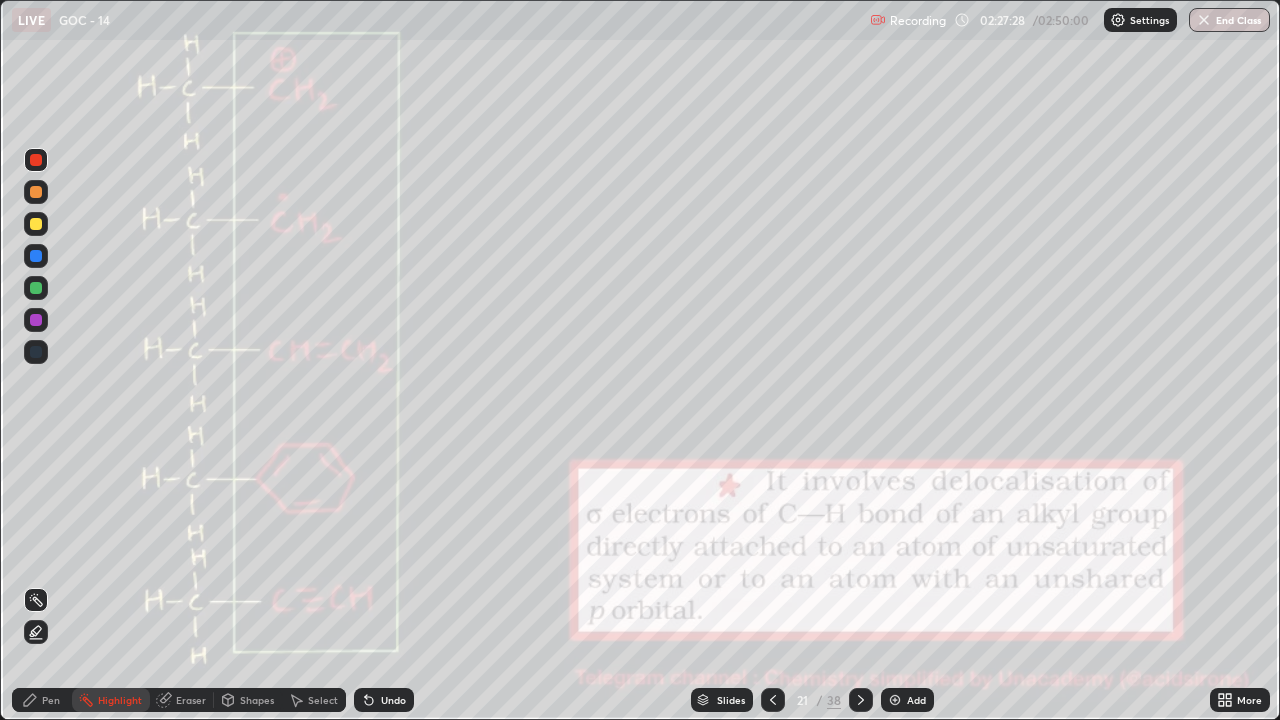 click on "Pen" at bounding box center [42, 700] 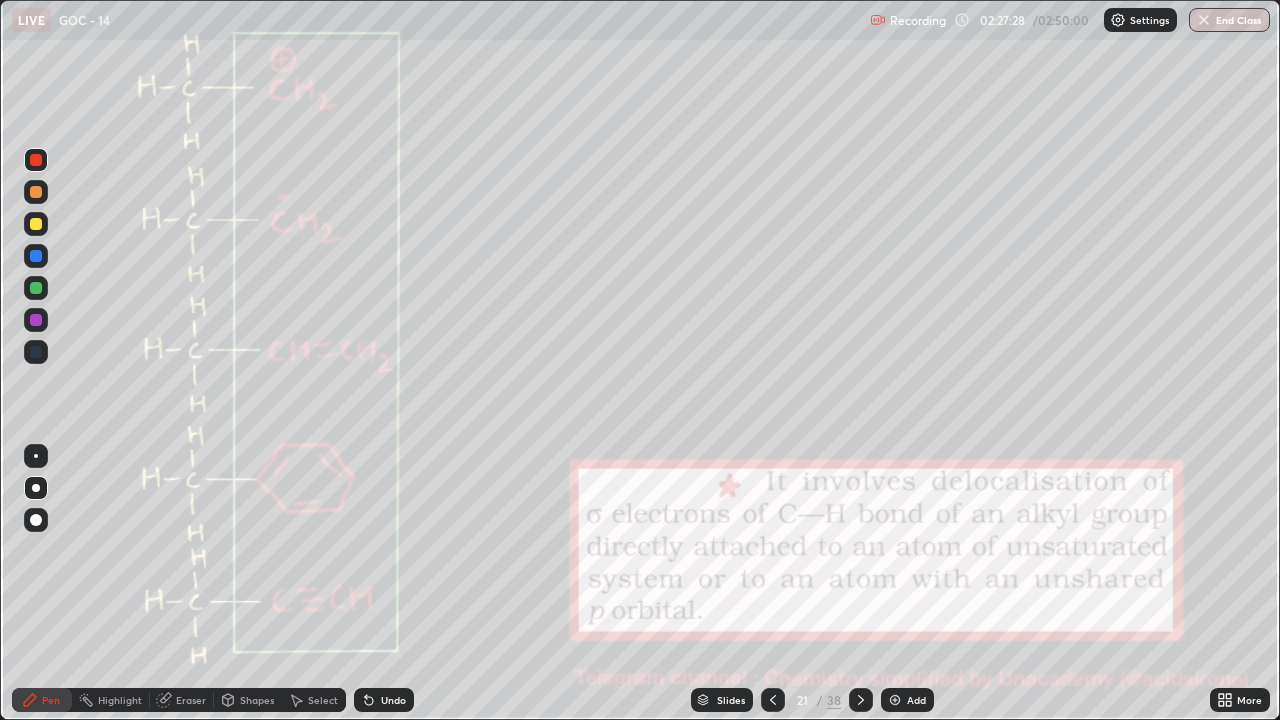click at bounding box center [36, 224] 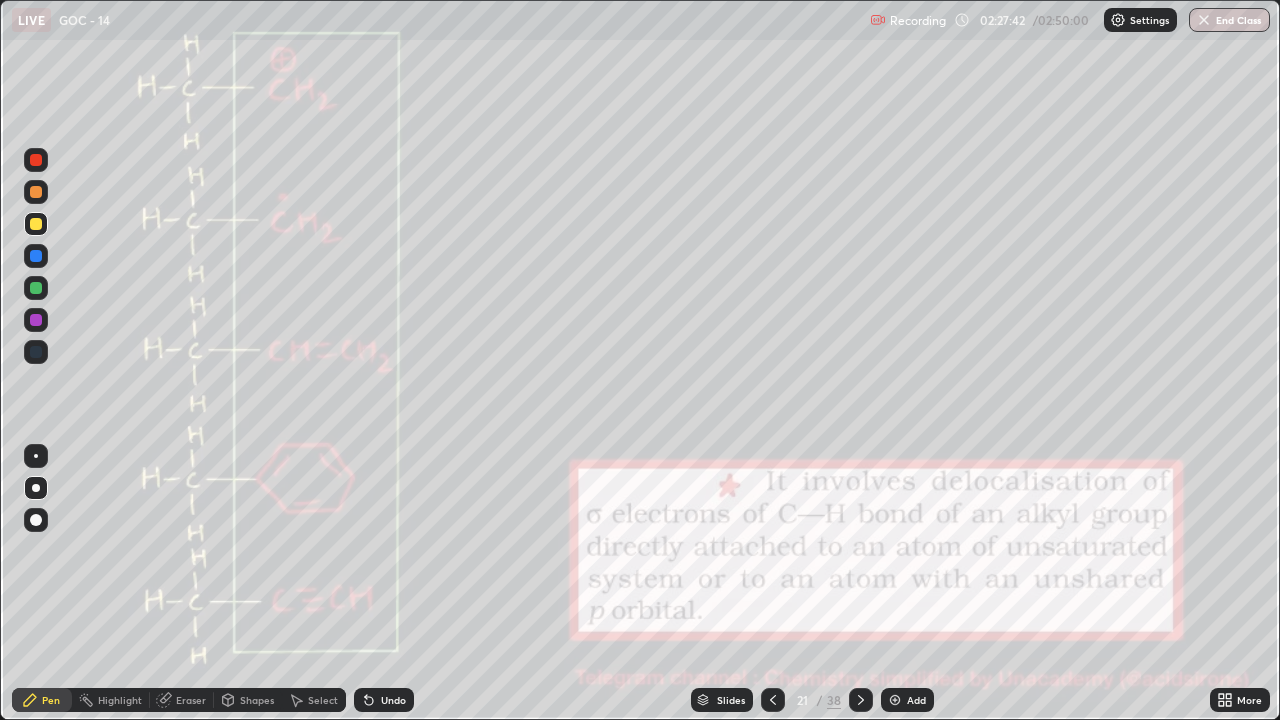 click on "Undo" at bounding box center (384, 700) 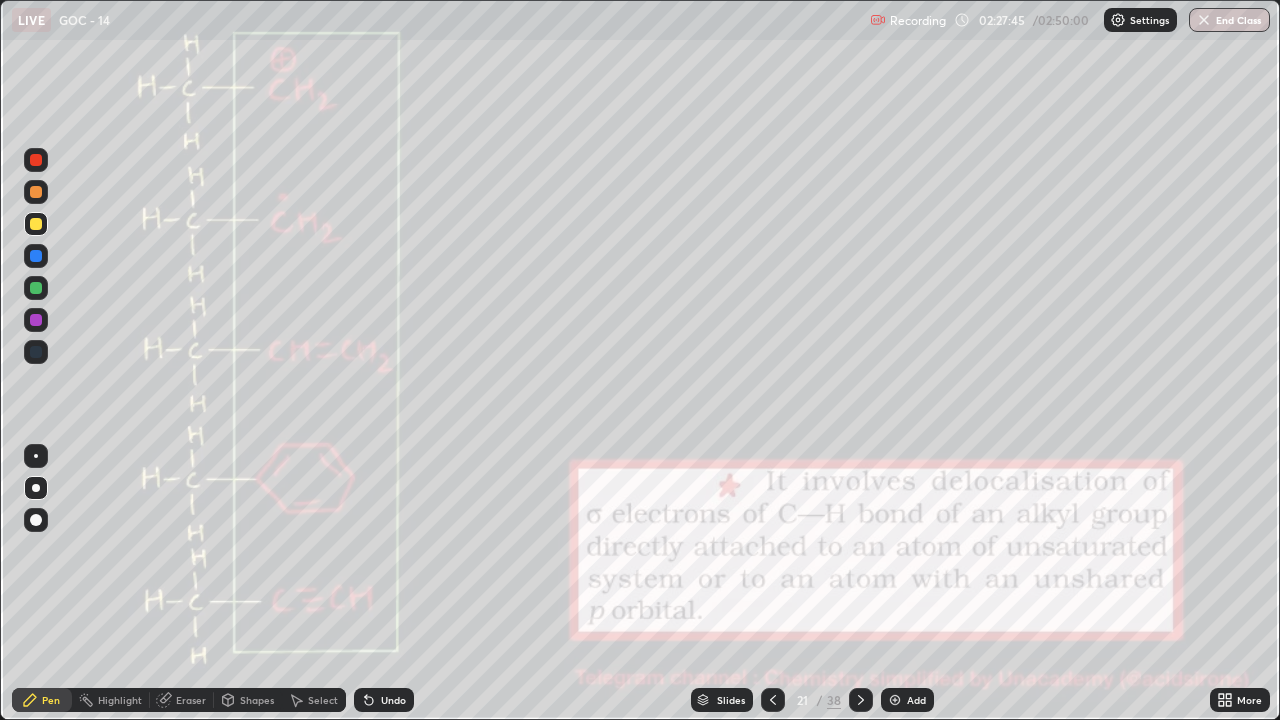 click at bounding box center (36, 160) 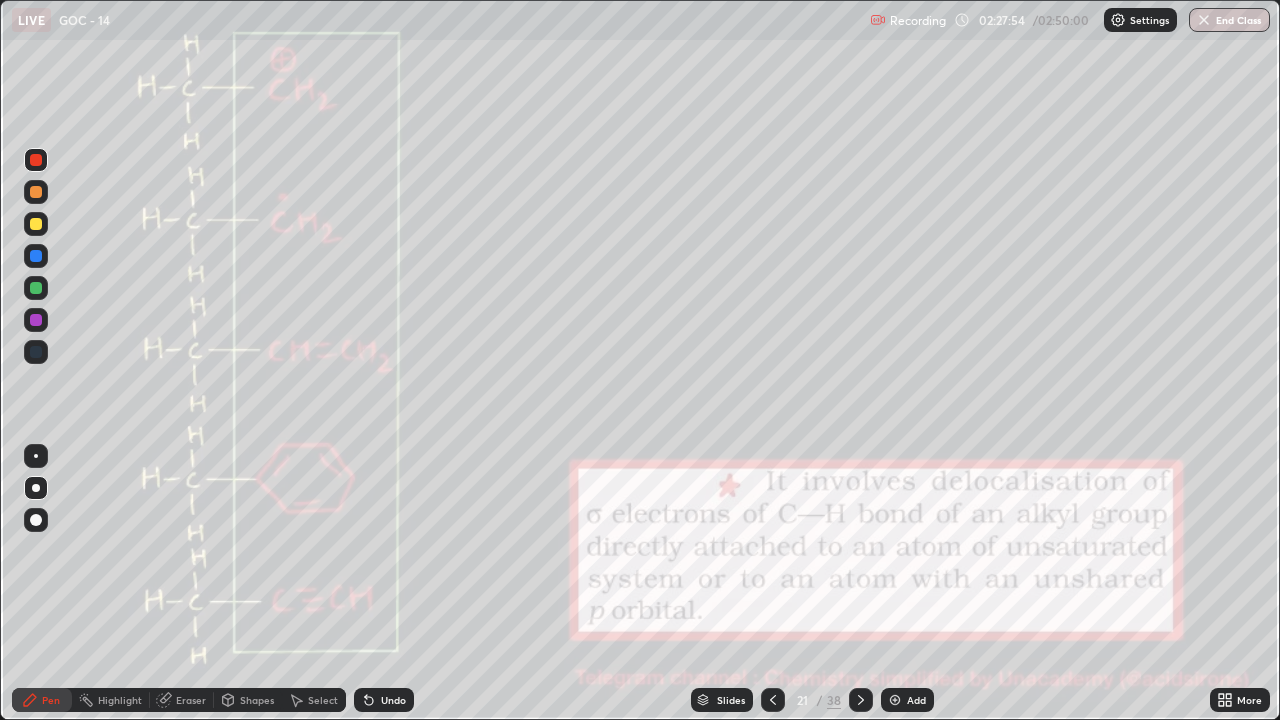 click at bounding box center (36, 224) 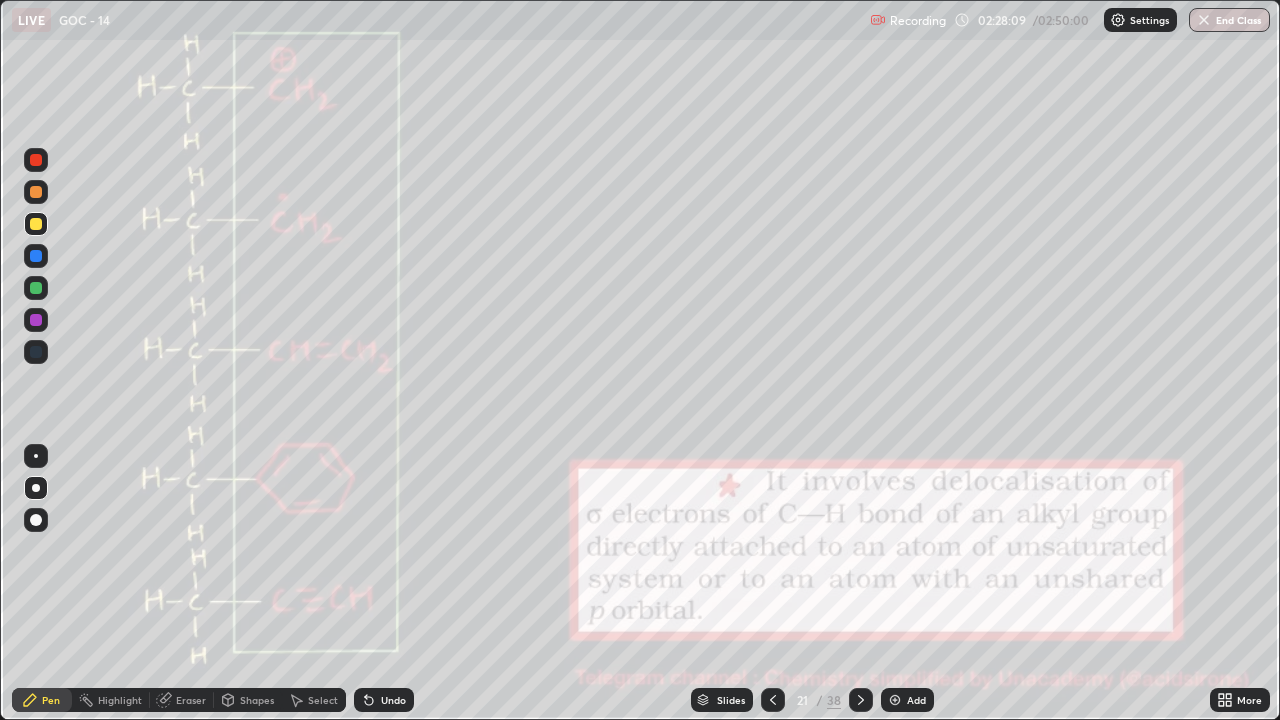 click 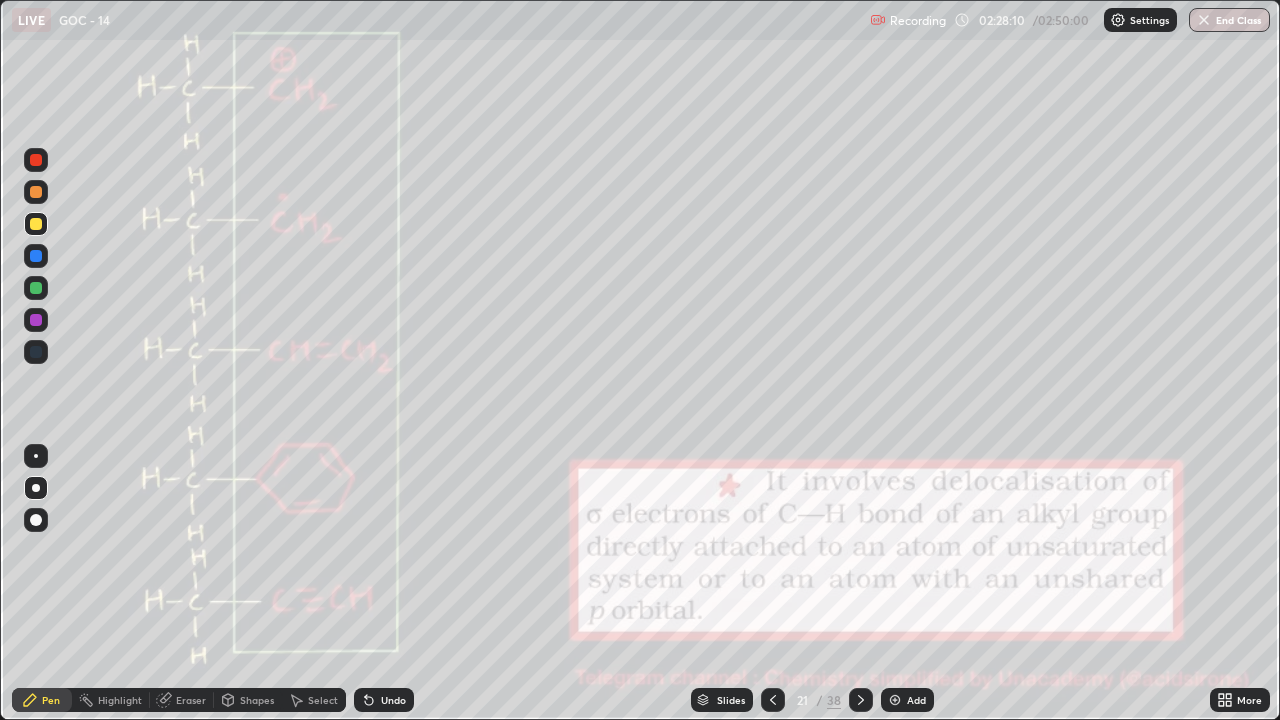 click 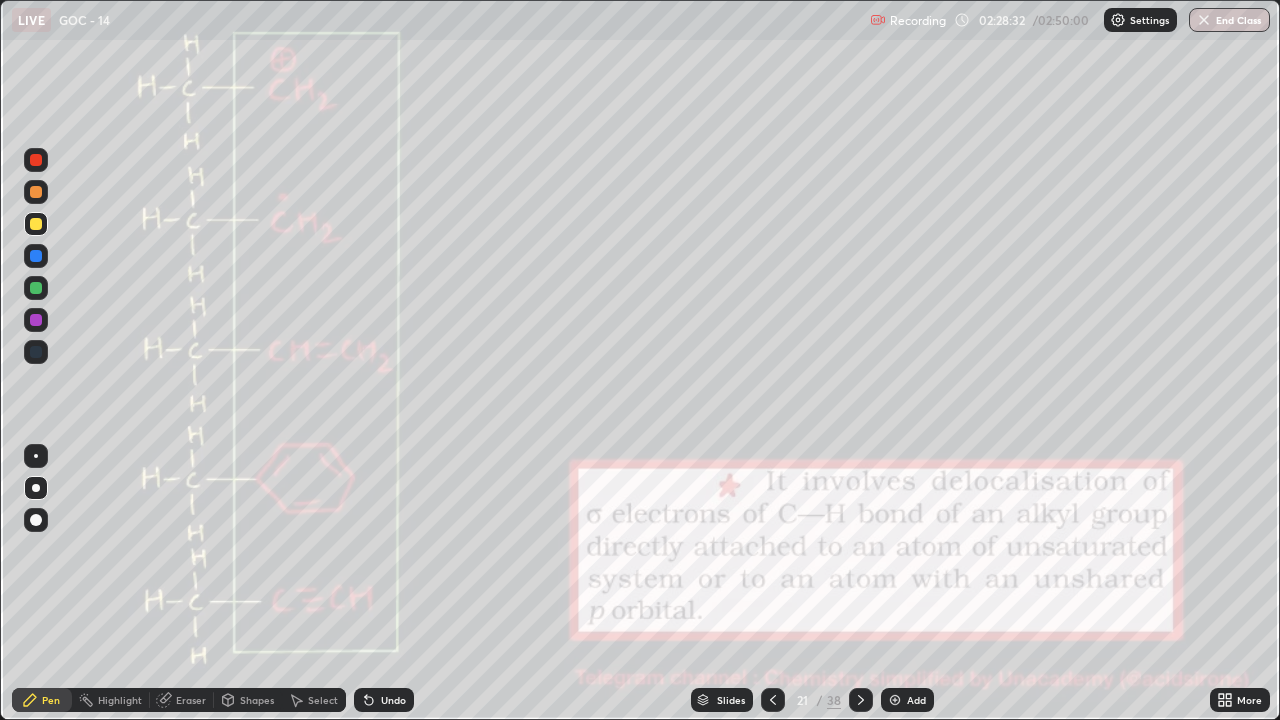 click 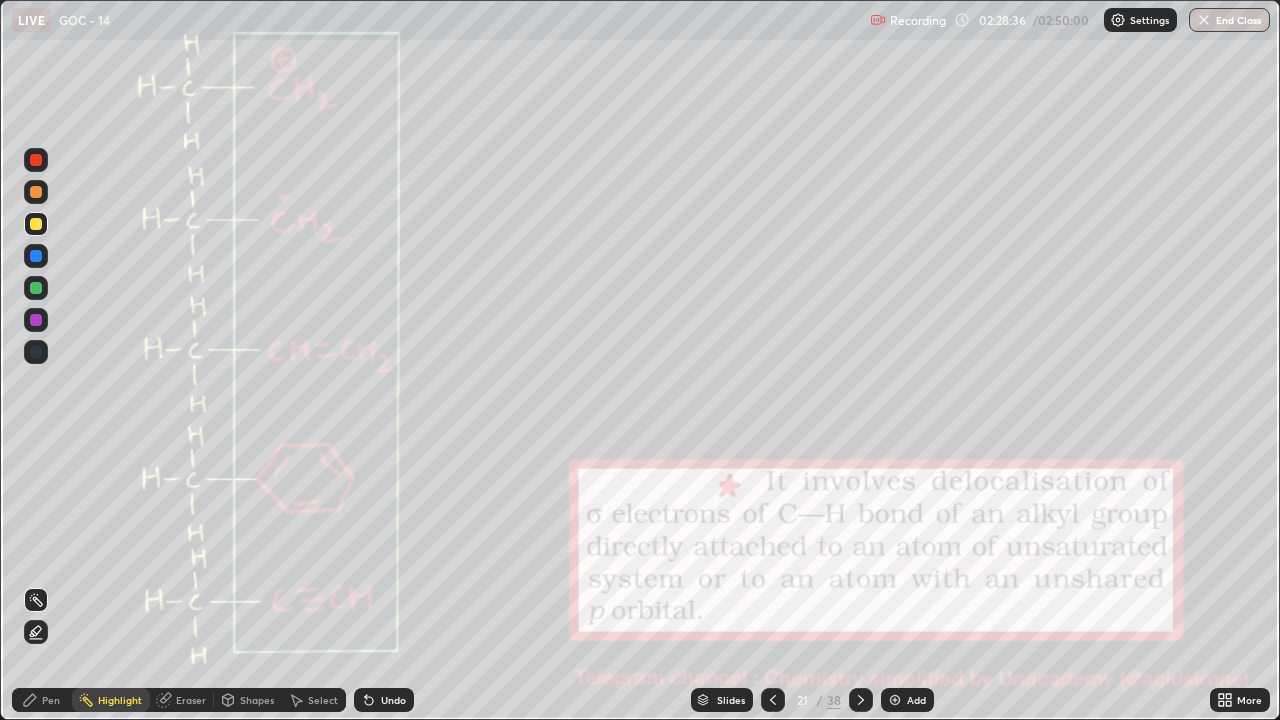 click 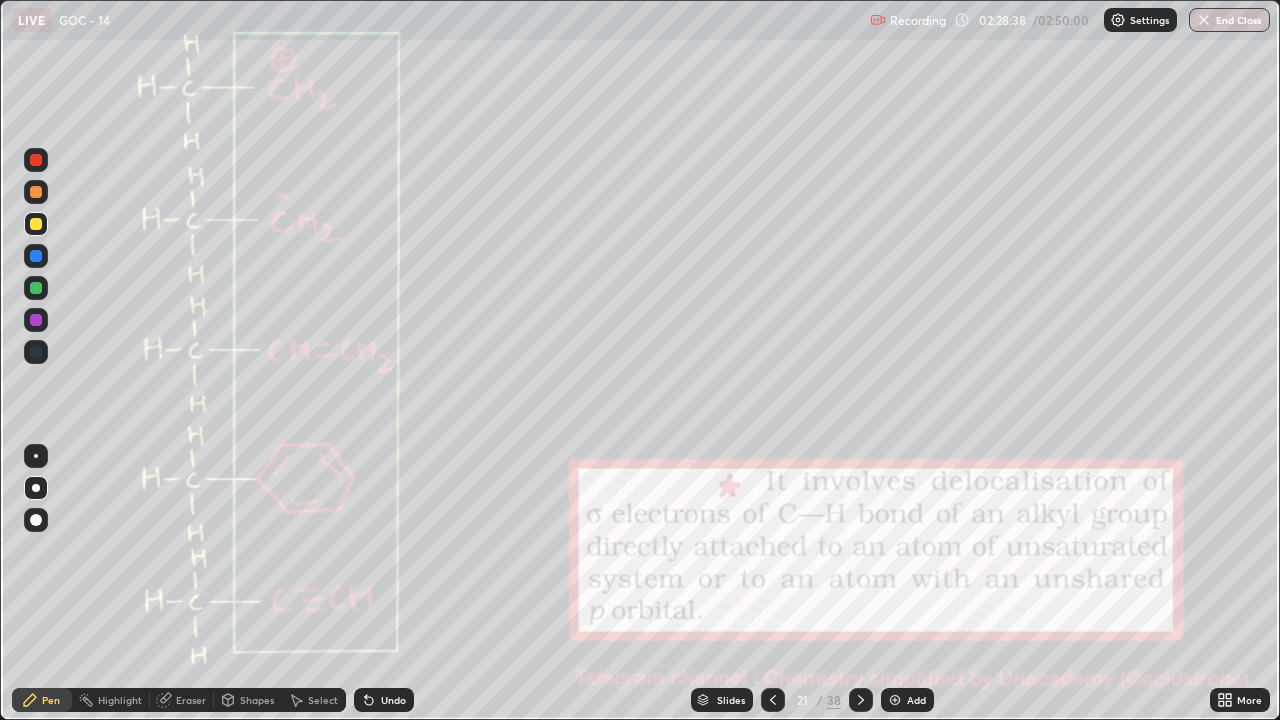 click at bounding box center (36, 160) 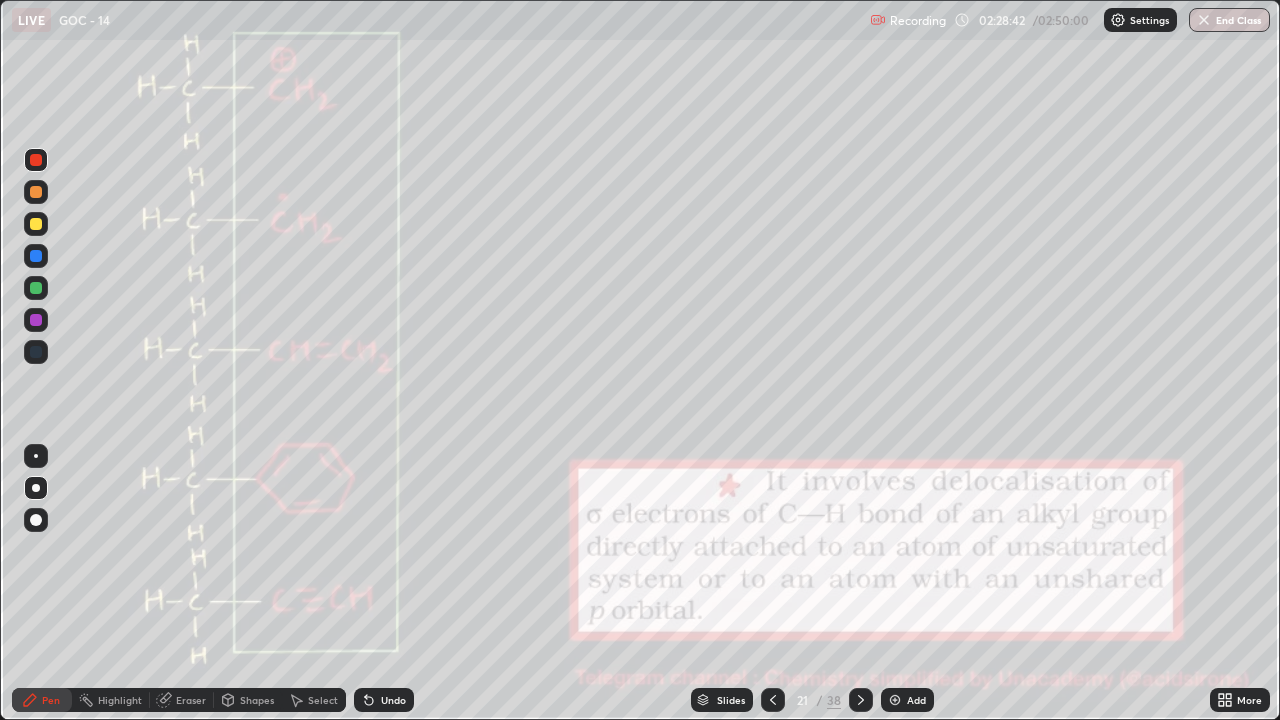 click on "Undo" at bounding box center [393, 700] 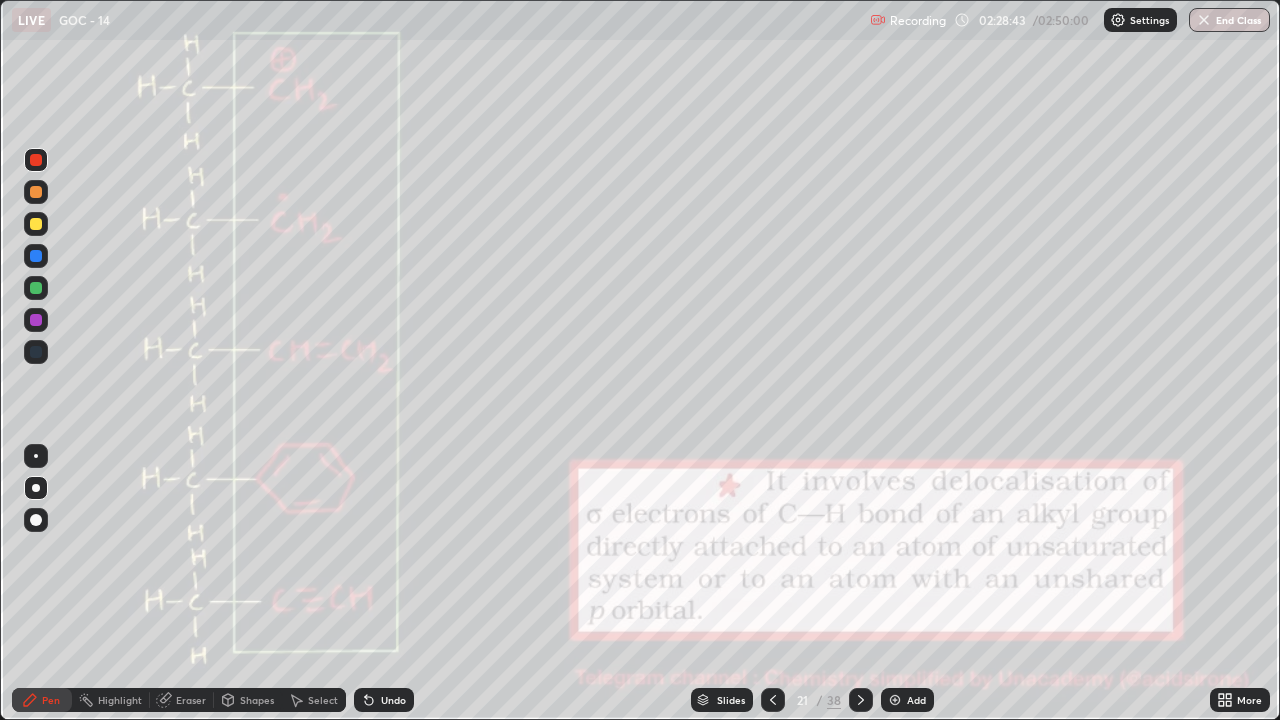 click on "Undo" at bounding box center [384, 700] 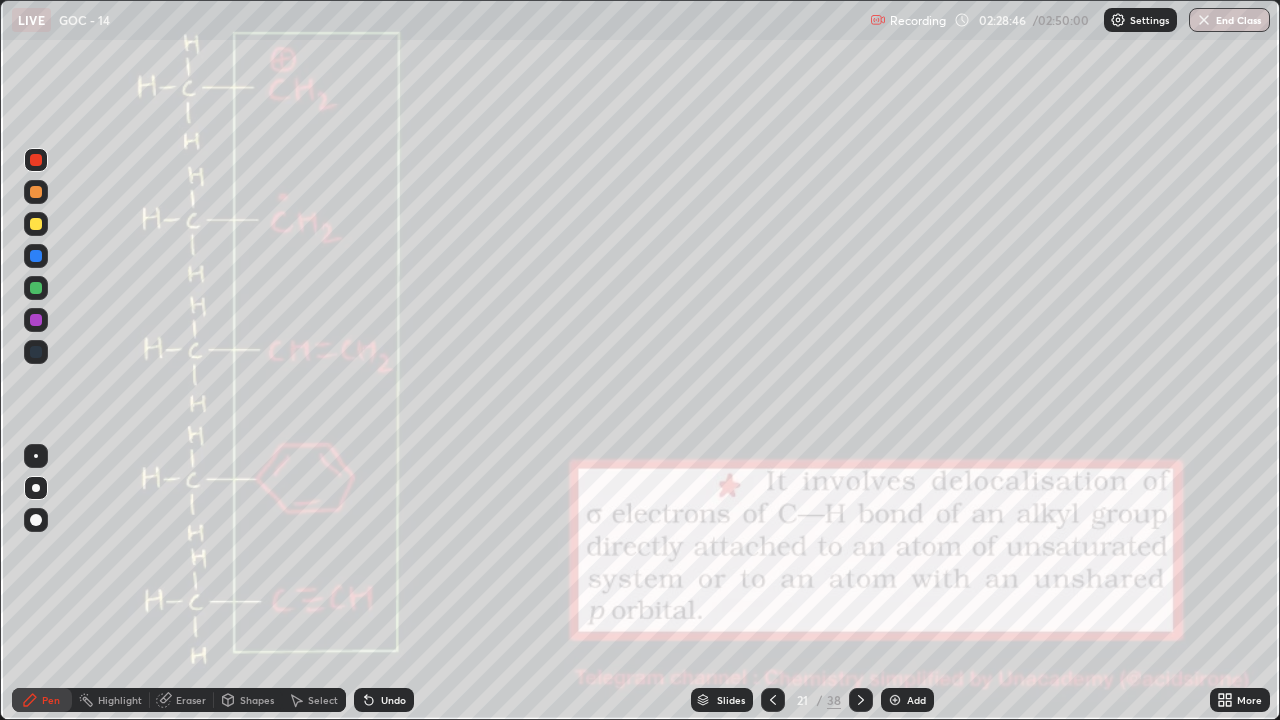 click on "Undo" at bounding box center [384, 700] 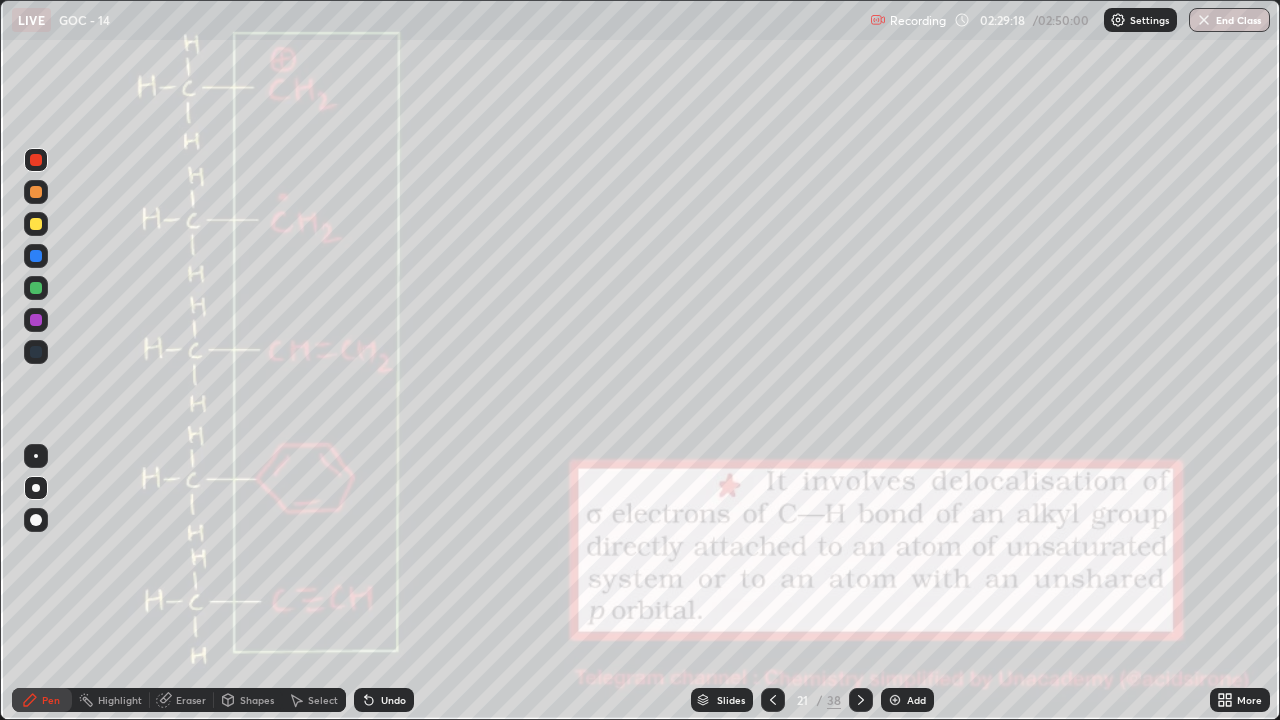 click on "Highlight" at bounding box center (120, 700) 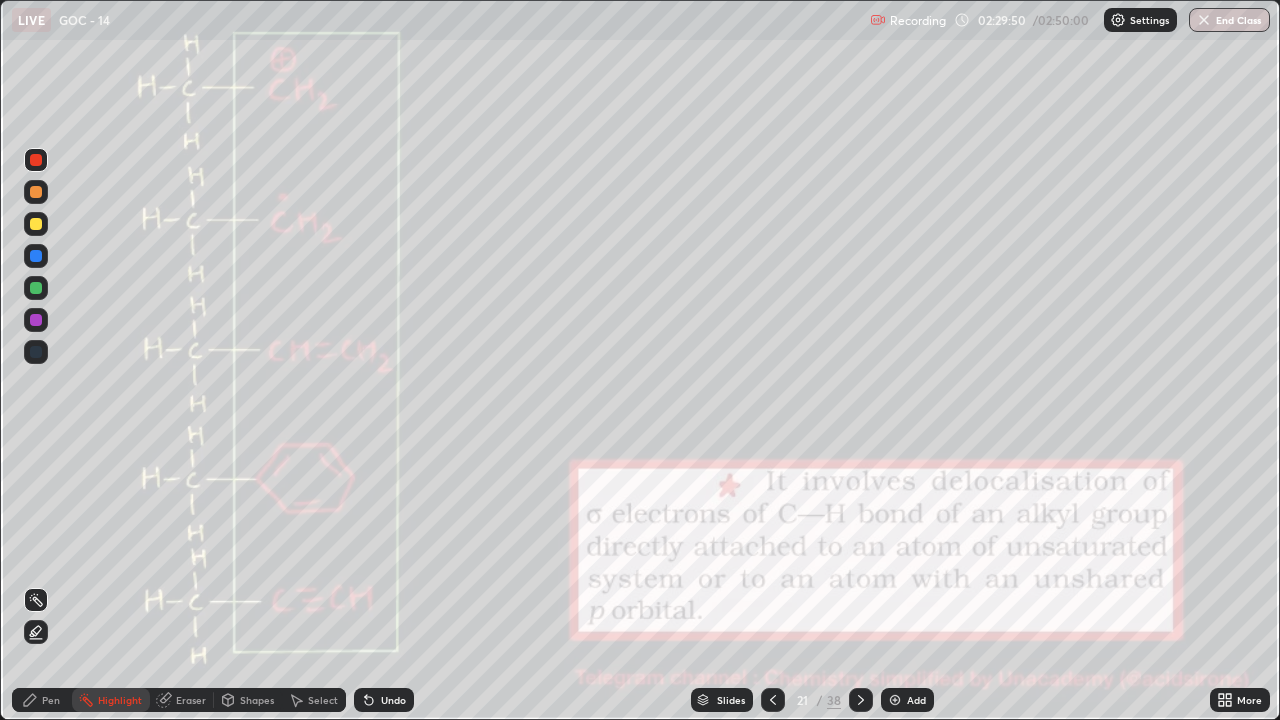 click at bounding box center [773, 700] 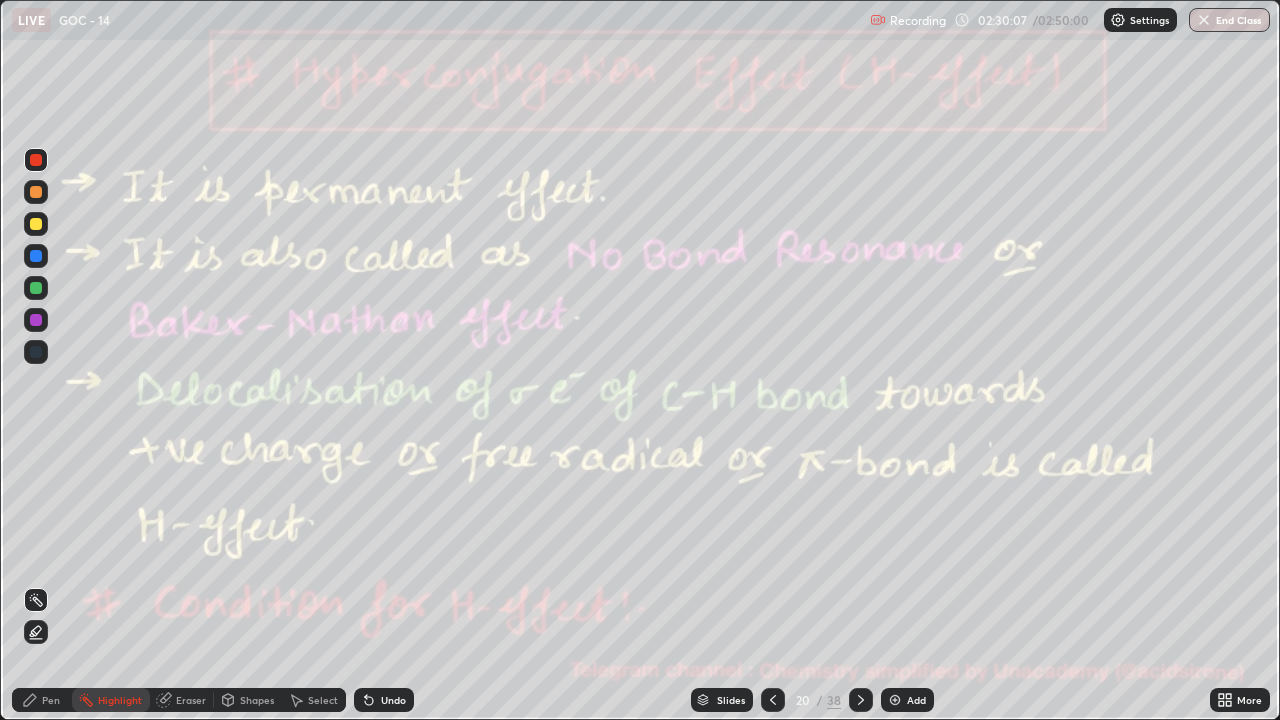click 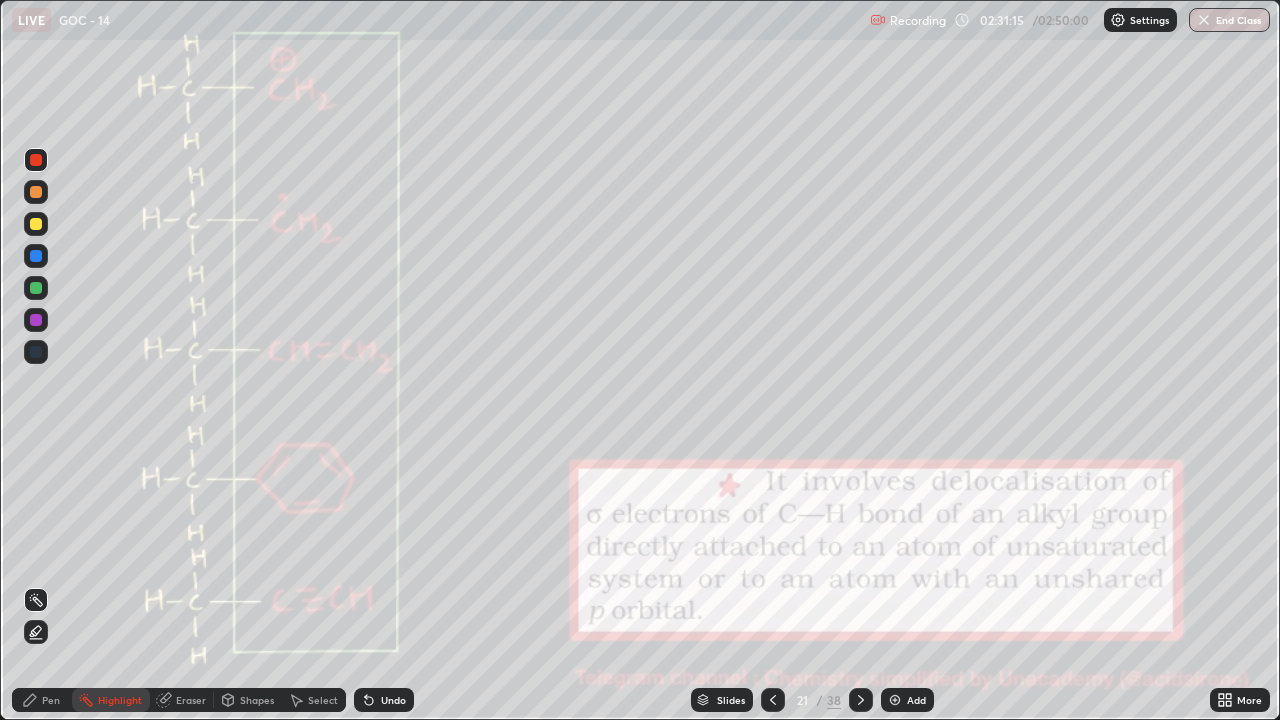click on "Pen" at bounding box center (42, 700) 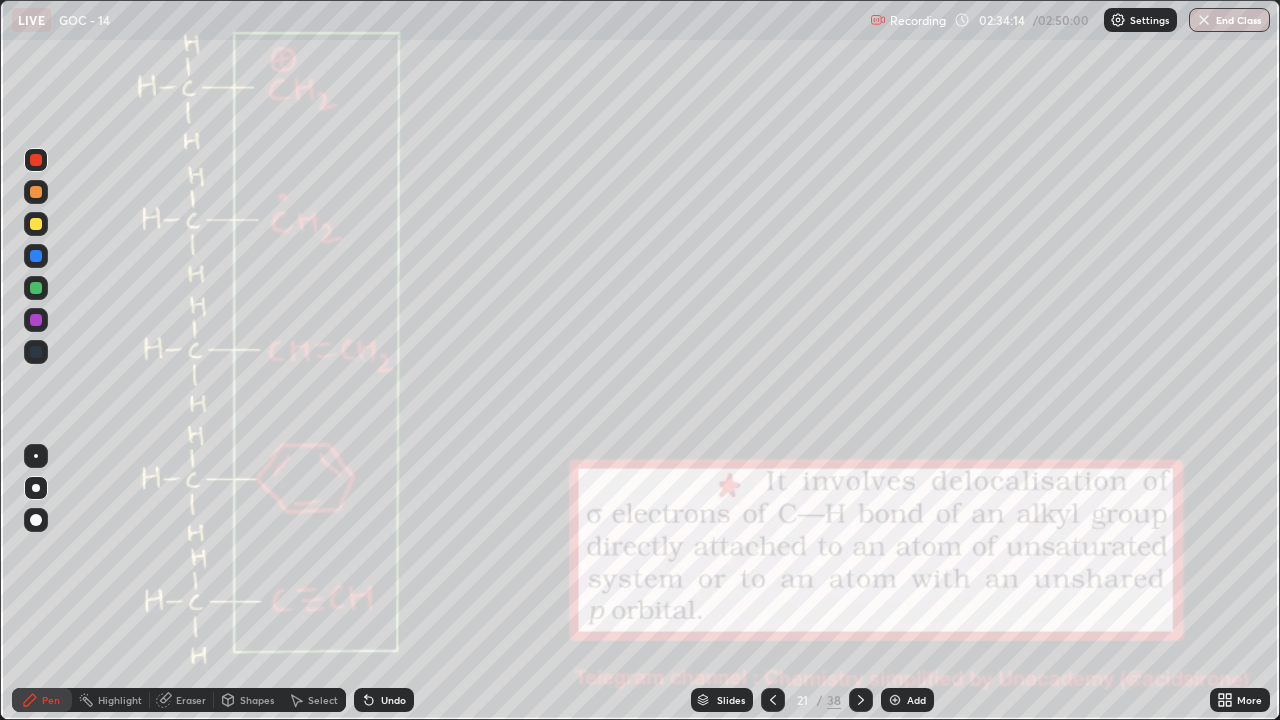 click on "Pen" at bounding box center [42, 700] 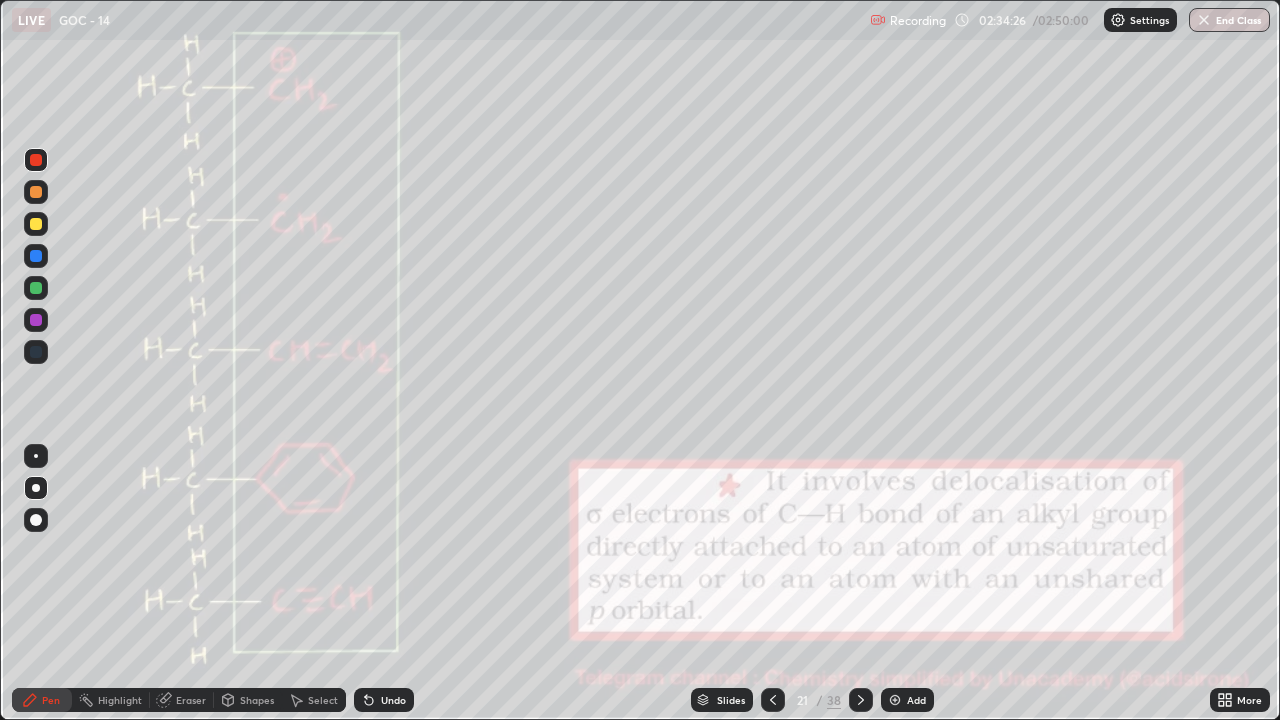 click 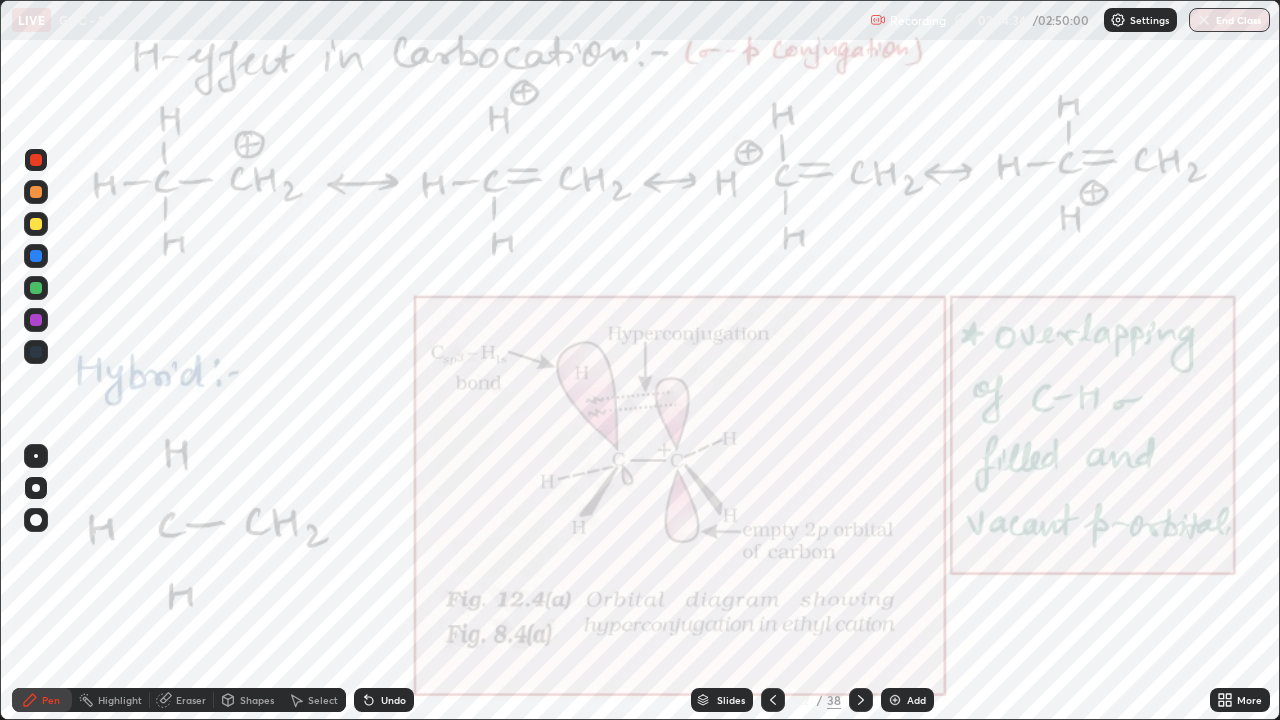 click at bounding box center [773, 700] 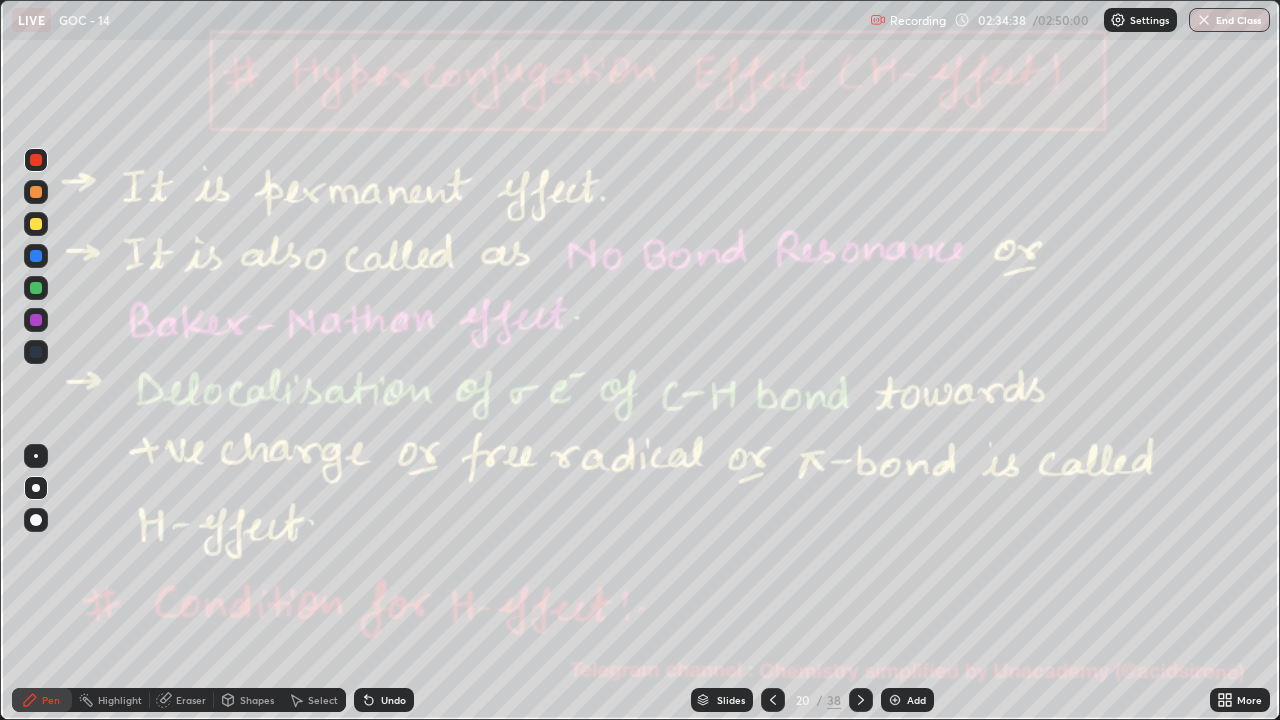 click at bounding box center [861, 700] 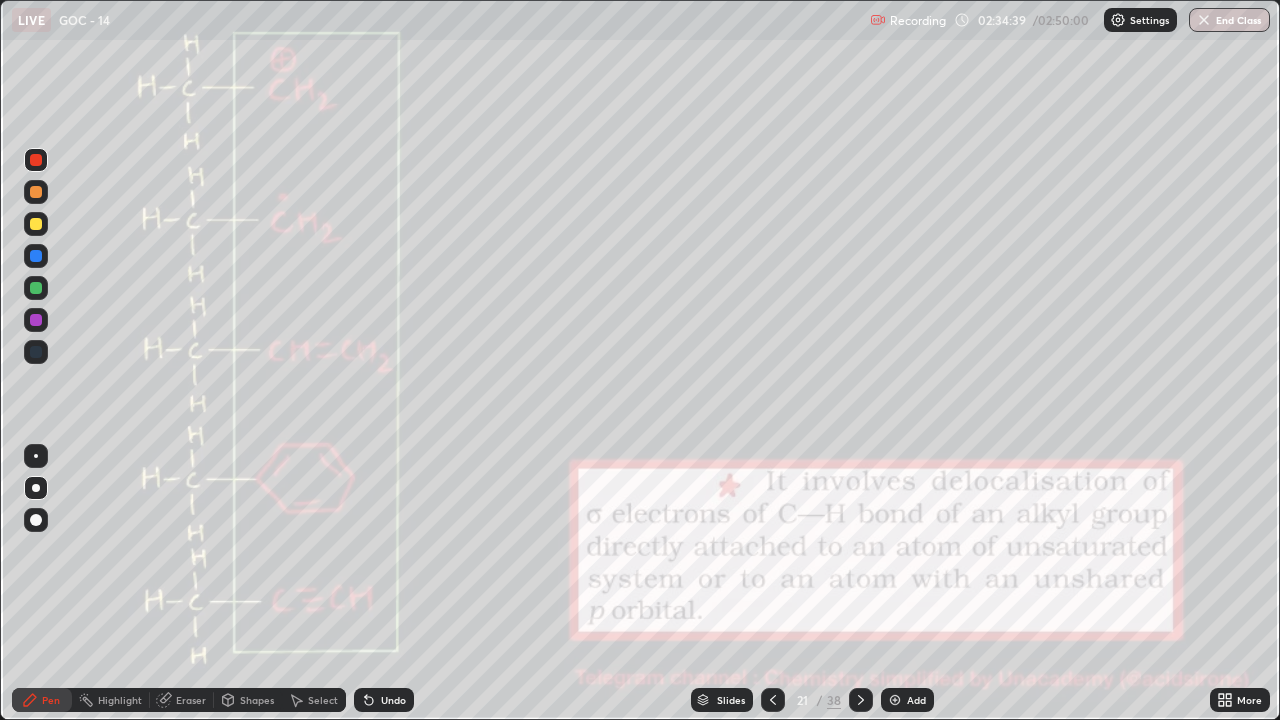 click 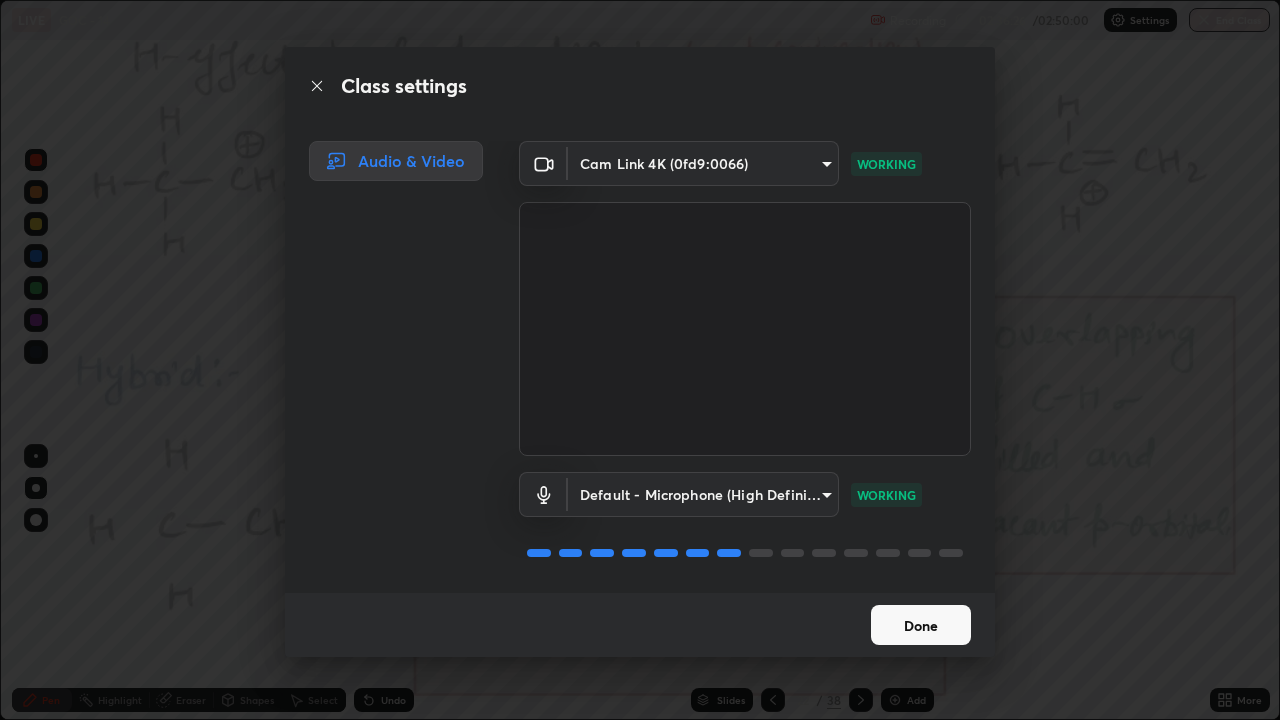 click on "Done" at bounding box center (921, 625) 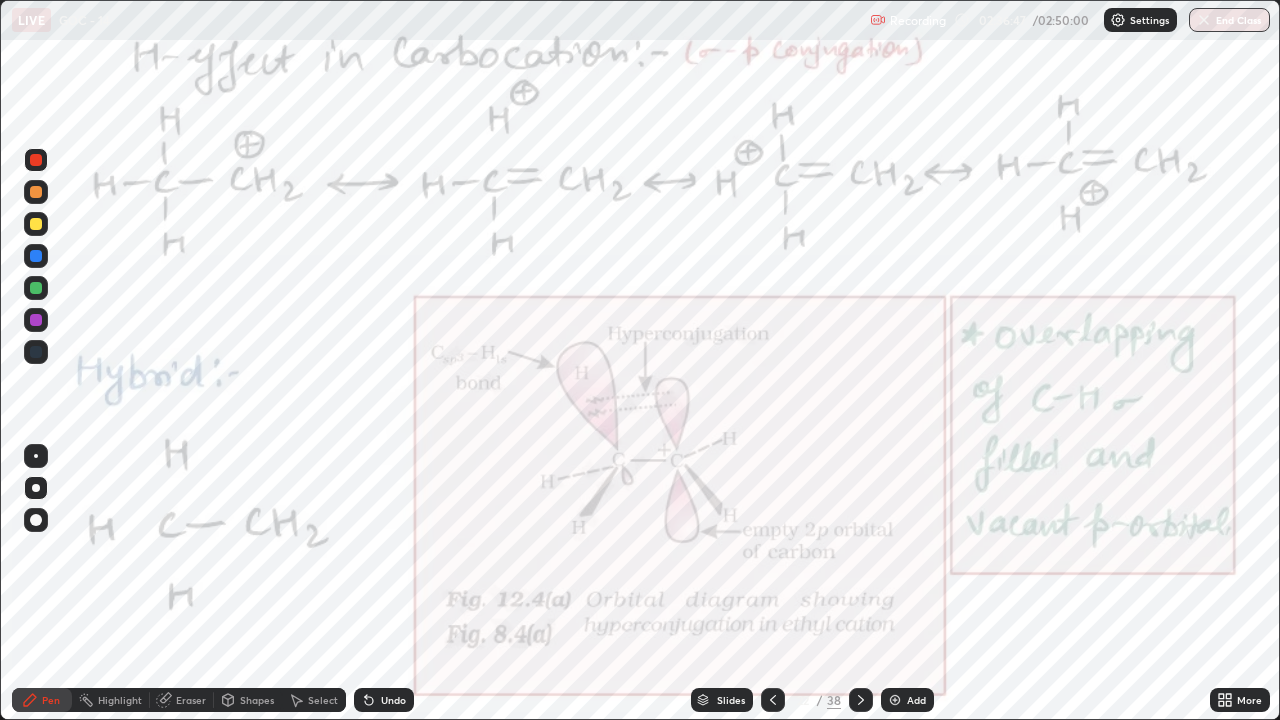 click at bounding box center [36, 160] 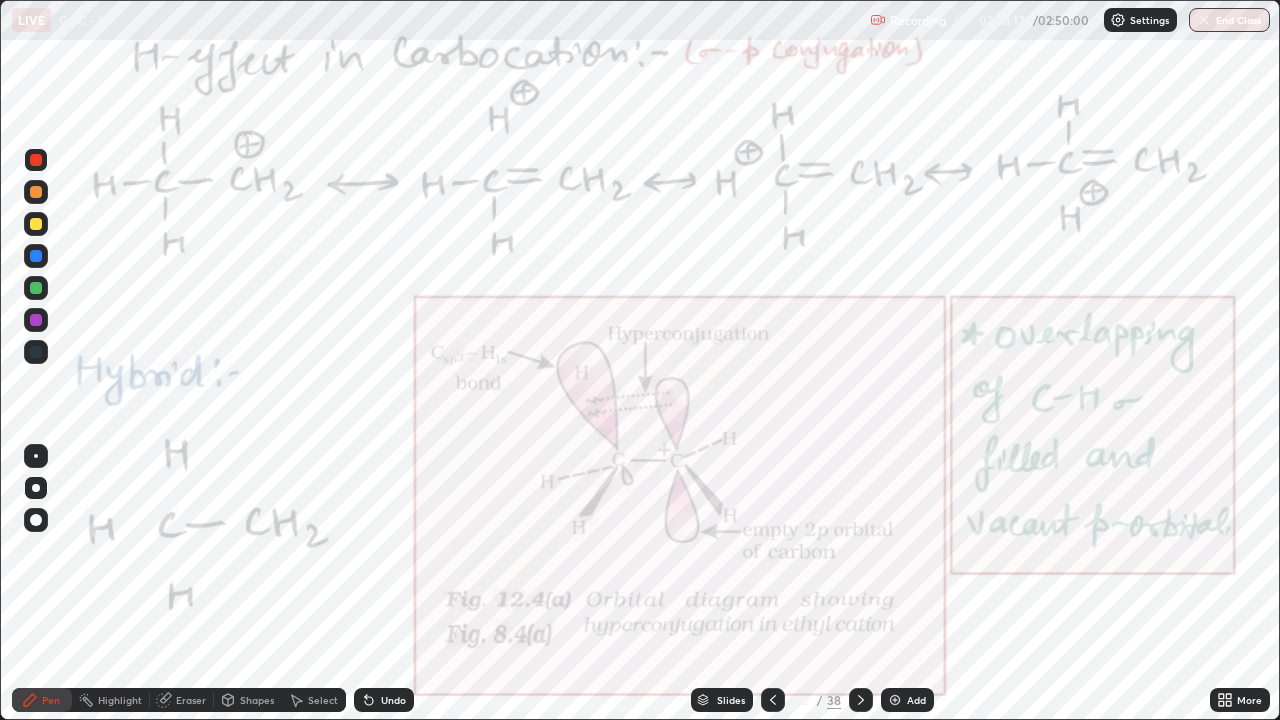 click at bounding box center [36, 320] 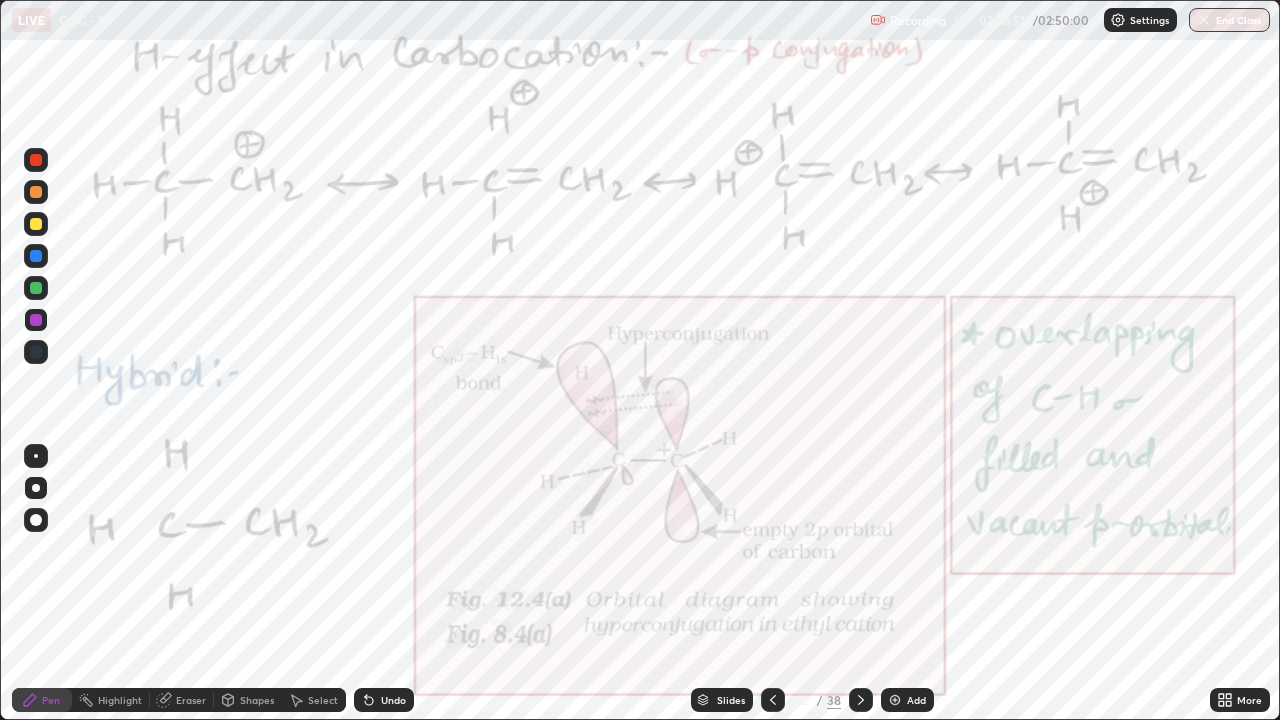 click at bounding box center [36, 160] 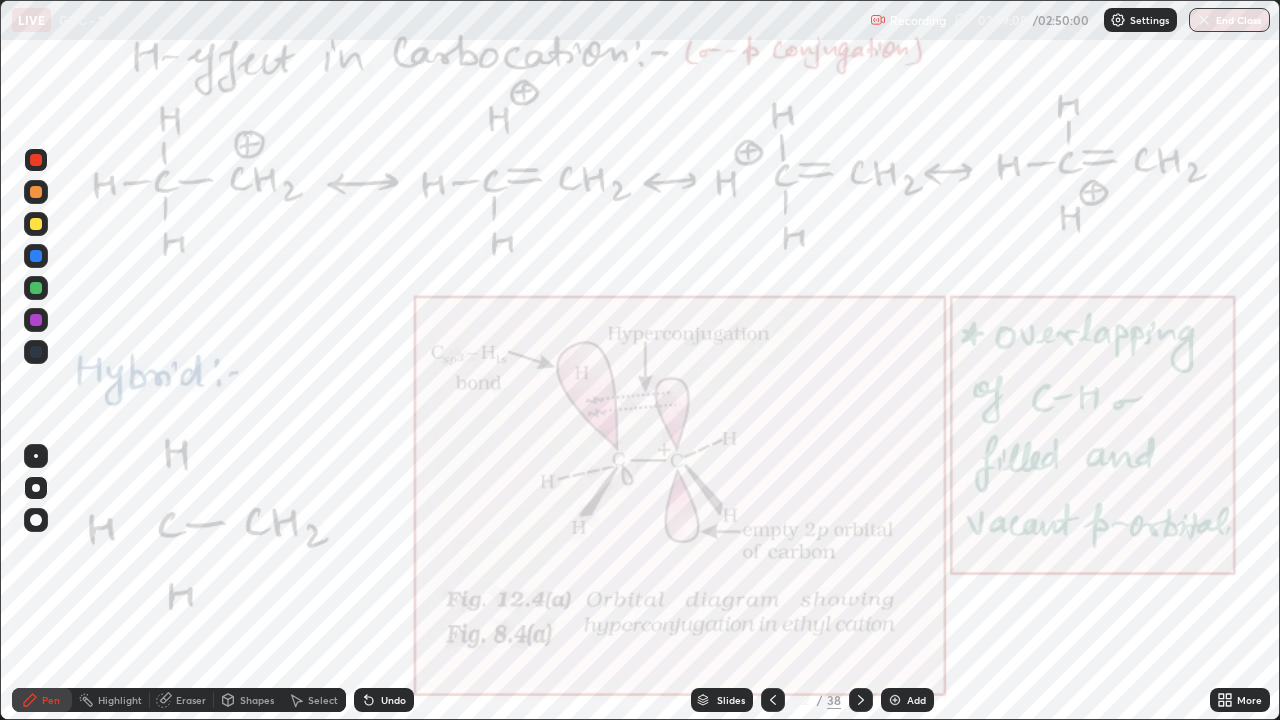 click on "Highlight" at bounding box center [120, 700] 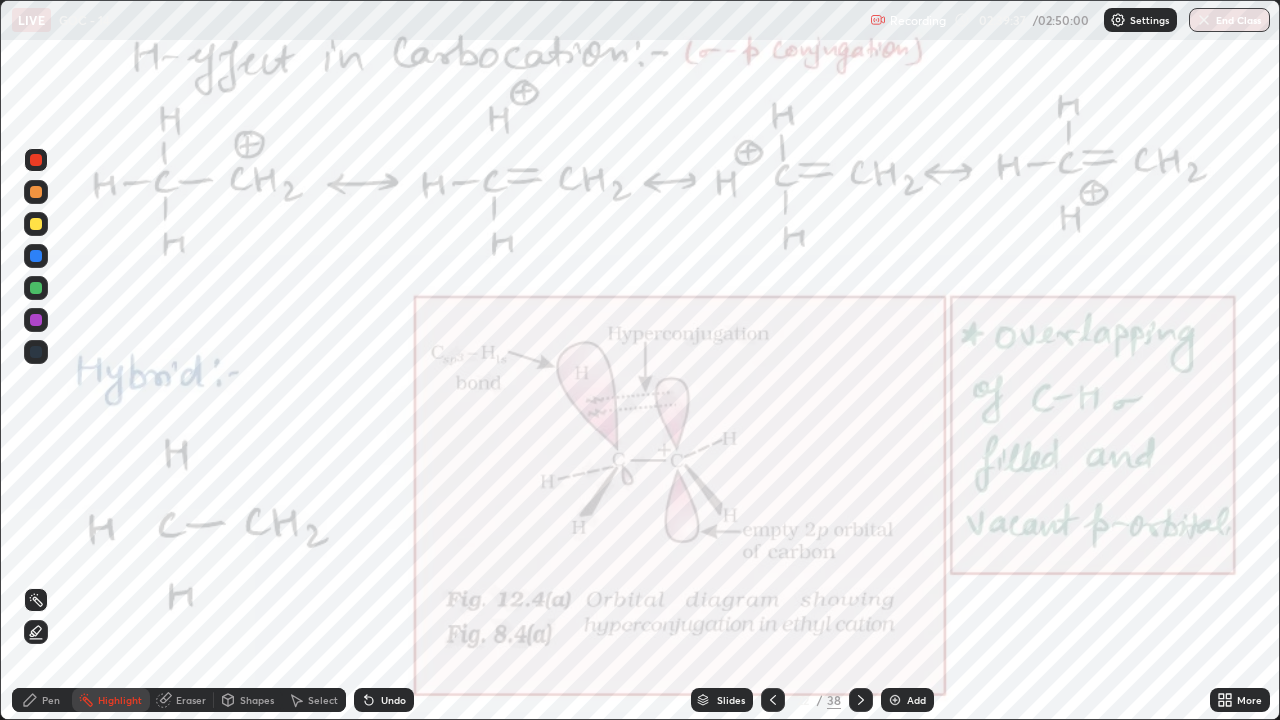 click 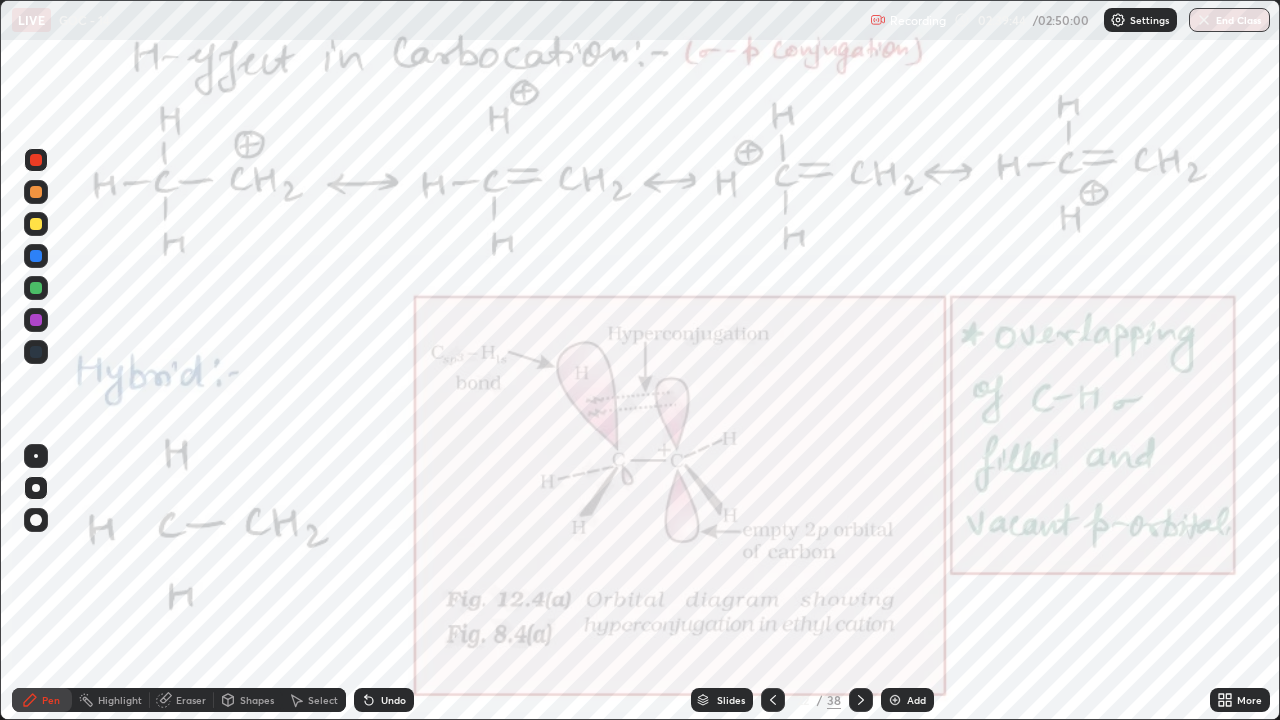 click on "Undo" at bounding box center (384, 700) 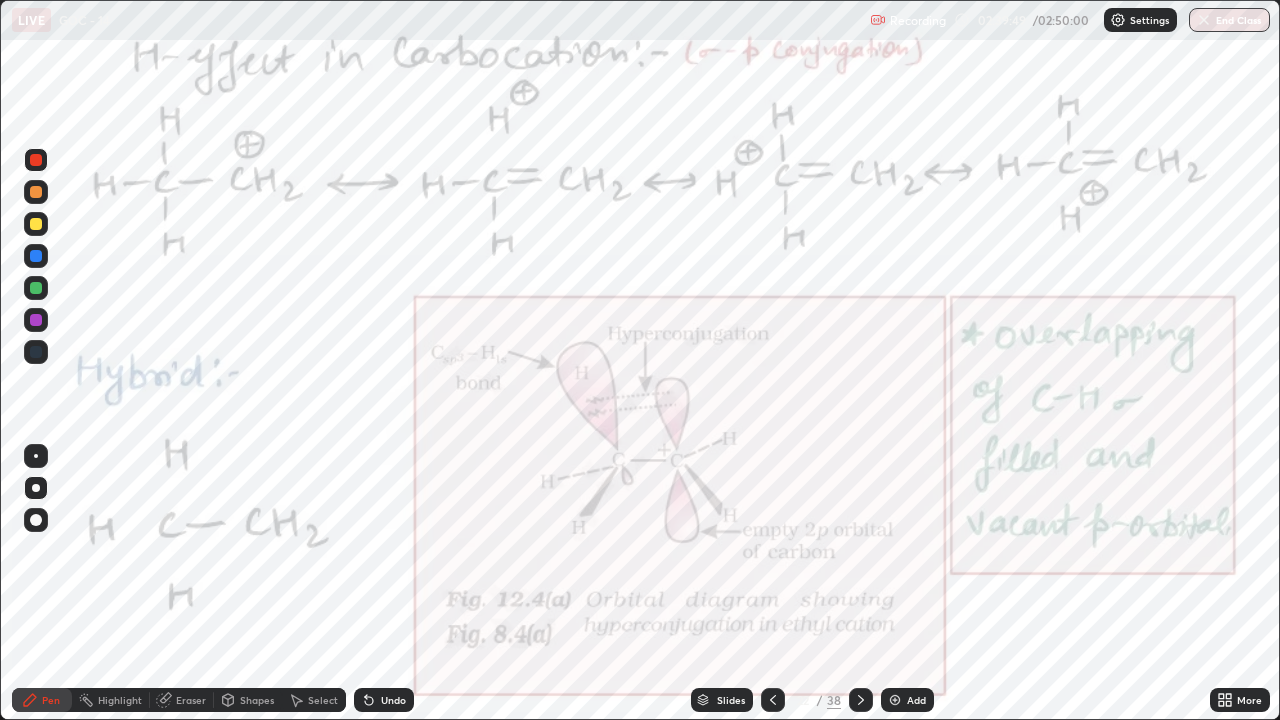 click on "Undo" at bounding box center (384, 700) 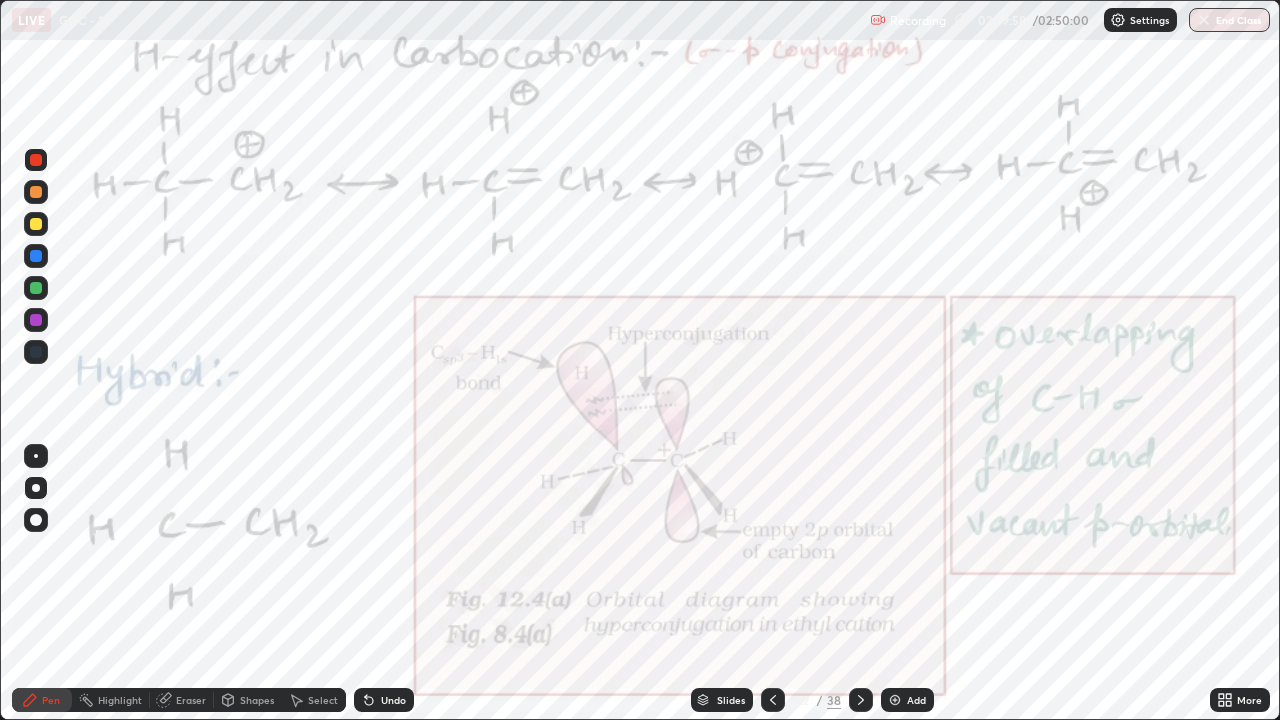 click at bounding box center (773, 700) 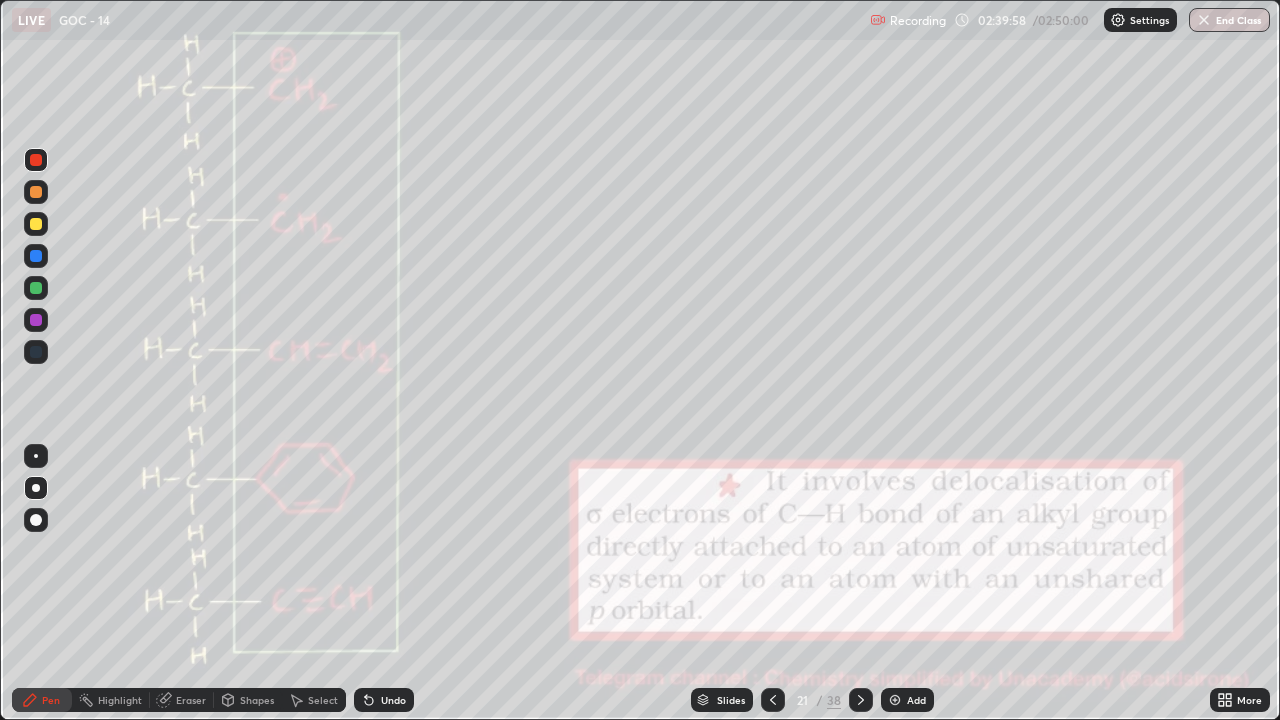 click 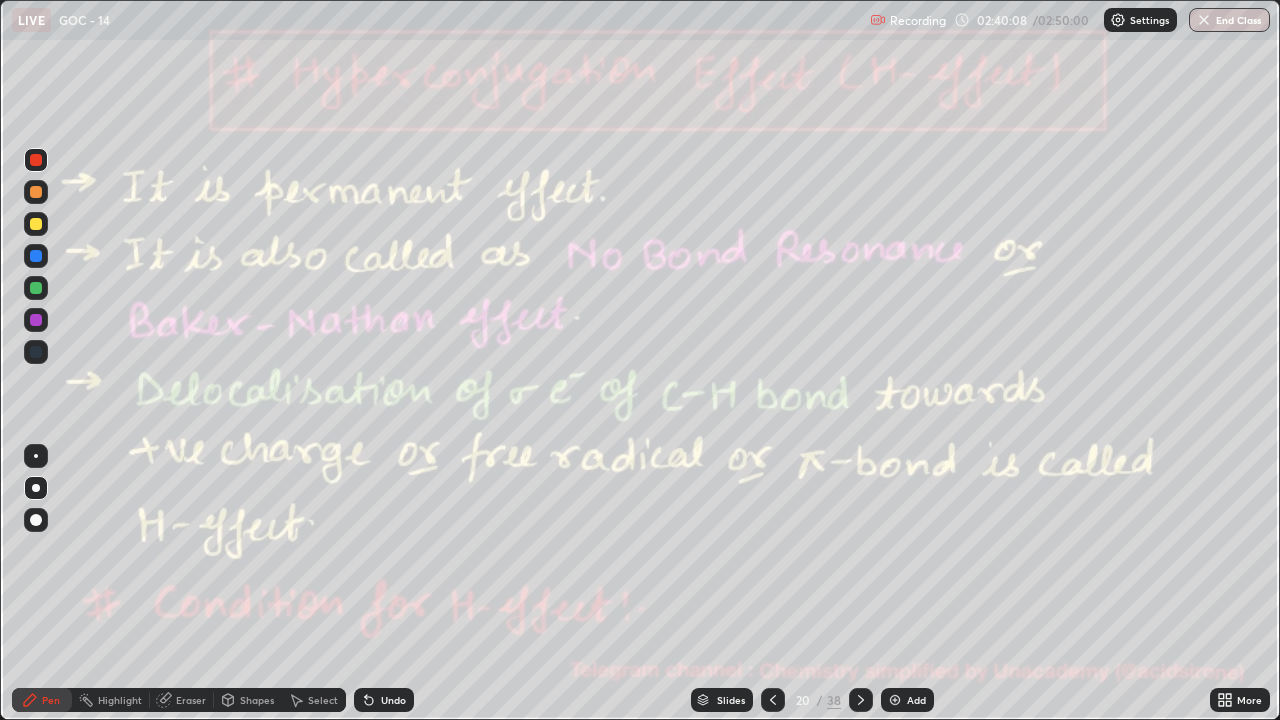 click at bounding box center [861, 700] 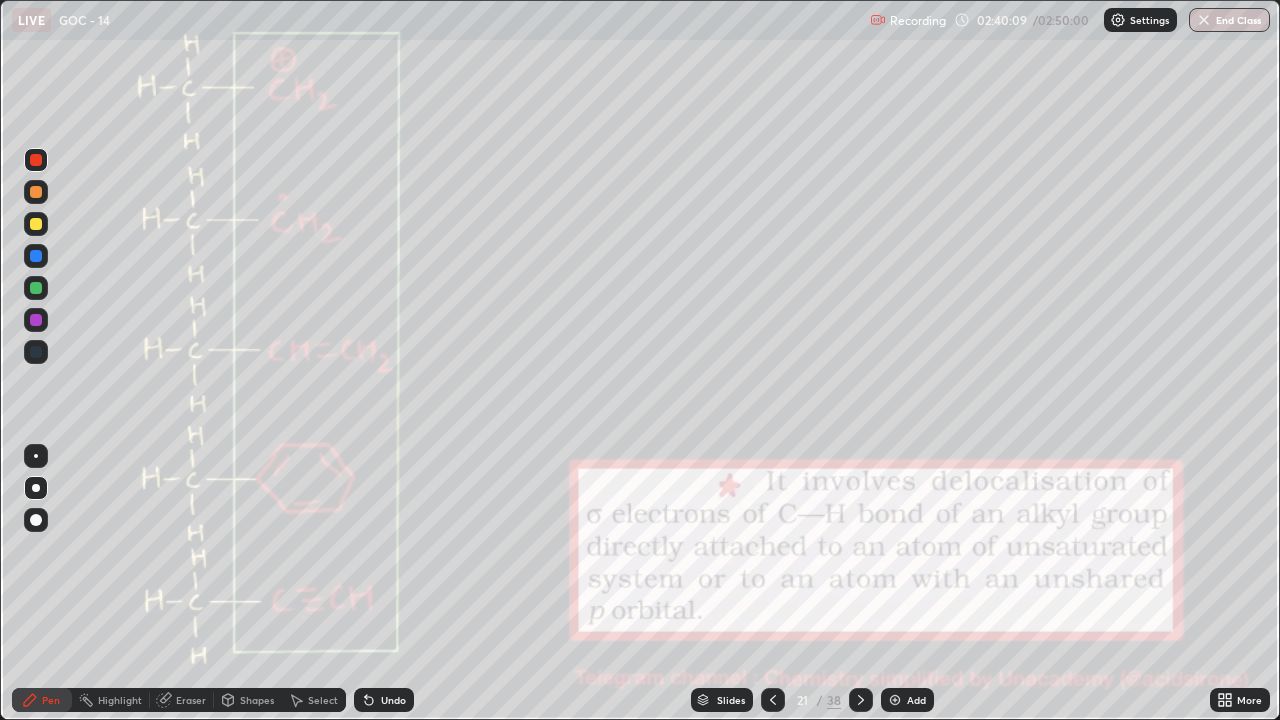 click at bounding box center [861, 700] 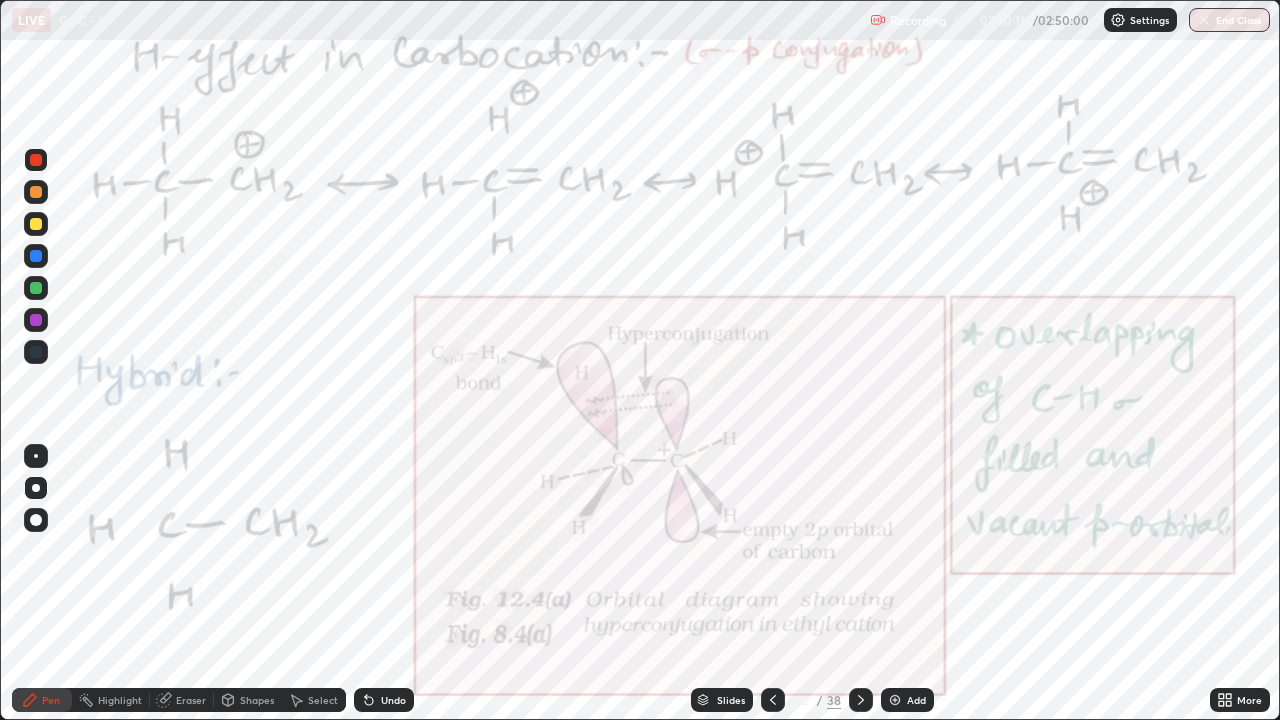 click 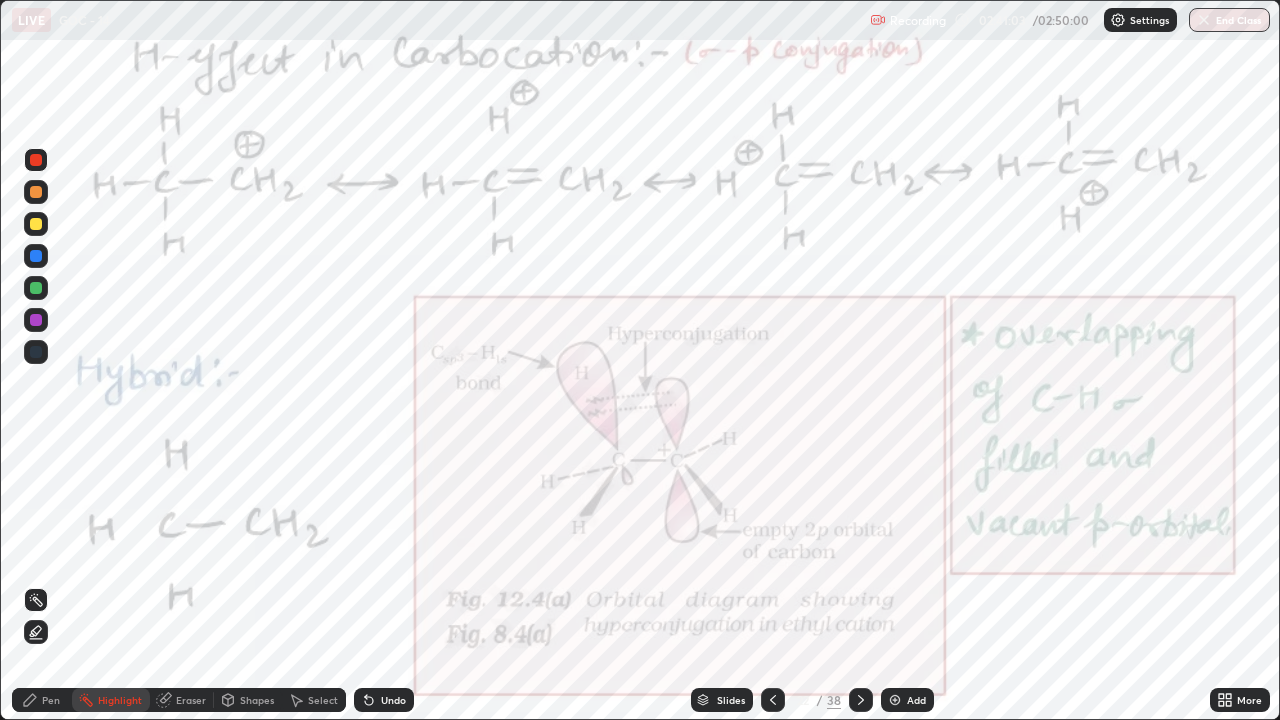 click 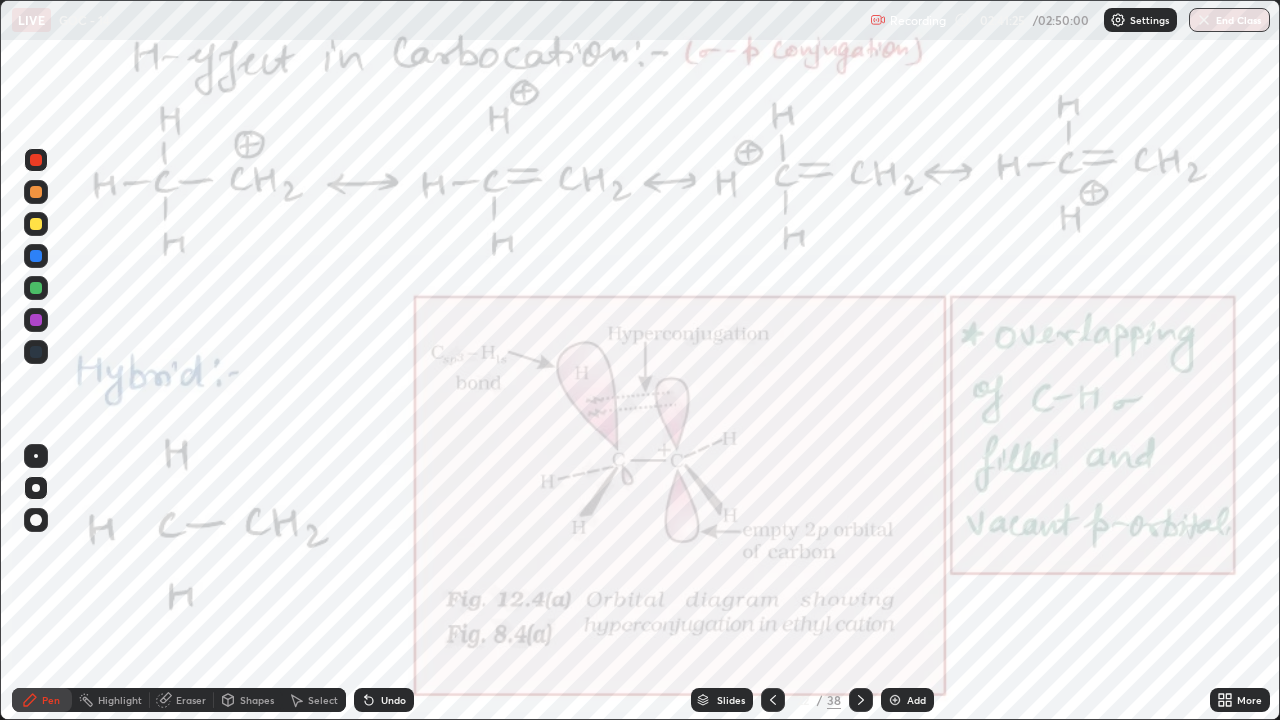 click 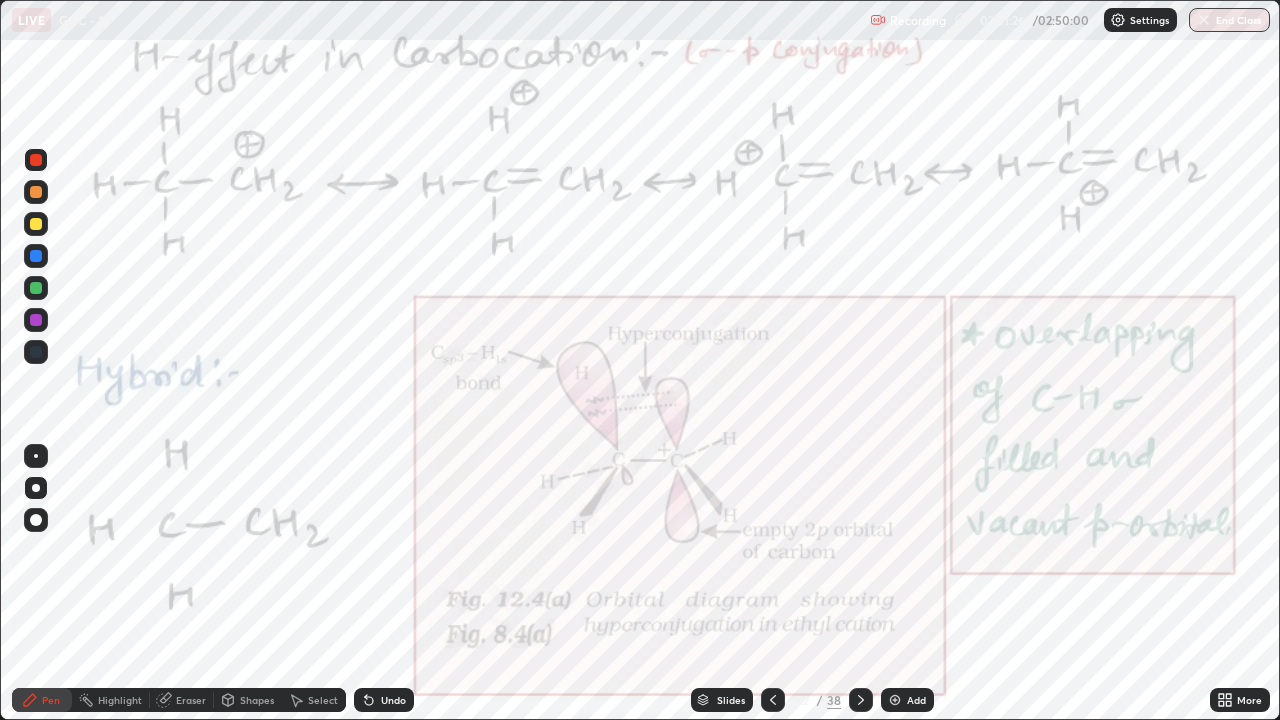 click on "Highlight" at bounding box center (120, 700) 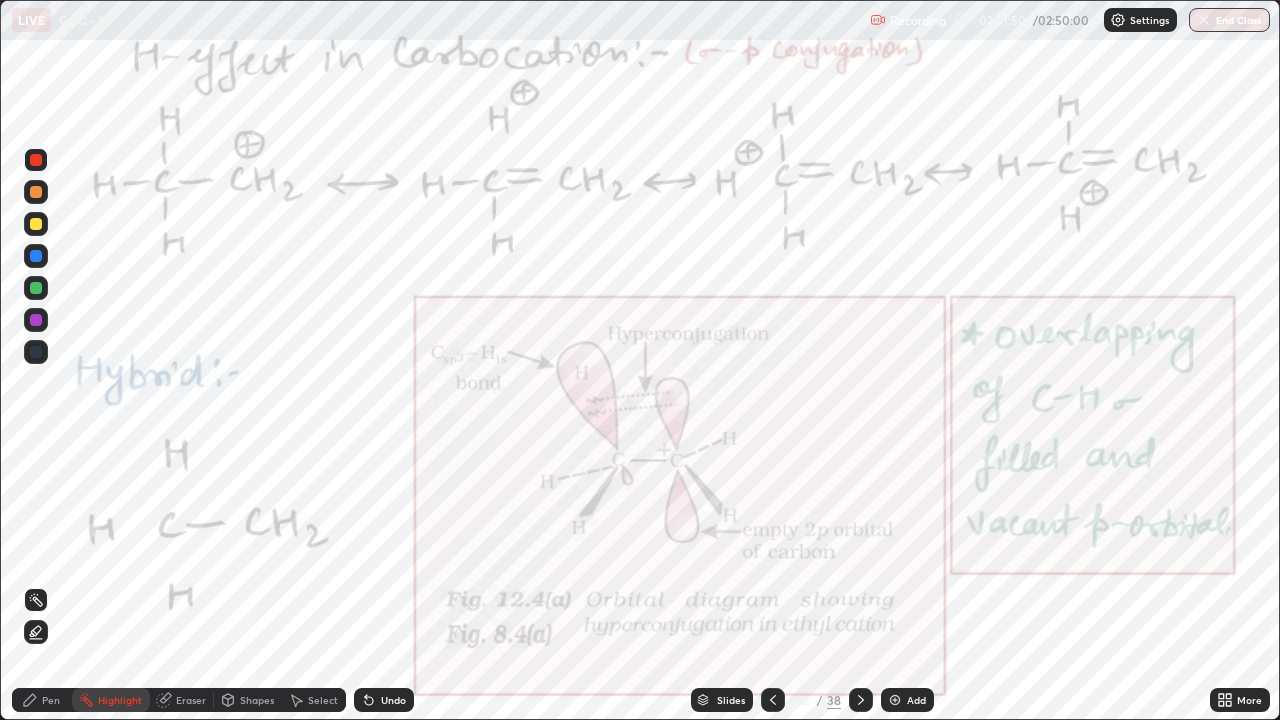 click on "Pen" at bounding box center (42, 700) 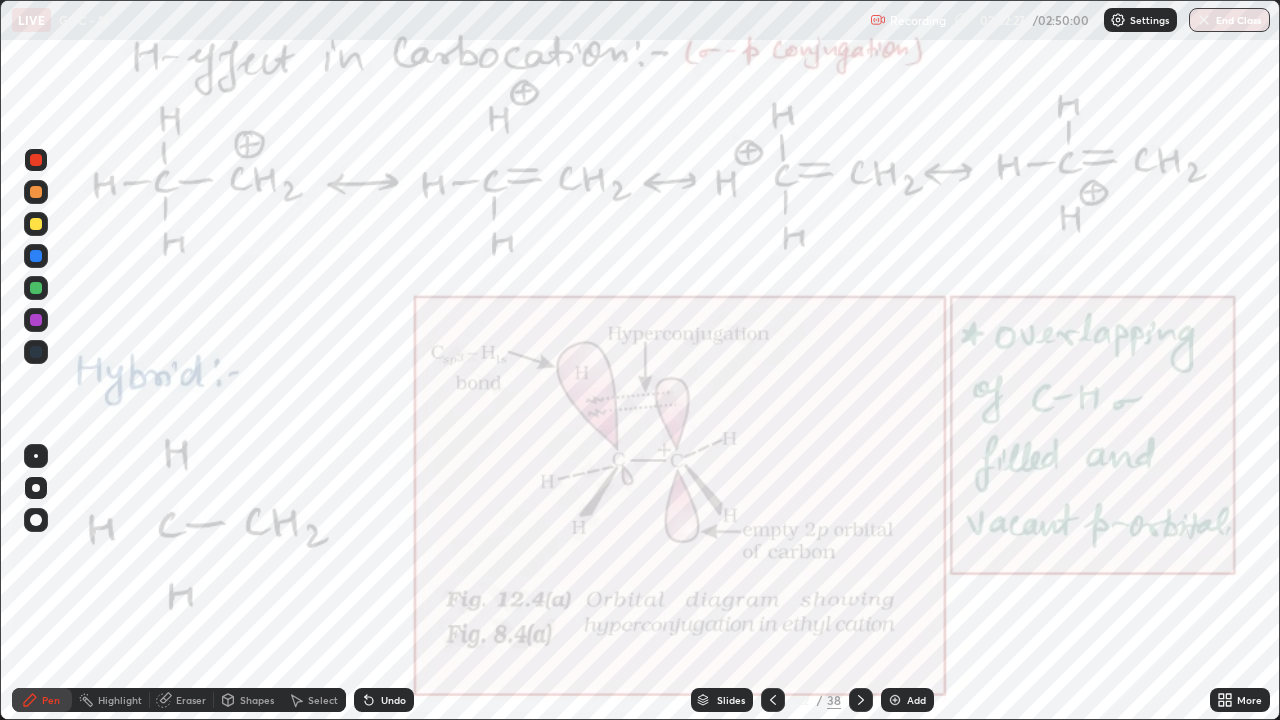 click on "Highlight" at bounding box center [111, 700] 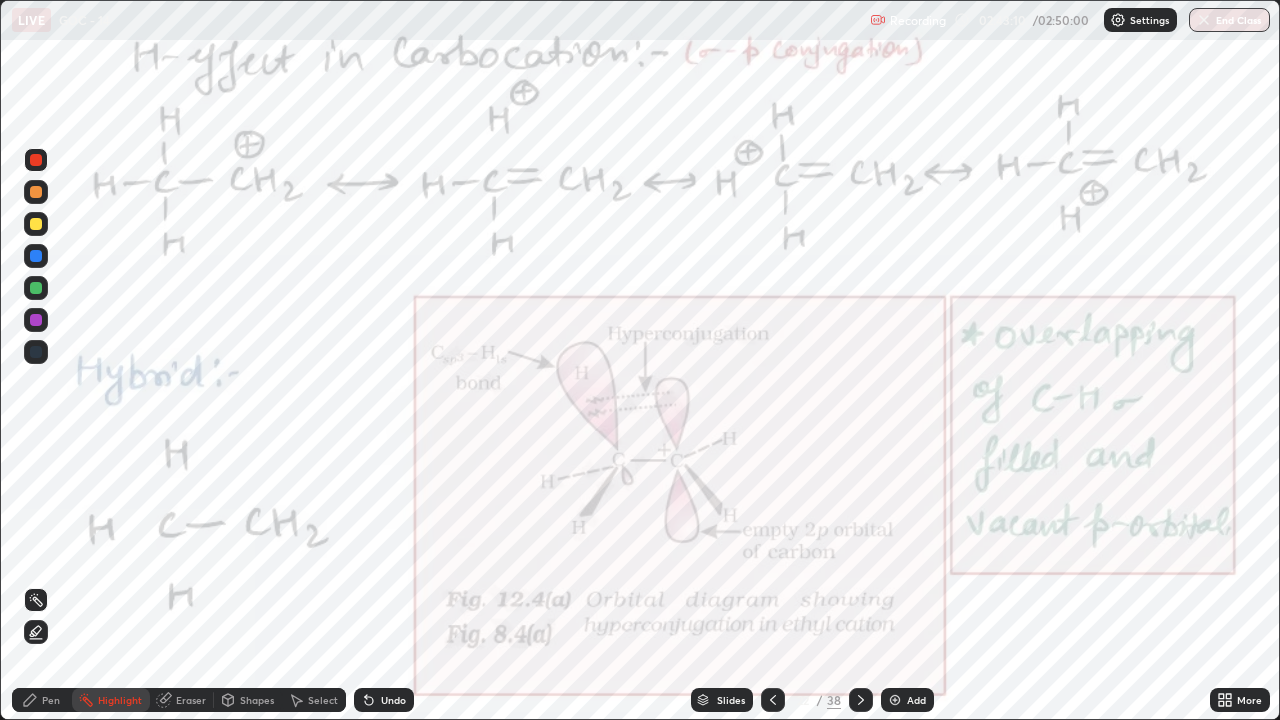 click on "Pen" at bounding box center [51, 700] 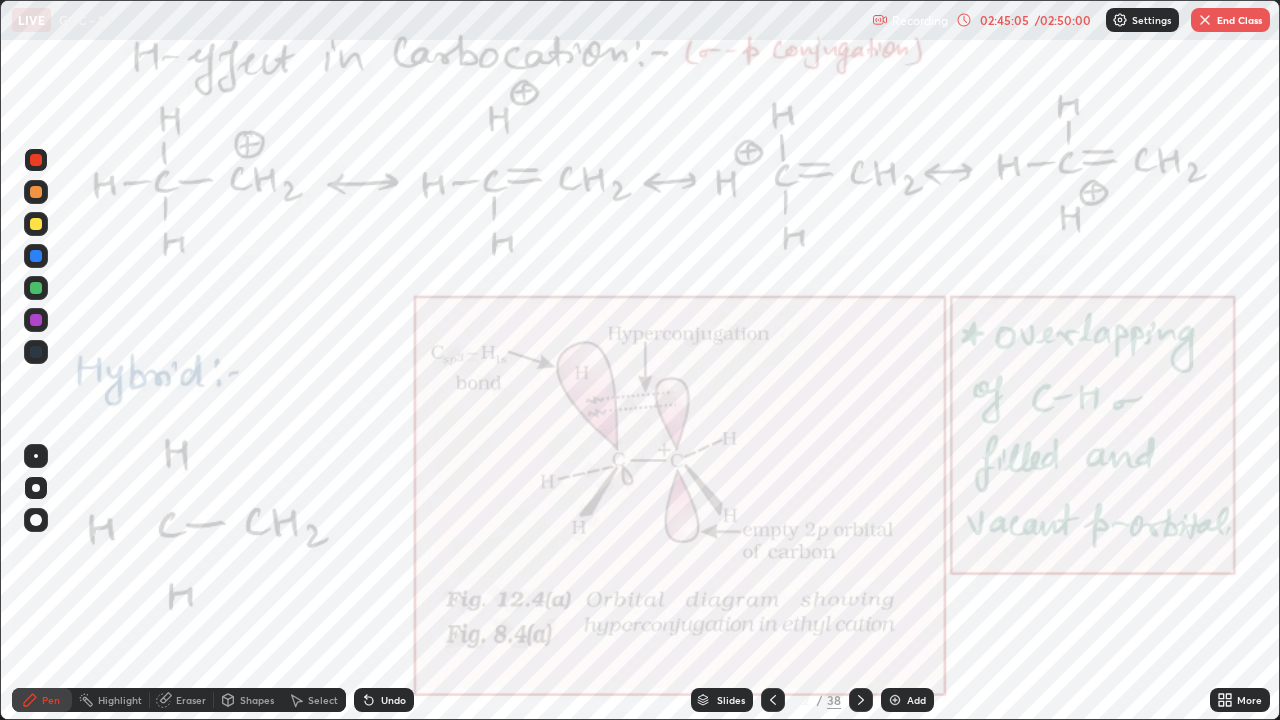click on "Undo" at bounding box center [384, 700] 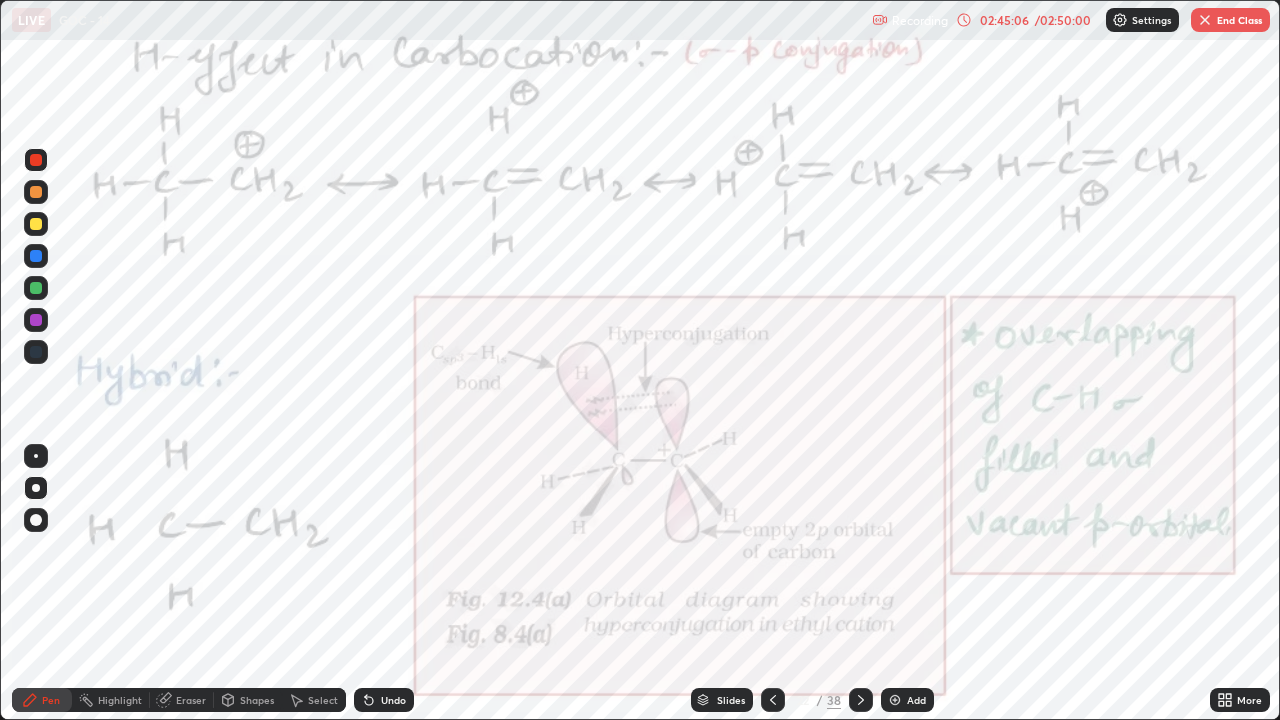 click on "Undo" at bounding box center (384, 700) 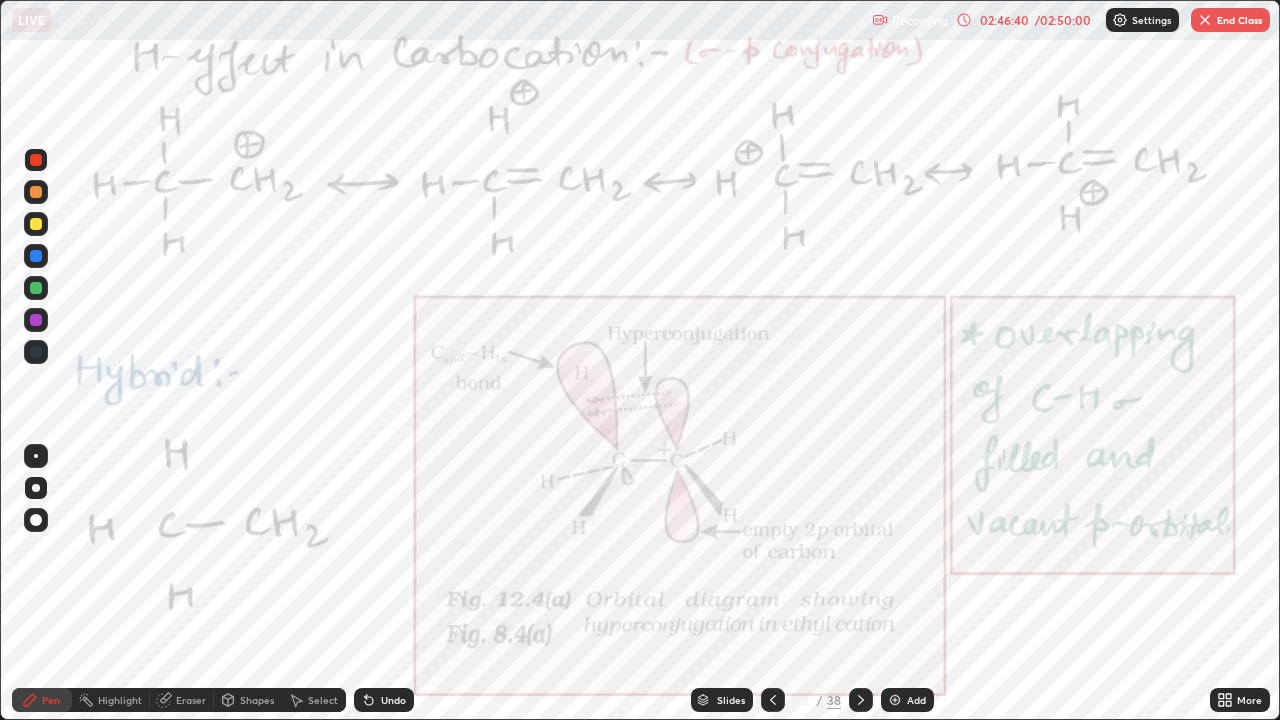 click 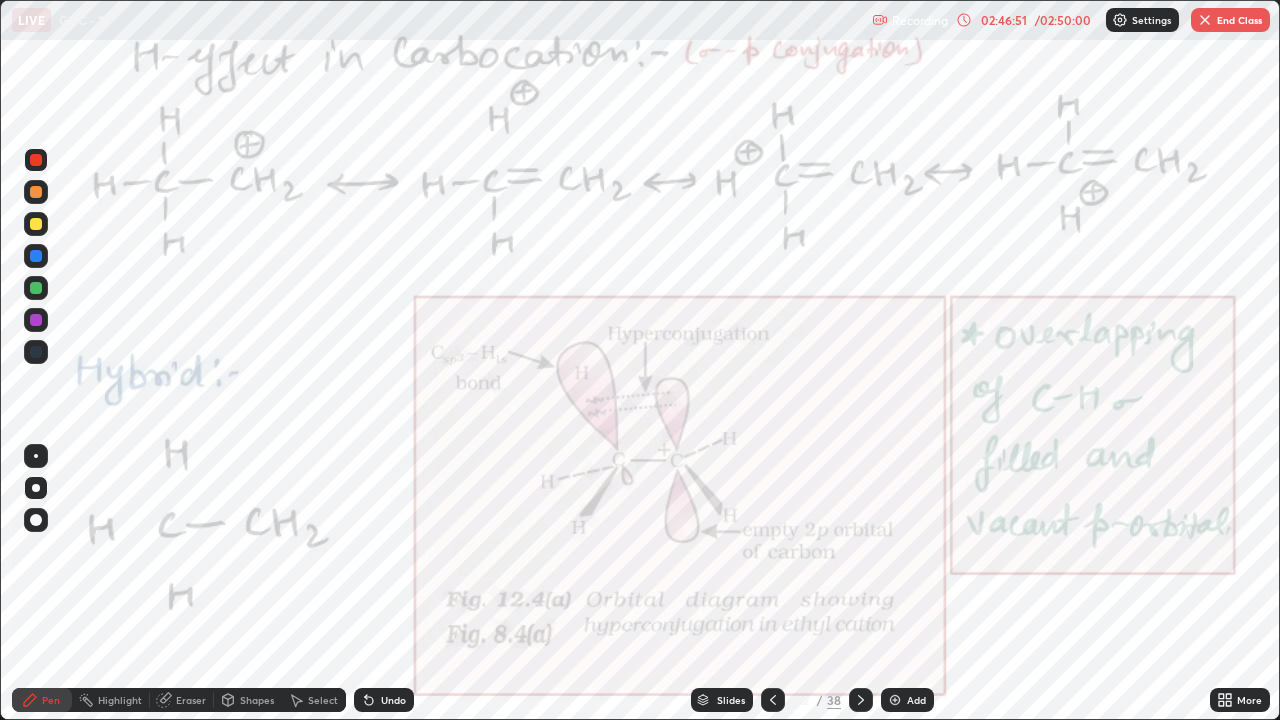 click on "Highlight" at bounding box center [120, 700] 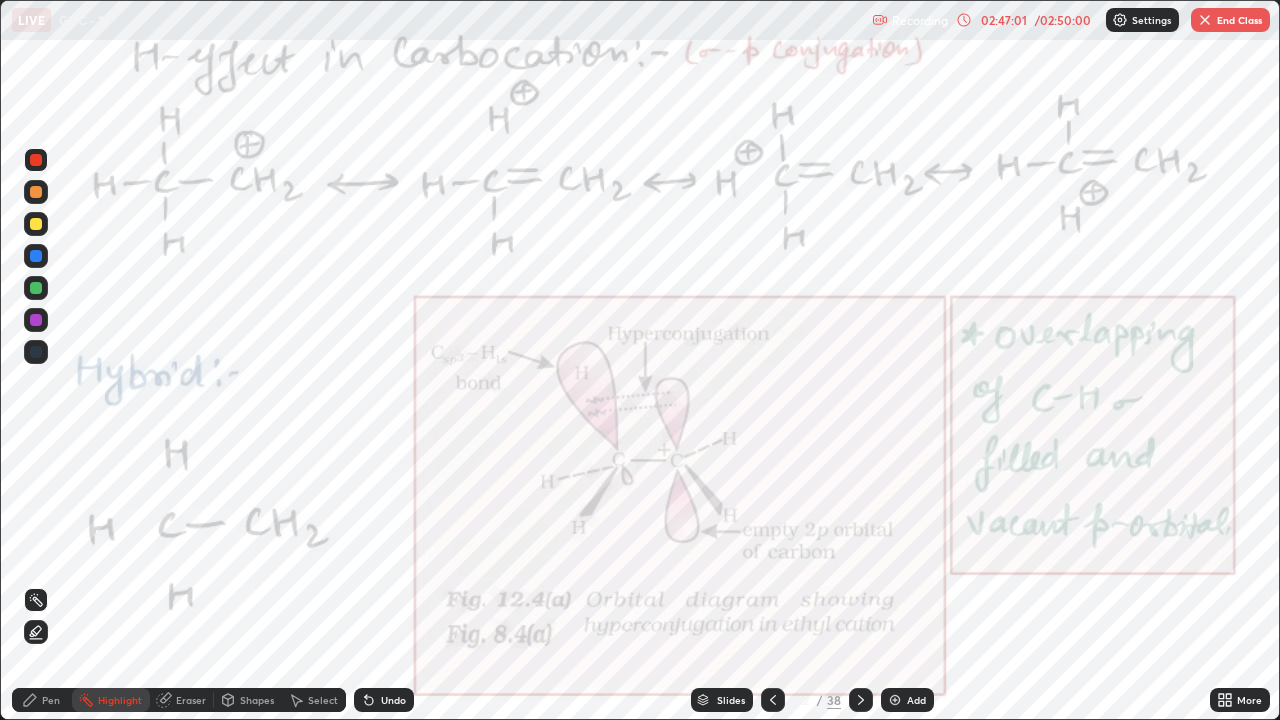 click on "Pen" at bounding box center (51, 700) 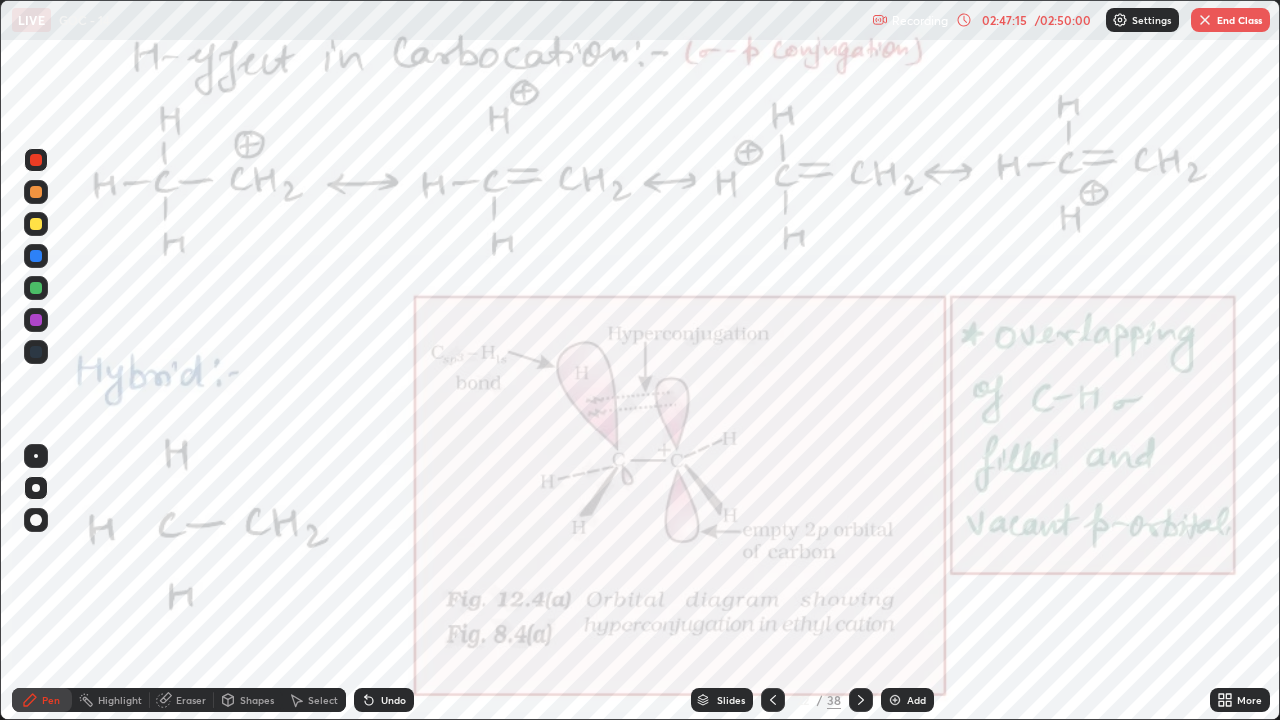 click on "Highlight" at bounding box center (120, 700) 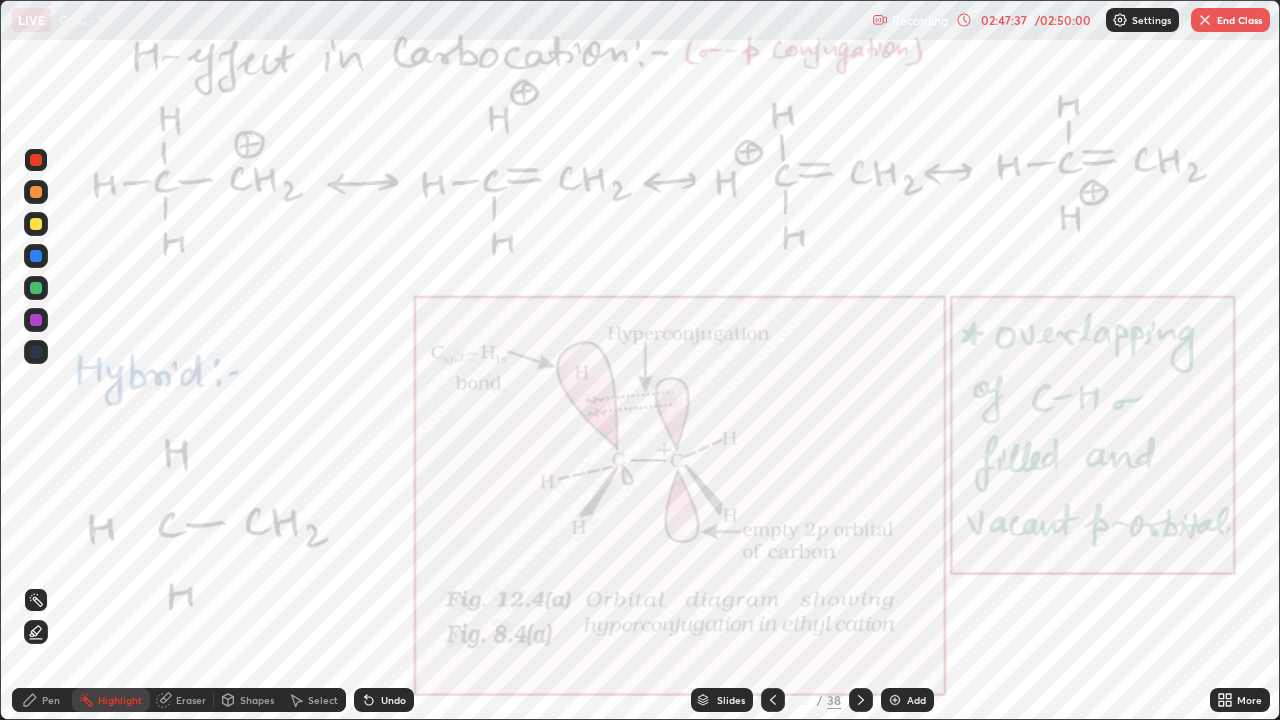 click 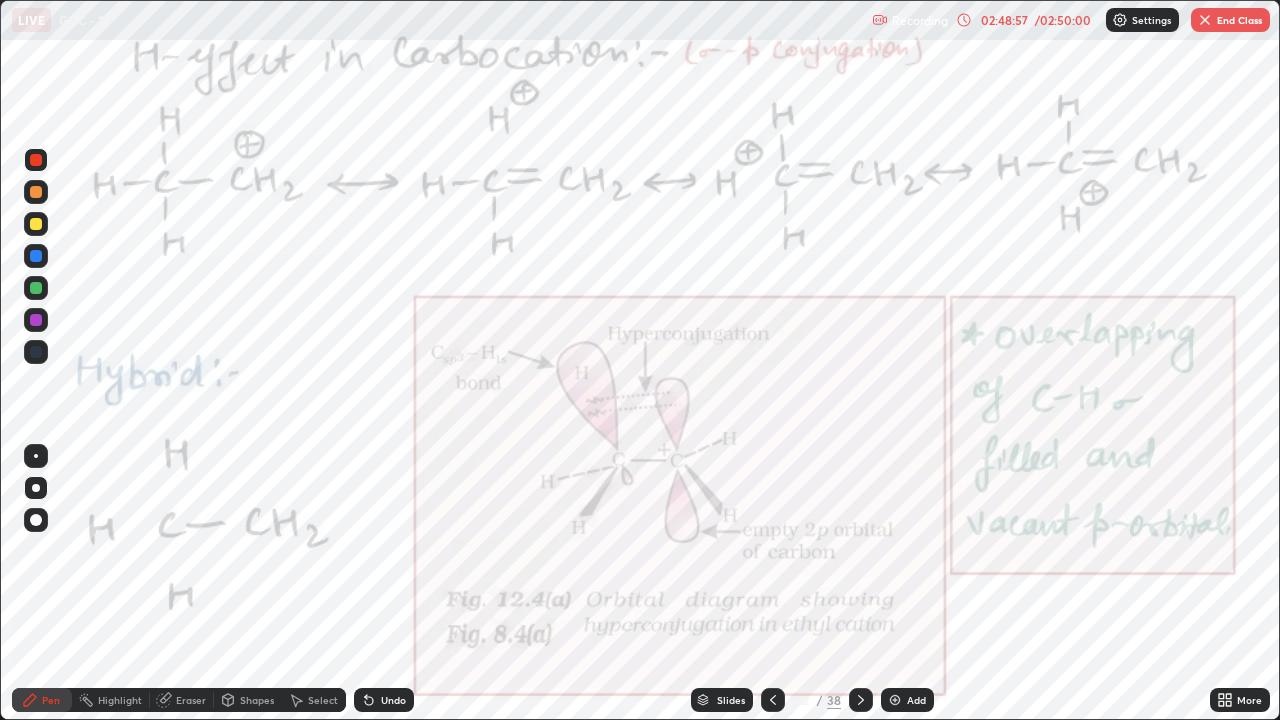 click at bounding box center (36, 288) 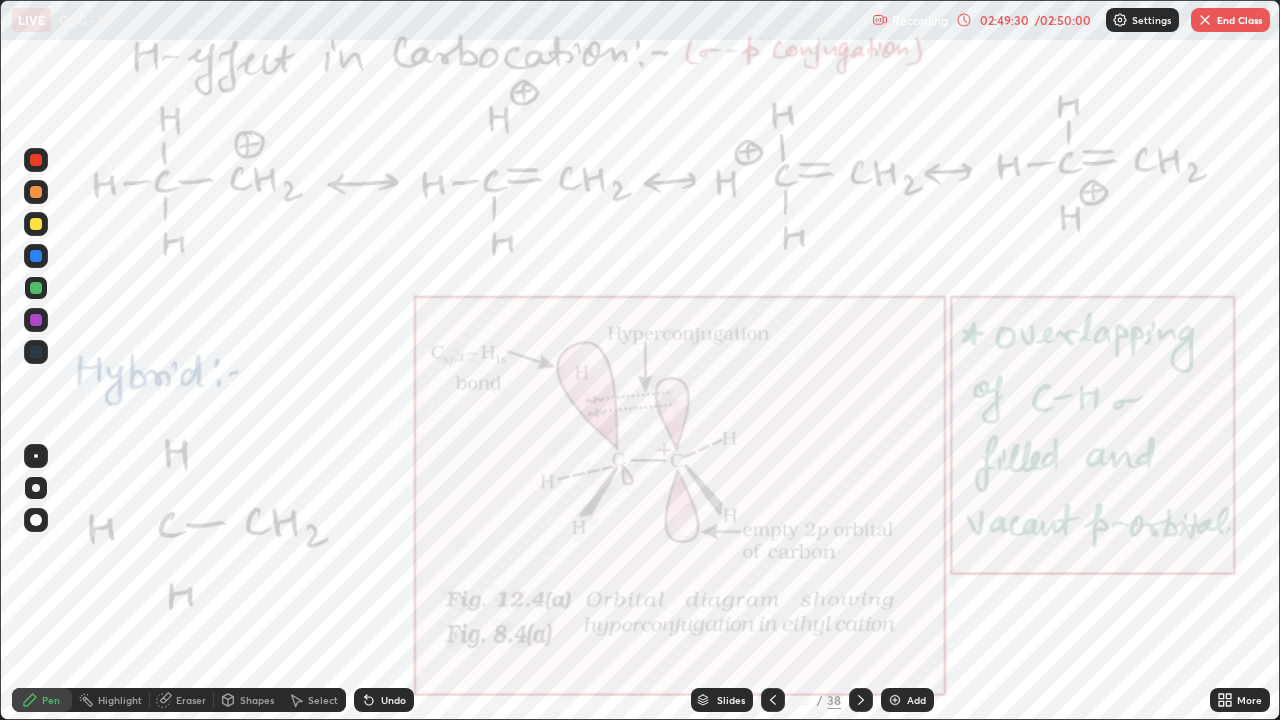 click on "Undo" at bounding box center [393, 700] 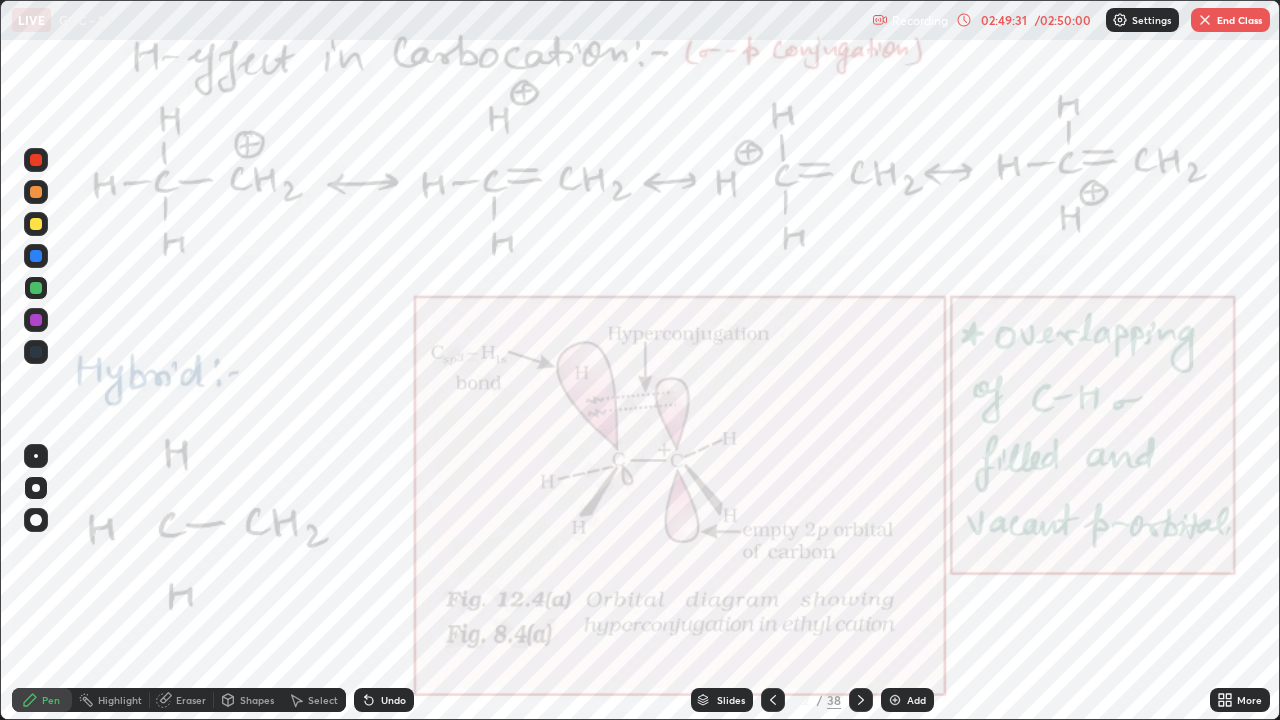 click on "Undo" at bounding box center (384, 700) 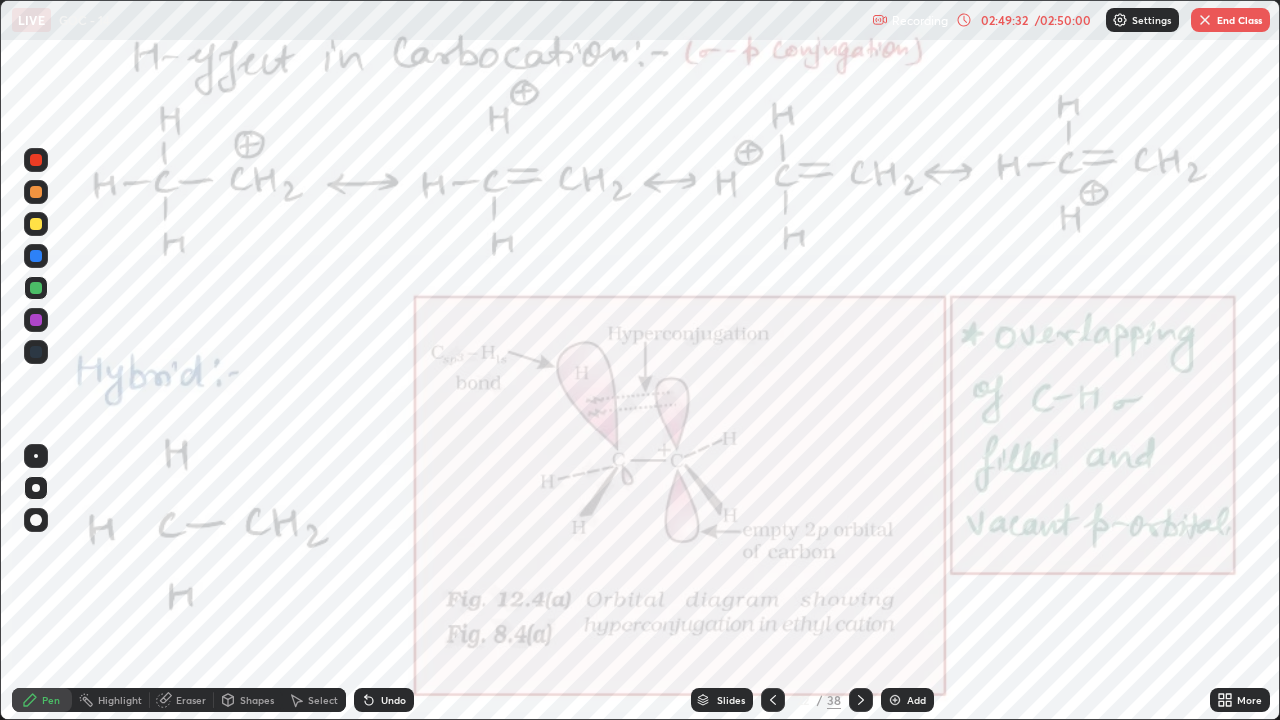 click on "Undo" at bounding box center (384, 700) 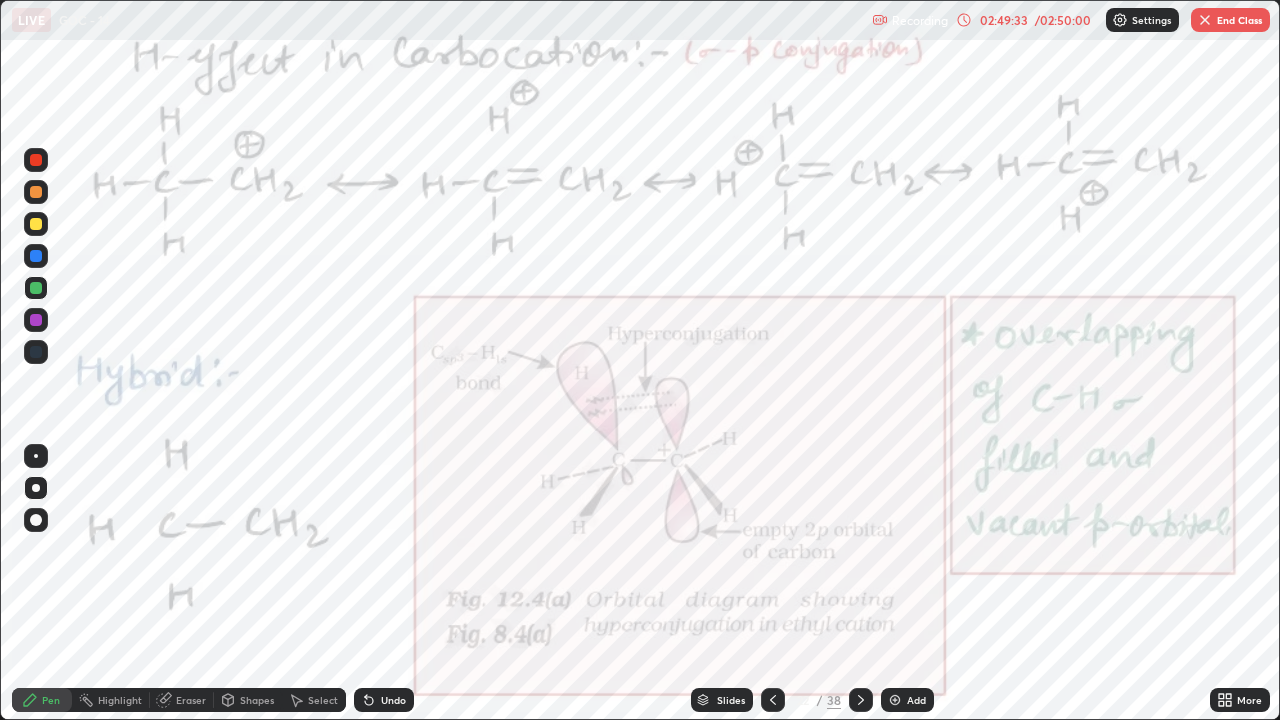 click 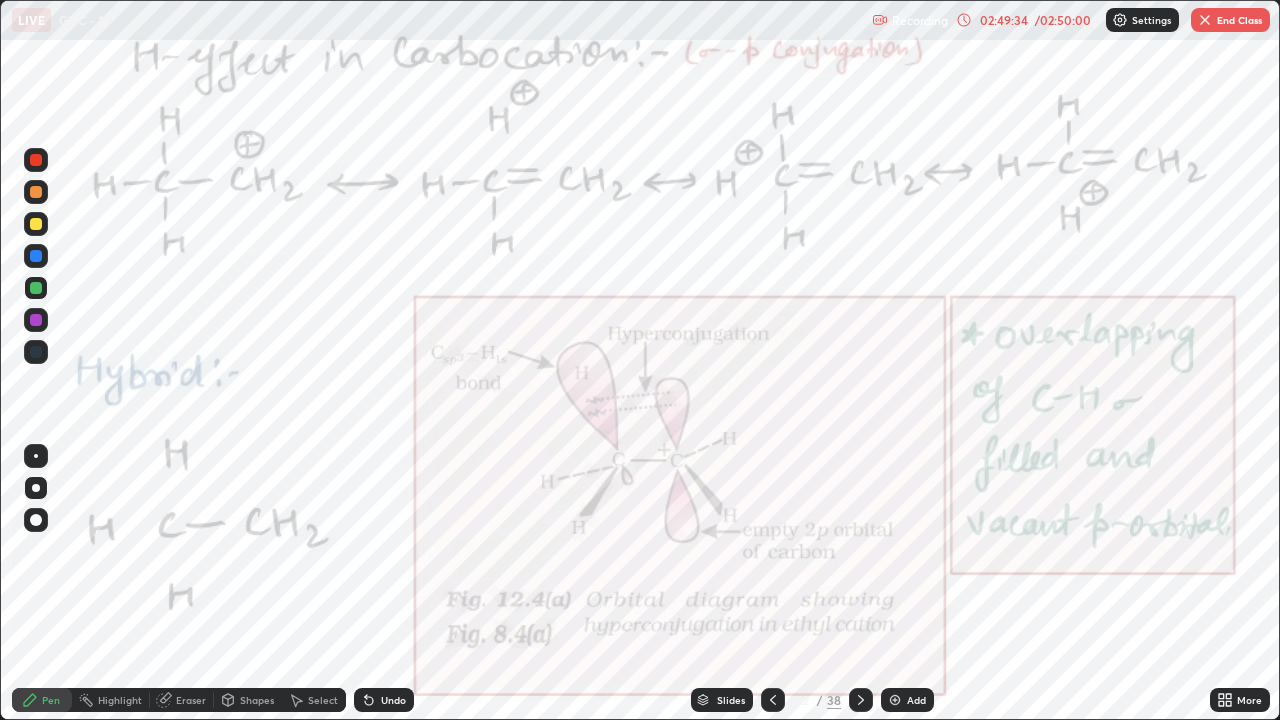 click at bounding box center [36, 160] 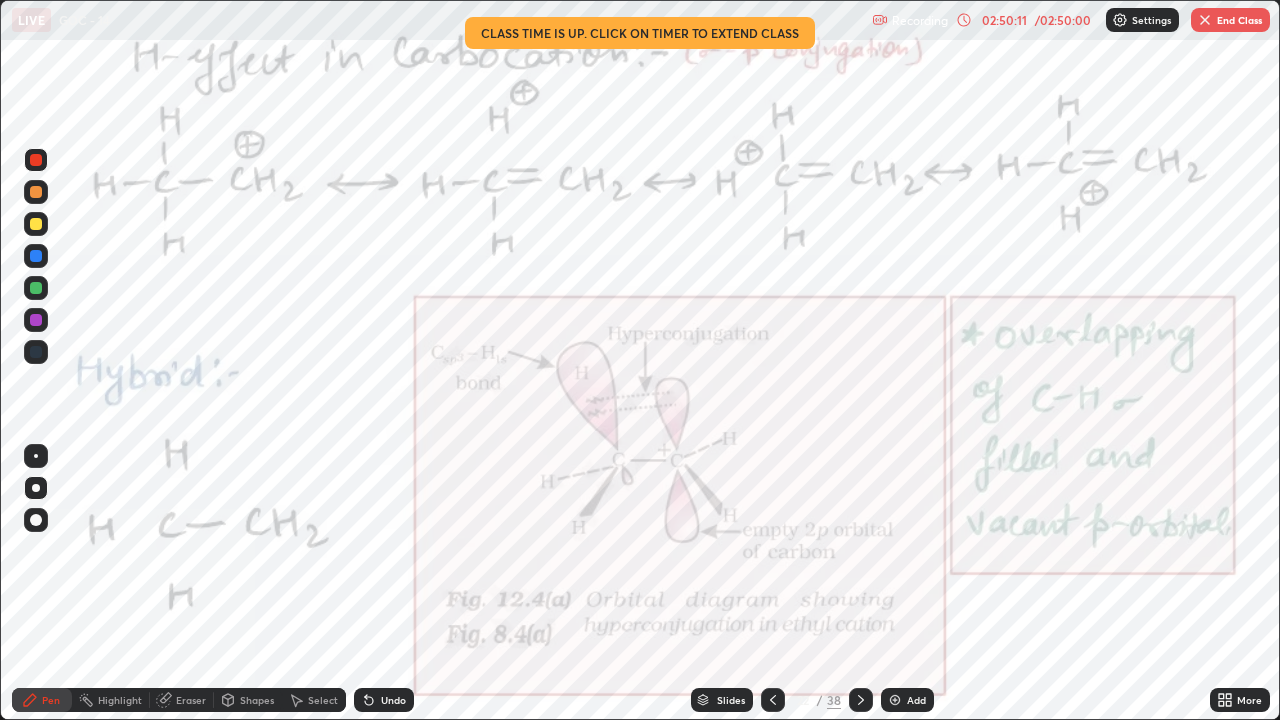 click on "02:50:11" at bounding box center (1004, 20) 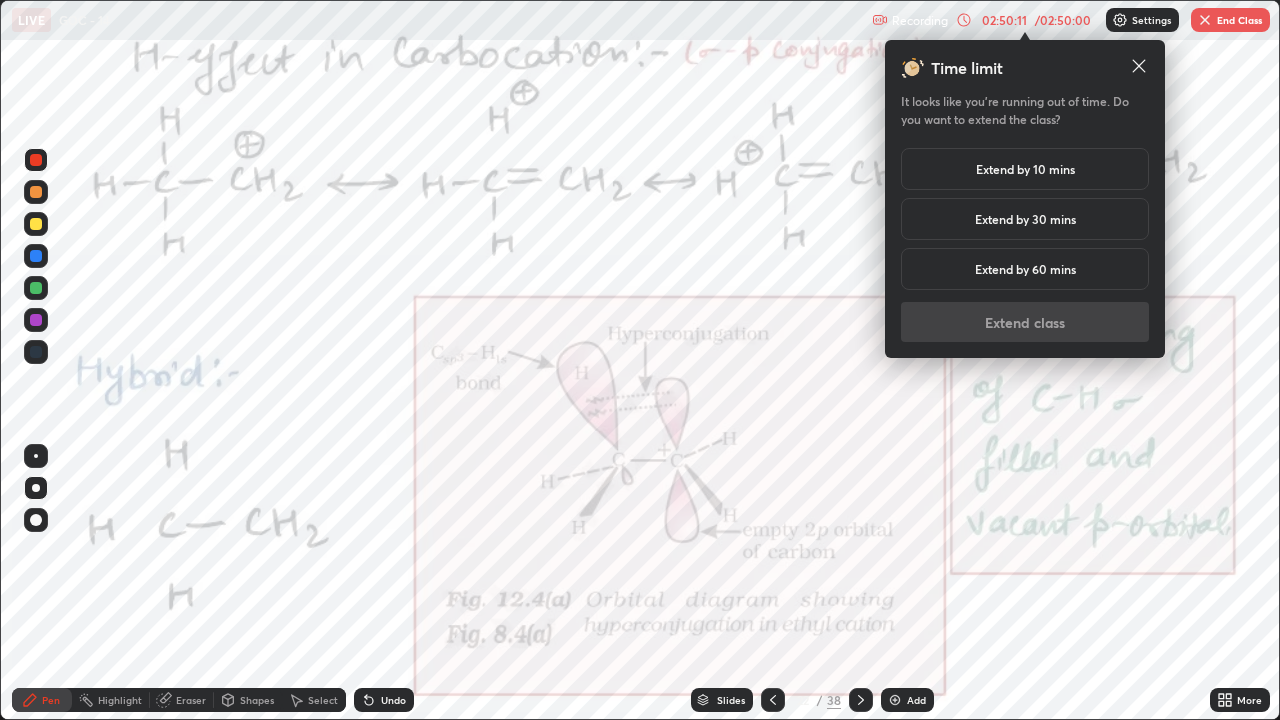 click on "Extend by 10 mins" at bounding box center (1025, 169) 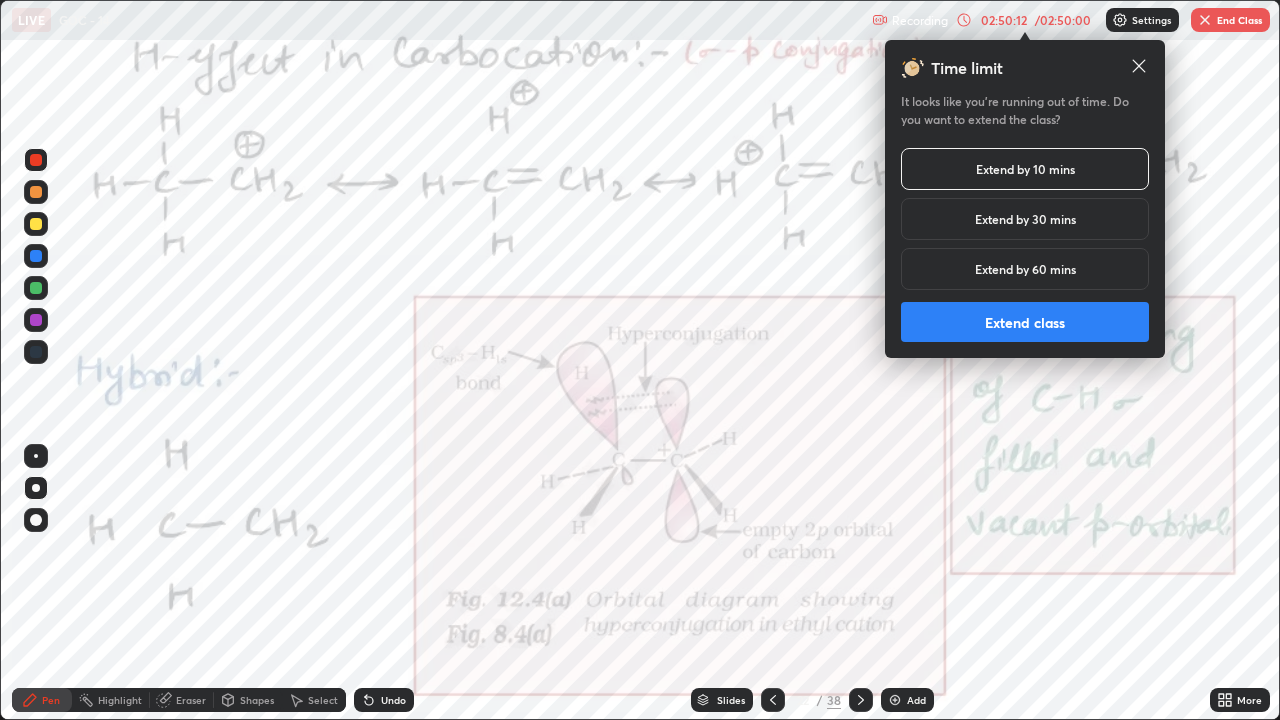 click on "Extend class" at bounding box center (1025, 322) 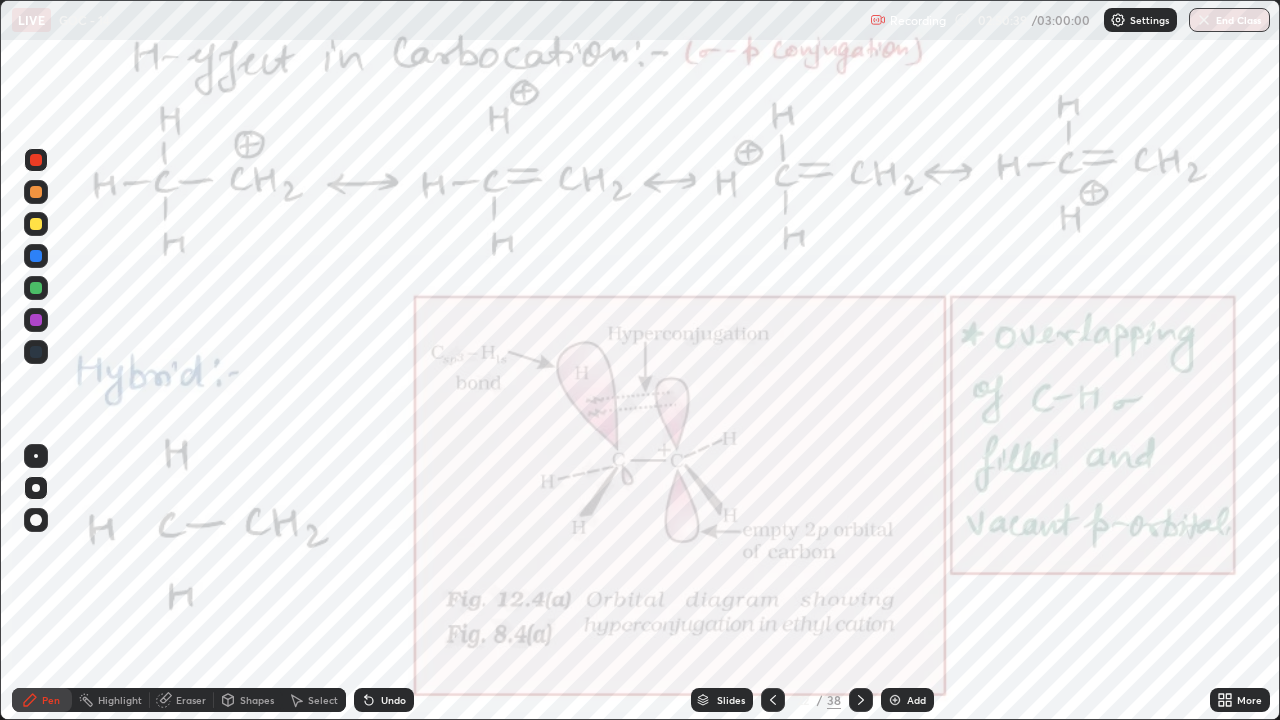 click 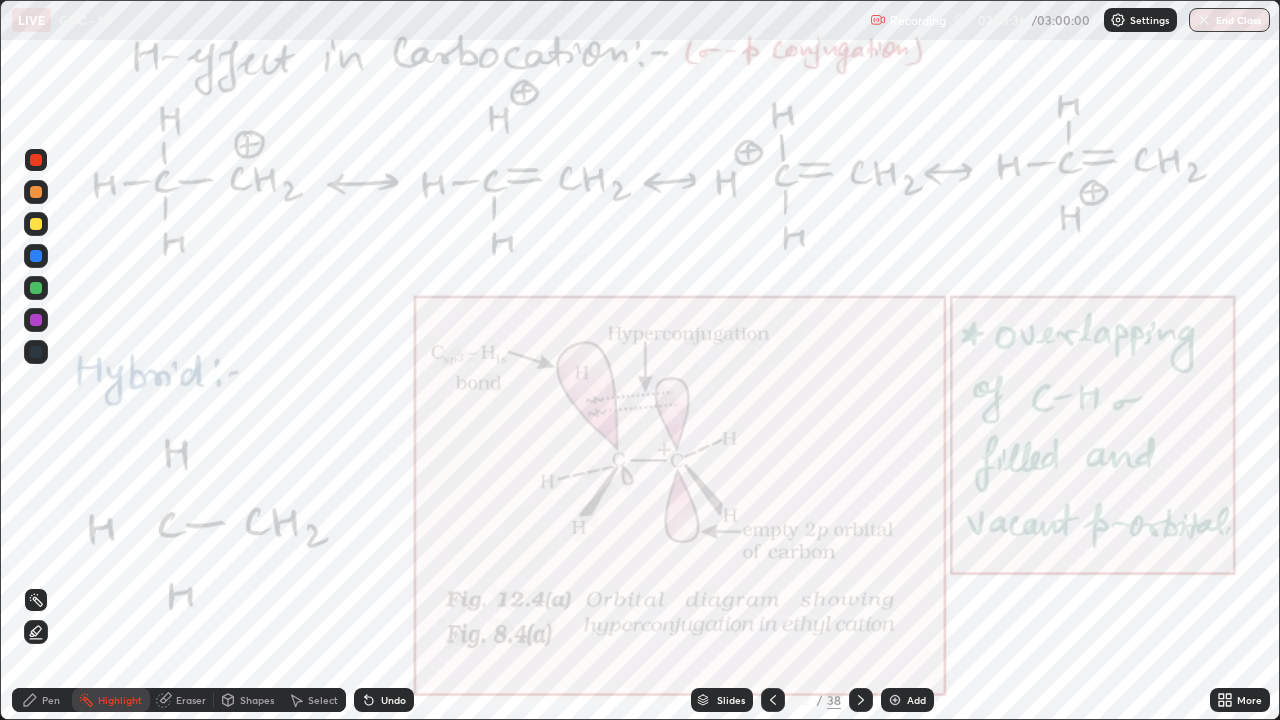 click 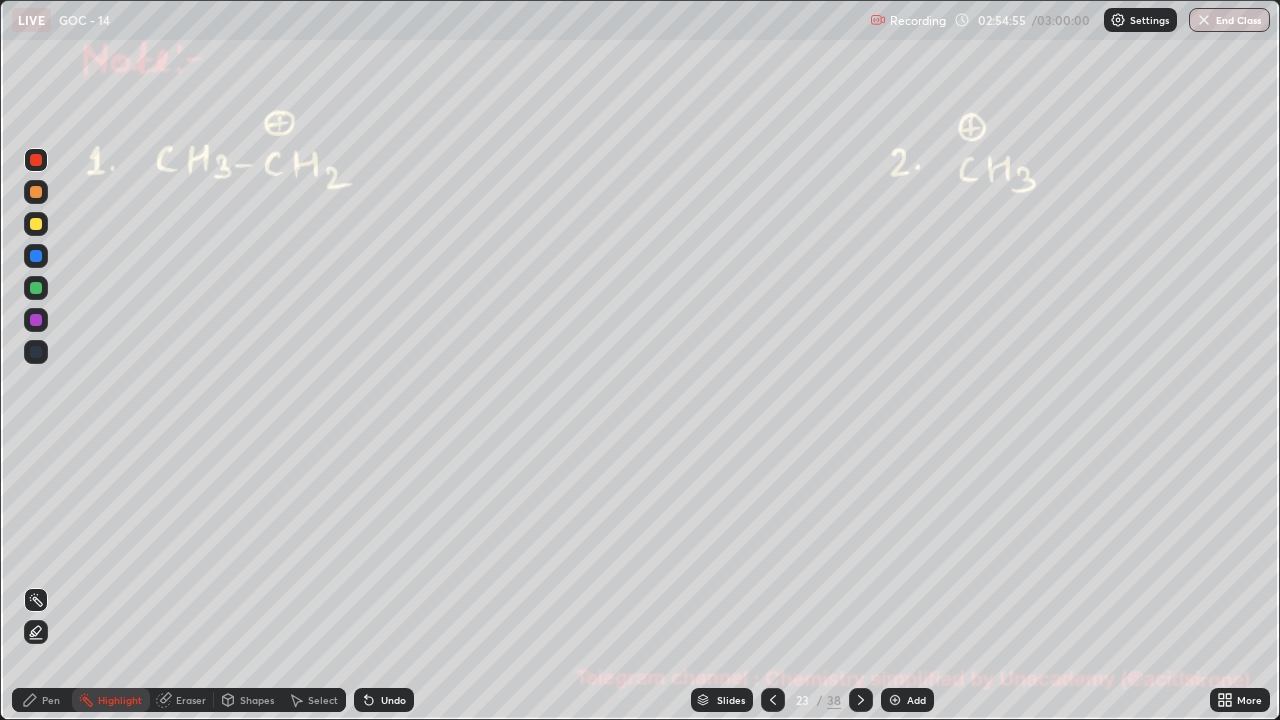 click 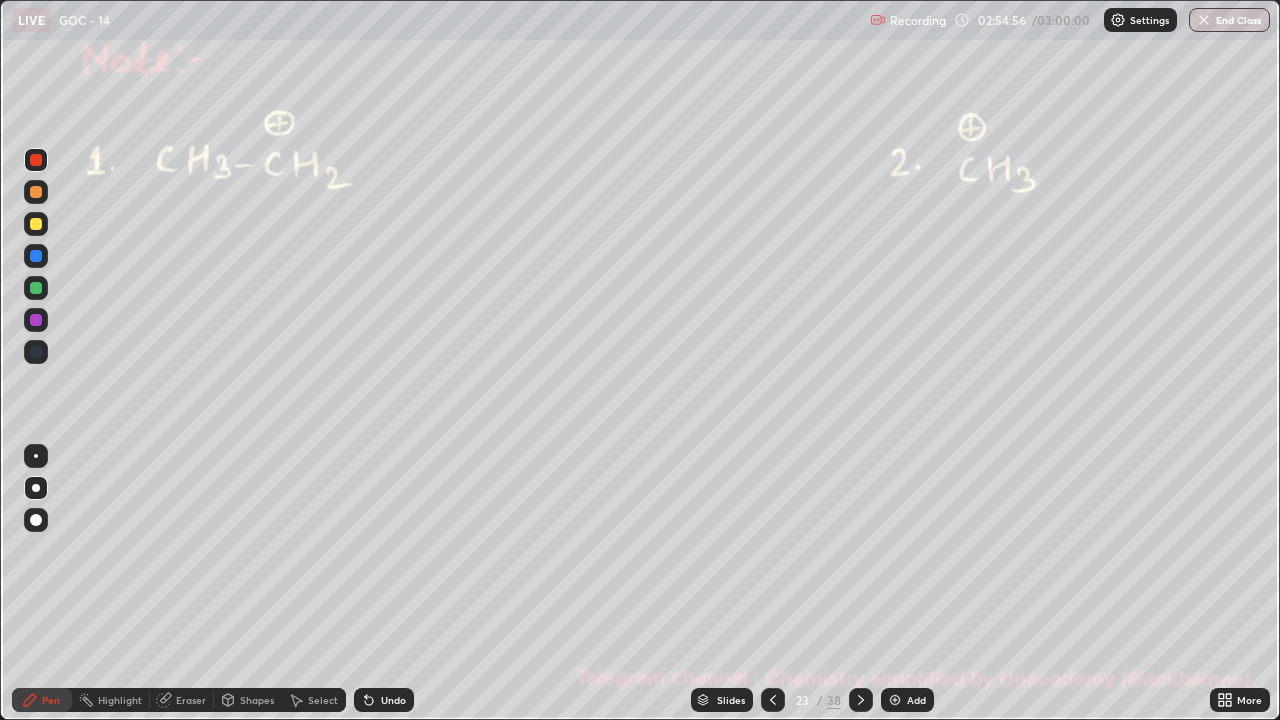 click at bounding box center [36, 224] 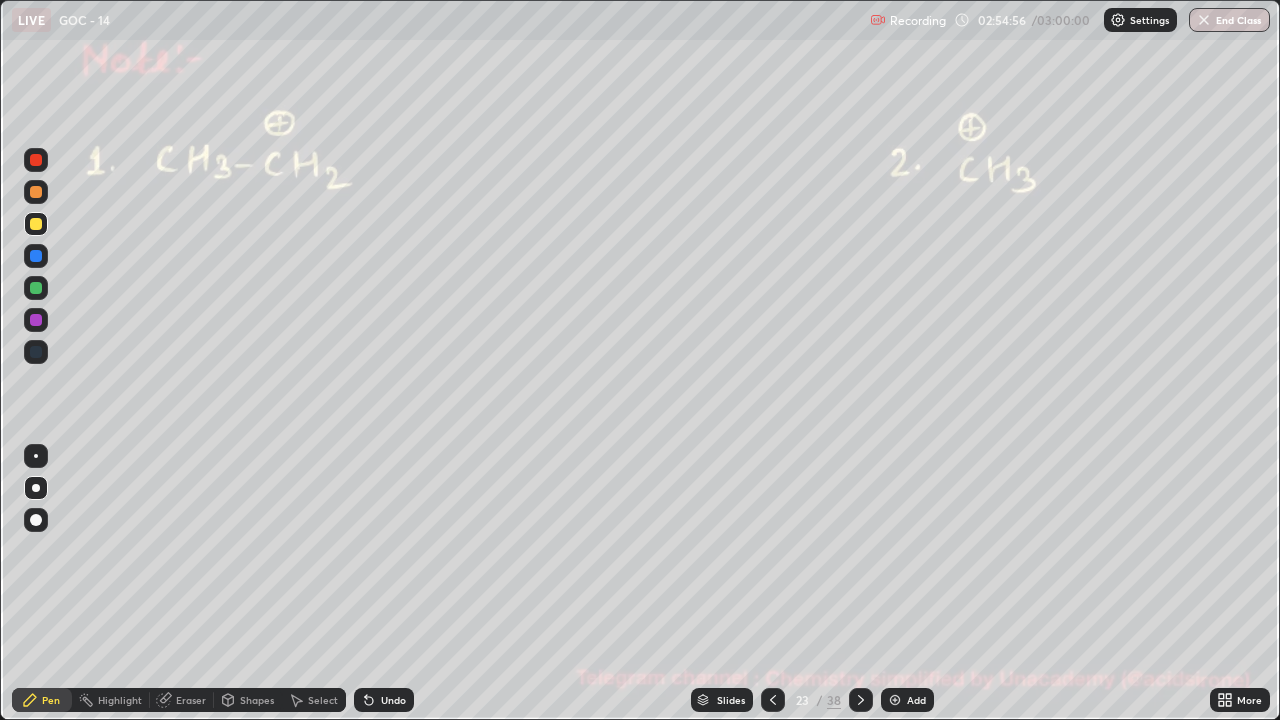 click at bounding box center [36, 224] 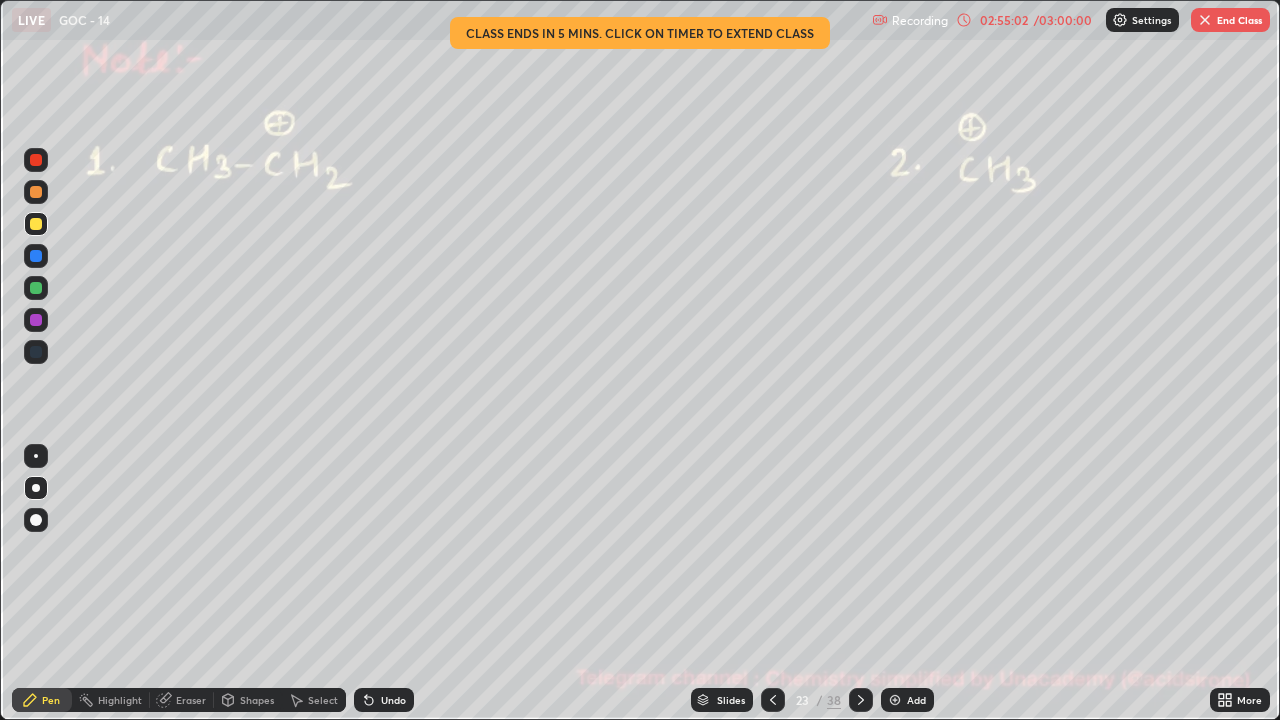 click at bounding box center (36, 192) 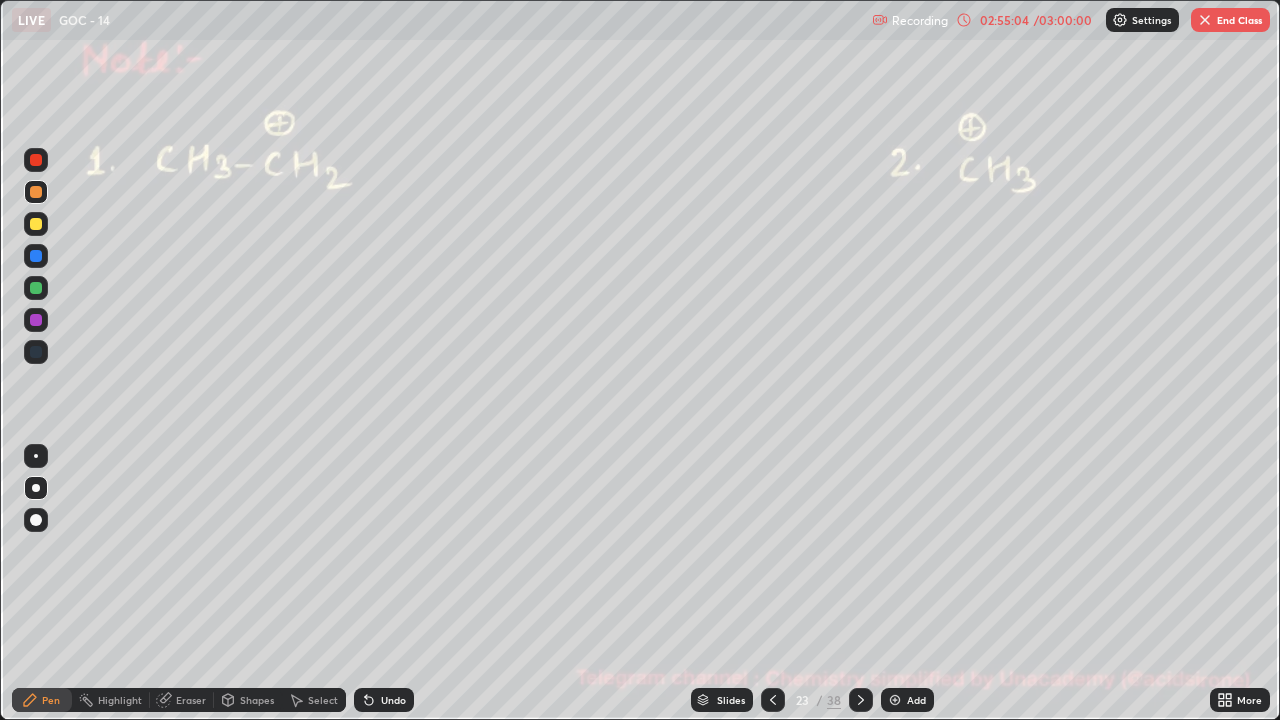 click on "02:55:04" at bounding box center (1004, 20) 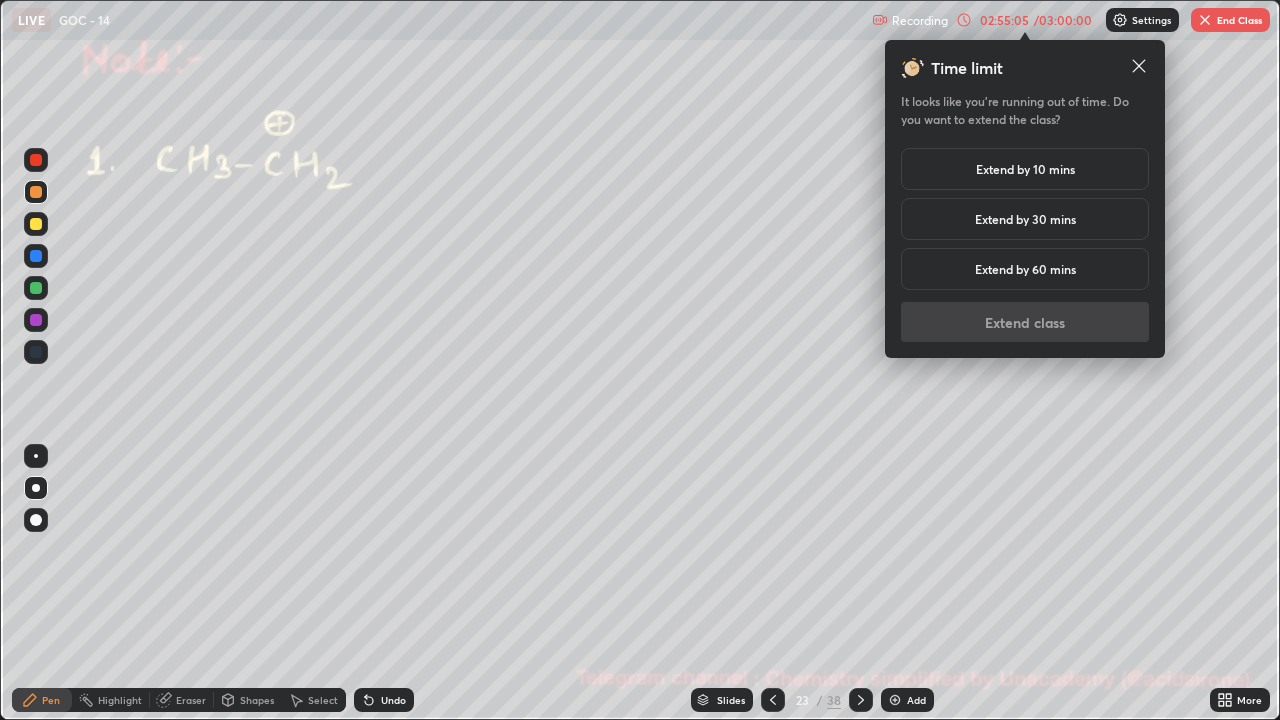 click on "Extend by 30 mins" at bounding box center (1025, 219) 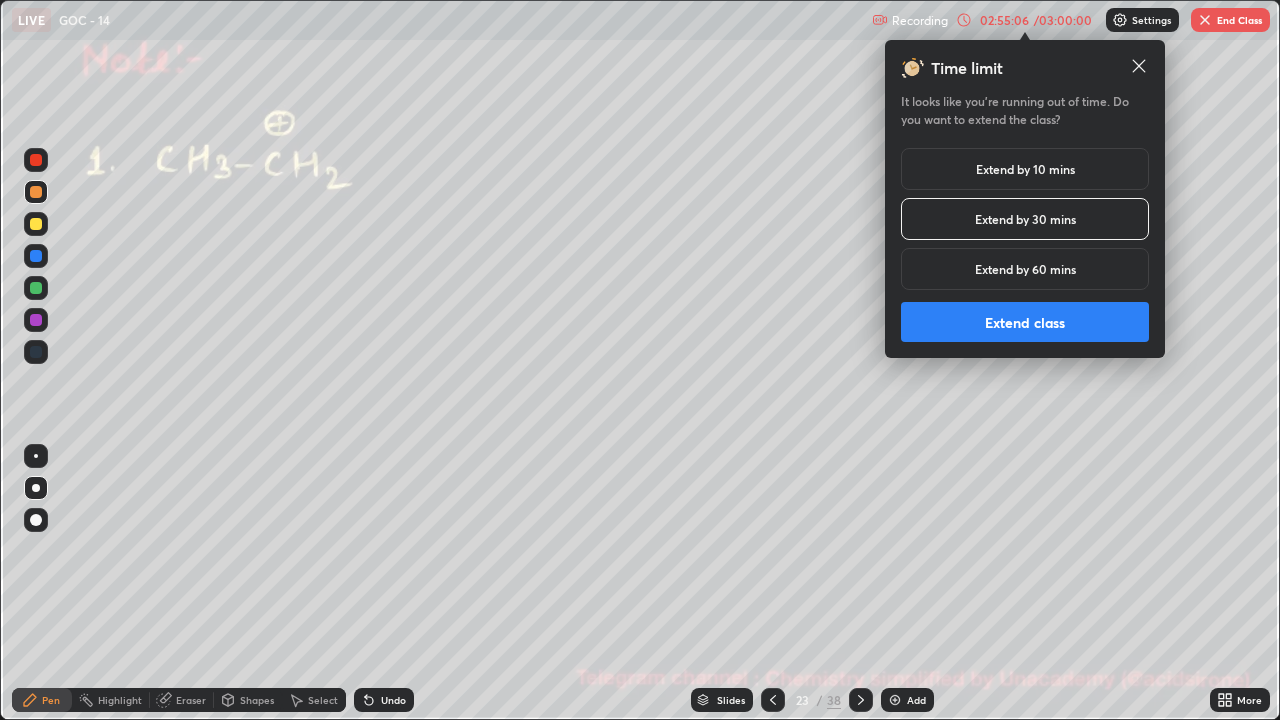 click on "Extend class" at bounding box center (1025, 322) 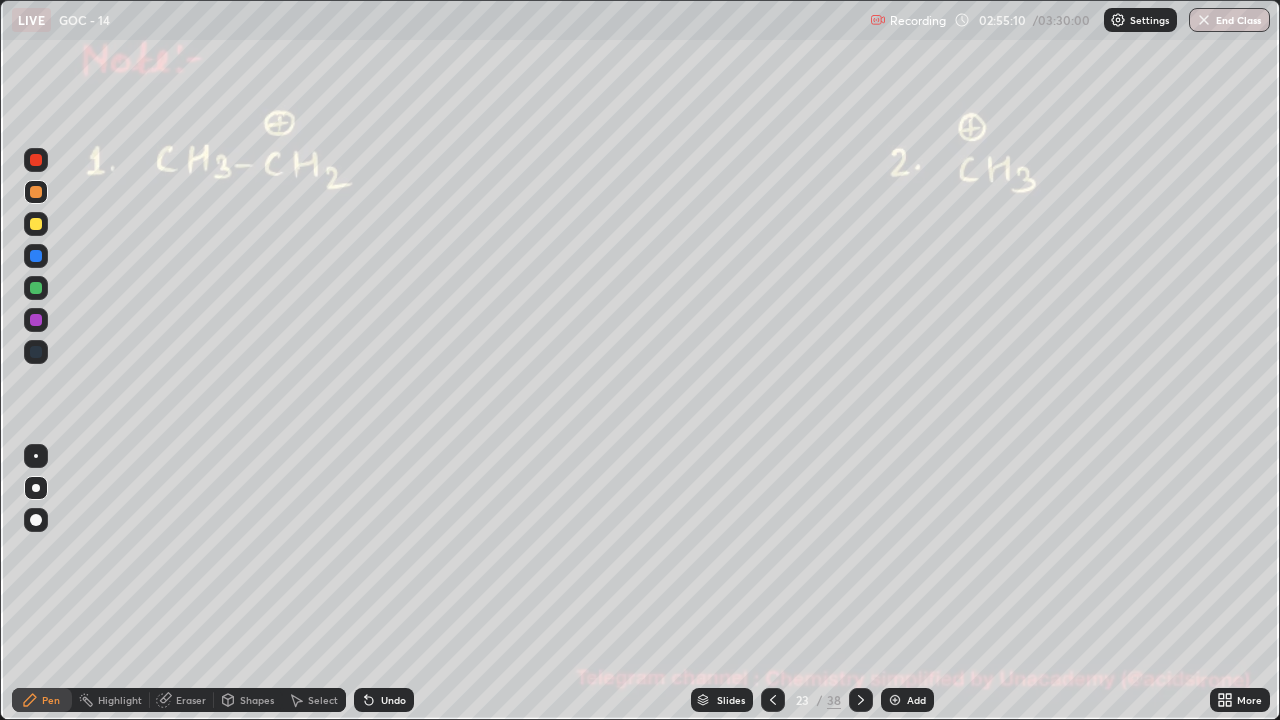 click 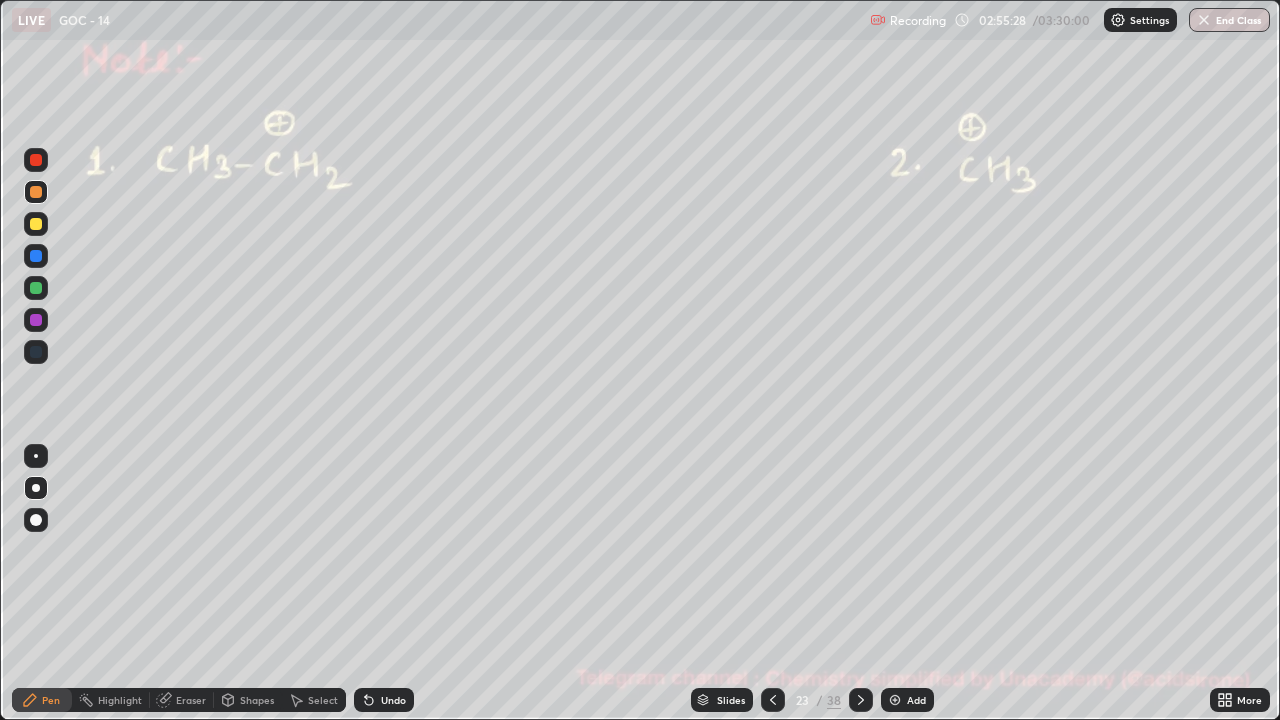 click at bounding box center (36, 224) 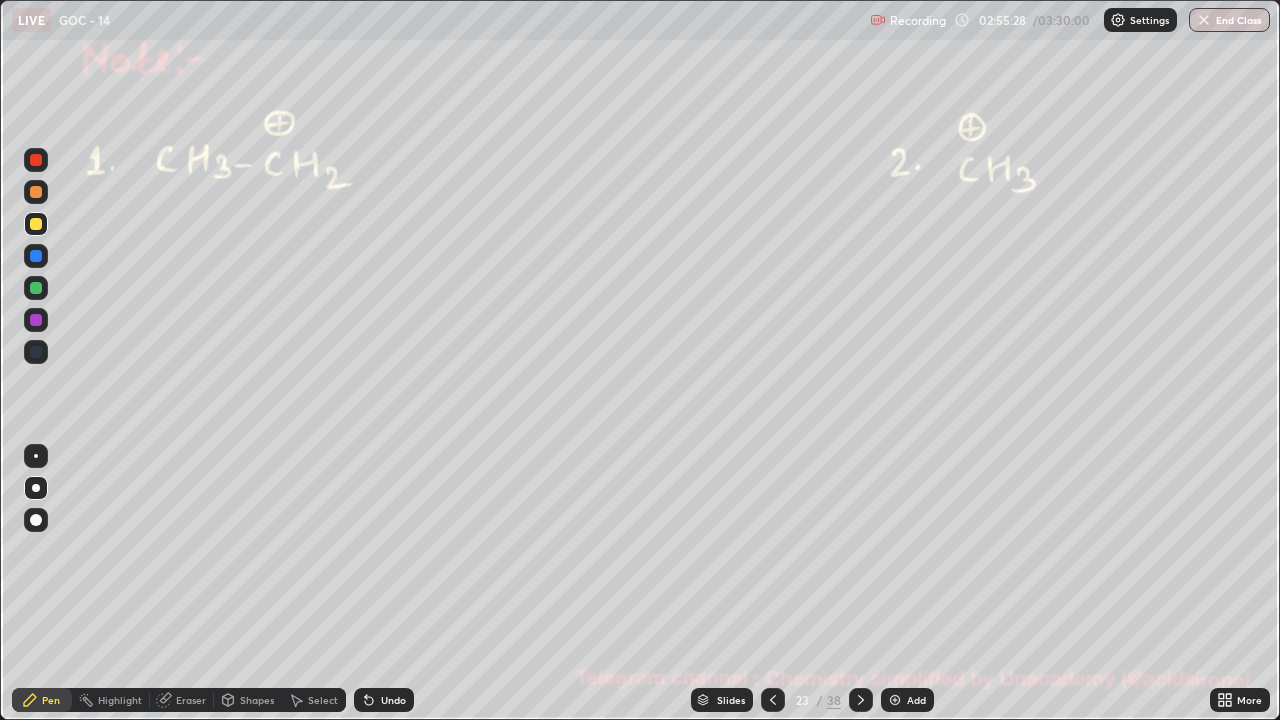 click at bounding box center (36, 192) 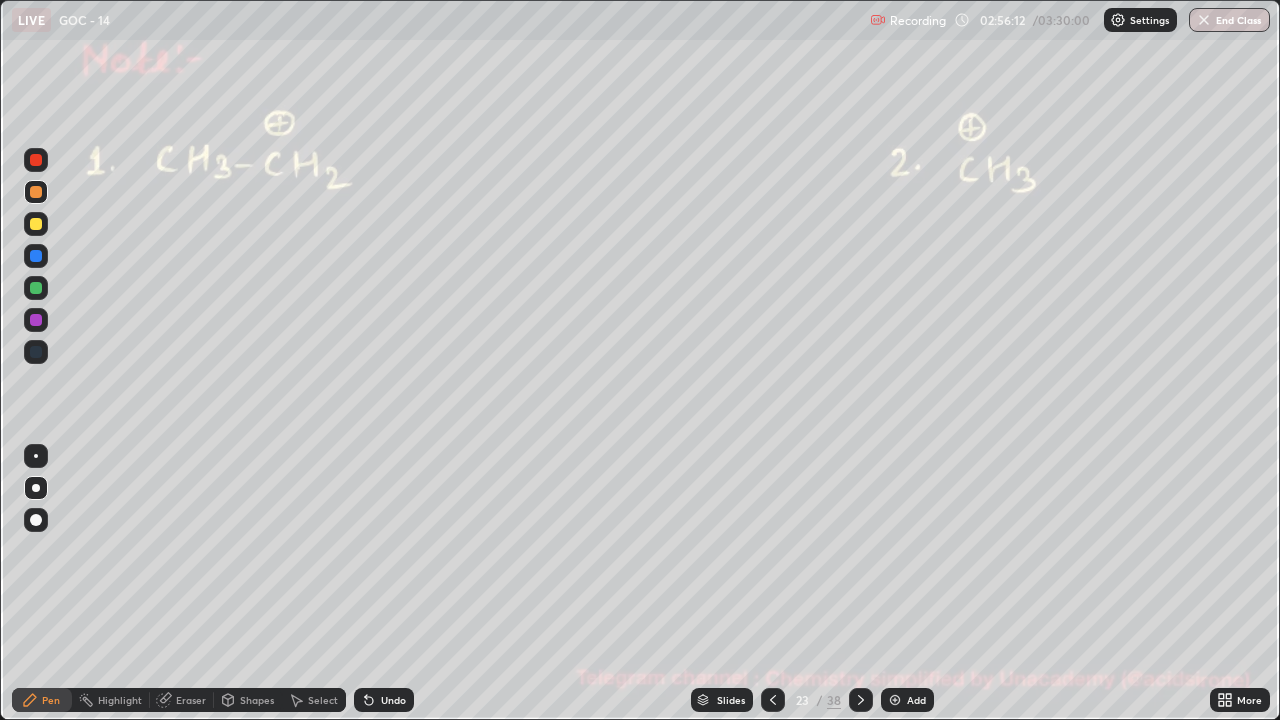 click at bounding box center [36, 224] 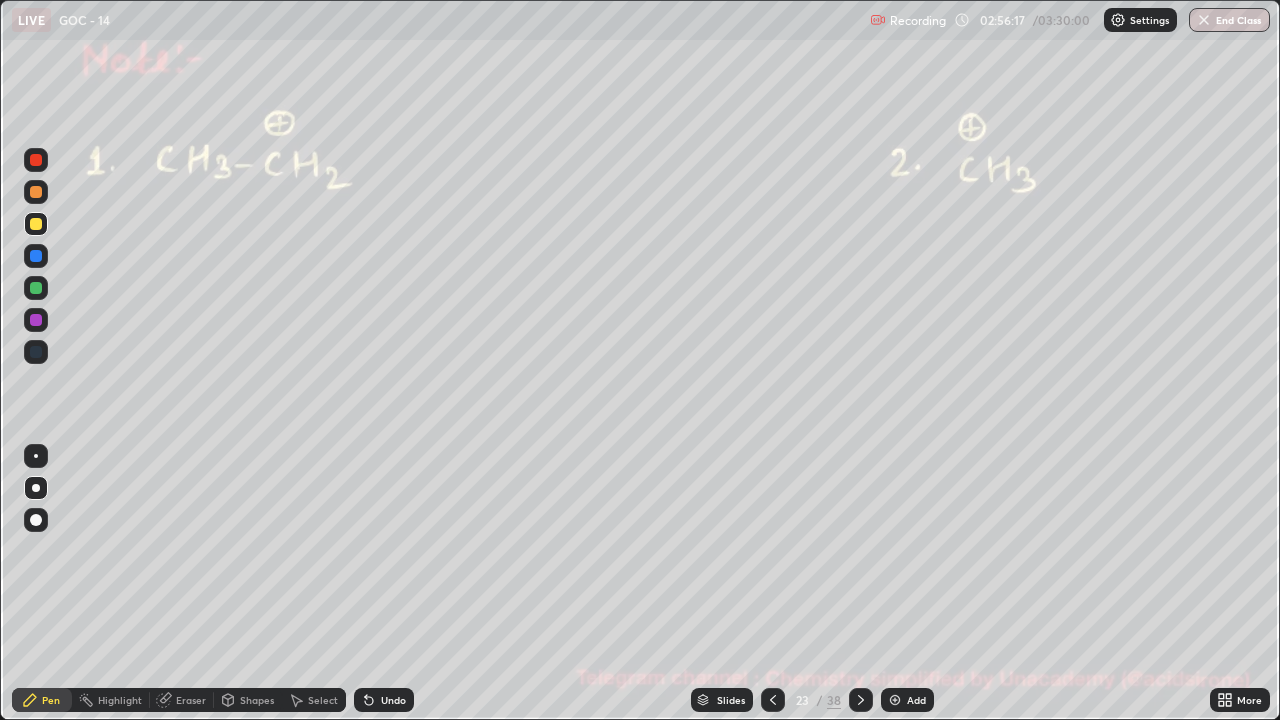 click at bounding box center (36, 192) 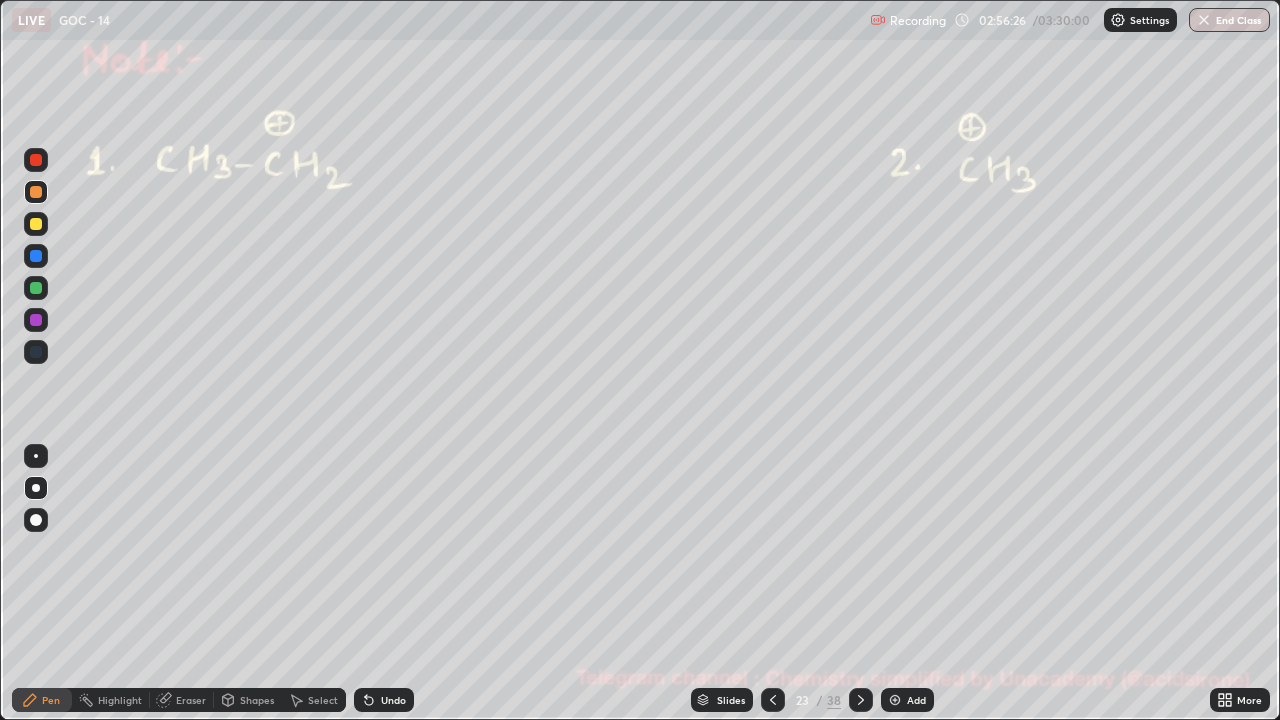 click on "Highlight" at bounding box center [111, 700] 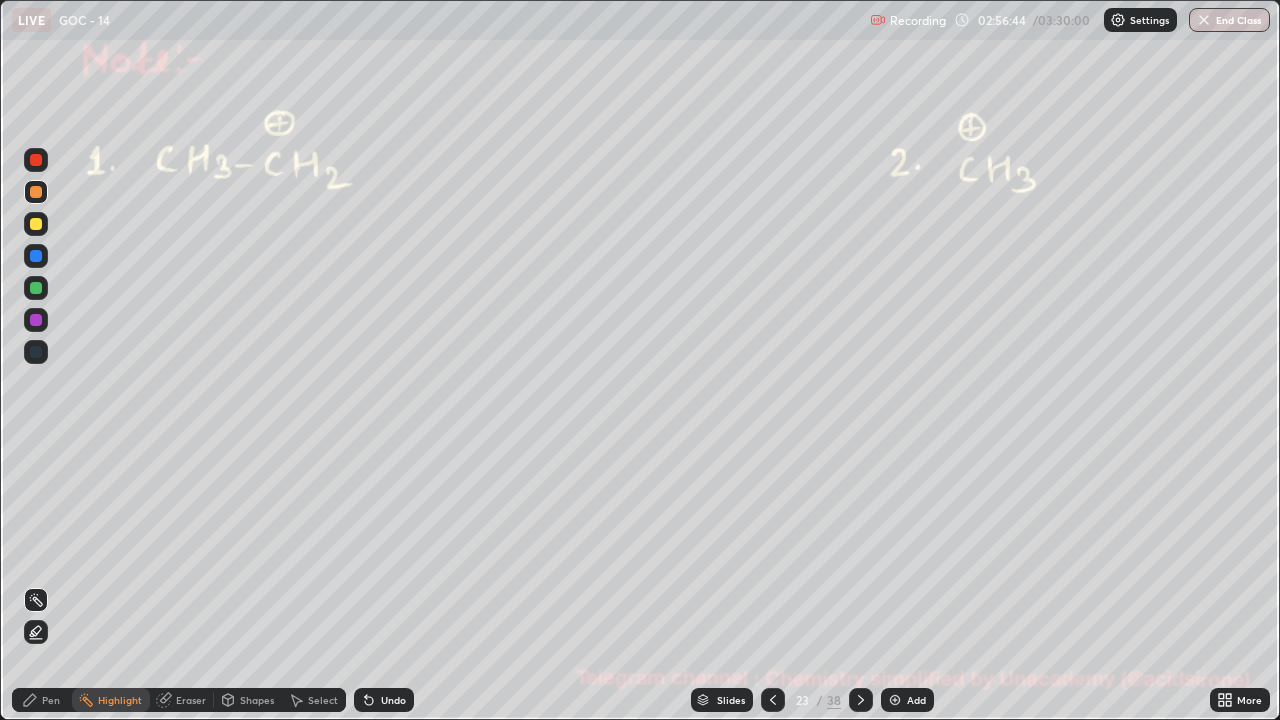 click at bounding box center [36, 288] 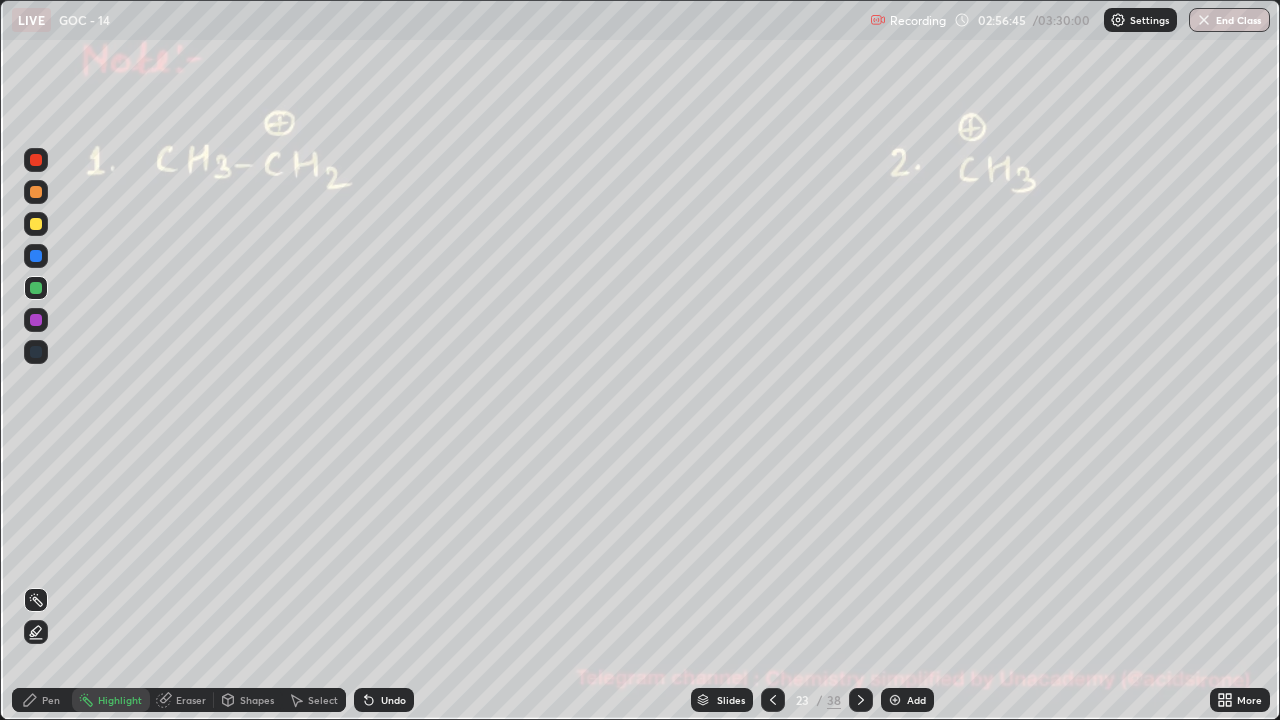 click on "Pen" at bounding box center (42, 700) 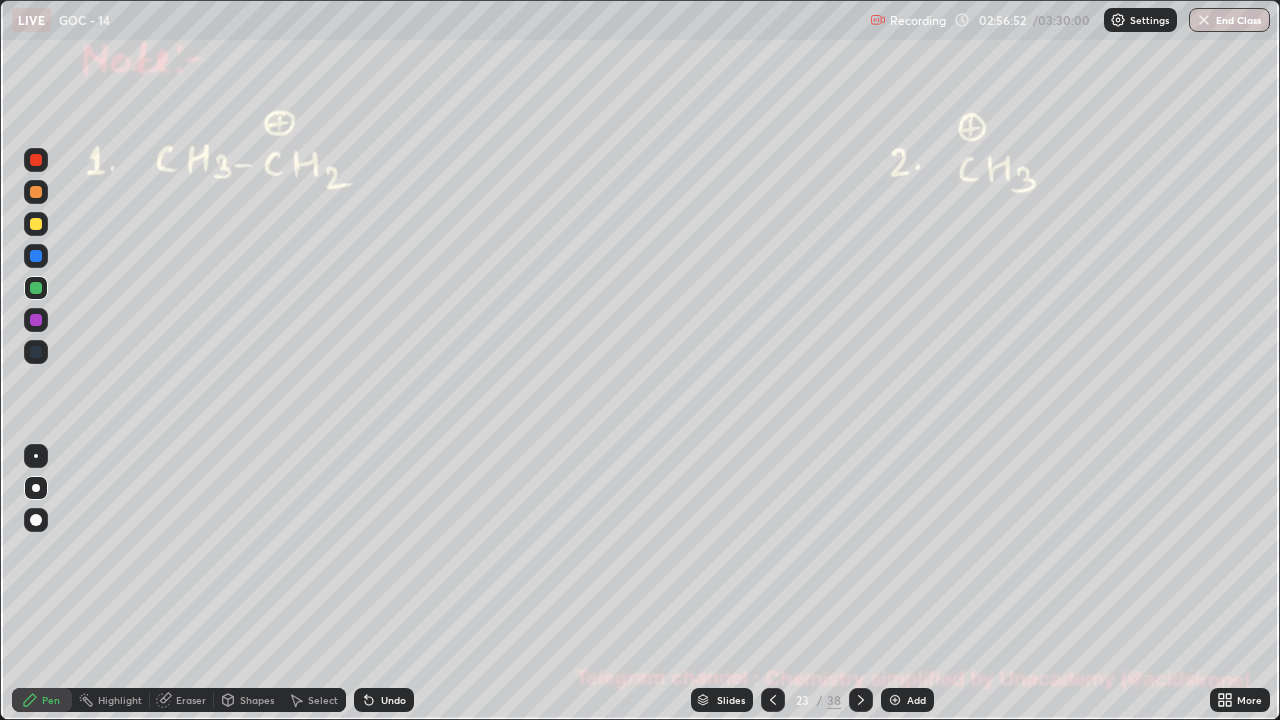 click on "Highlight" at bounding box center [111, 700] 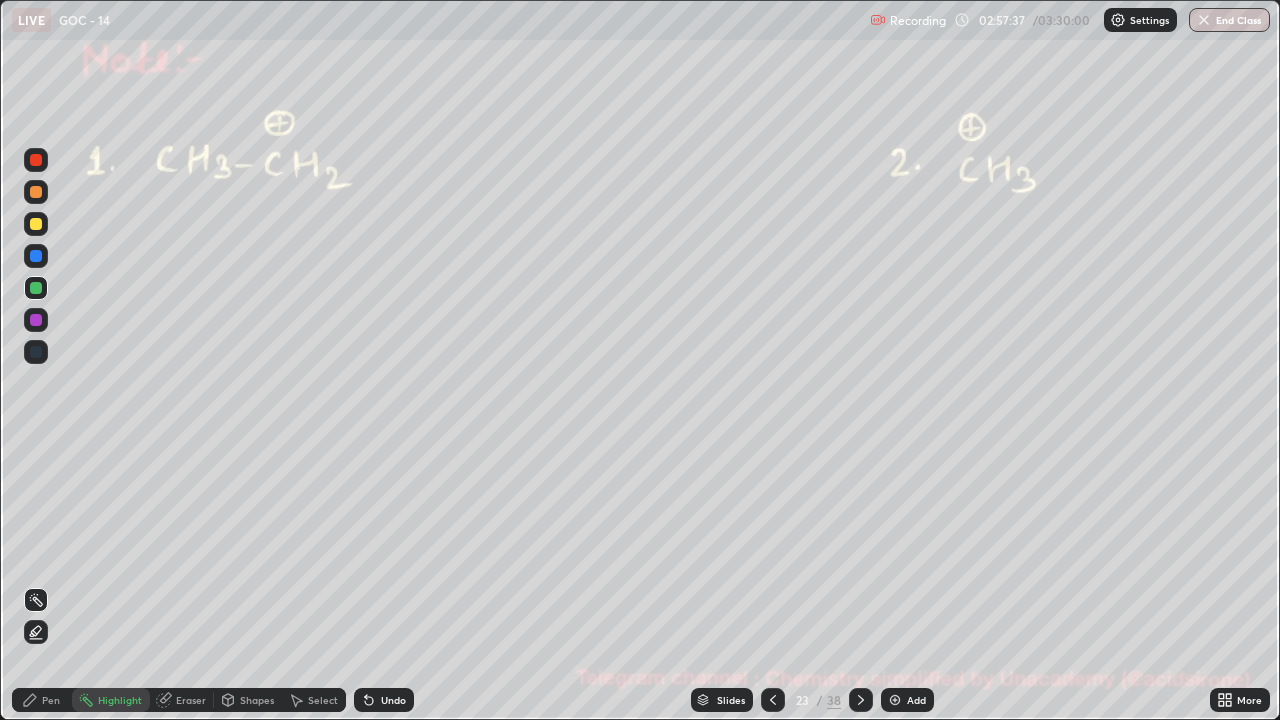 click 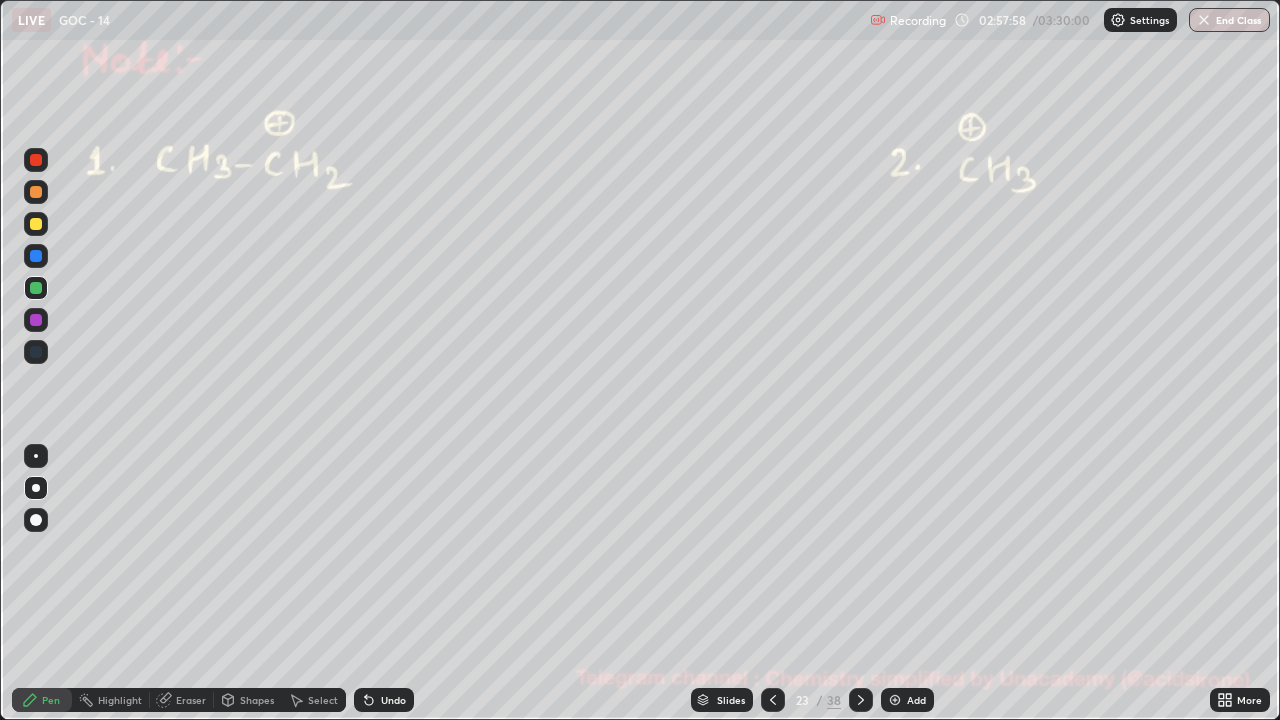 click at bounding box center [36, 160] 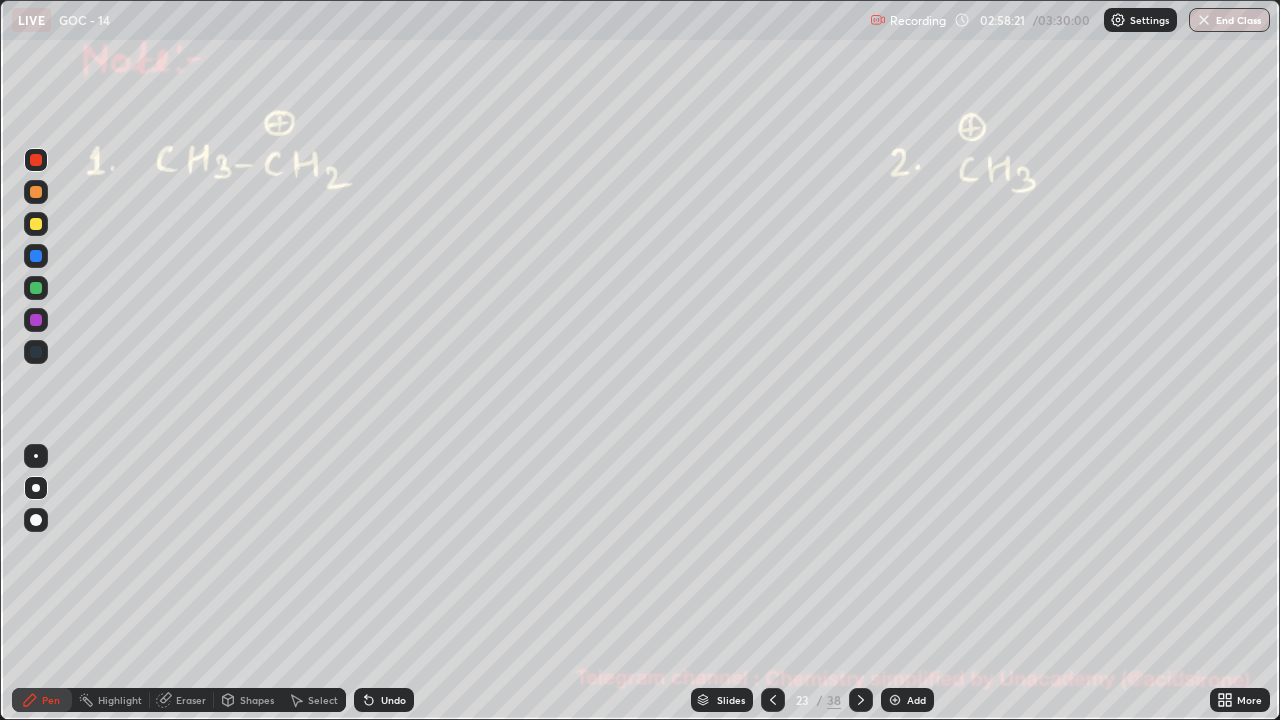 click on "Pen" at bounding box center [42, 700] 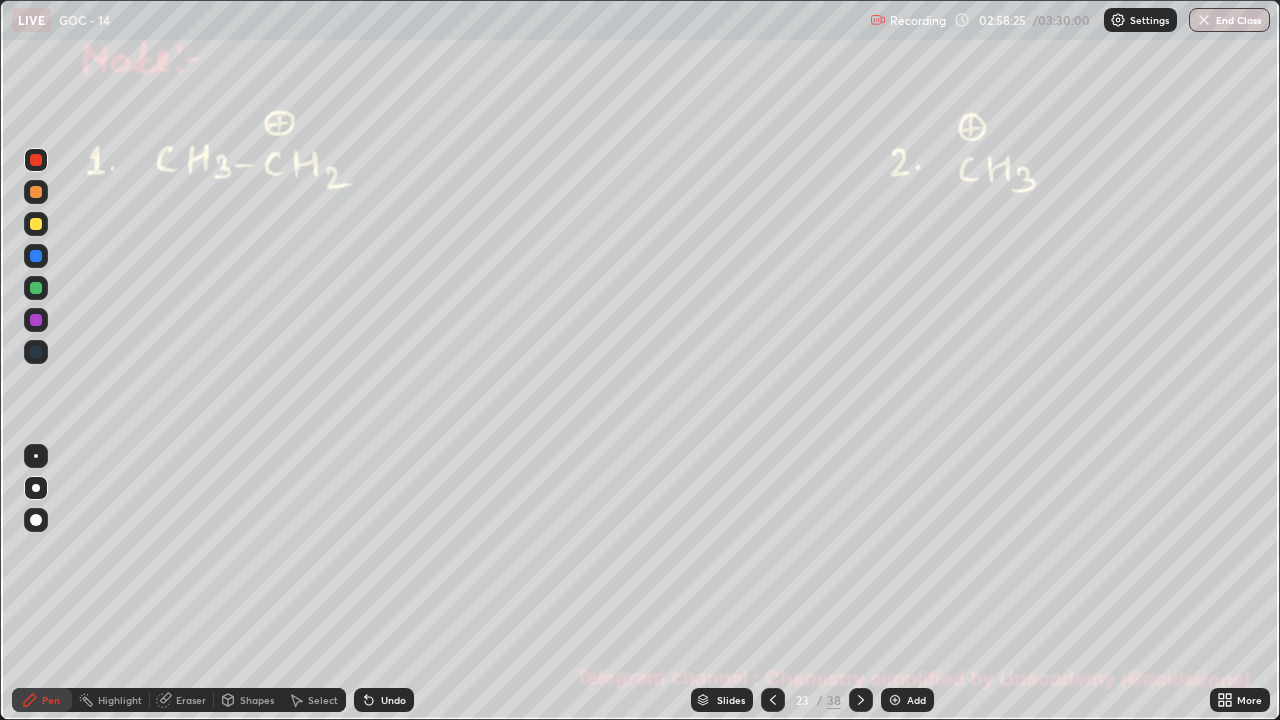 click on "Undo" at bounding box center [393, 700] 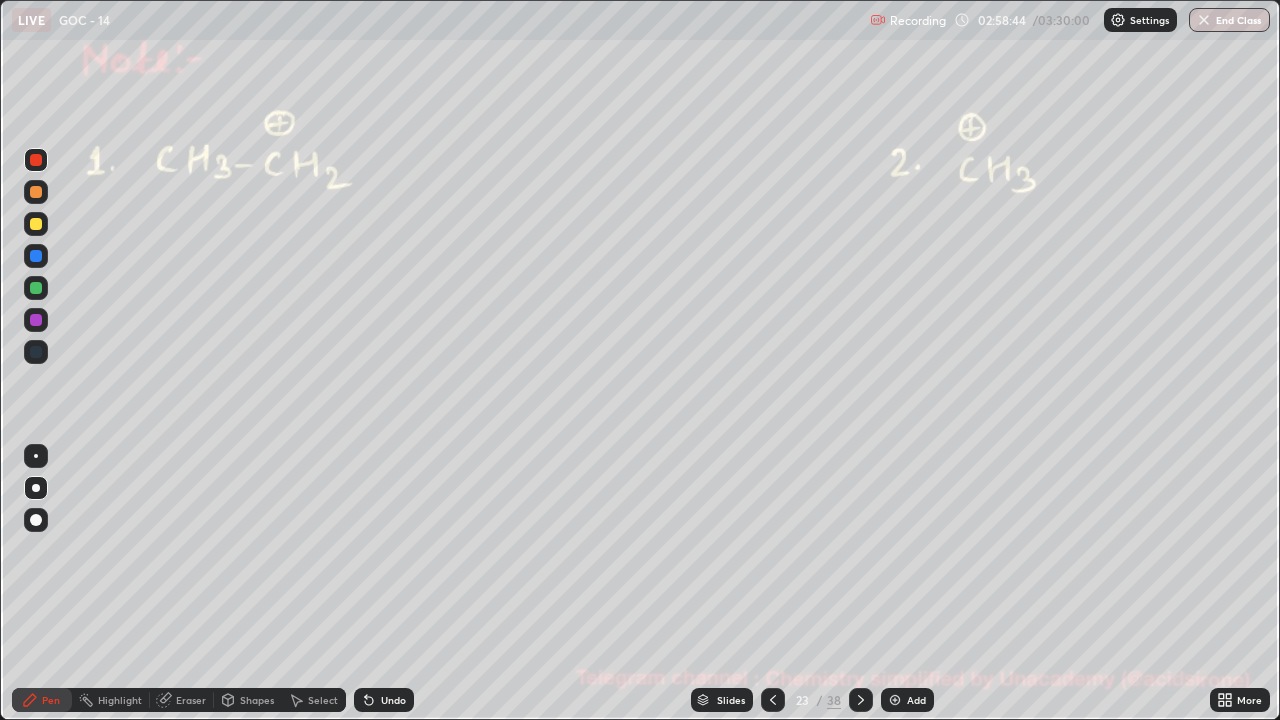 click on "Undo" at bounding box center [384, 700] 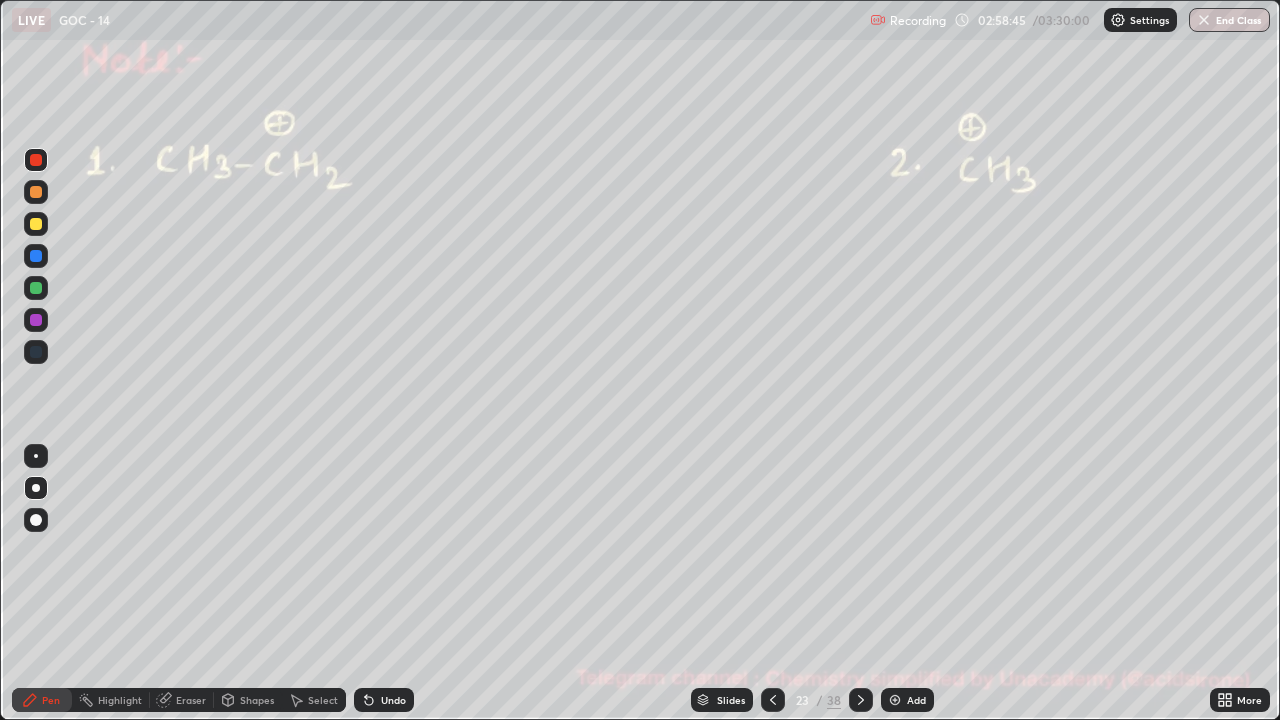 click on "Undo" at bounding box center [384, 700] 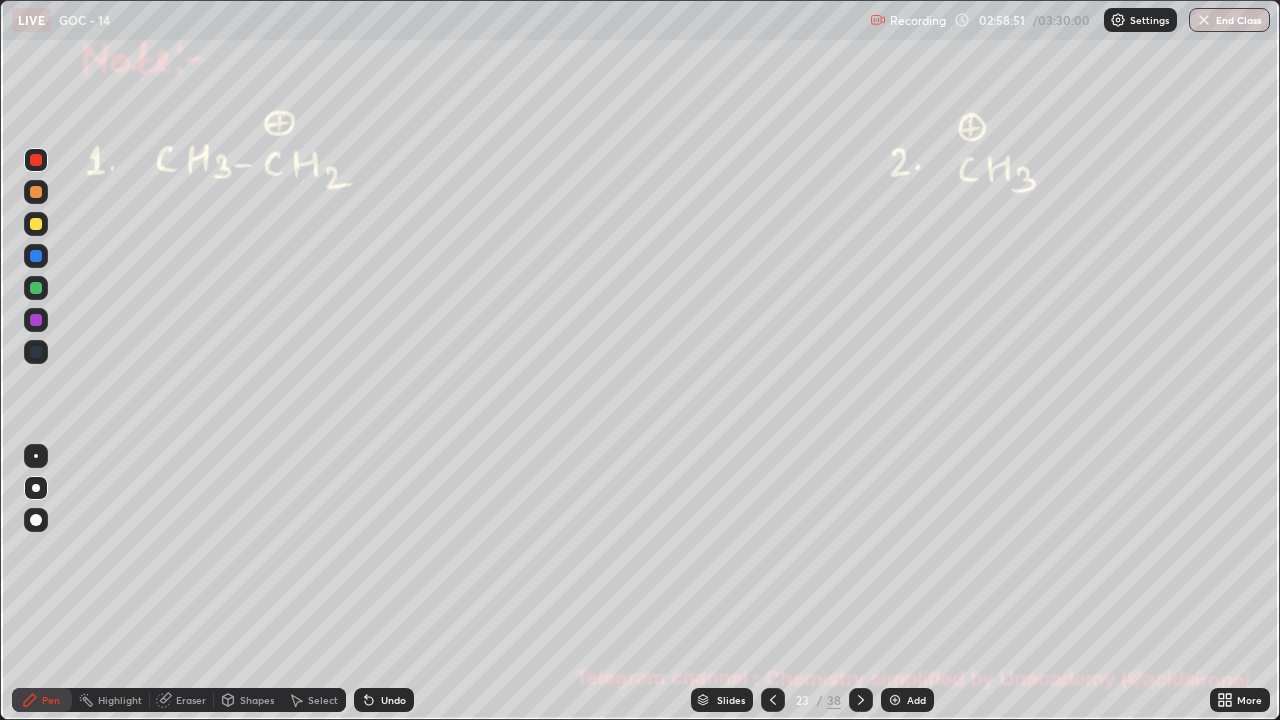 click on "Undo" at bounding box center (384, 700) 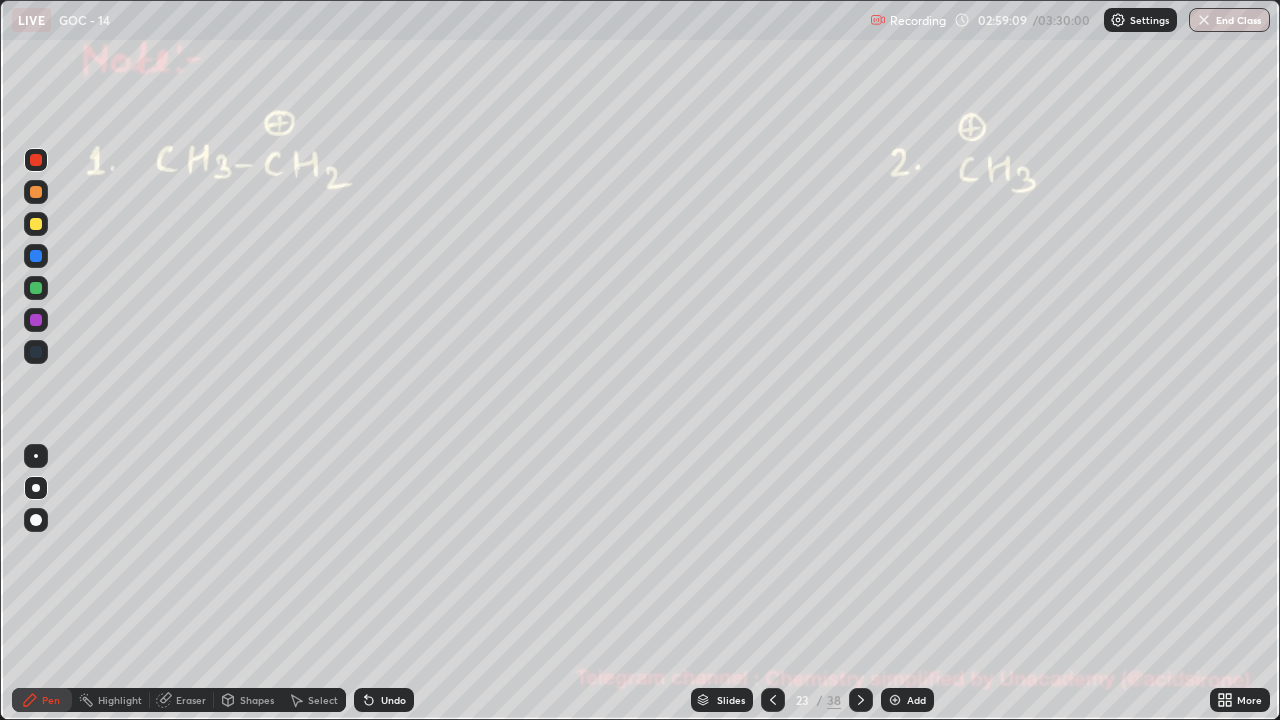 click at bounding box center (36, 224) 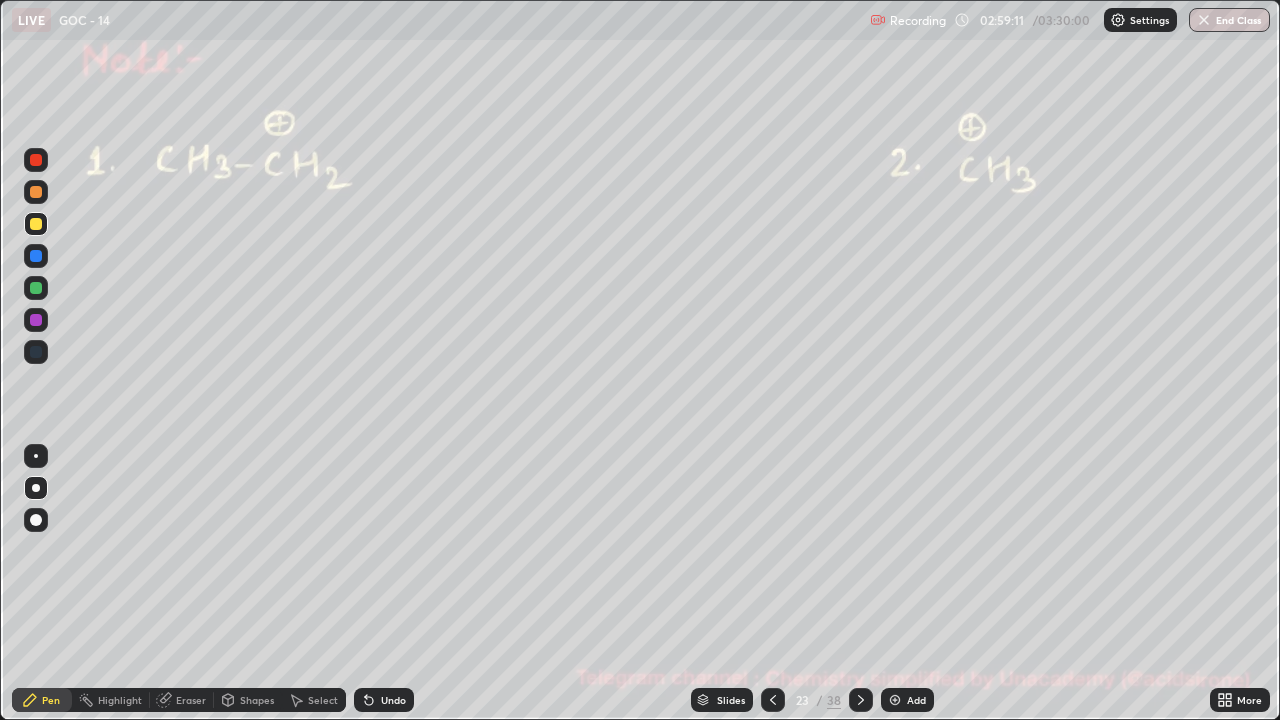 click at bounding box center [36, 160] 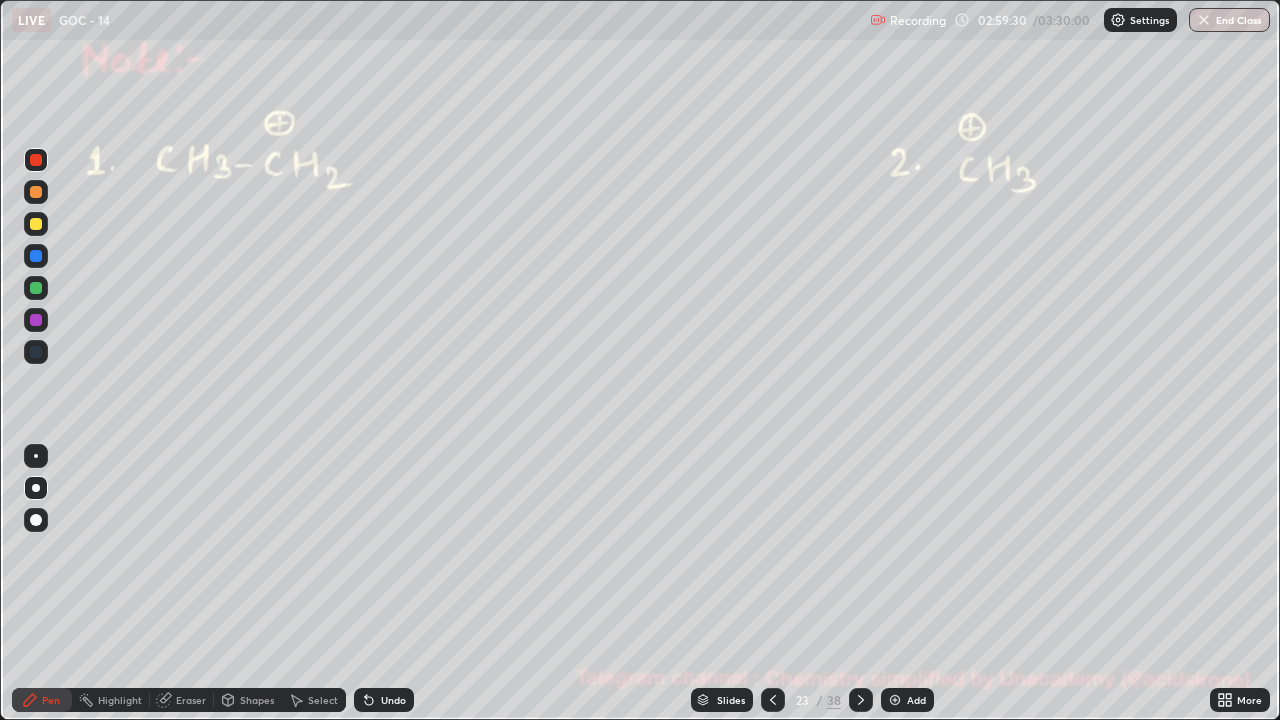 click at bounding box center [36, 192] 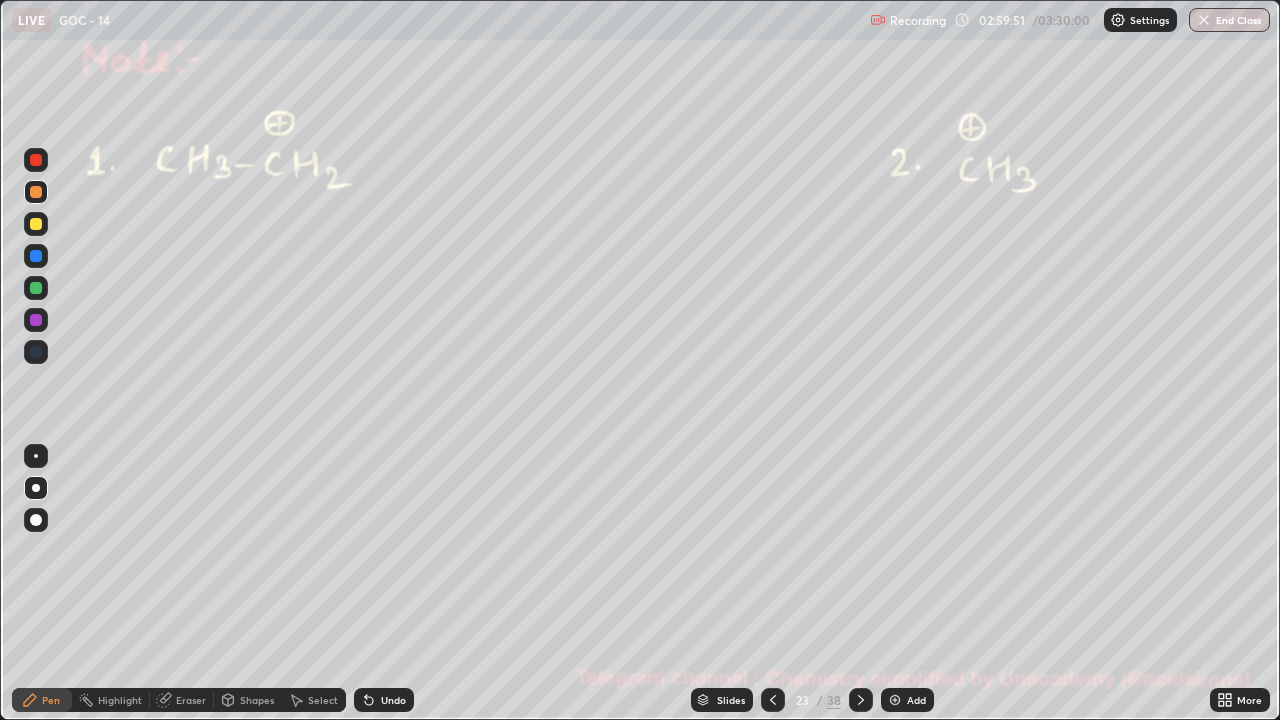 click on "Undo" at bounding box center [384, 700] 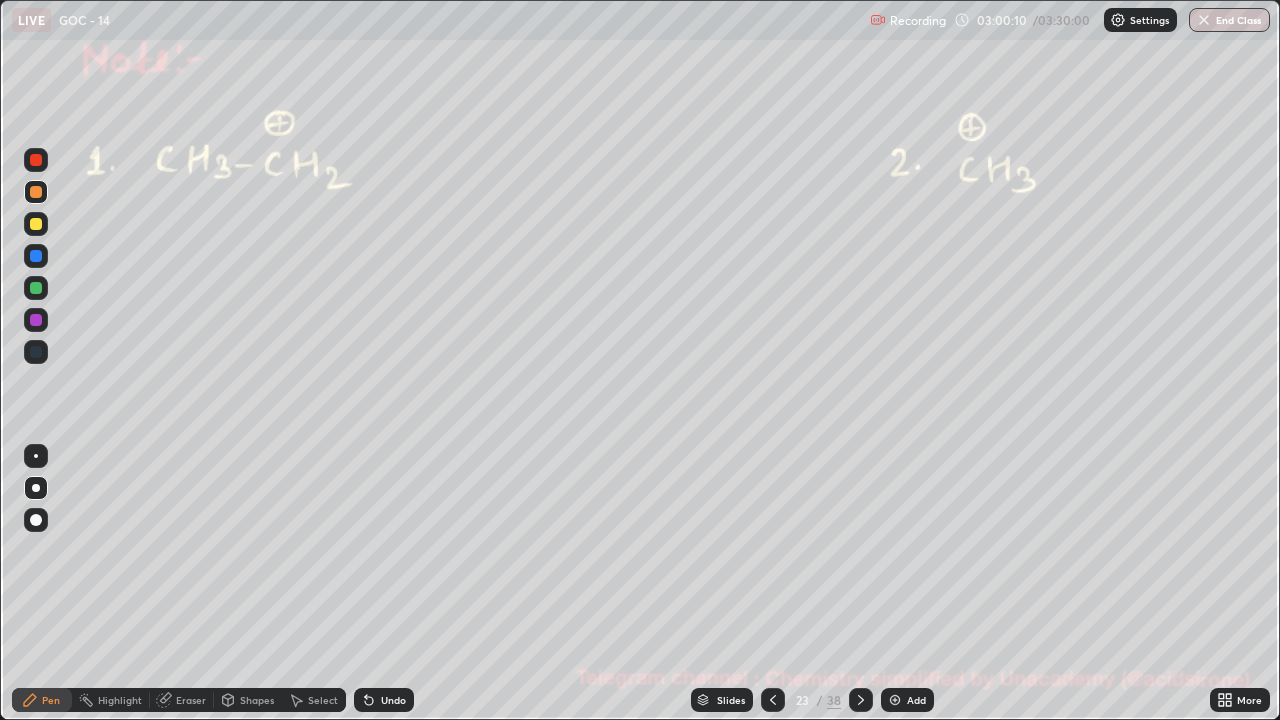 click at bounding box center (36, 224) 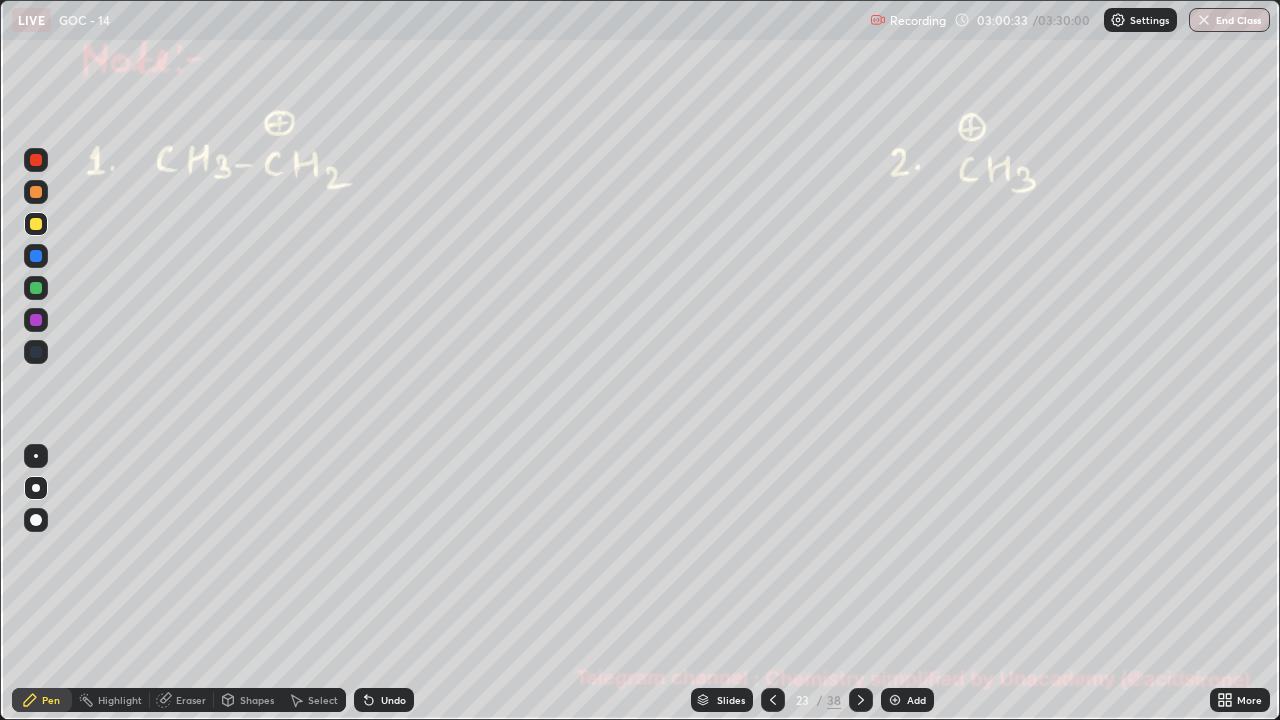click on "Undo" at bounding box center [393, 700] 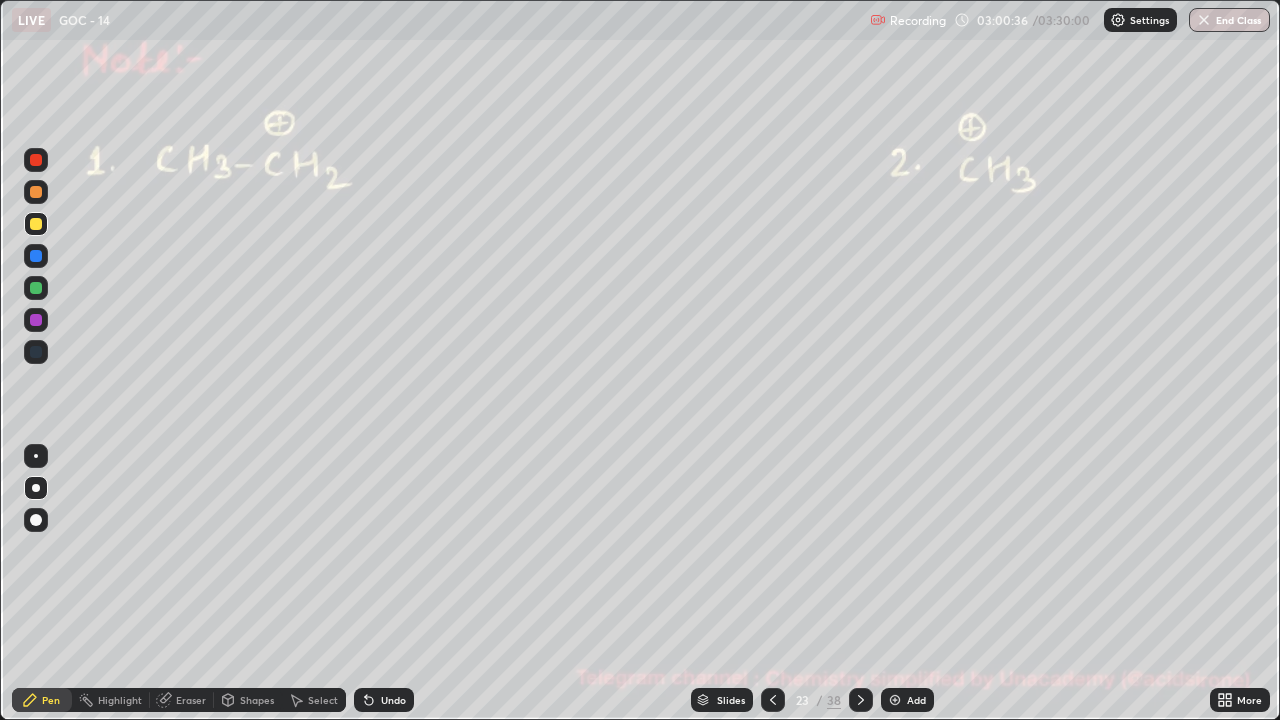 click on "Highlight" at bounding box center (120, 700) 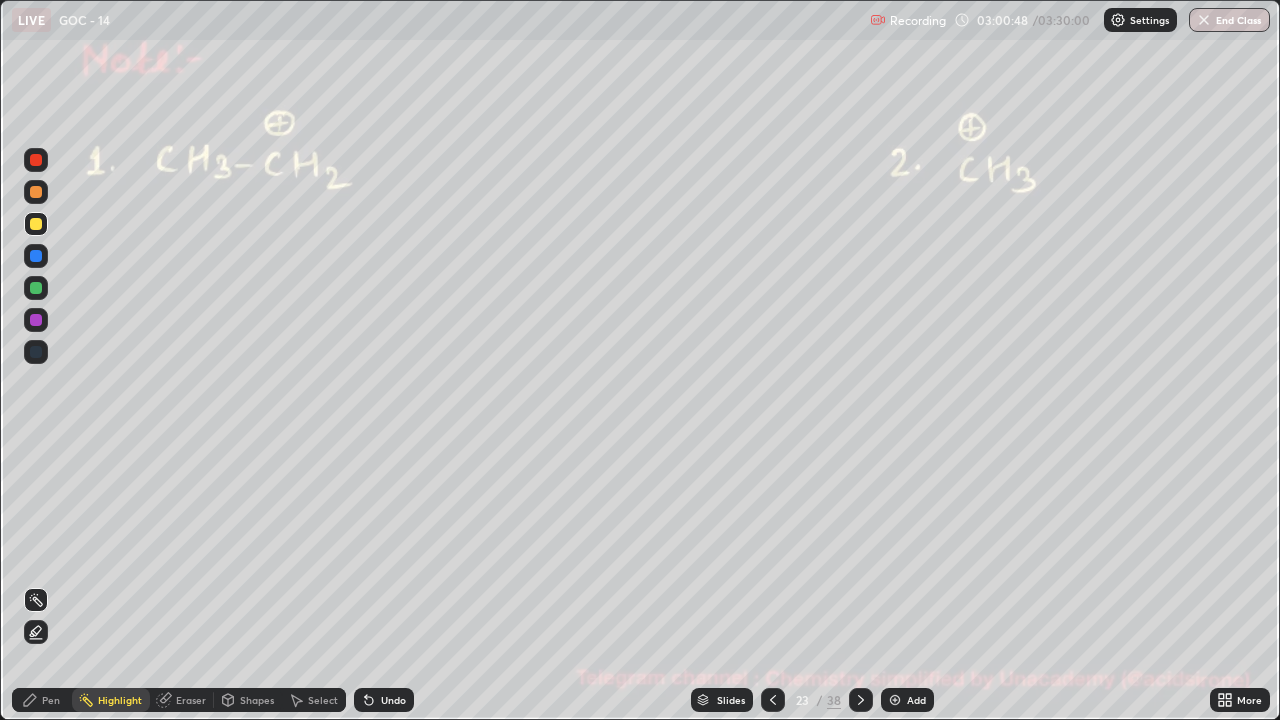 click at bounding box center [36, 160] 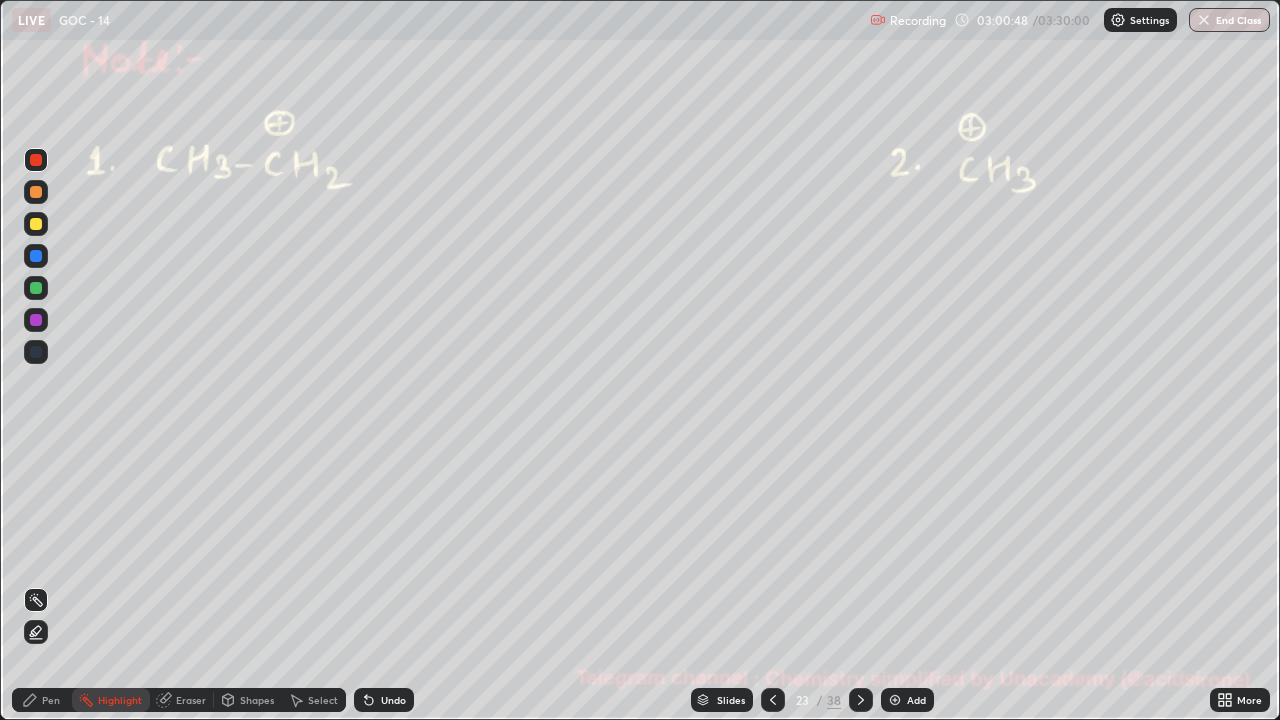 click 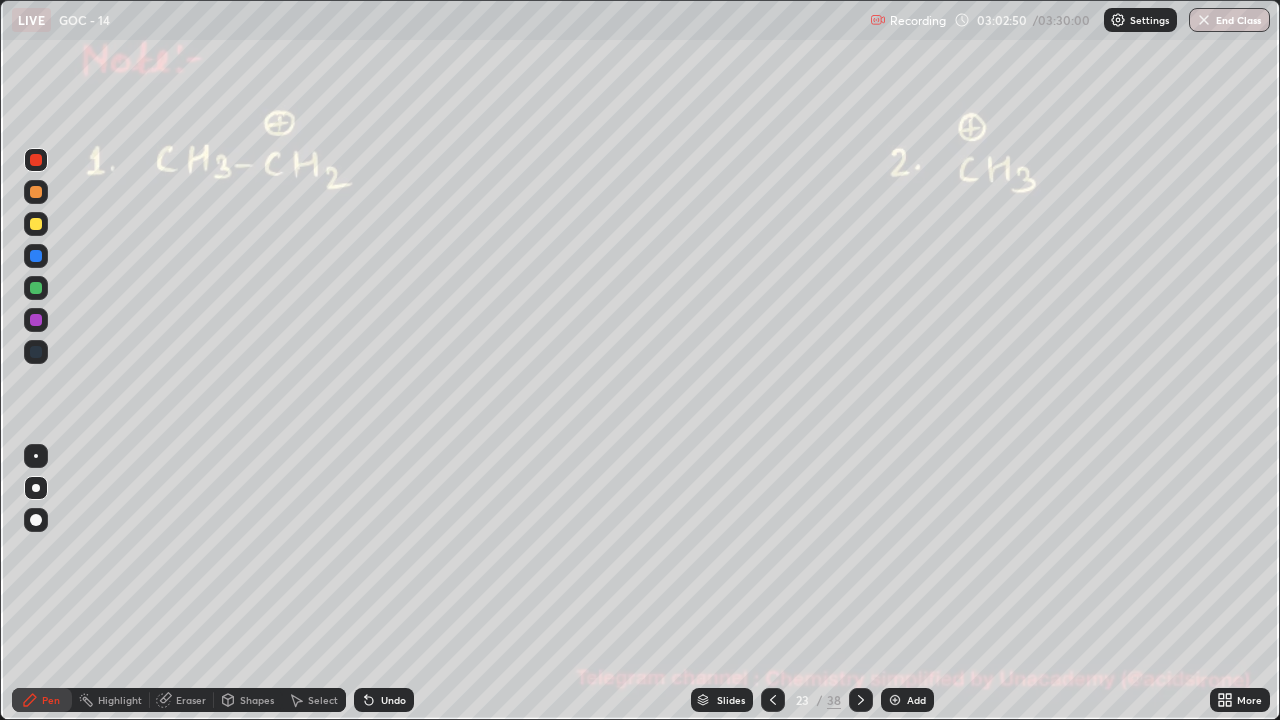 click on "Eraser" at bounding box center (191, 700) 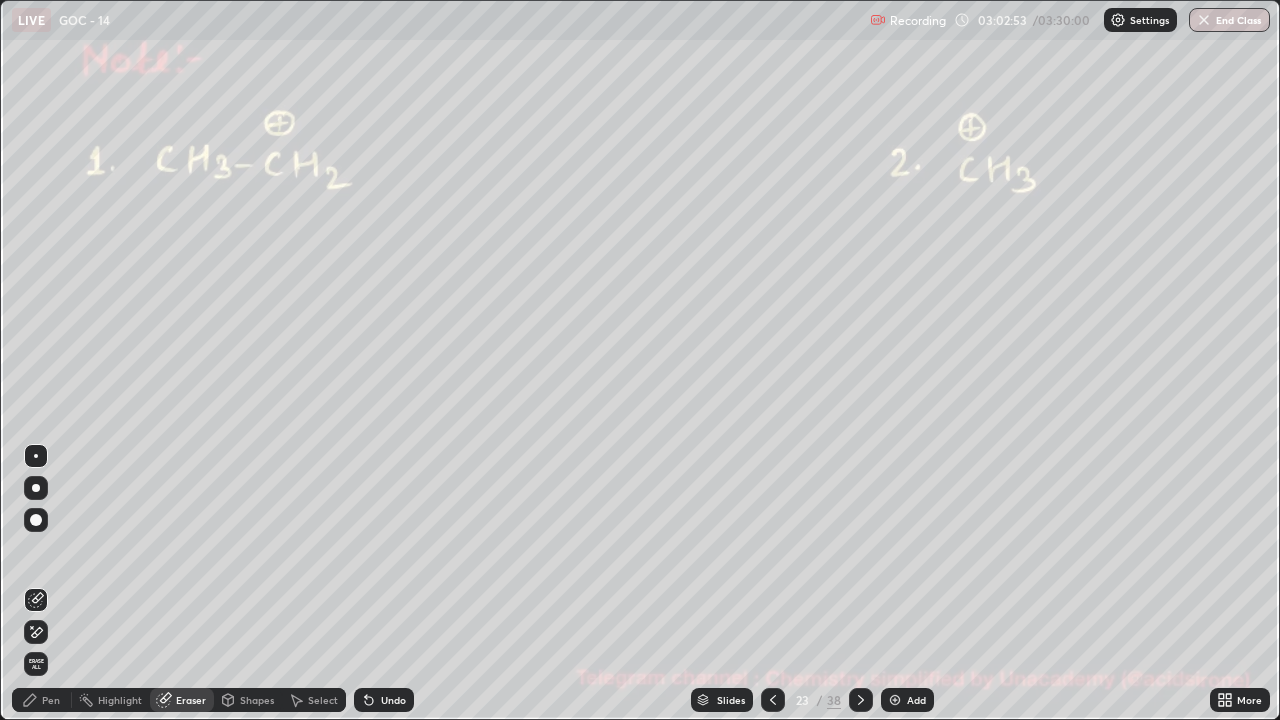 click on "Pen" at bounding box center [42, 700] 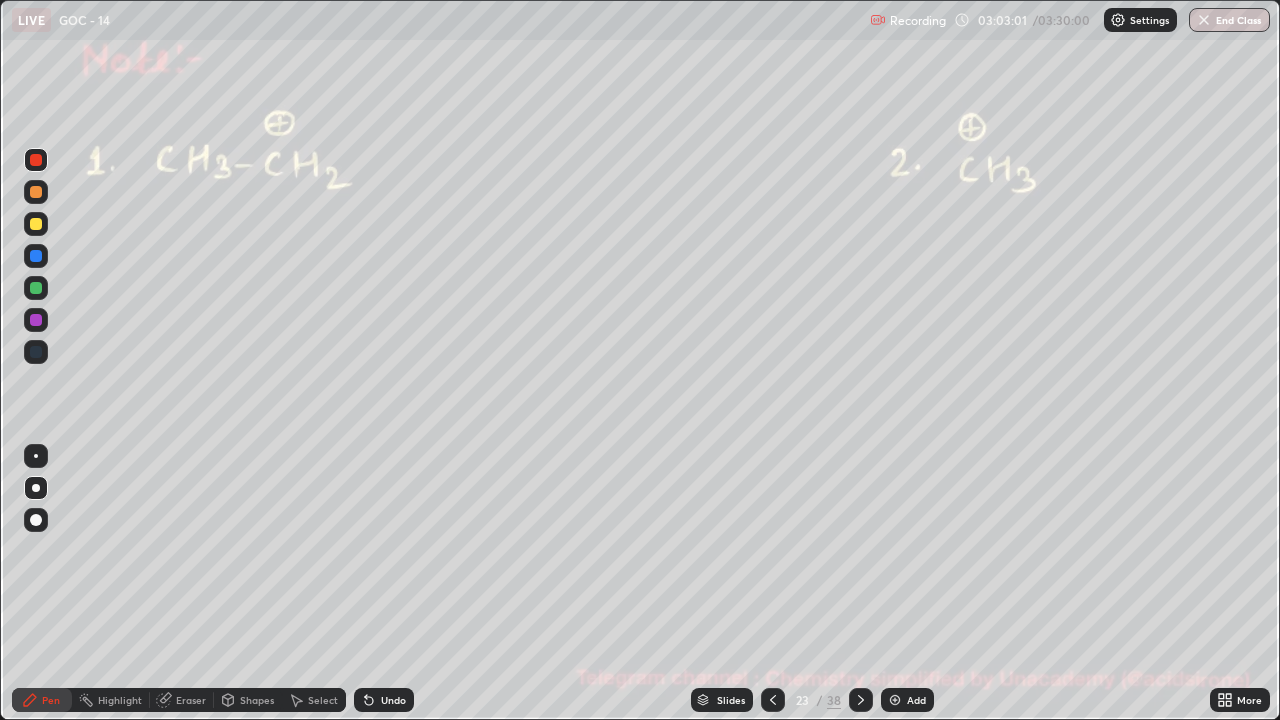 click 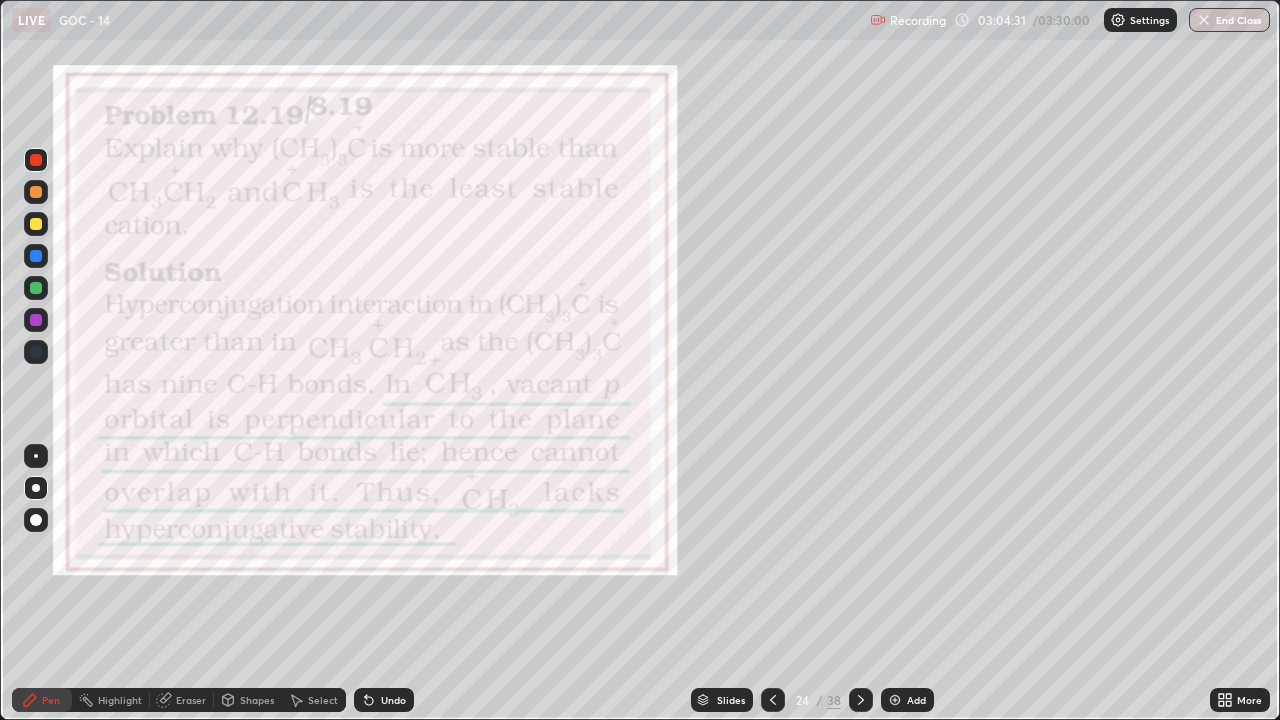 click 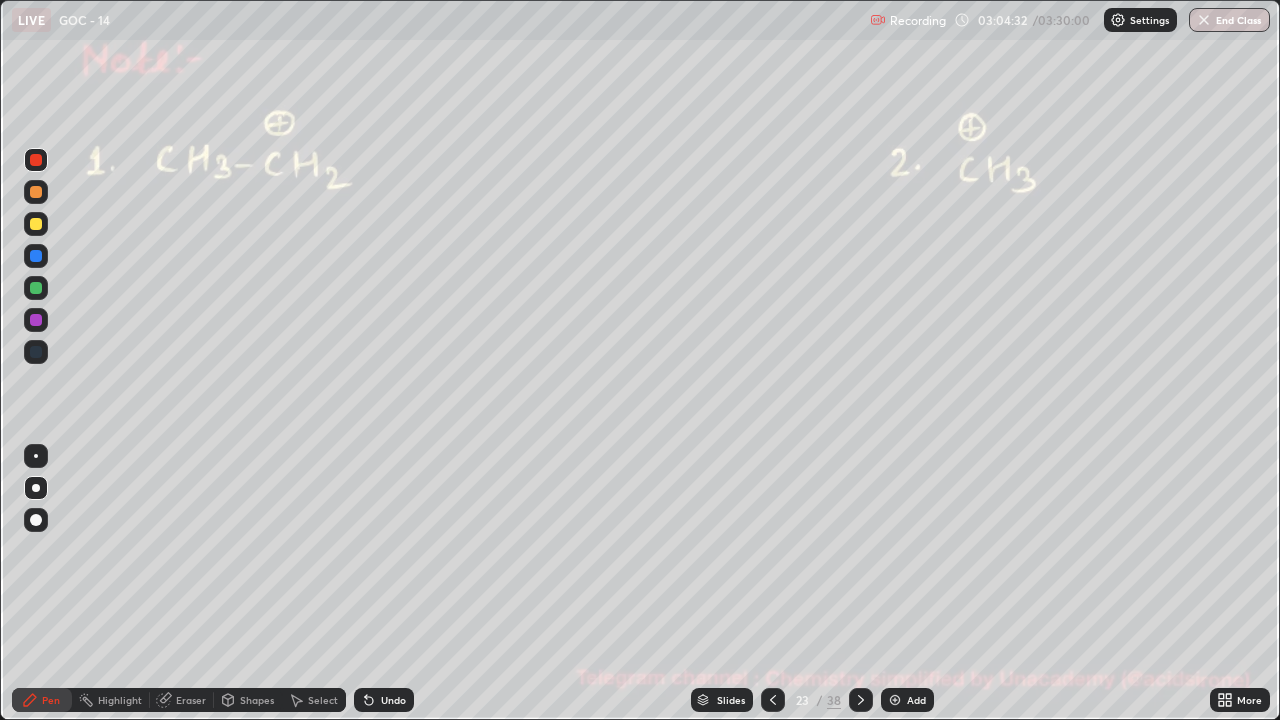 click at bounding box center [861, 700] 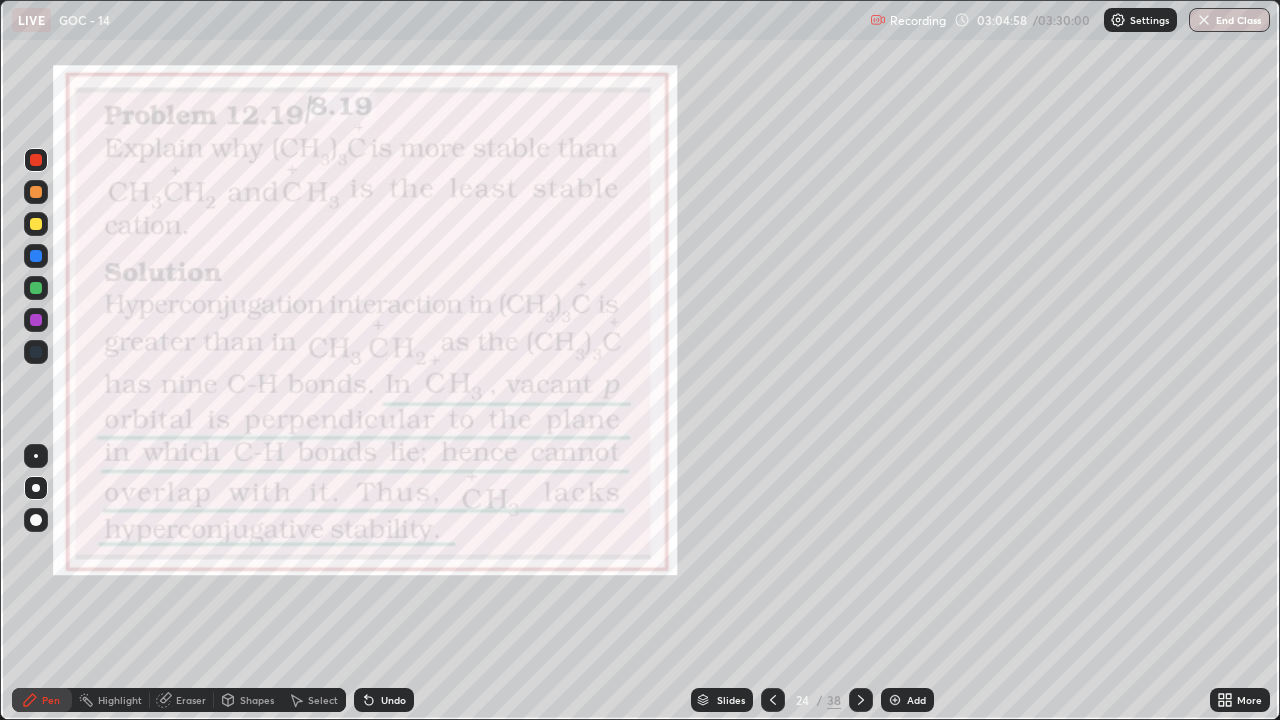click 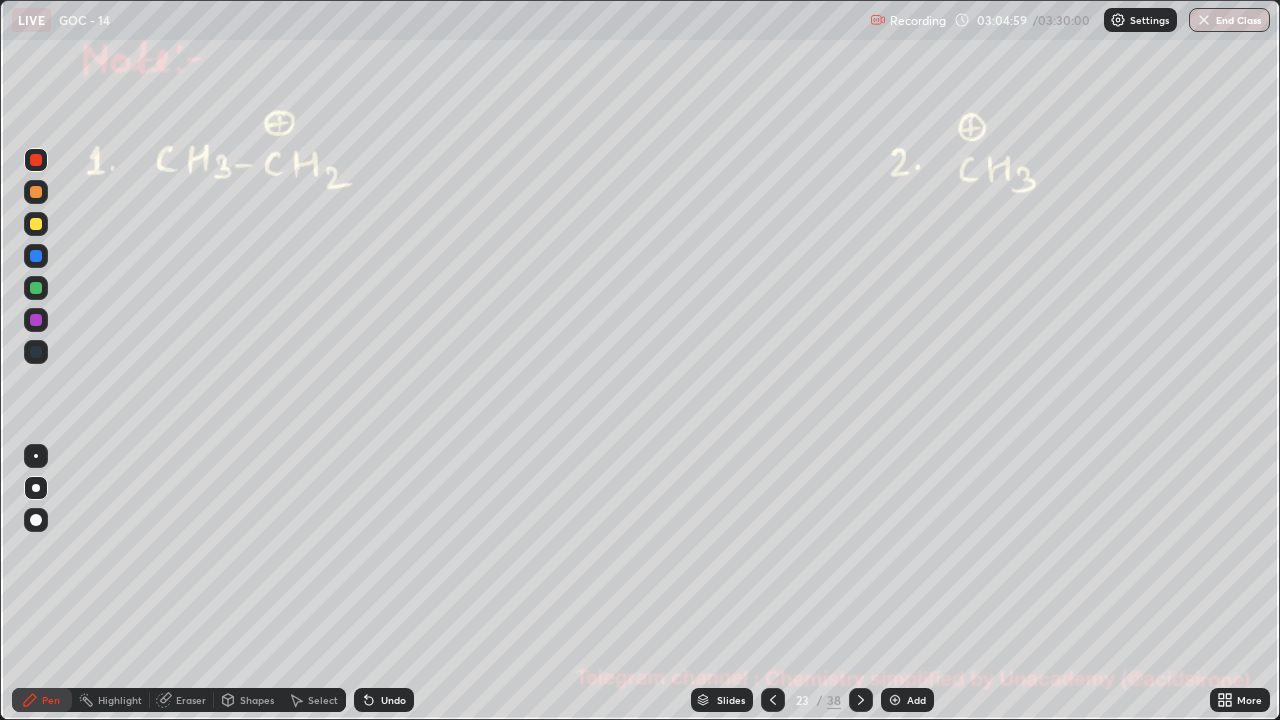 click 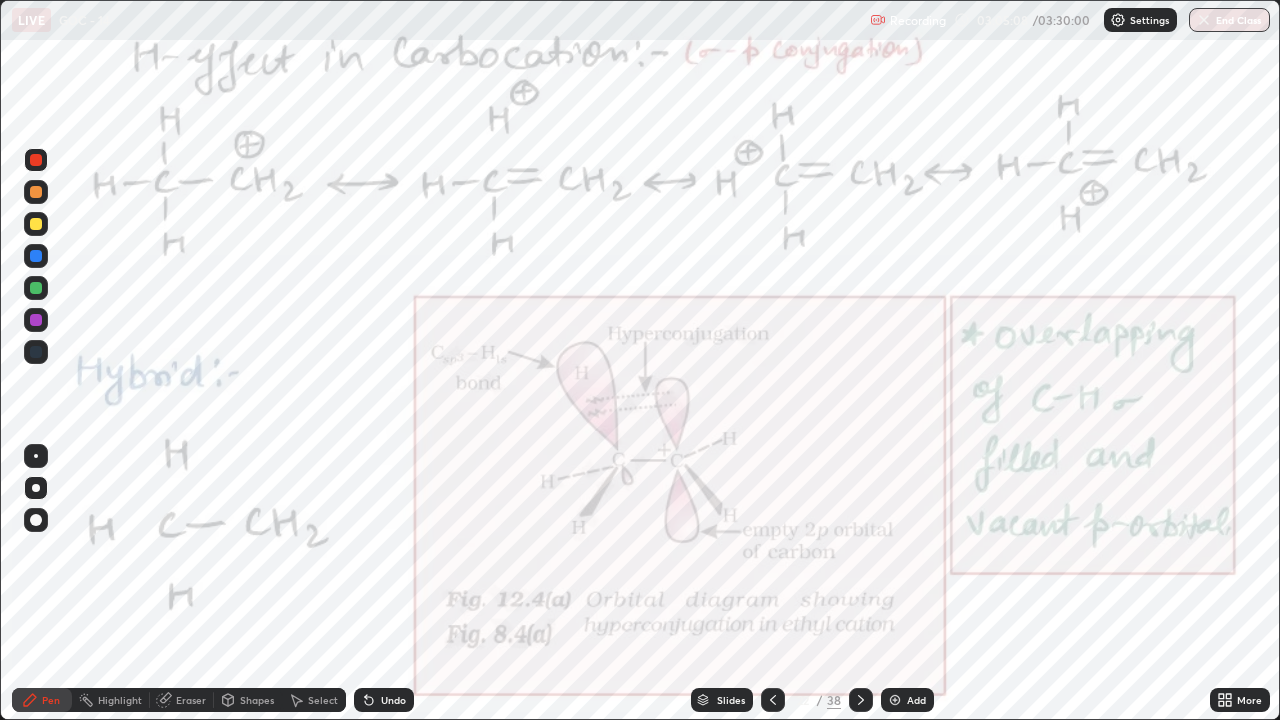 click 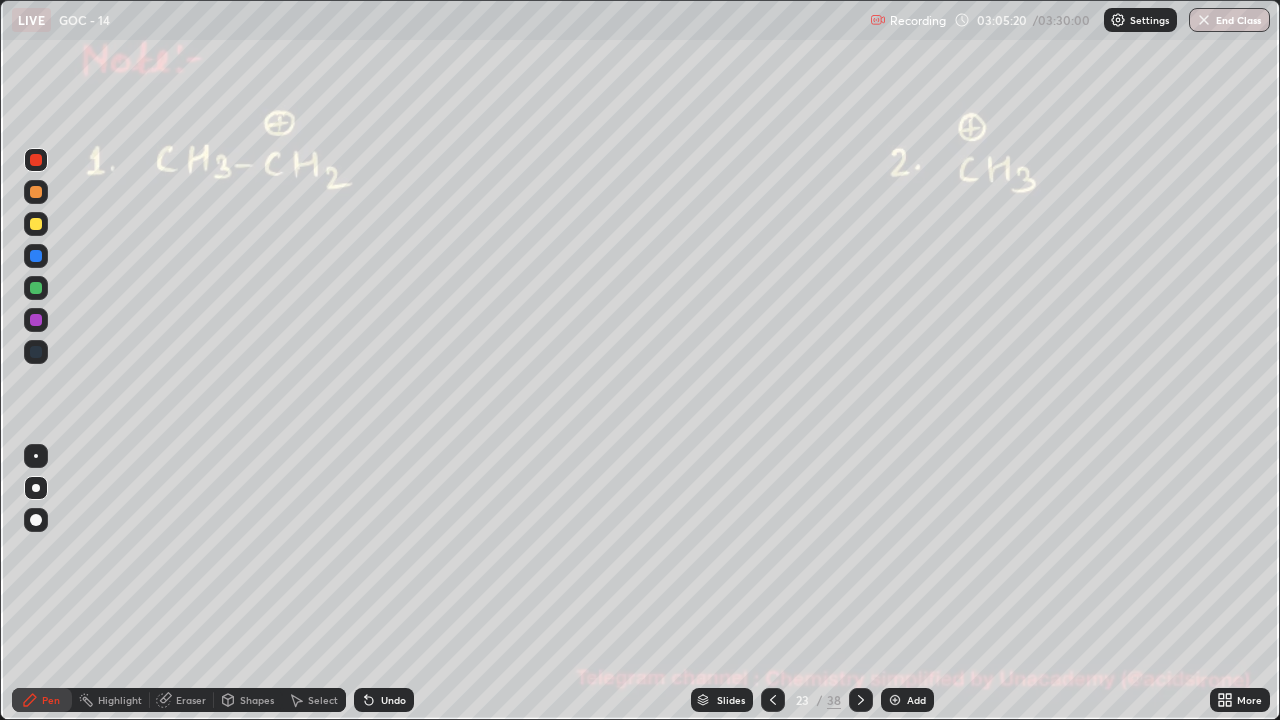 click at bounding box center [861, 700] 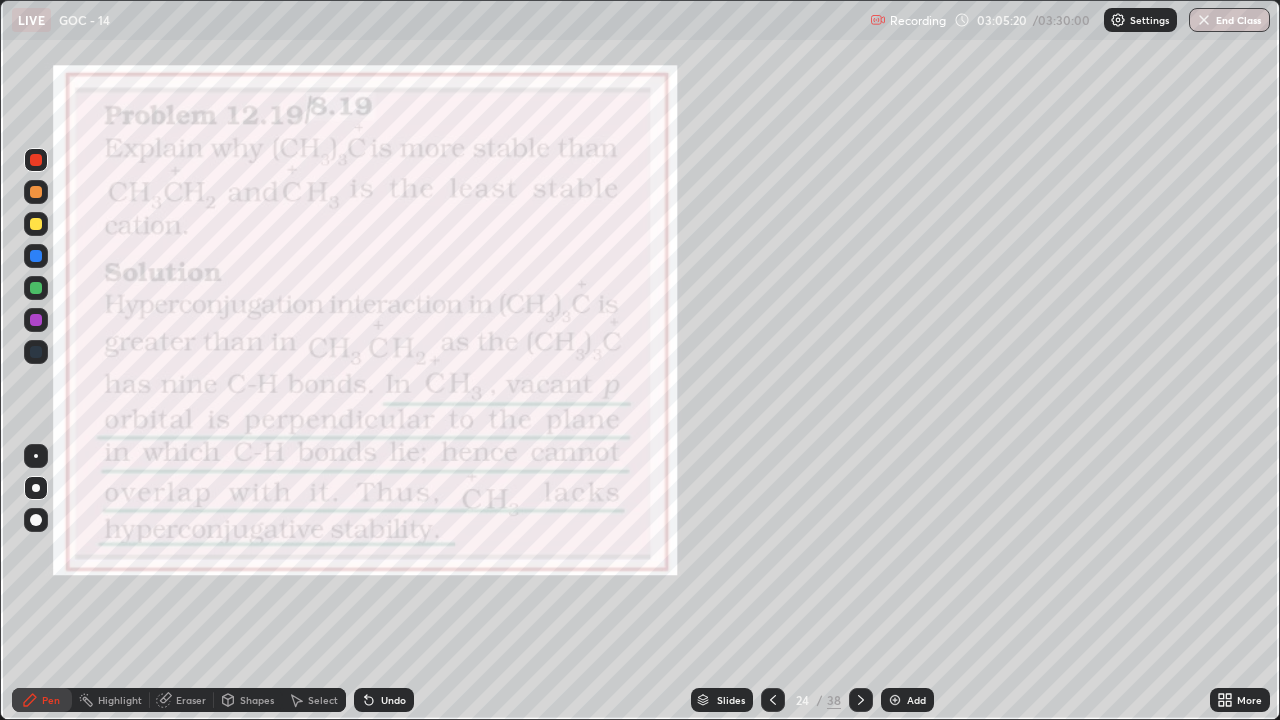 click 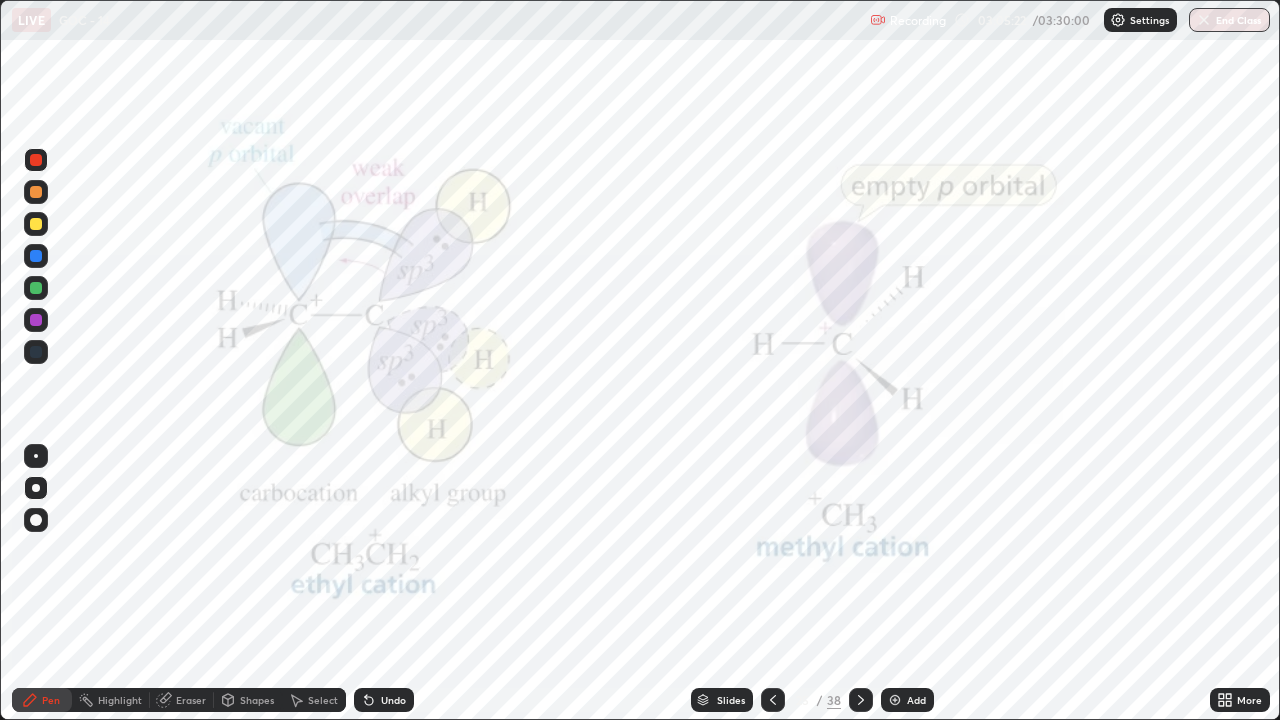 click at bounding box center (861, 700) 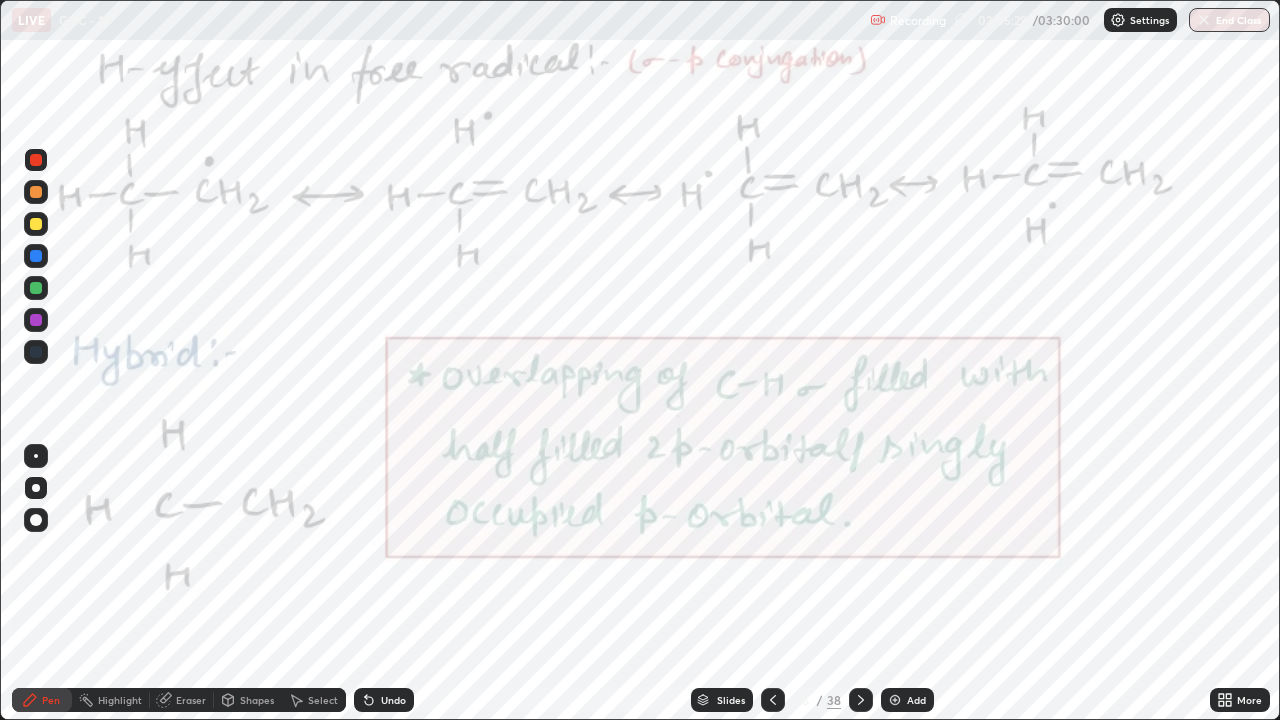 click at bounding box center [773, 700] 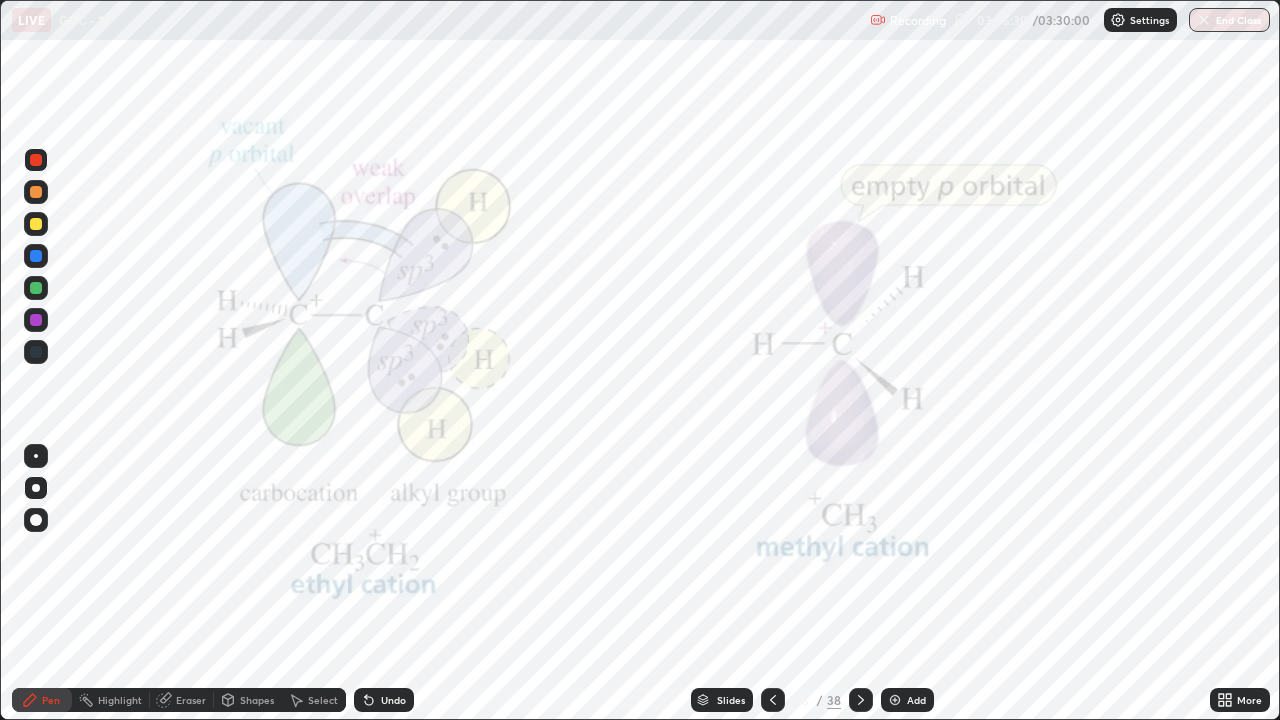 click 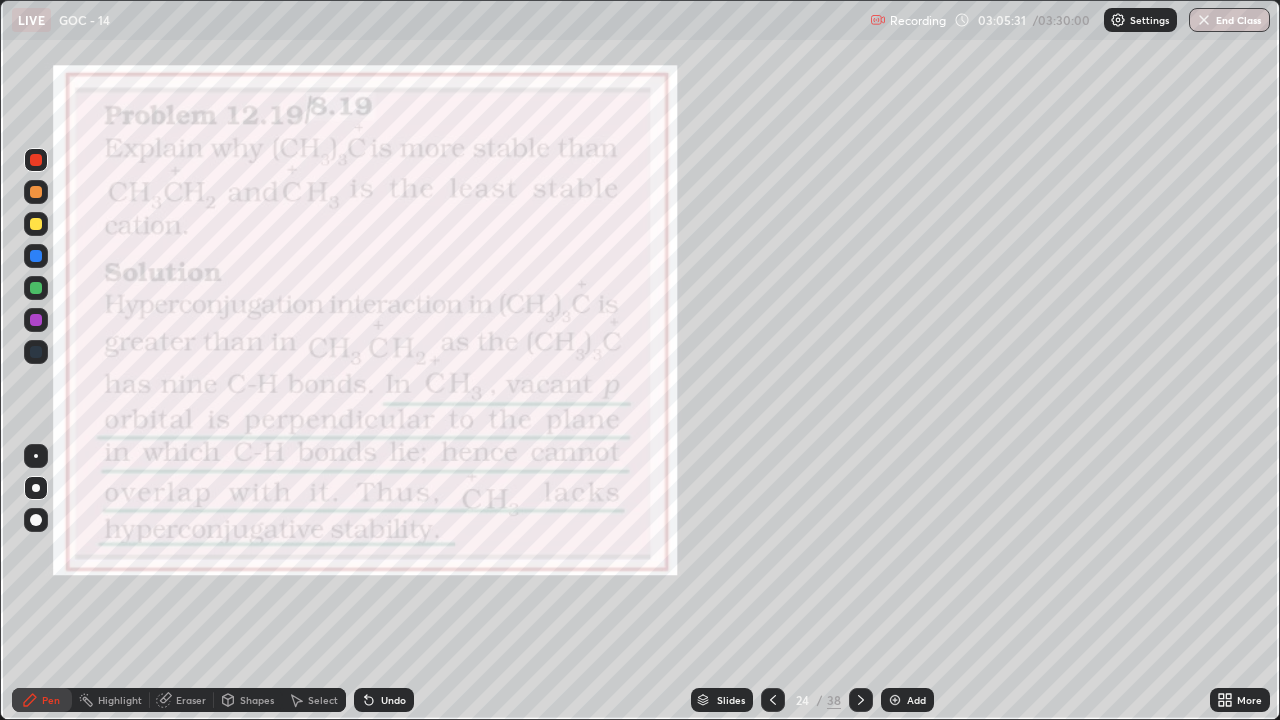 click 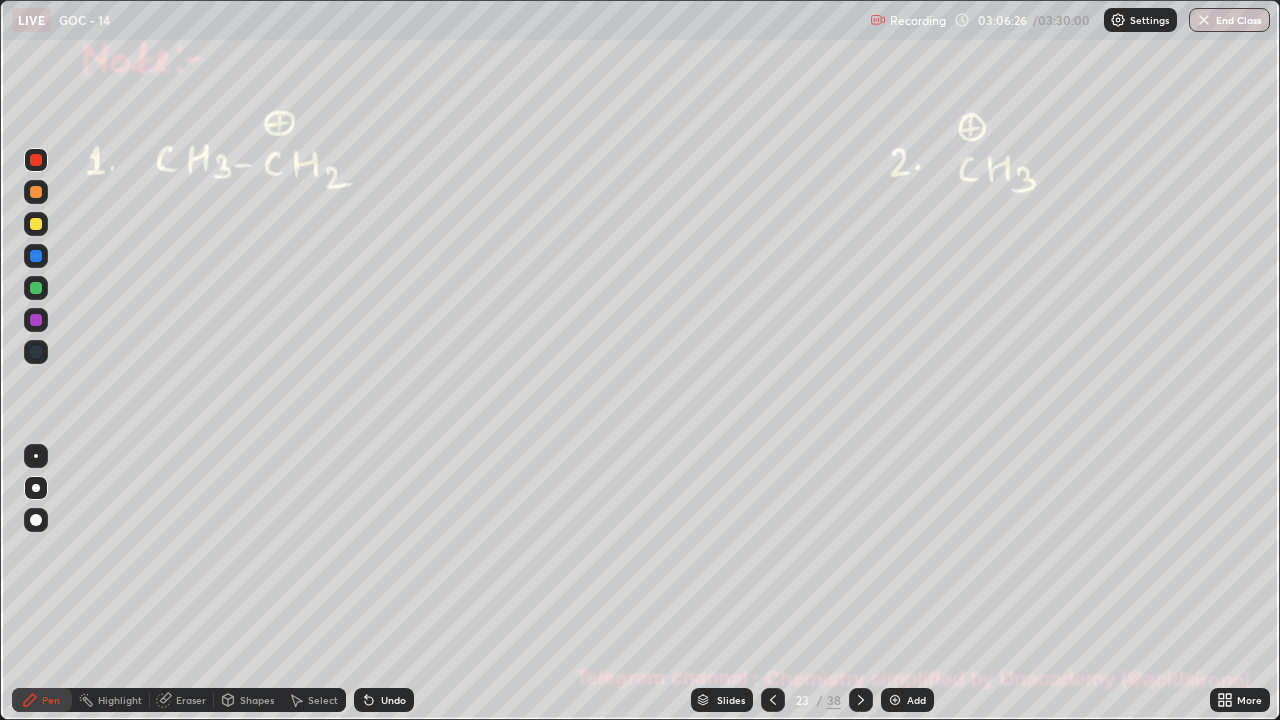 click 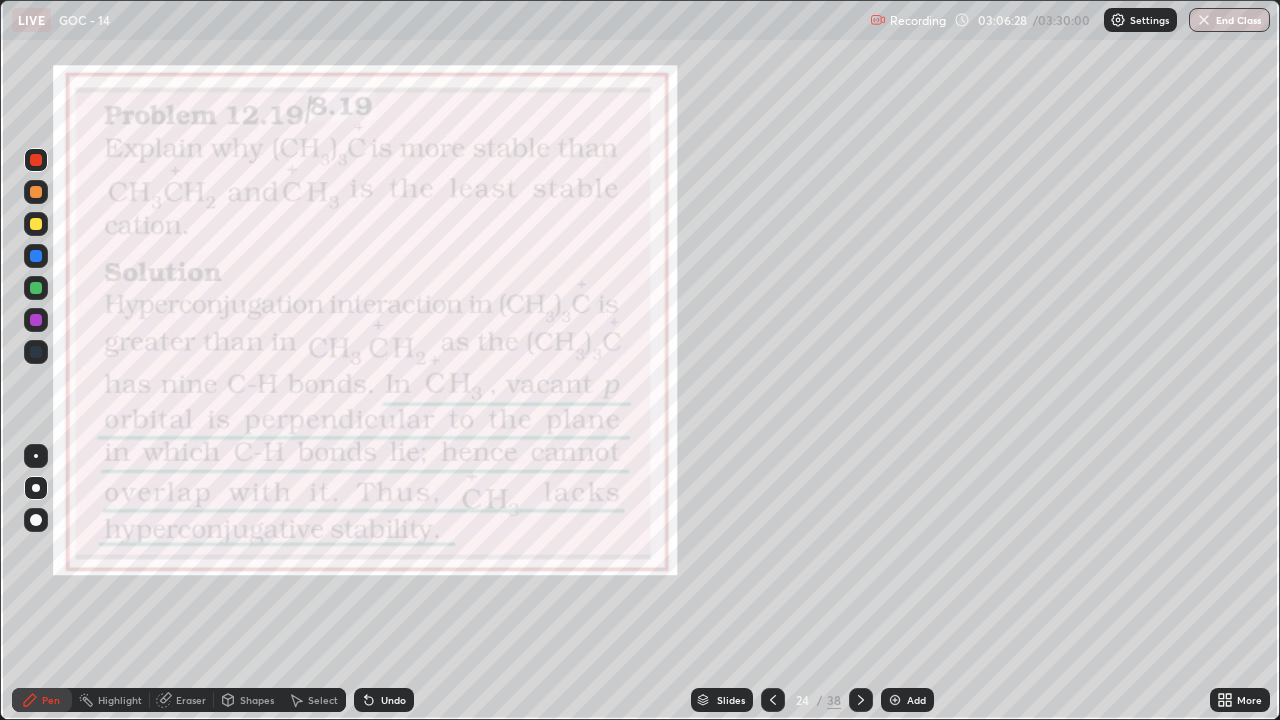 click at bounding box center (861, 700) 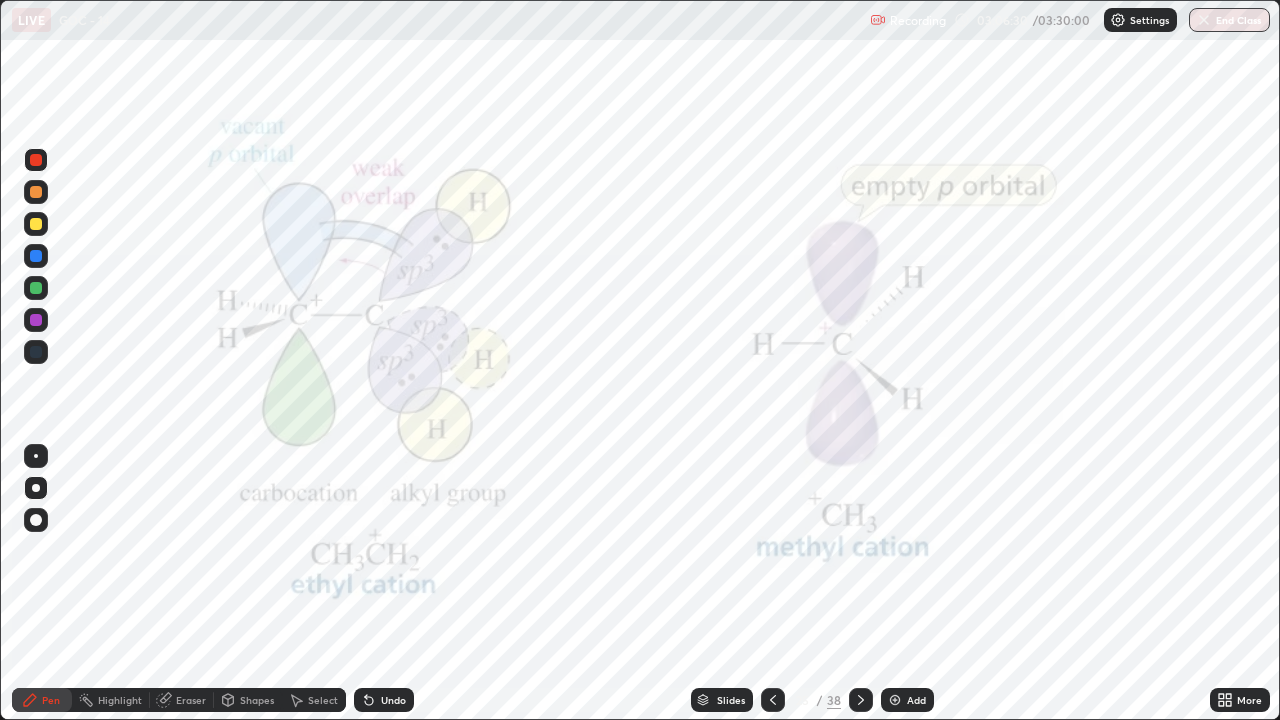 click on "Highlight" at bounding box center [120, 700] 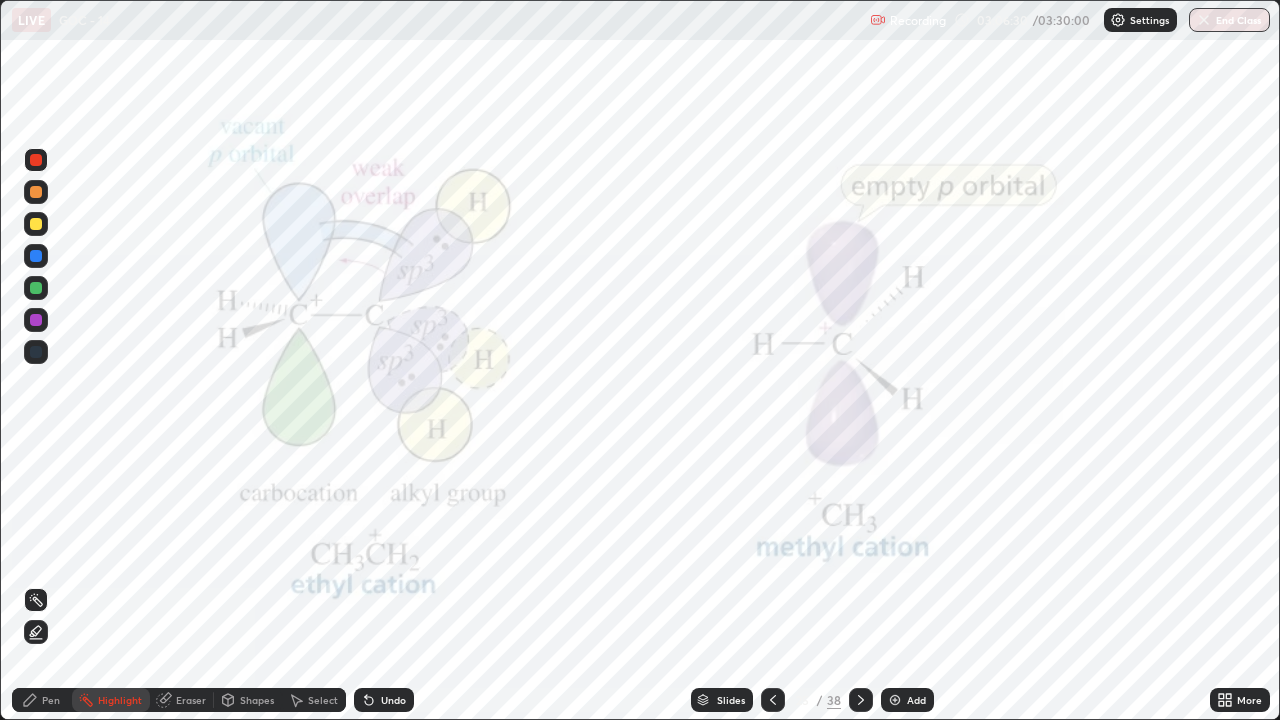 click 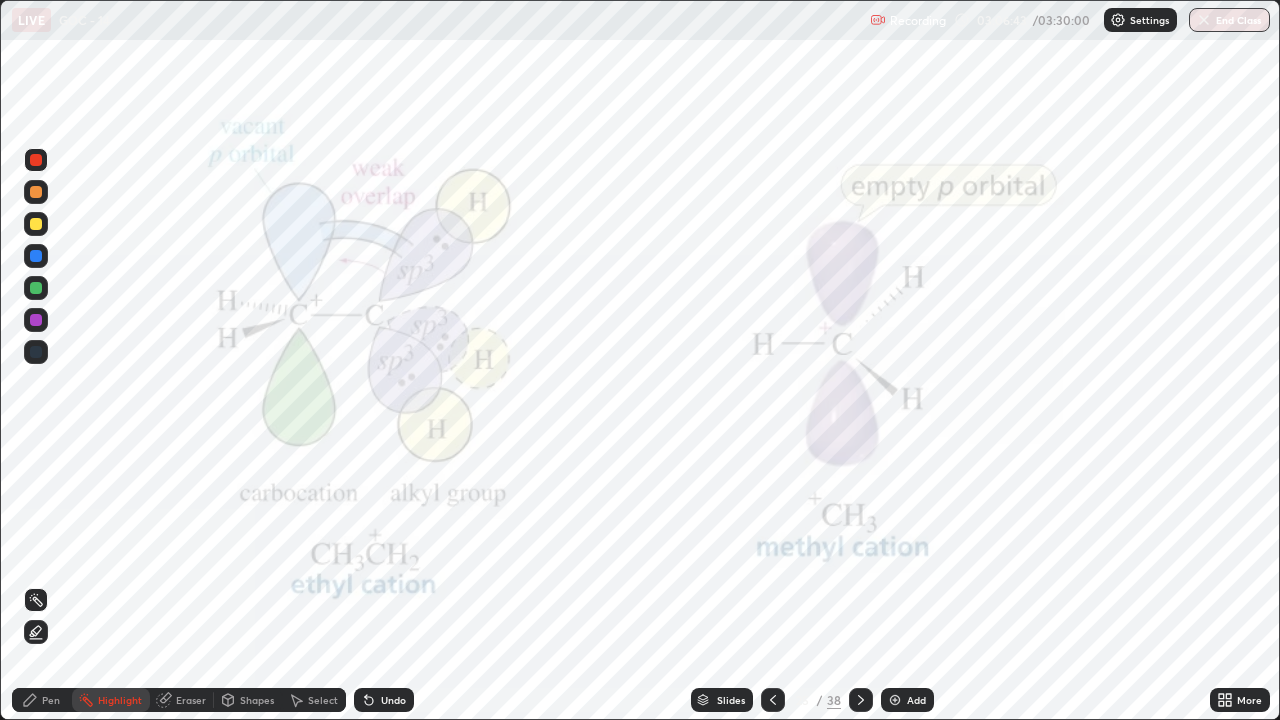 click on "Pen" at bounding box center (42, 700) 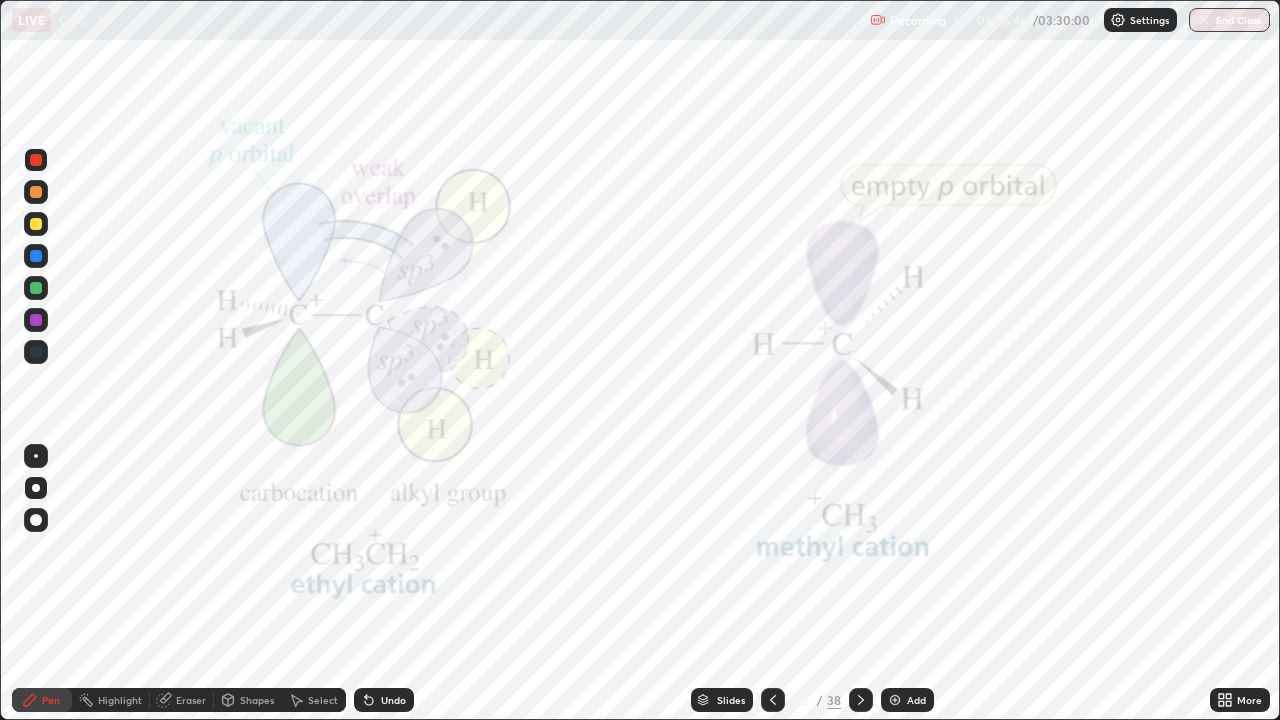 click 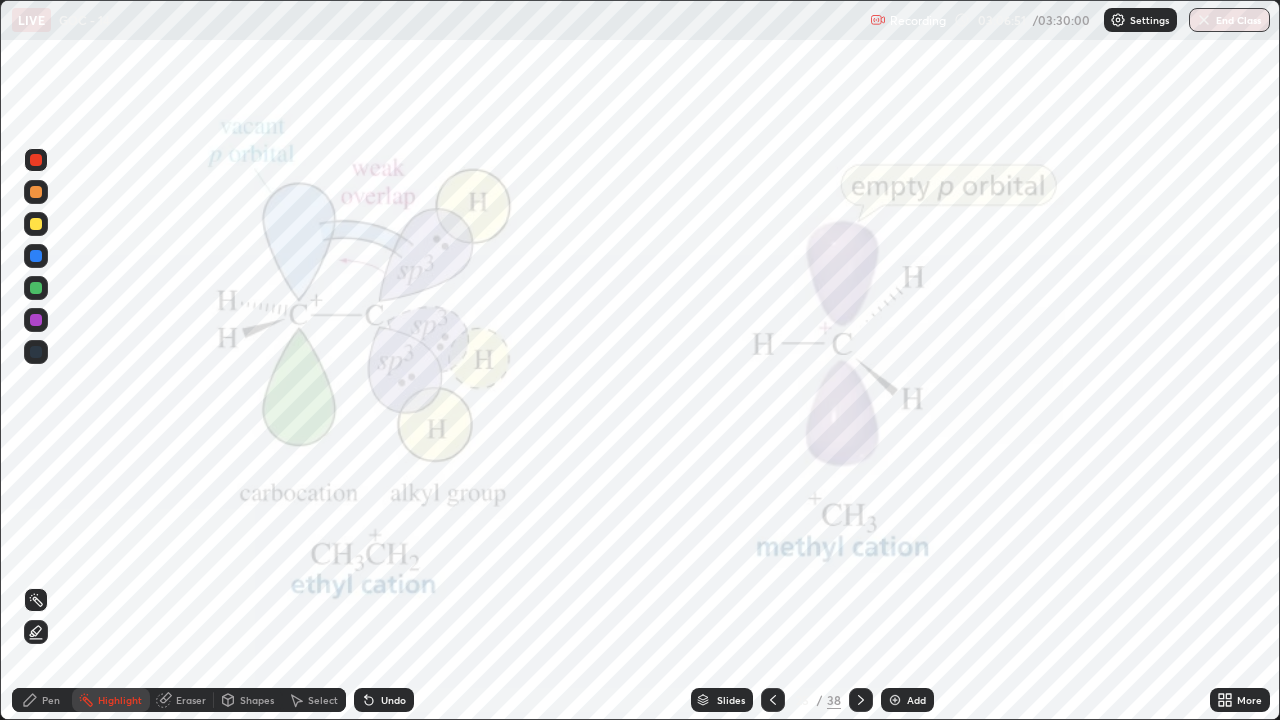 click 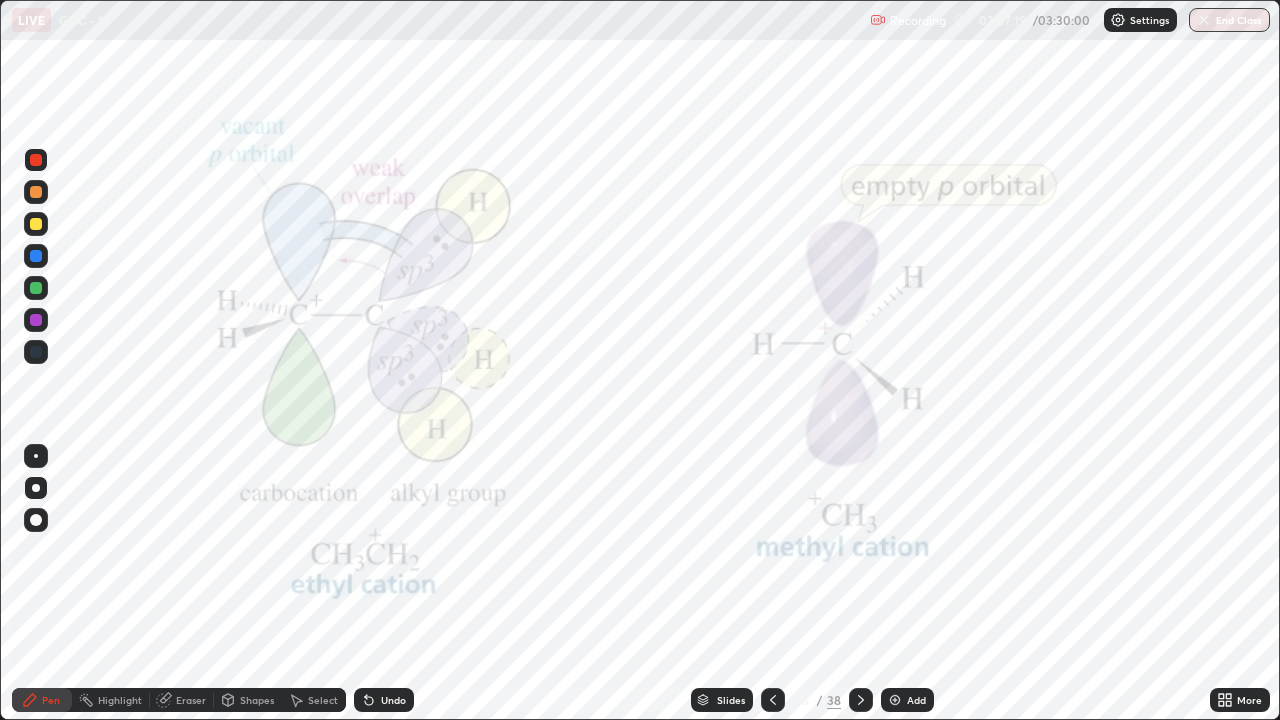 click 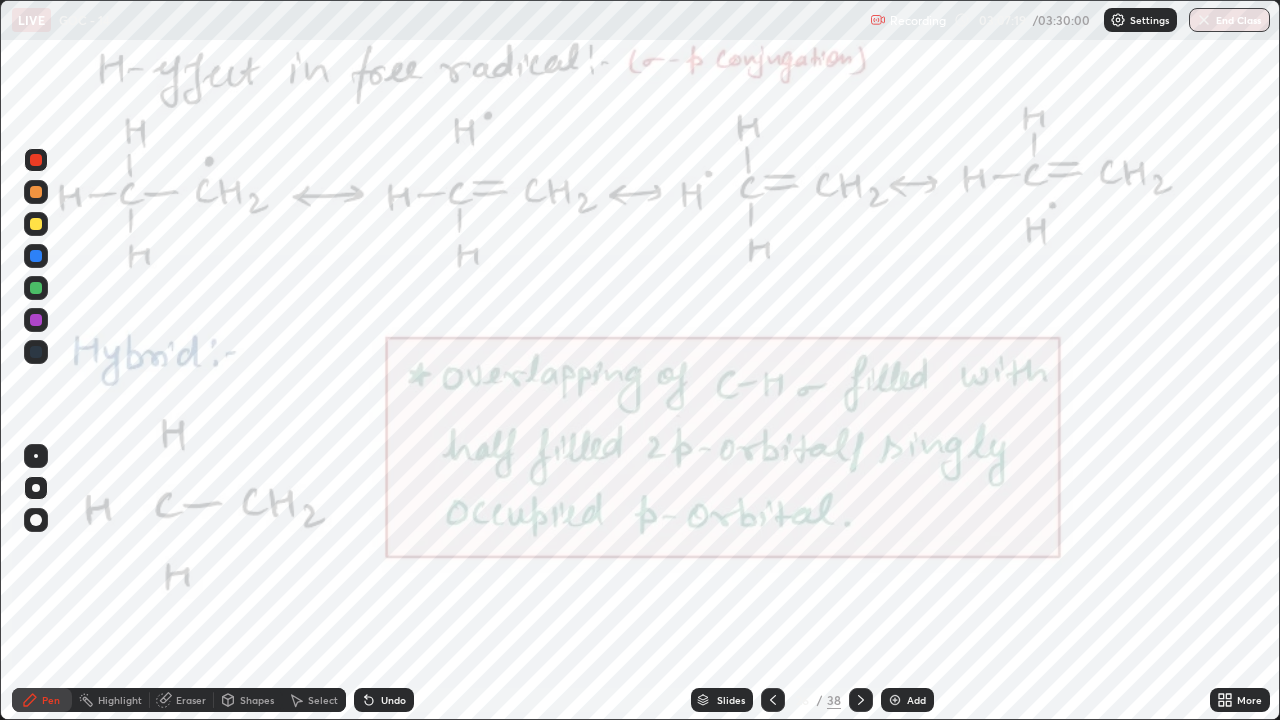 click 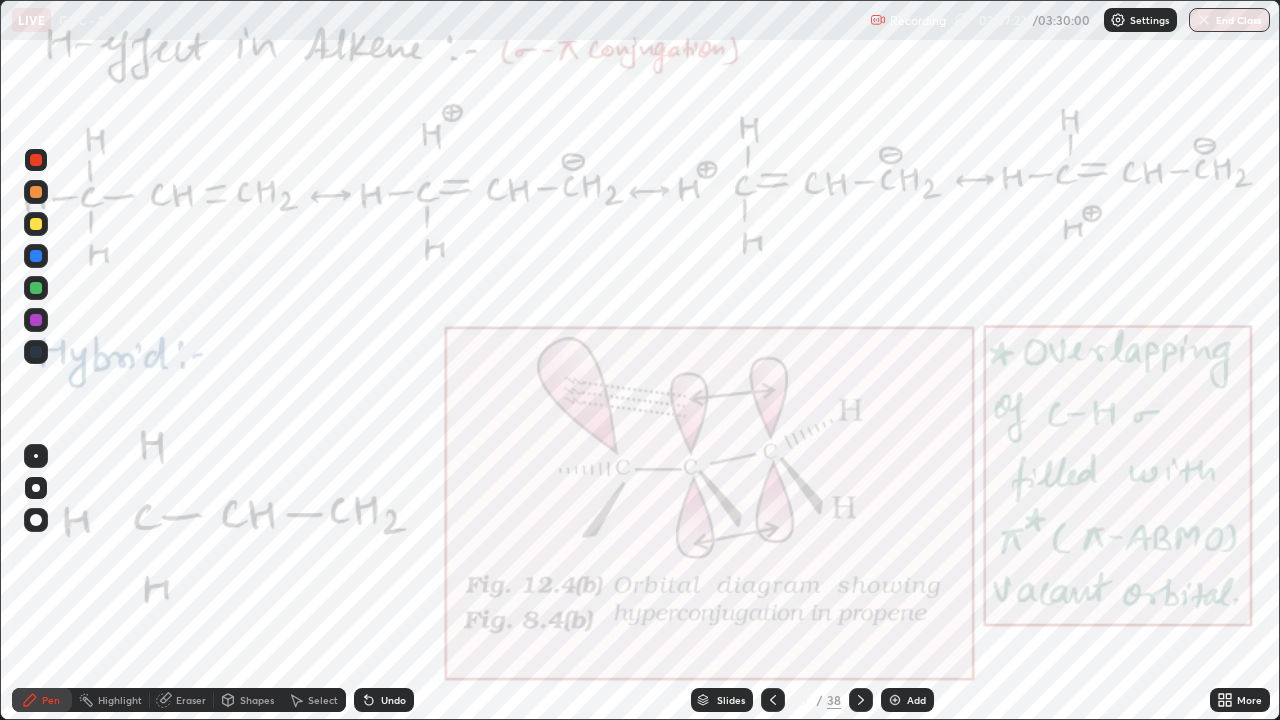click at bounding box center (773, 700) 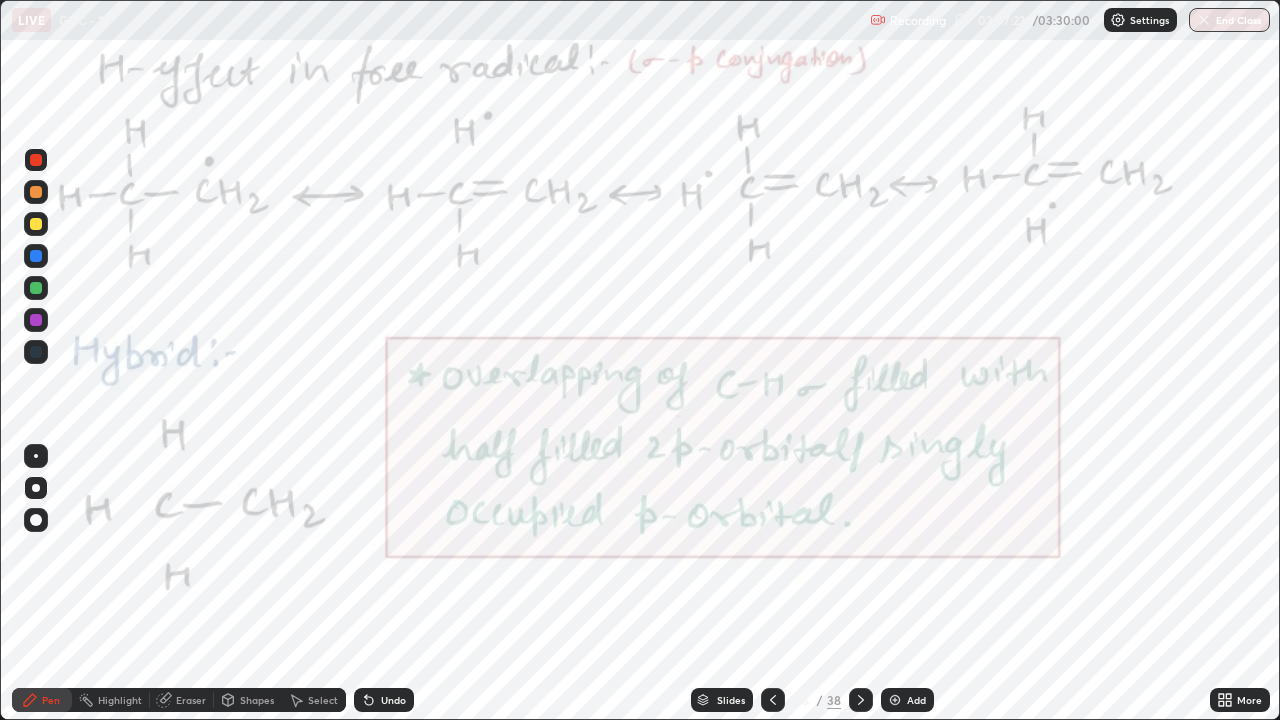 click 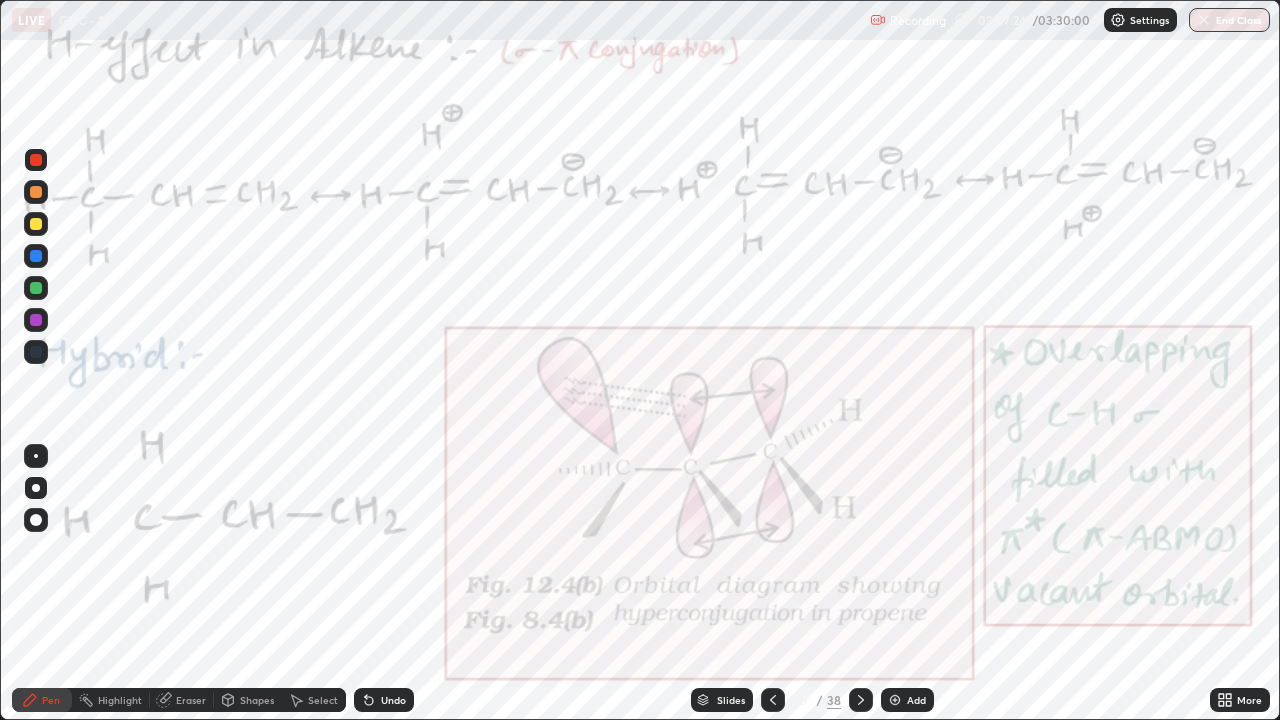 click 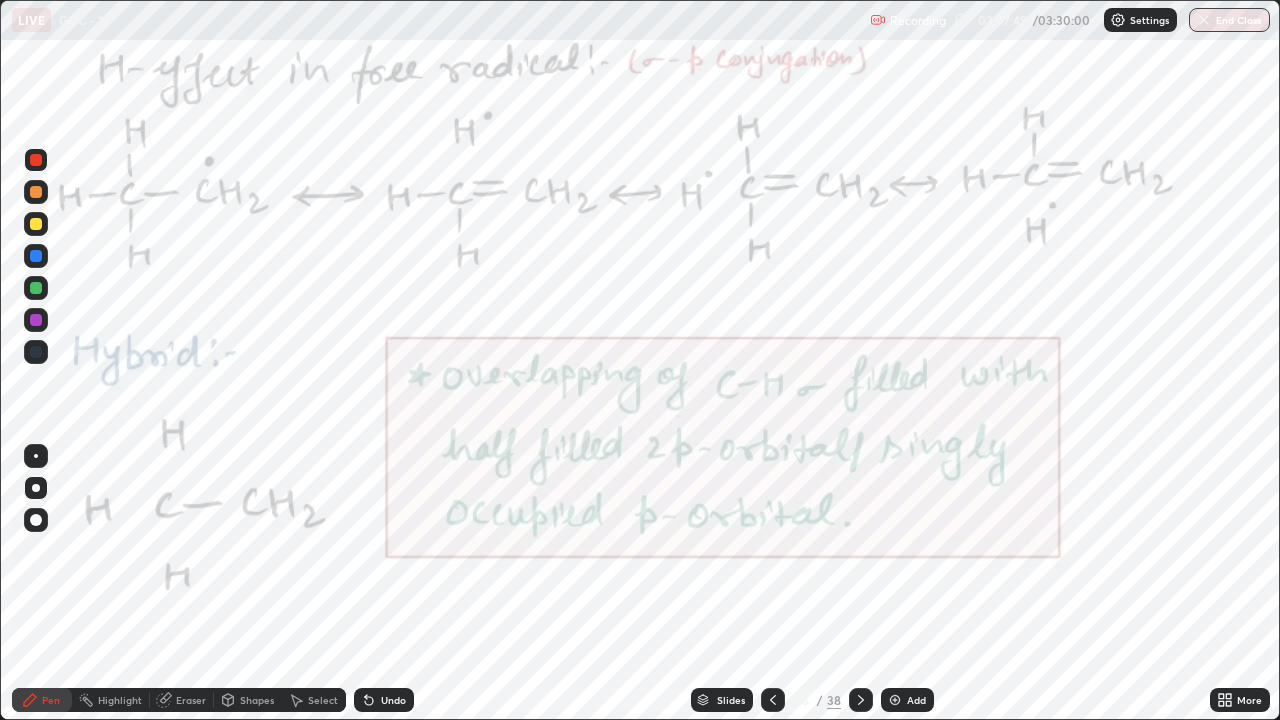 click 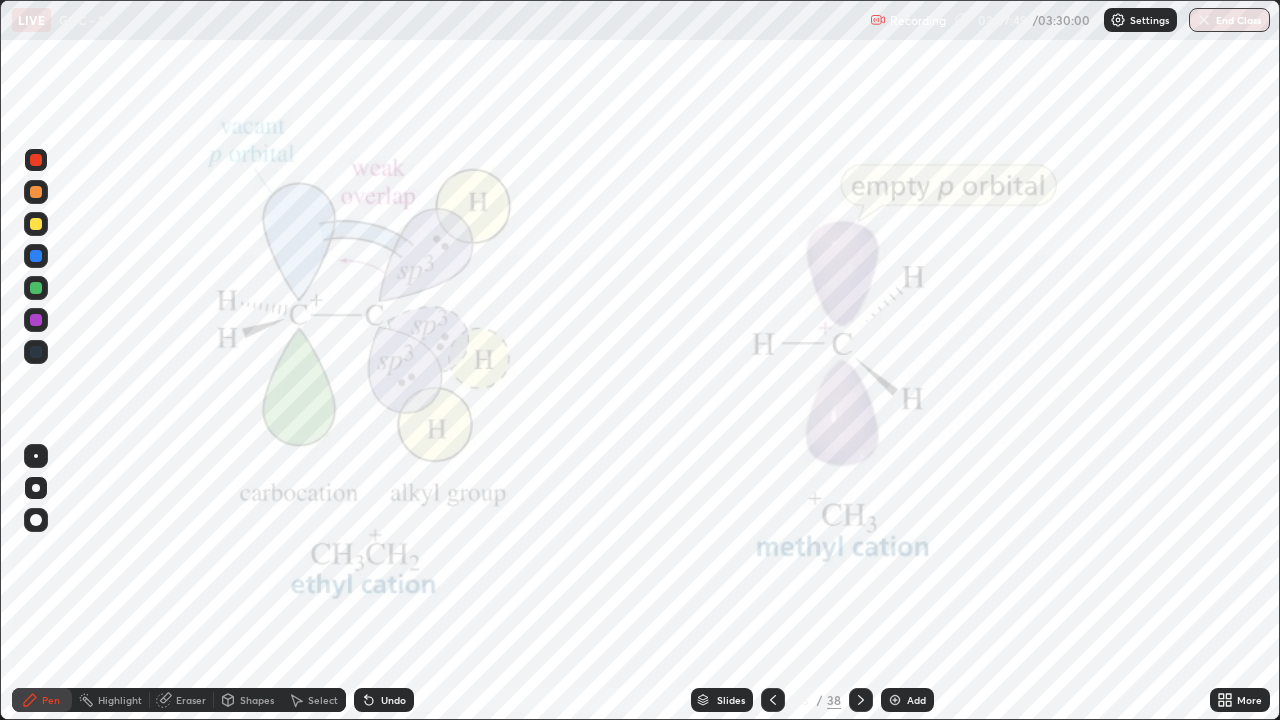 click 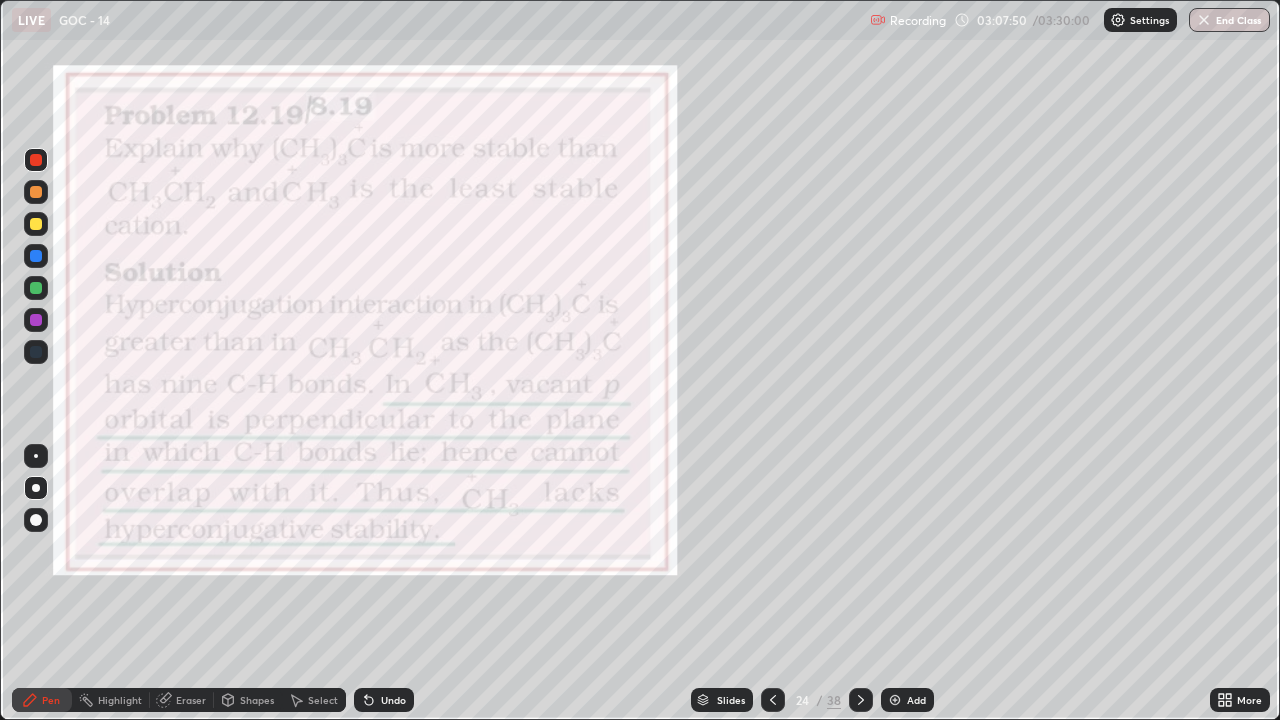 click 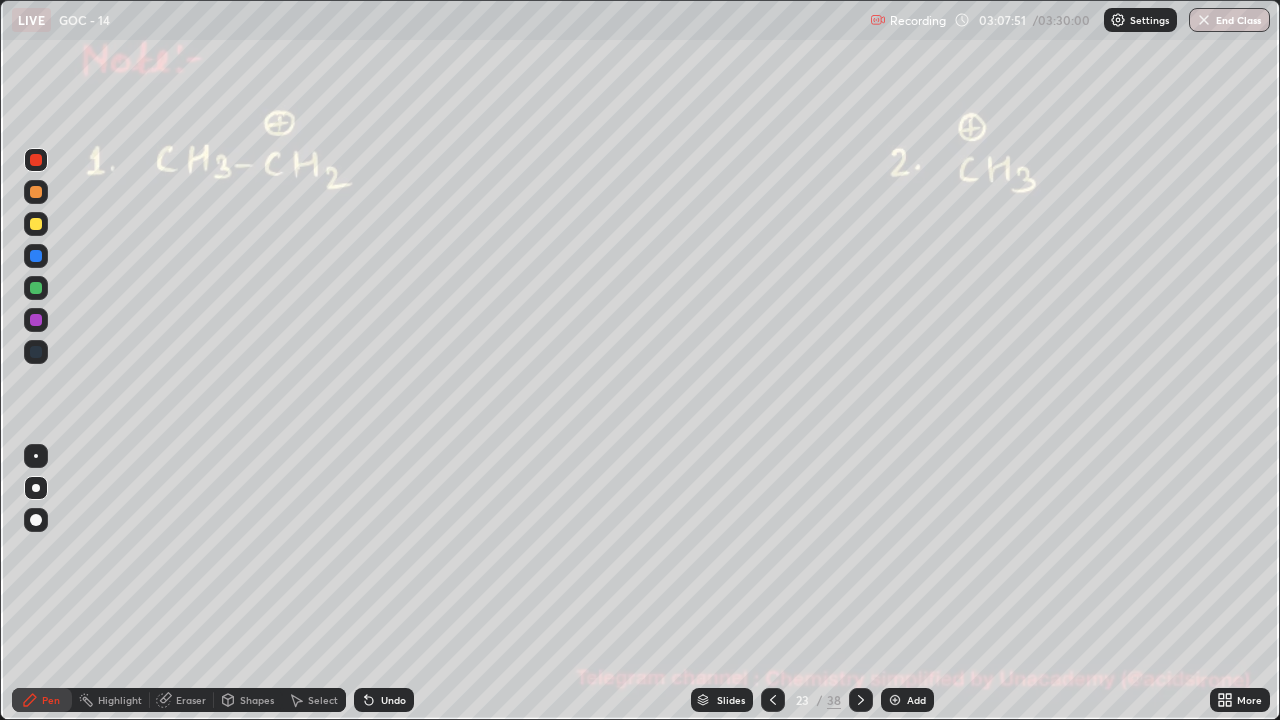 click 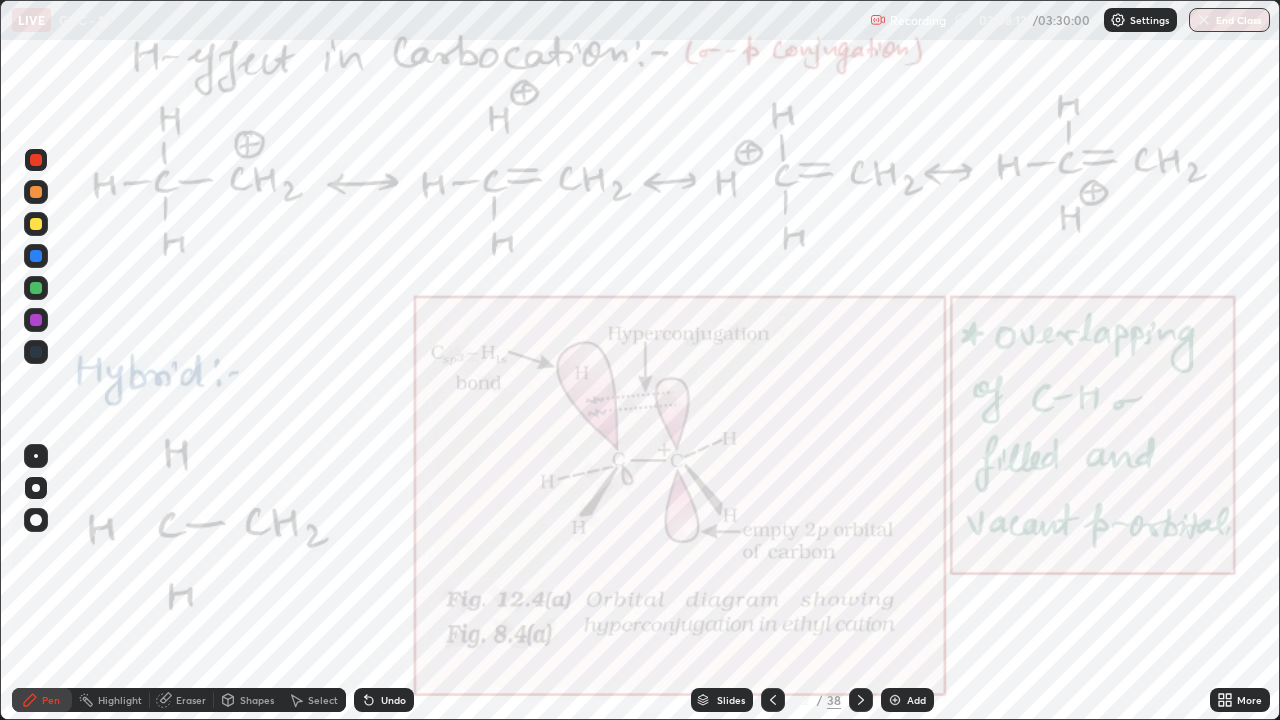 click 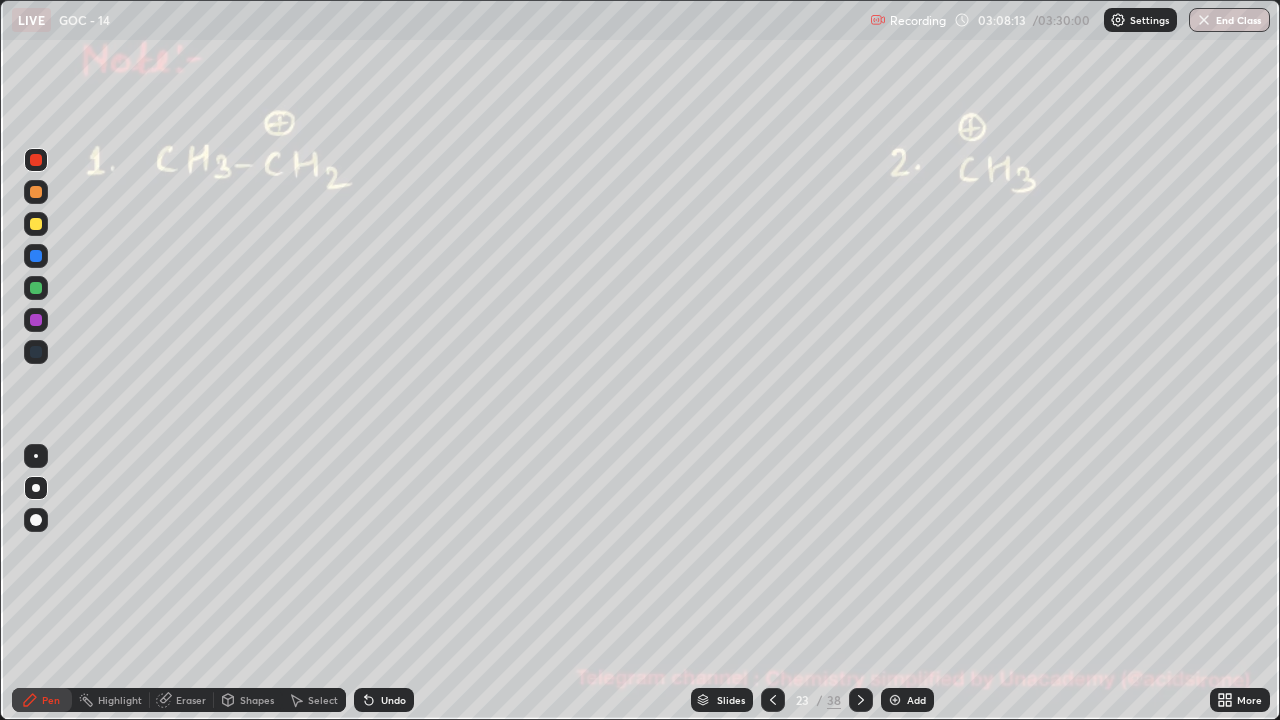 click 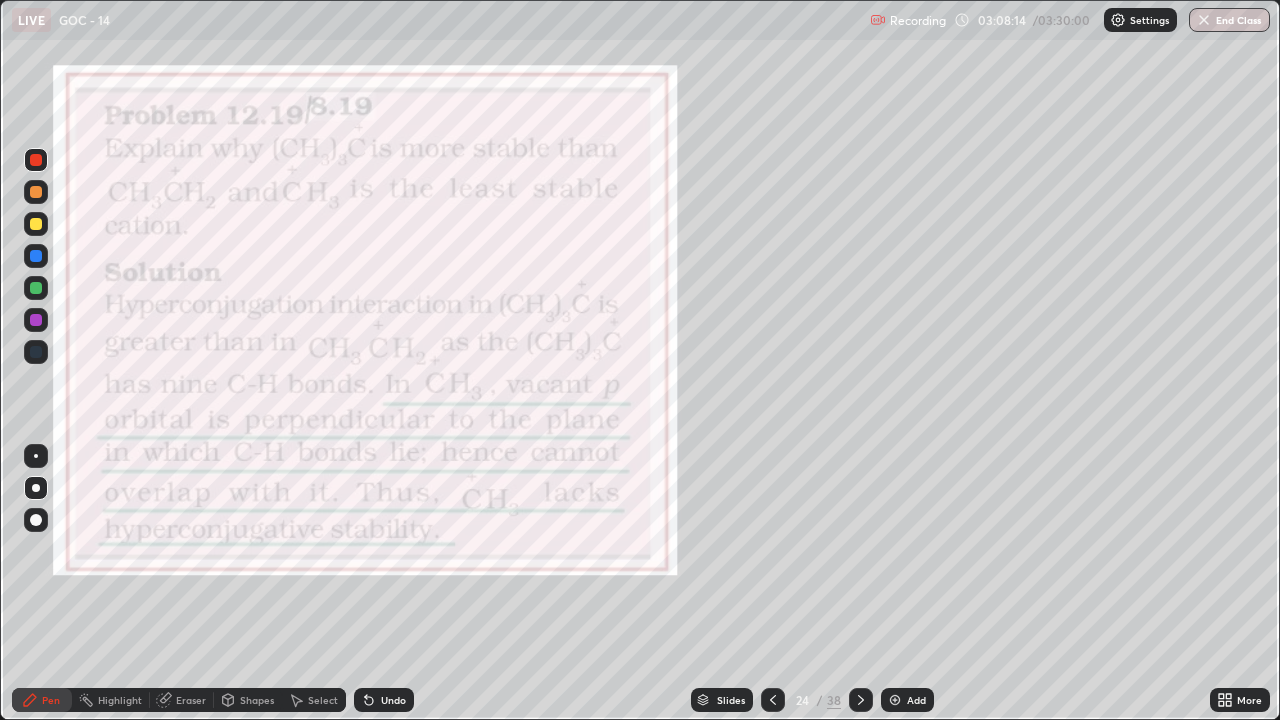 click 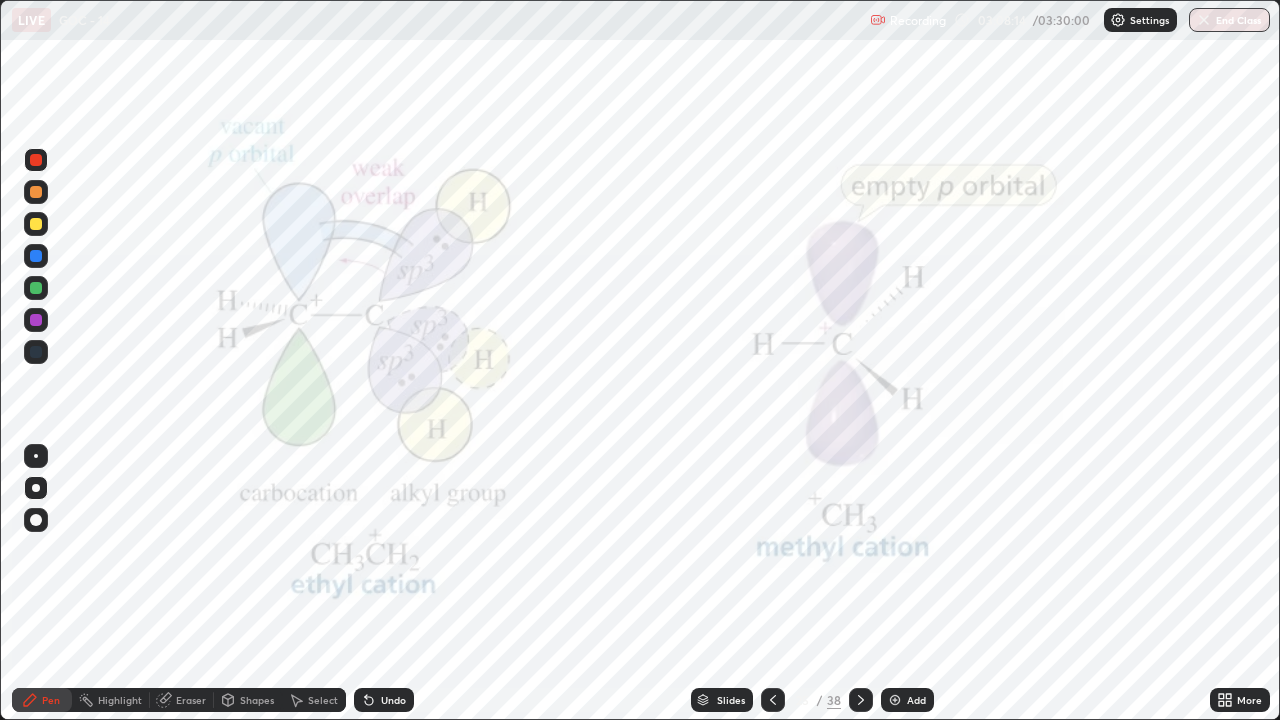 click 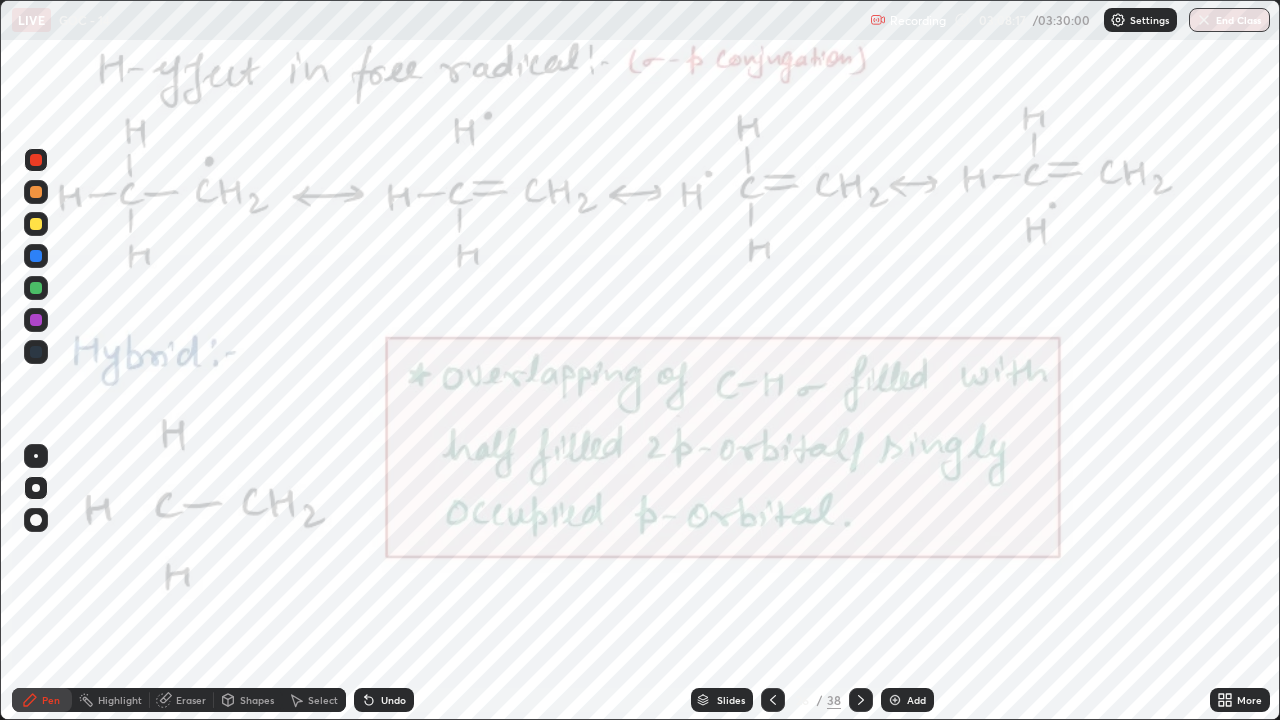 click at bounding box center [36, 160] 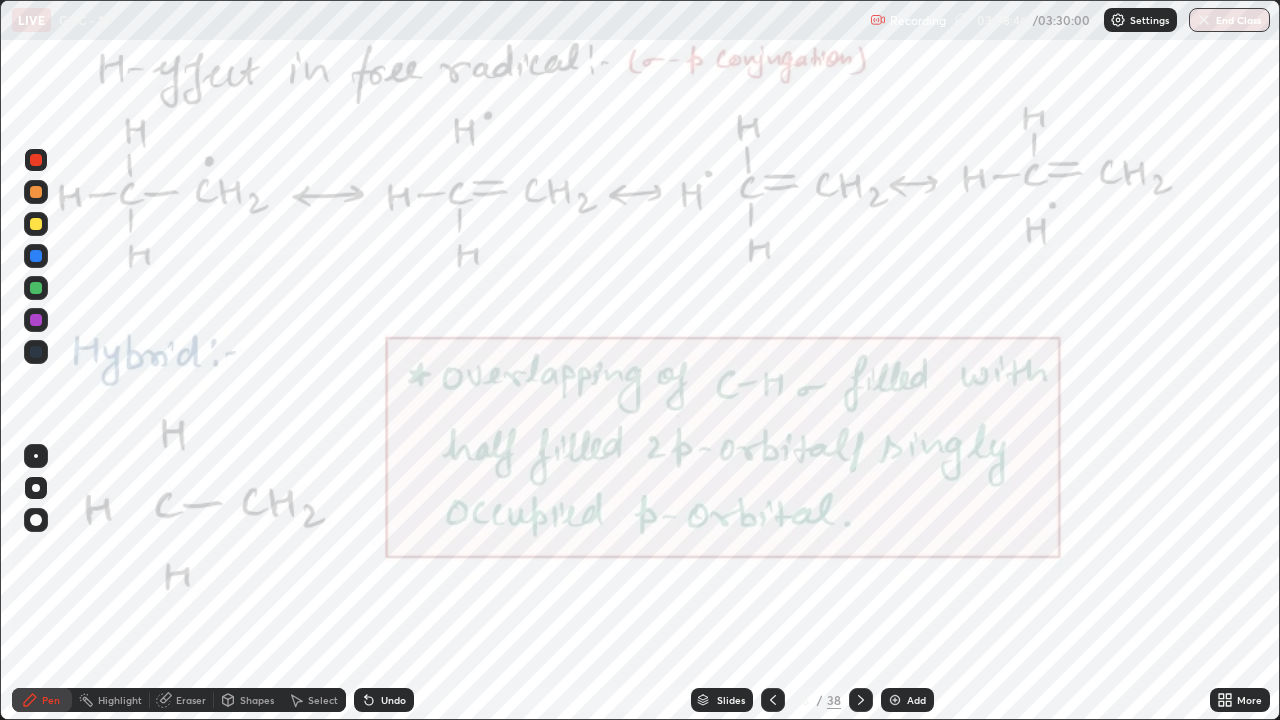 click on "Undo" at bounding box center (384, 700) 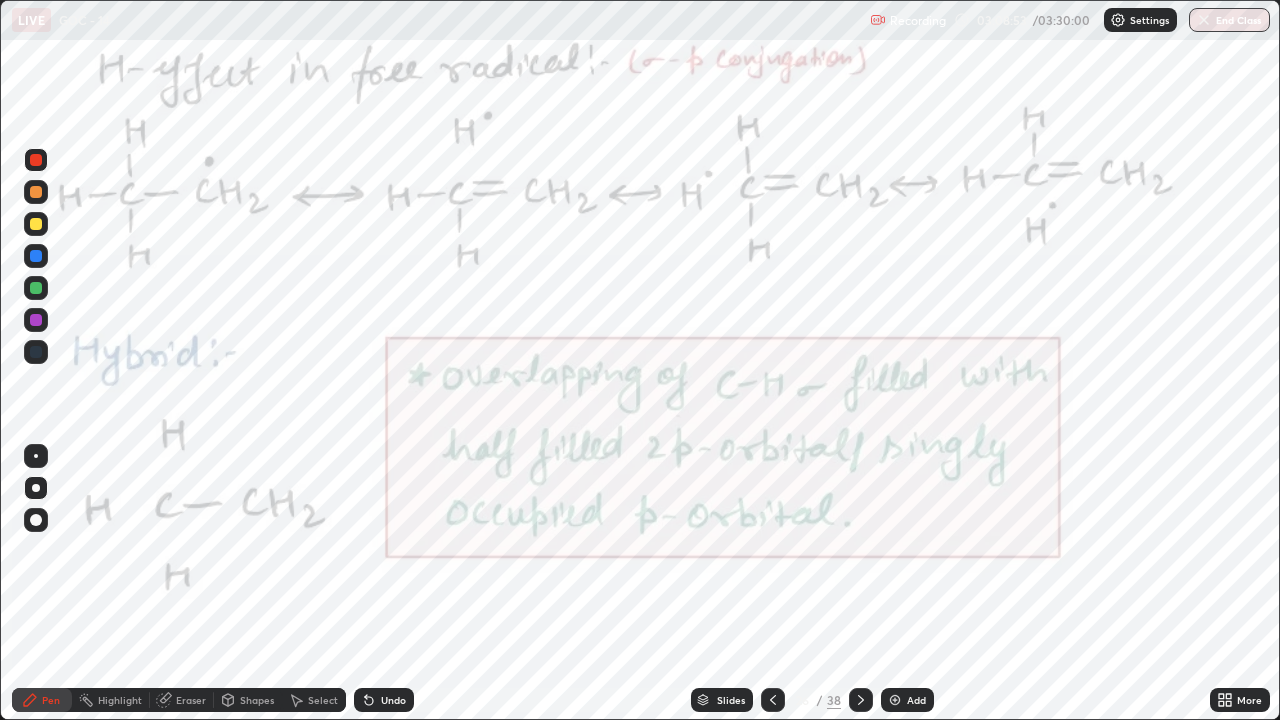 click at bounding box center [36, 320] 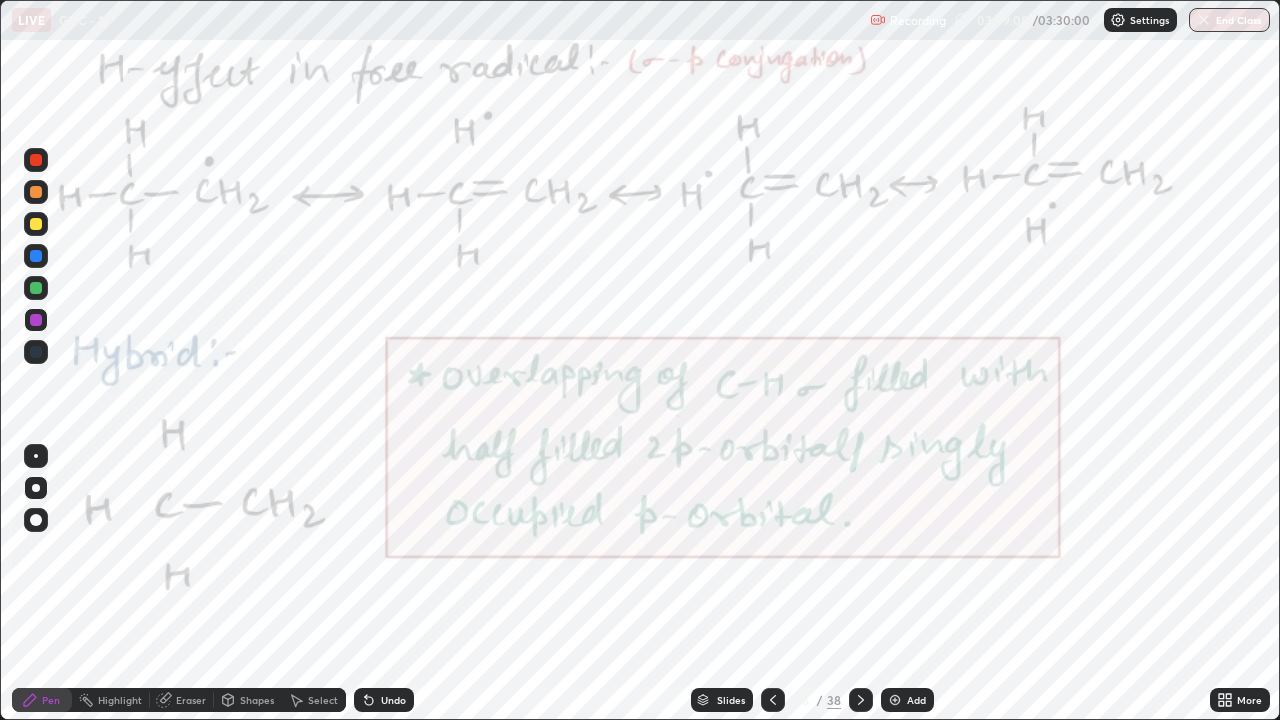 click at bounding box center (36, 160) 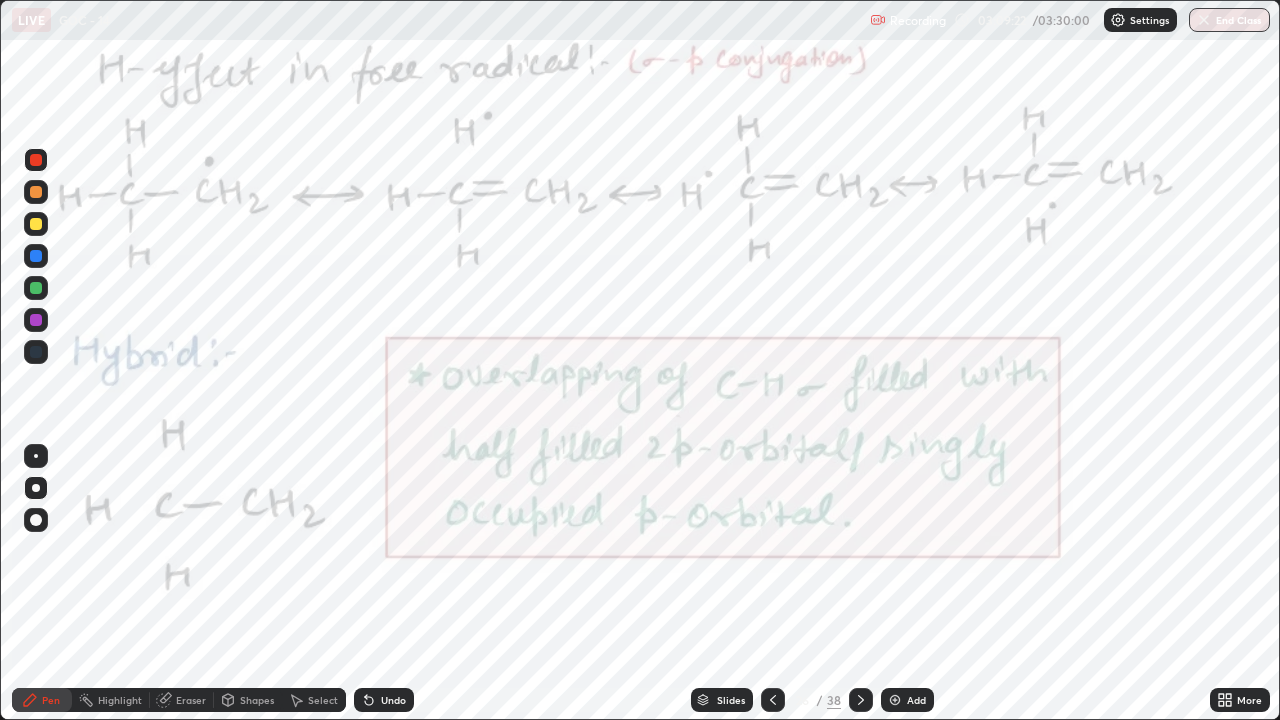 click 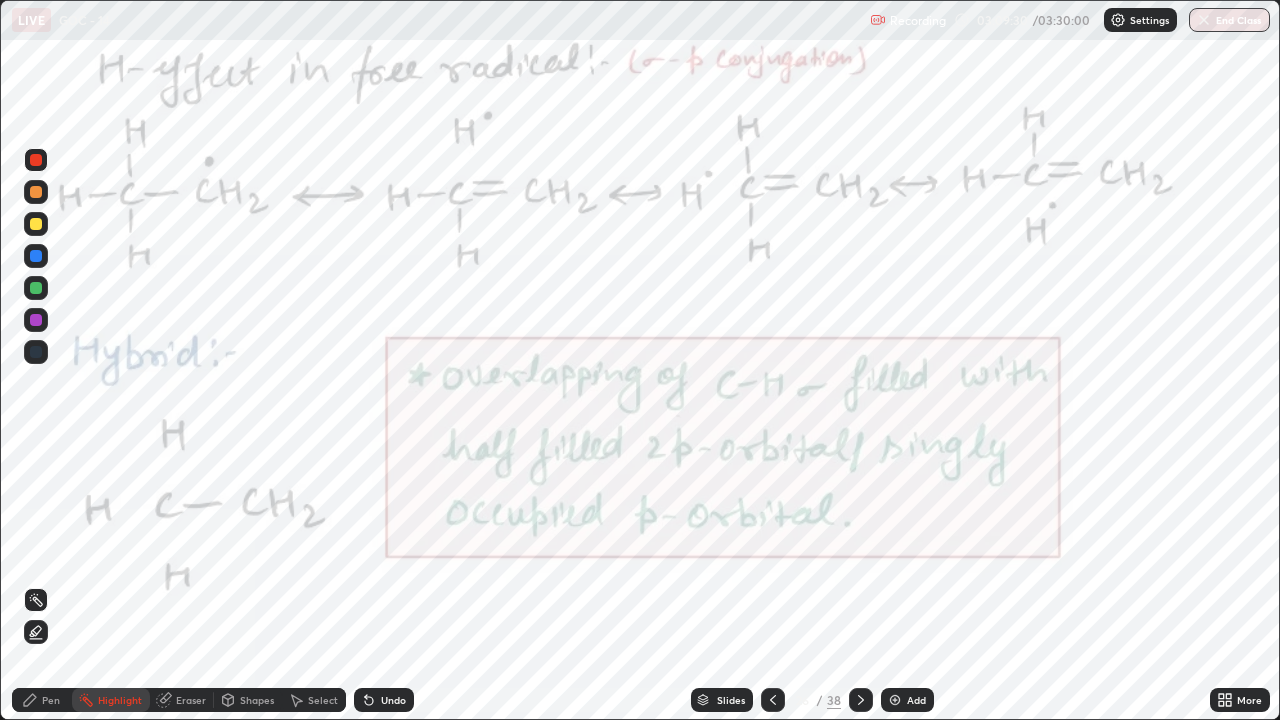 click at bounding box center (773, 700) 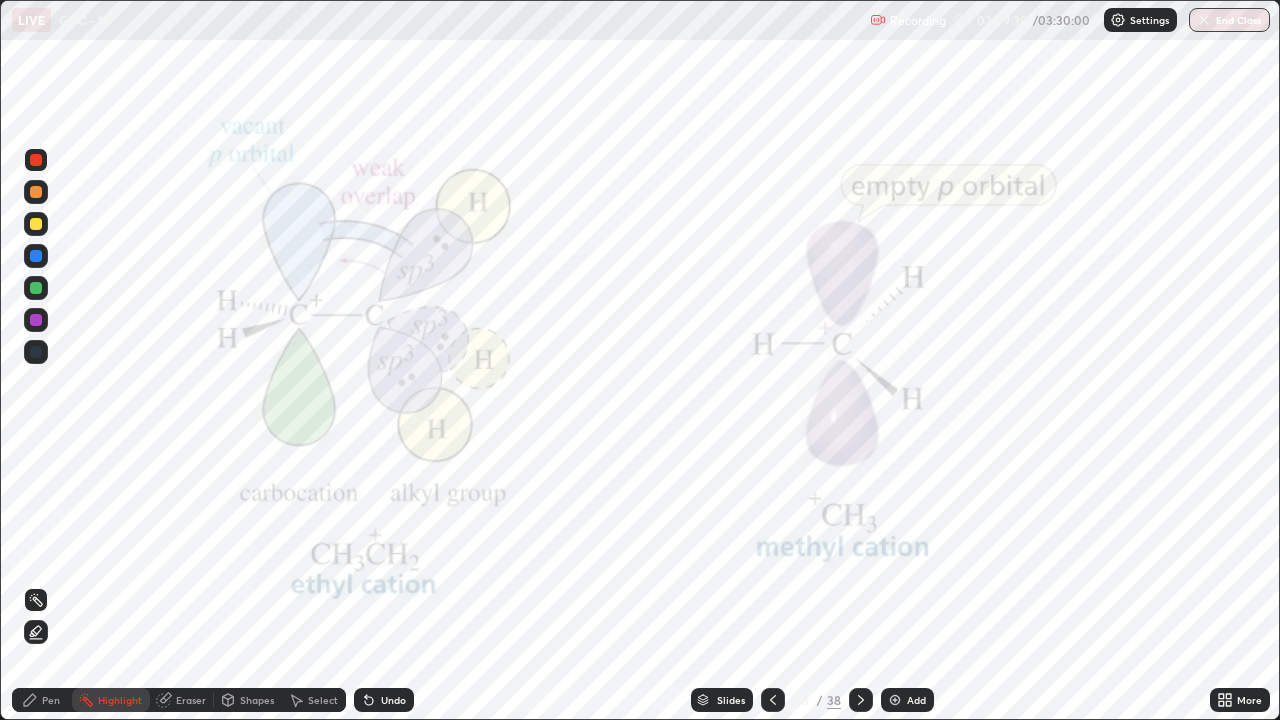 click 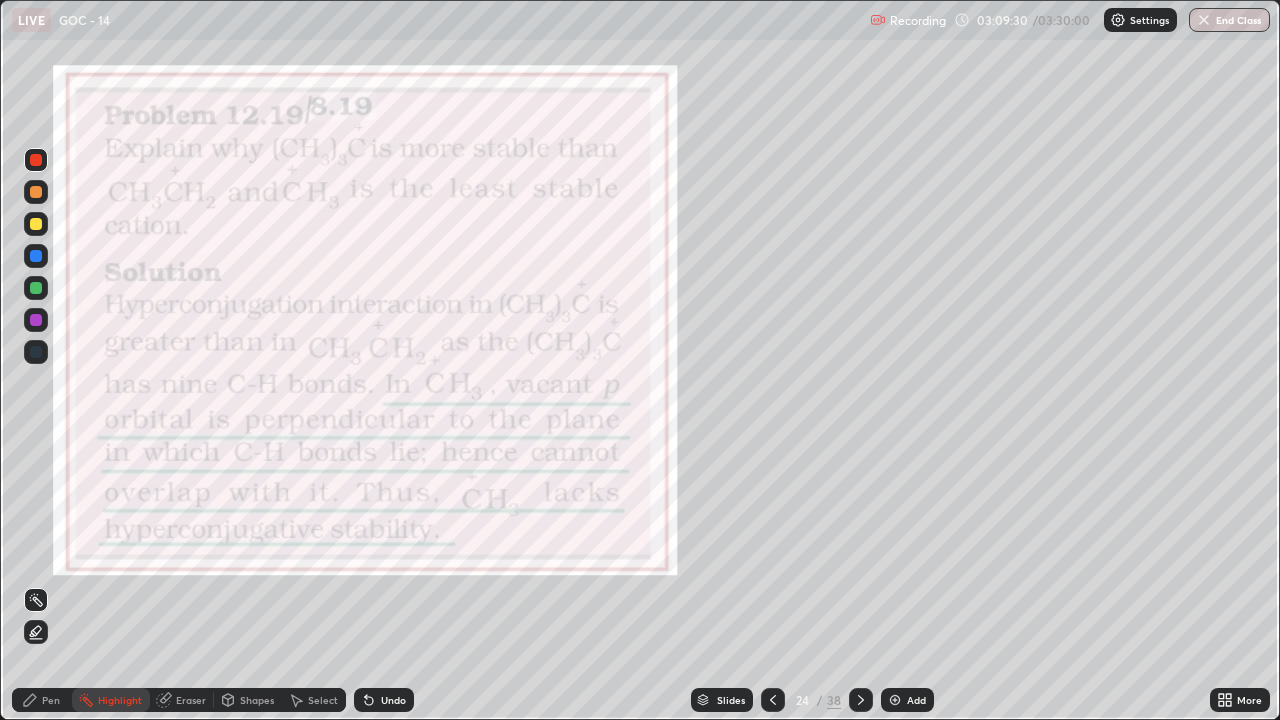 click 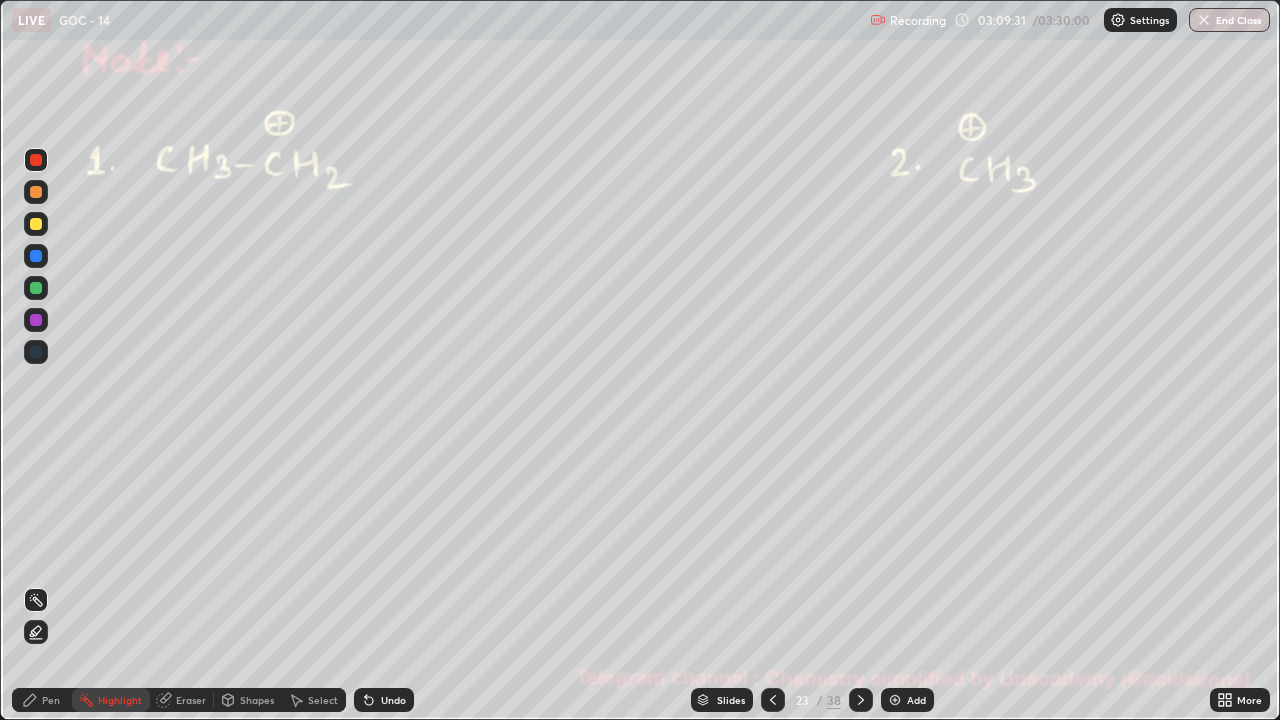 click 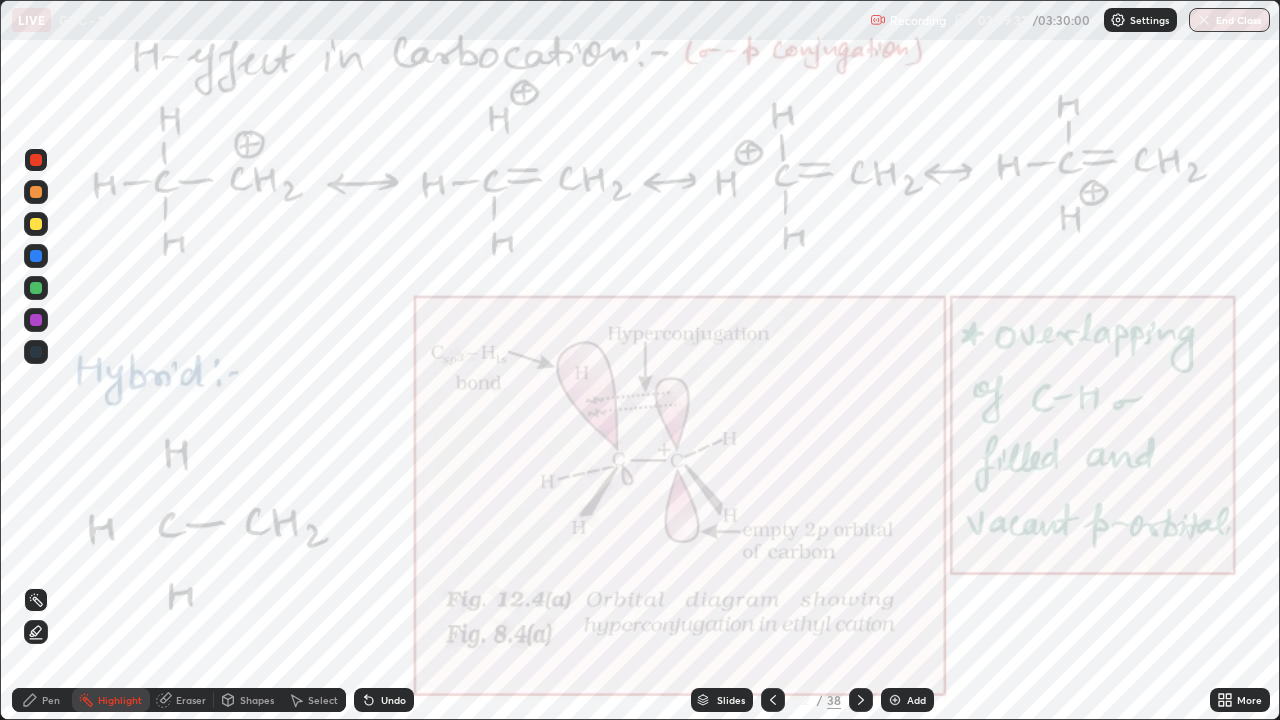 click 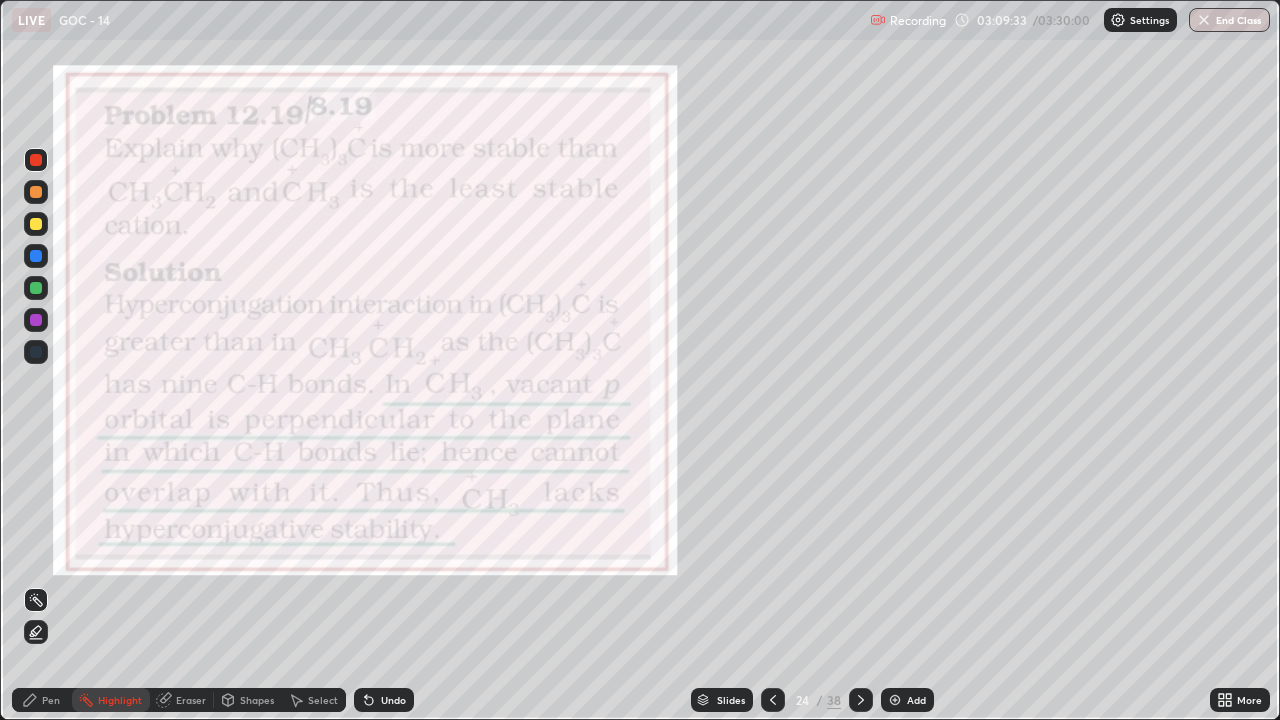 click 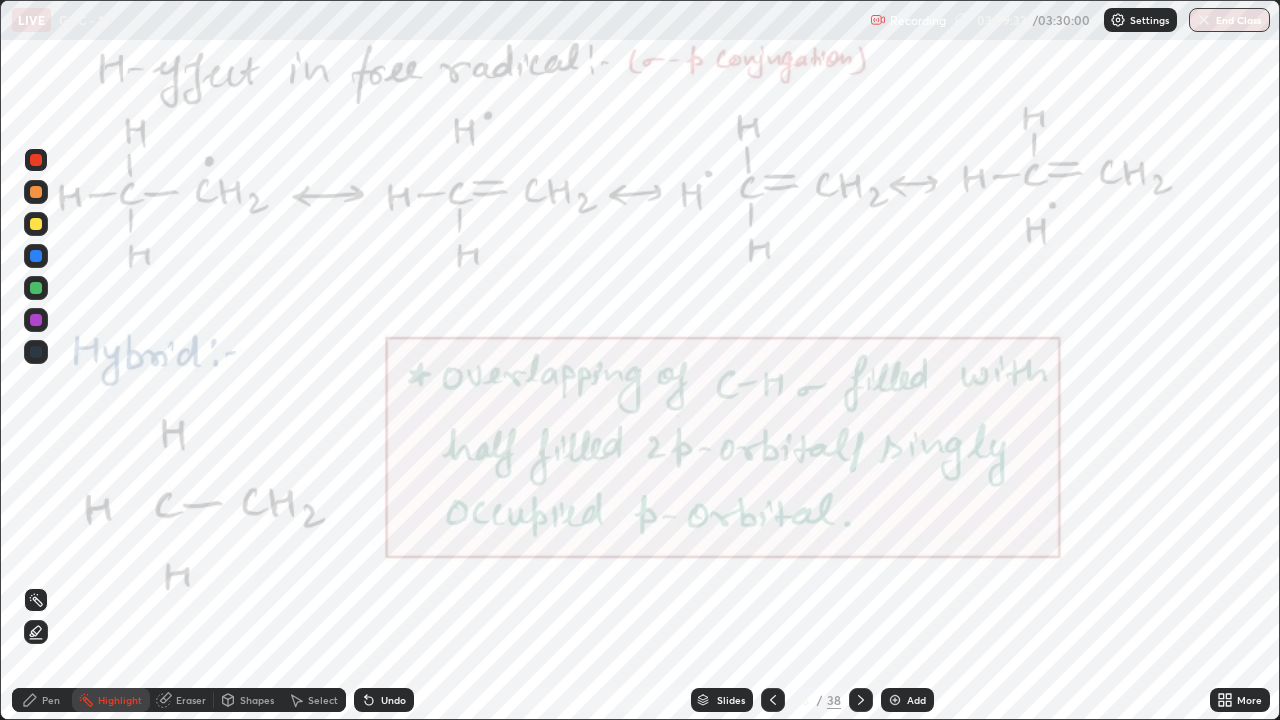 click 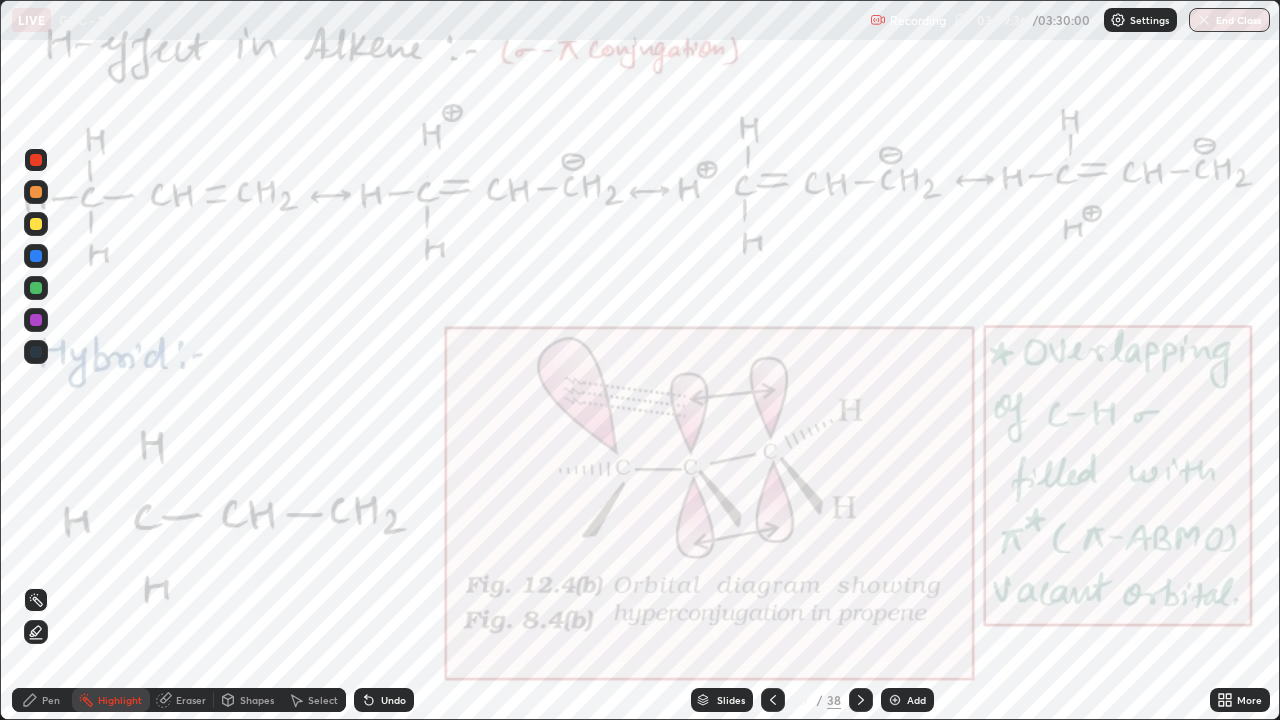 click 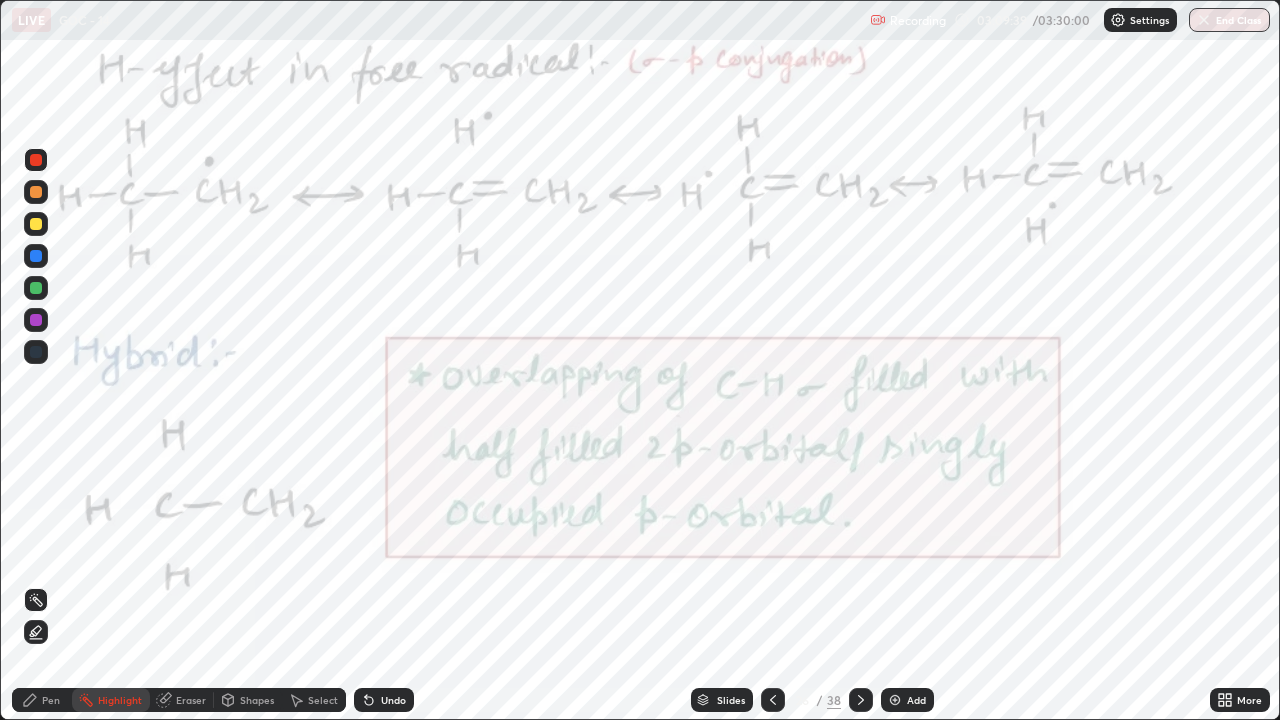 click on "Highlight" at bounding box center (120, 700) 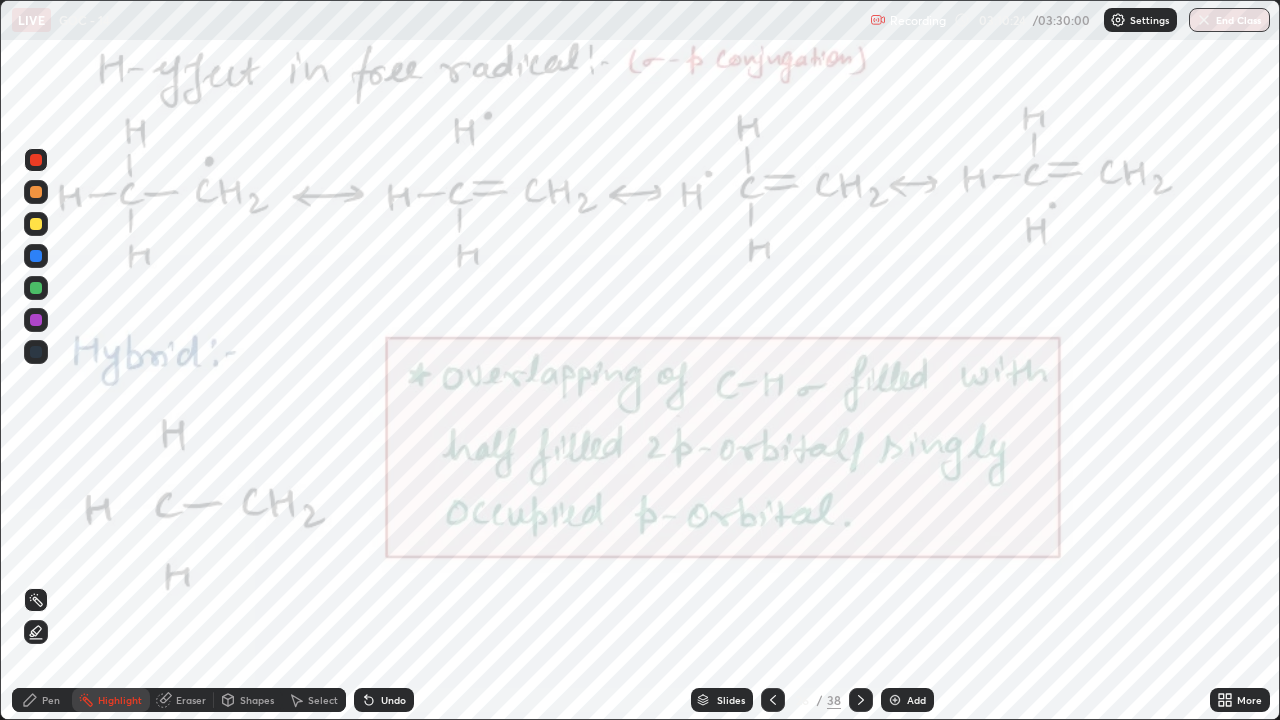 click 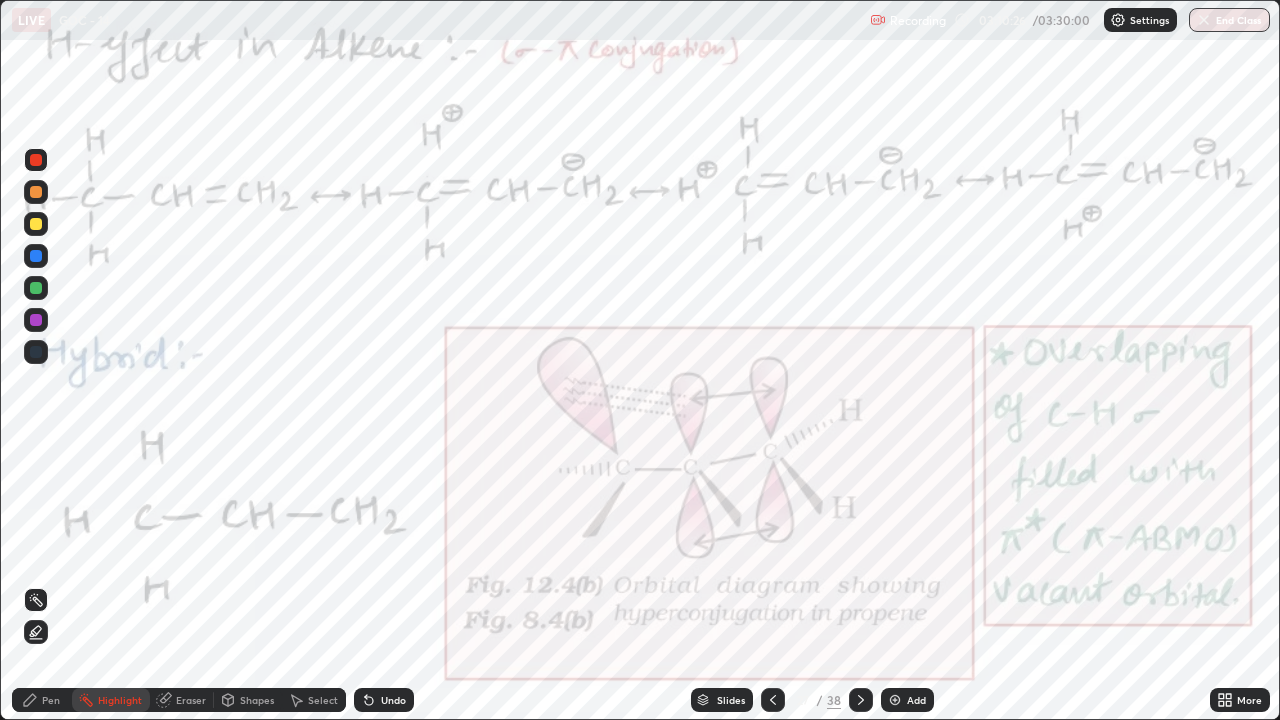 click 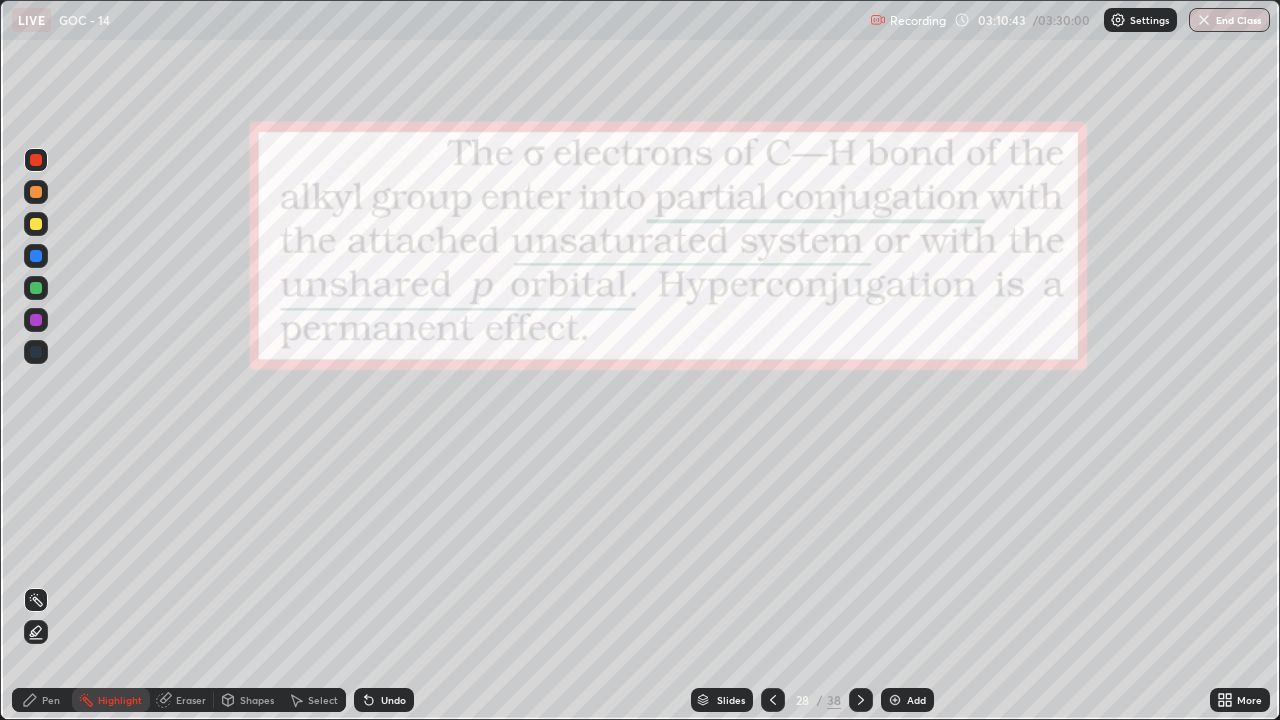click on "Highlight" at bounding box center (120, 700) 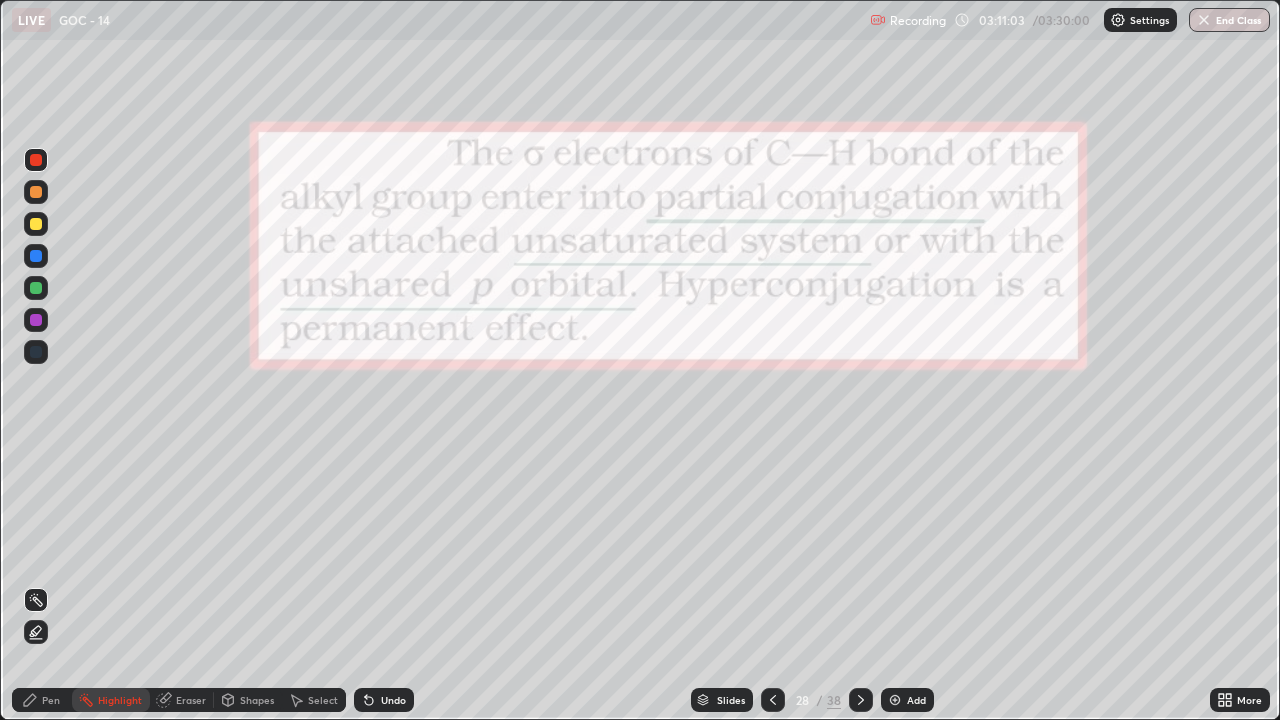 click at bounding box center (861, 700) 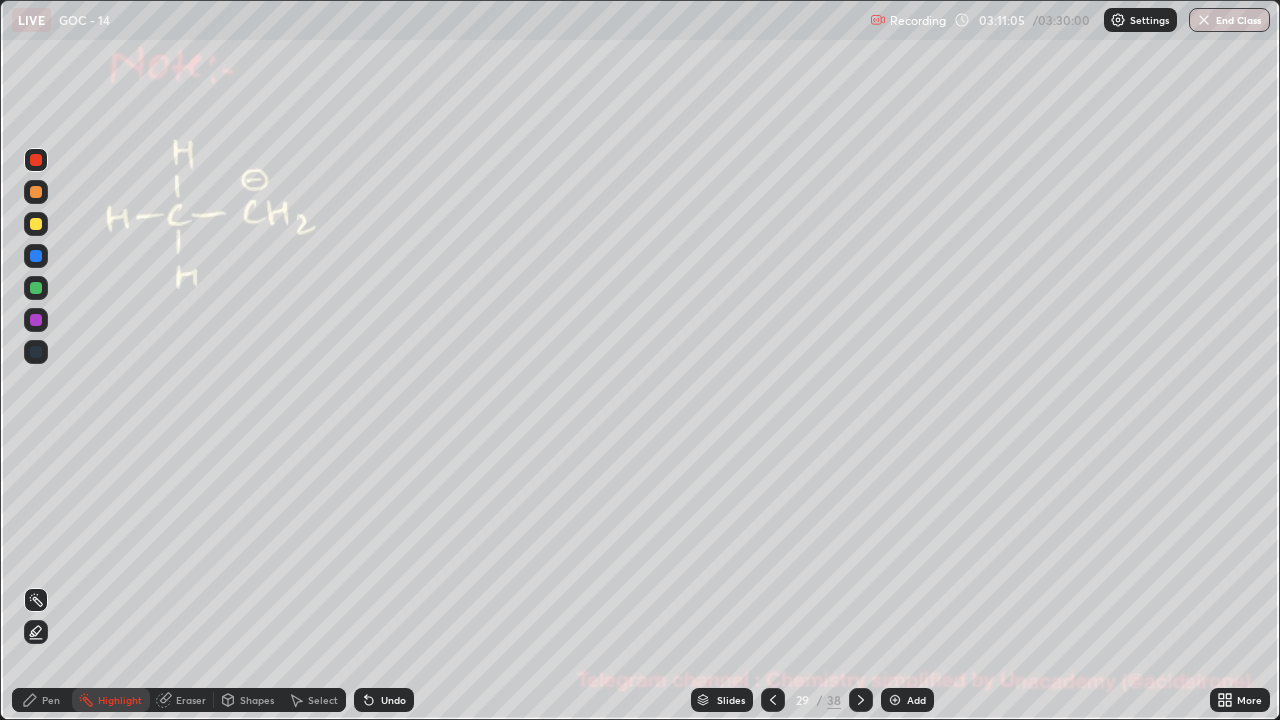 click 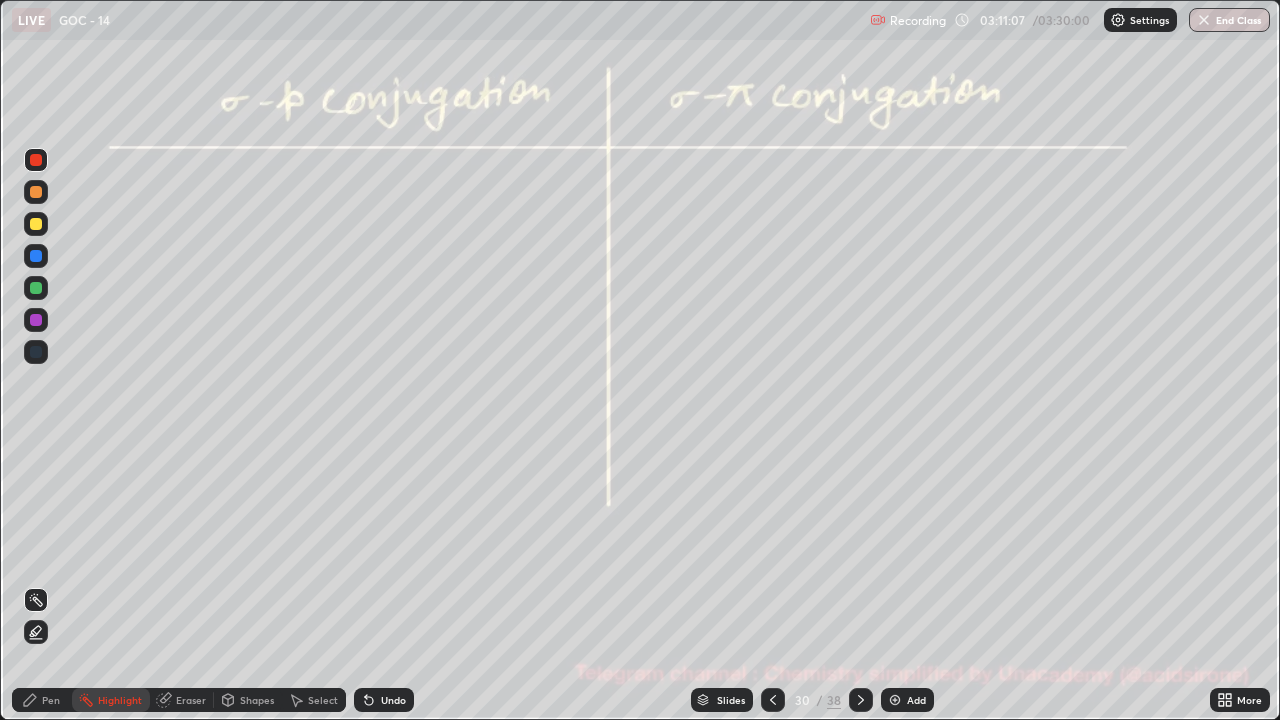 click at bounding box center [861, 700] 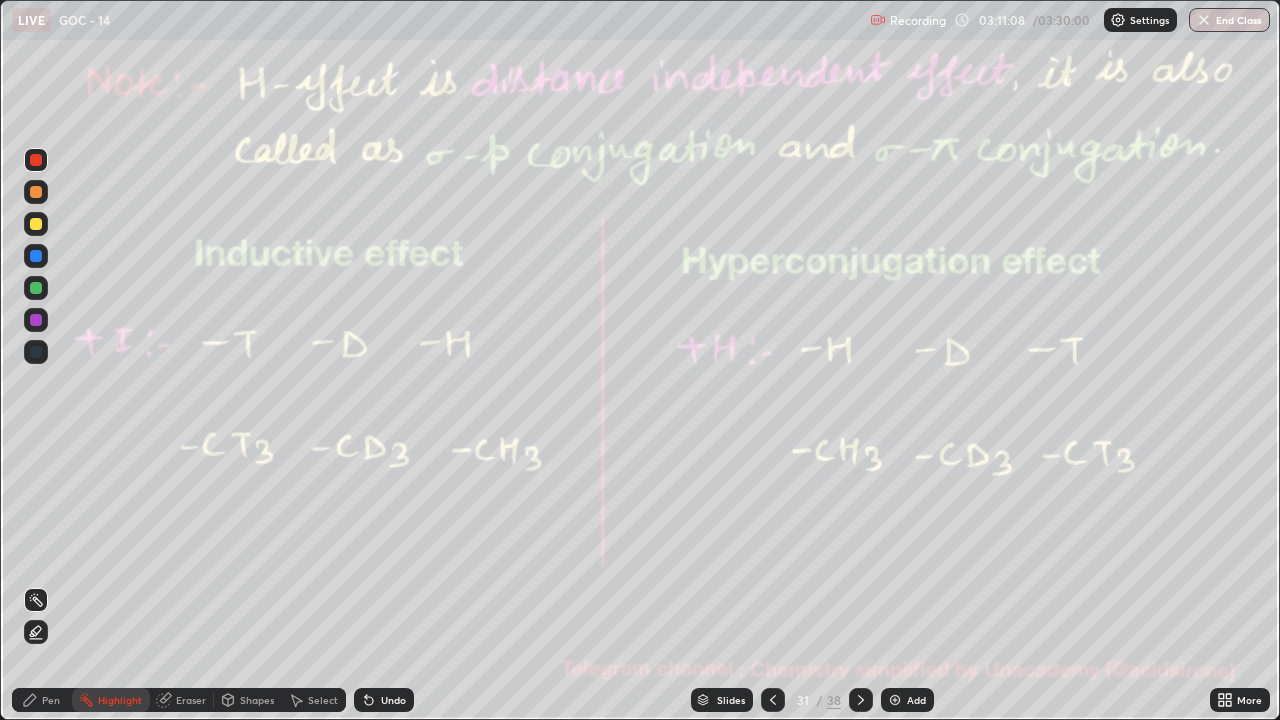 click at bounding box center [861, 700] 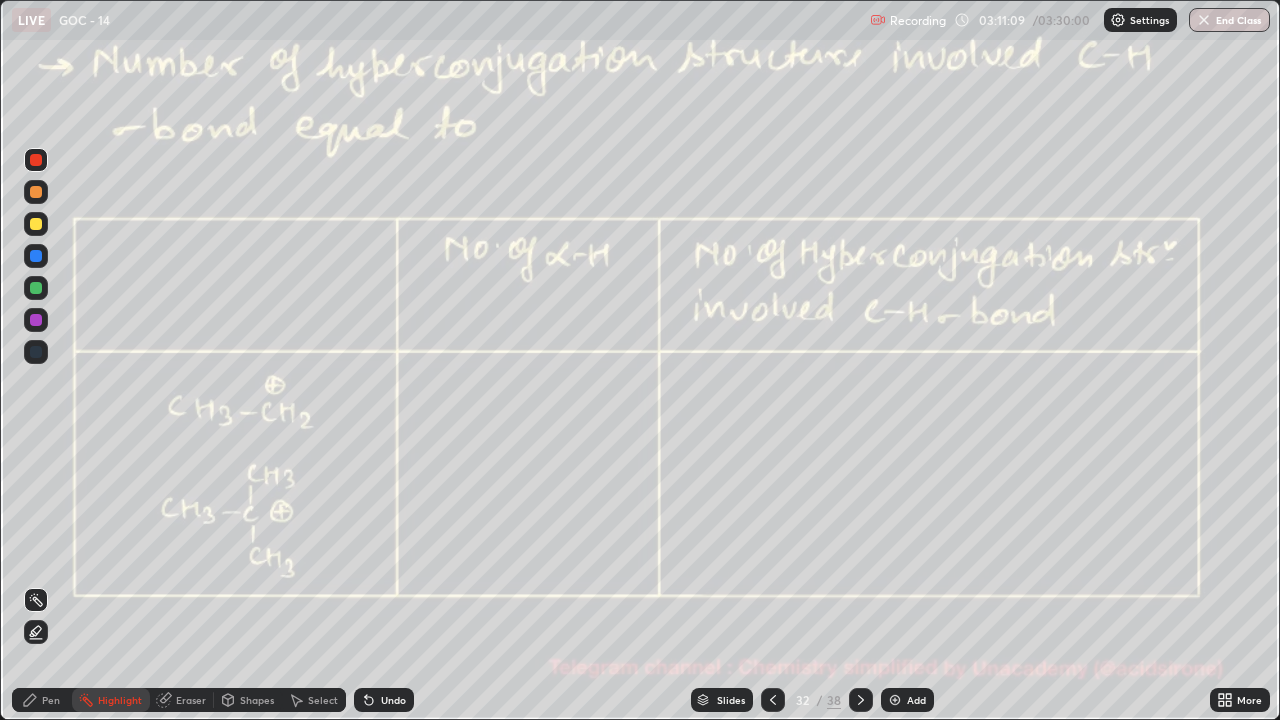click at bounding box center (861, 700) 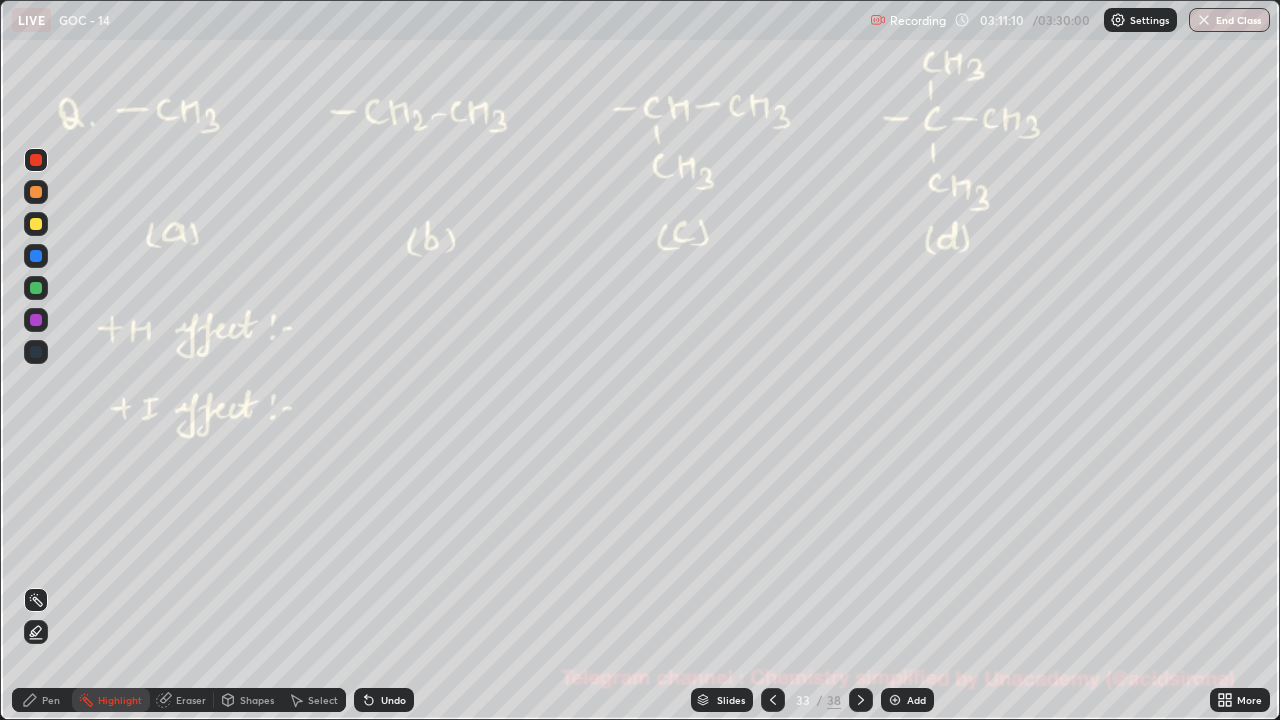 click at bounding box center [861, 700] 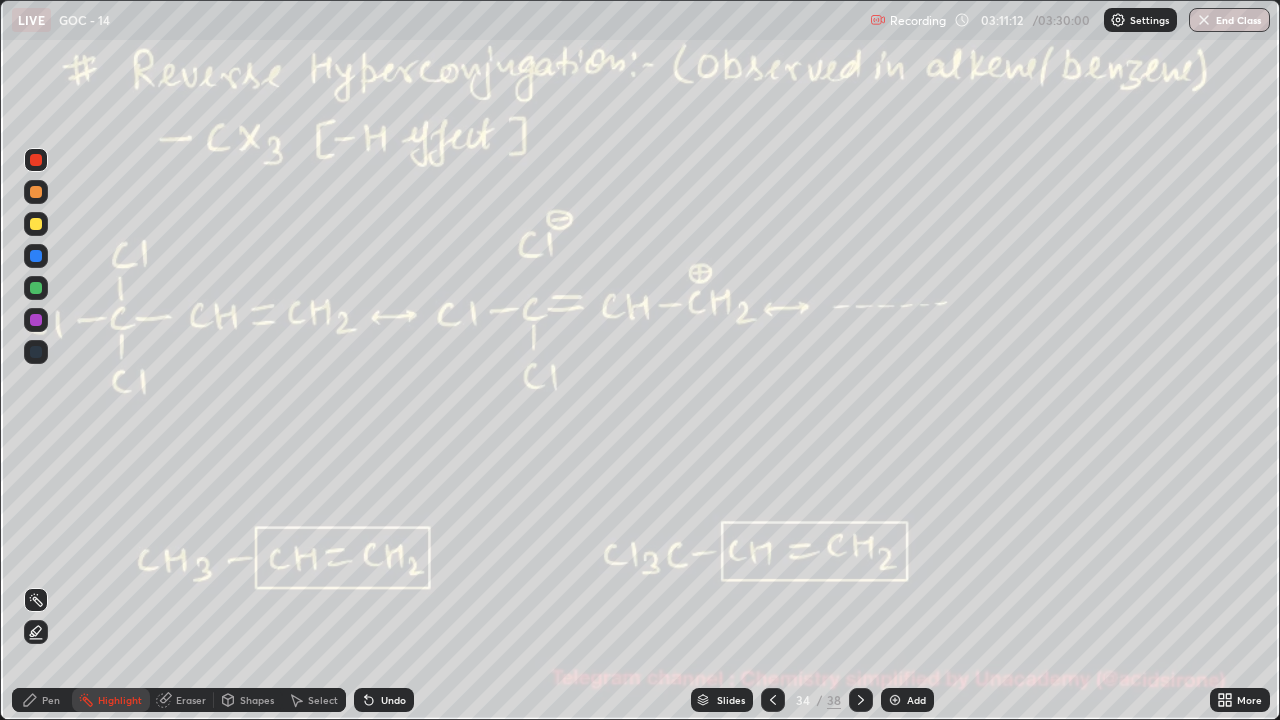 click 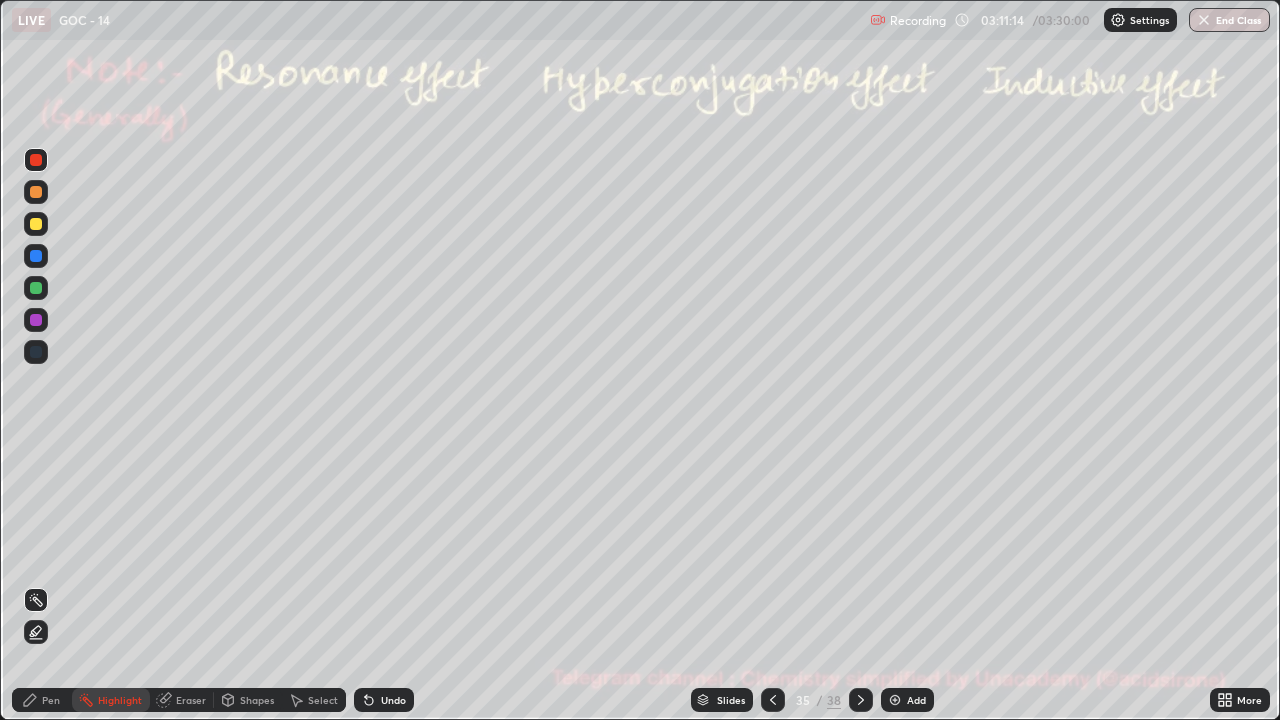 click 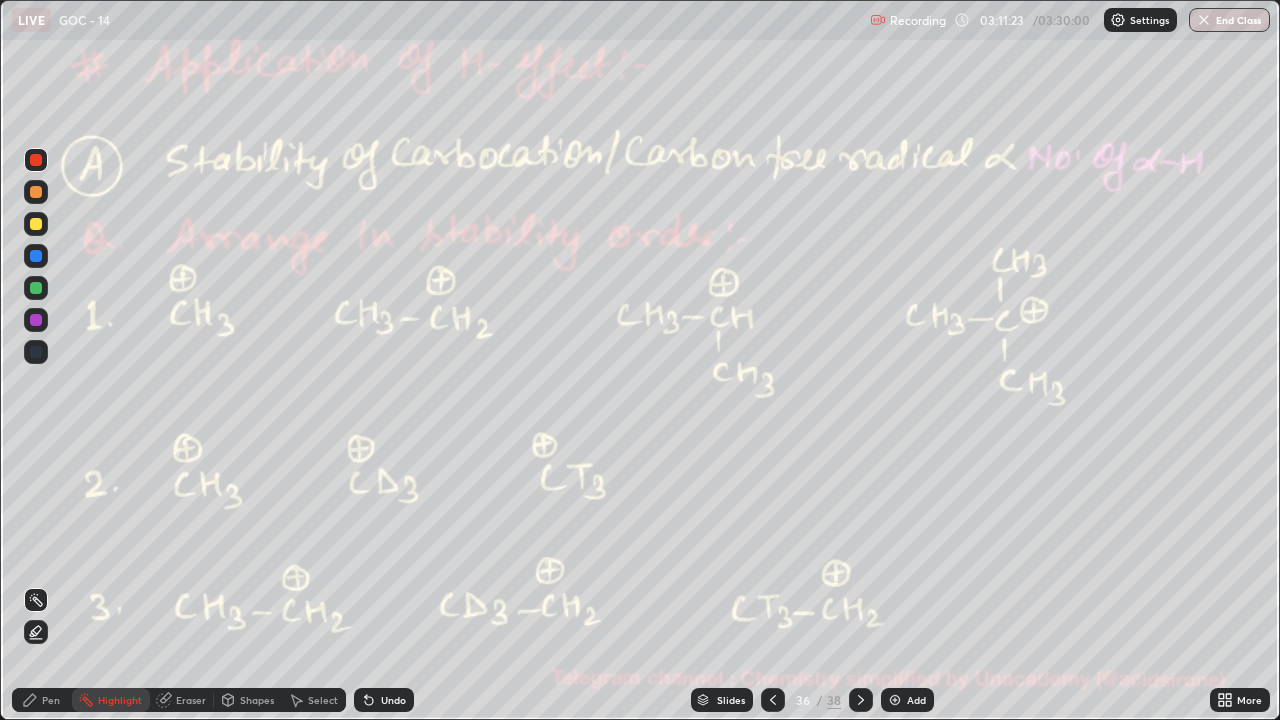 click at bounding box center (773, 700) 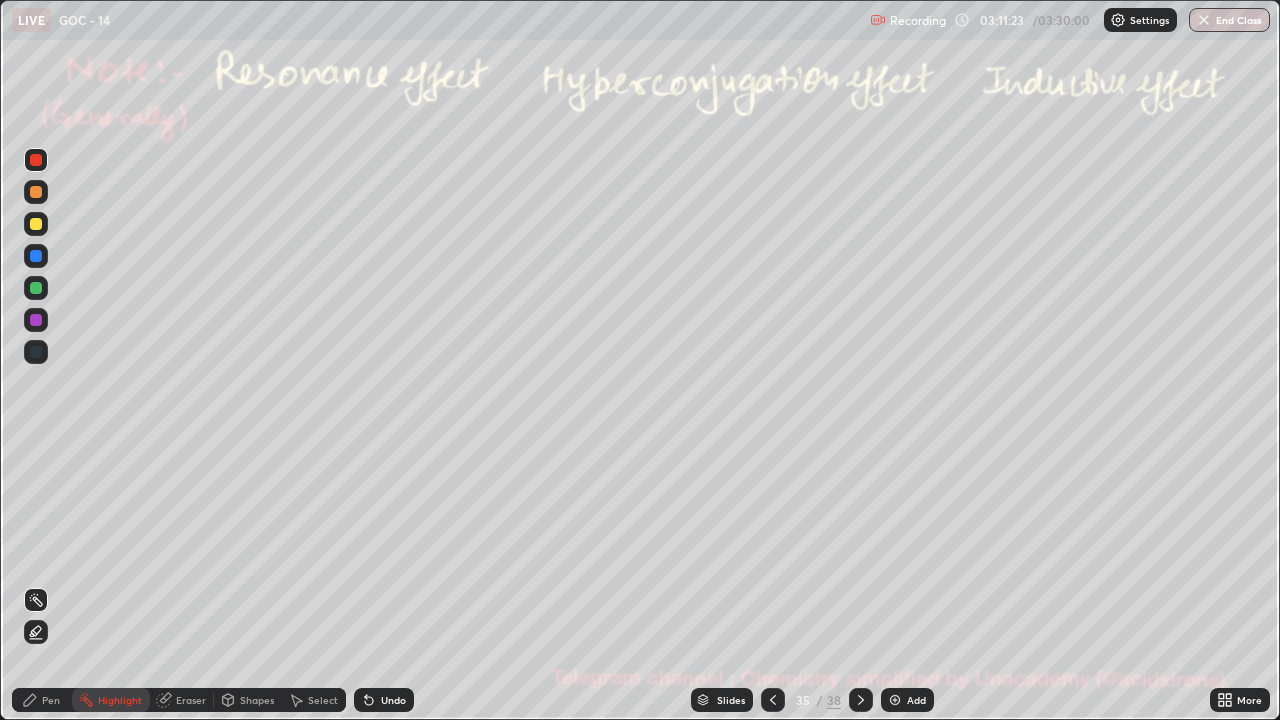 click 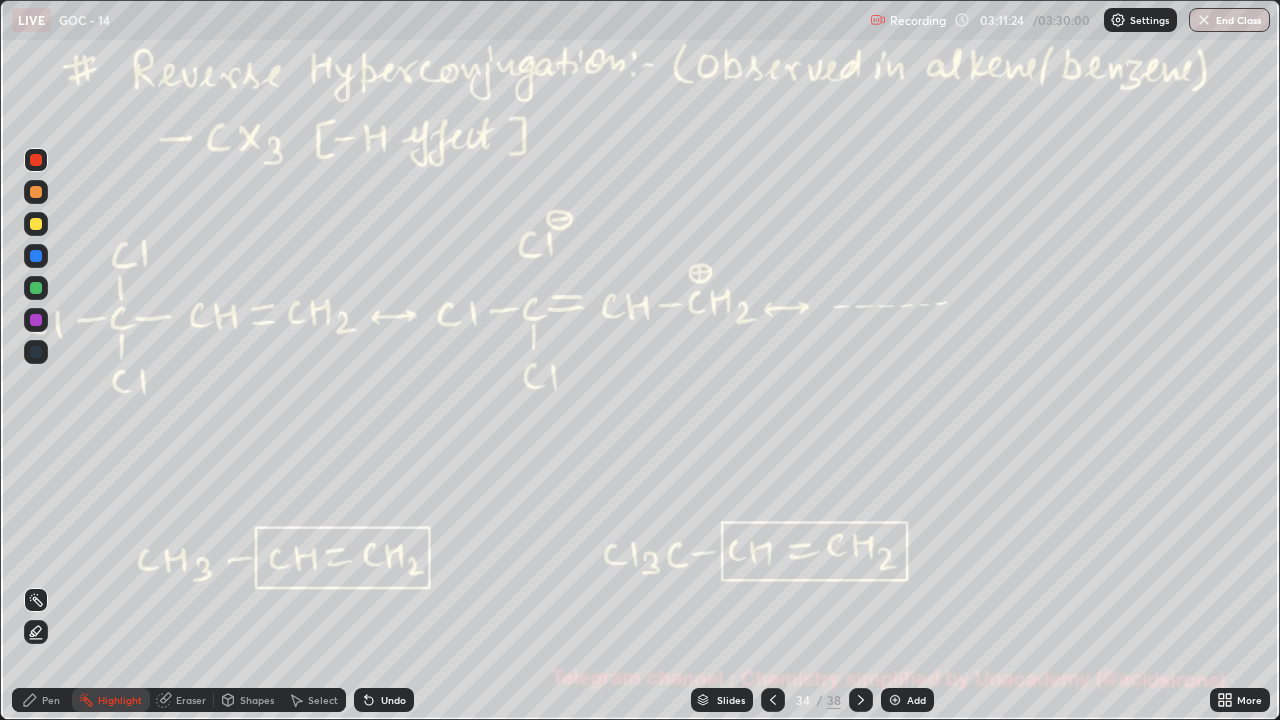click 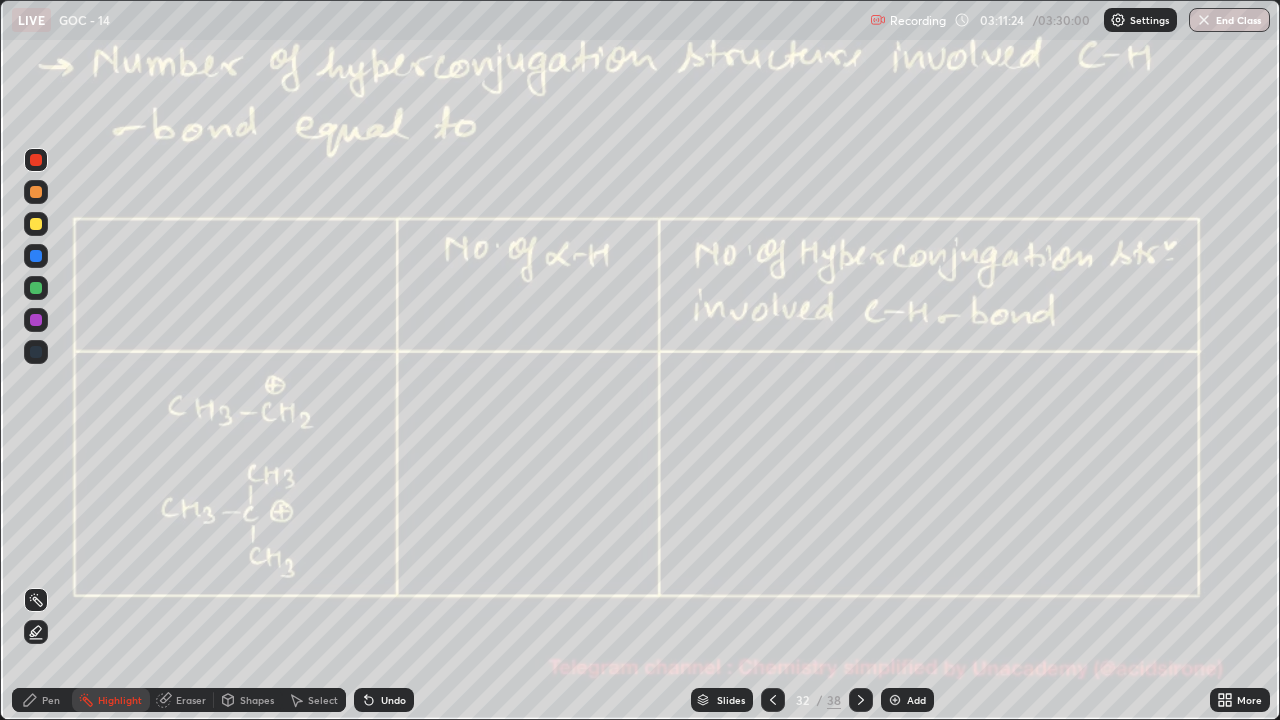 click at bounding box center (773, 700) 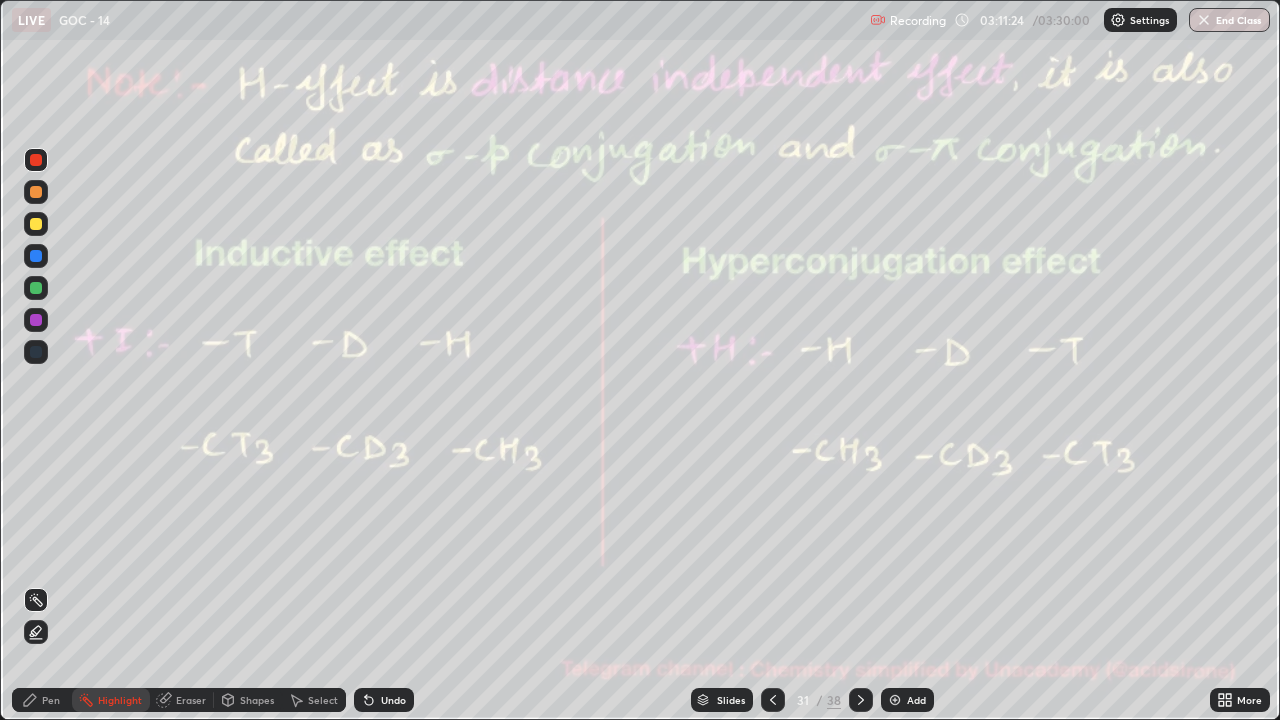 click at bounding box center (773, 700) 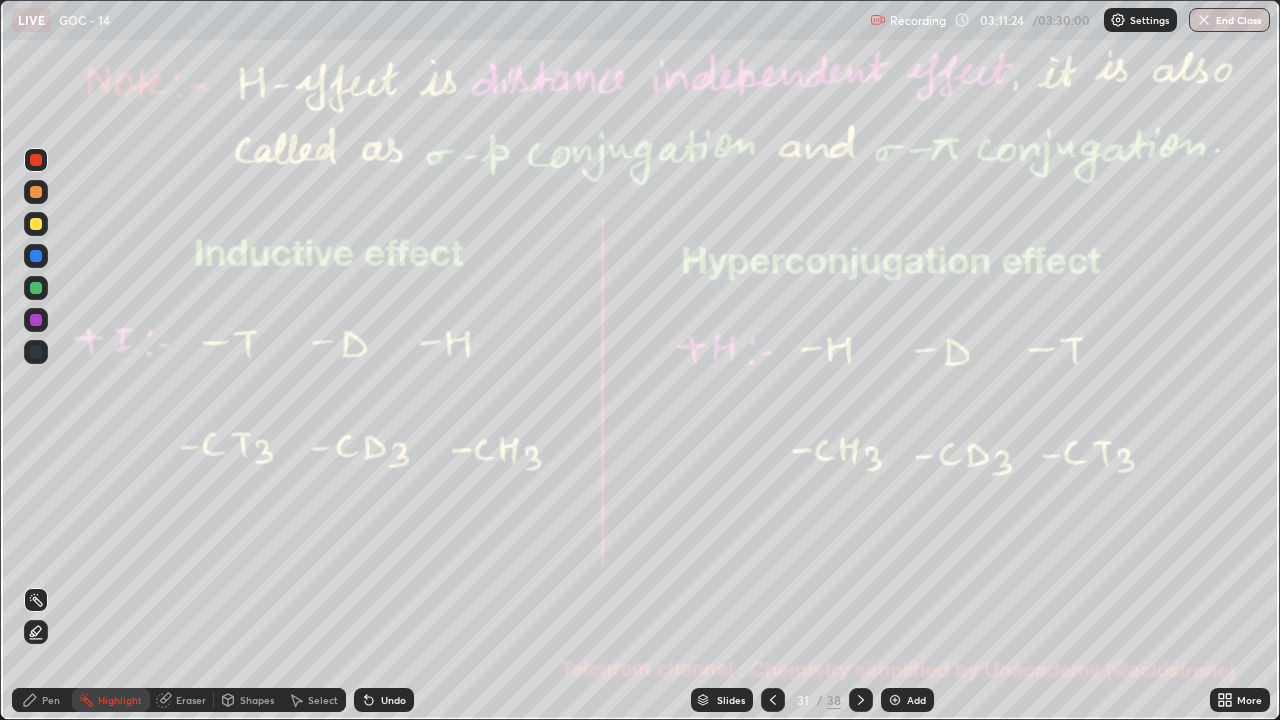click at bounding box center [773, 700] 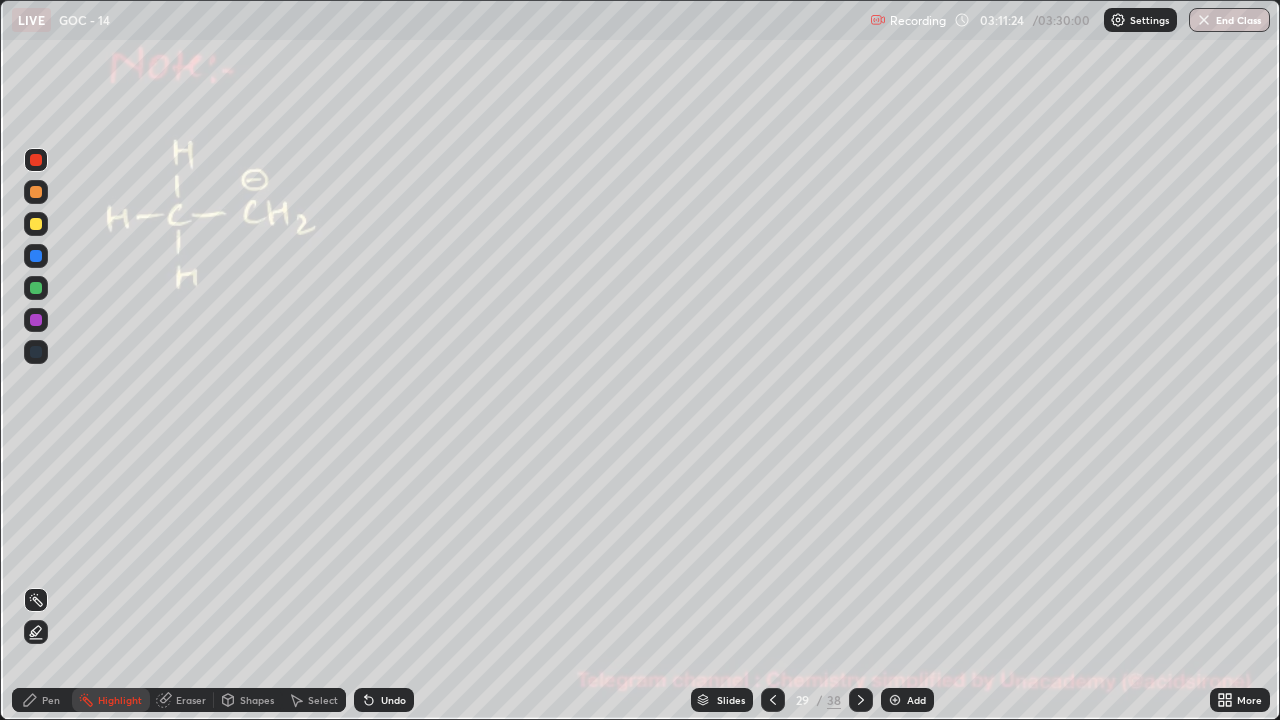 click at bounding box center [773, 700] 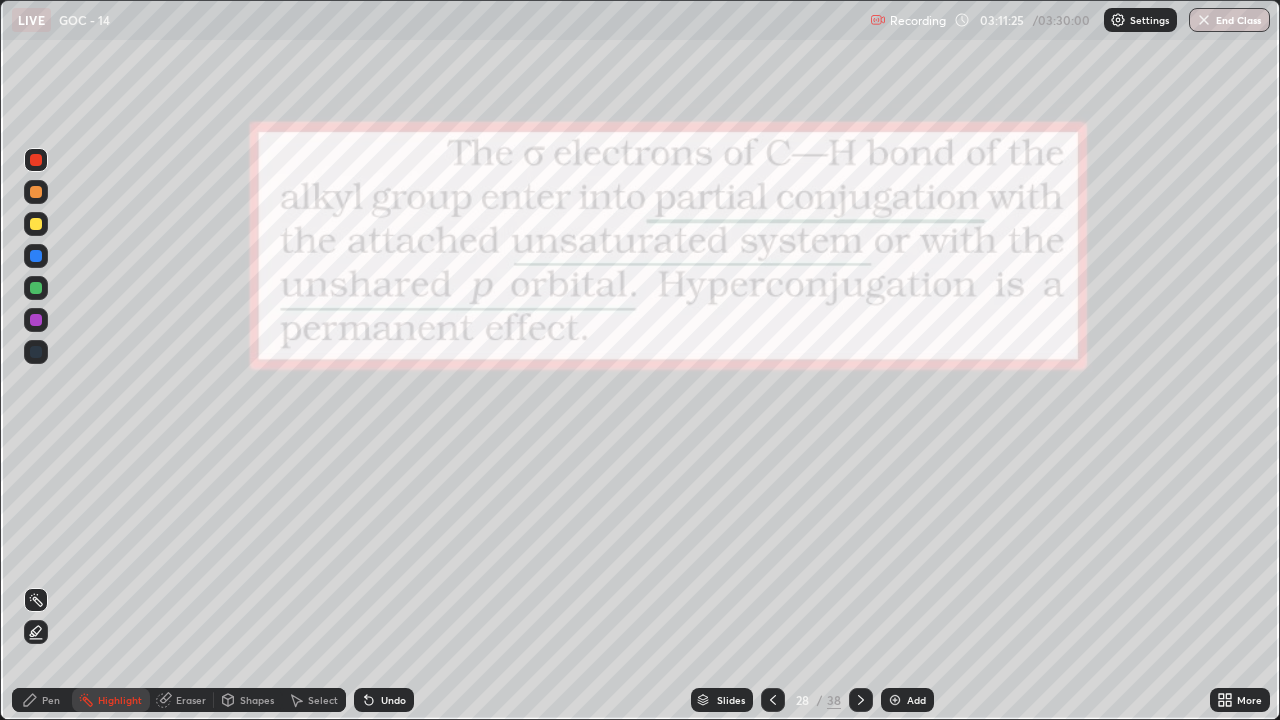 click at bounding box center (773, 700) 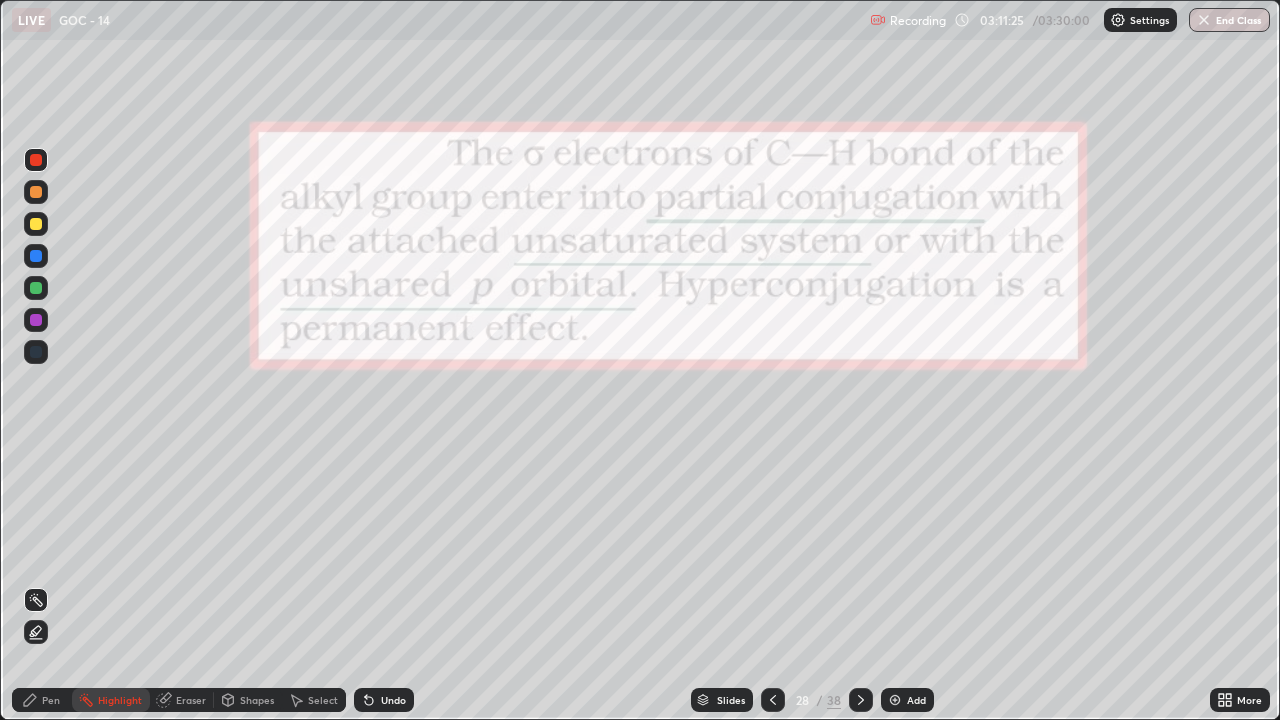 click at bounding box center [773, 700] 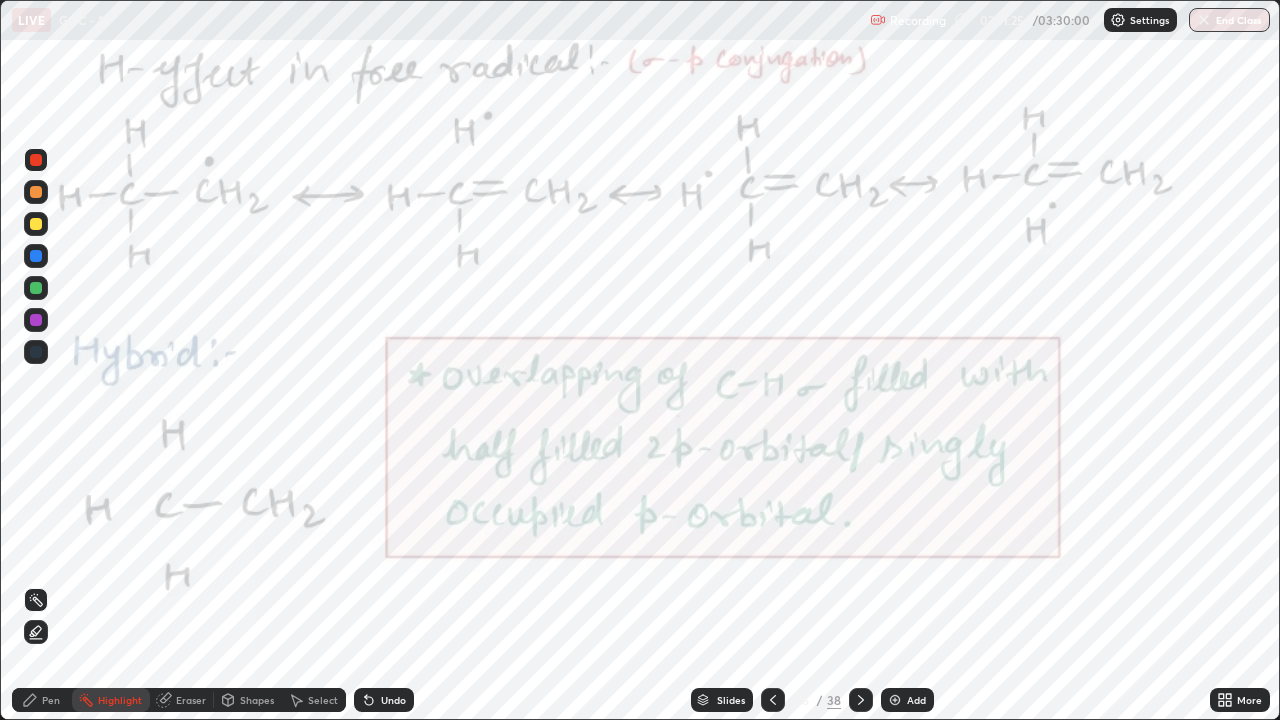 click at bounding box center [773, 700] 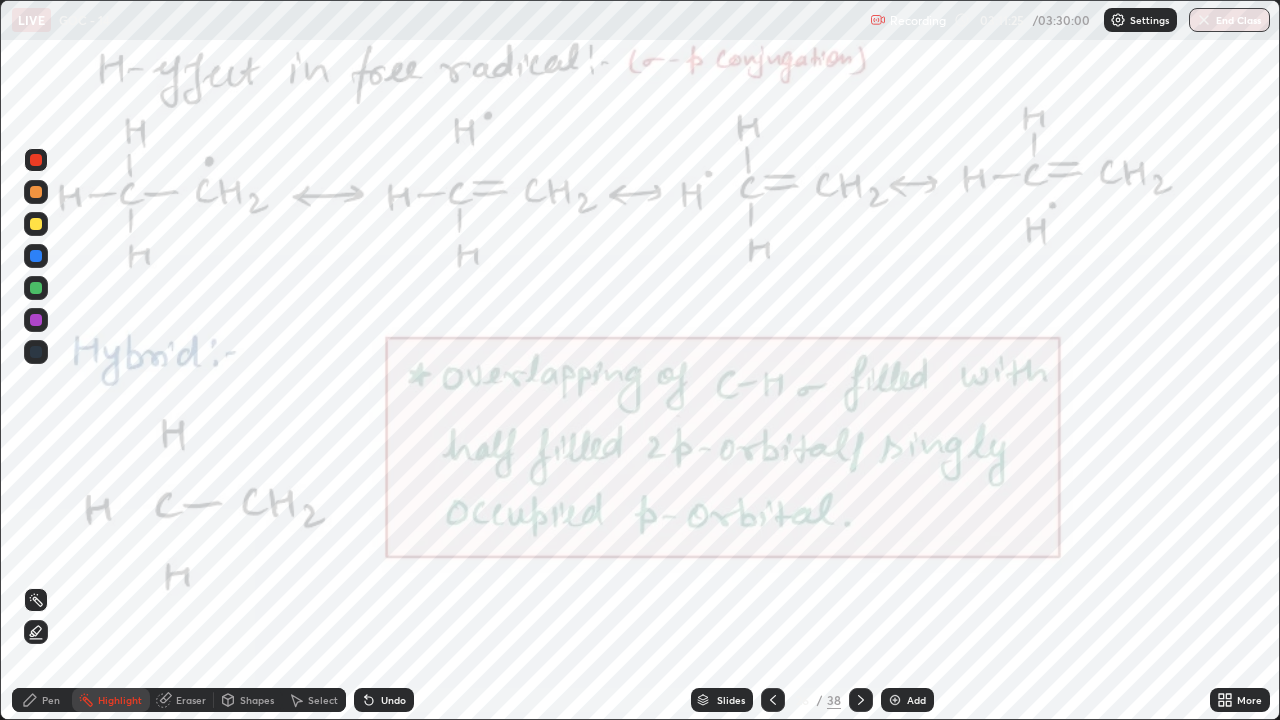 click at bounding box center [773, 700] 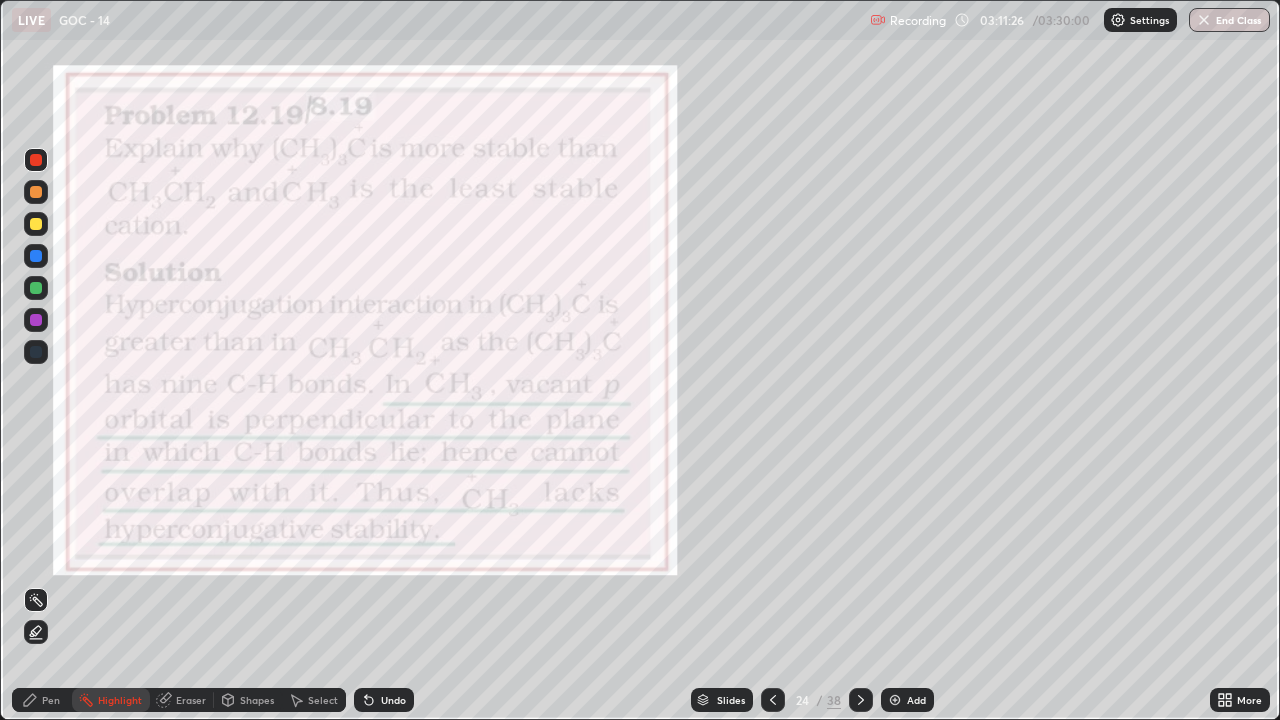 click 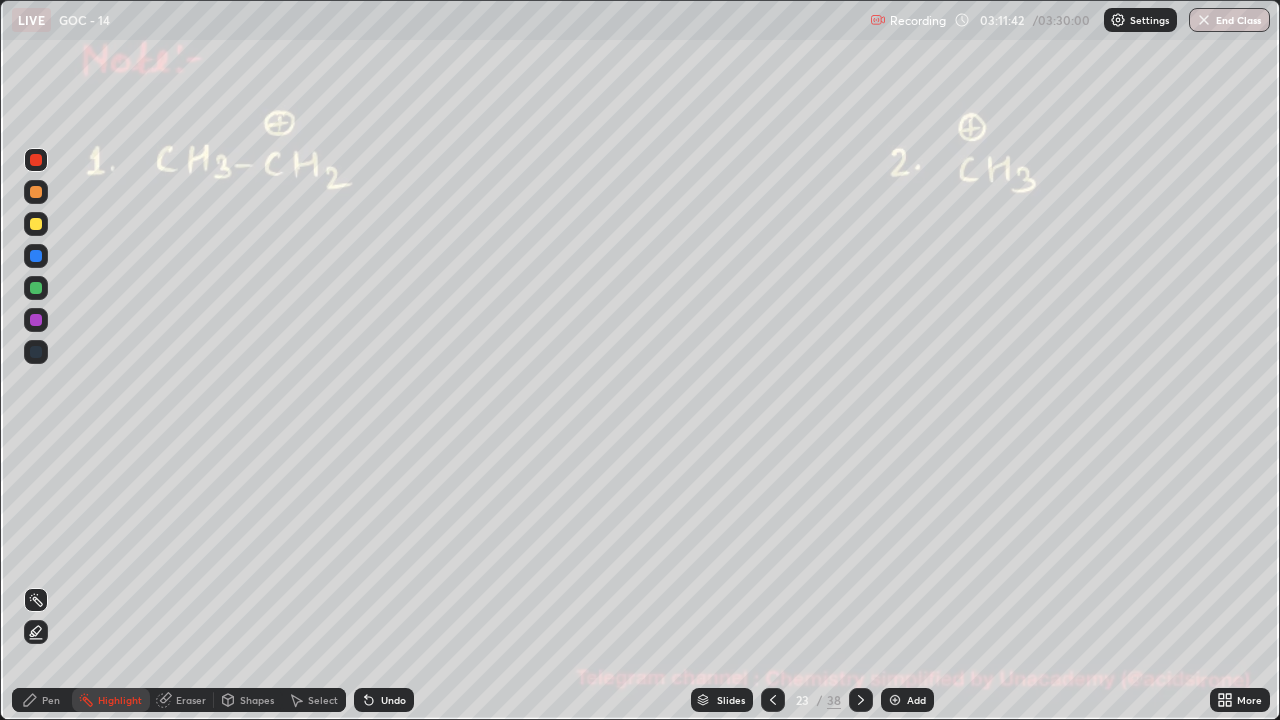 click 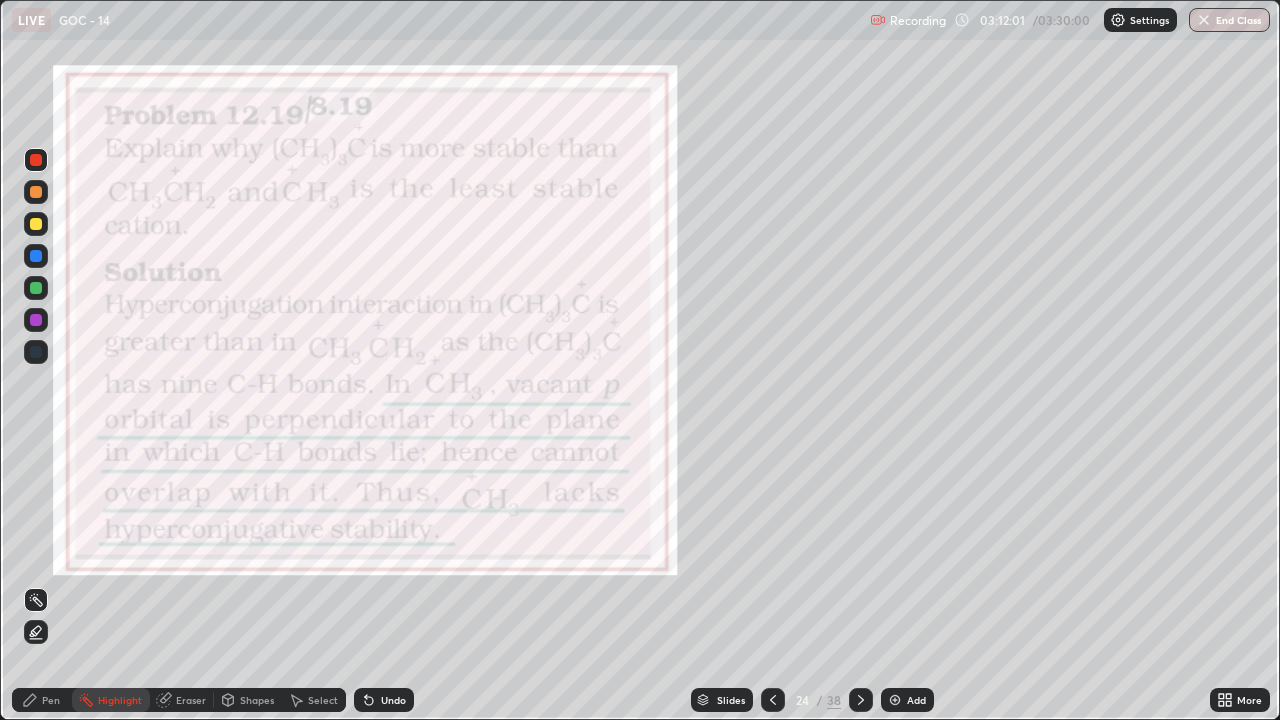 click at bounding box center (861, 700) 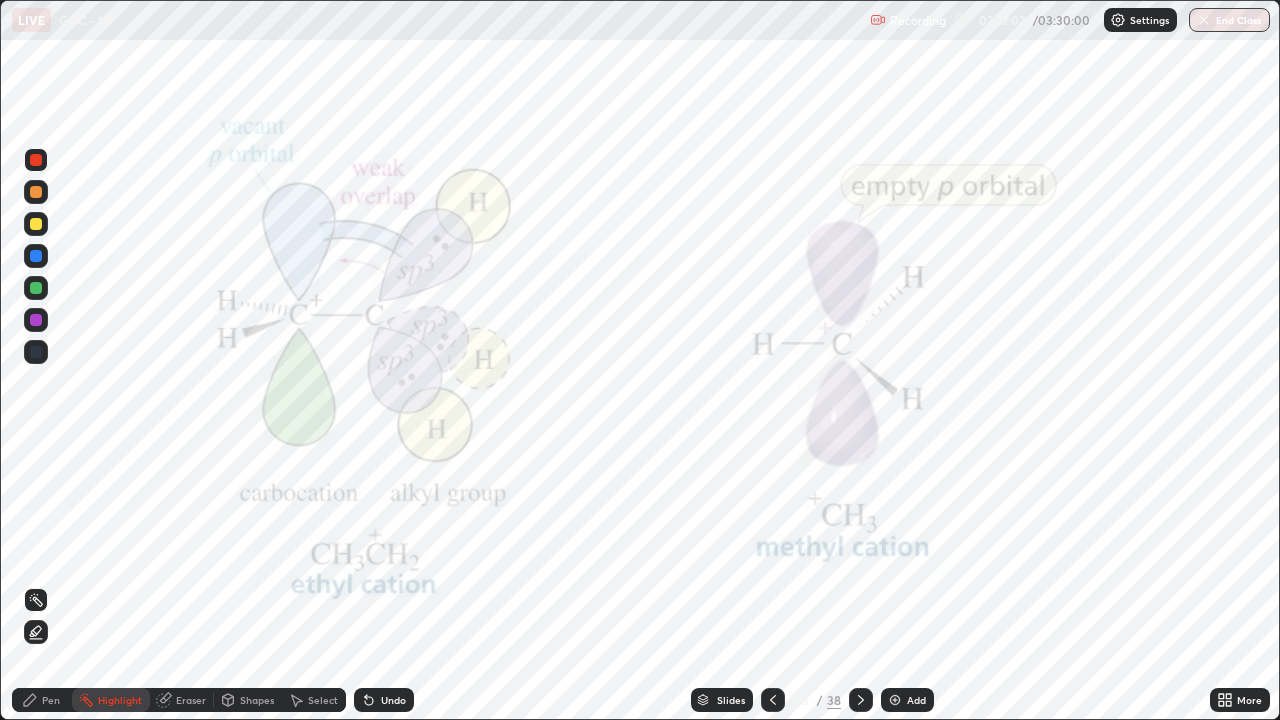 click 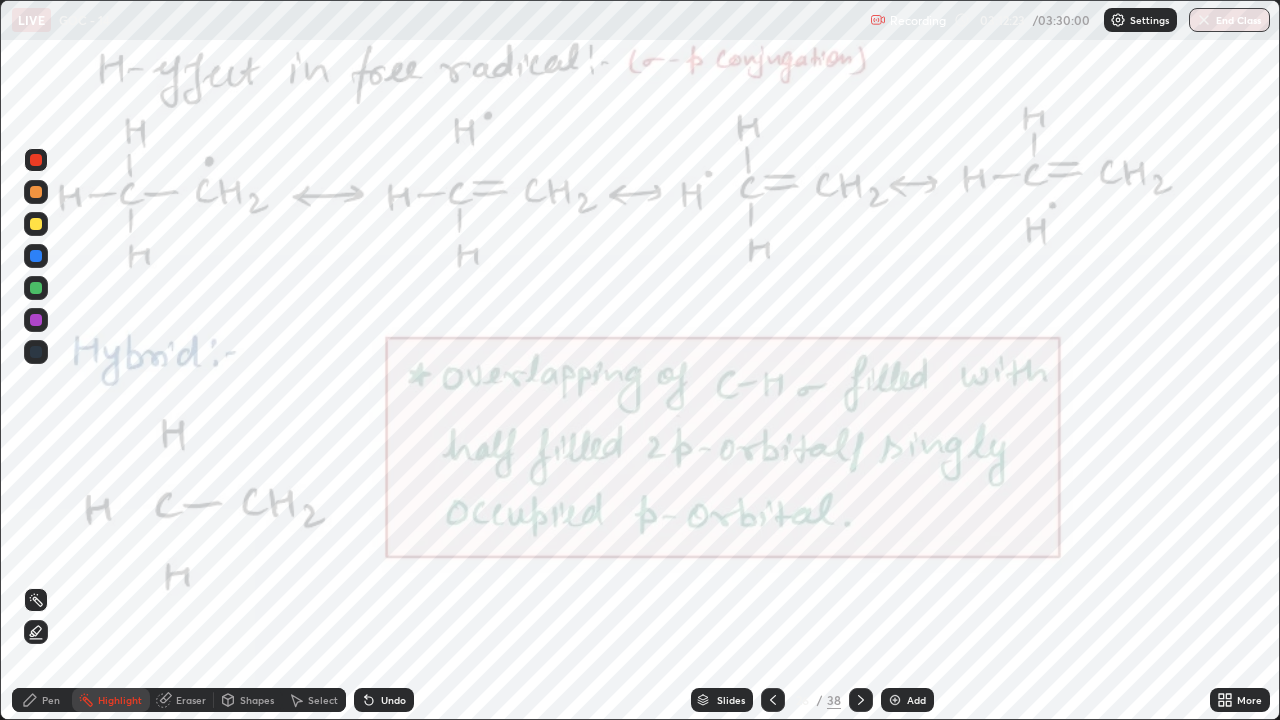 click 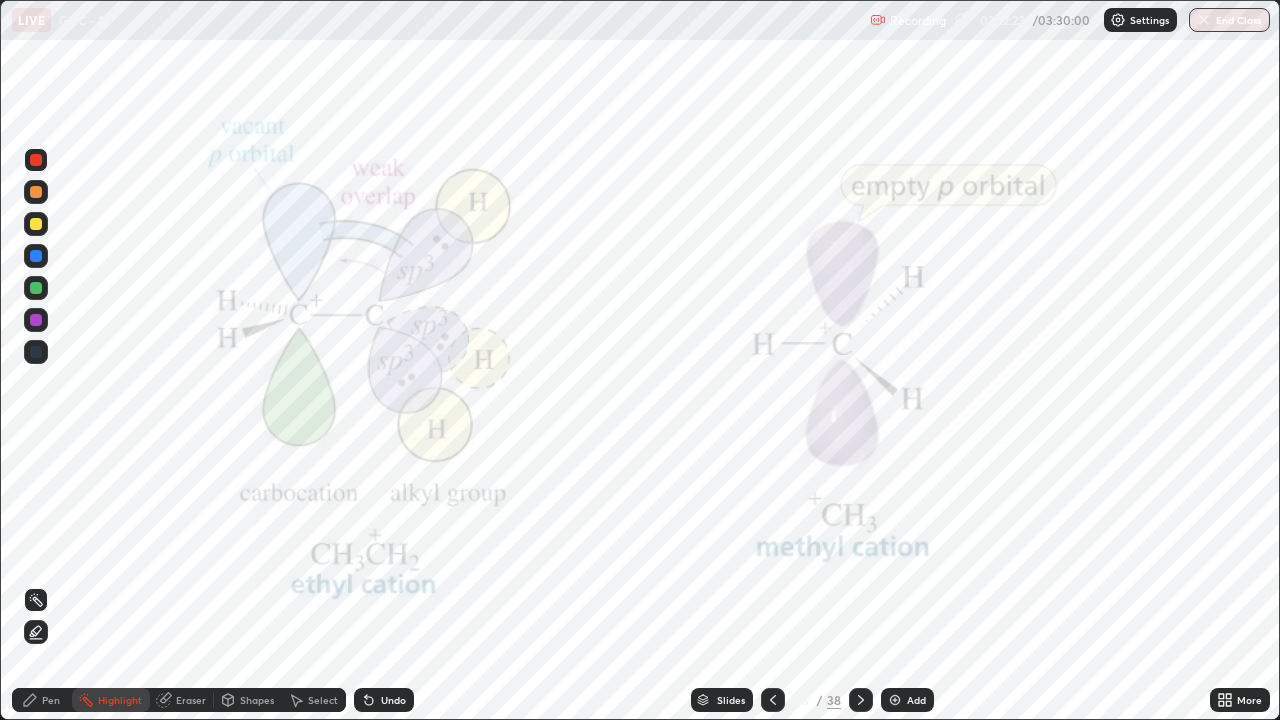 click 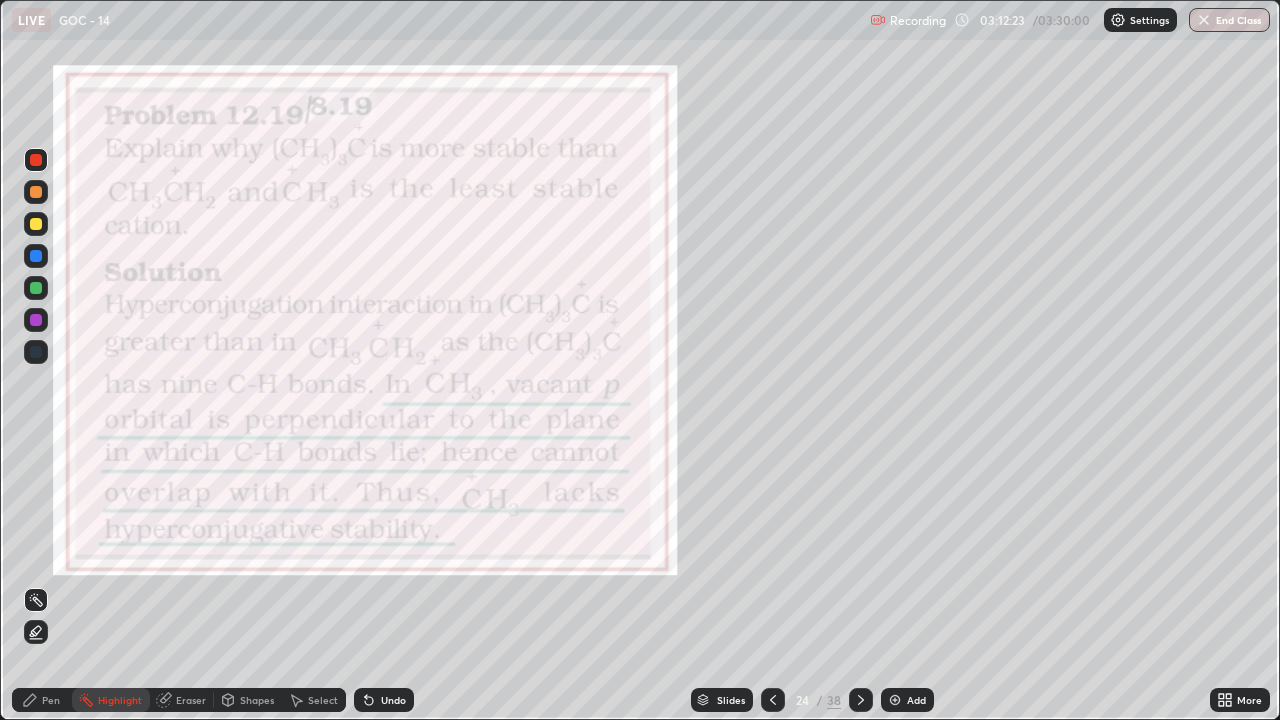 click 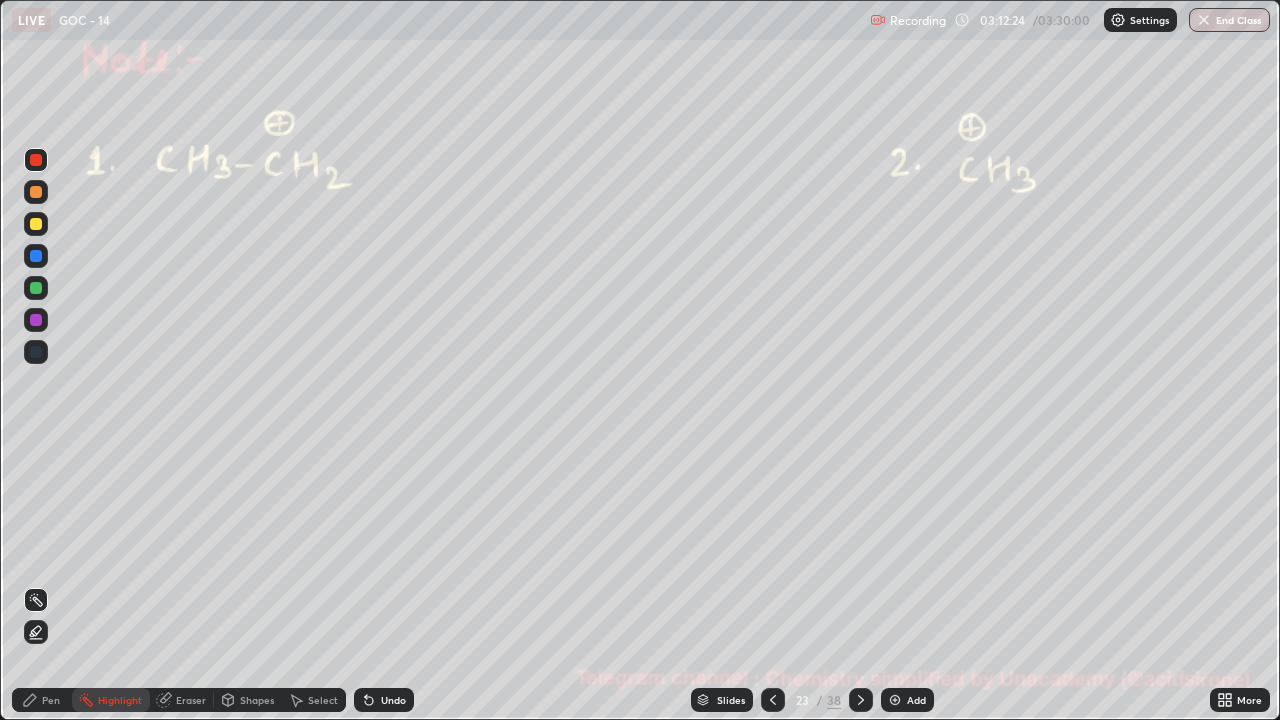 click 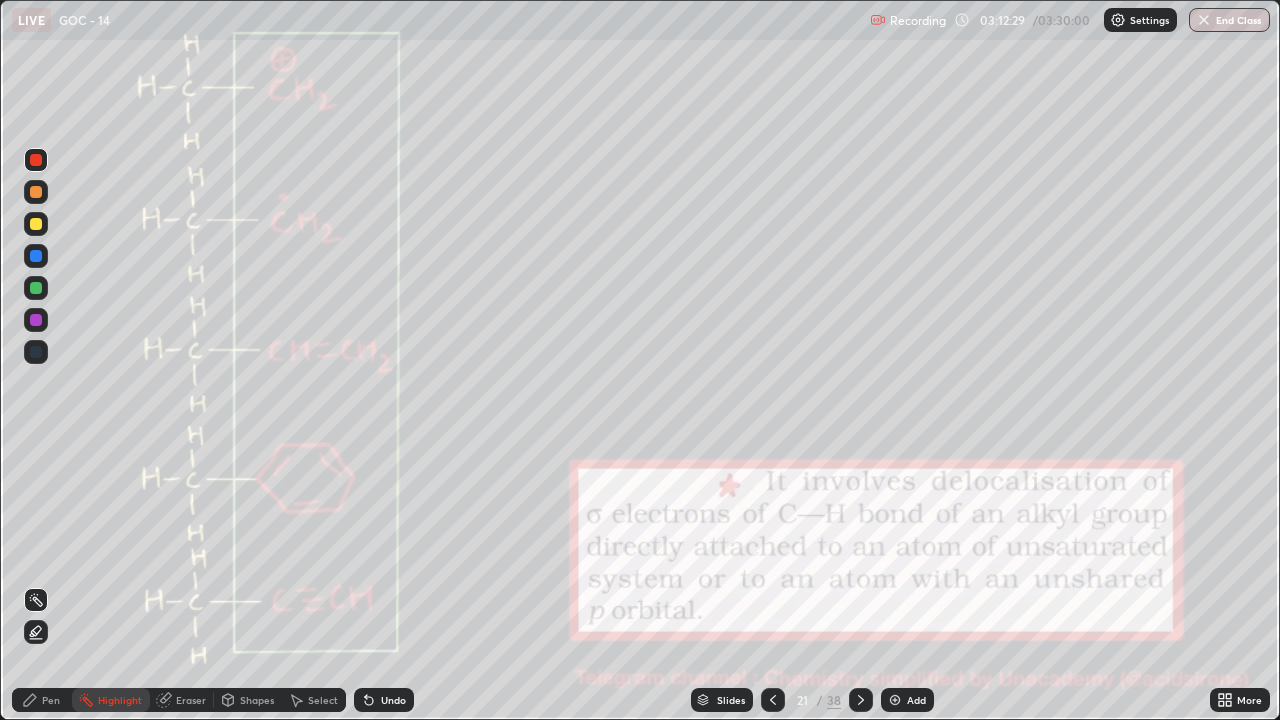 click 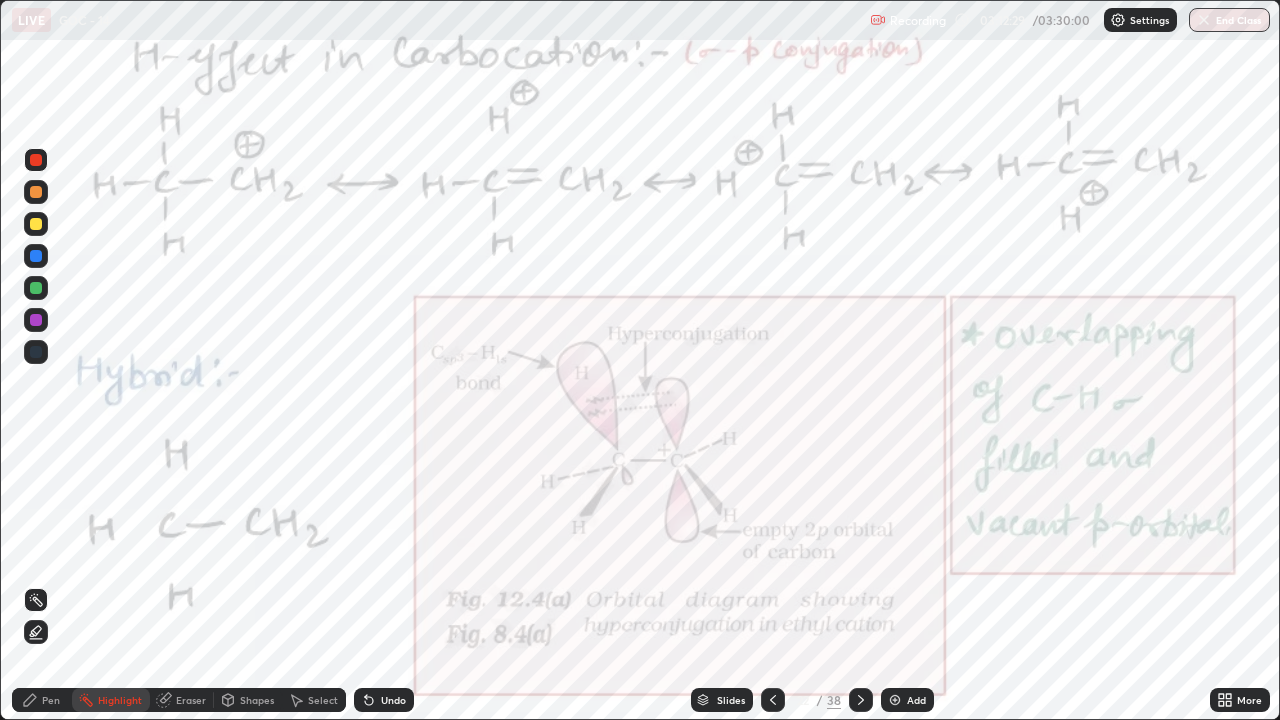 click 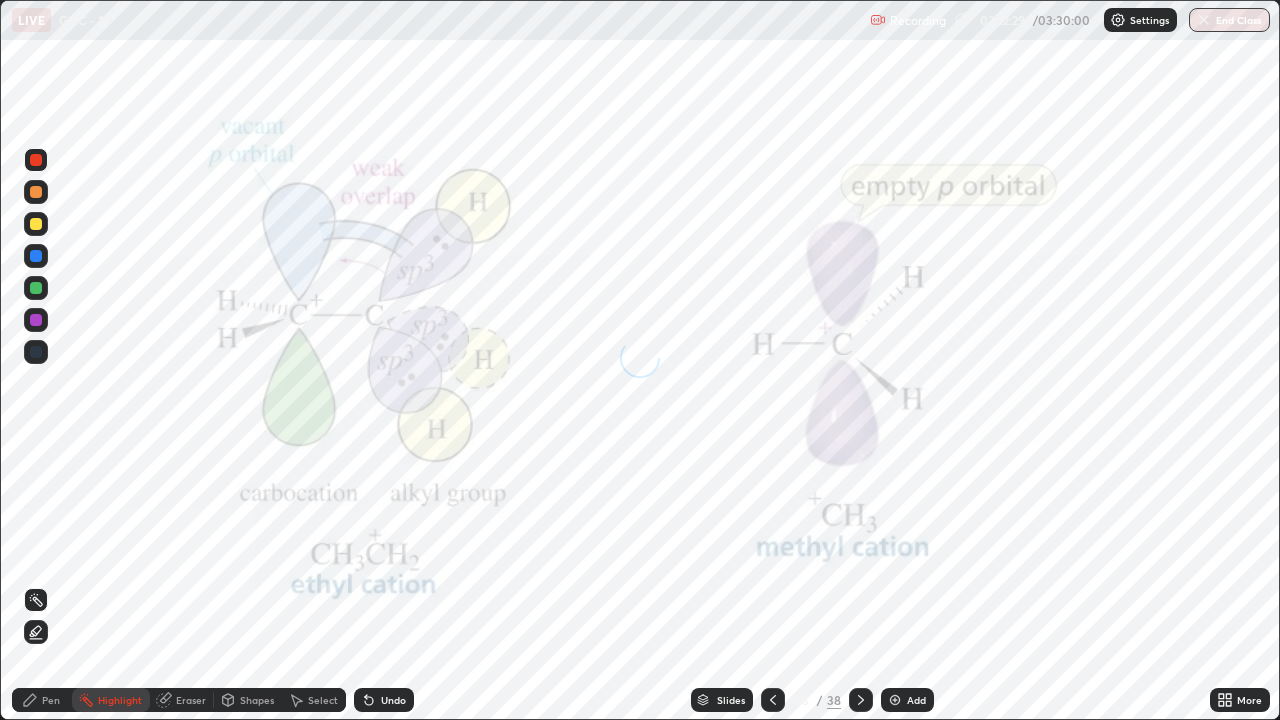 click 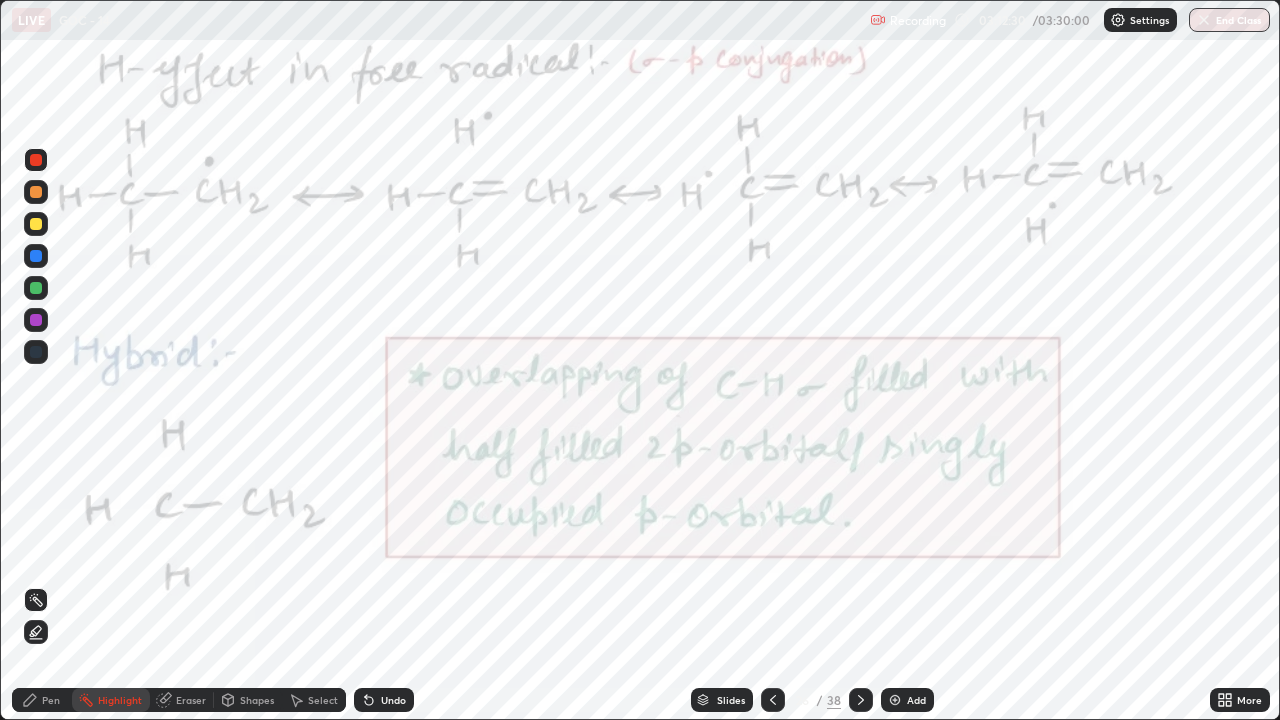 click 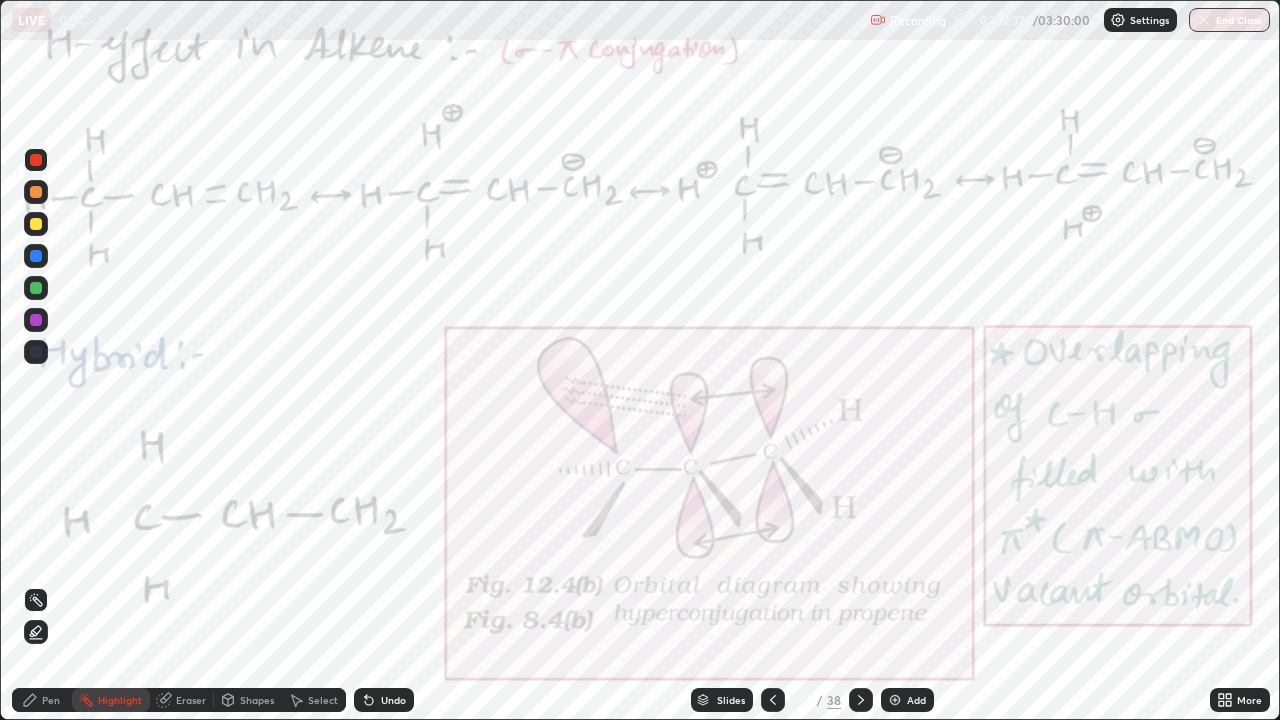 click at bounding box center [773, 700] 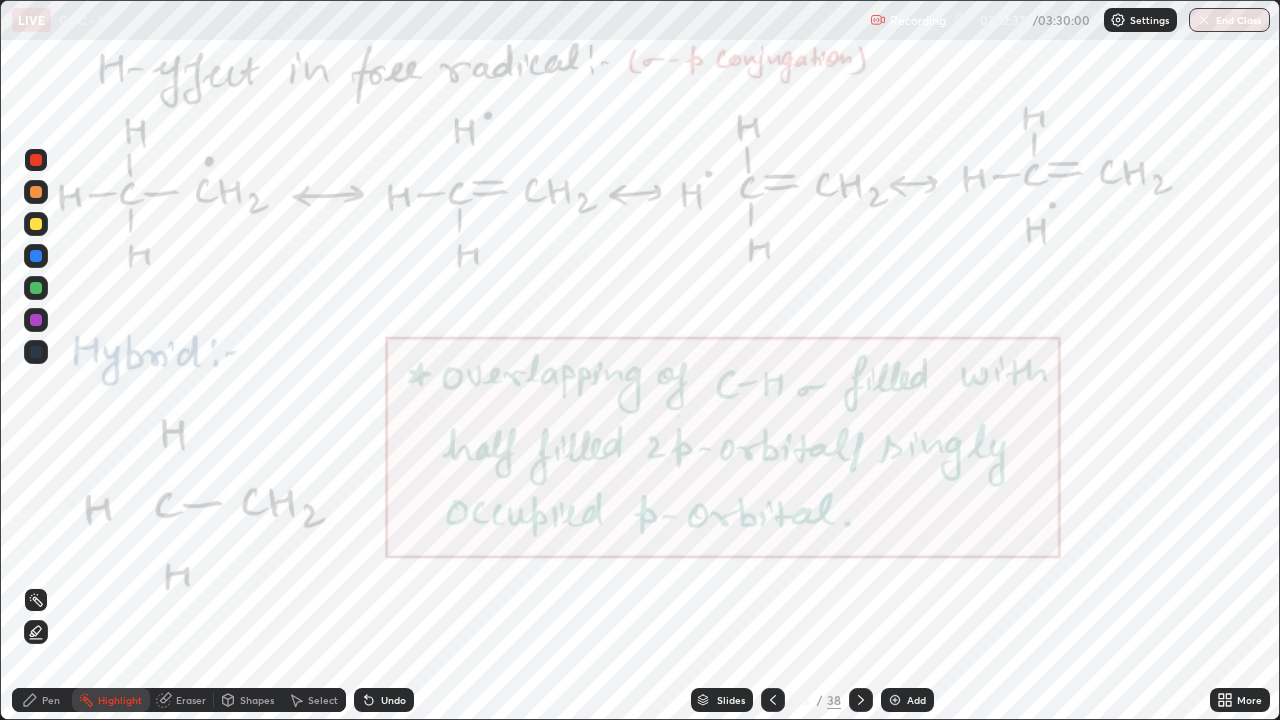 click 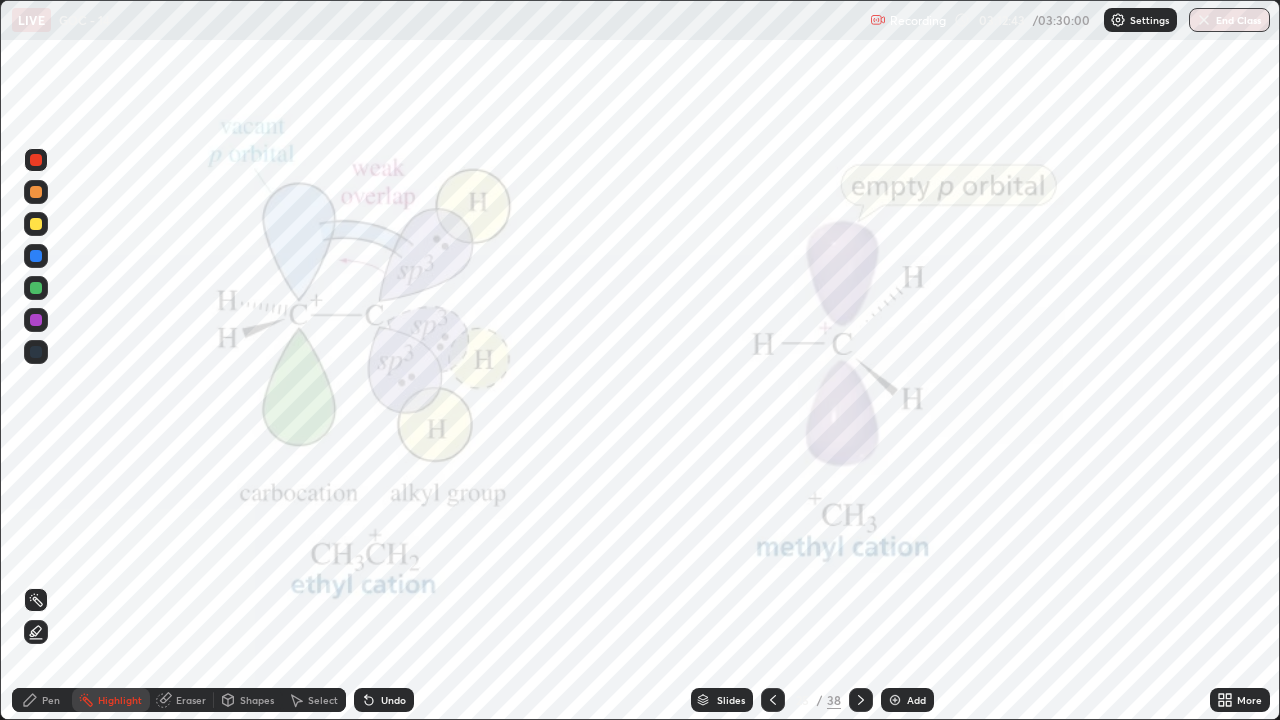 click 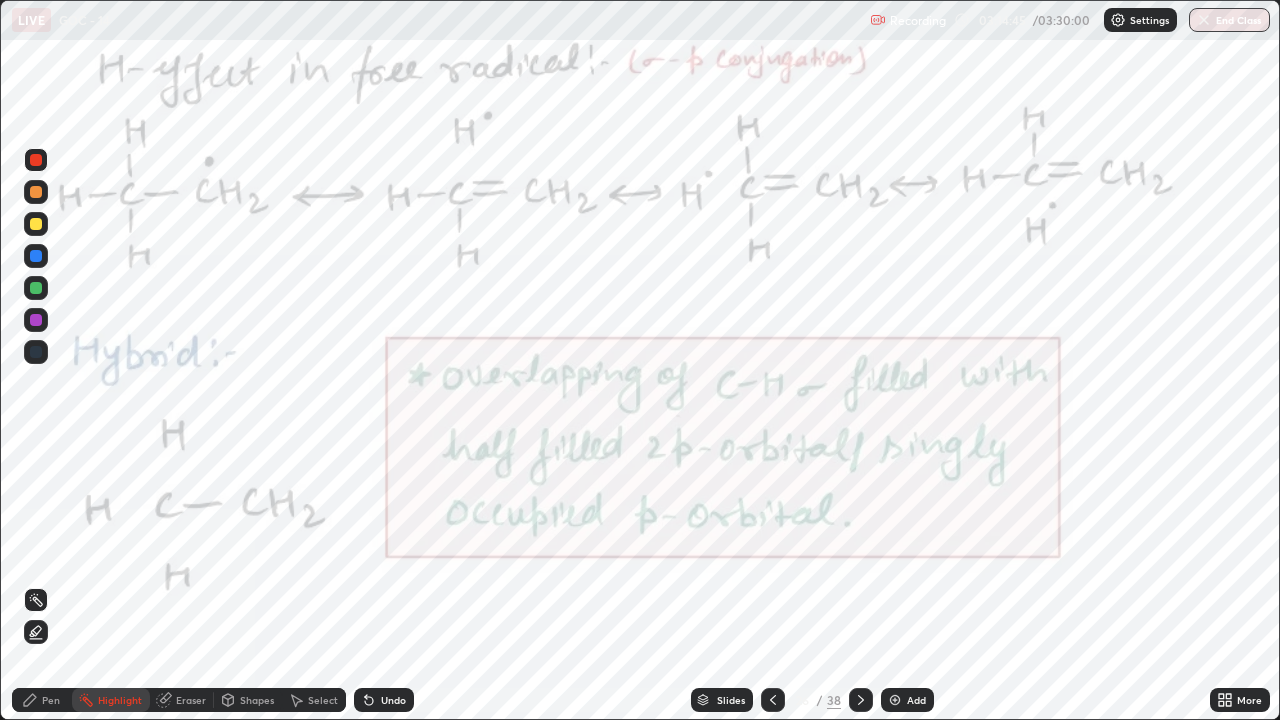 click on "End Class" at bounding box center [1229, 20] 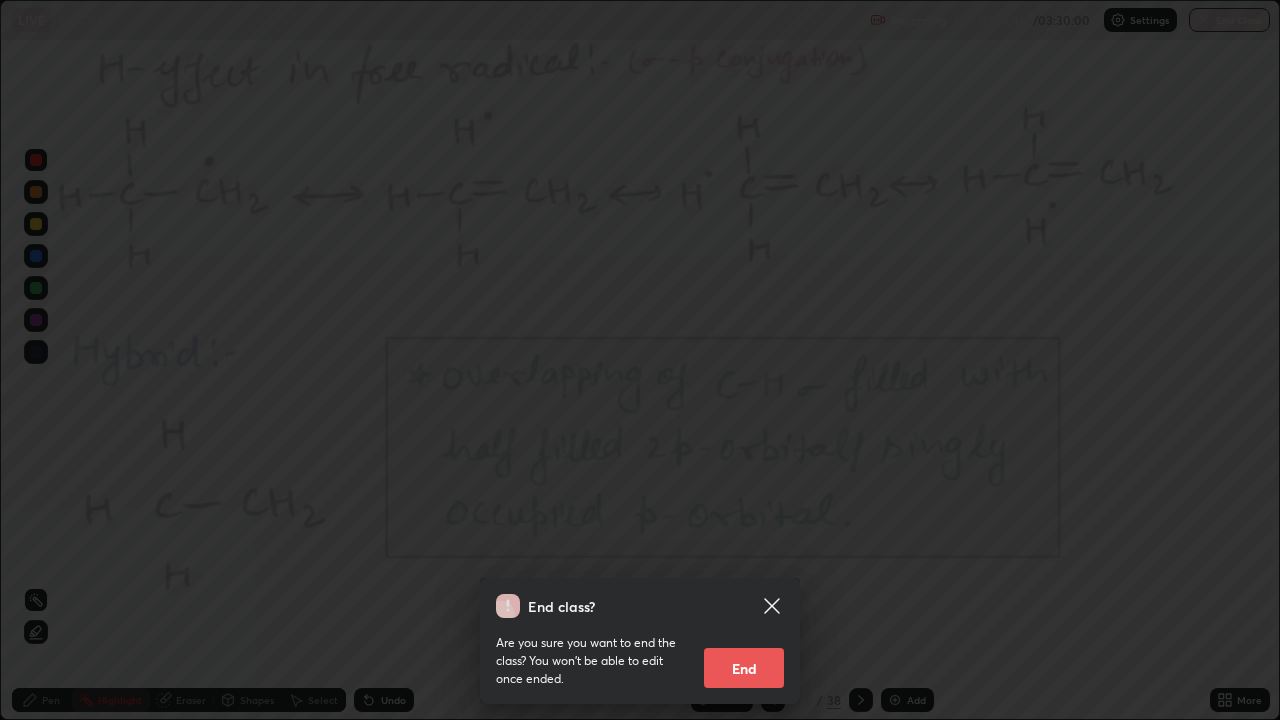 click on "End" at bounding box center (744, 668) 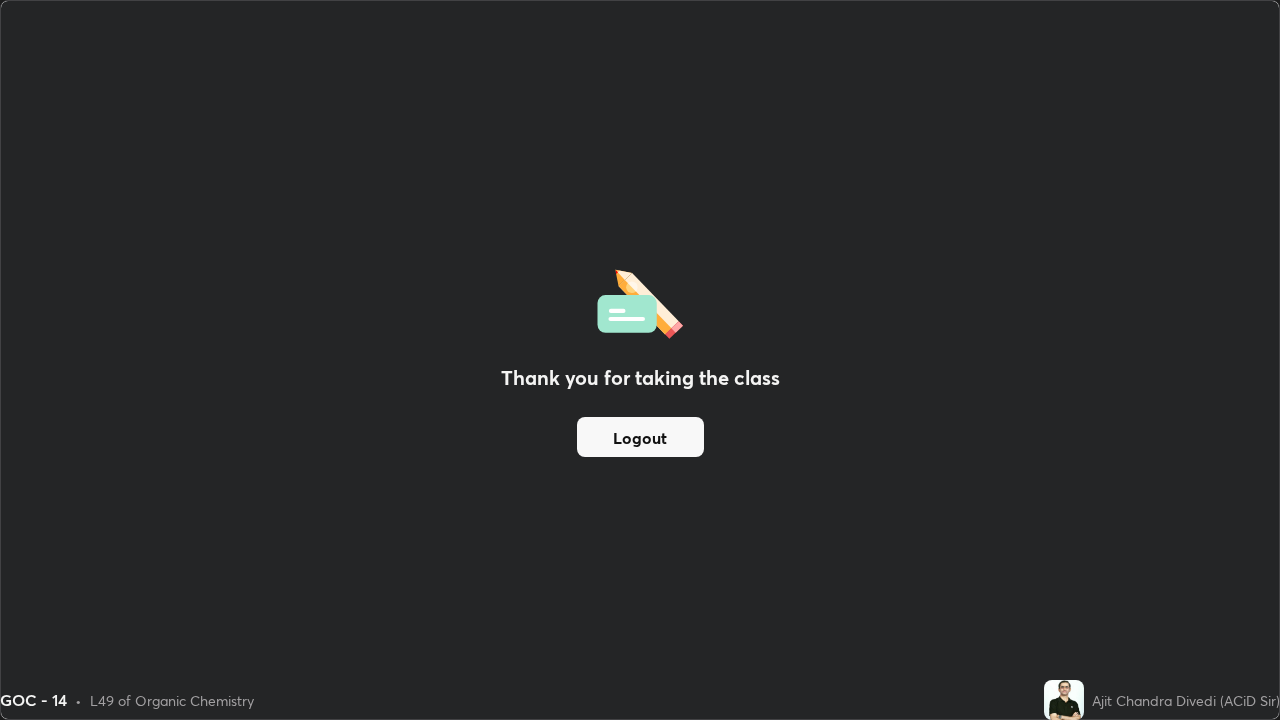 click on "Logout" at bounding box center (640, 437) 